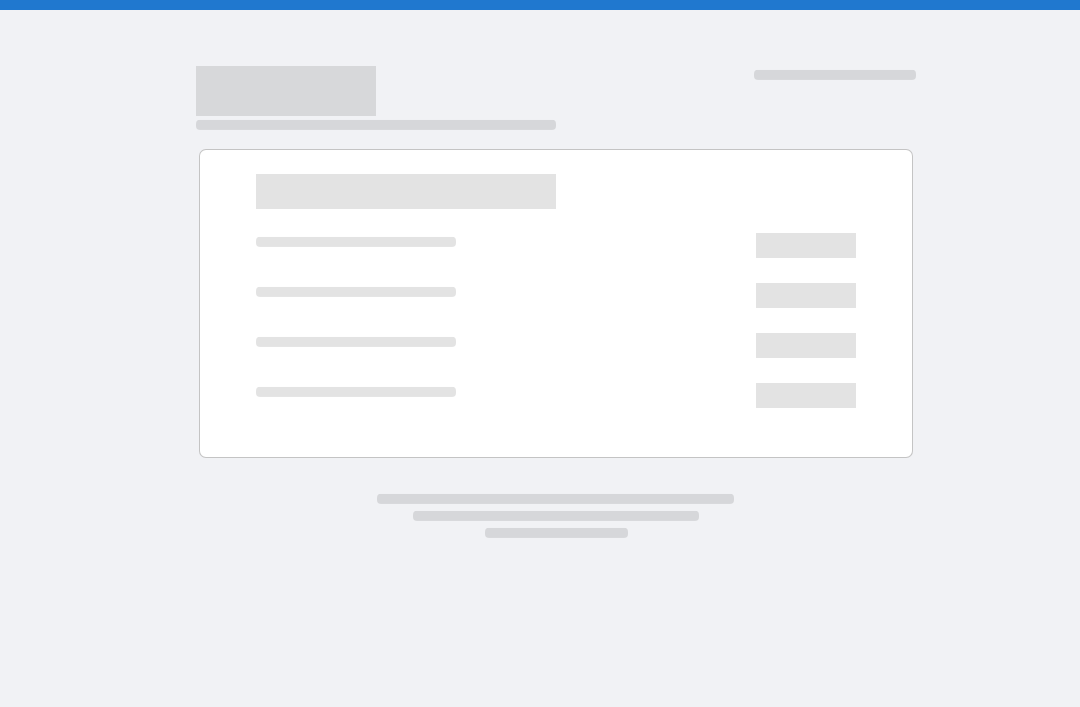 scroll, scrollTop: 0, scrollLeft: 0, axis: both 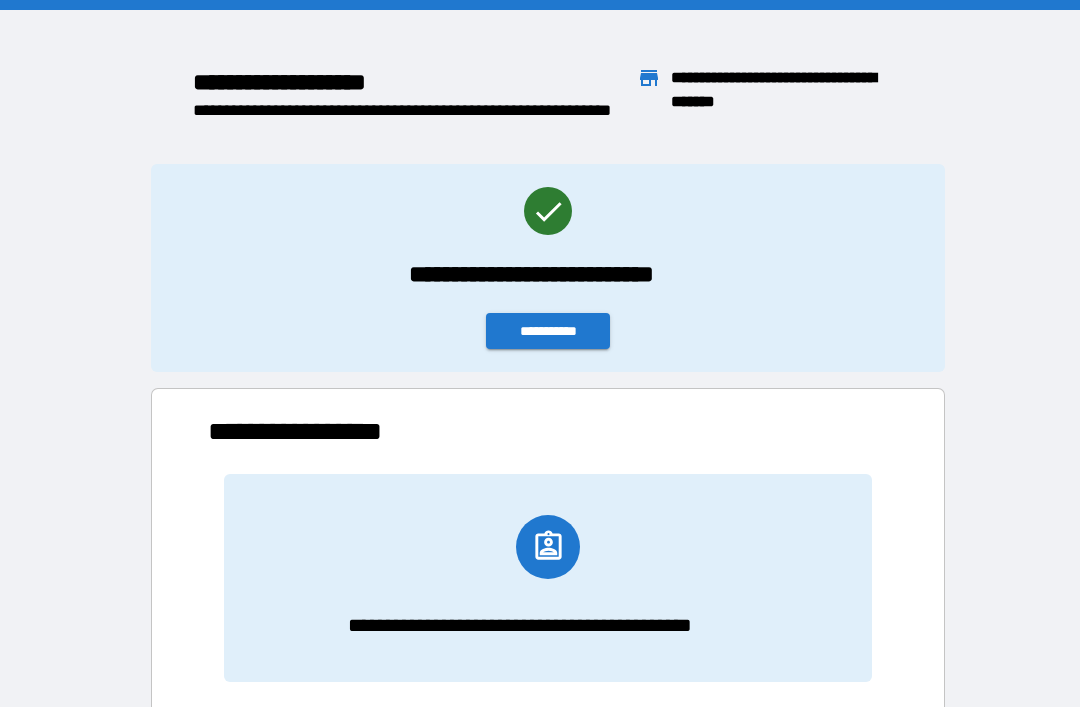 click on "**********" at bounding box center [548, 331] 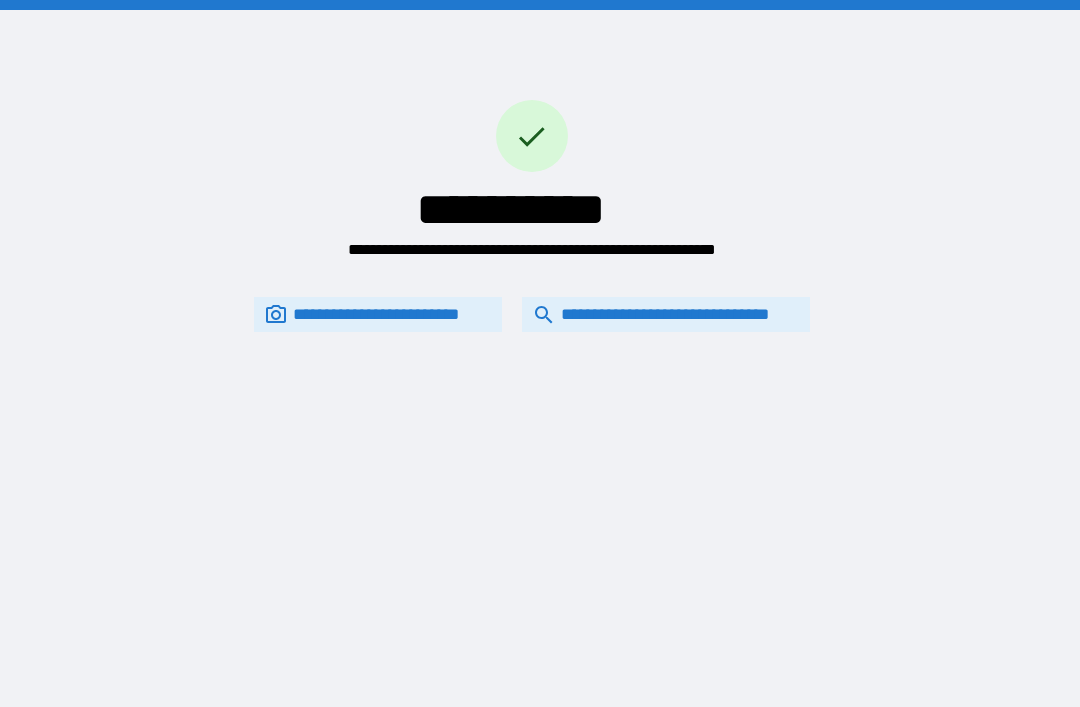 click on "**********" at bounding box center [666, 314] 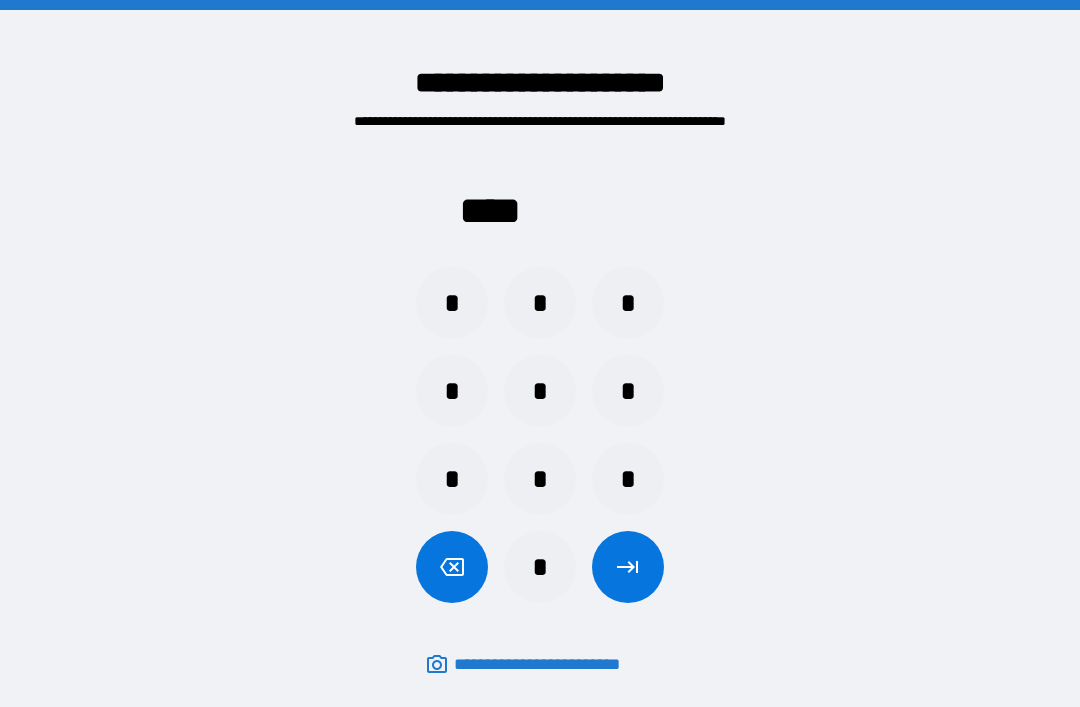 click on "*" at bounding box center (540, 303) 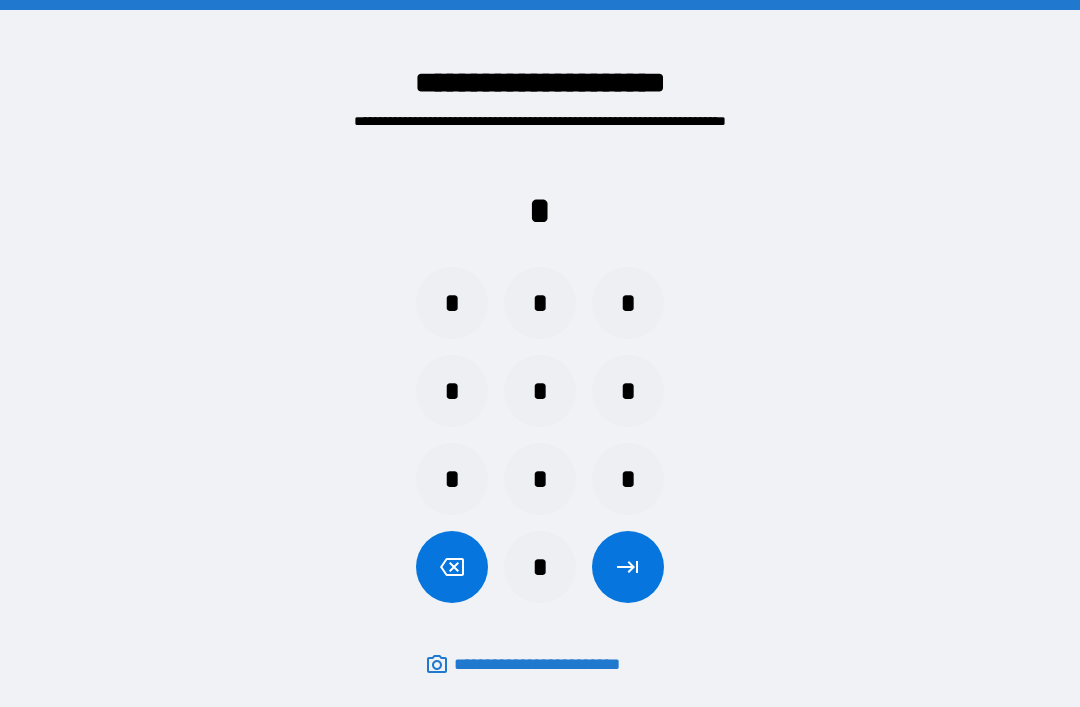 click on "*" at bounding box center (628, 479) 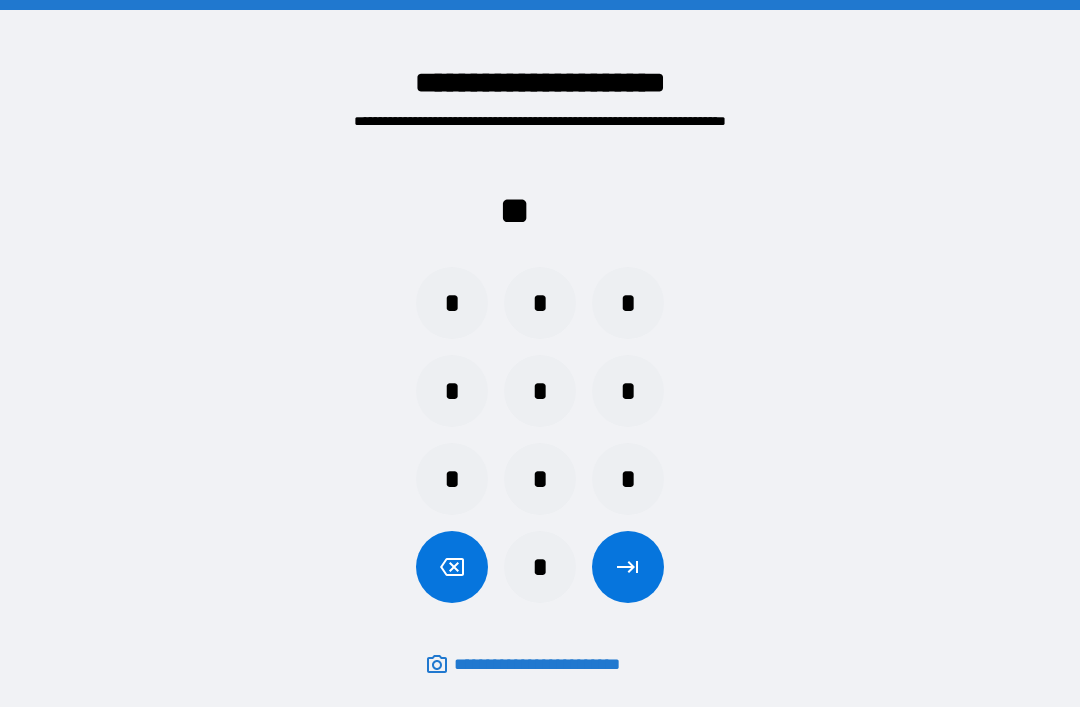 click on "*" at bounding box center [628, 391] 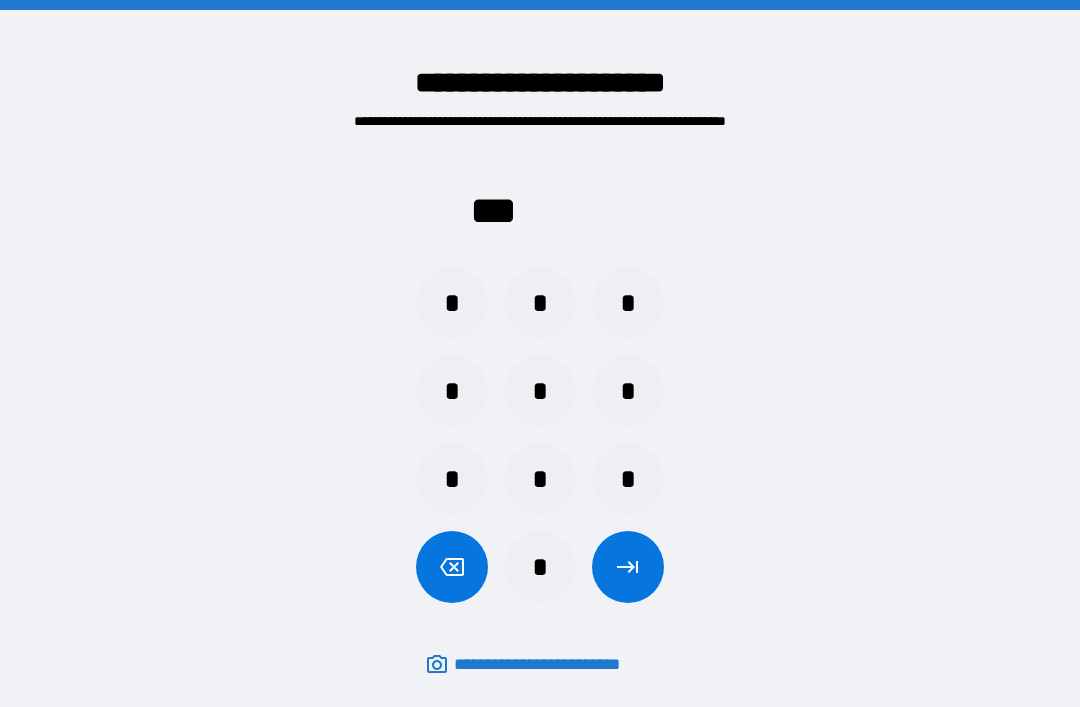click on "*" at bounding box center (452, 303) 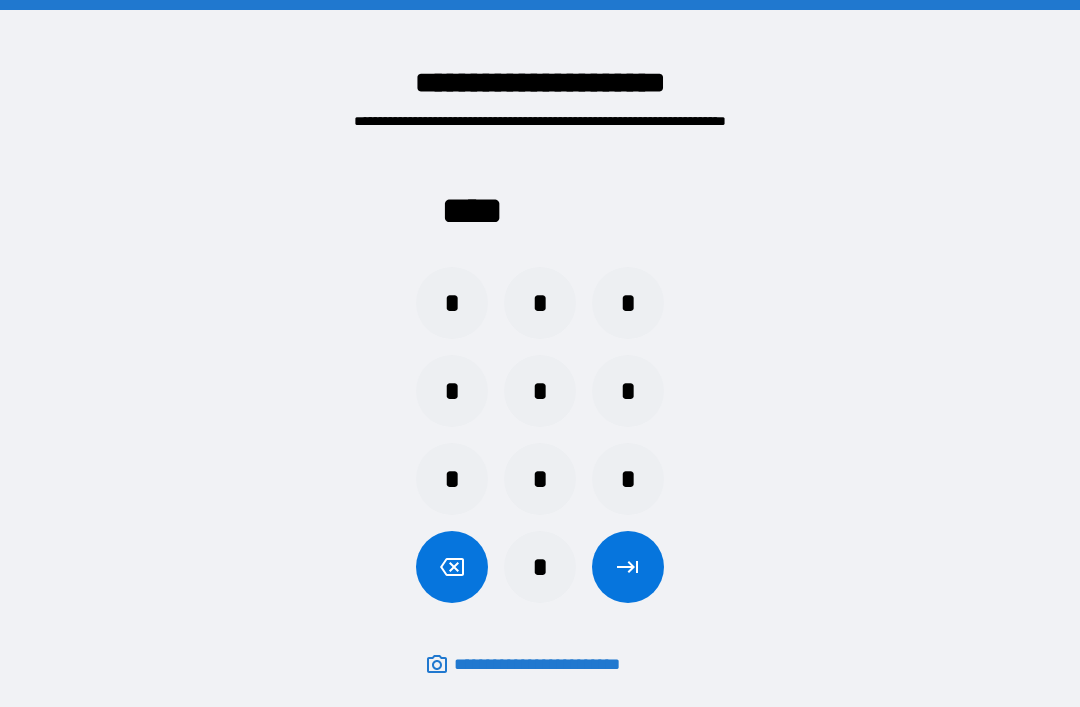 click on "**** * * * * * * * * * *" at bounding box center (540, 381) 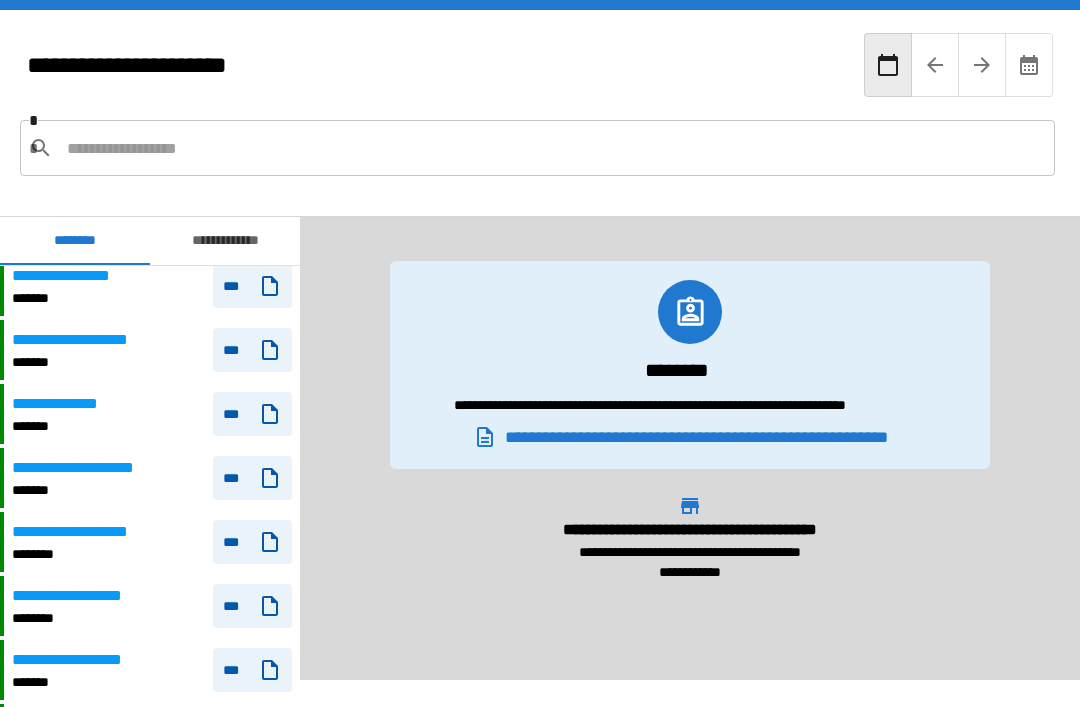 scroll, scrollTop: 1880, scrollLeft: 0, axis: vertical 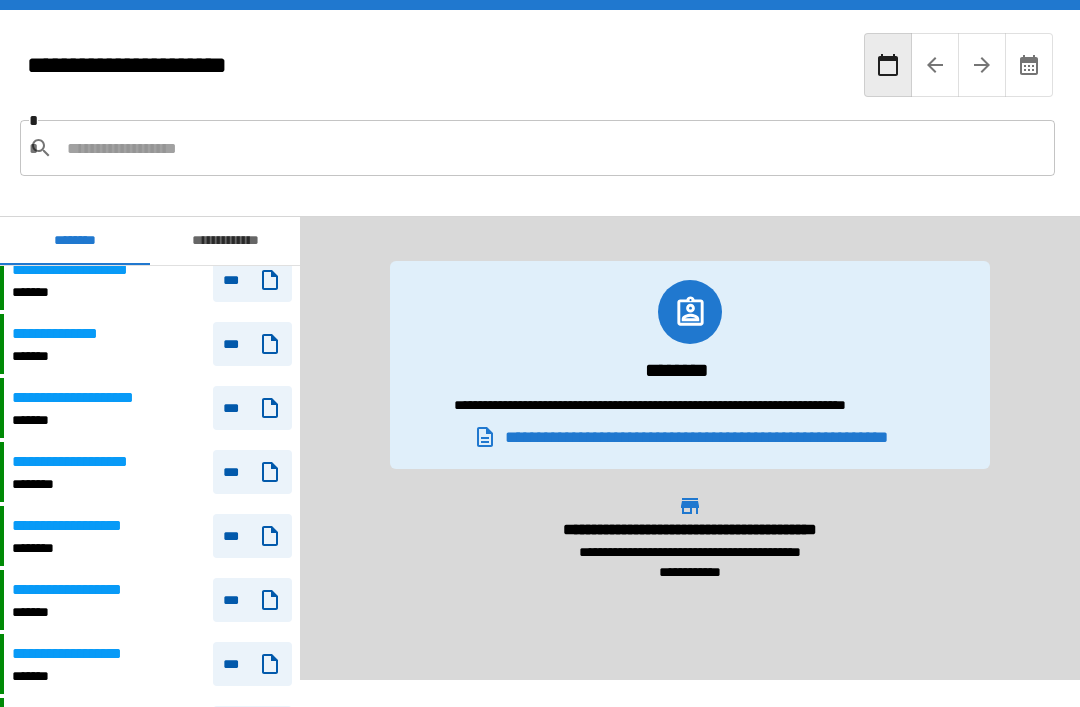 click on "**********" at bounding box center [94, 590] 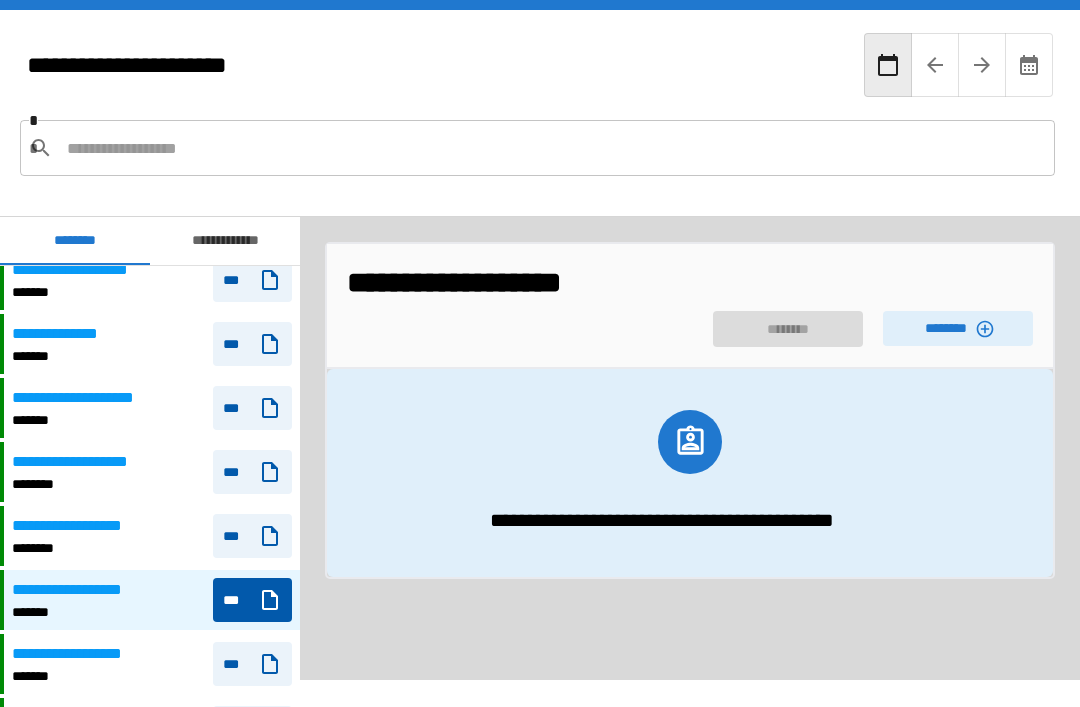 click on "********" at bounding box center (958, 328) 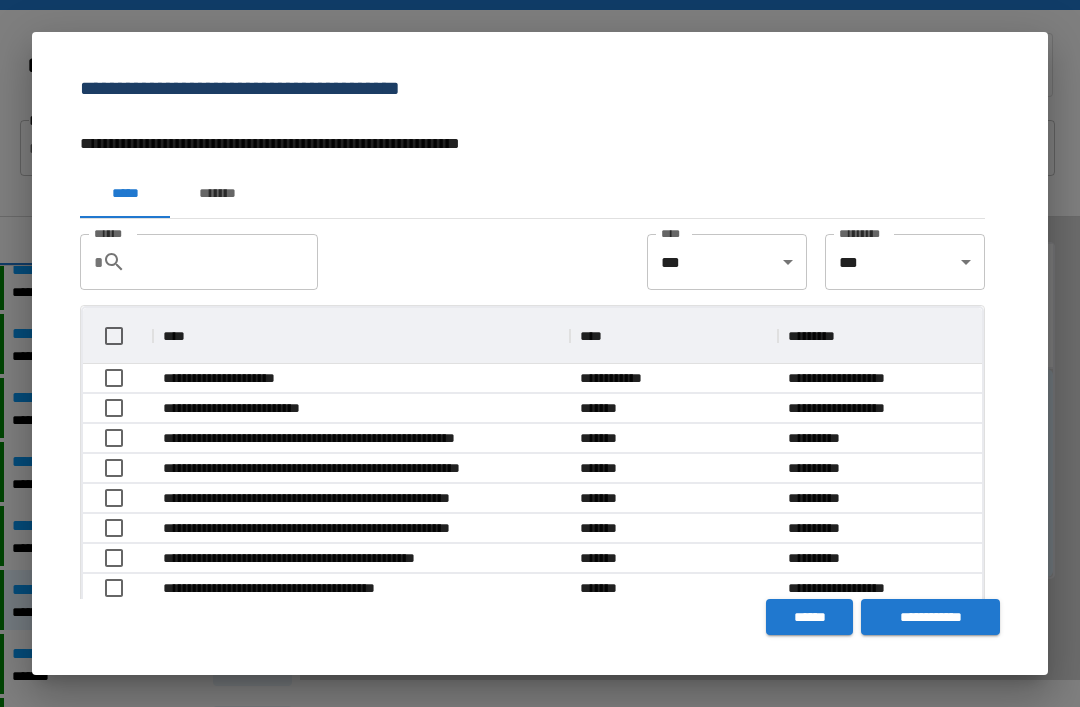 scroll, scrollTop: 356, scrollLeft: 899, axis: both 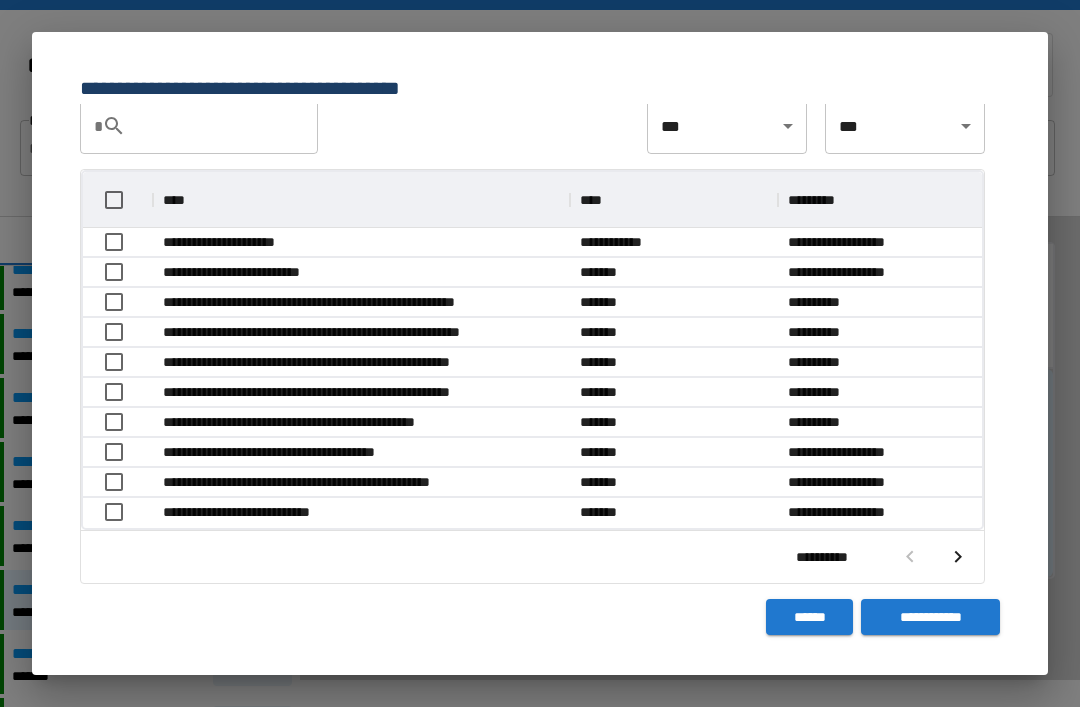 click at bounding box center (958, 557) 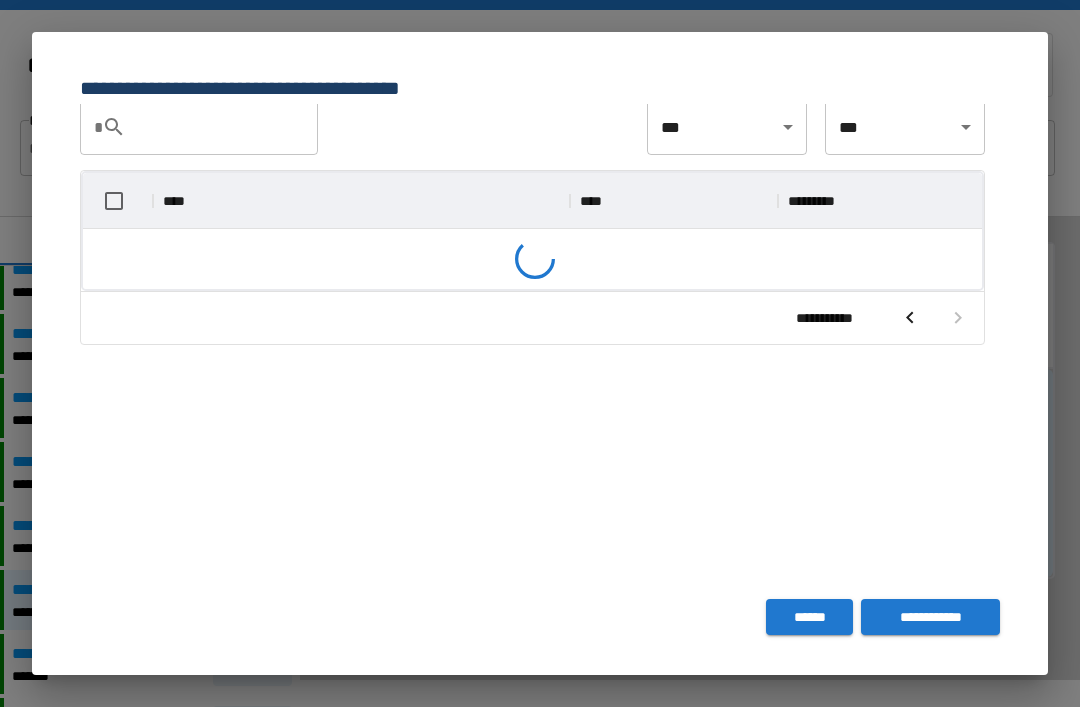 scroll, scrollTop: 116, scrollLeft: 899, axis: both 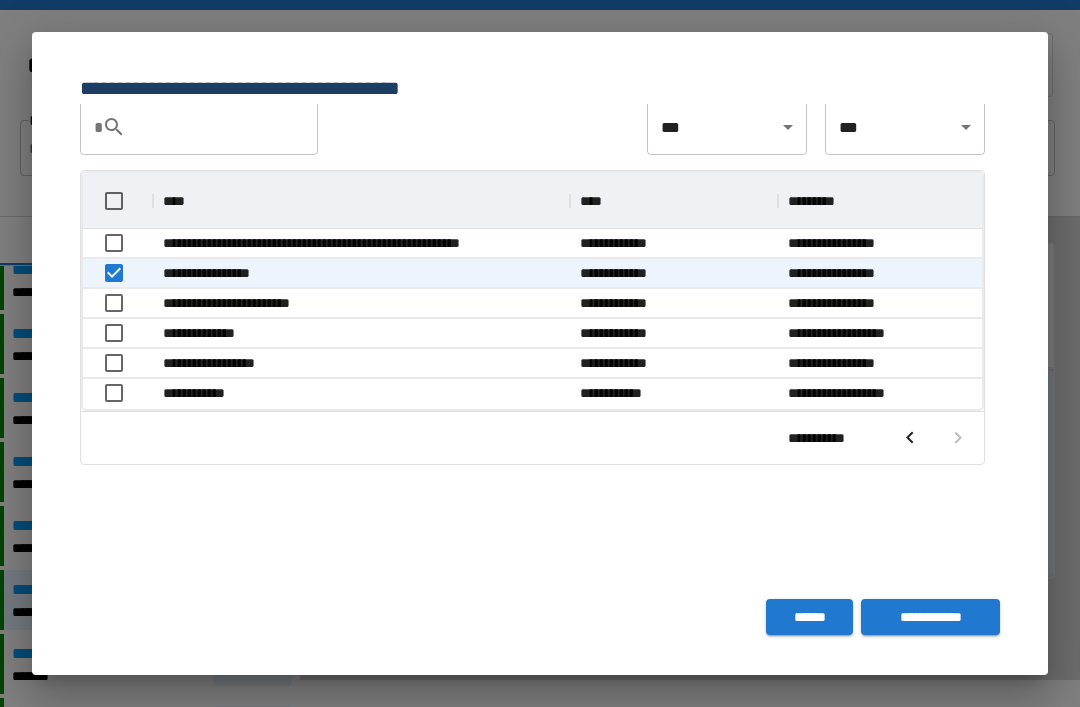 click on "**********" at bounding box center (930, 617) 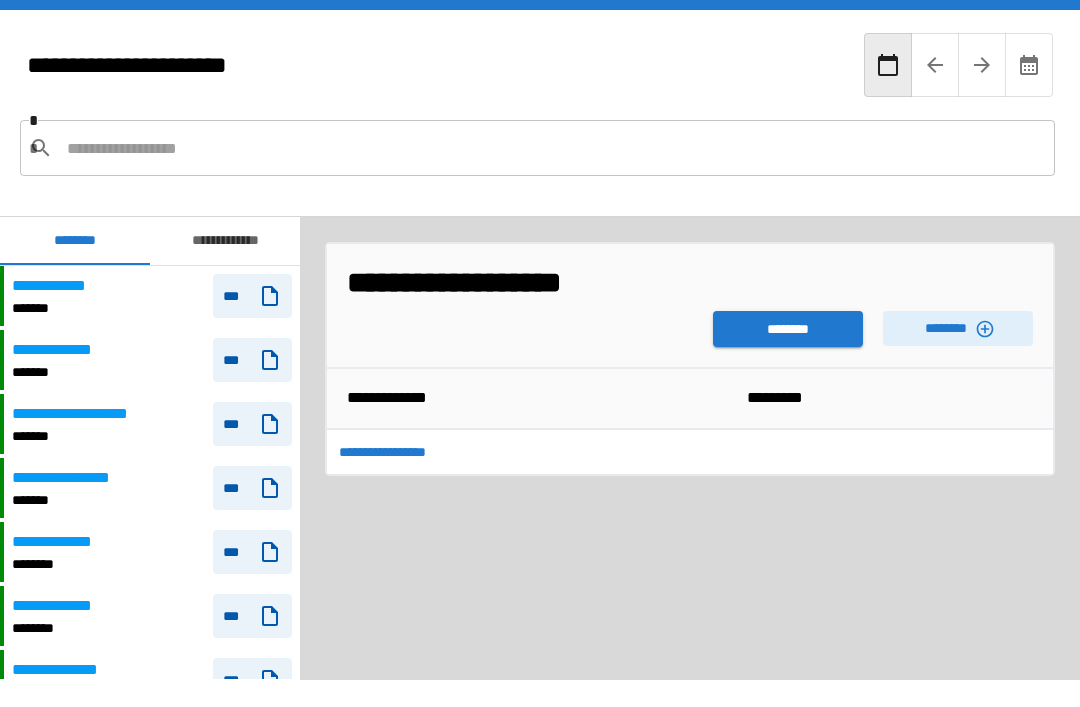 click on "********" at bounding box center (788, 329) 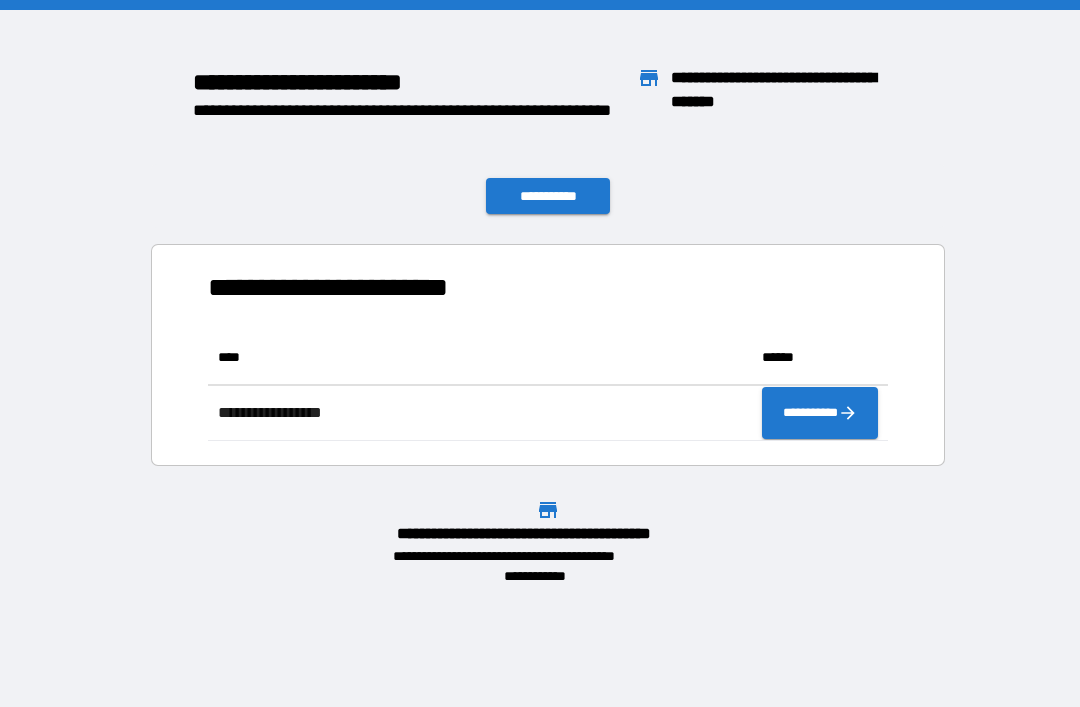 scroll, scrollTop: 1, scrollLeft: 1, axis: both 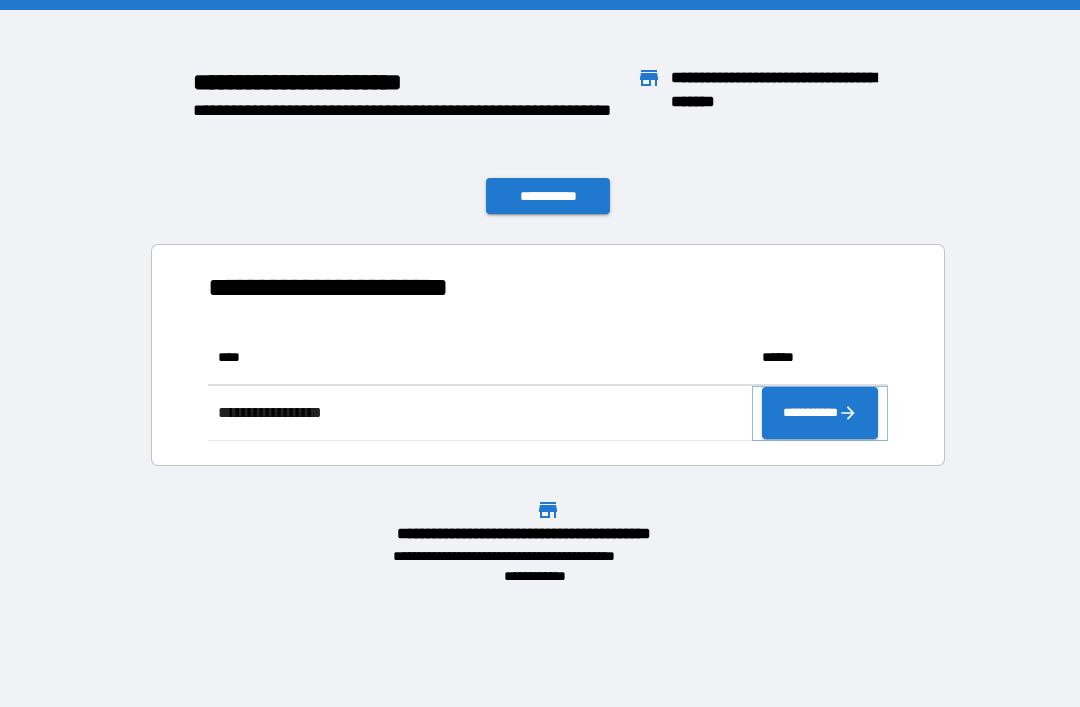 click on "**********" at bounding box center [820, 413] 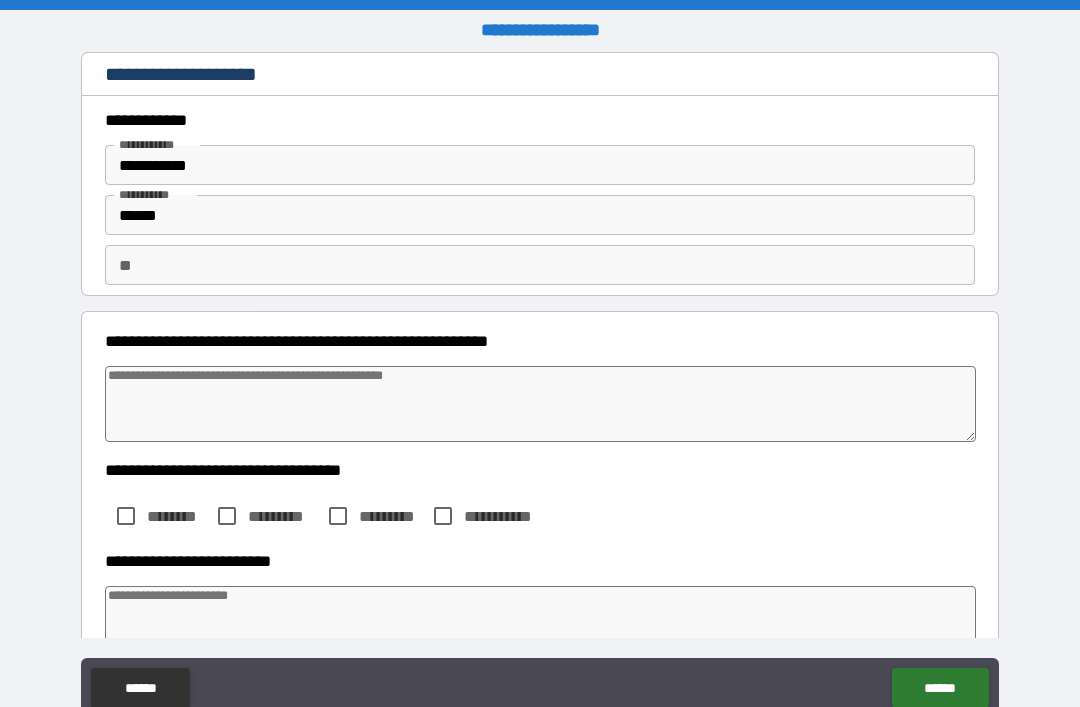 type on "*" 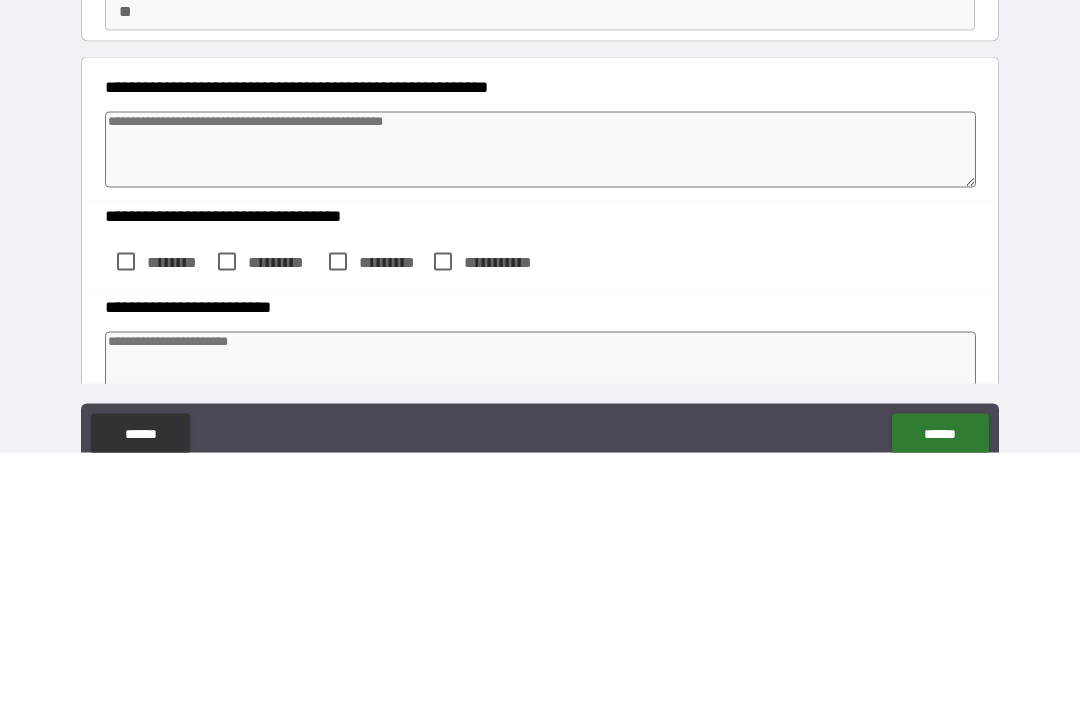 click on "**********" at bounding box center [540, 501] 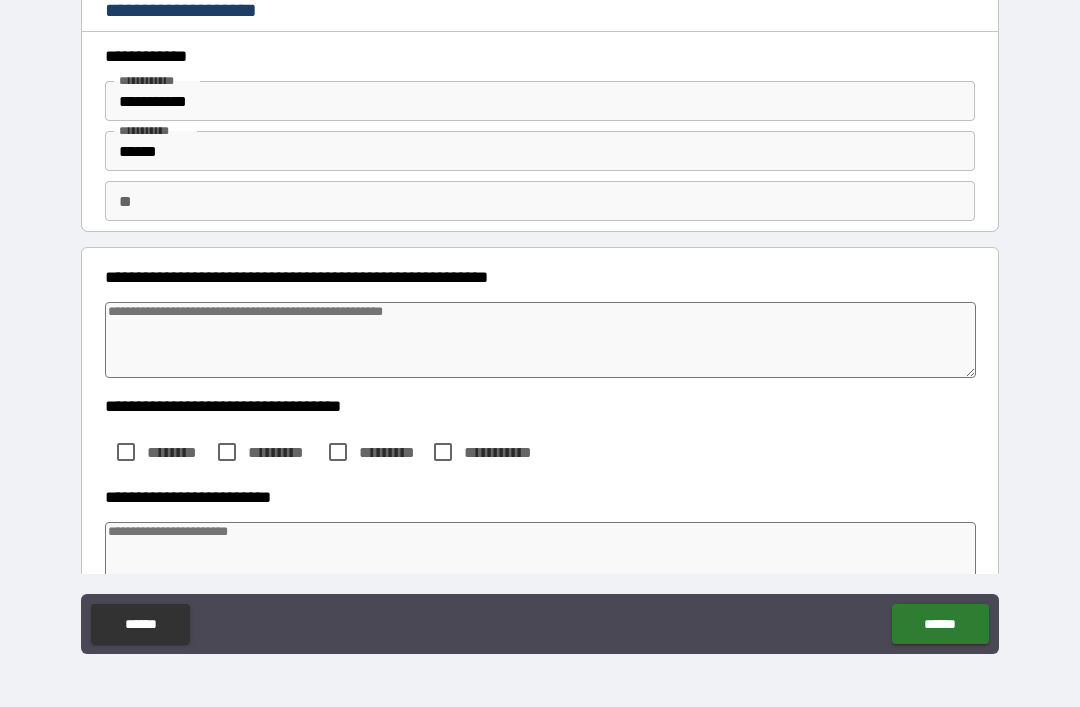 type on "*" 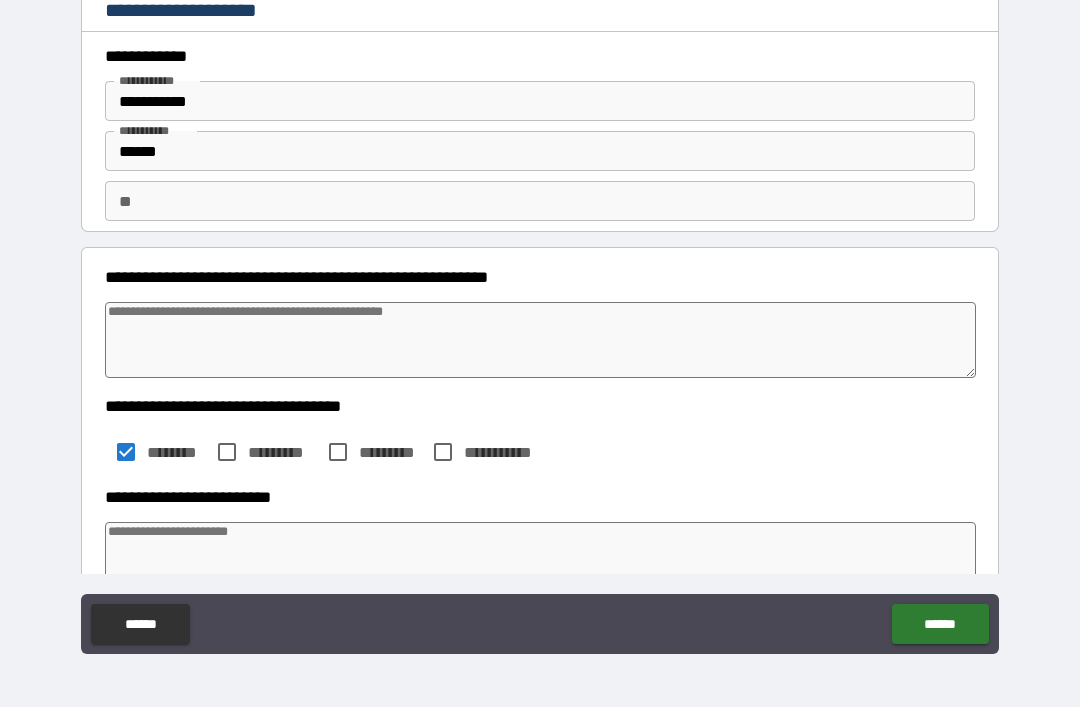 type on "*" 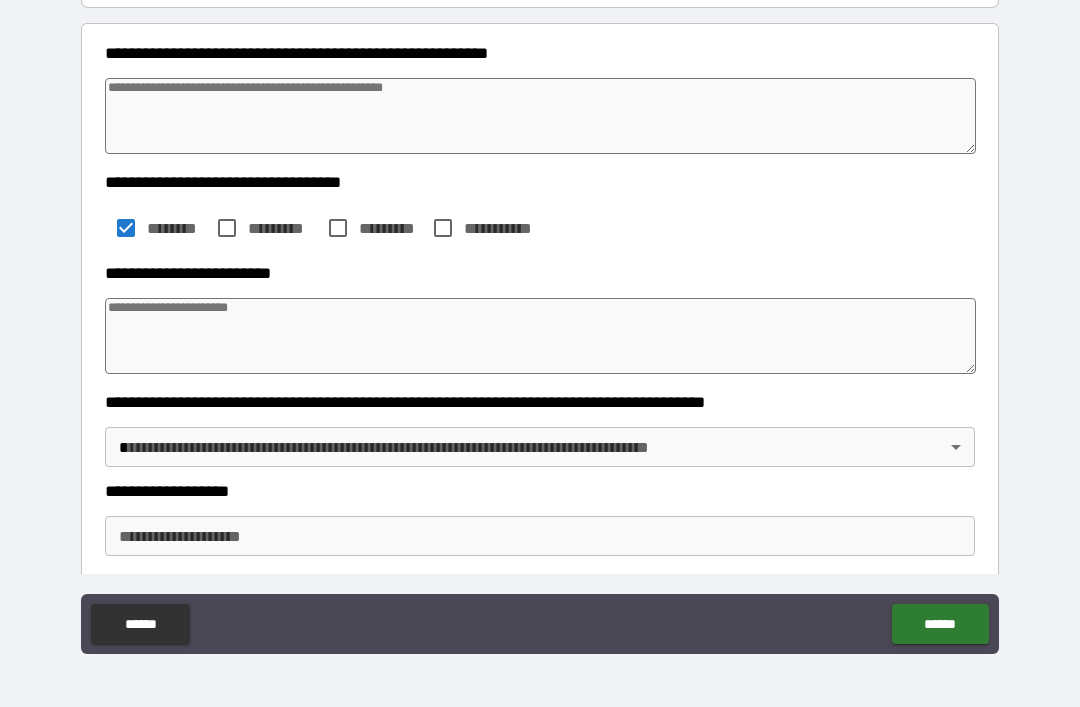 scroll, scrollTop: 235, scrollLeft: 0, axis: vertical 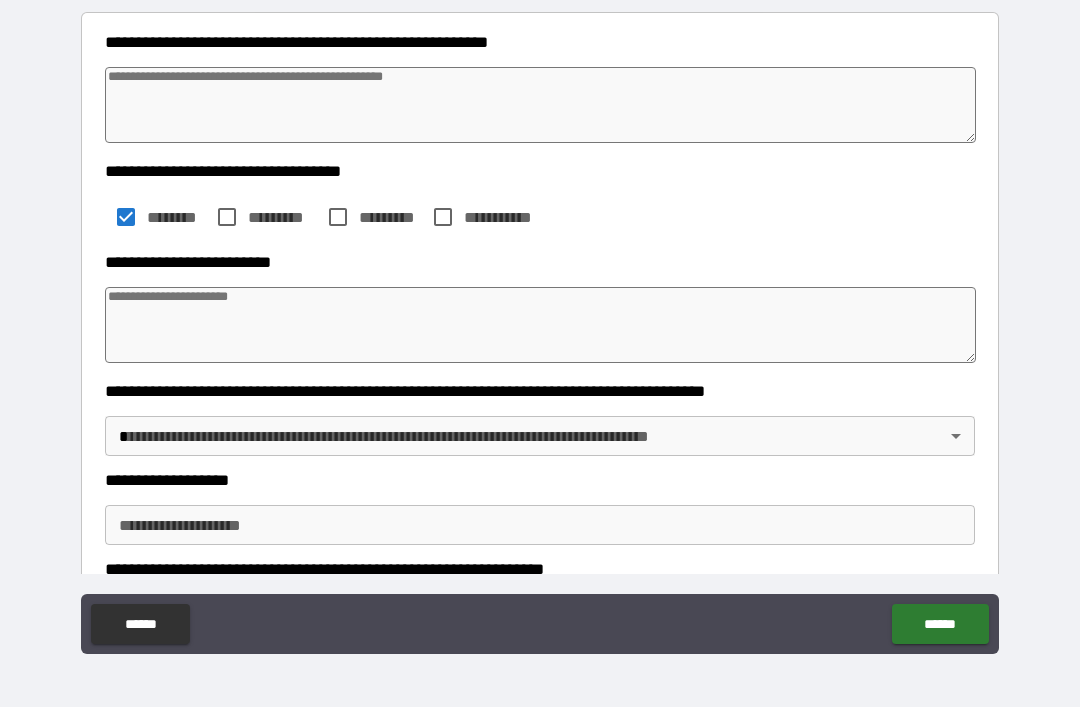 click at bounding box center (540, 325) 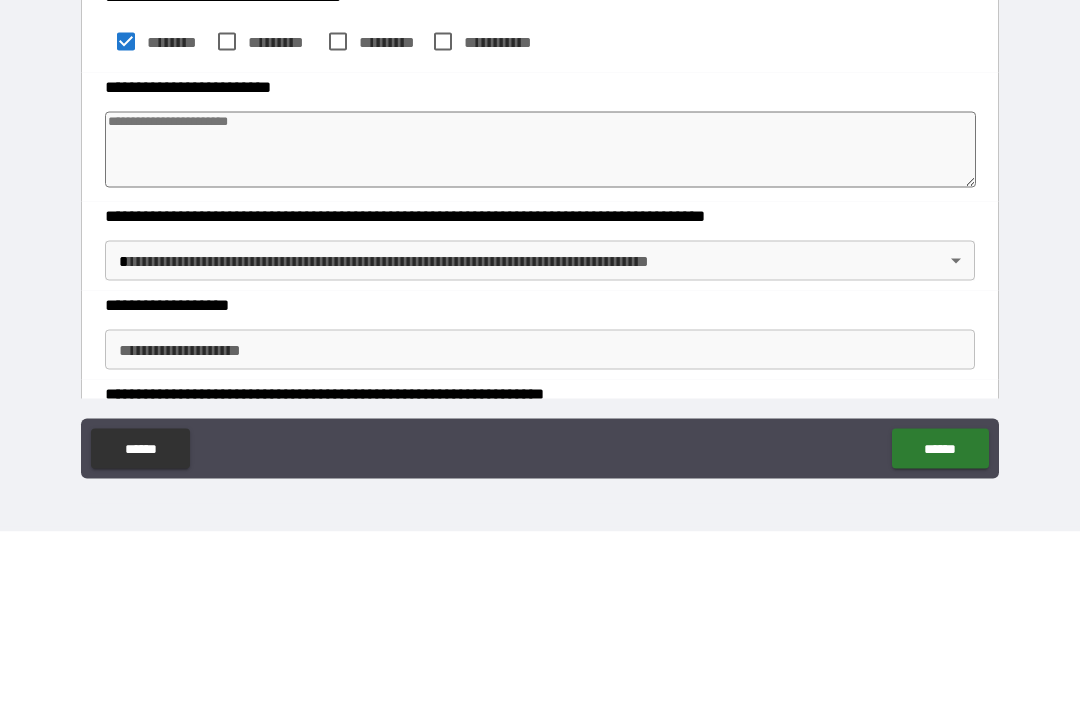type on "*" 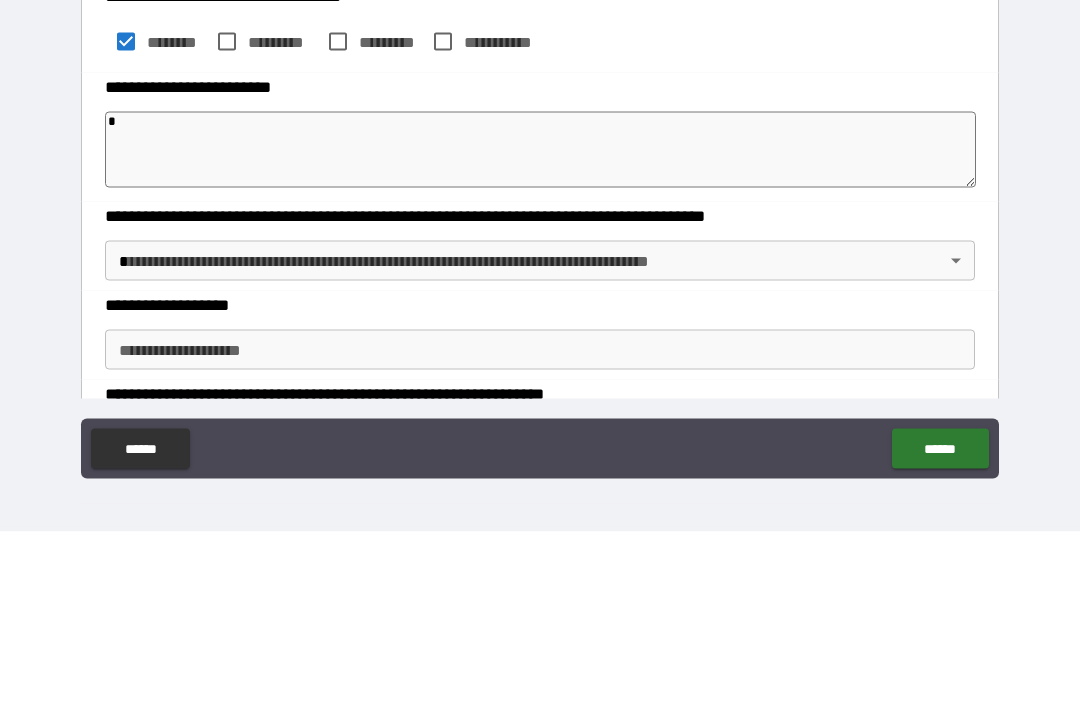 type on "*" 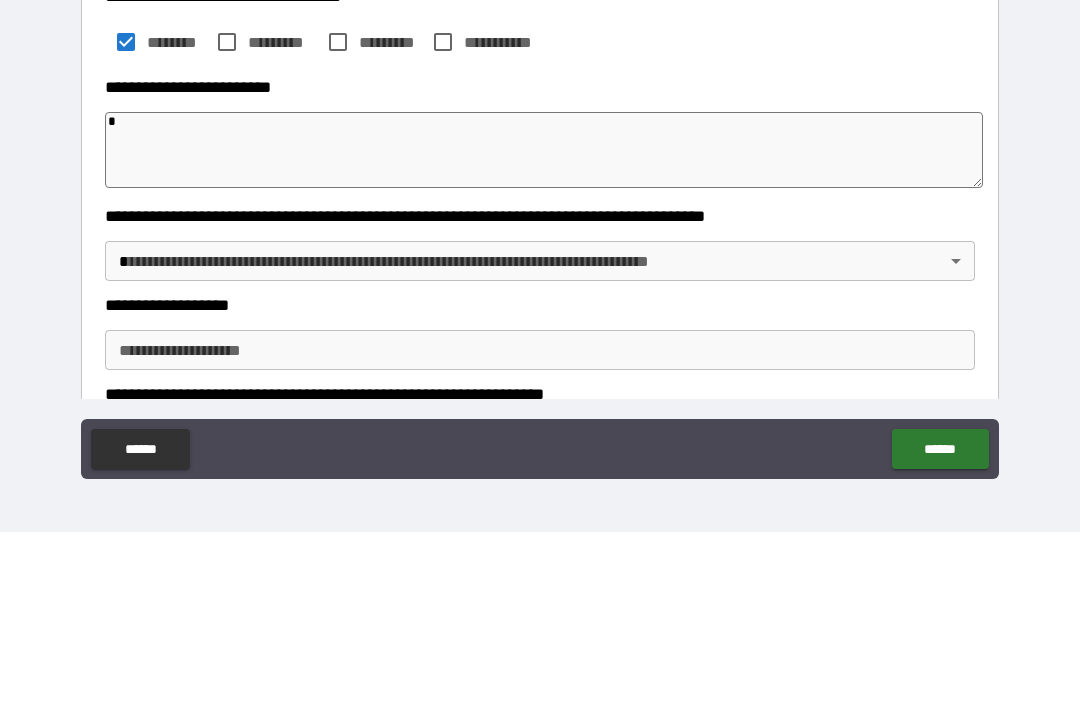 type on "*" 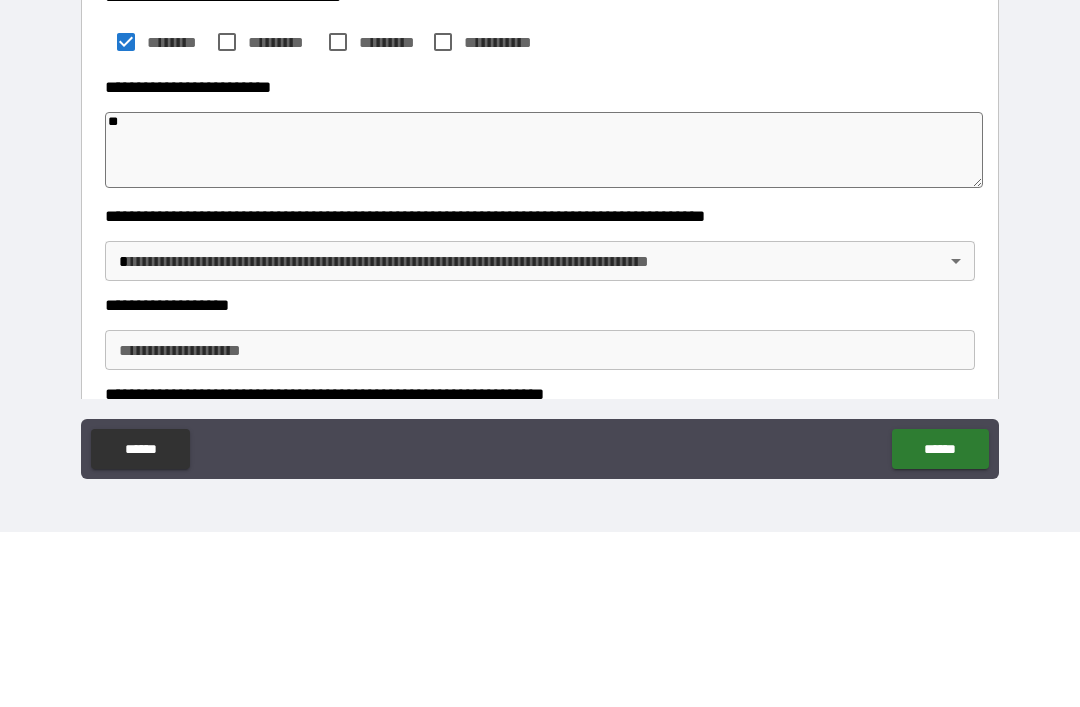 type on "*" 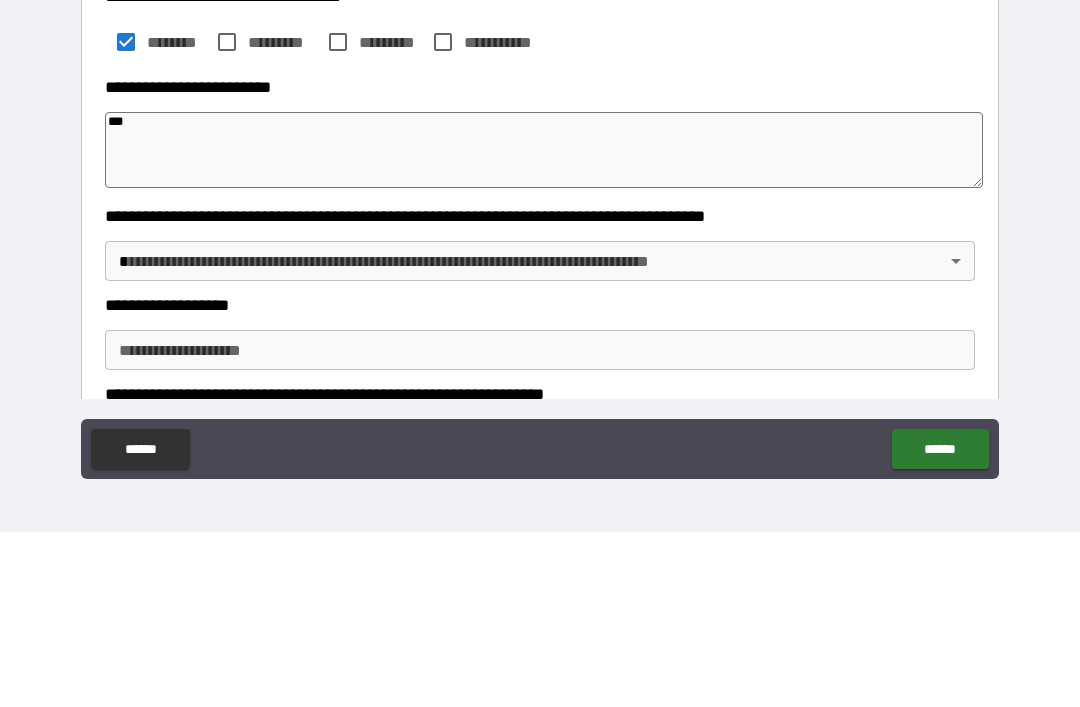 type on "*" 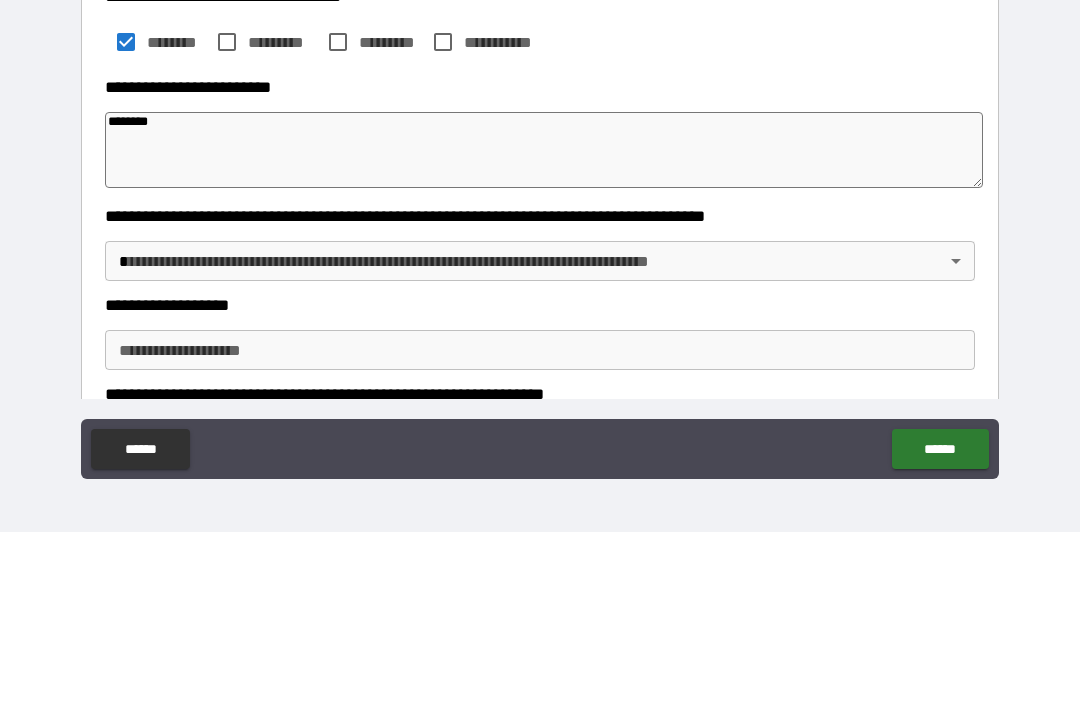 type on "*" 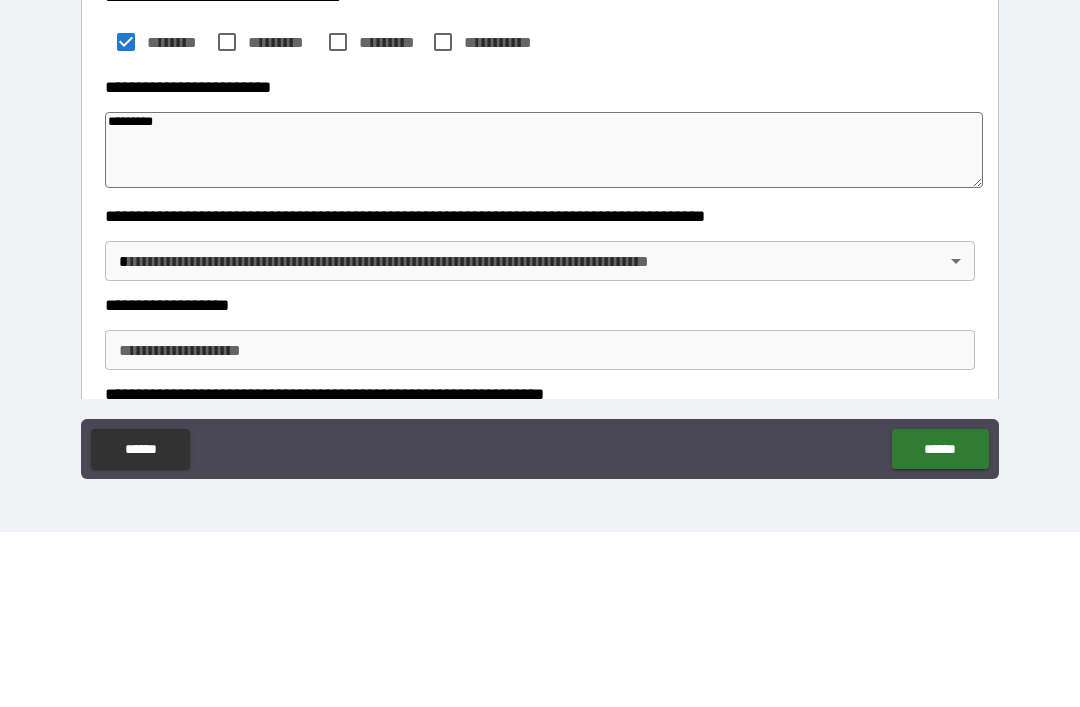 type on "*" 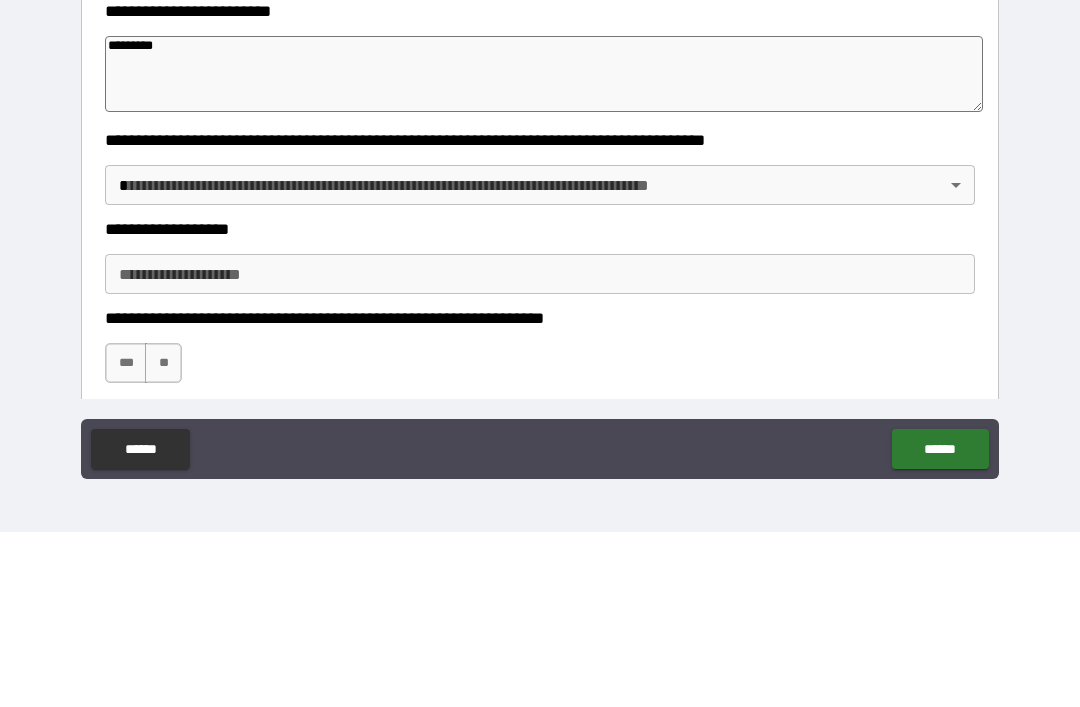 scroll, scrollTop: 317, scrollLeft: 0, axis: vertical 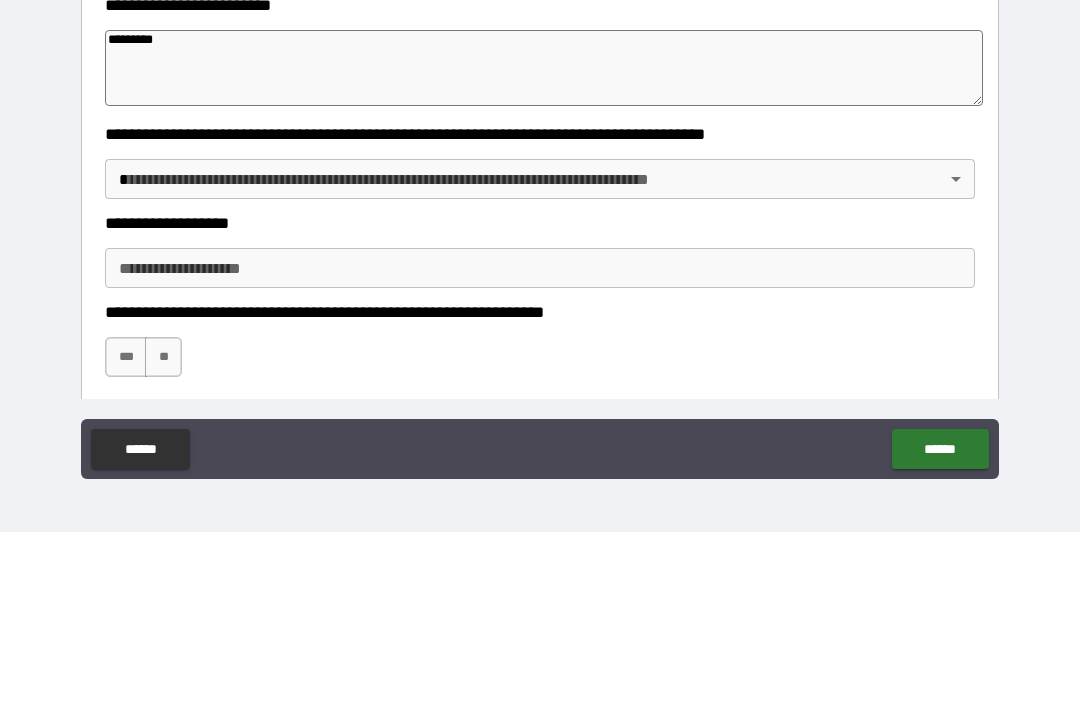 type on "********" 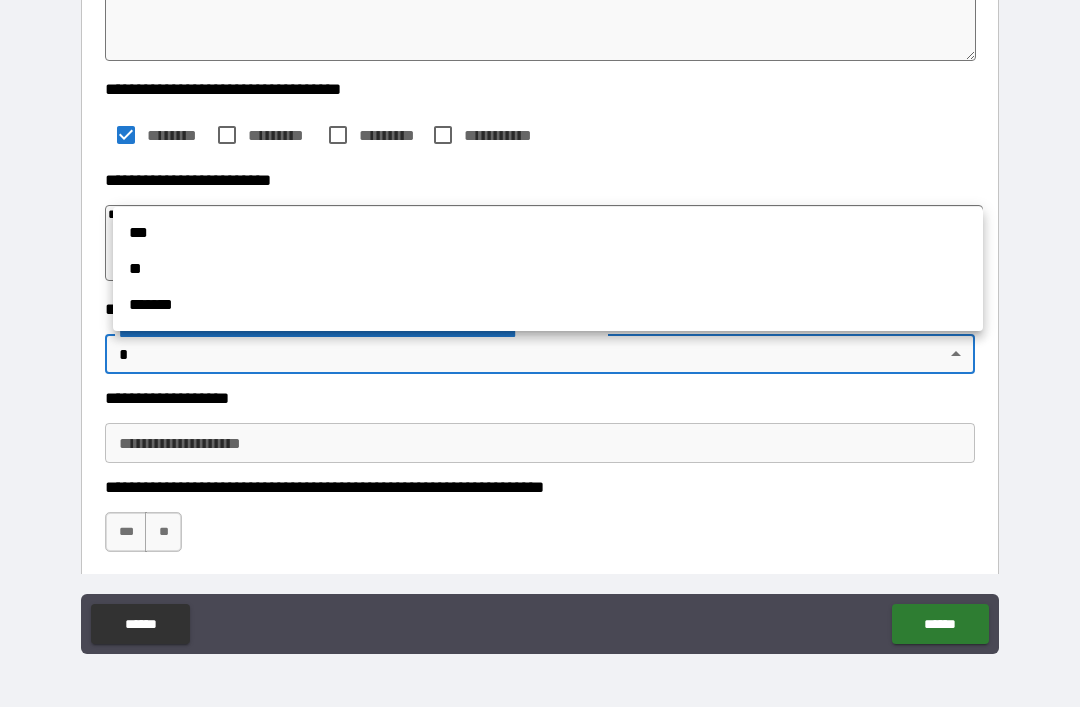 click at bounding box center [540, 353] 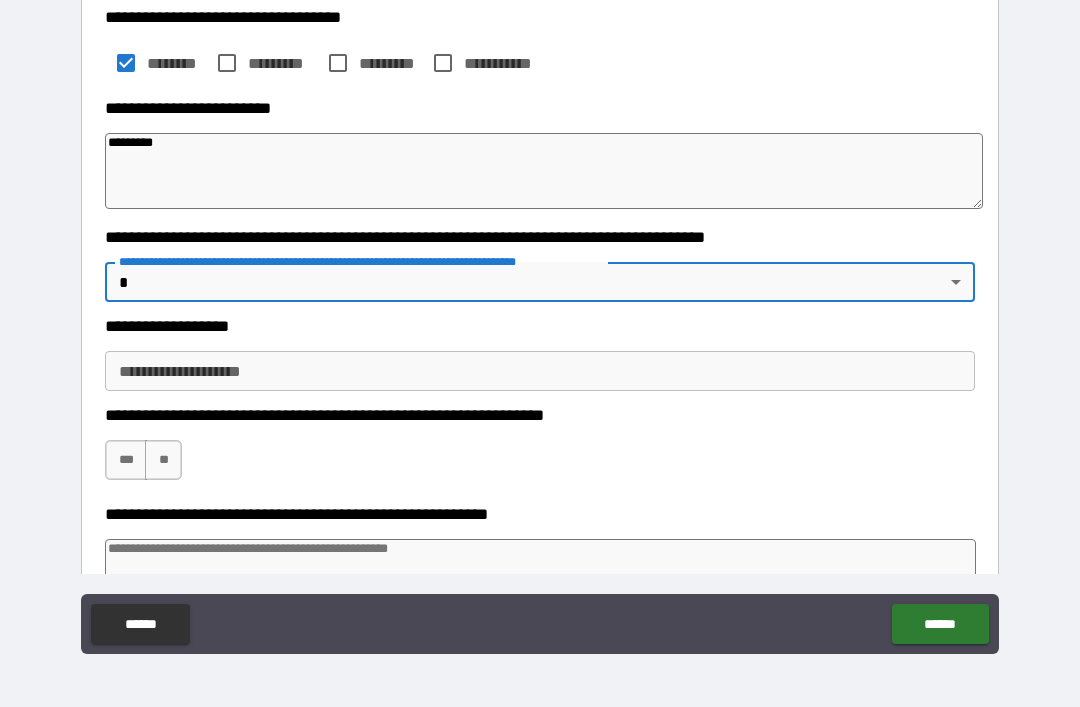 scroll, scrollTop: 402, scrollLeft: 0, axis: vertical 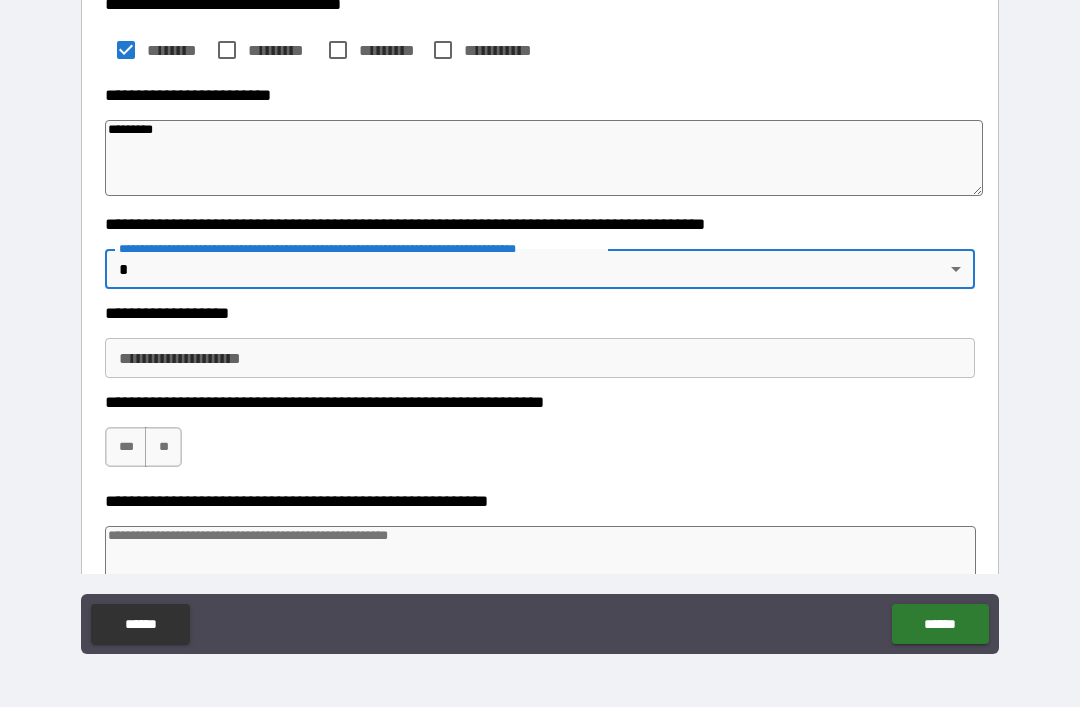 click on "**" at bounding box center [163, 447] 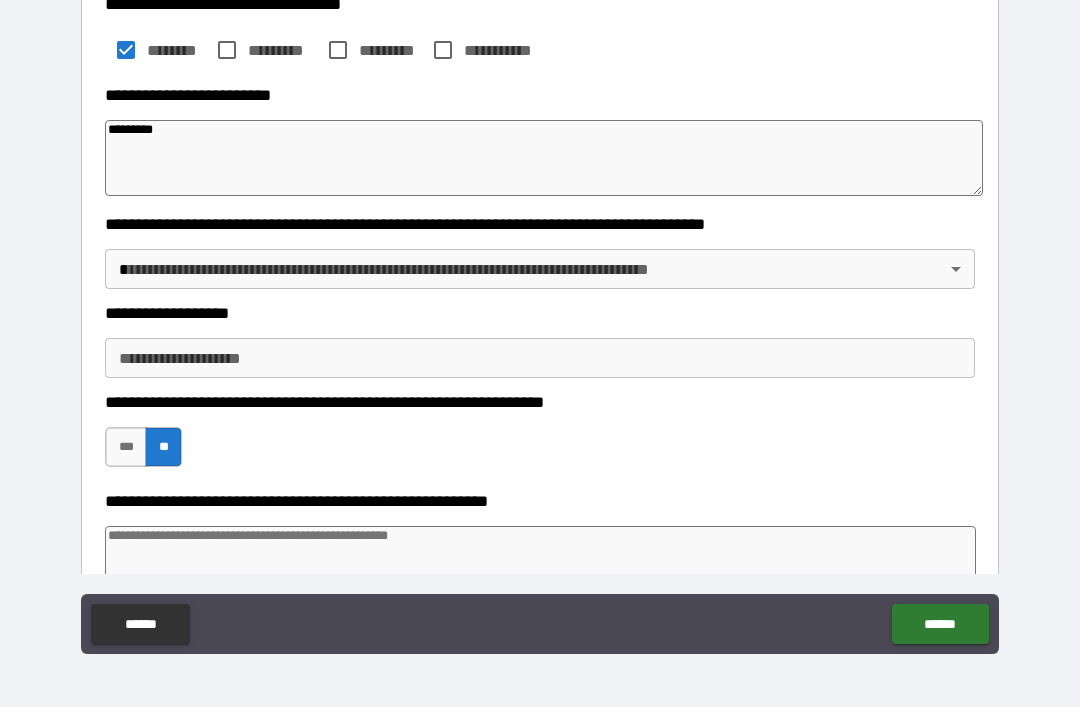 type on "*" 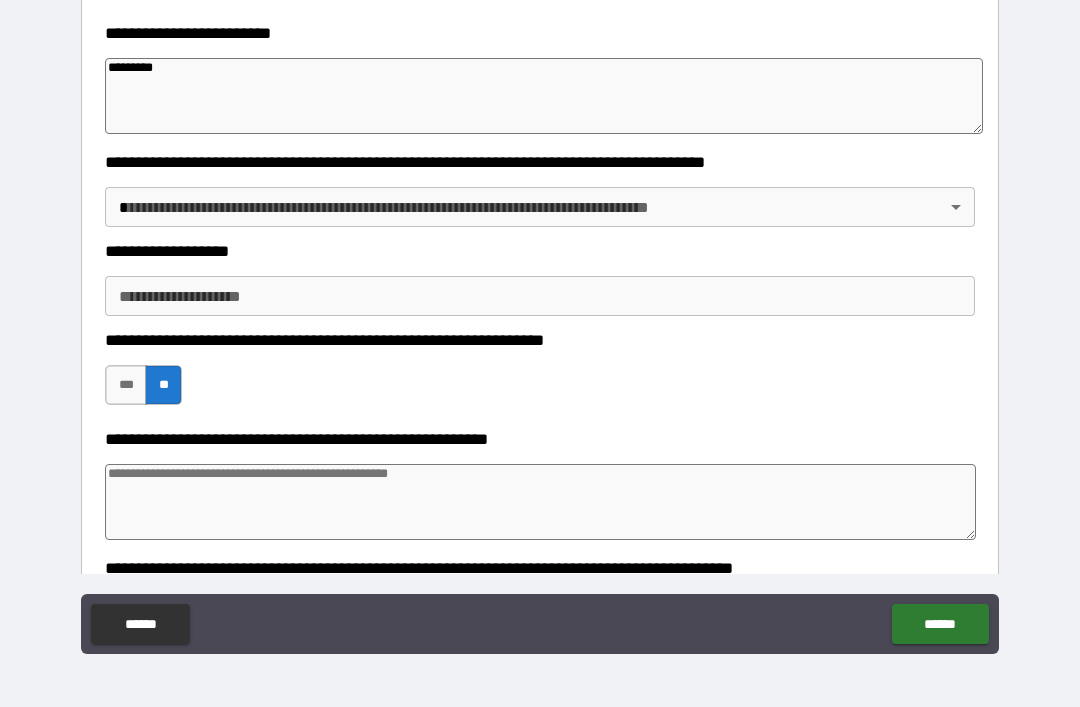 scroll, scrollTop: 445, scrollLeft: 0, axis: vertical 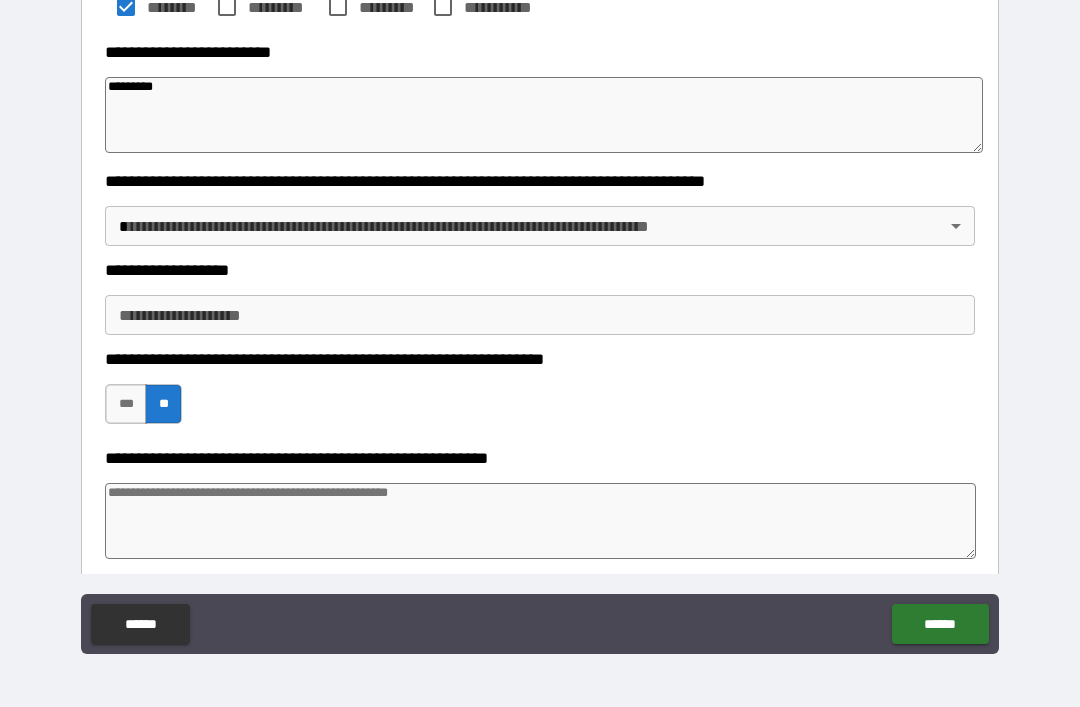 click on "**********" at bounding box center [540, 321] 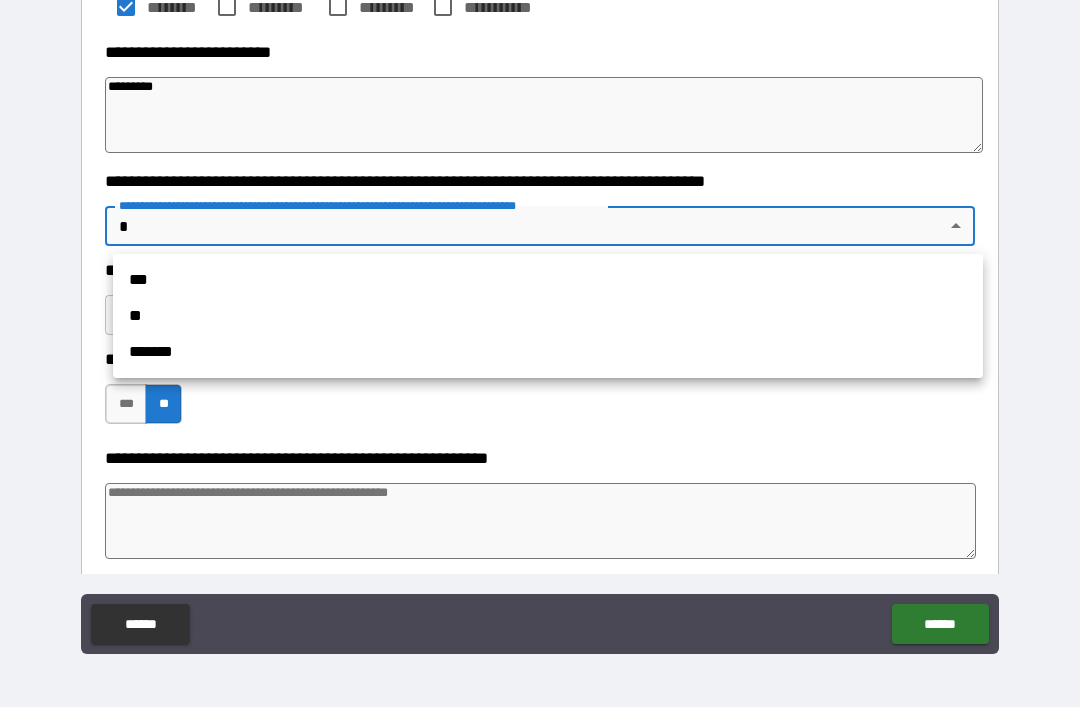 click on "**" at bounding box center [548, 316] 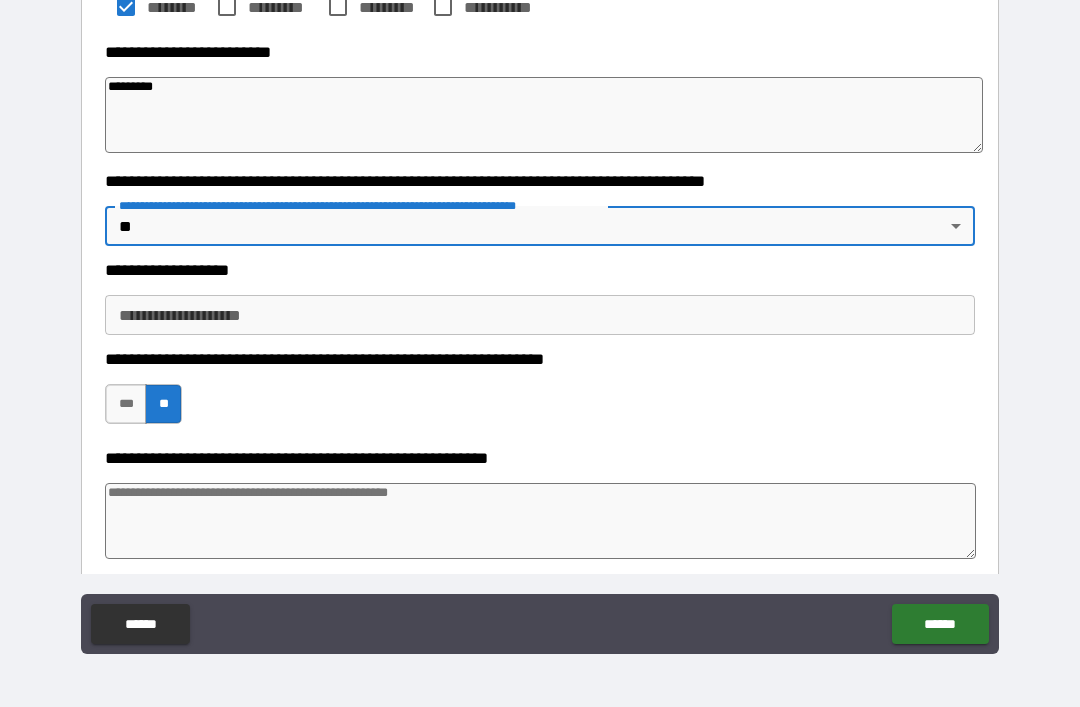 type on "*" 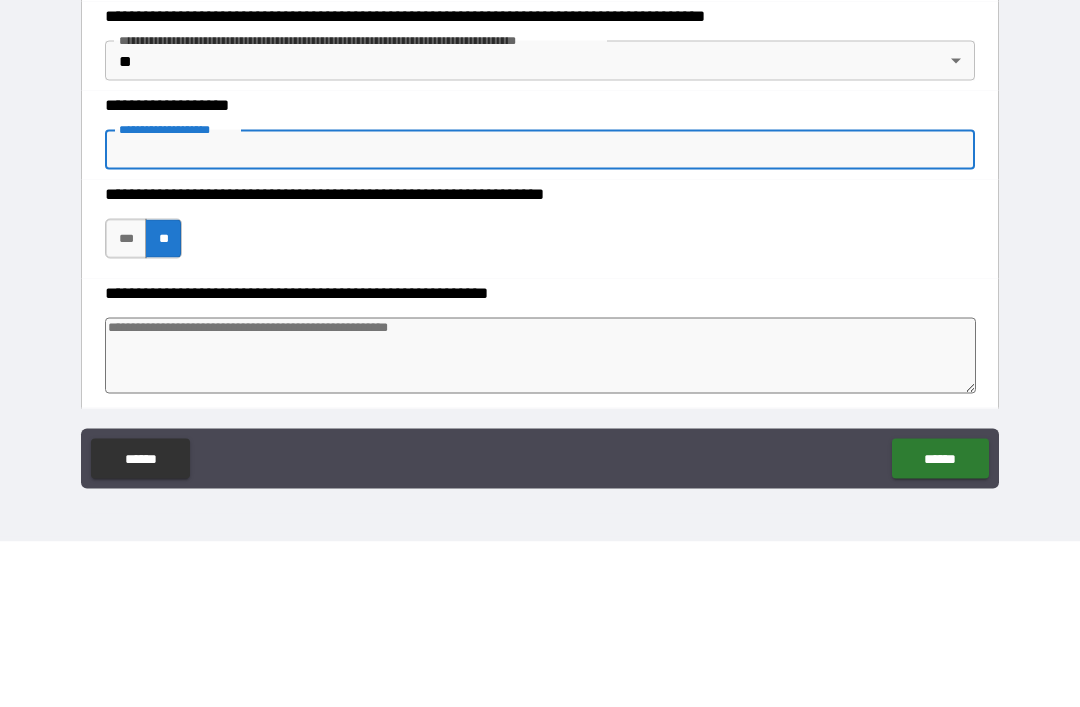 type on "*" 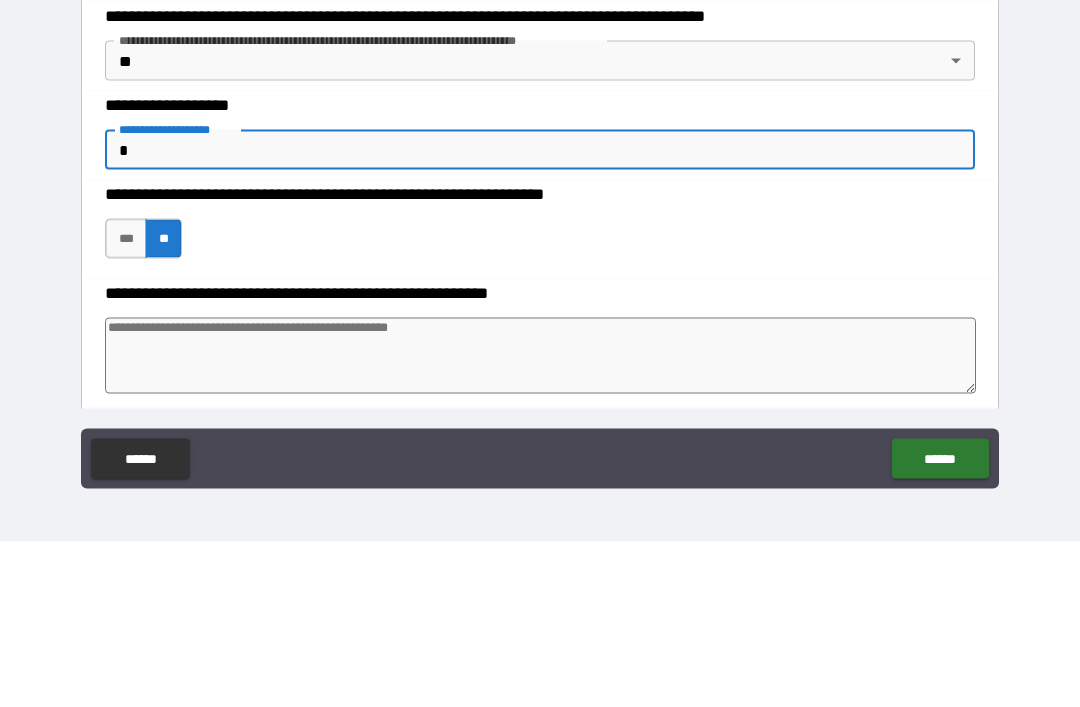 type on "*" 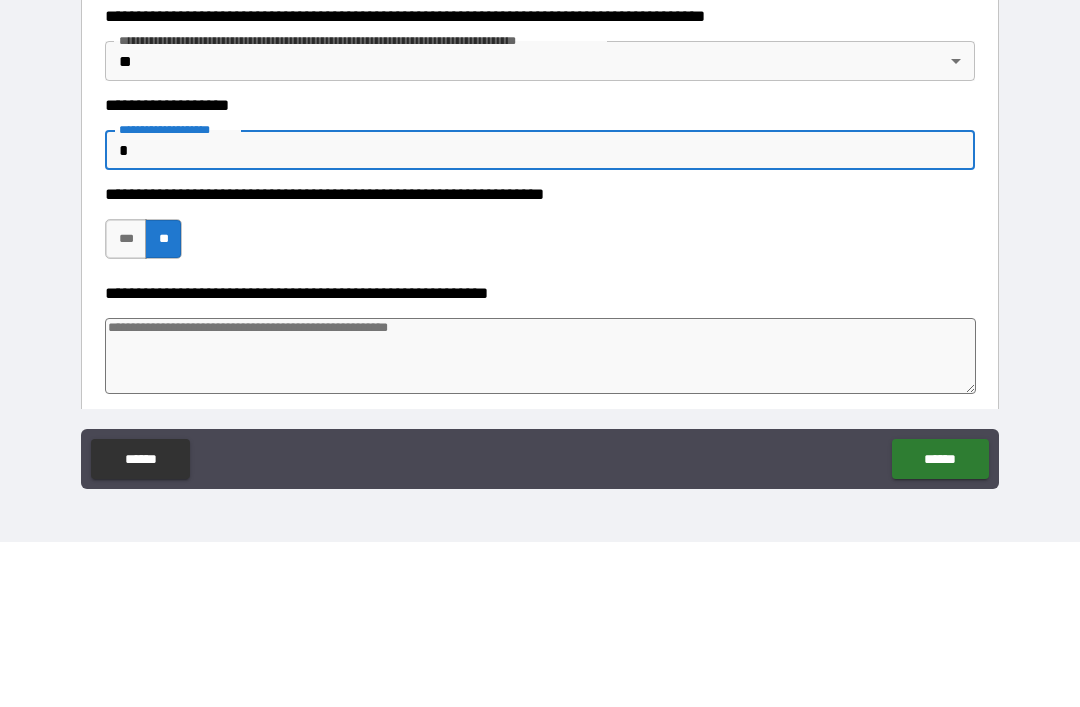 type on "*" 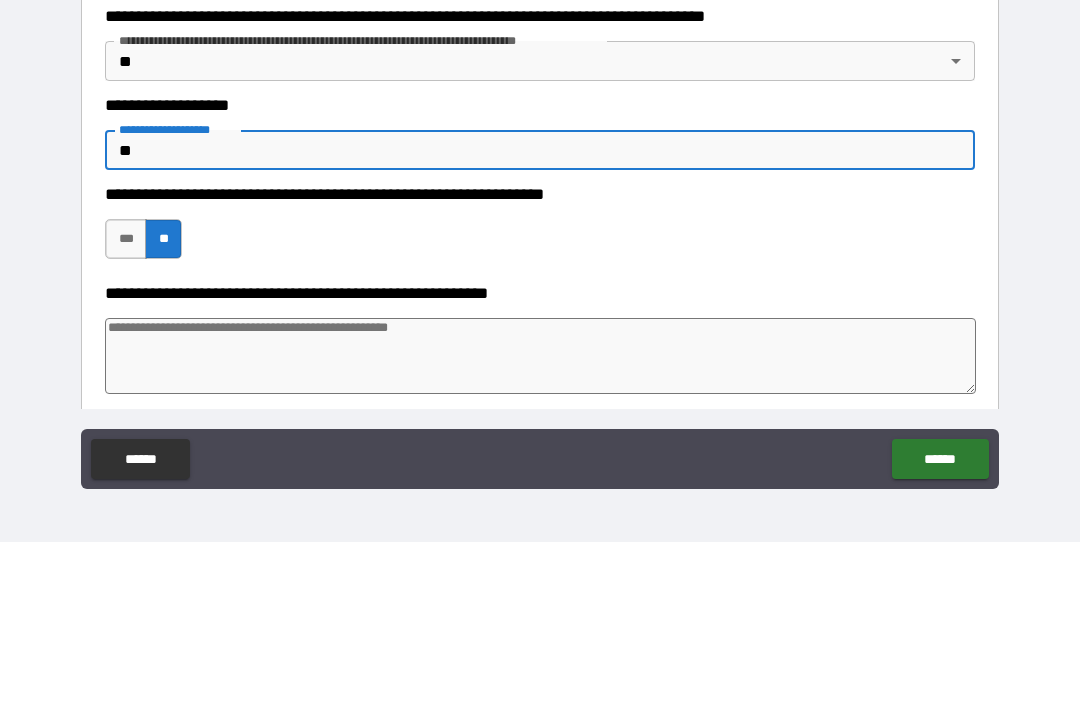type on "*" 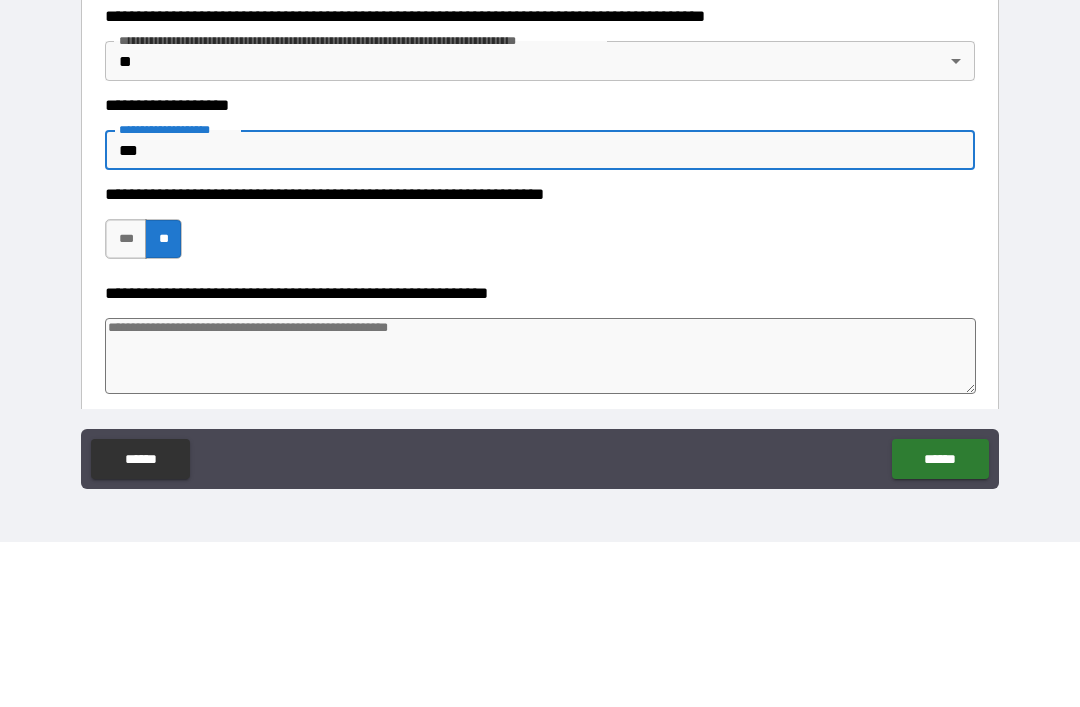 type on "*" 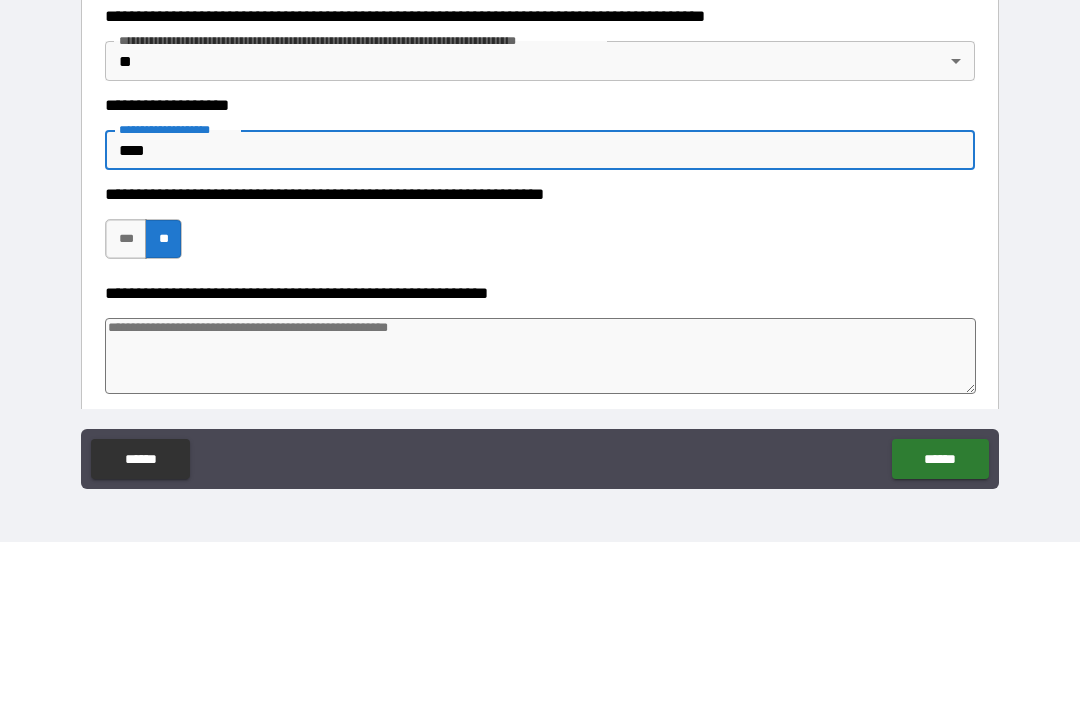 type on "*" 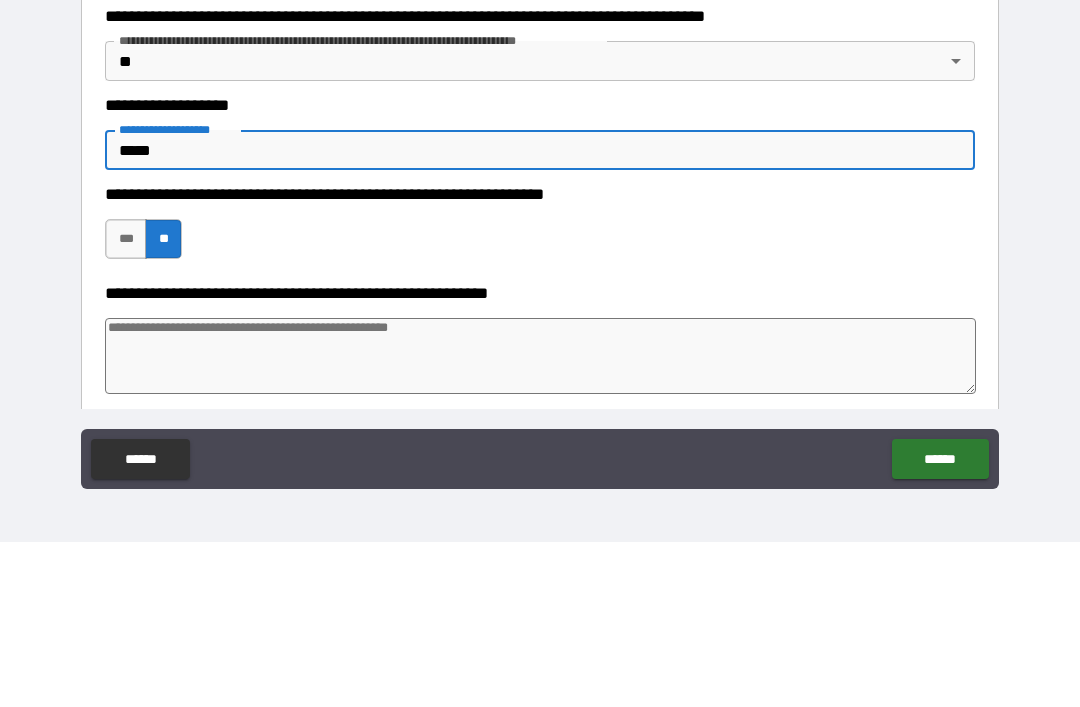 type on "*" 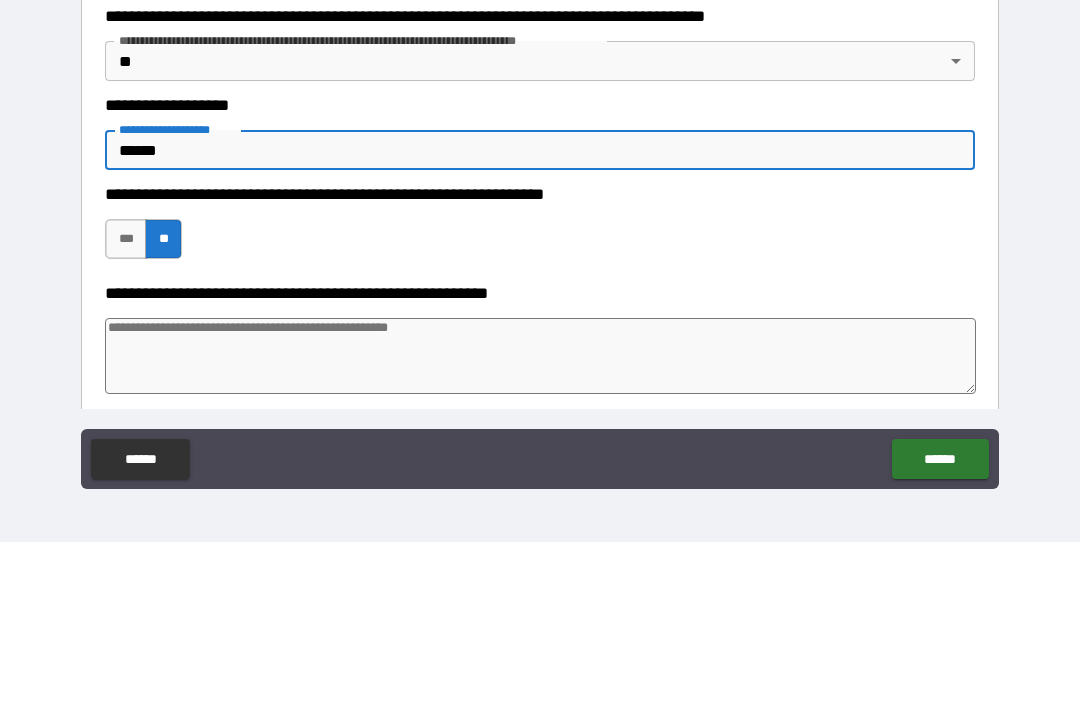 type on "*" 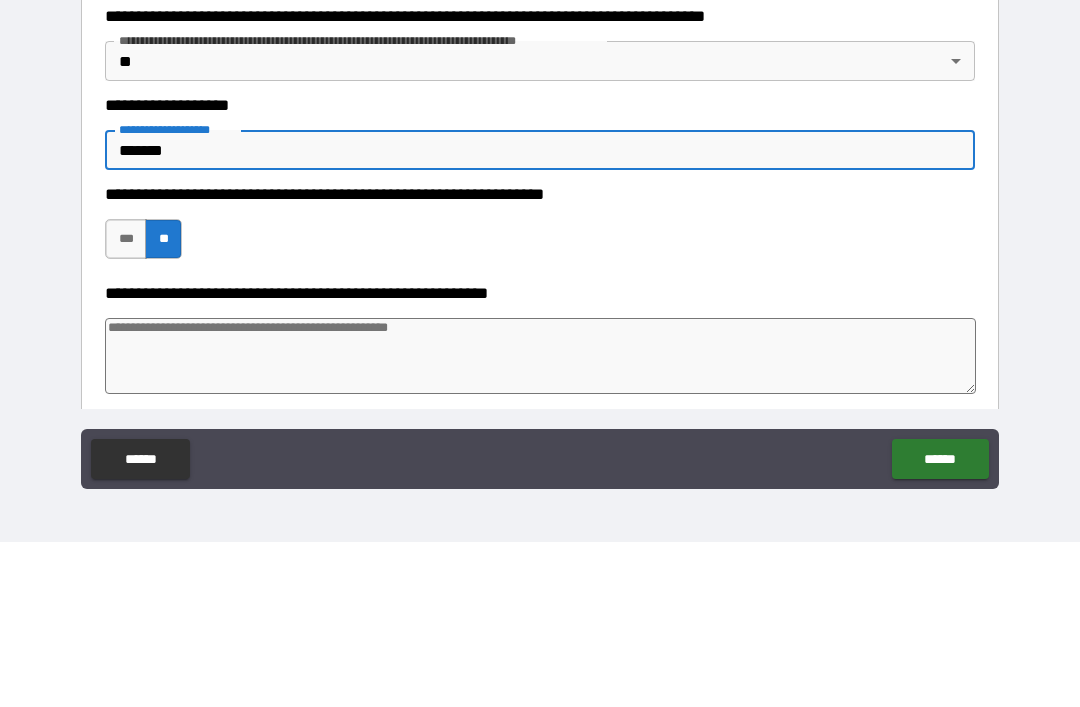 type on "*" 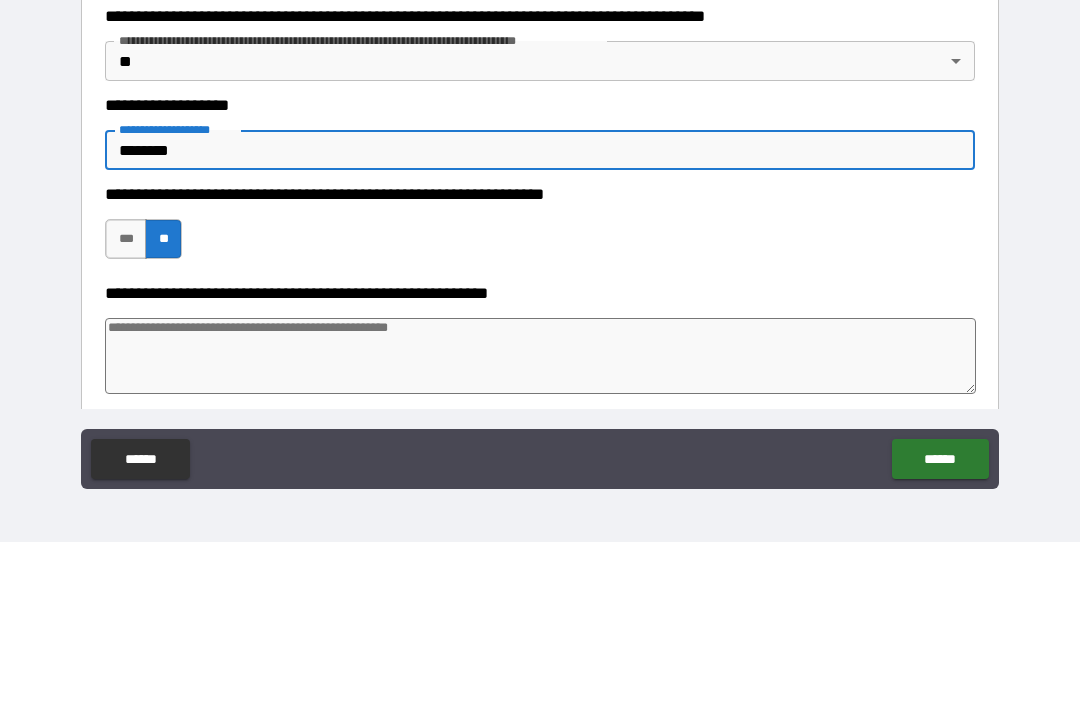 type on "*" 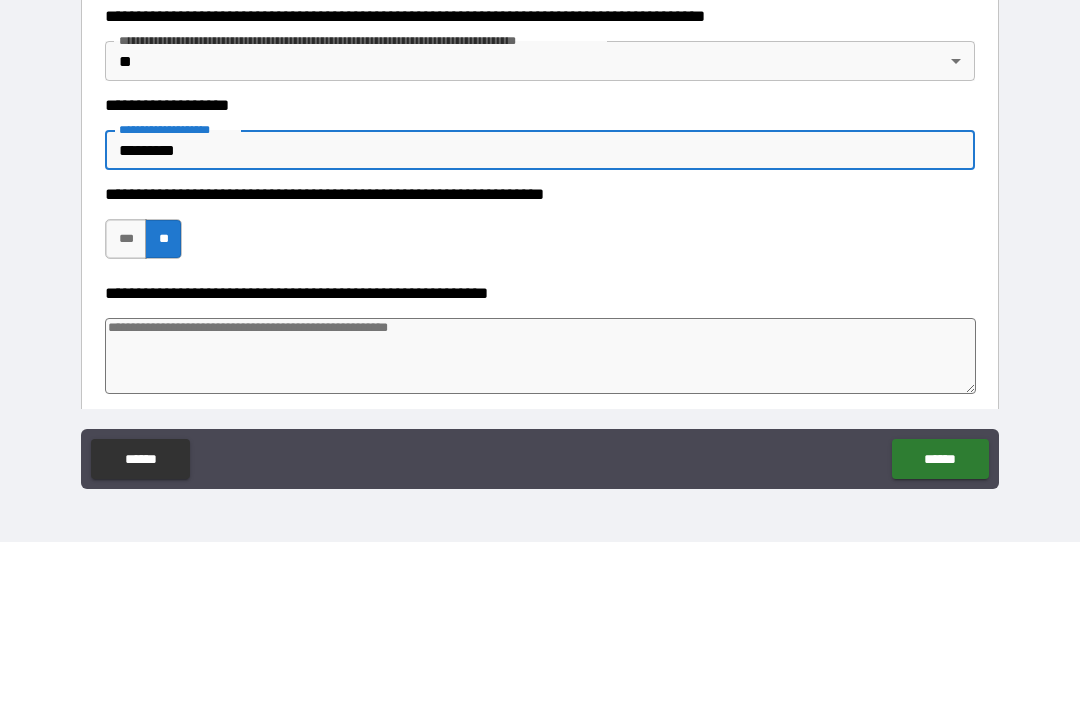 type on "*" 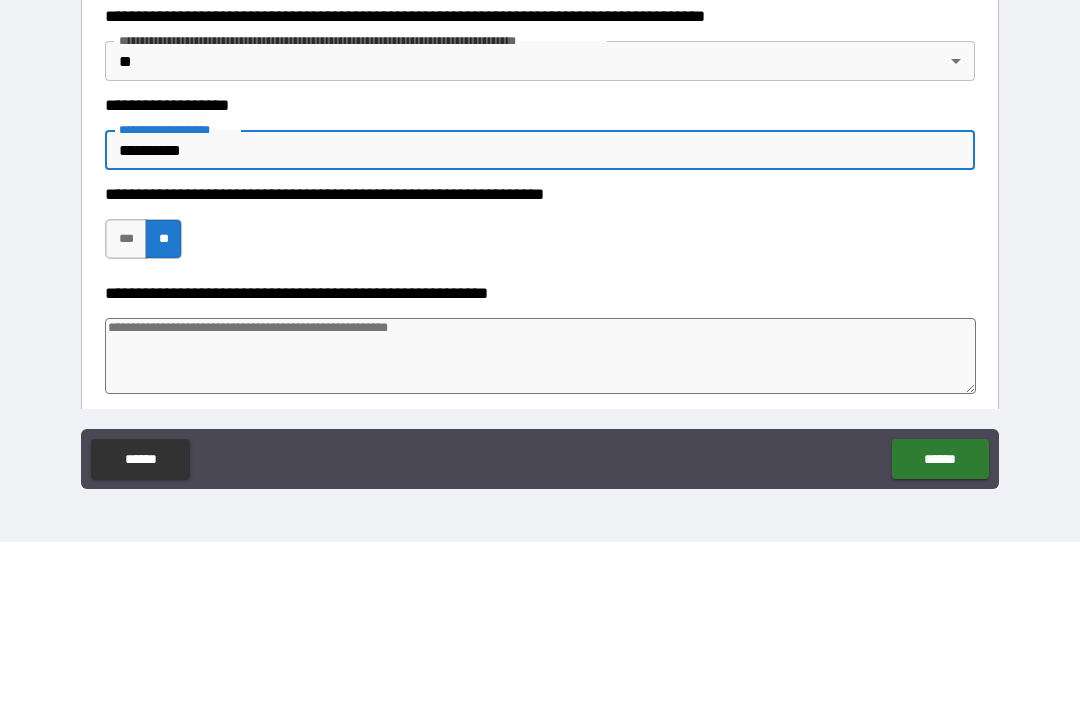type on "*" 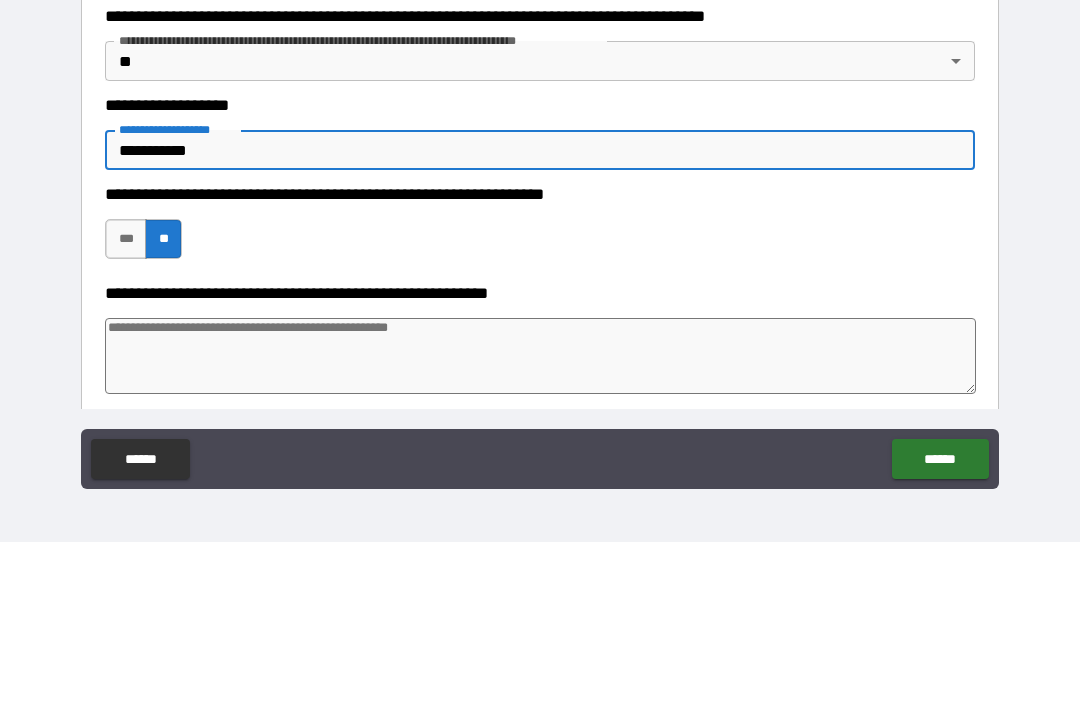 type on "*" 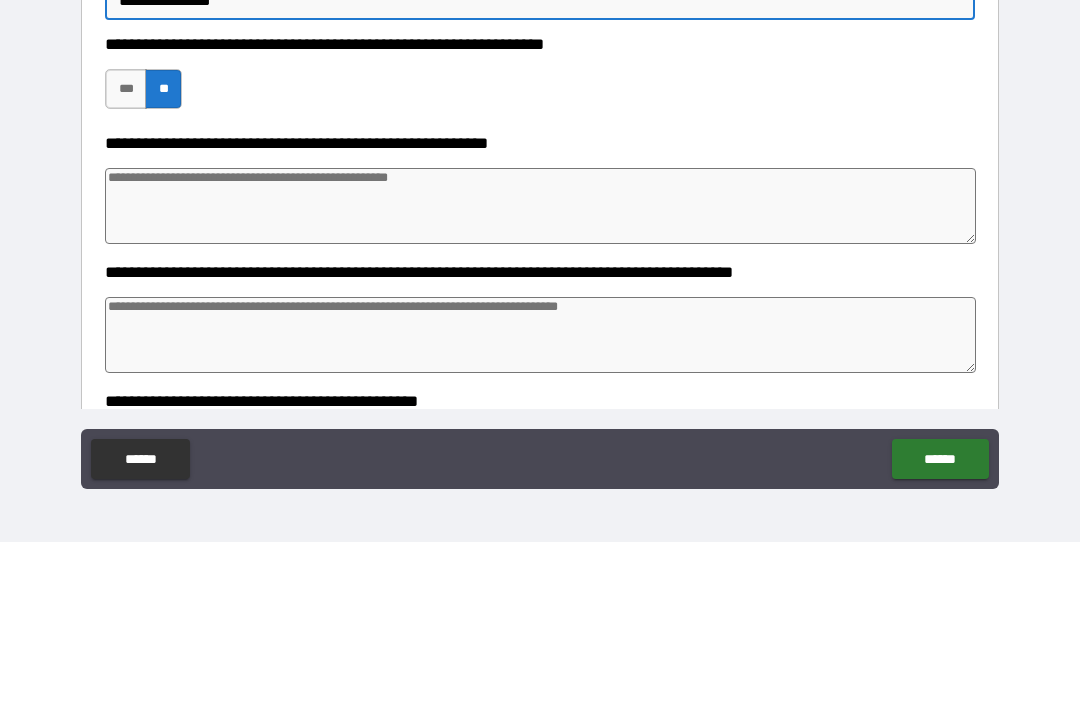 scroll, scrollTop: 649, scrollLeft: 0, axis: vertical 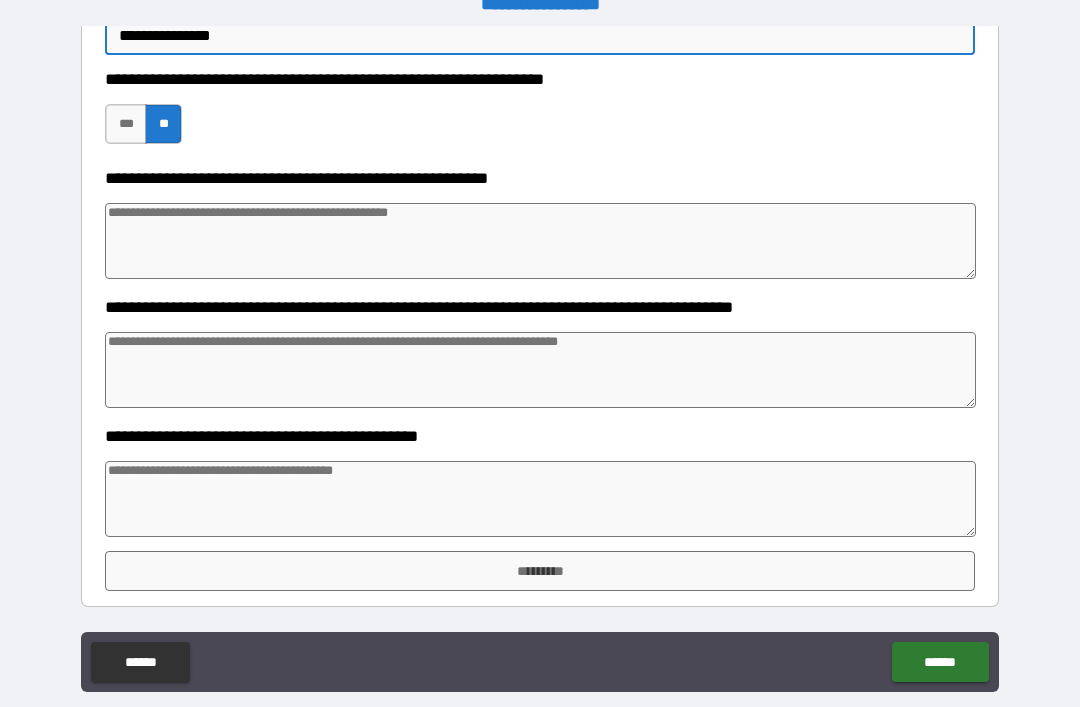 click at bounding box center [540, 241] 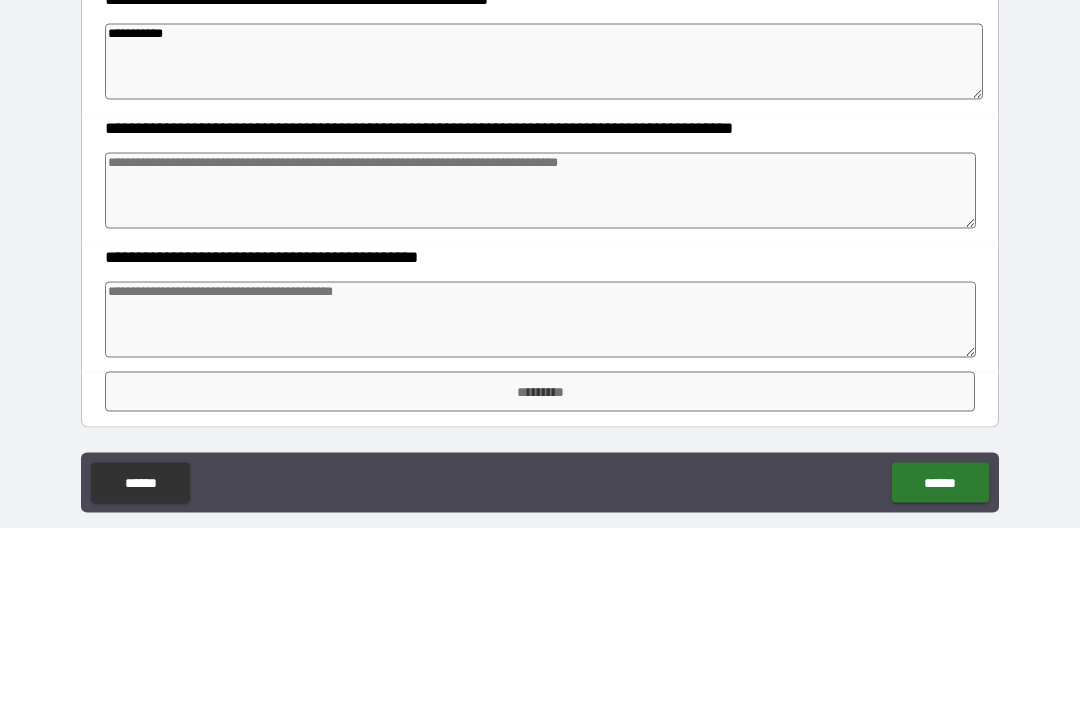 click at bounding box center [540, 370] 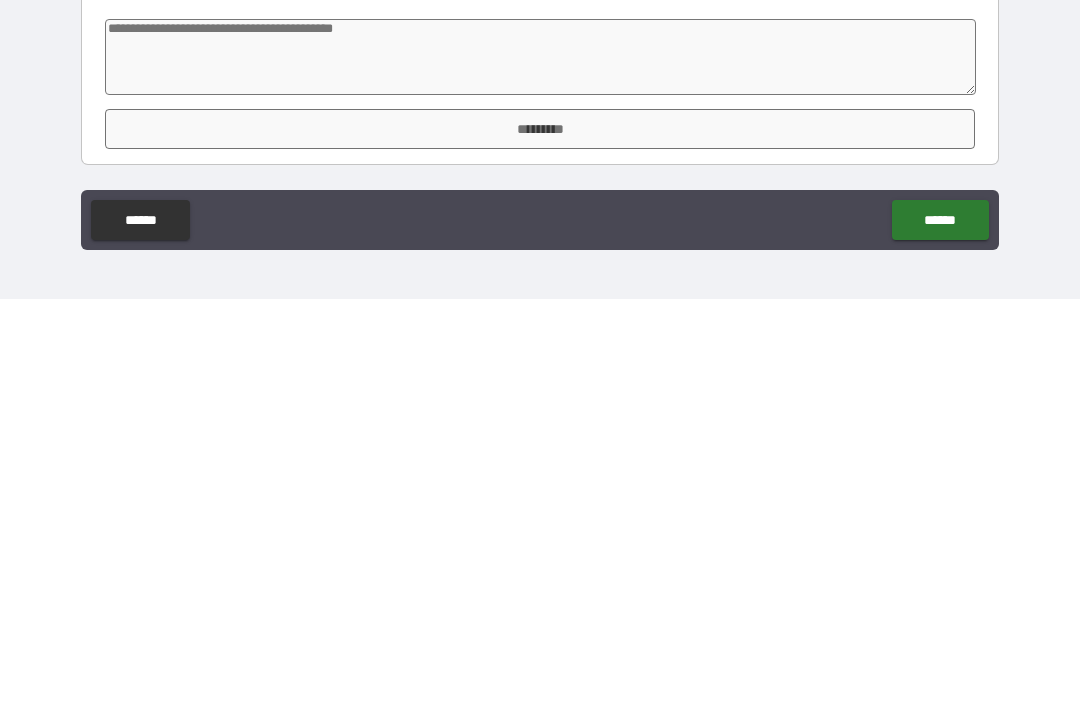 scroll, scrollTop: 64, scrollLeft: 0, axis: vertical 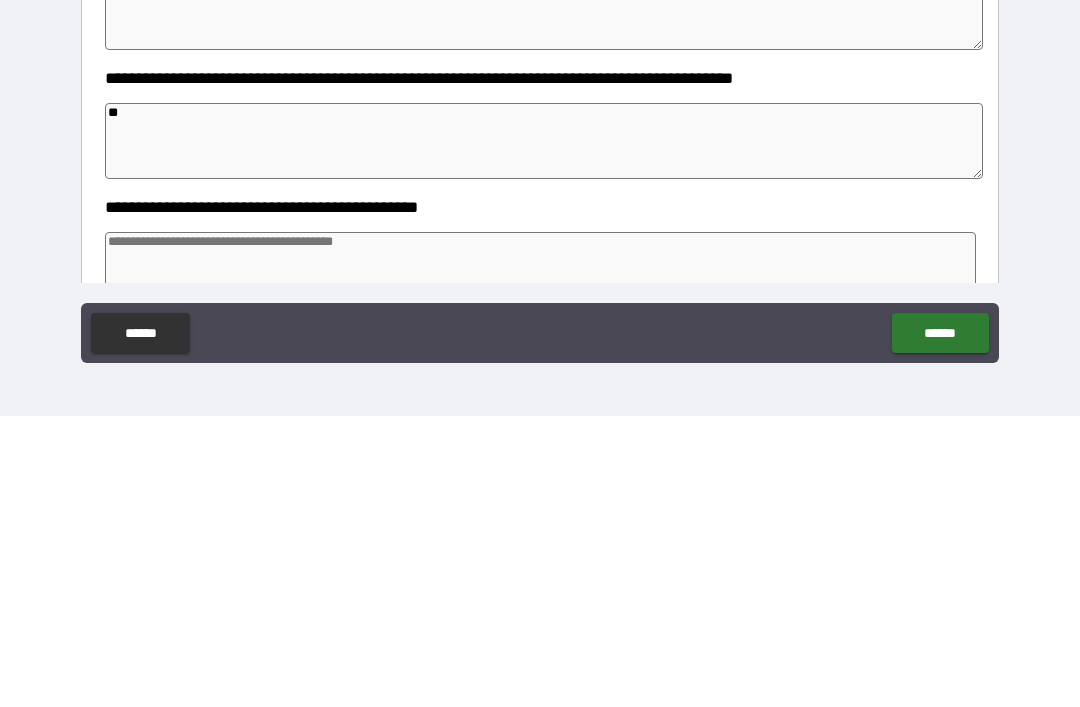 click at bounding box center [540, 561] 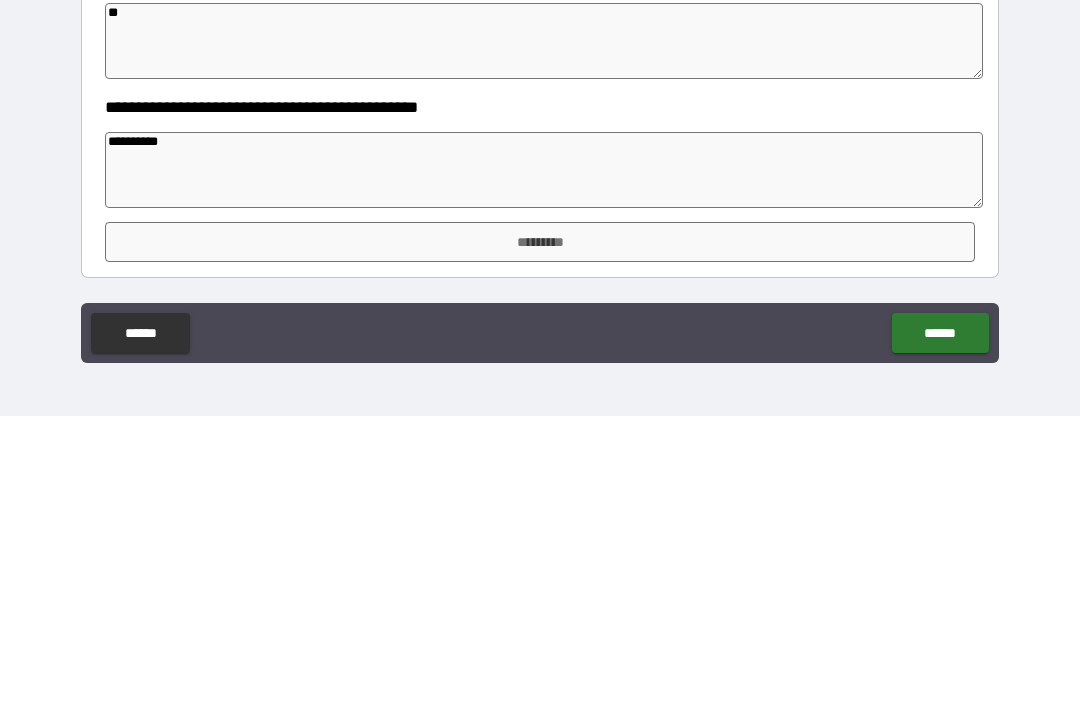 scroll, scrollTop: 763, scrollLeft: 0, axis: vertical 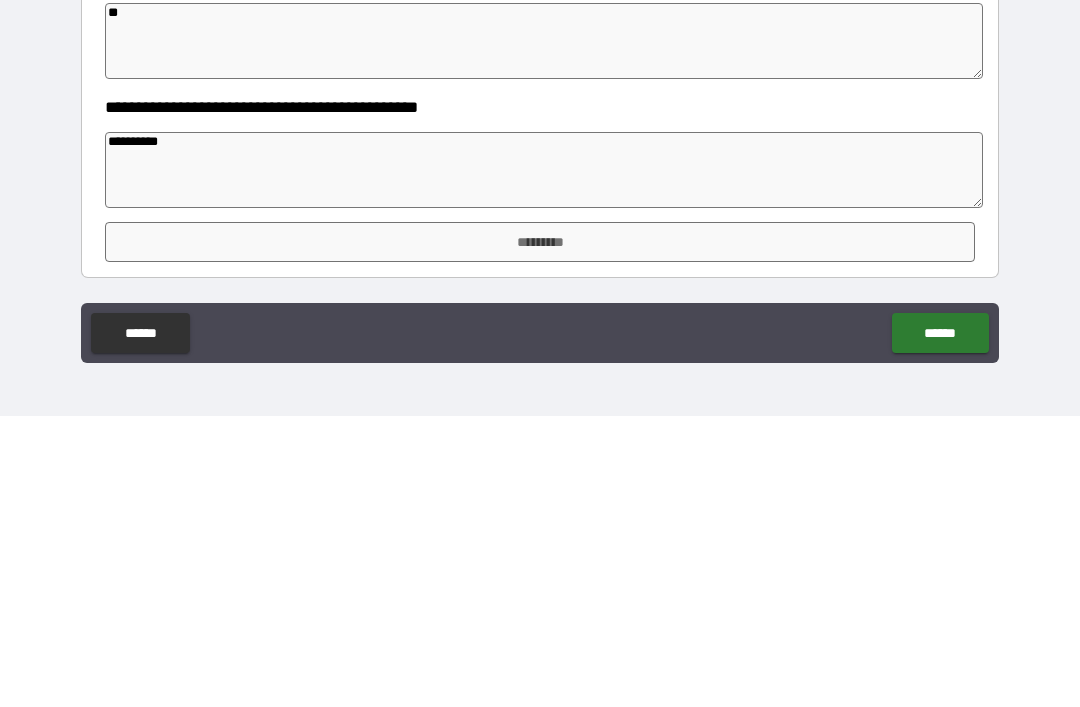 click on "*********" at bounding box center [540, 533] 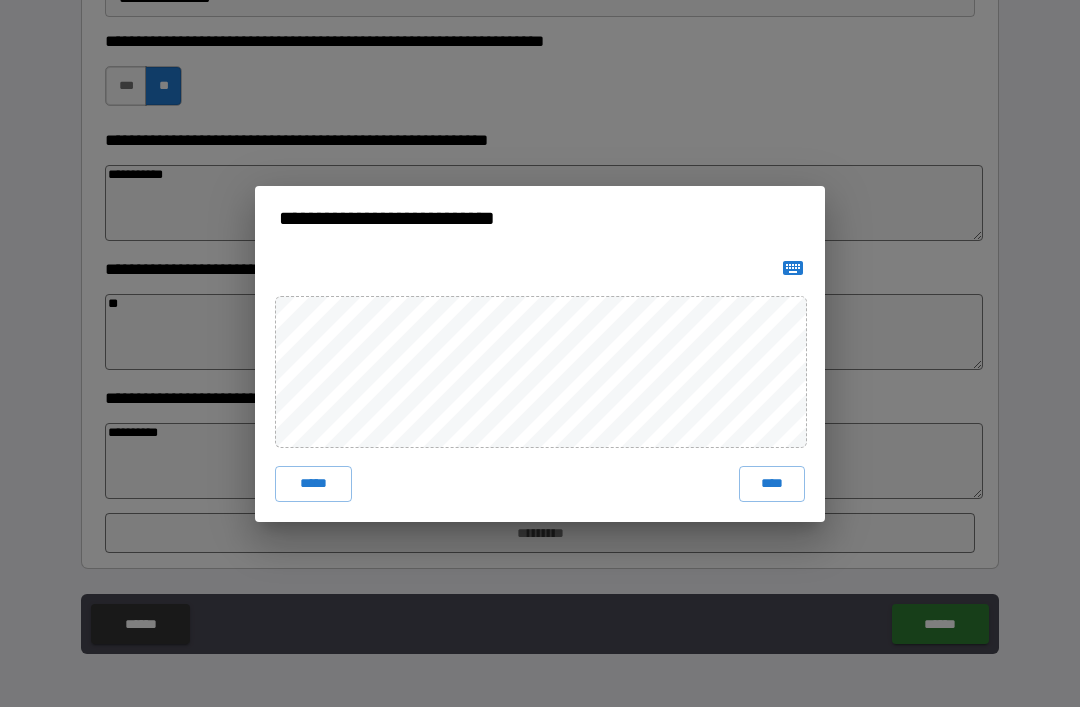 click on "****" at bounding box center [772, 484] 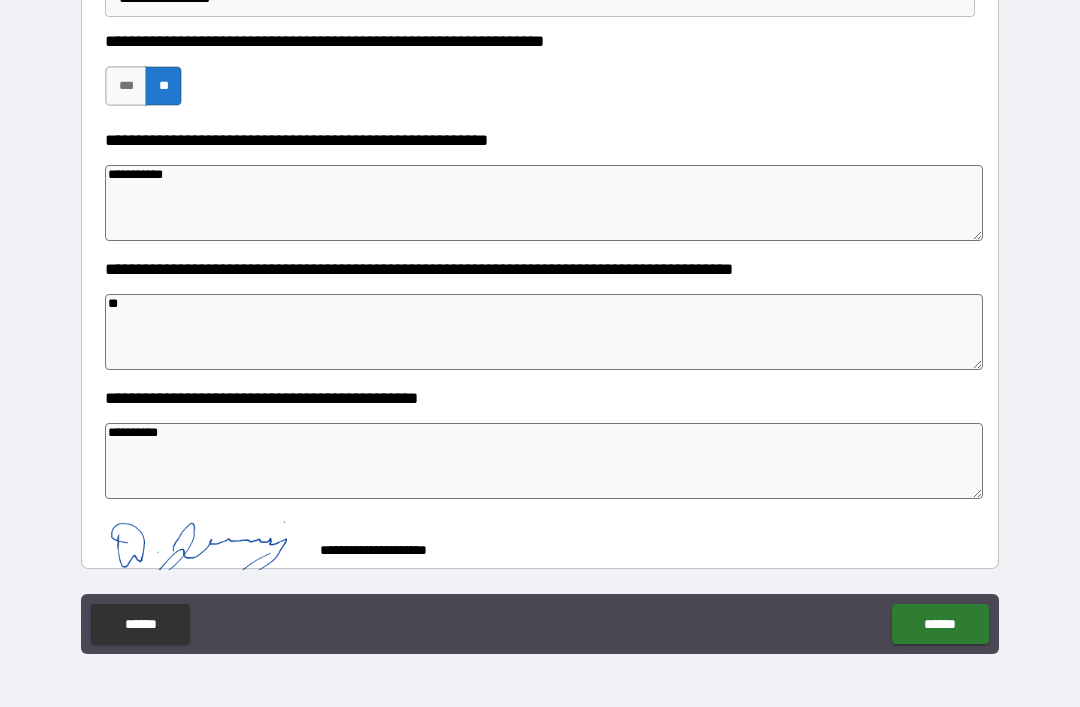 scroll, scrollTop: 753, scrollLeft: 0, axis: vertical 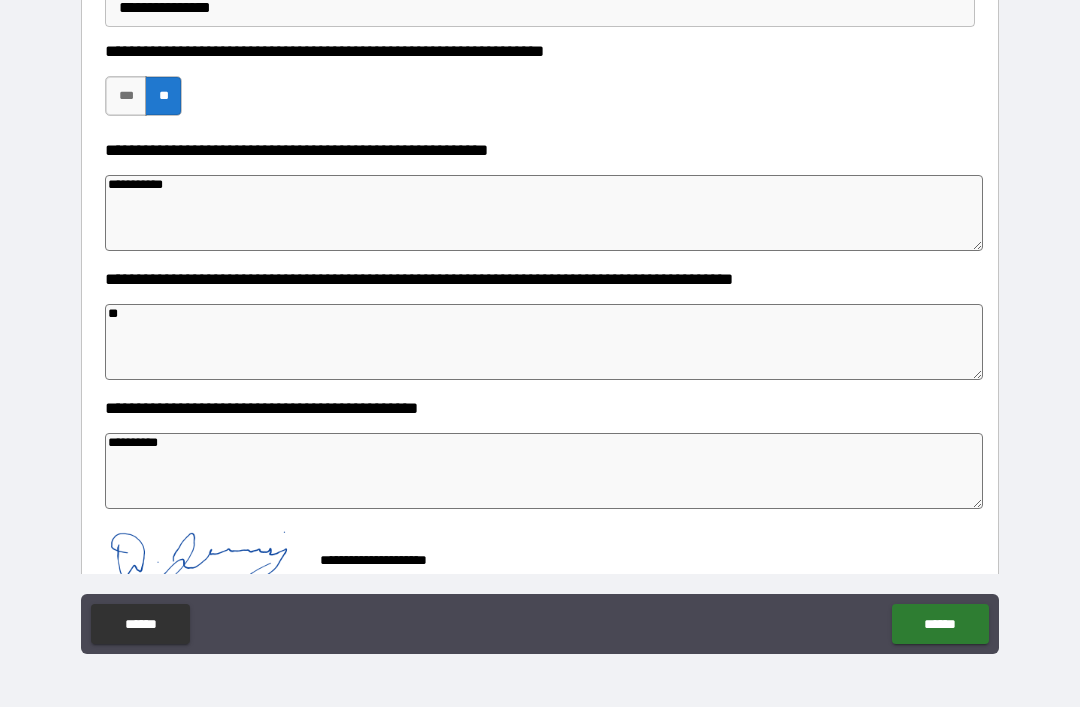 click on "******" at bounding box center [940, 624] 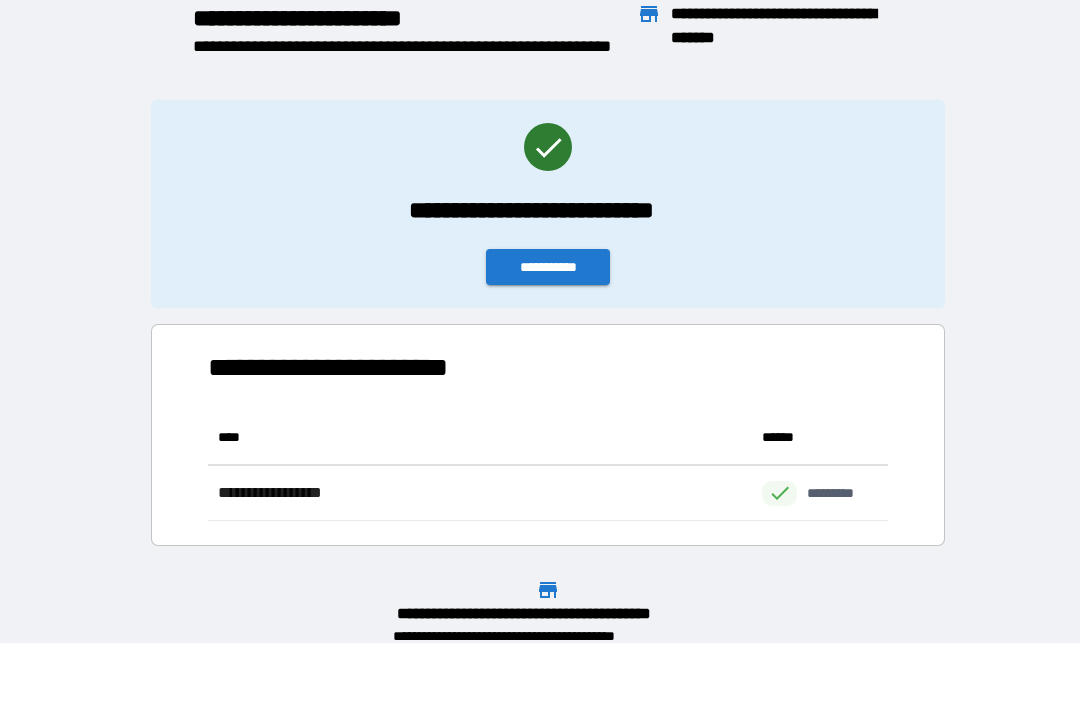 scroll, scrollTop: 1, scrollLeft: 1, axis: both 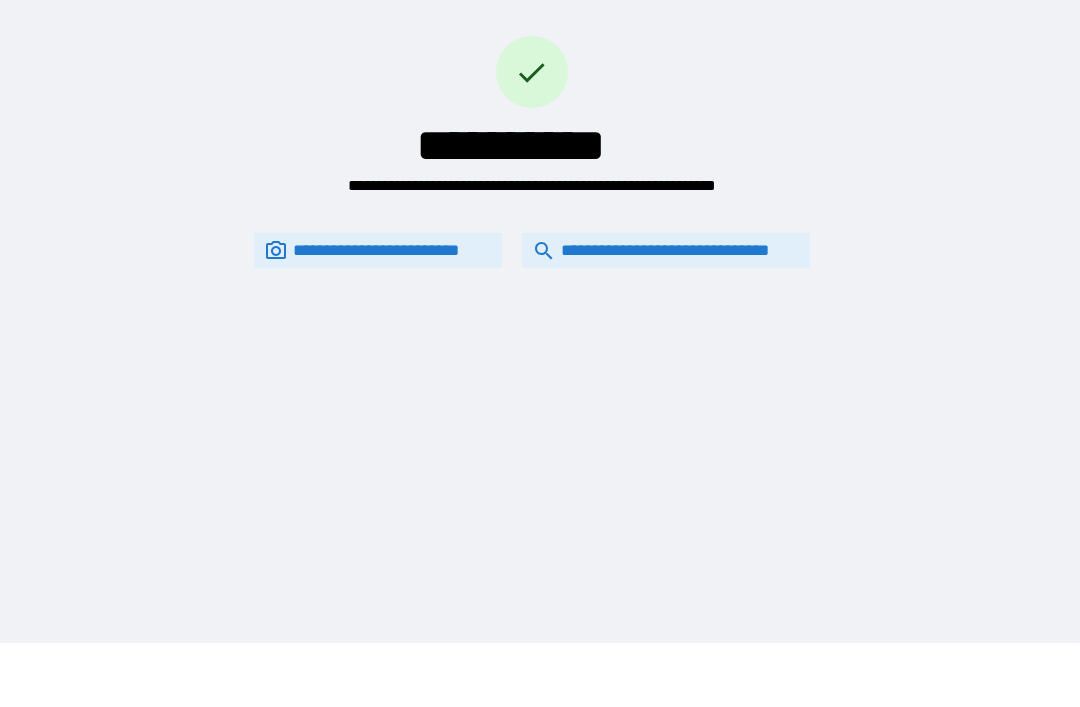 click on "**********" at bounding box center [666, 250] 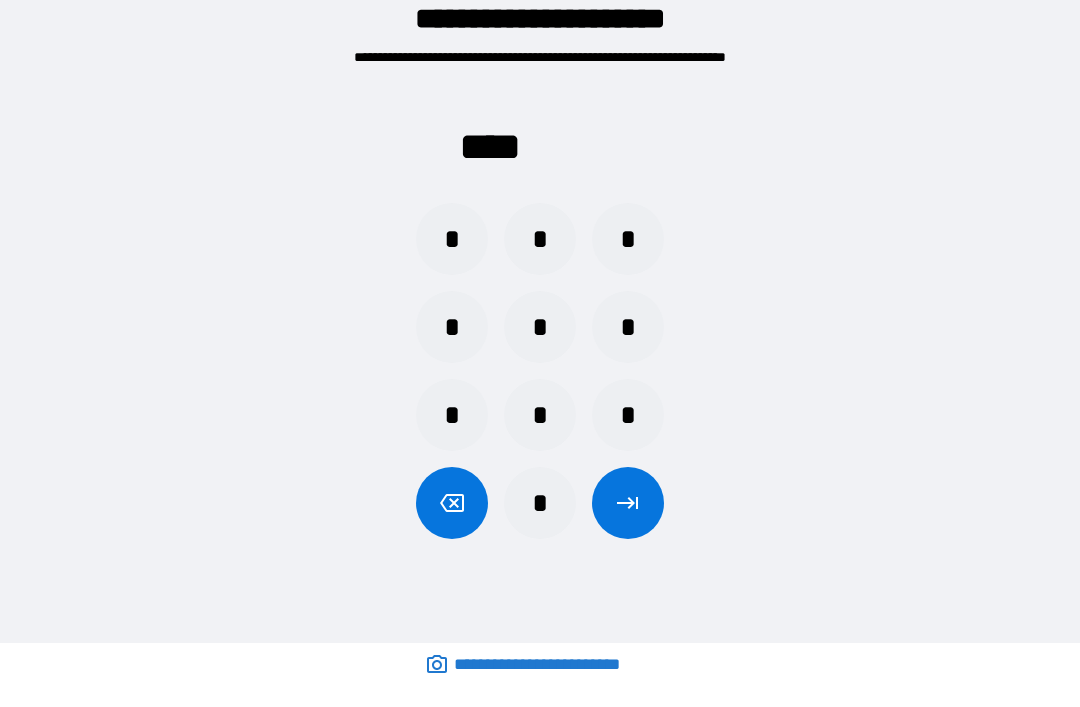 click on "*" at bounding box center [540, 239] 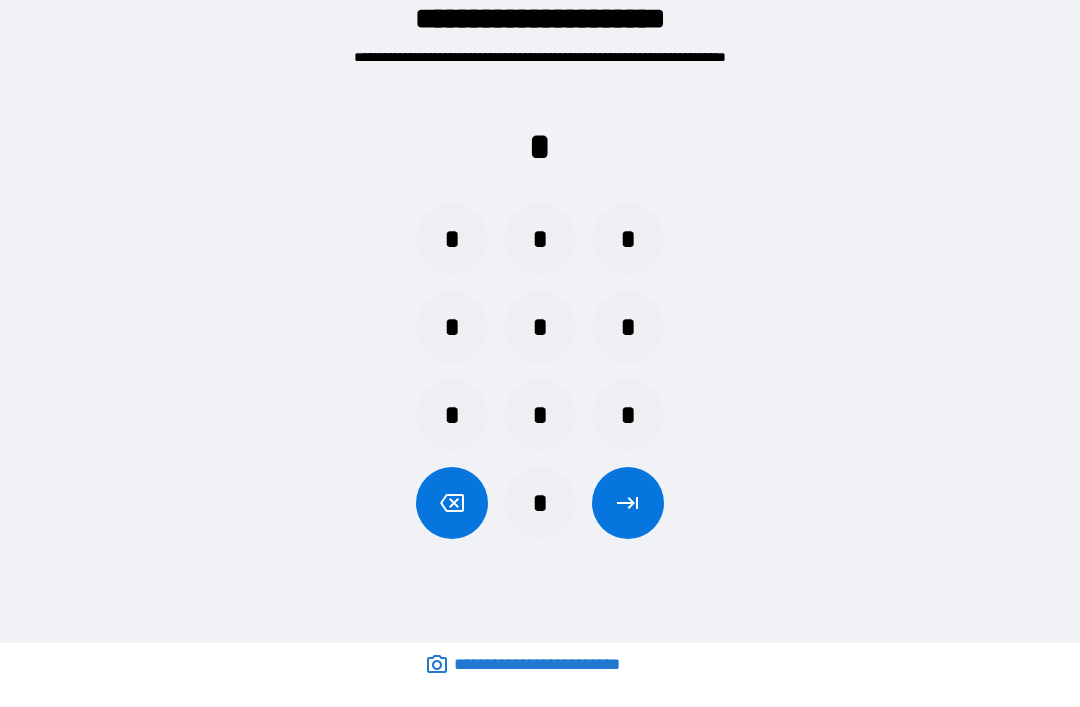 click on "*" at bounding box center [628, 415] 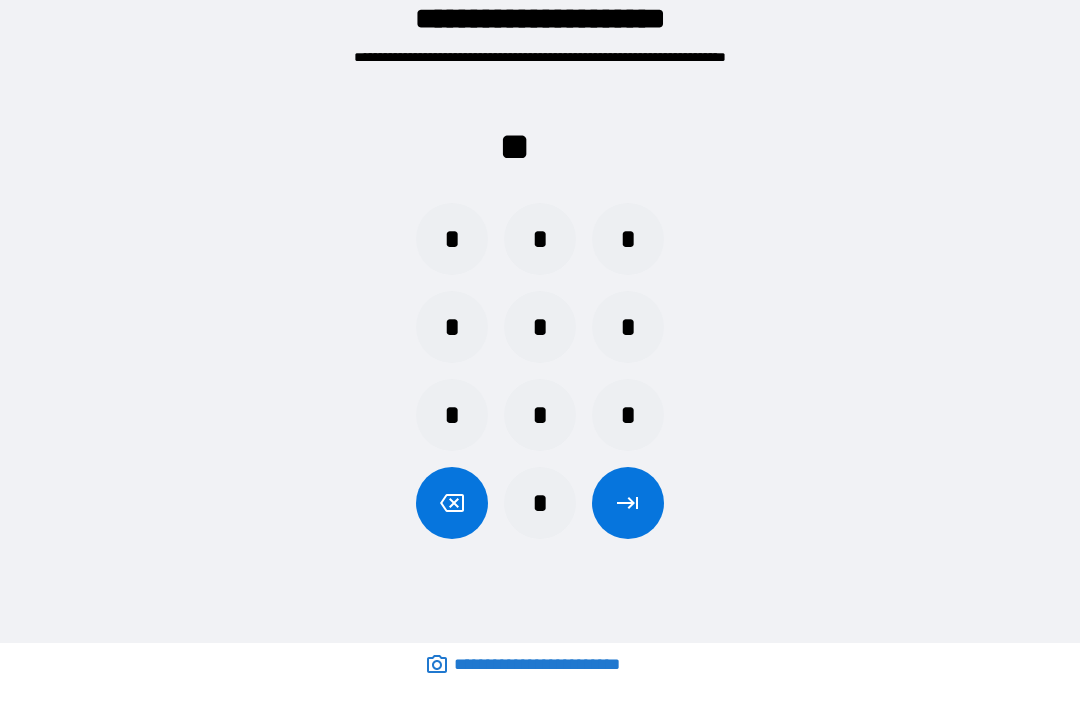 click on "*" at bounding box center [628, 327] 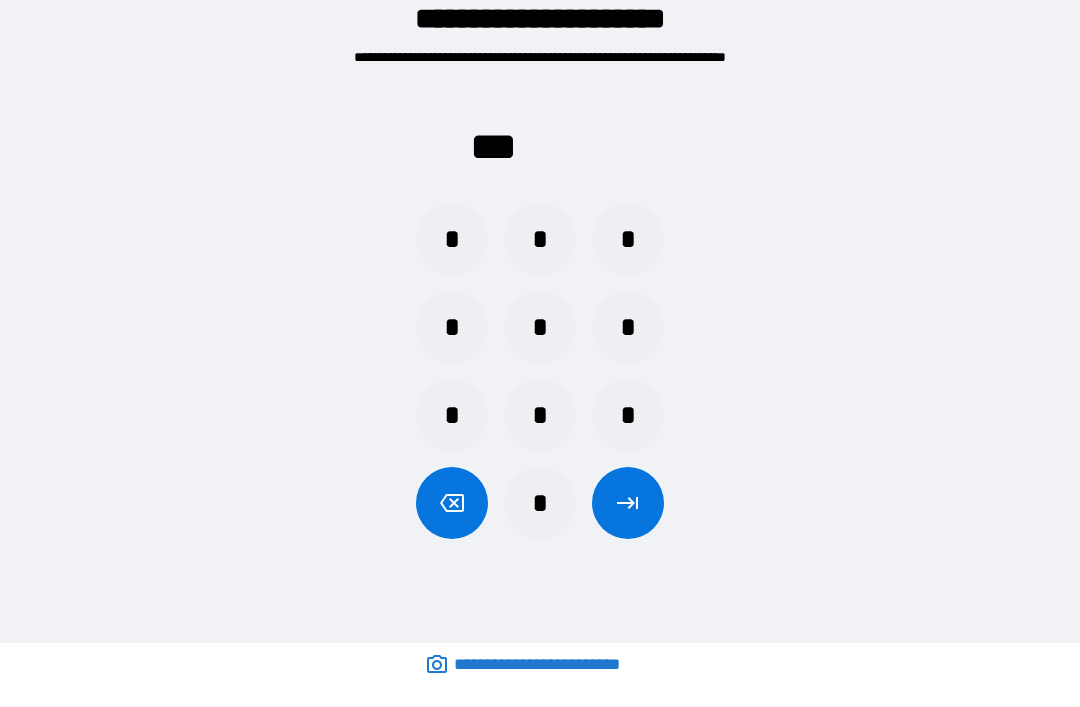 click on "*" at bounding box center [452, 239] 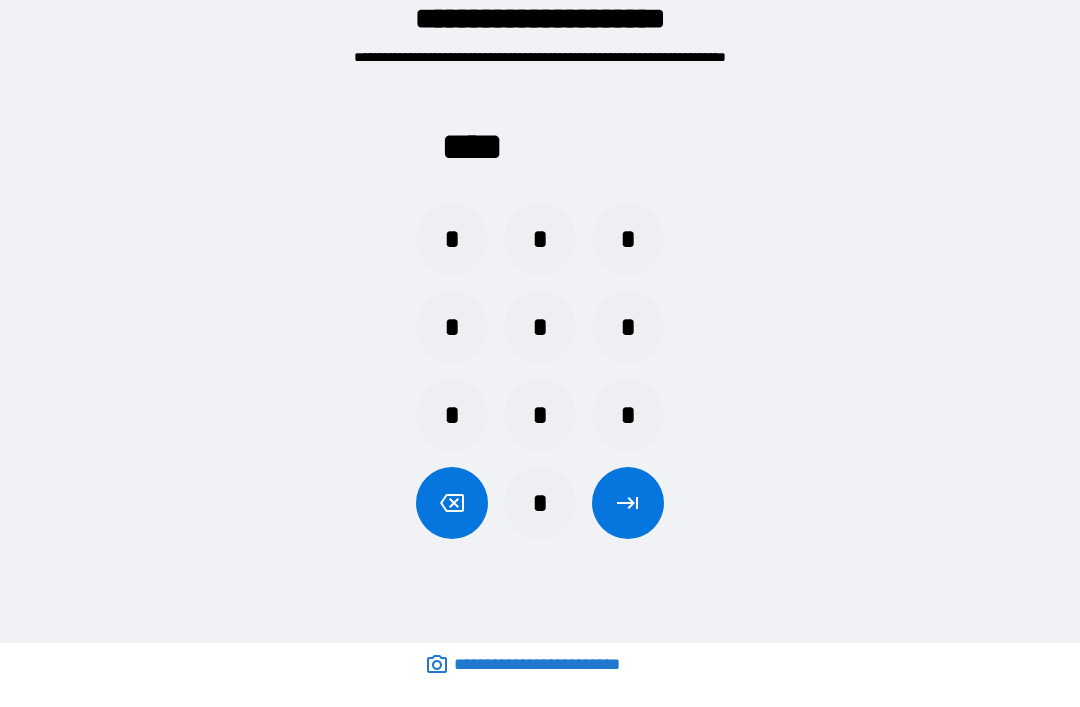 click 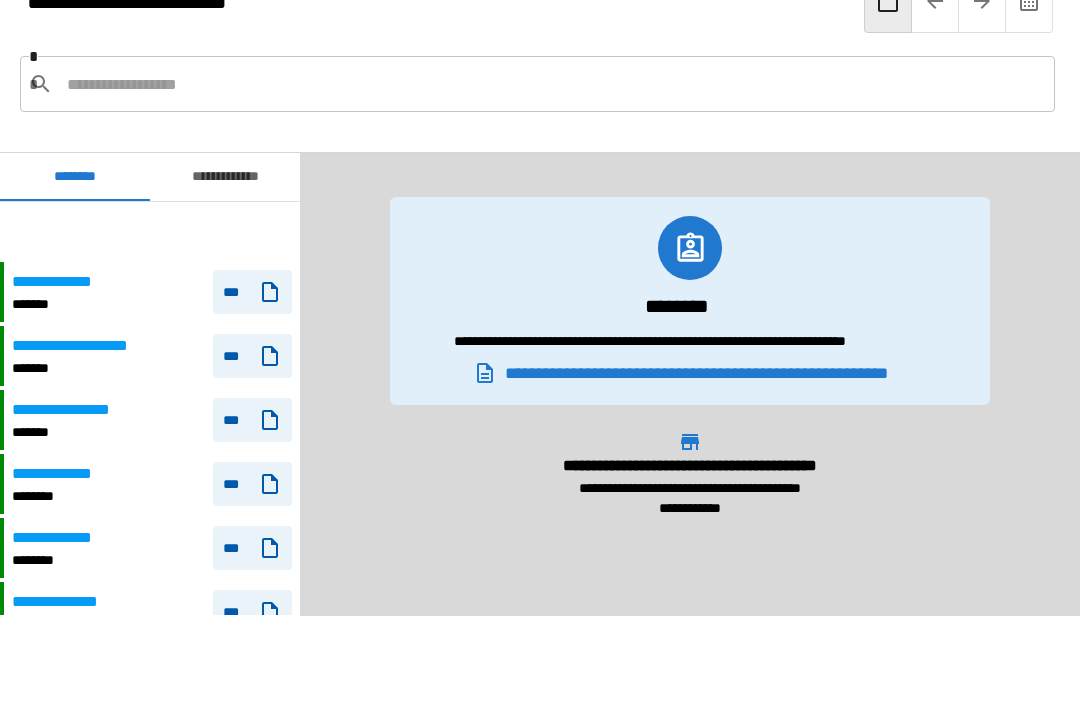 scroll, scrollTop: 60, scrollLeft: 0, axis: vertical 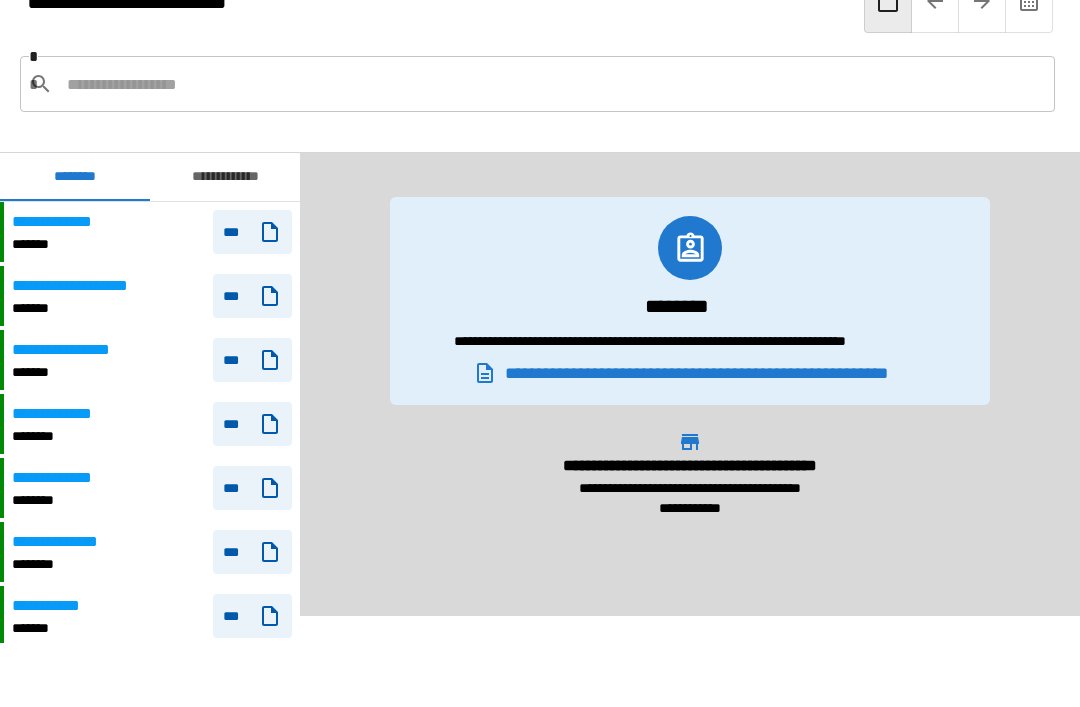 click on "**********" at bounding box center [64, 222] 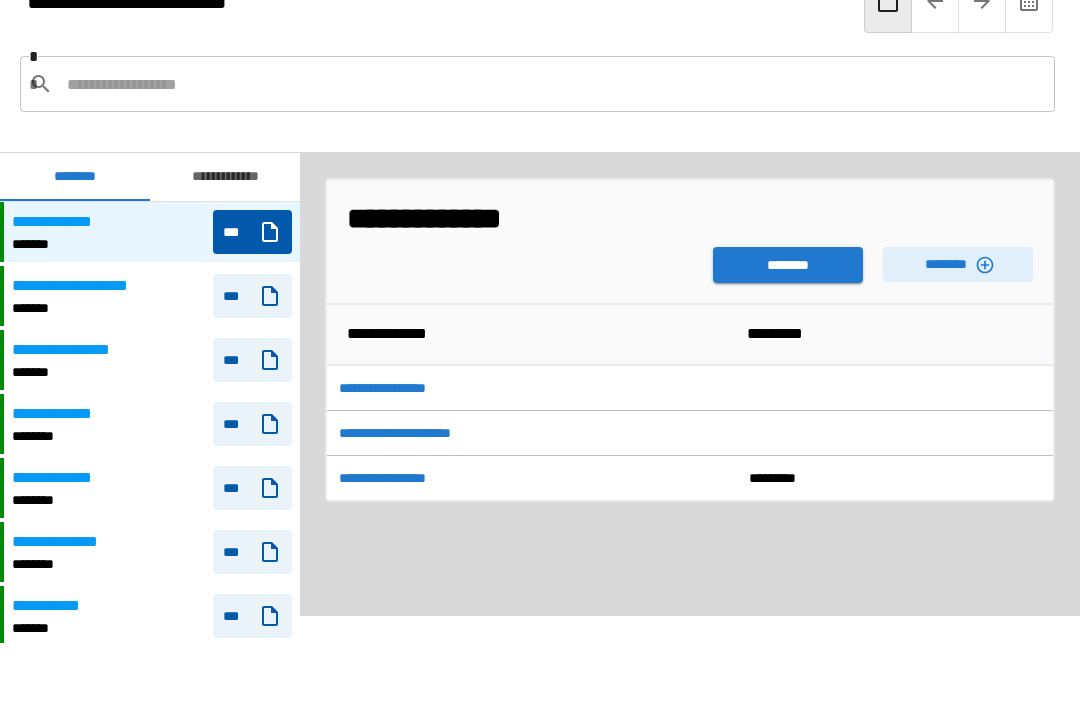 click on "********" at bounding box center (788, 265) 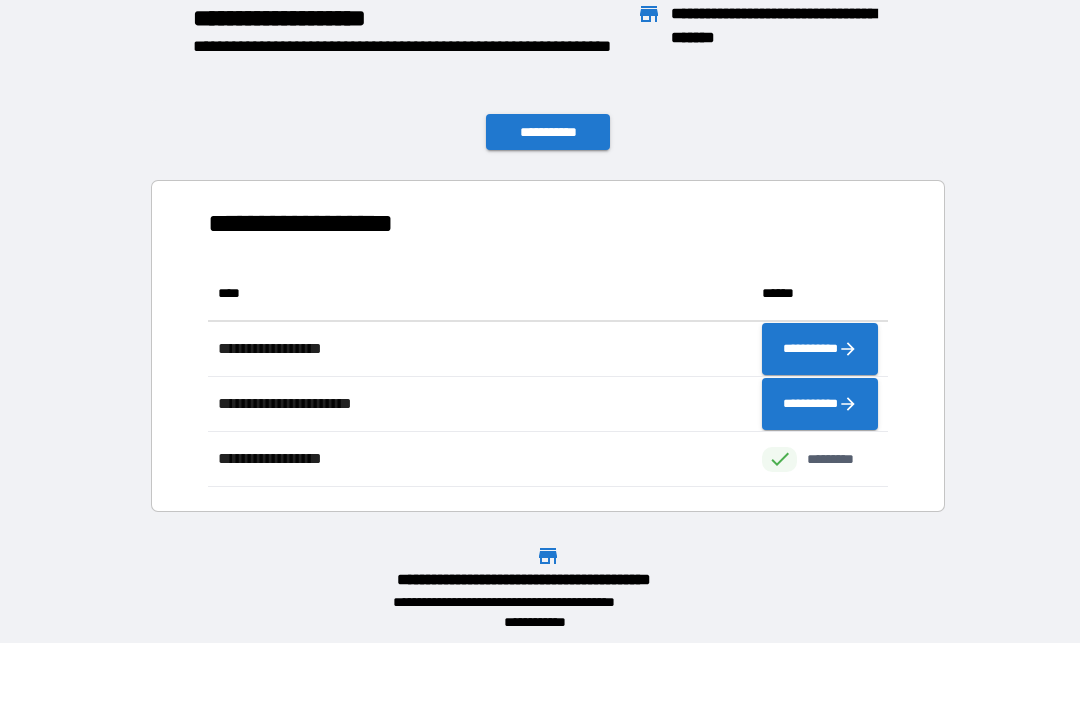 scroll, scrollTop: 1, scrollLeft: 1, axis: both 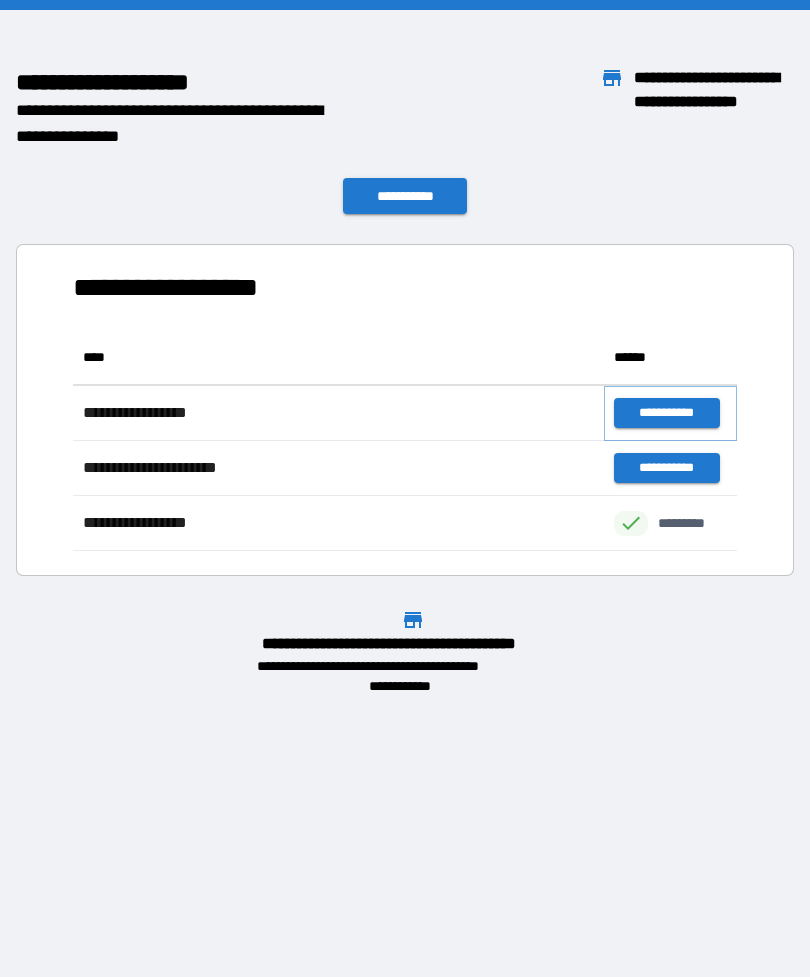 click on "**********" at bounding box center [666, 413] 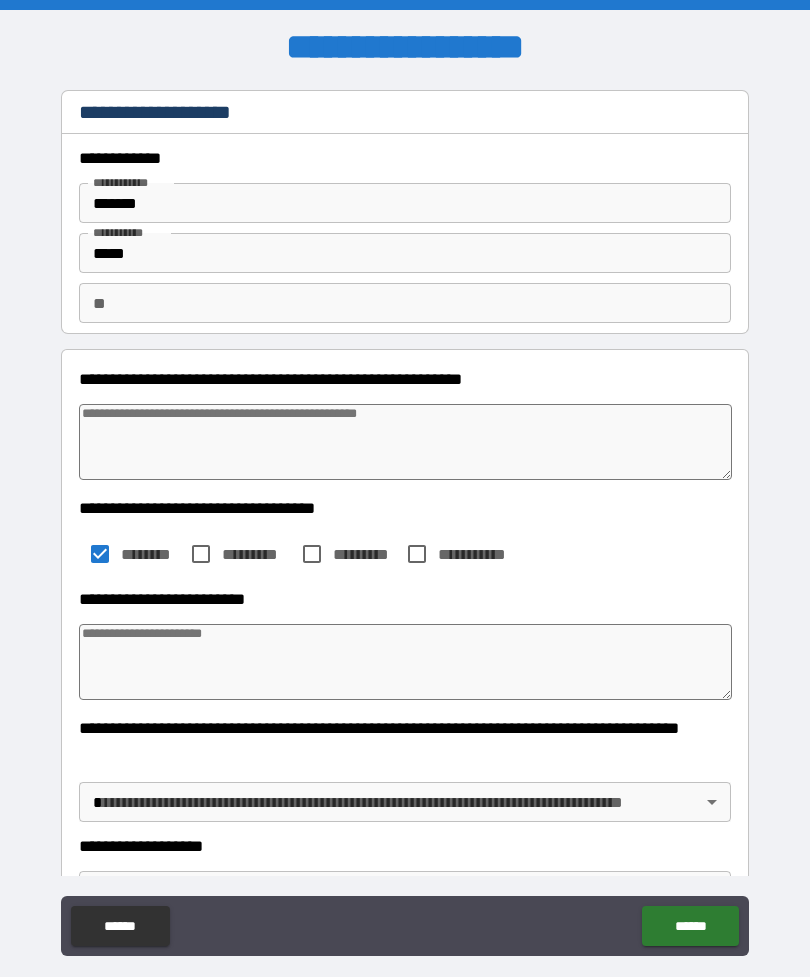 click at bounding box center (405, 662) 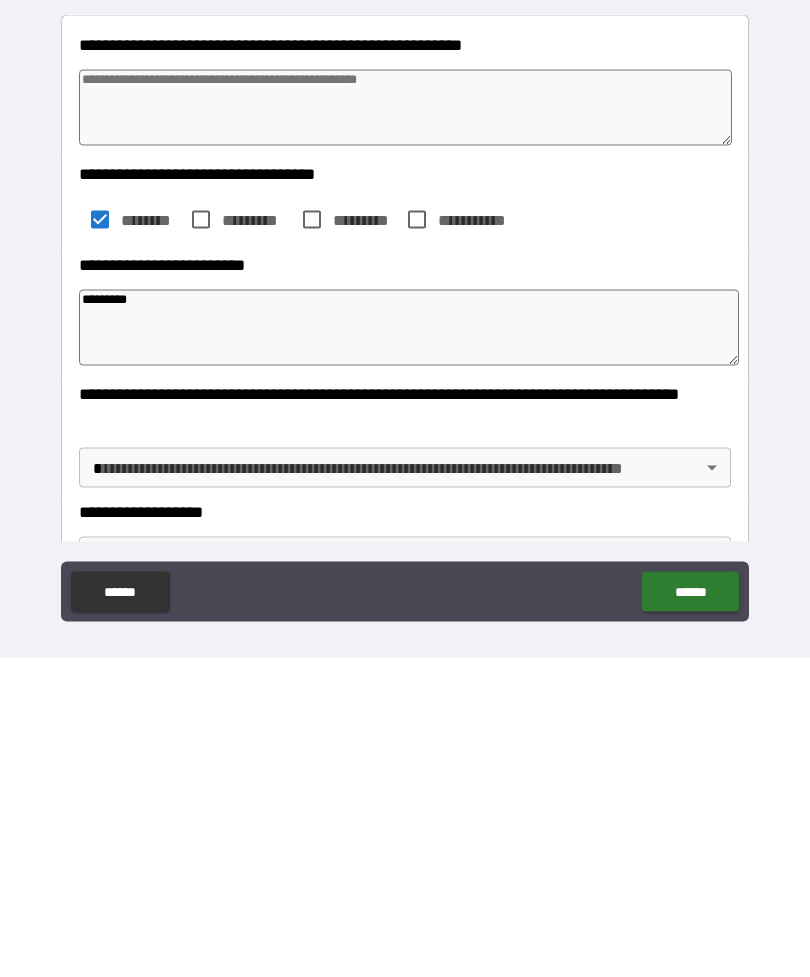 click on "**********" at bounding box center [405, 505] 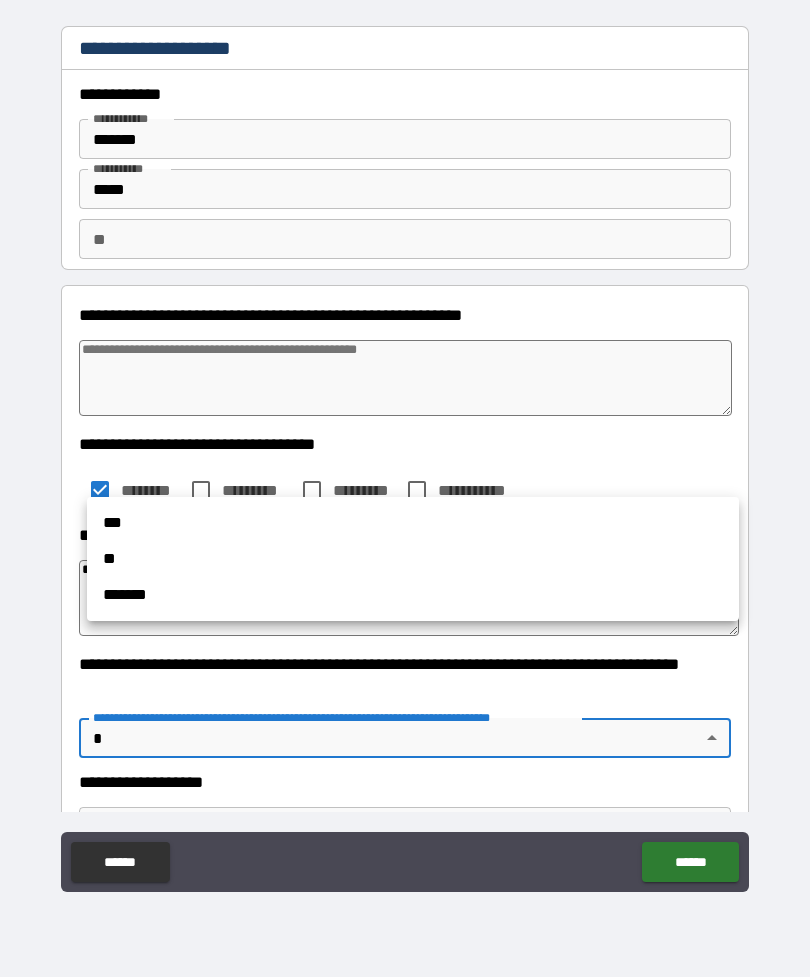 click at bounding box center (405, 488) 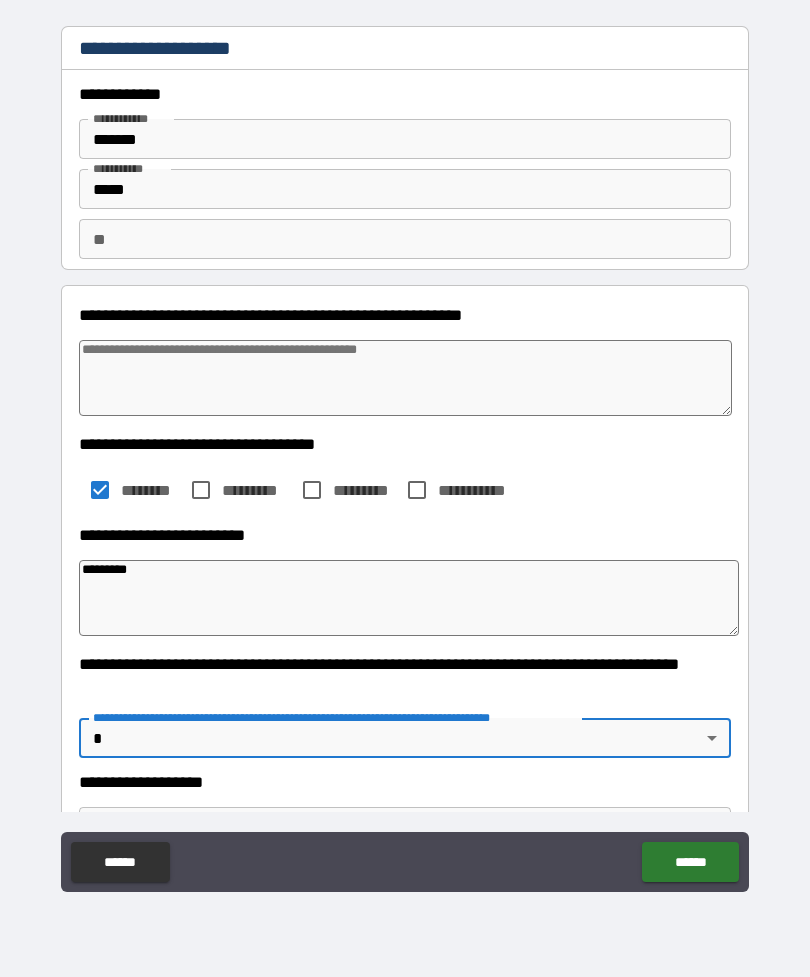 click on "**********" at bounding box center [405, 456] 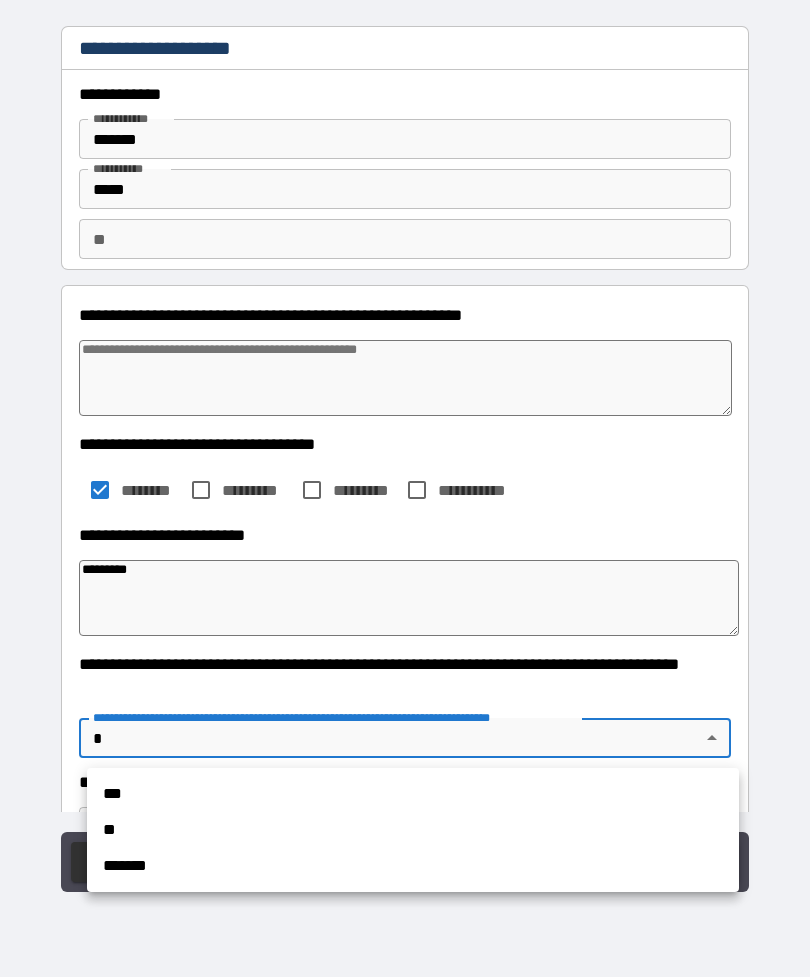 click on "**" at bounding box center [413, 830] 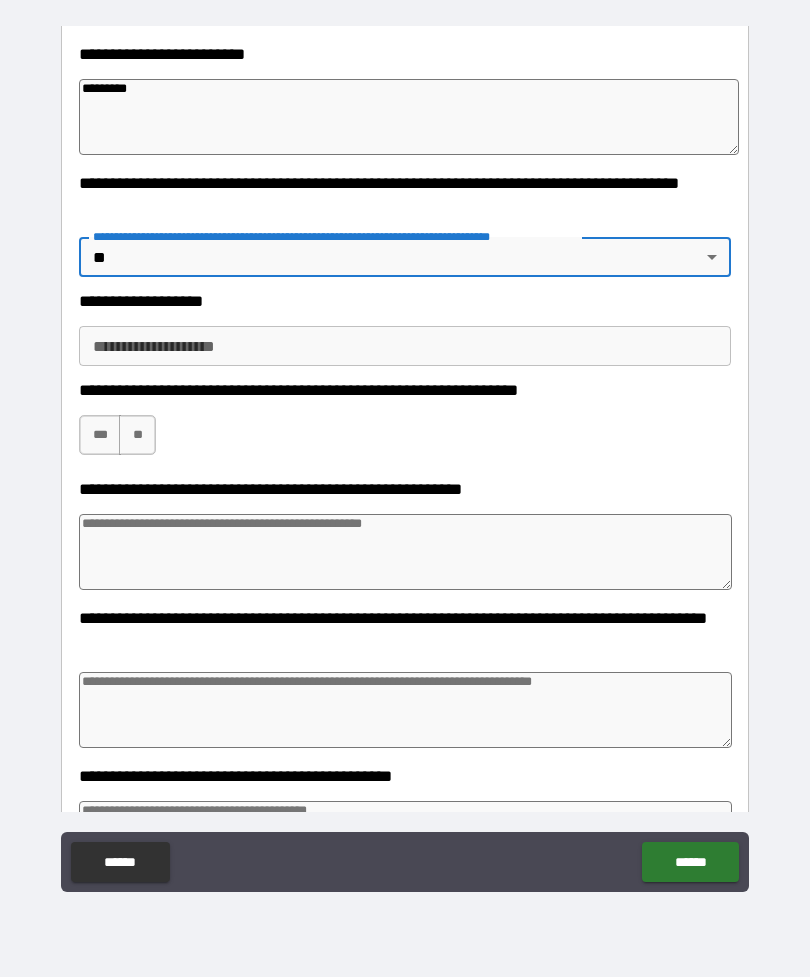 scroll, scrollTop: 482, scrollLeft: 0, axis: vertical 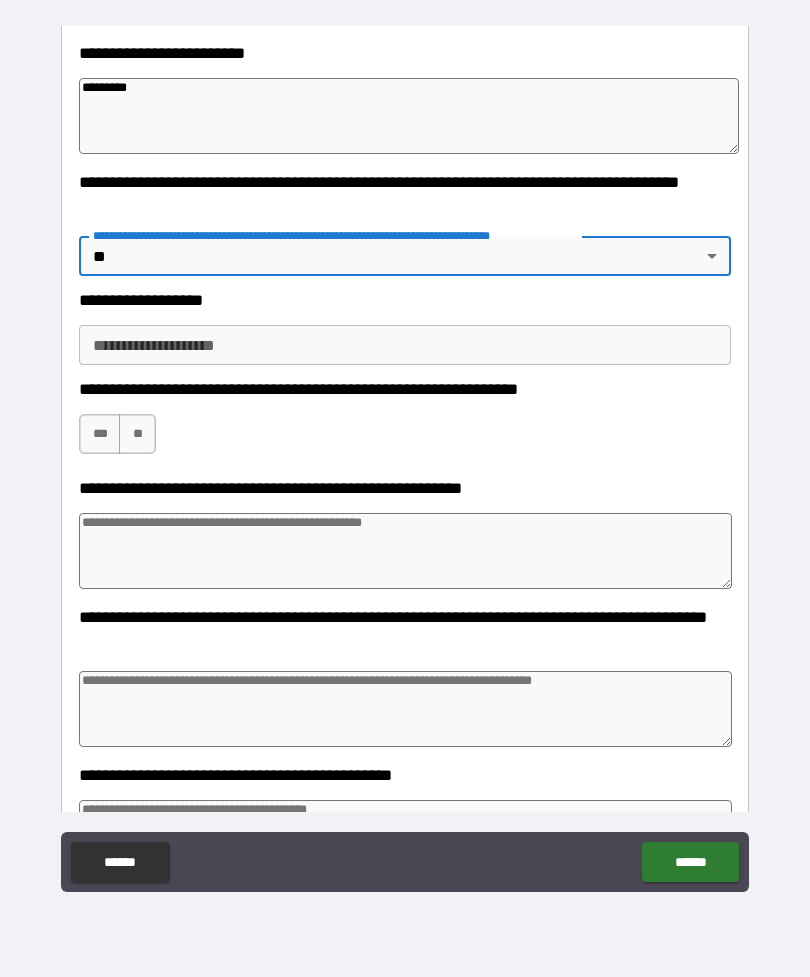 click on "**********" at bounding box center [405, 345] 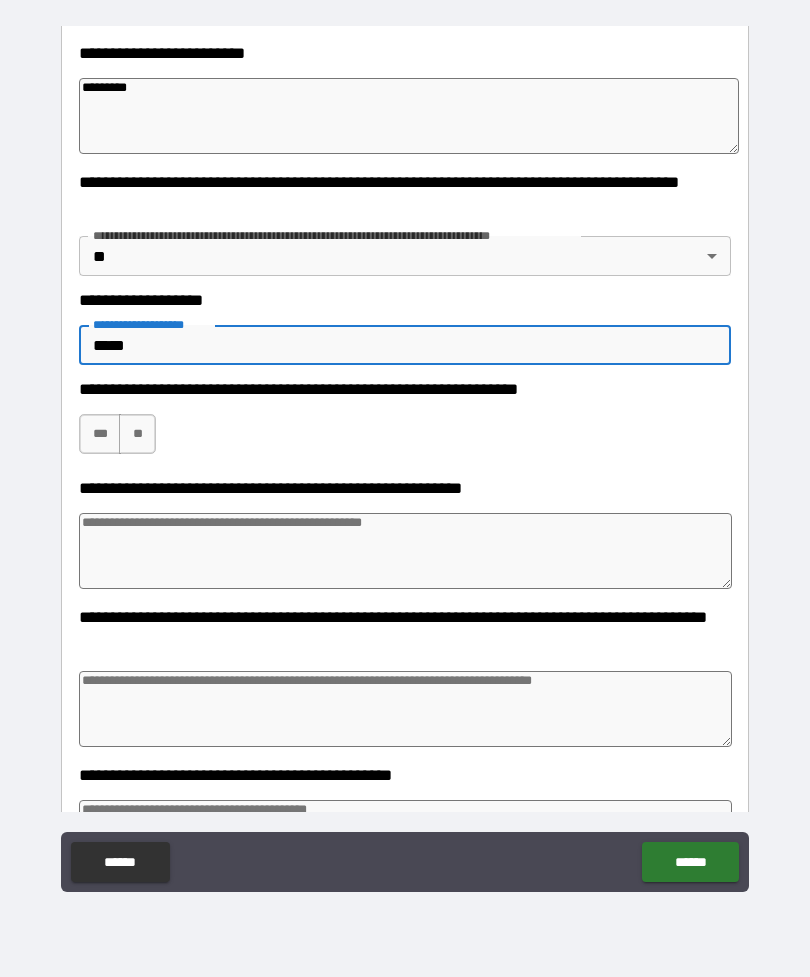 click on "***" at bounding box center (100, 434) 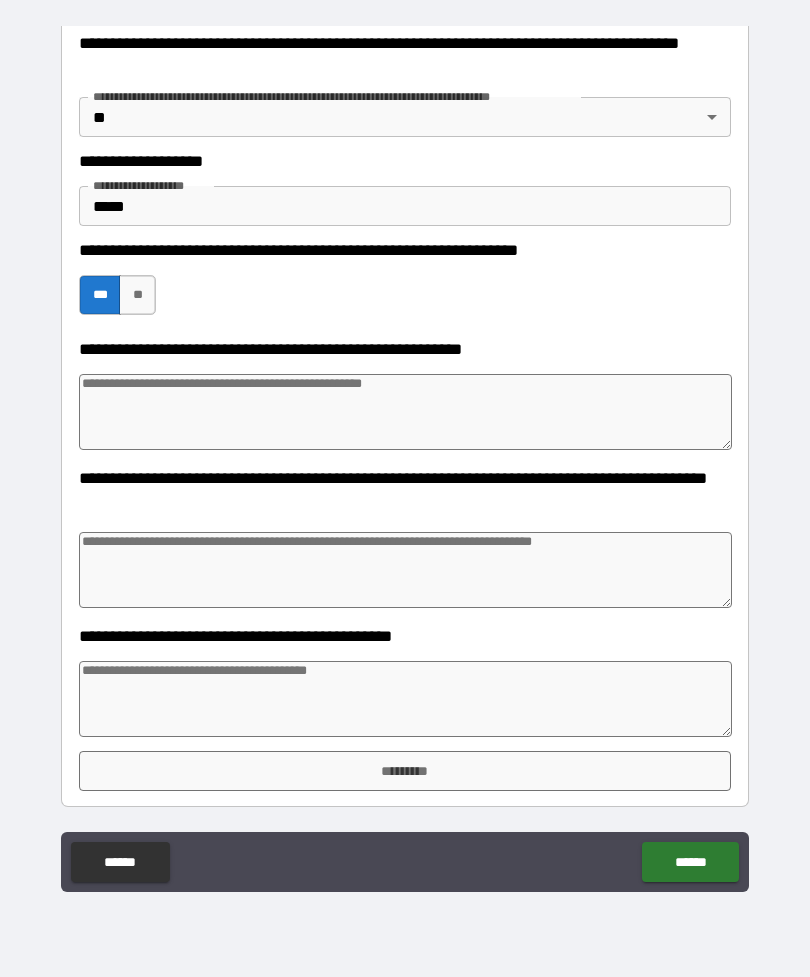 scroll, scrollTop: 621, scrollLeft: 0, axis: vertical 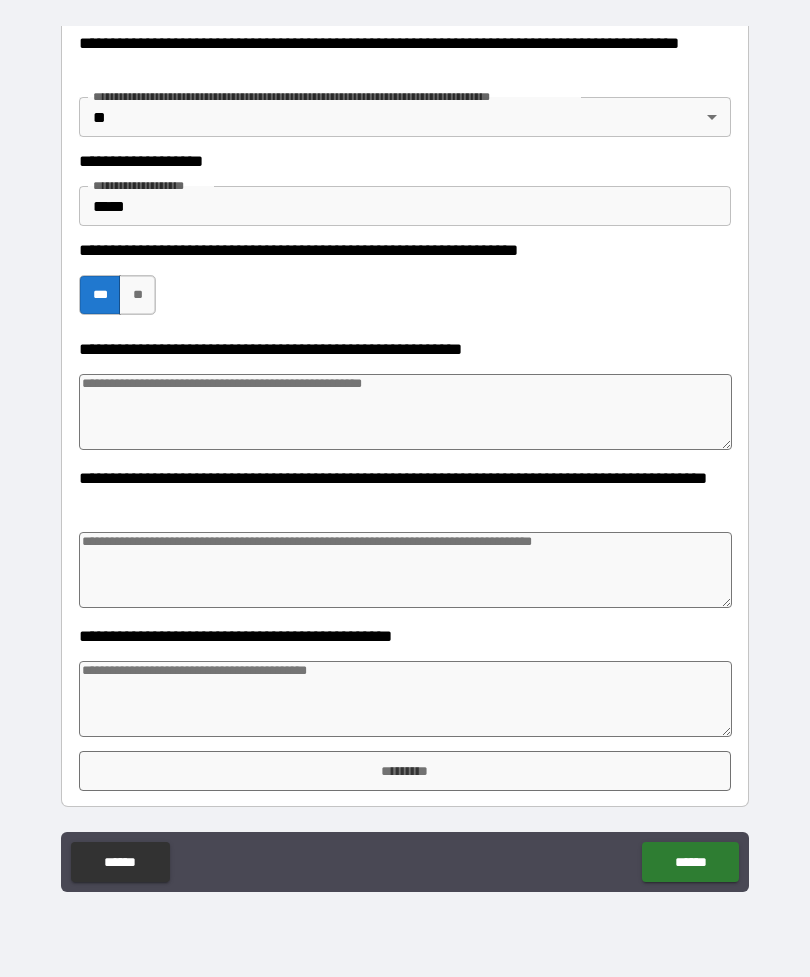 click at bounding box center [405, 699] 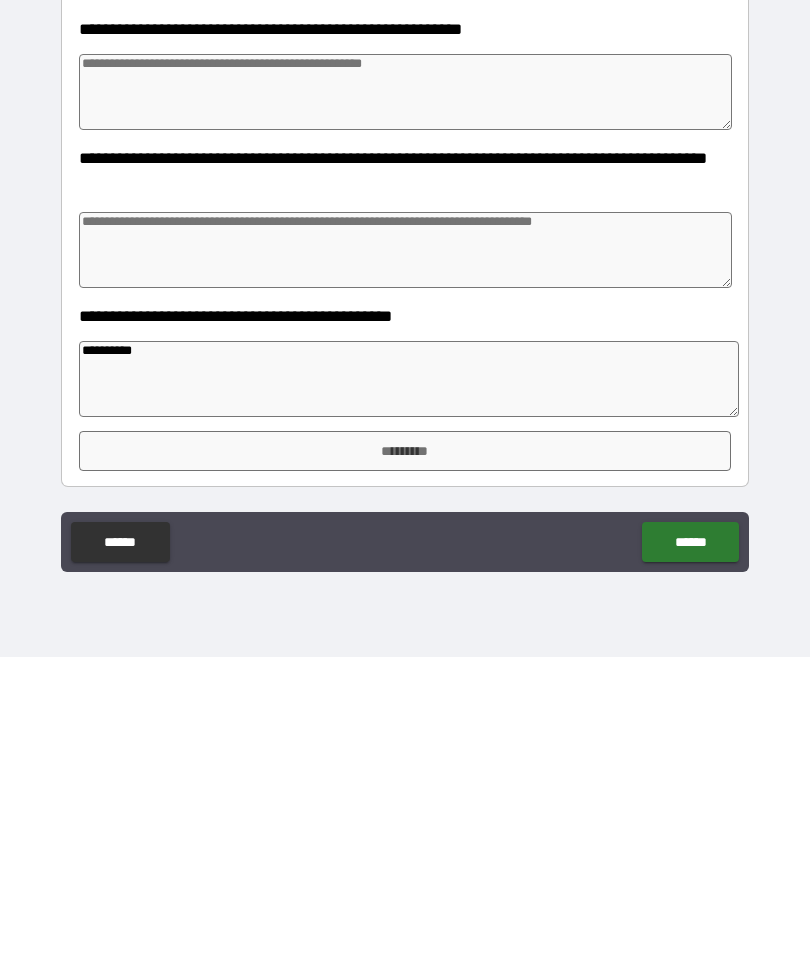 click on "*********" at bounding box center (405, 771) 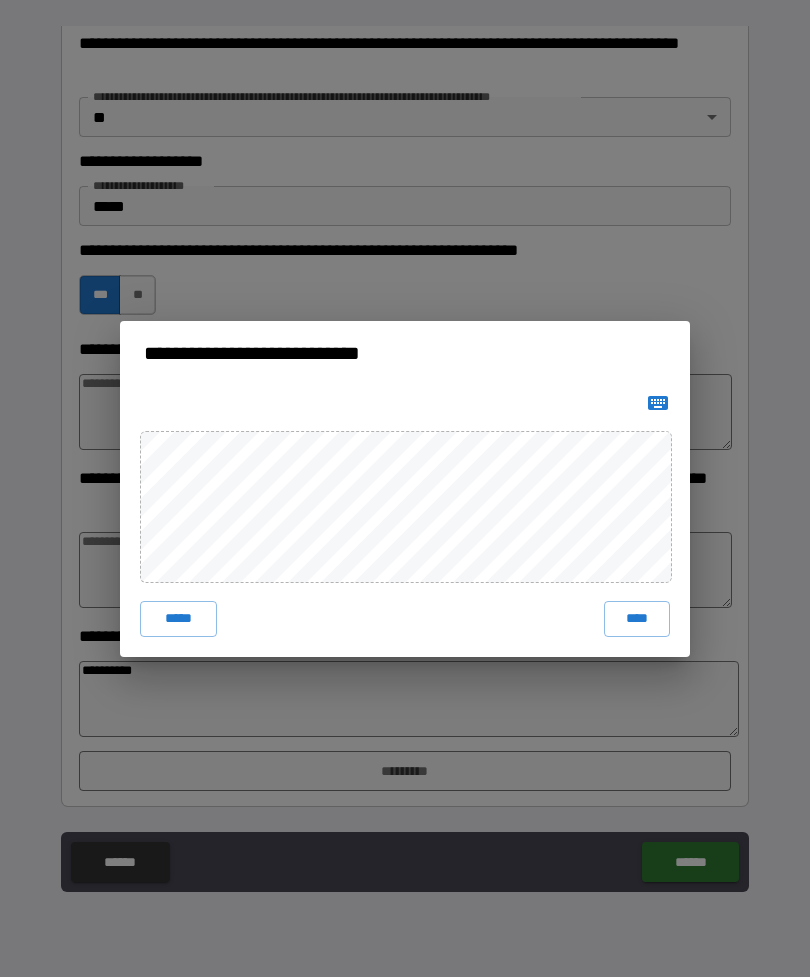 click on "****" at bounding box center (637, 619) 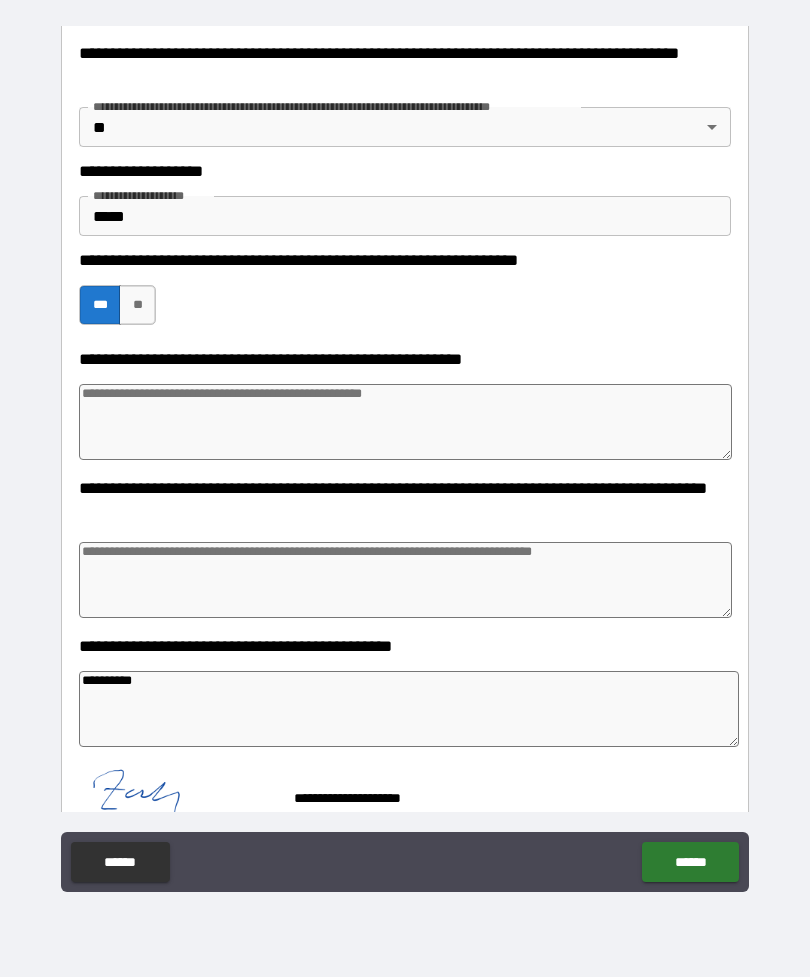 click on "******" at bounding box center [690, 862] 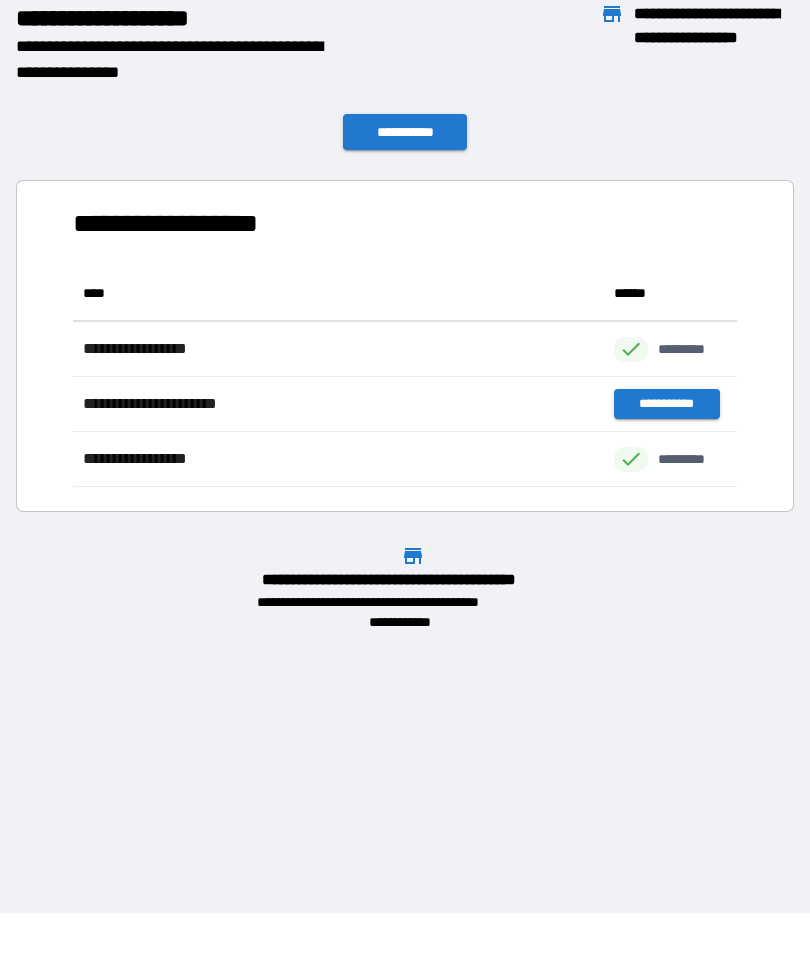 scroll, scrollTop: 1, scrollLeft: 1, axis: both 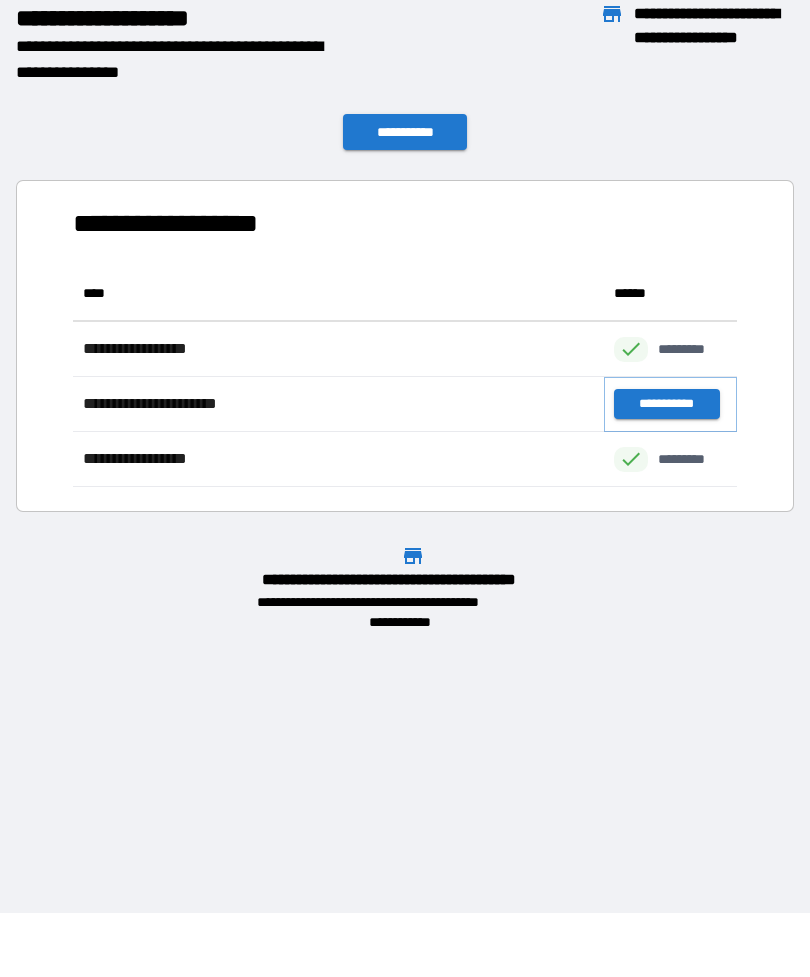 click on "**********" at bounding box center (666, 404) 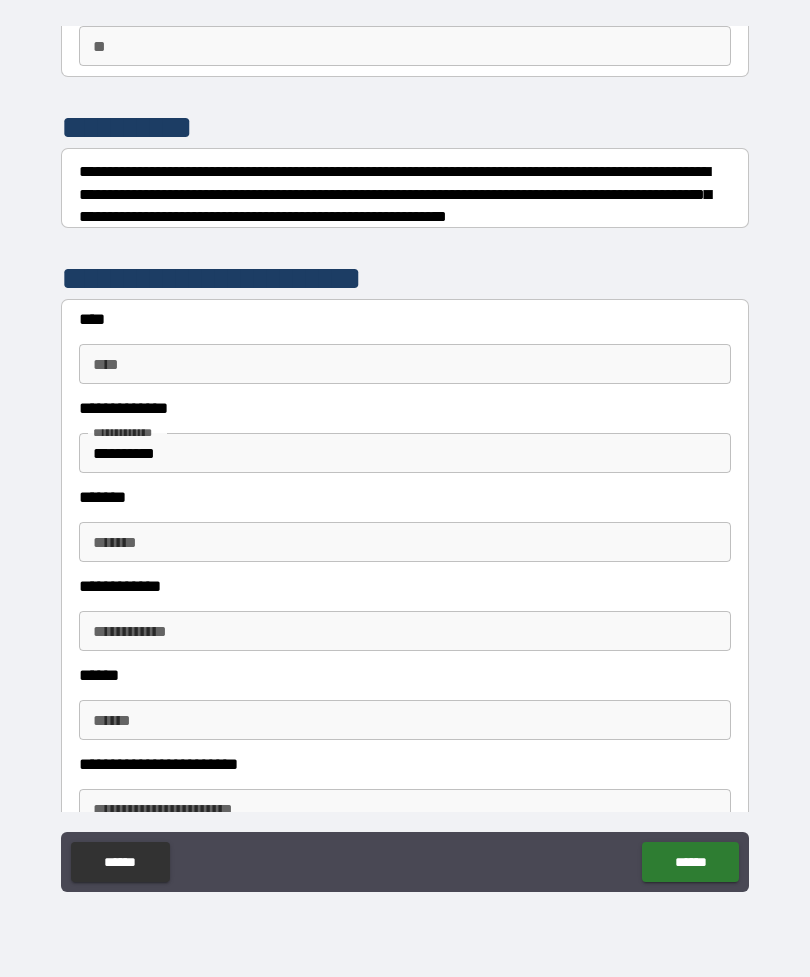scroll, scrollTop: 195, scrollLeft: 0, axis: vertical 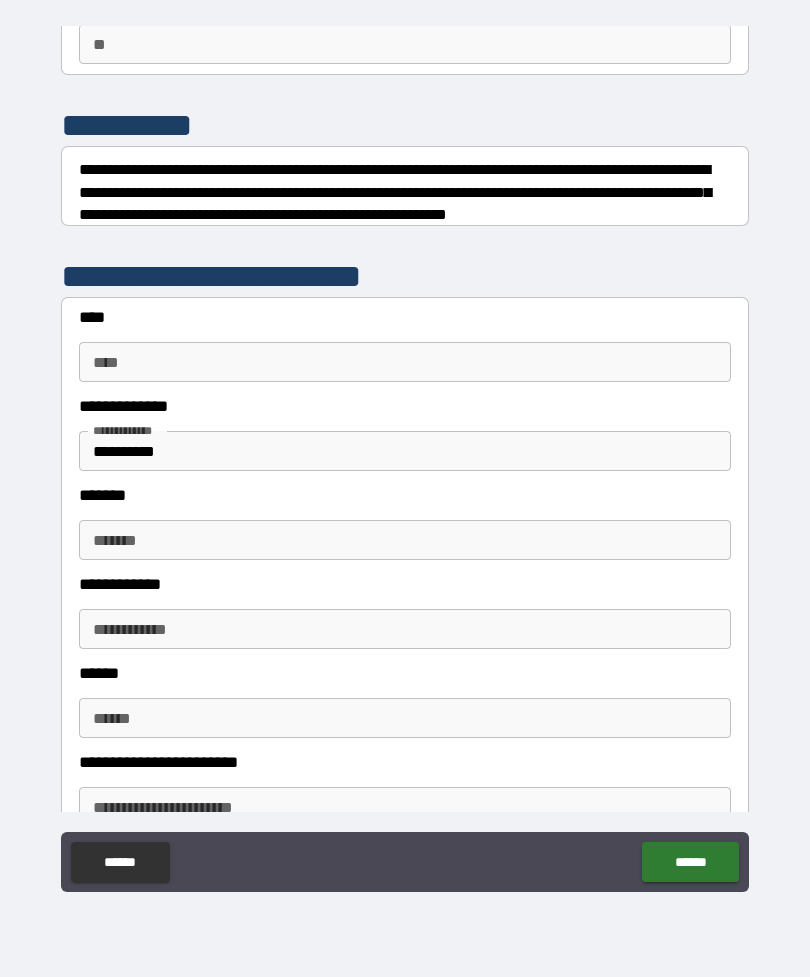 click on "****" at bounding box center [405, 362] 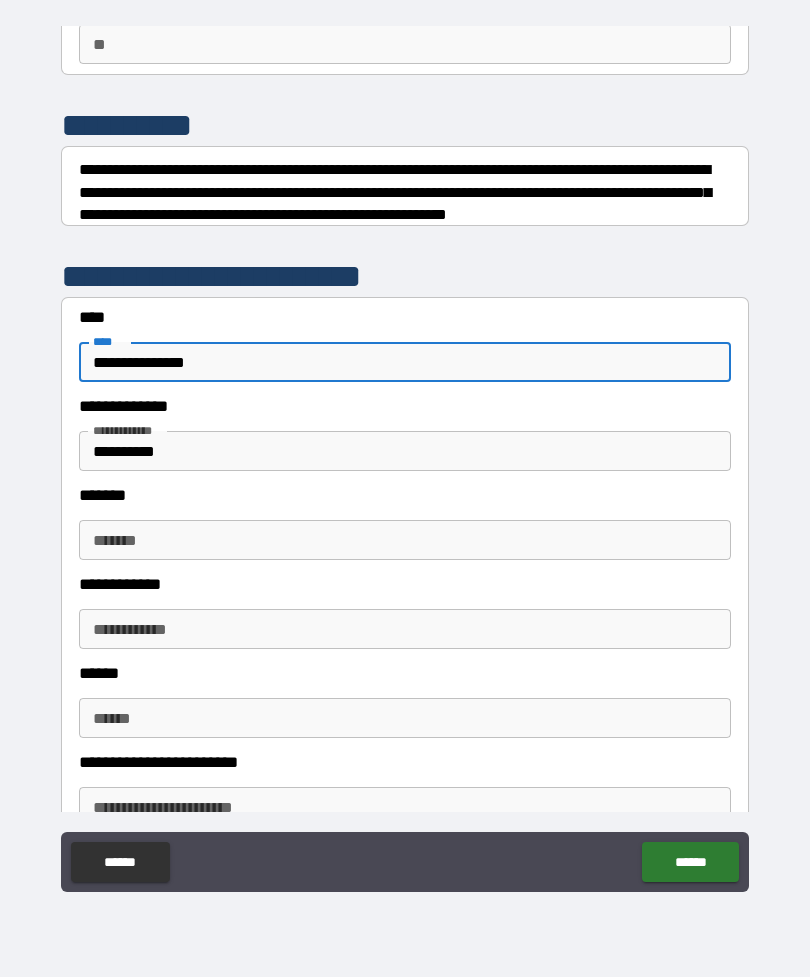 click on "**********" at bounding box center [405, 451] 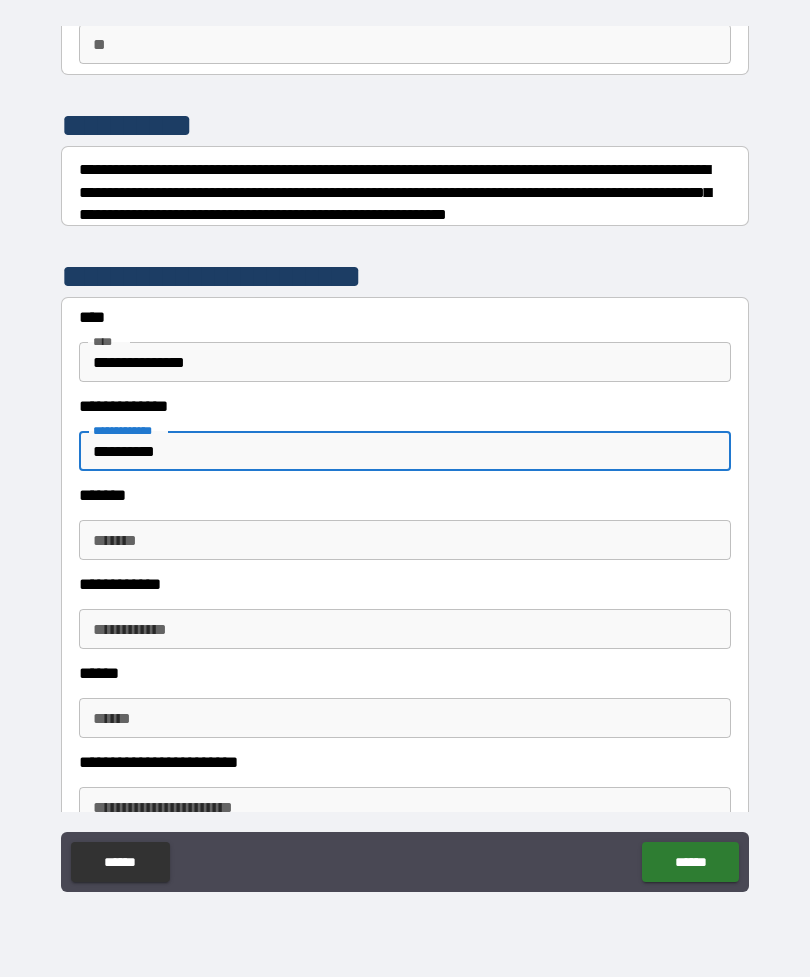 click on "*******" at bounding box center (405, 540) 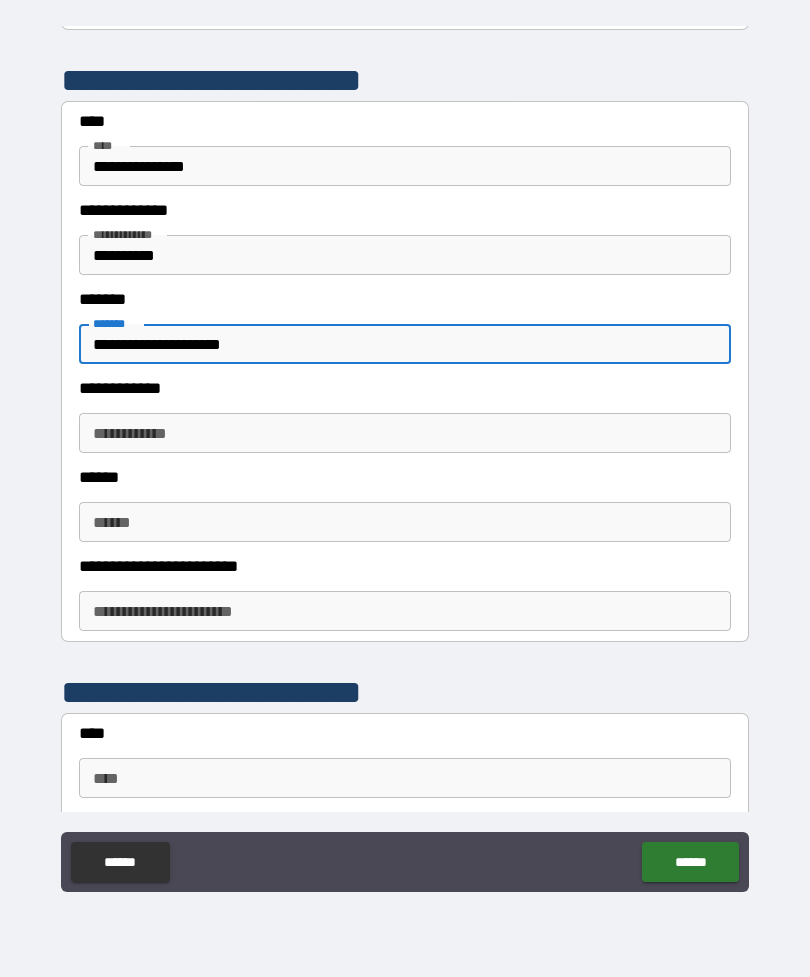 scroll, scrollTop: 392, scrollLeft: 0, axis: vertical 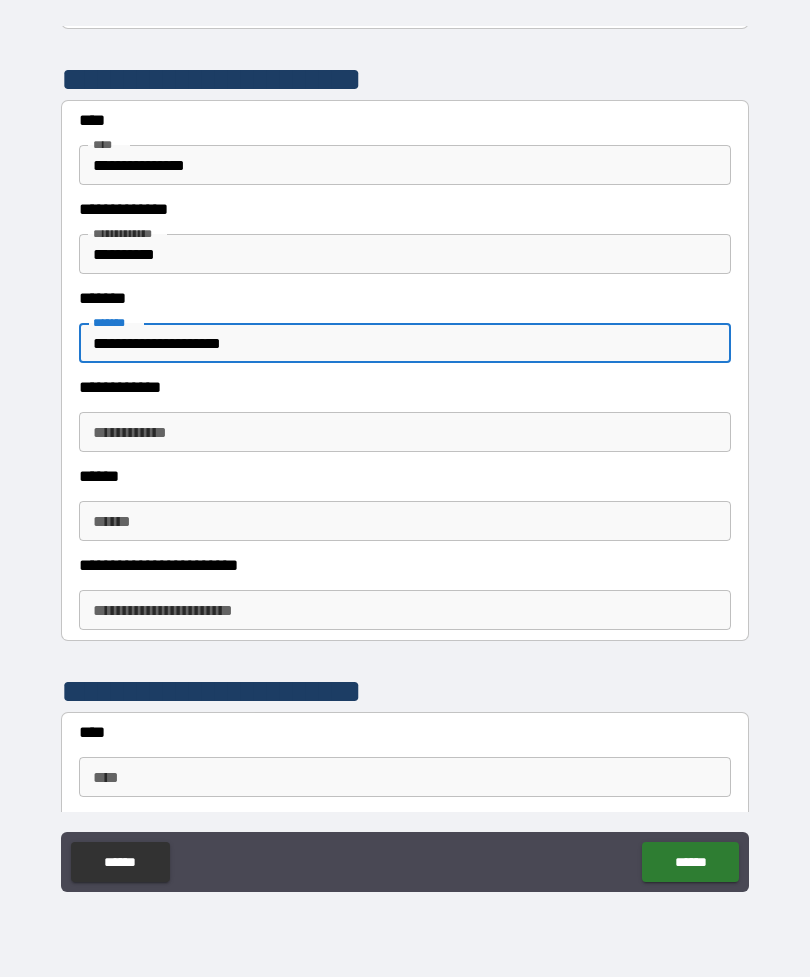 click on "**********" at bounding box center [405, 432] 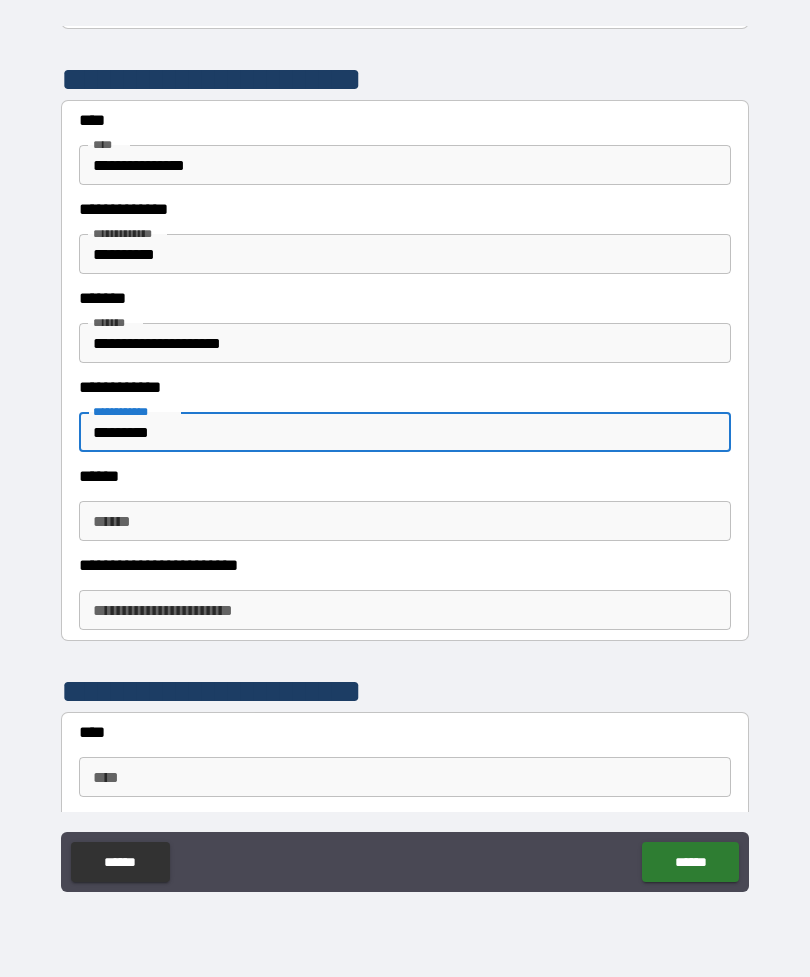 click on "******" at bounding box center [405, 521] 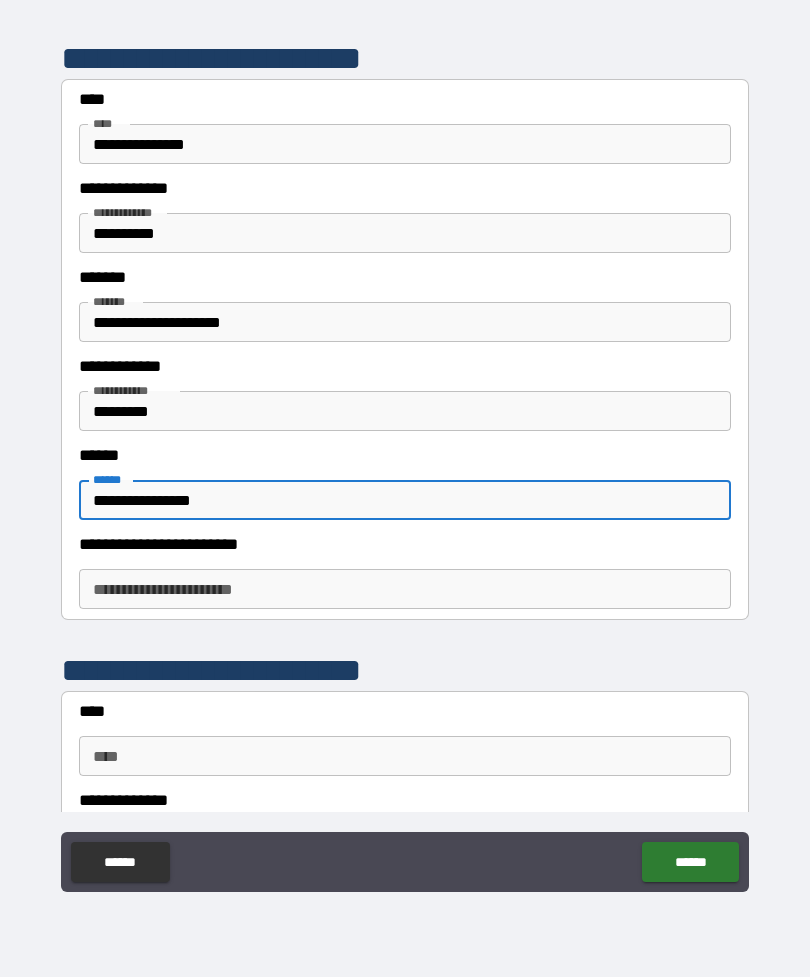 scroll, scrollTop: 424, scrollLeft: 0, axis: vertical 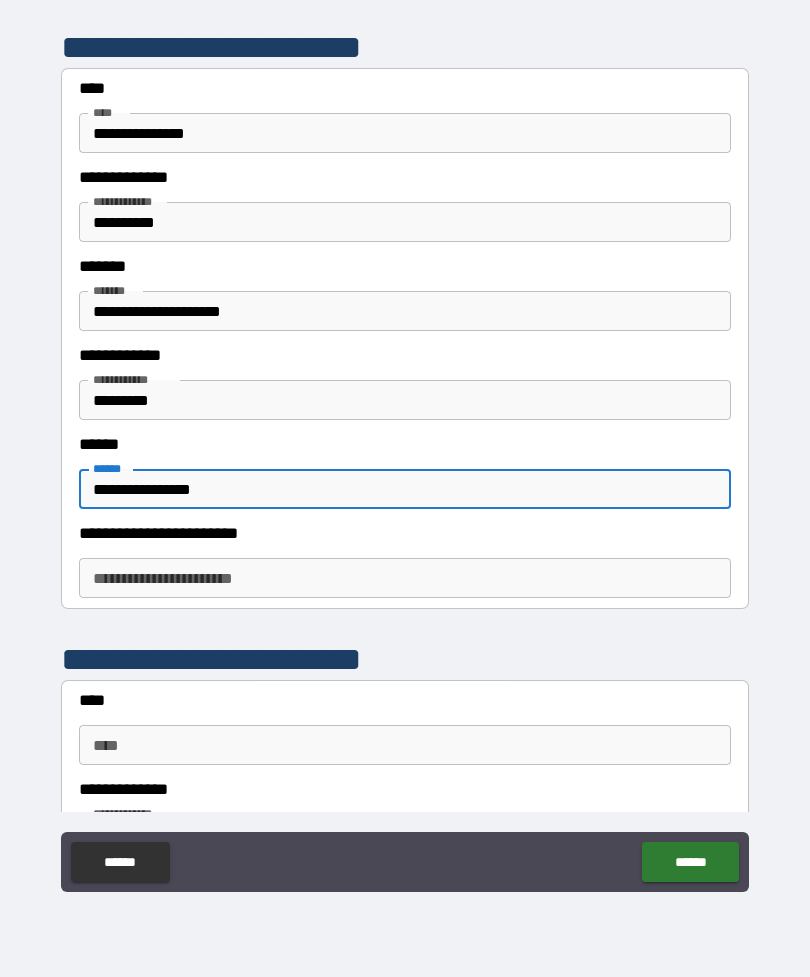 click on "**********" at bounding box center (405, 578) 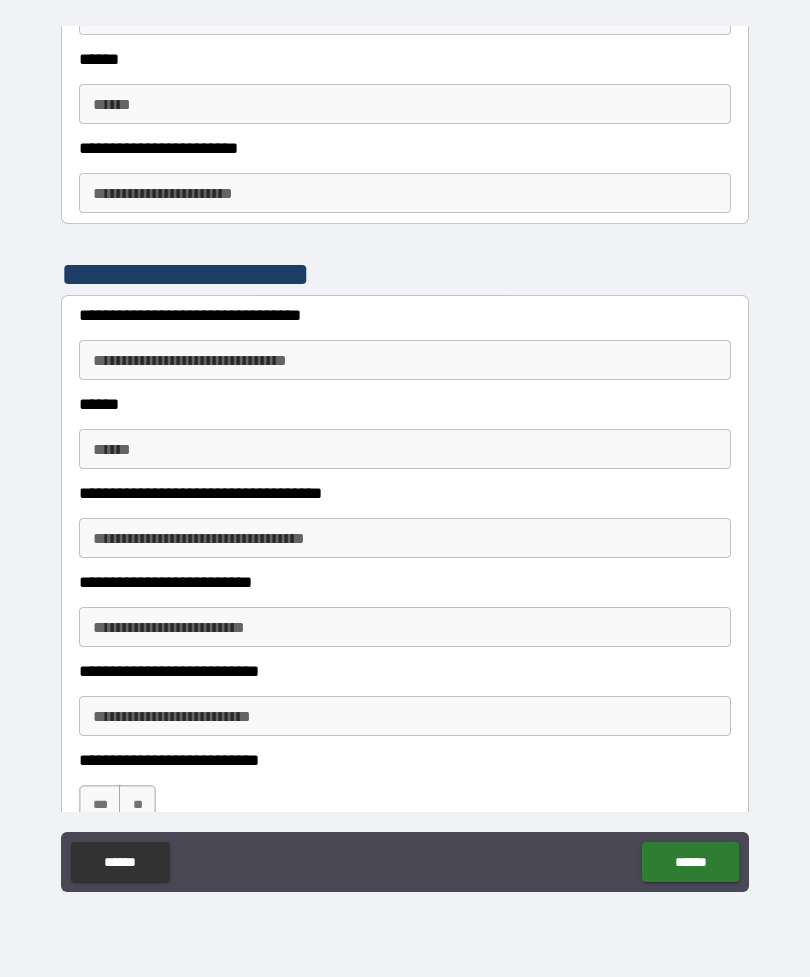 scroll, scrollTop: 1424, scrollLeft: 0, axis: vertical 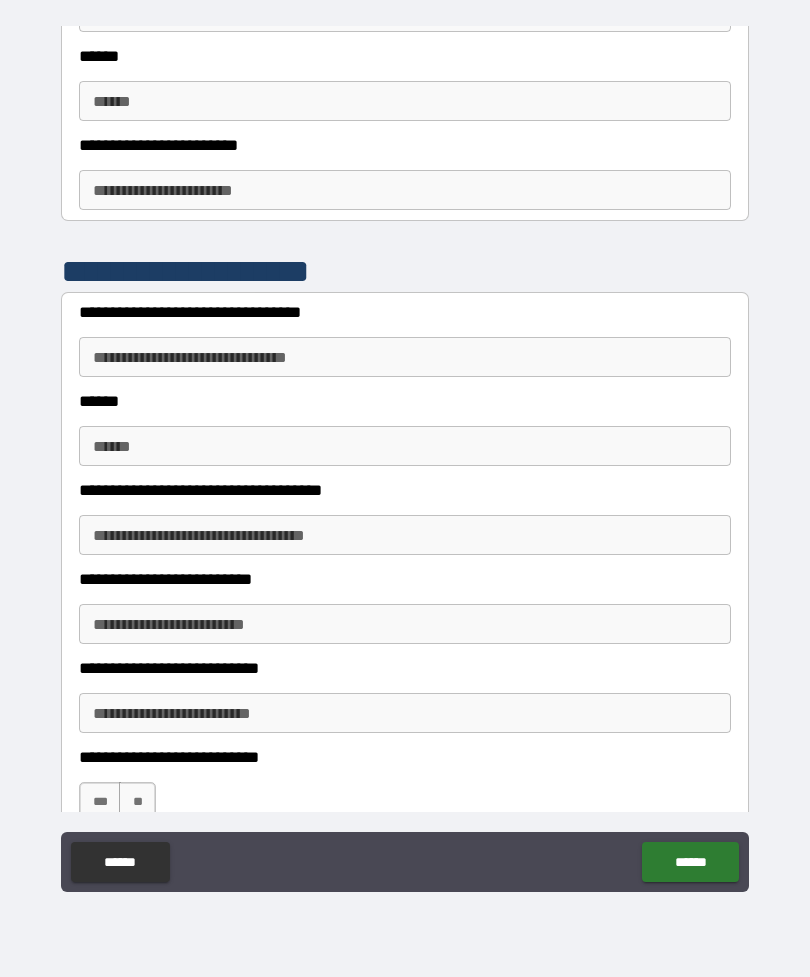 click on "**********" at bounding box center [405, 357] 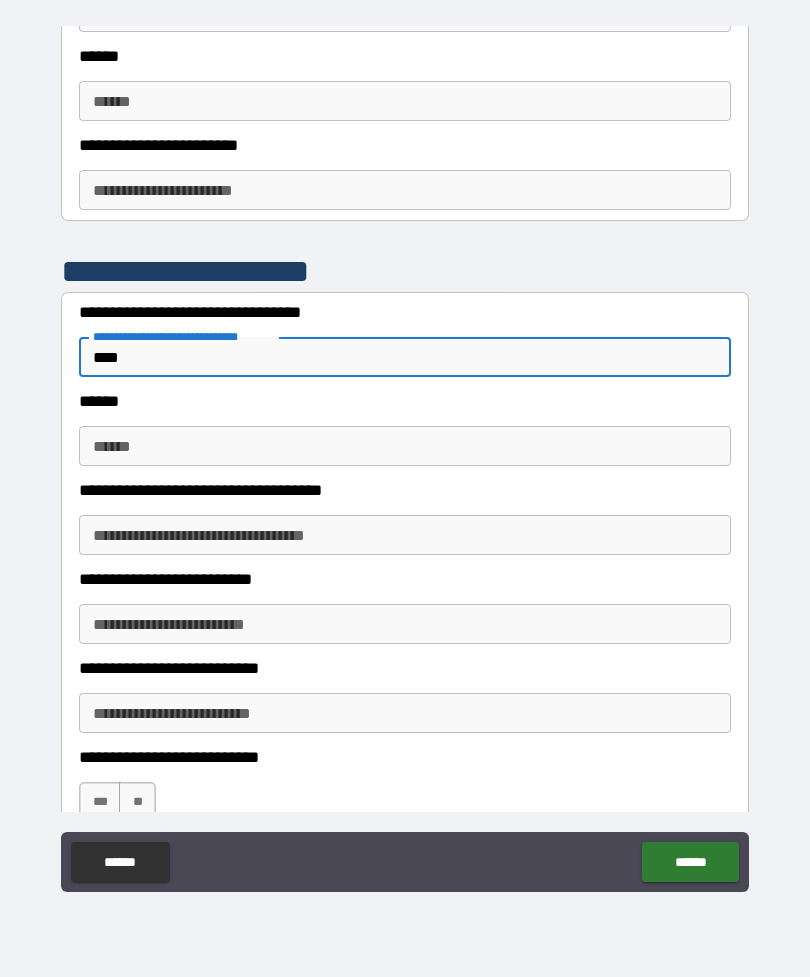 click on "******" at bounding box center [405, 446] 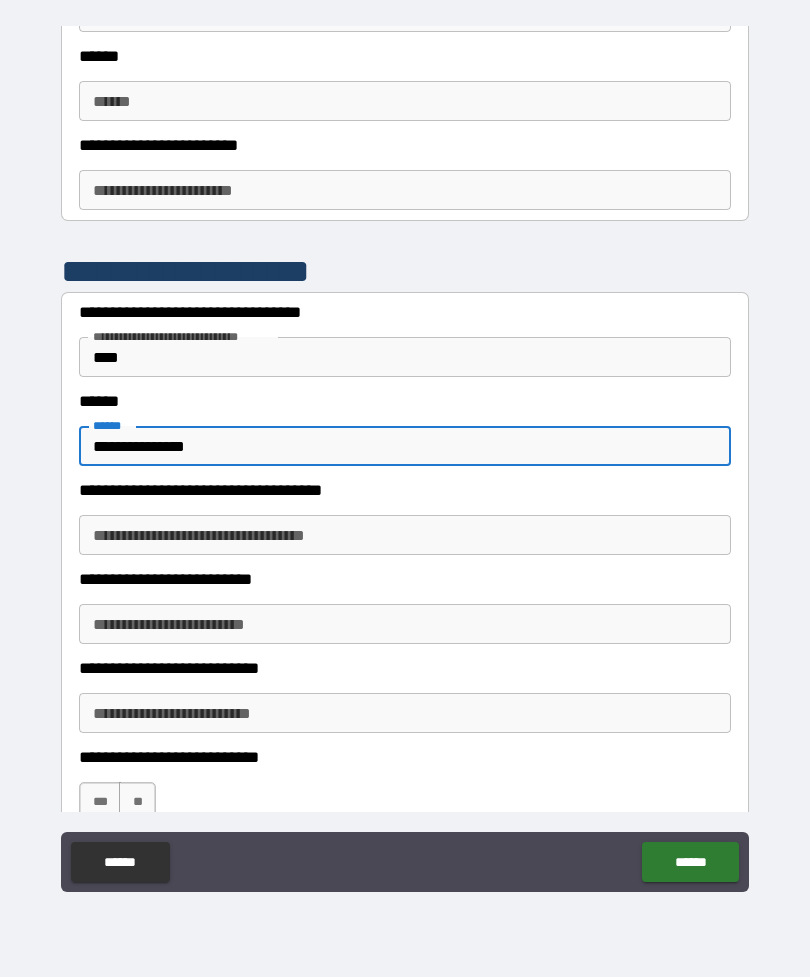 click on "**********" at bounding box center (405, 535) 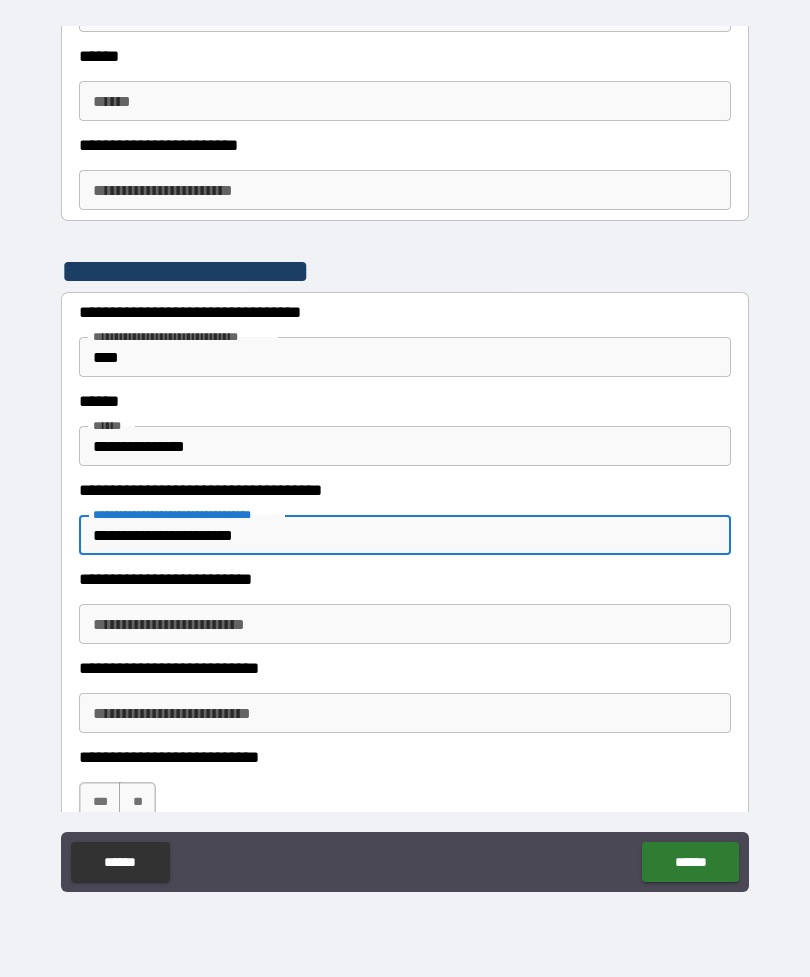 click on "**********" at bounding box center [405, 624] 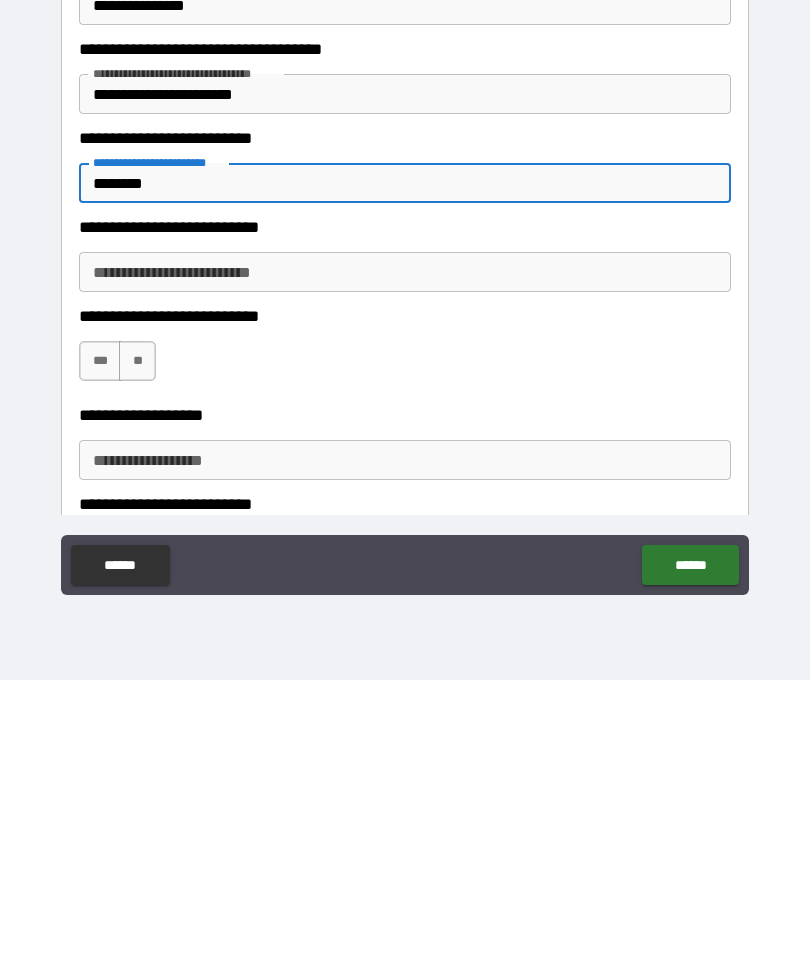 scroll, scrollTop: 1569, scrollLeft: 0, axis: vertical 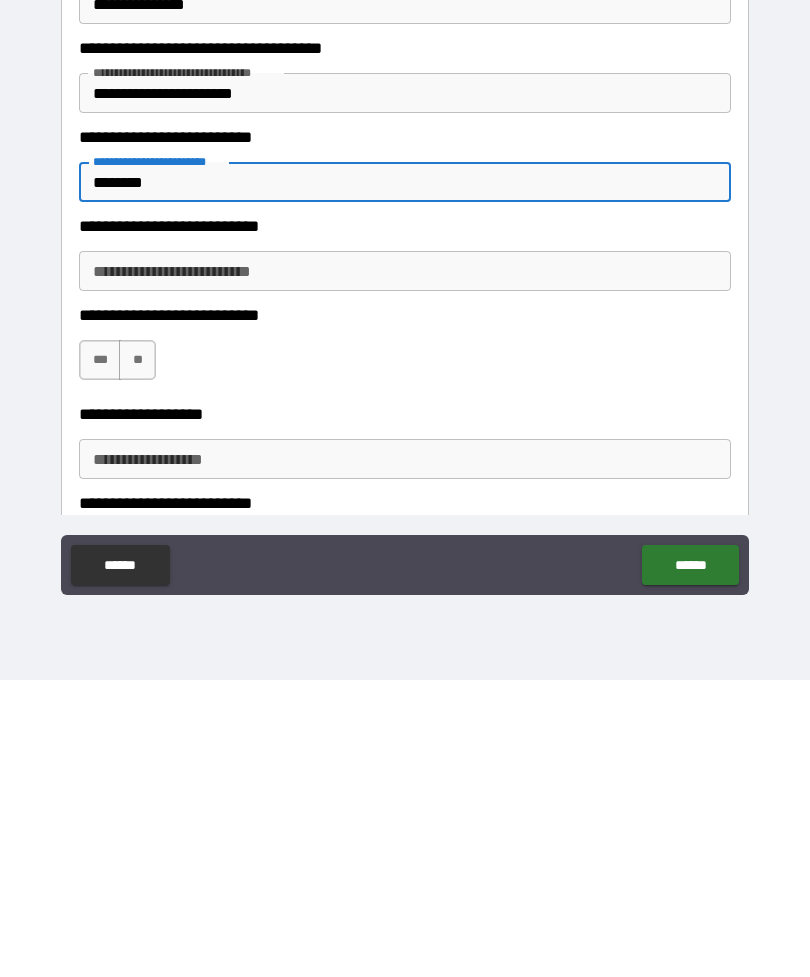 click on "***" at bounding box center [100, 657] 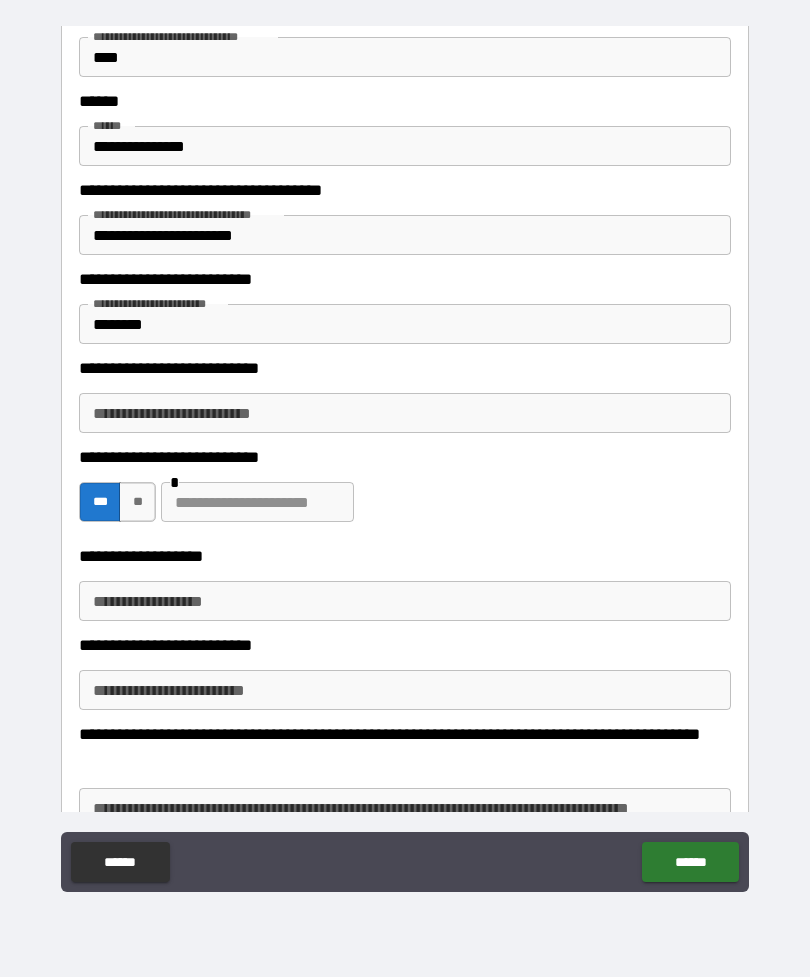 scroll, scrollTop: 1737, scrollLeft: 0, axis: vertical 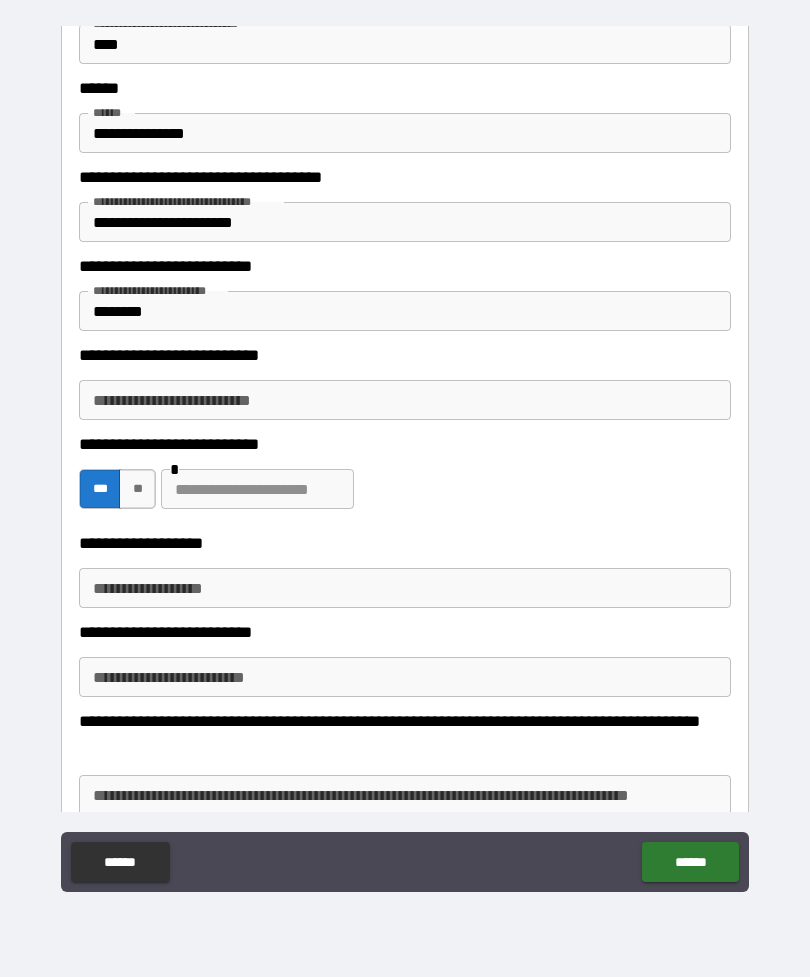 click on "**********" at bounding box center (405, 588) 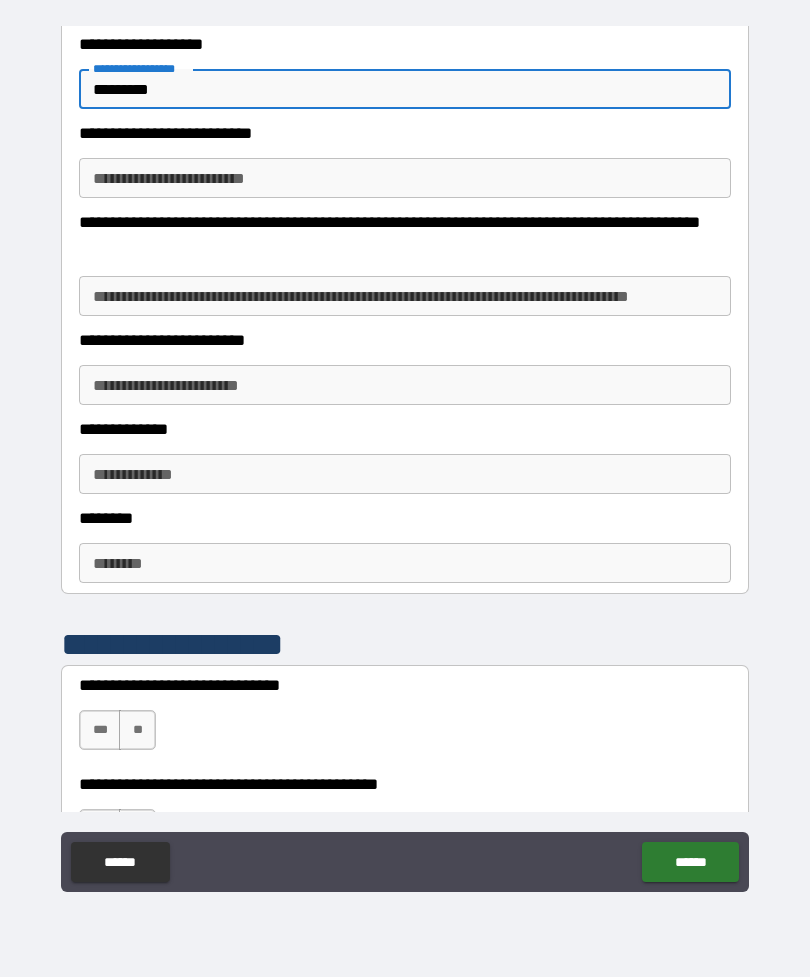 scroll, scrollTop: 2242, scrollLeft: 0, axis: vertical 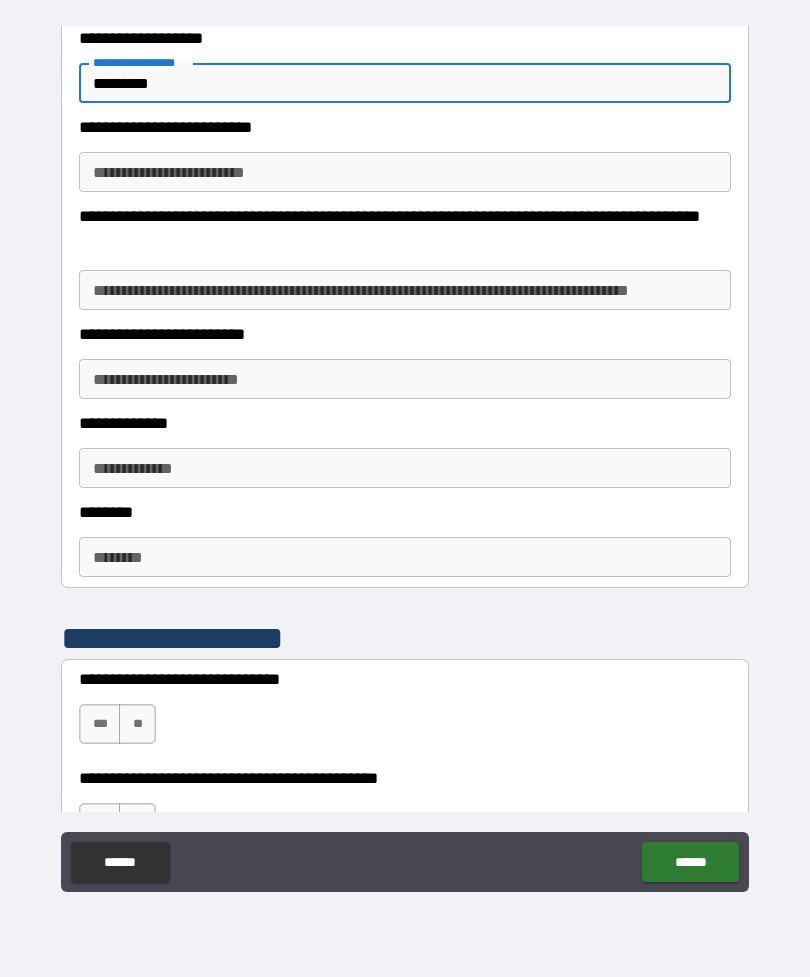 click on "**********" at bounding box center [405, 290] 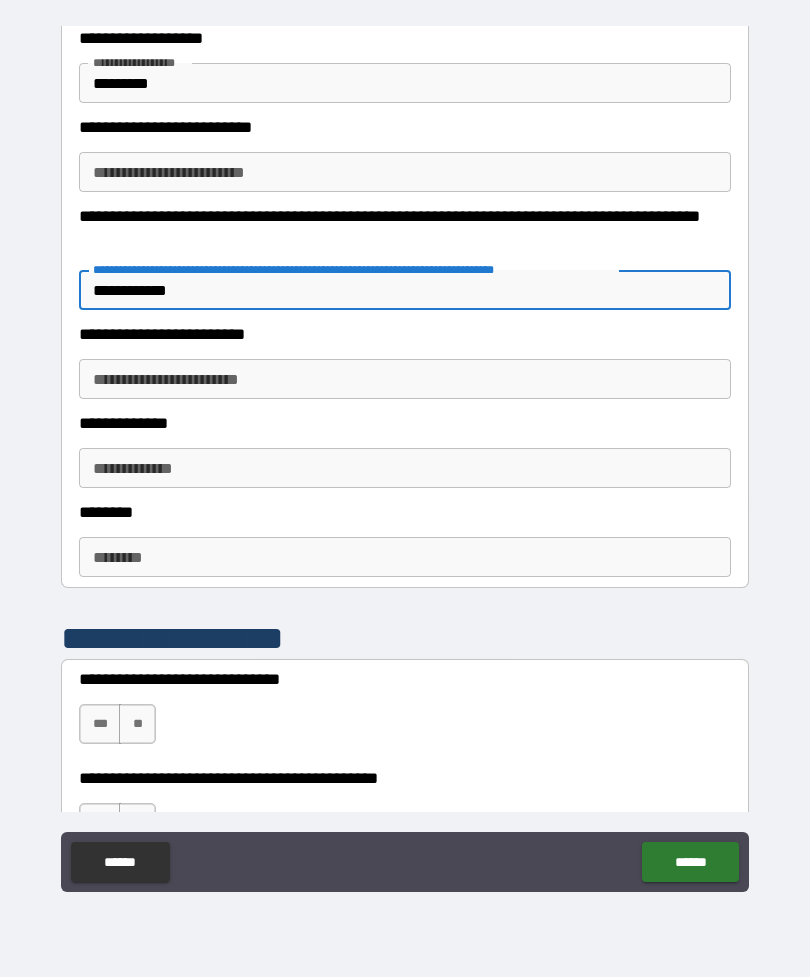 click on "**********" at bounding box center [405, 379] 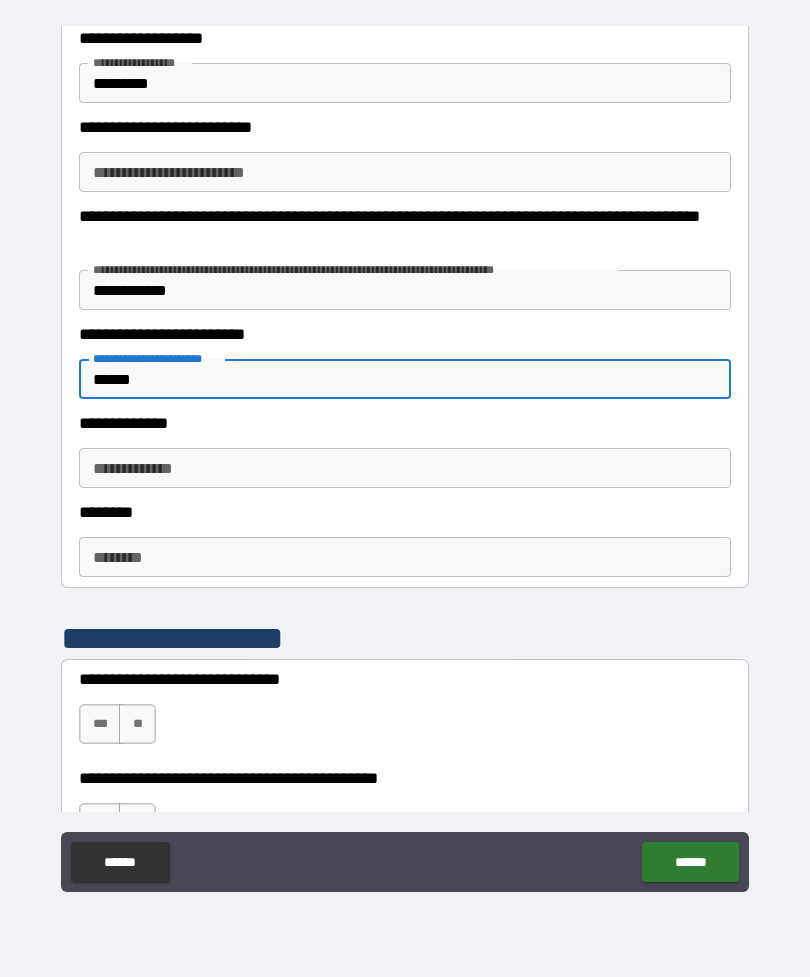 click on "**********" at bounding box center (405, 468) 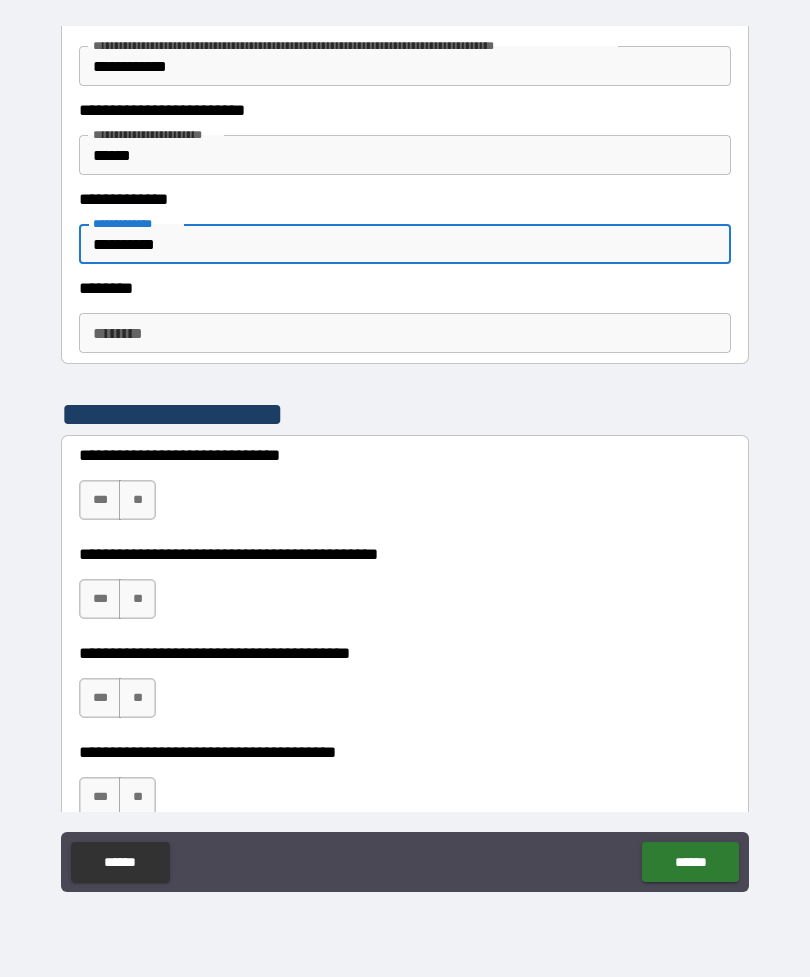 scroll, scrollTop: 2512, scrollLeft: 0, axis: vertical 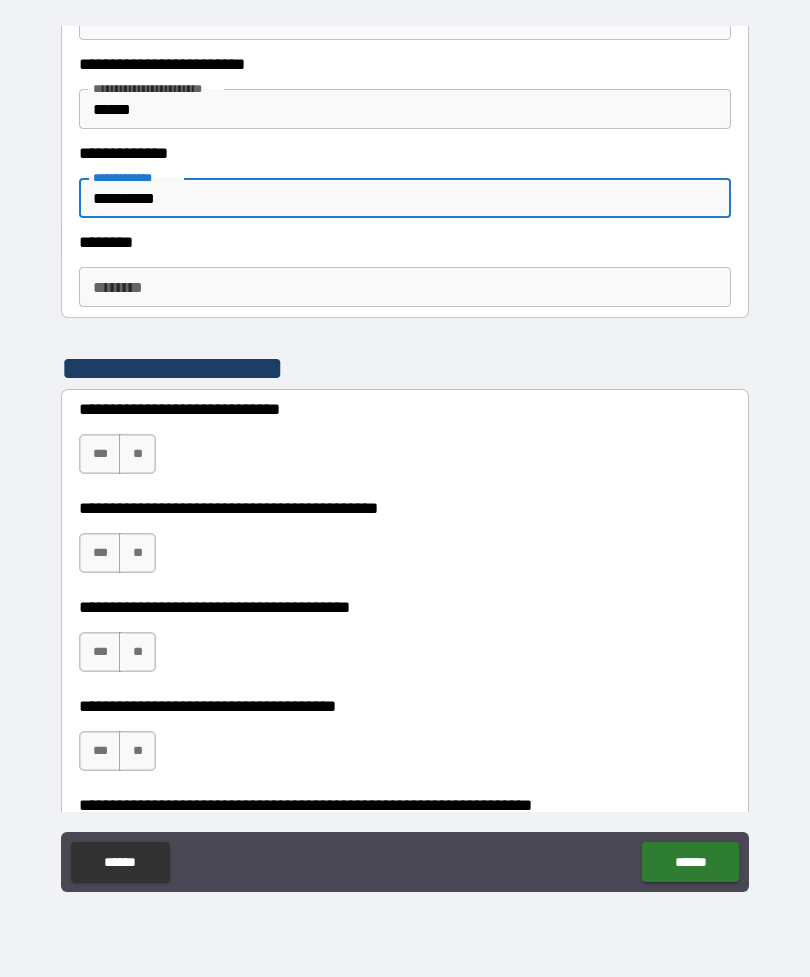 click on "***" at bounding box center (100, 454) 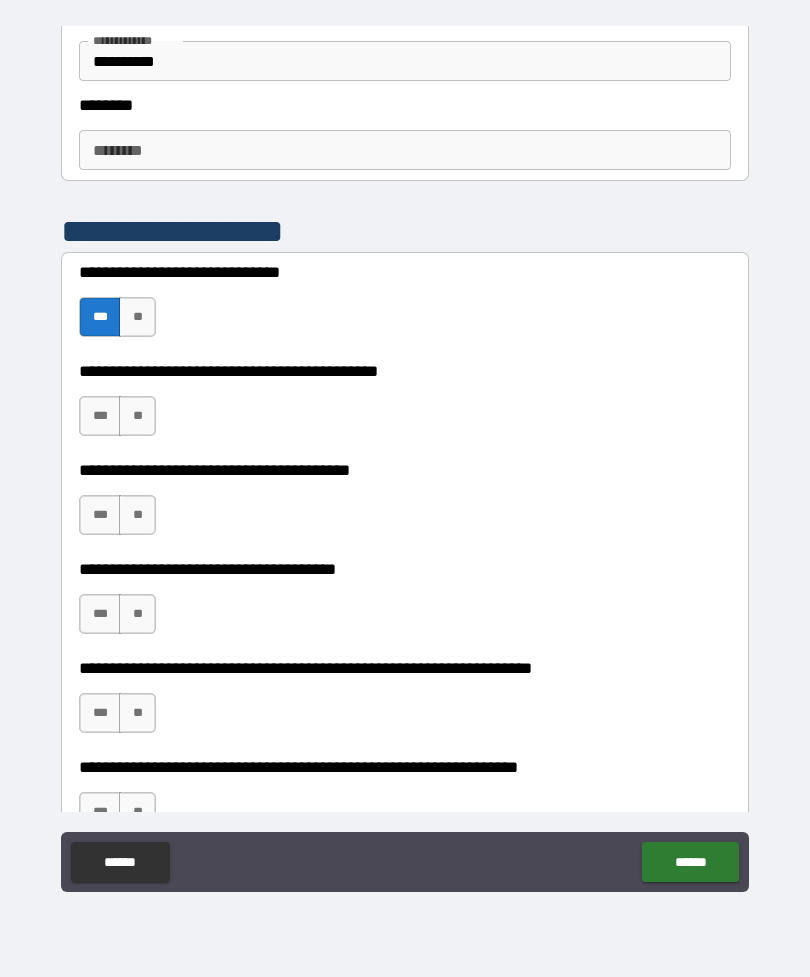 scroll, scrollTop: 2670, scrollLeft: 0, axis: vertical 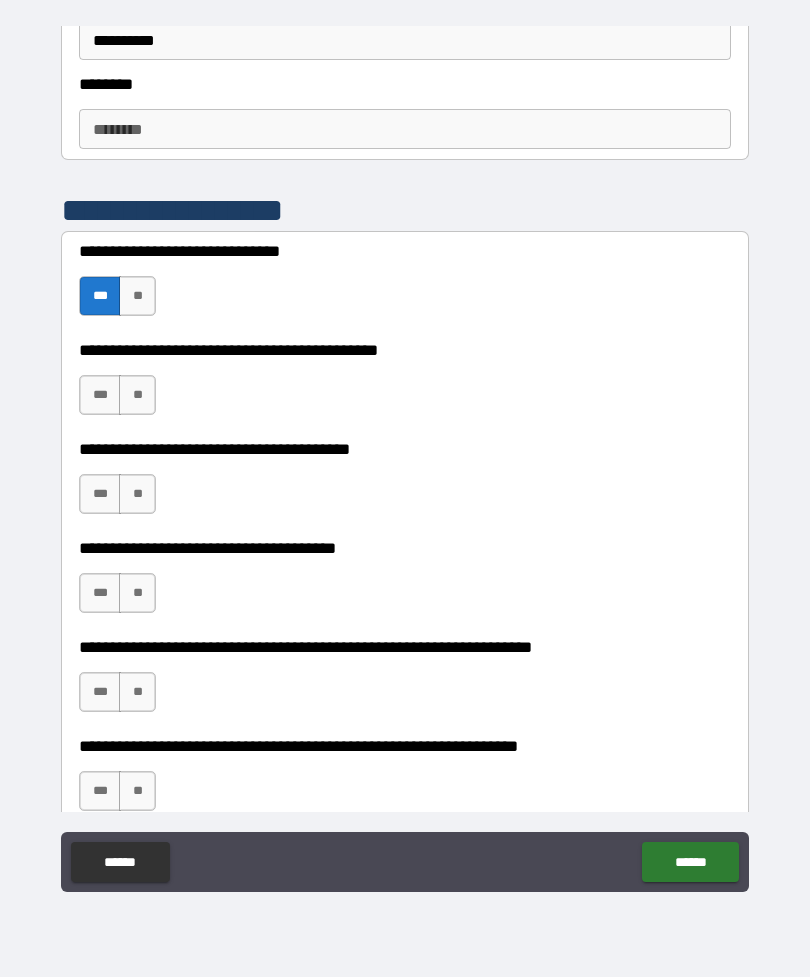 click on "***" at bounding box center [100, 395] 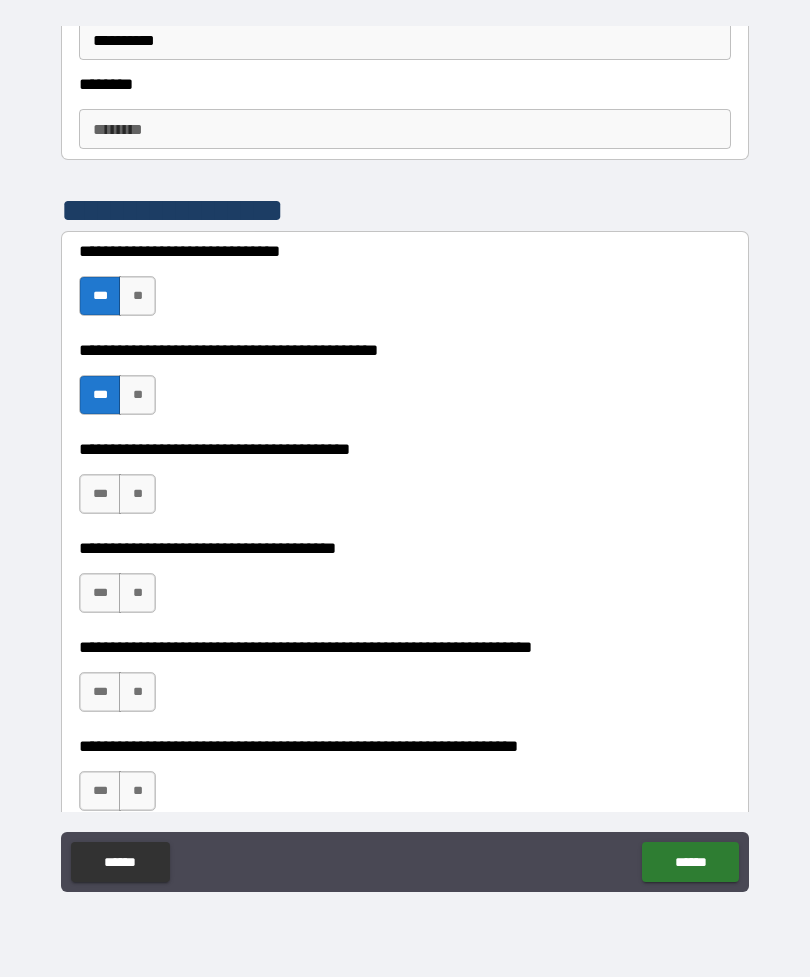 click on "***" at bounding box center (100, 494) 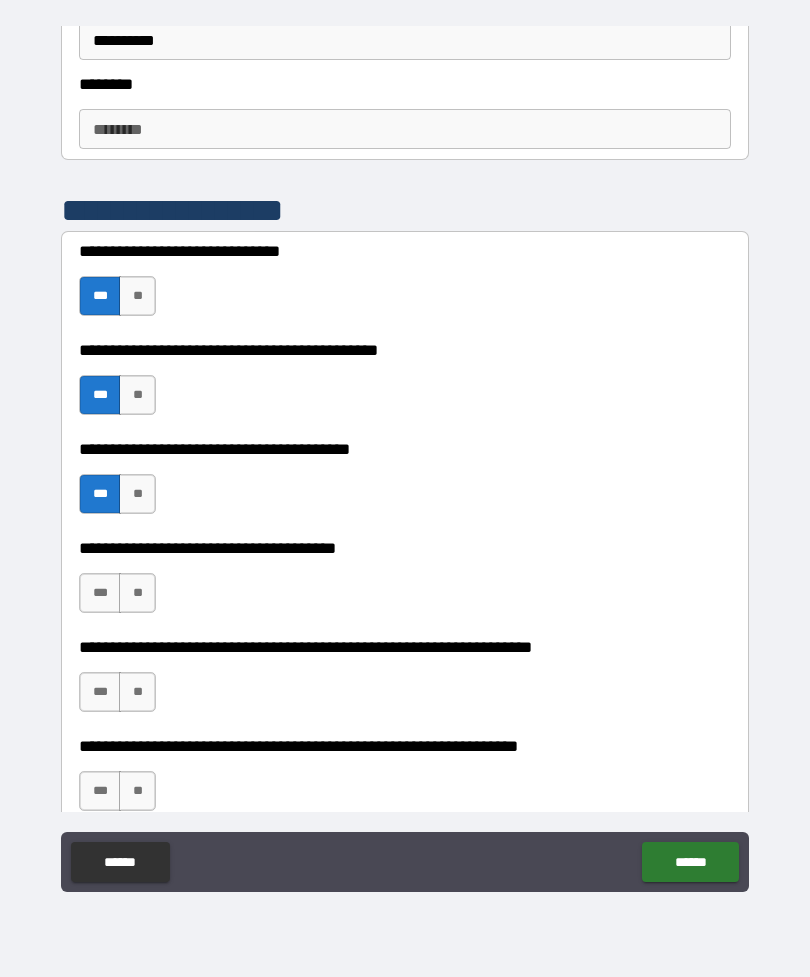 click on "**" at bounding box center [137, 593] 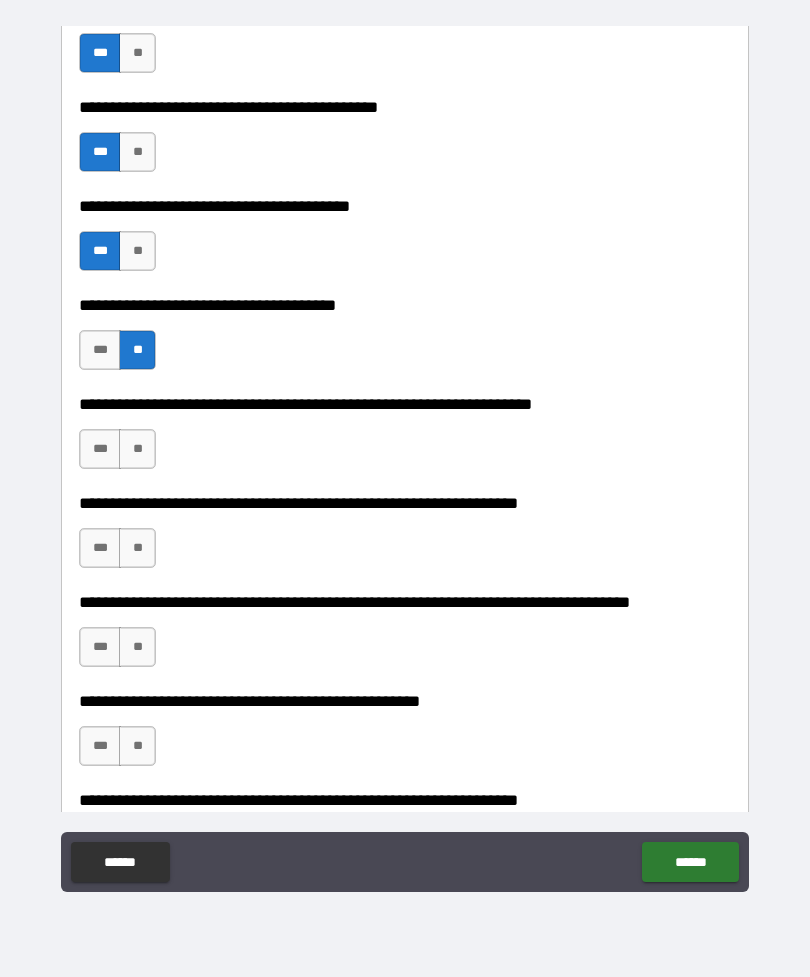 scroll, scrollTop: 2916, scrollLeft: 0, axis: vertical 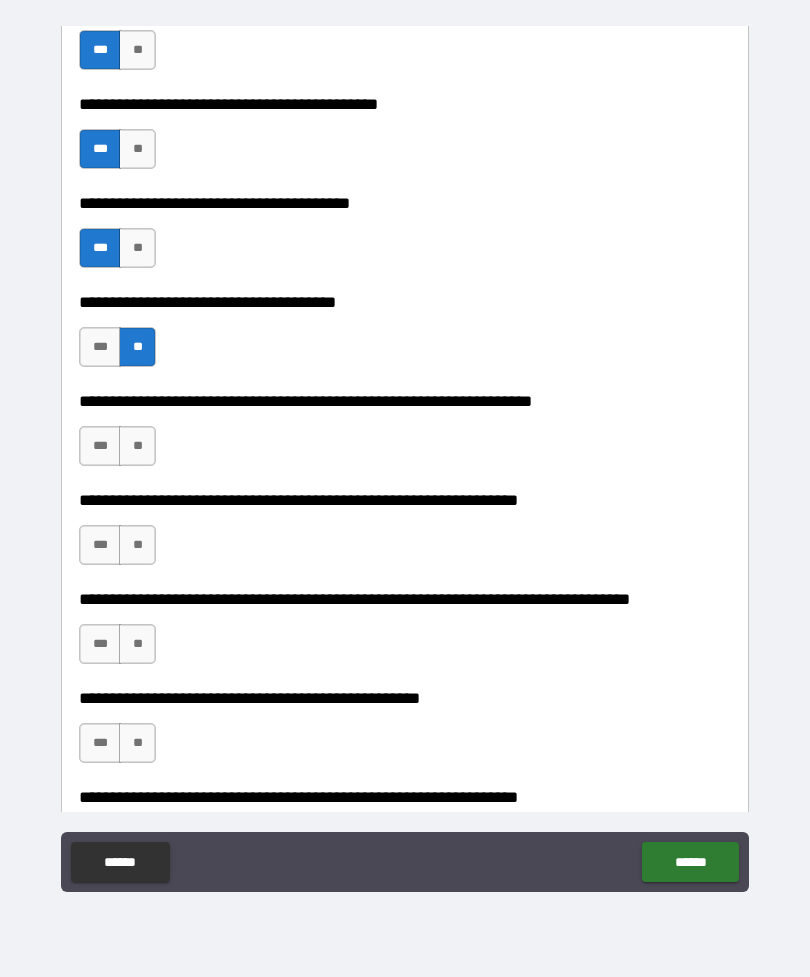 click on "***" at bounding box center (100, 446) 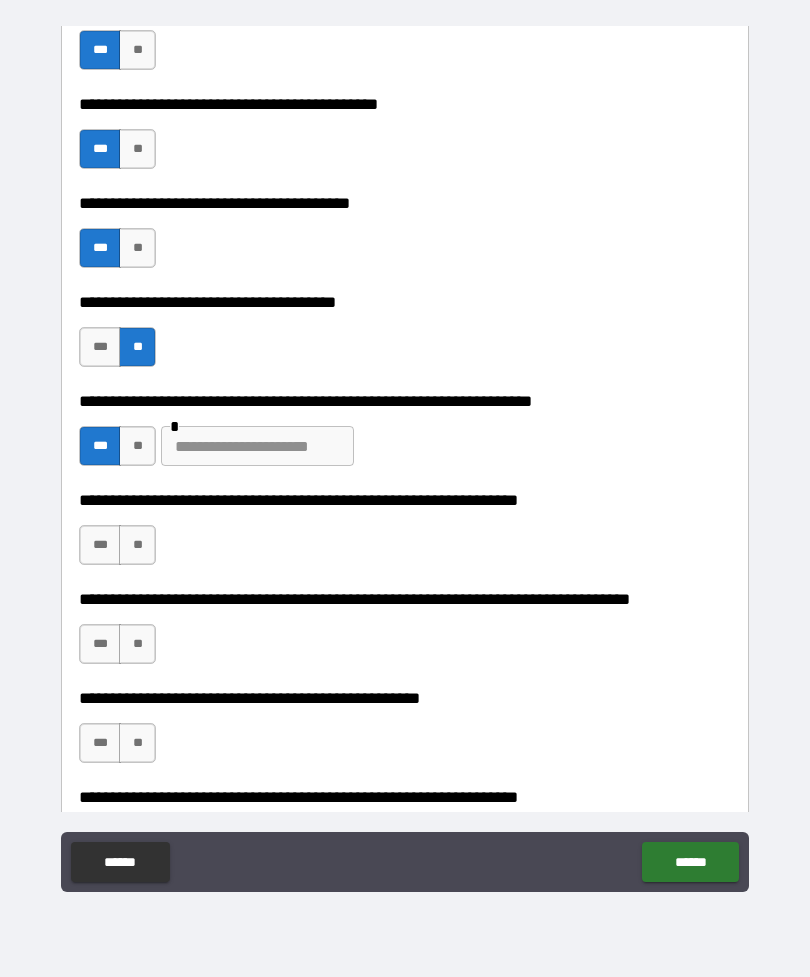 click on "**" at bounding box center (137, 545) 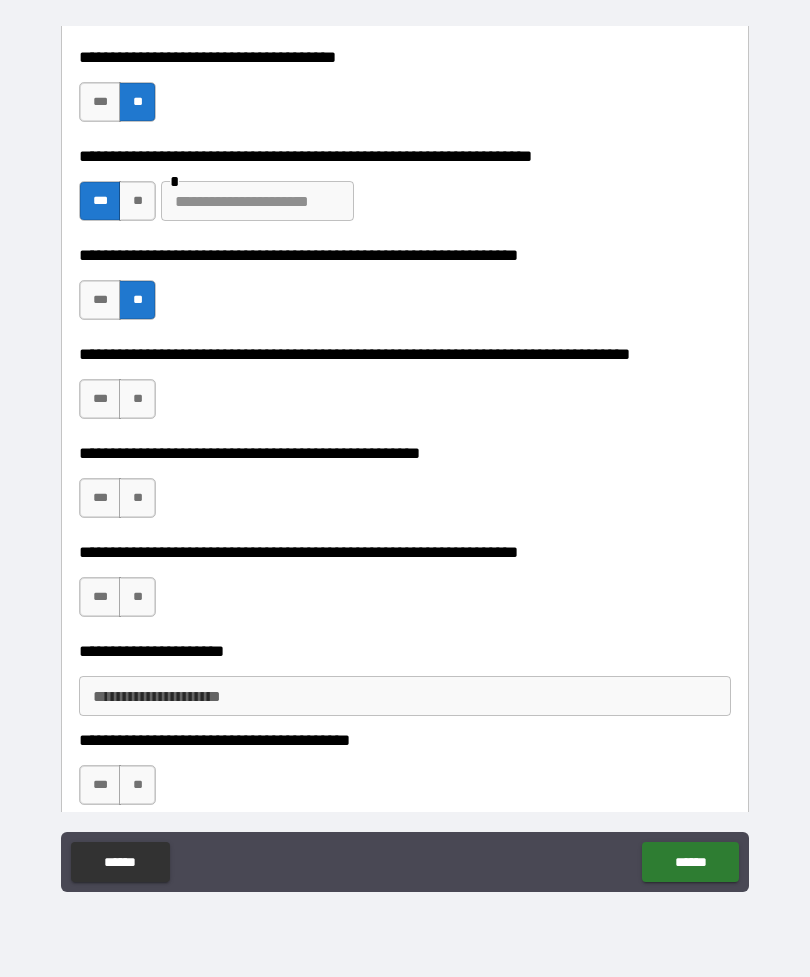 scroll, scrollTop: 3162, scrollLeft: 0, axis: vertical 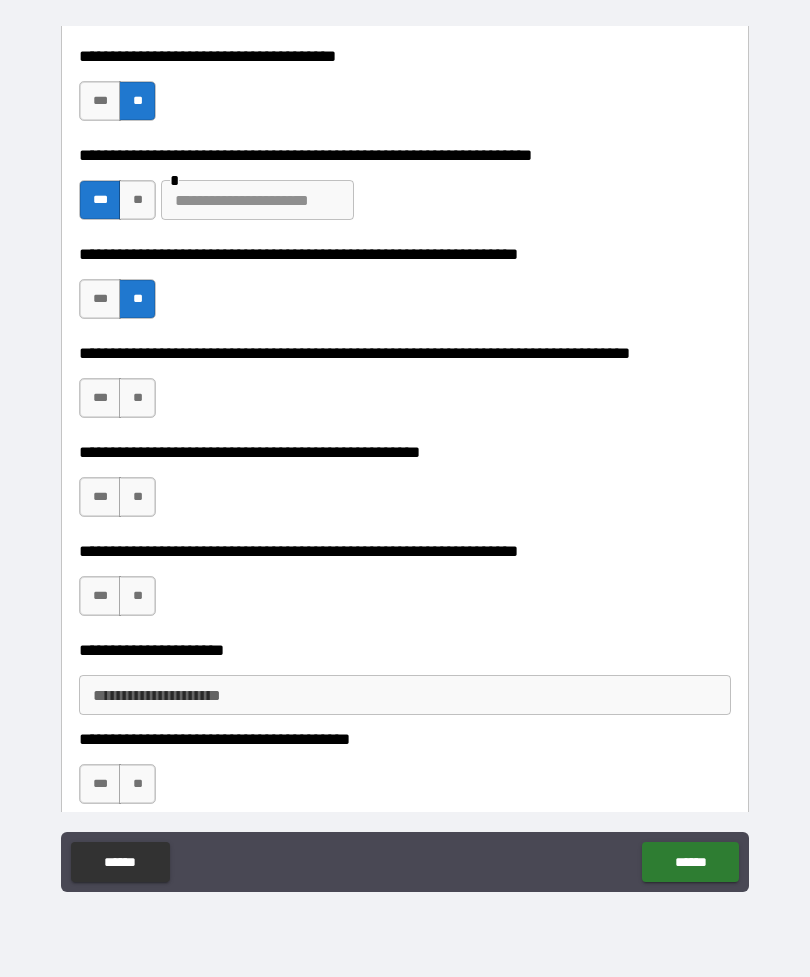 click on "**" at bounding box center (137, 398) 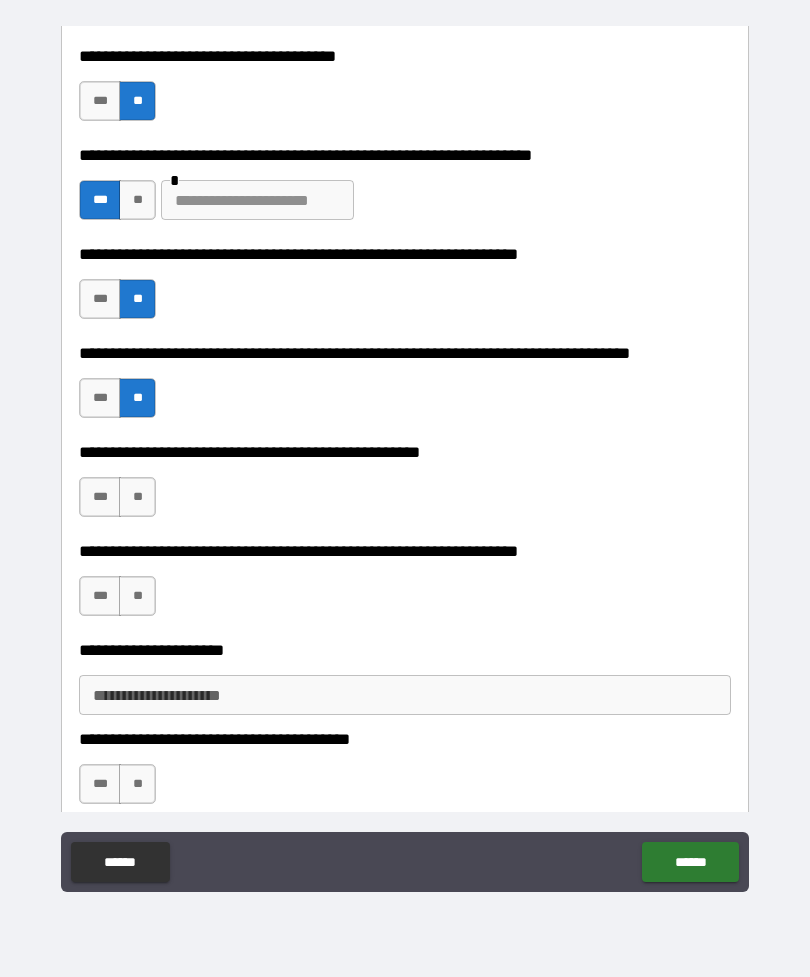 click on "**" at bounding box center [137, 497] 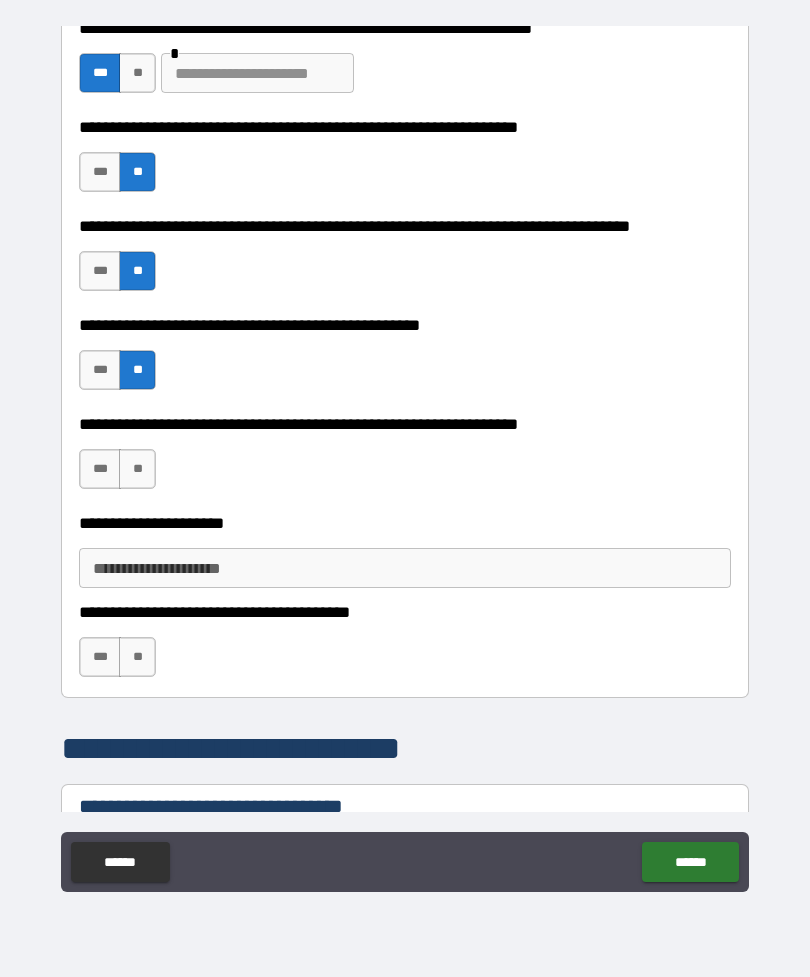scroll, scrollTop: 3334, scrollLeft: 0, axis: vertical 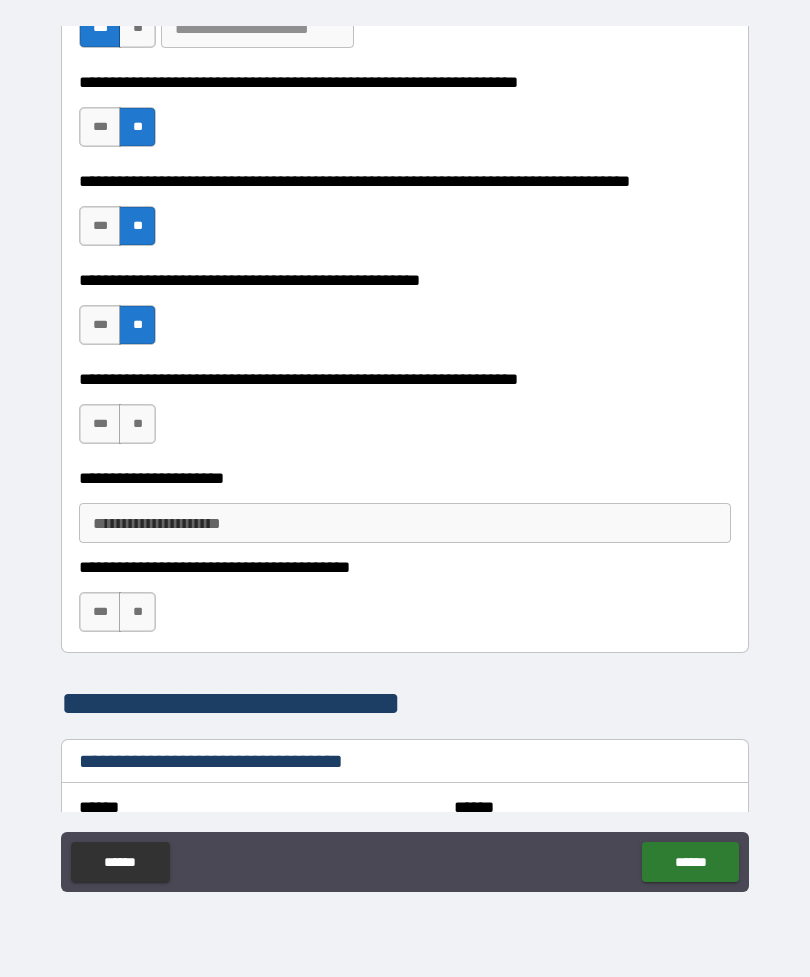 click on "**" at bounding box center (137, 424) 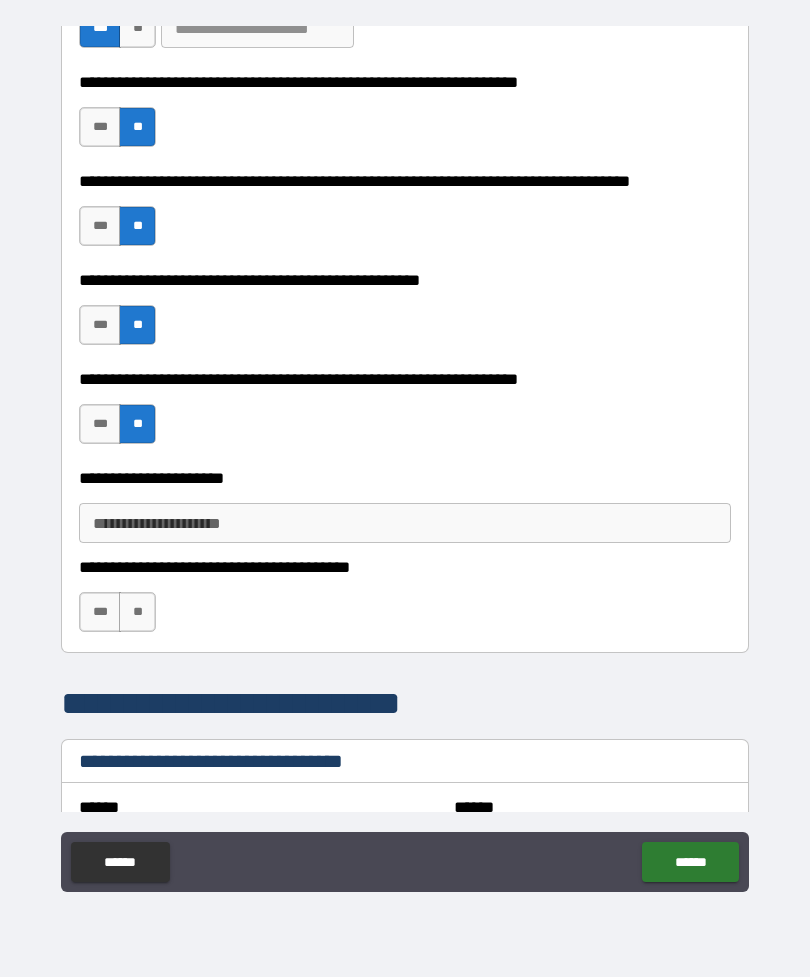 click on "***" at bounding box center (100, 424) 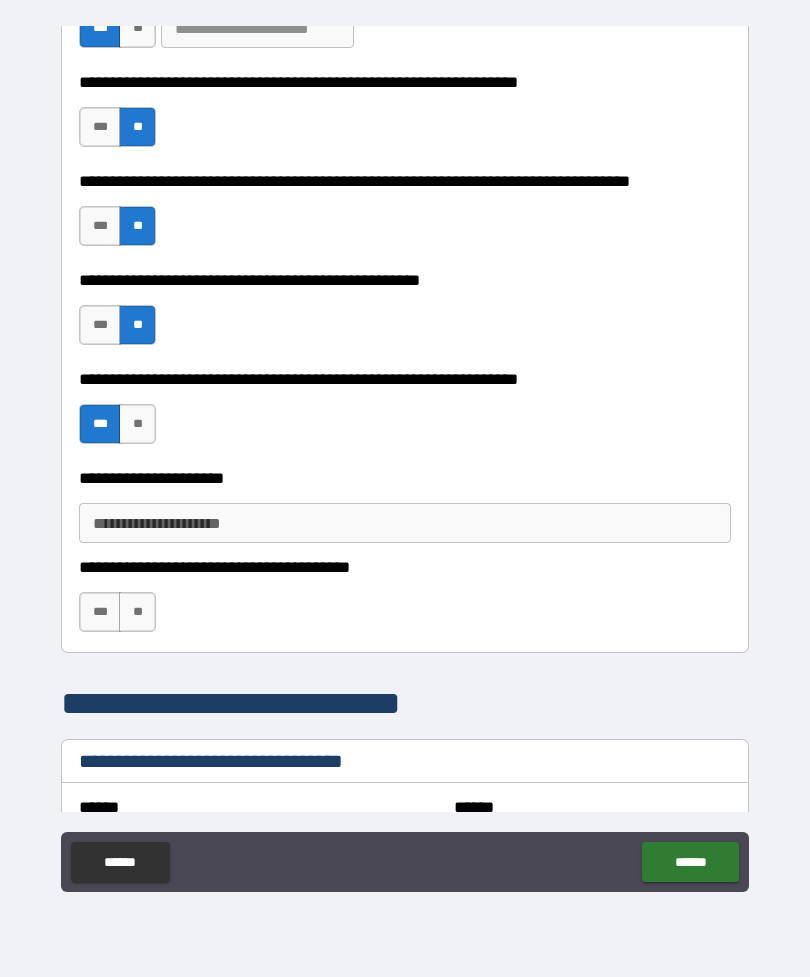 click on "**" at bounding box center (137, 612) 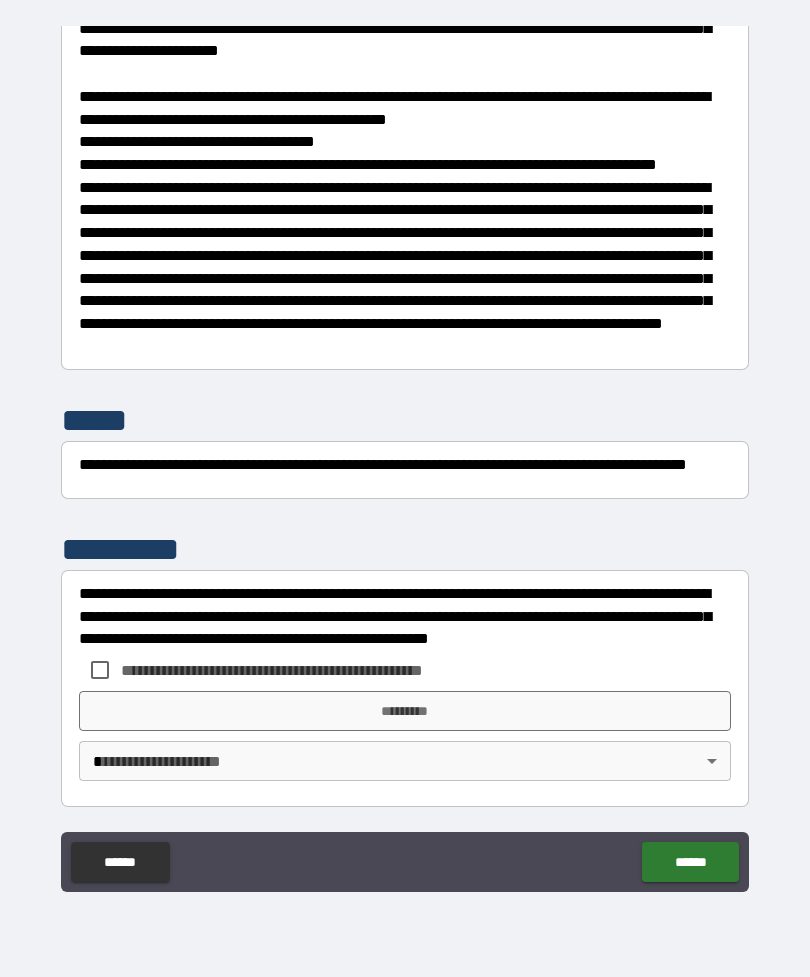 scroll, scrollTop: 7708, scrollLeft: 0, axis: vertical 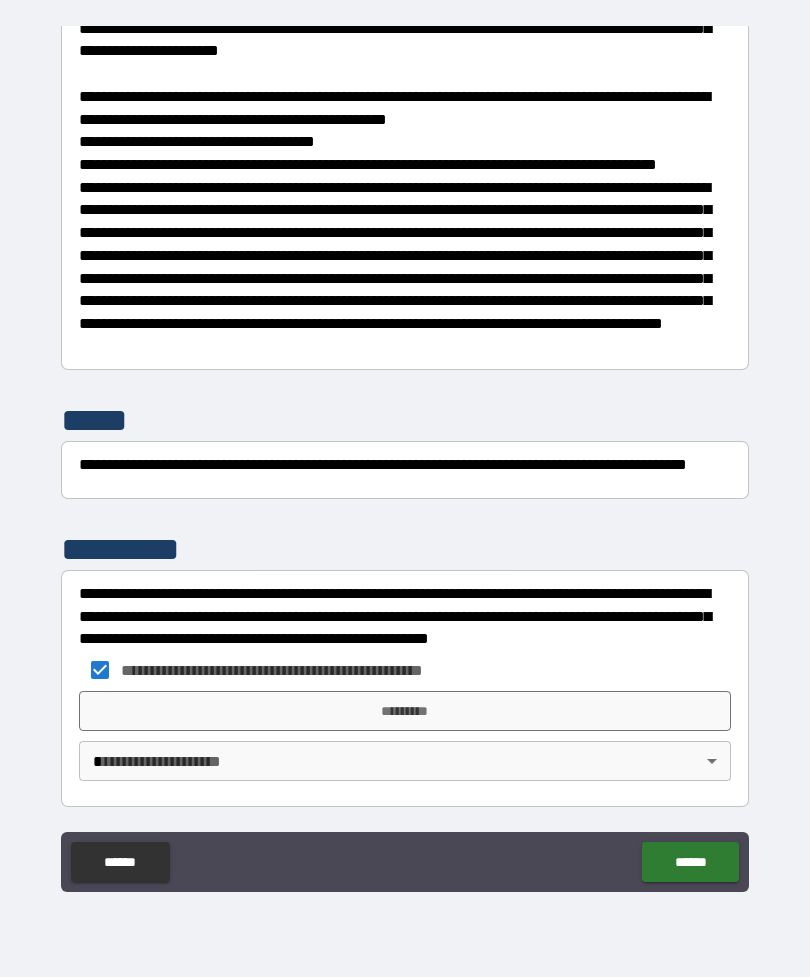 click on "*********" at bounding box center [405, 711] 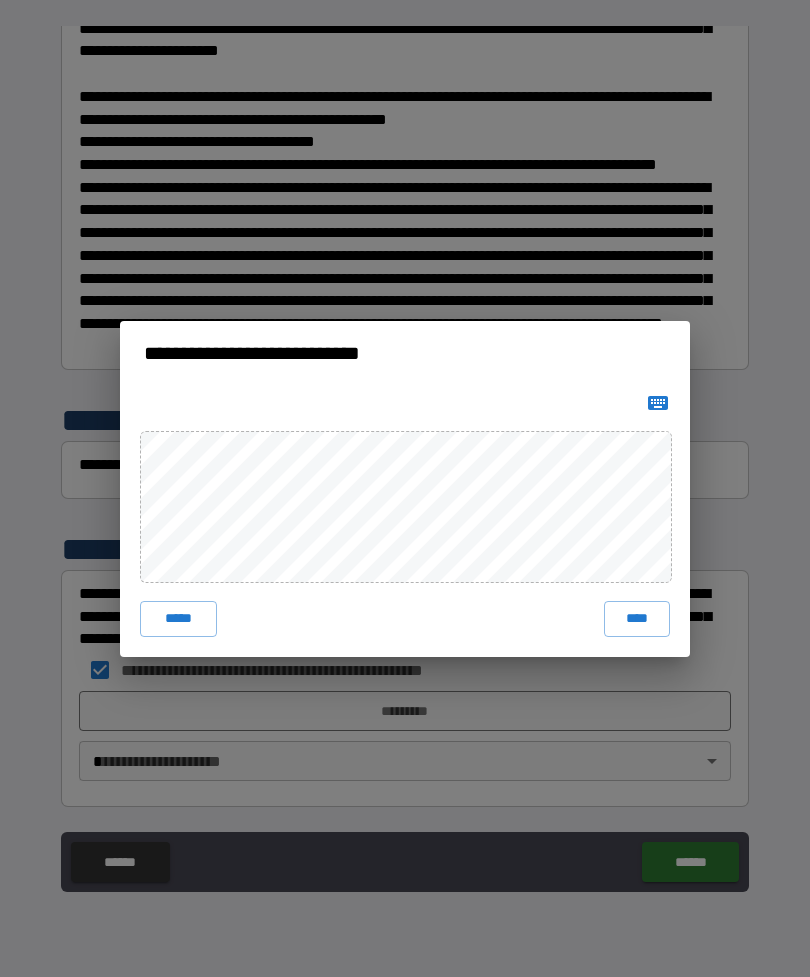 click on "****" at bounding box center [637, 619] 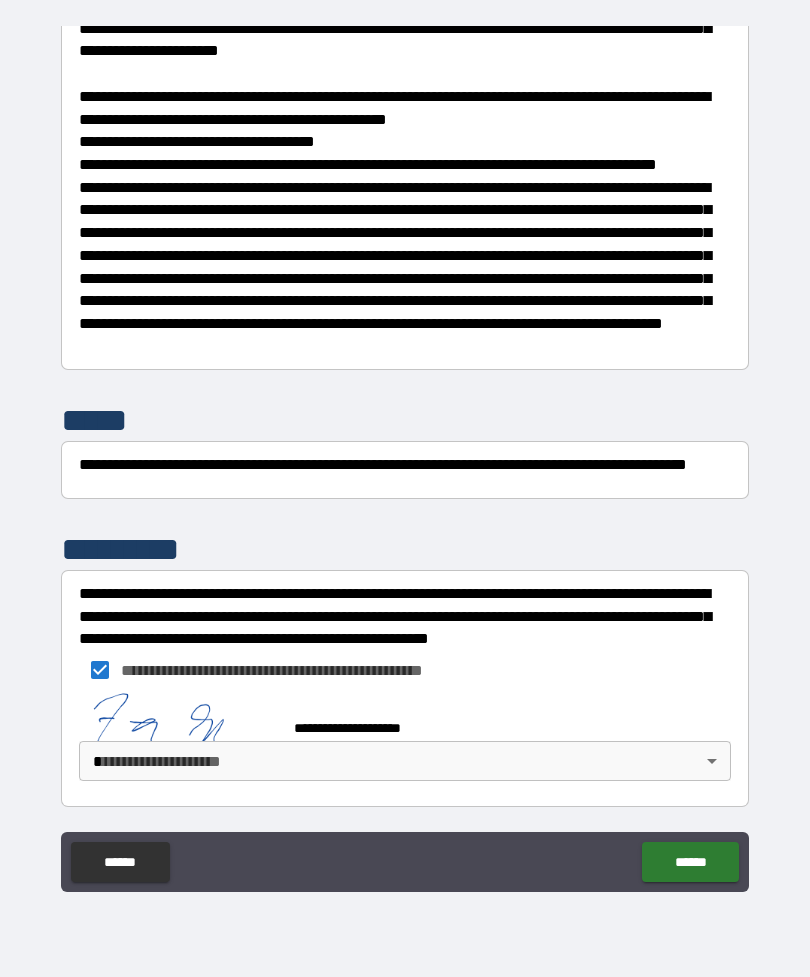 scroll, scrollTop: 7698, scrollLeft: 0, axis: vertical 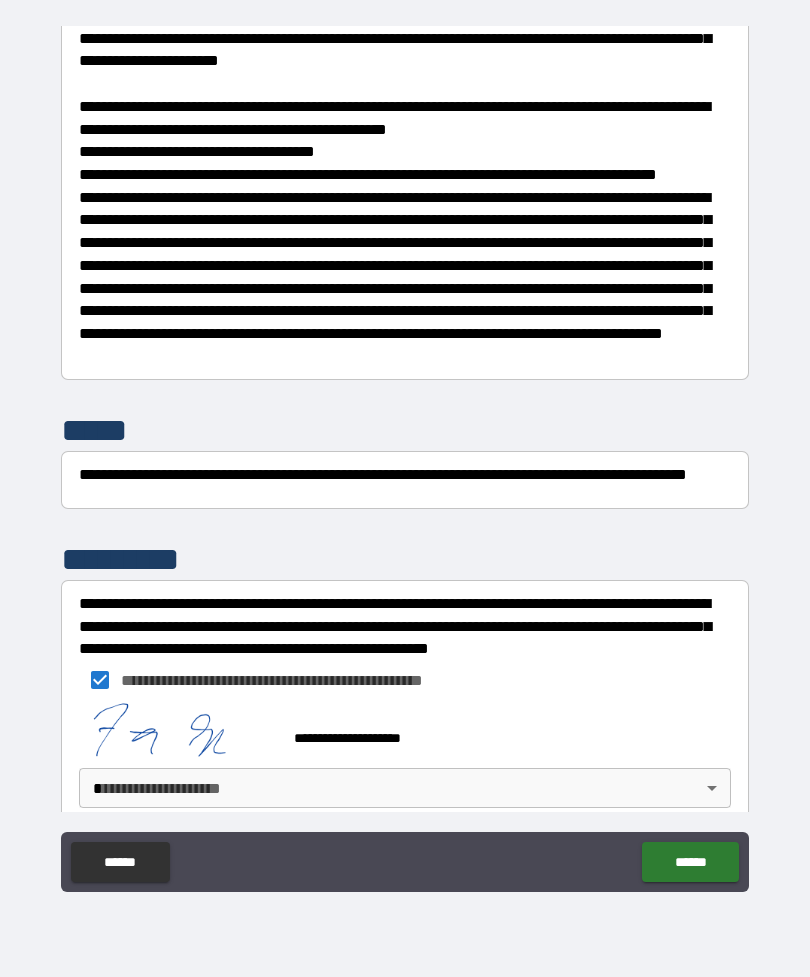 click on "******" at bounding box center (690, 862) 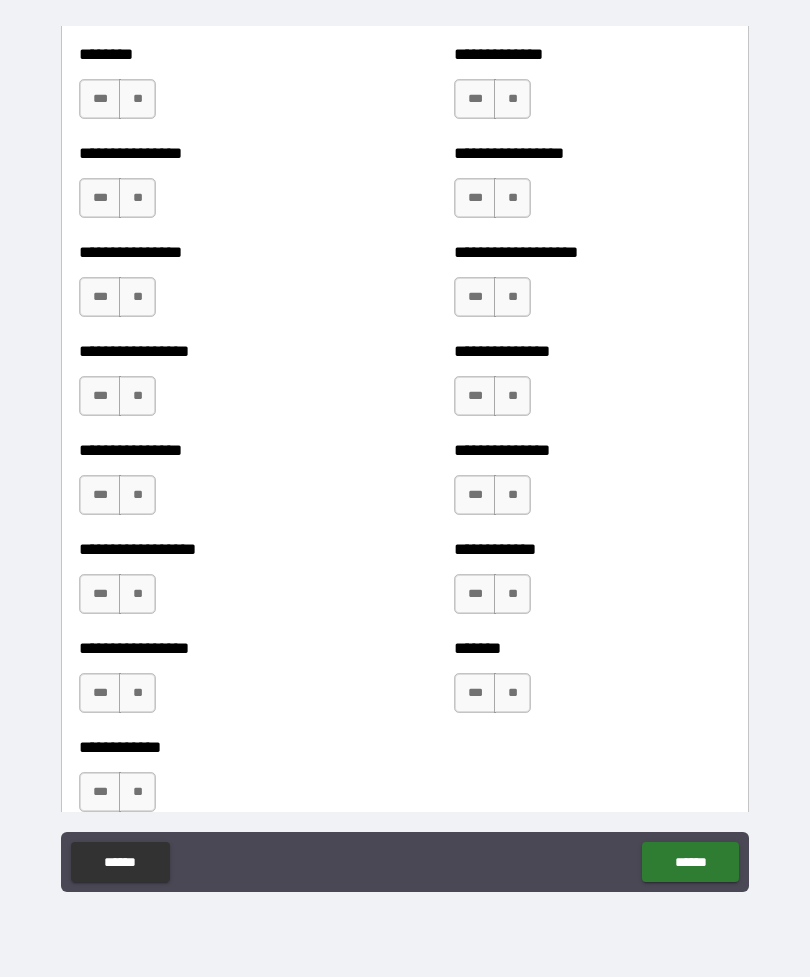 scroll, scrollTop: 4682, scrollLeft: 0, axis: vertical 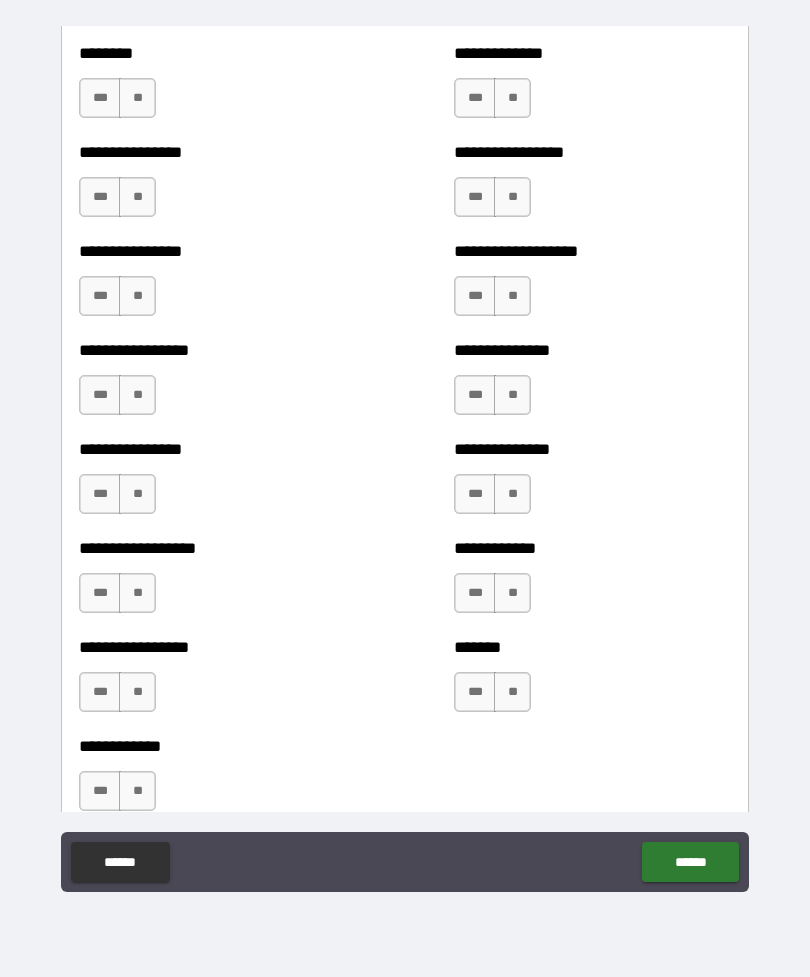 click on "***" at bounding box center [100, 692] 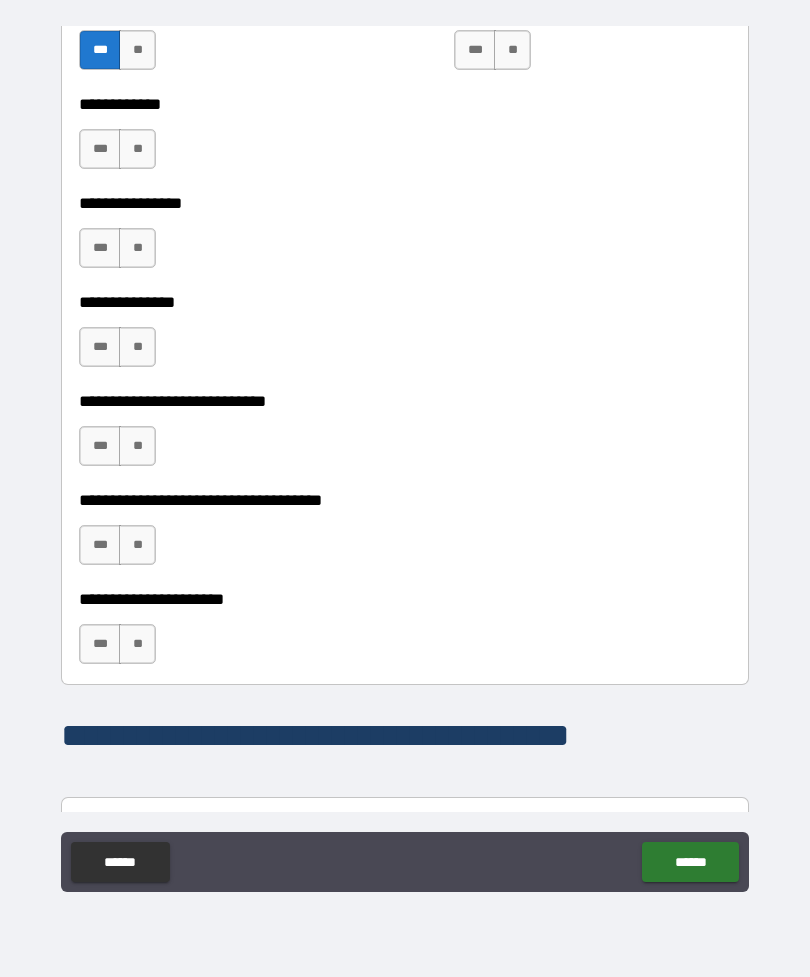 click on "******" at bounding box center [690, 862] 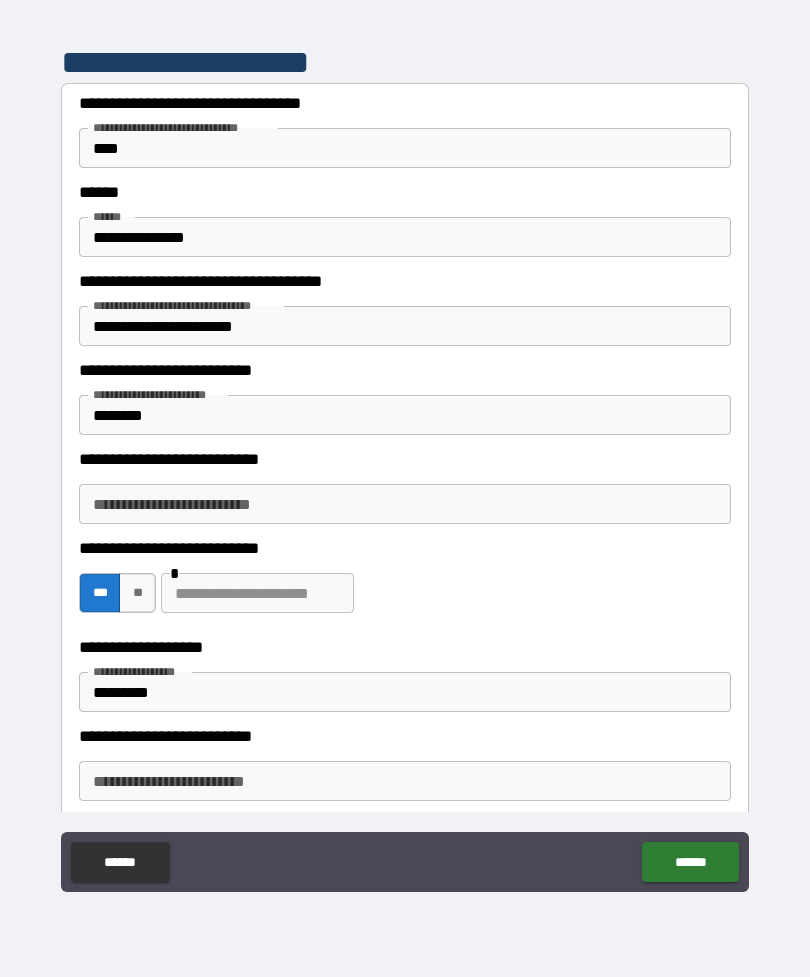 scroll, scrollTop: 1634, scrollLeft: 0, axis: vertical 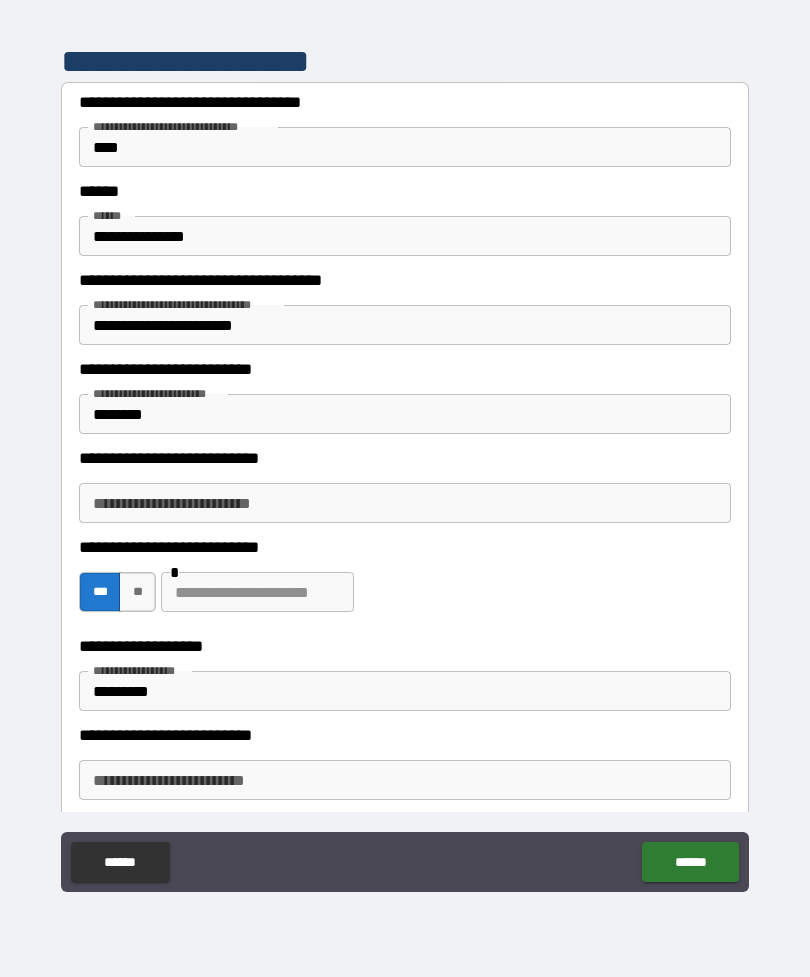click on "**" at bounding box center (137, 592) 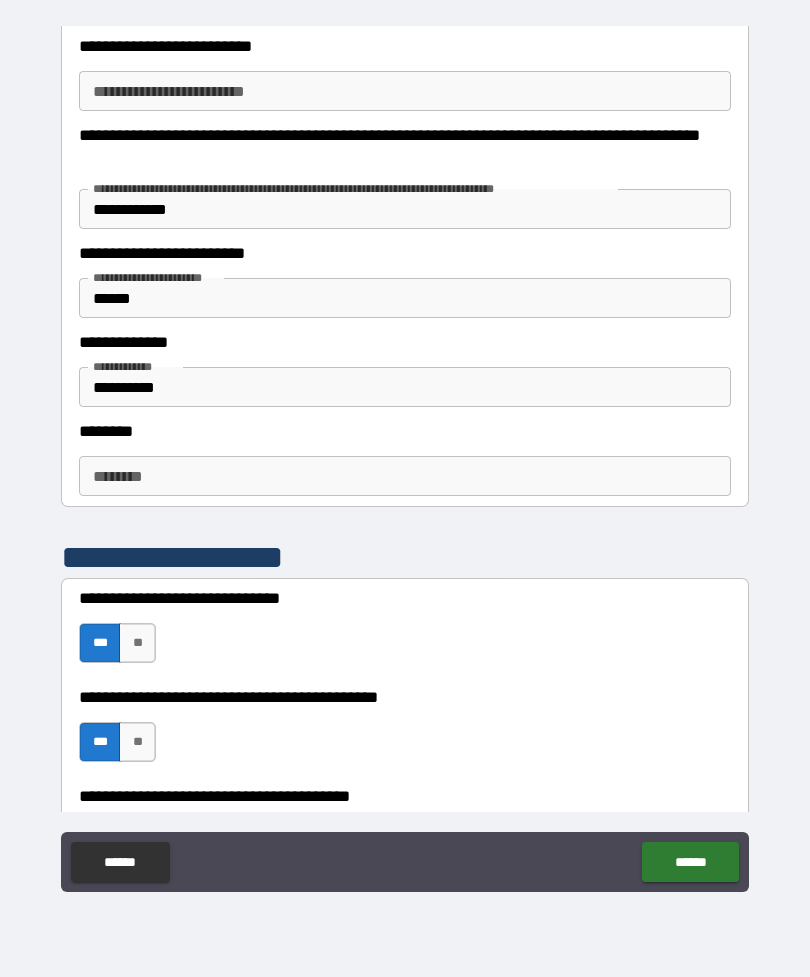 scroll, scrollTop: 2331, scrollLeft: 0, axis: vertical 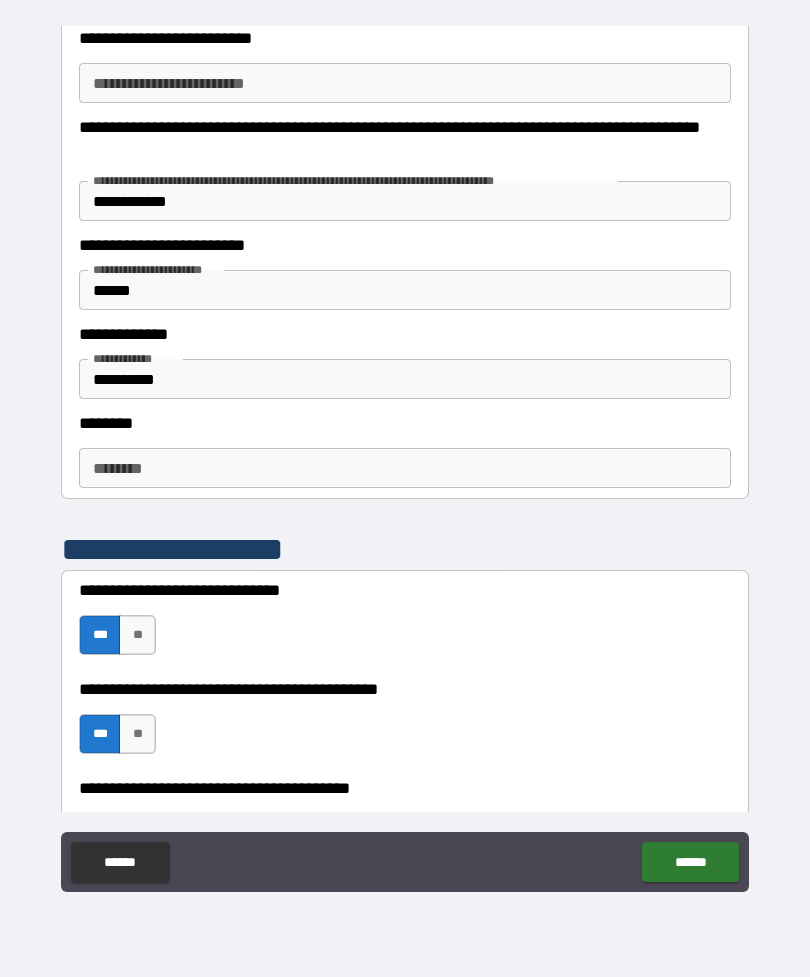 click on "******** ********" at bounding box center (405, 468) 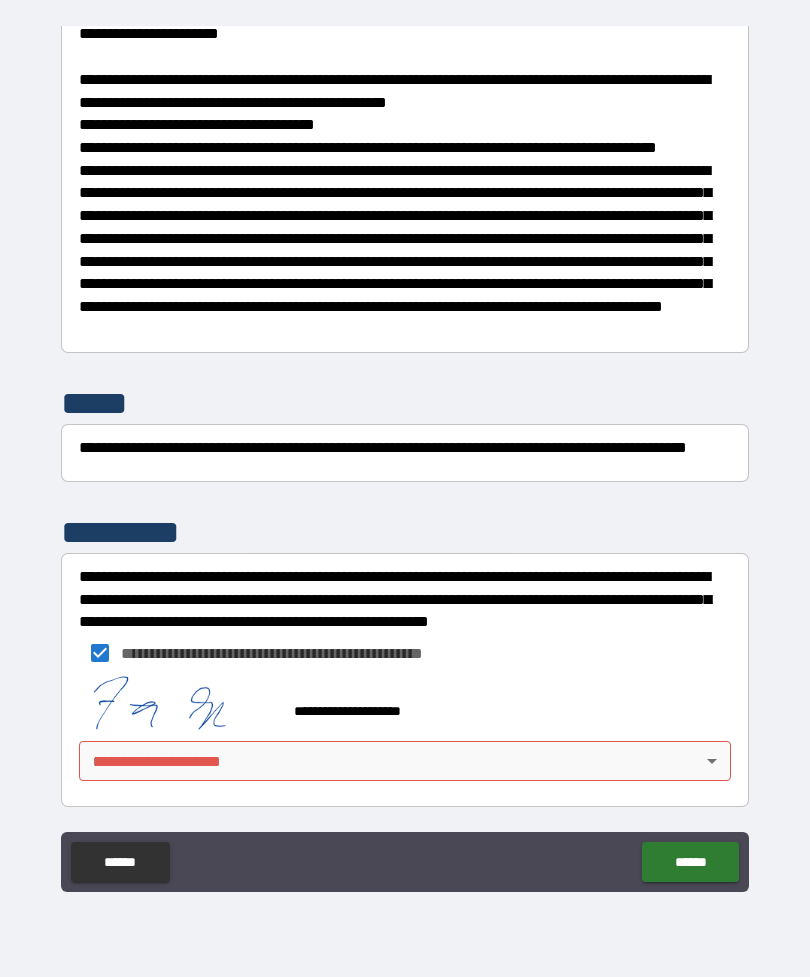 scroll, scrollTop: 7725, scrollLeft: 0, axis: vertical 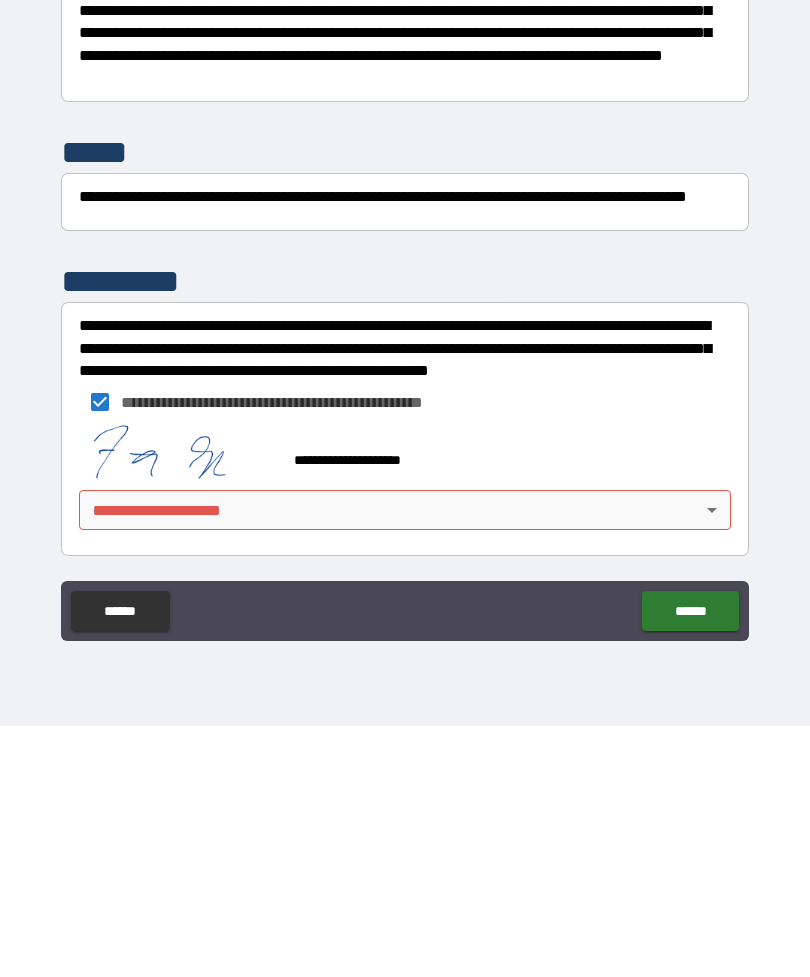 click on "**********" at bounding box center (405, 456) 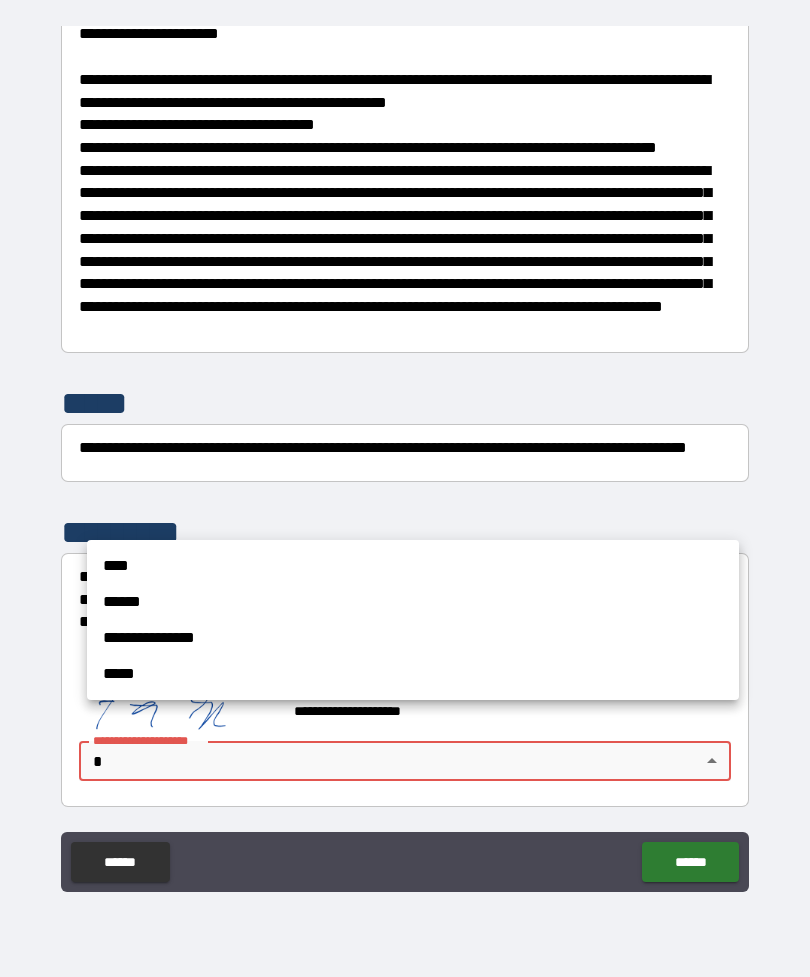 click on "**********" at bounding box center (413, 638) 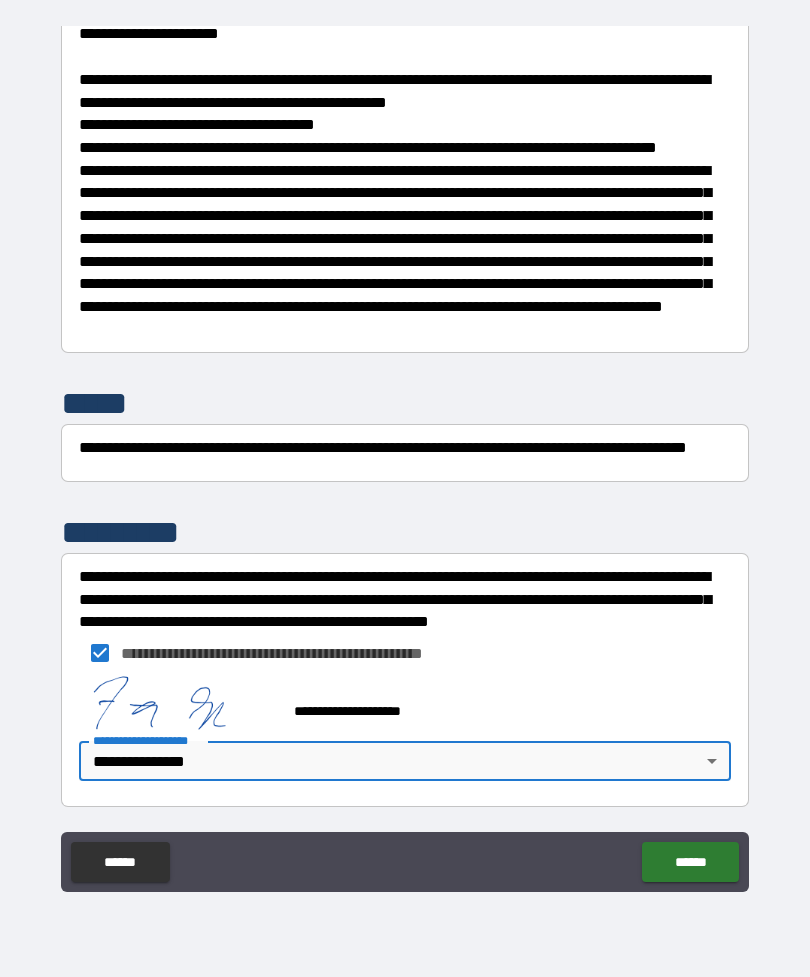 click on "******" at bounding box center [690, 862] 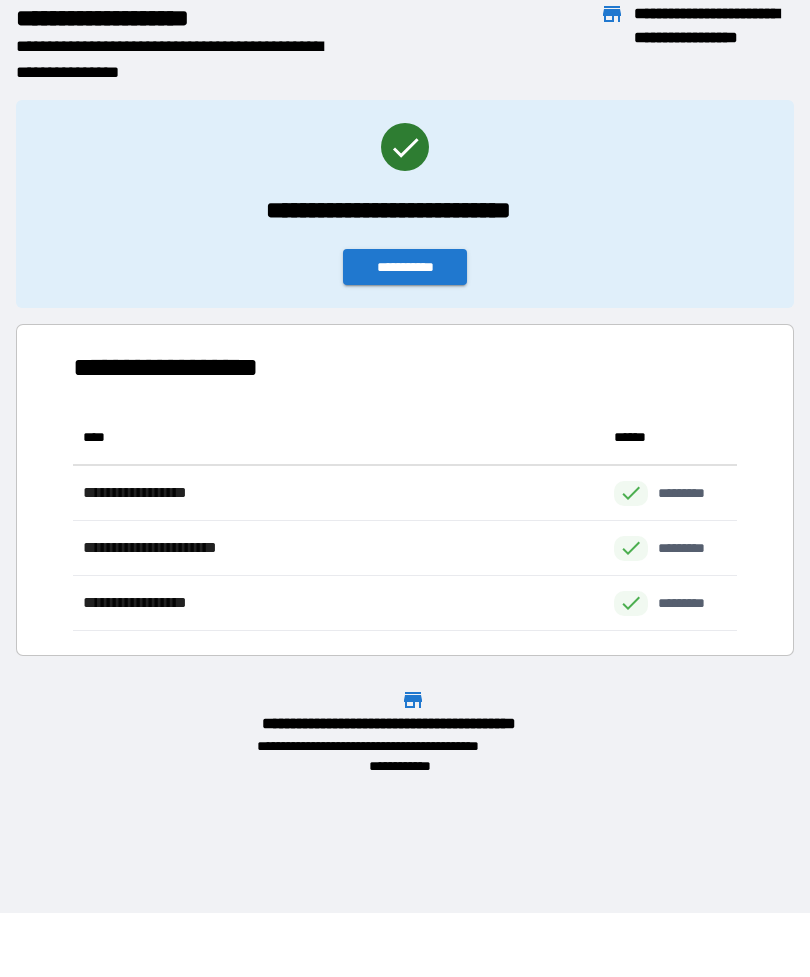 scroll, scrollTop: 221, scrollLeft: 664, axis: both 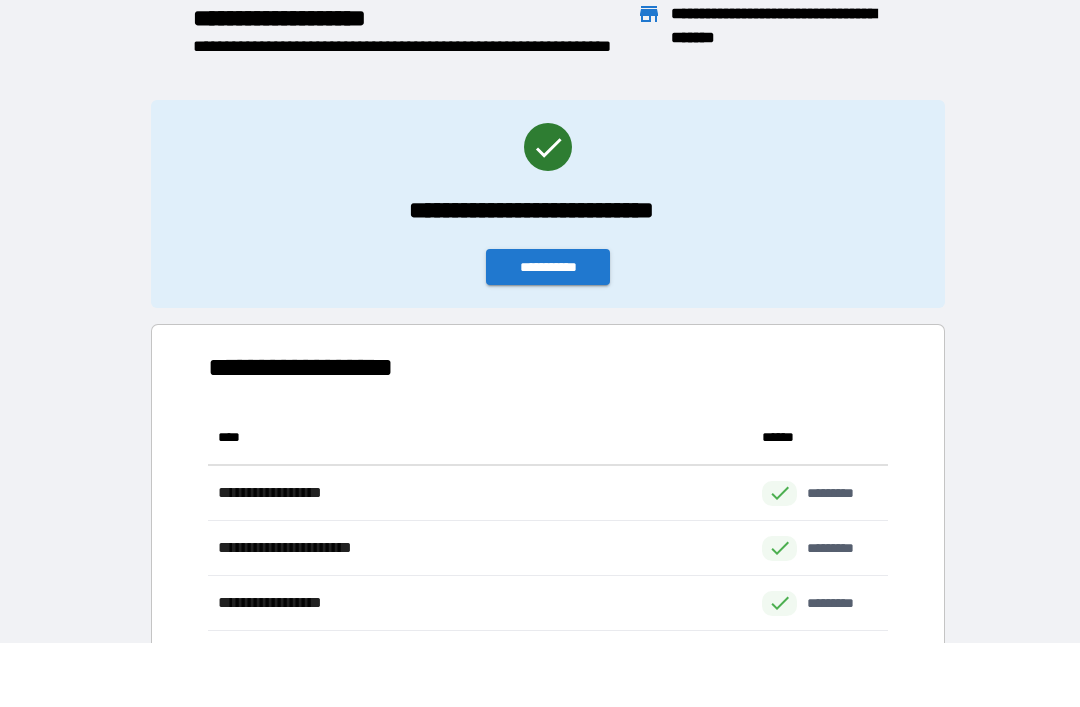 click on "**********" at bounding box center (548, 267) 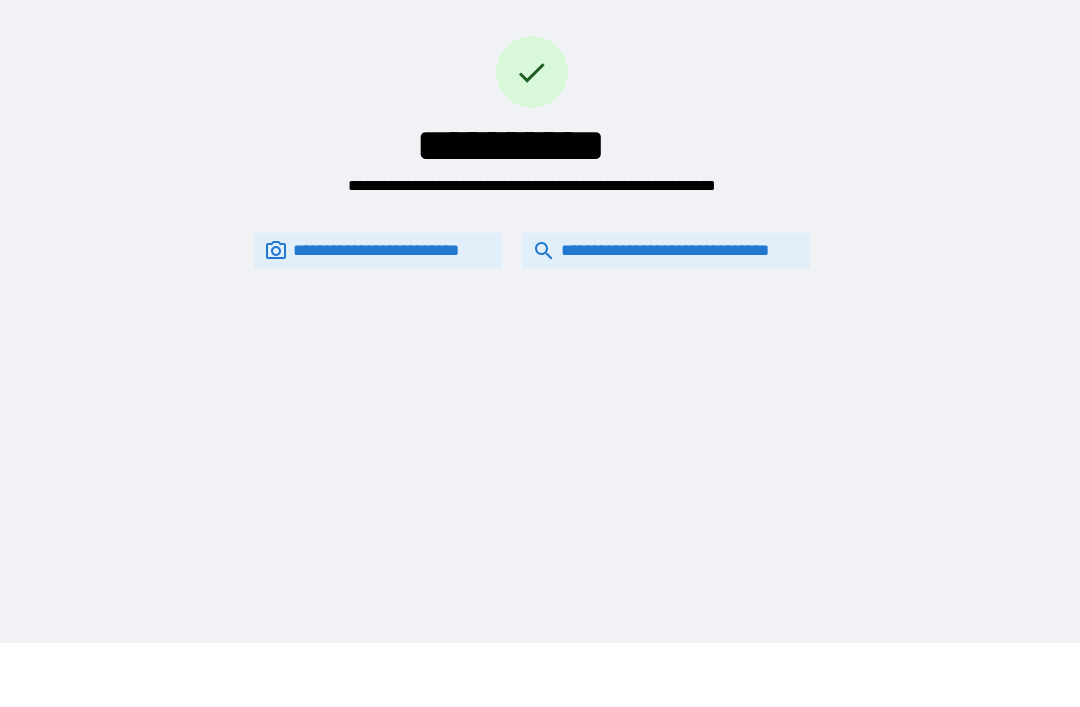 click on "**********" at bounding box center [666, 250] 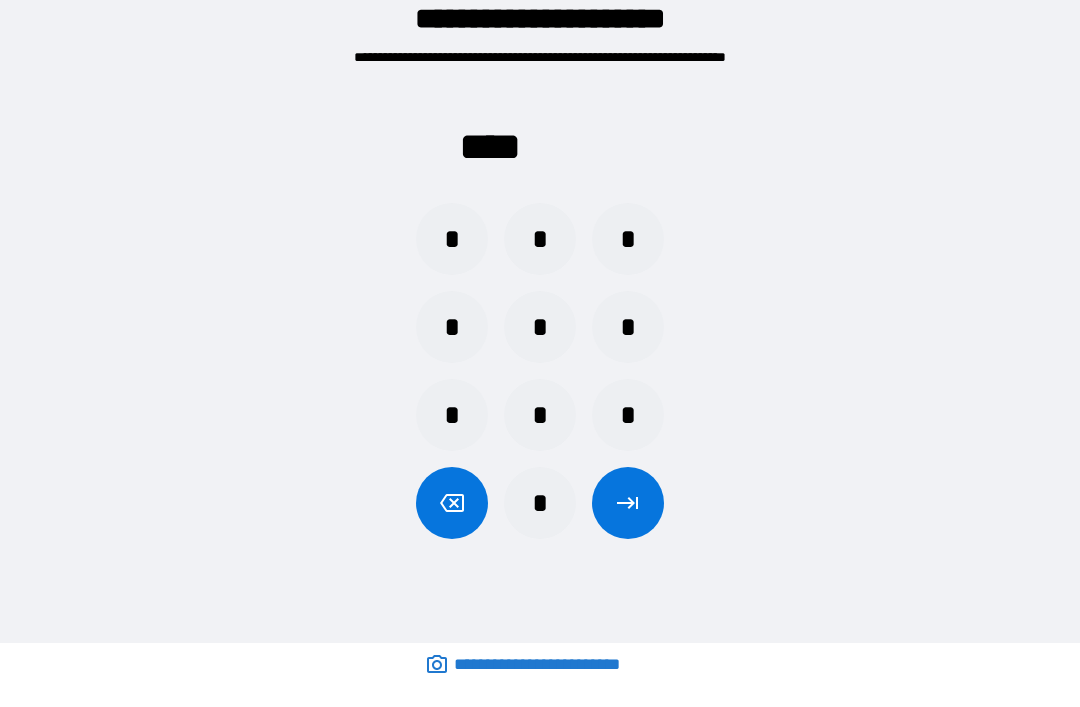 click on "*" at bounding box center [540, 239] 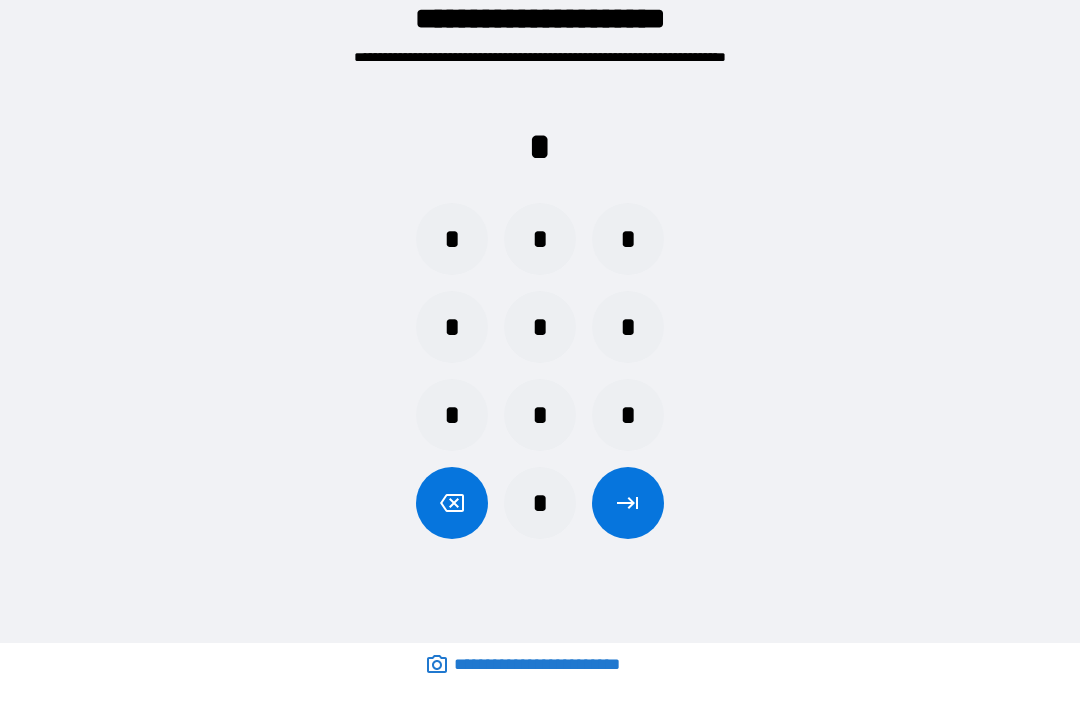 click on "*" at bounding box center [628, 415] 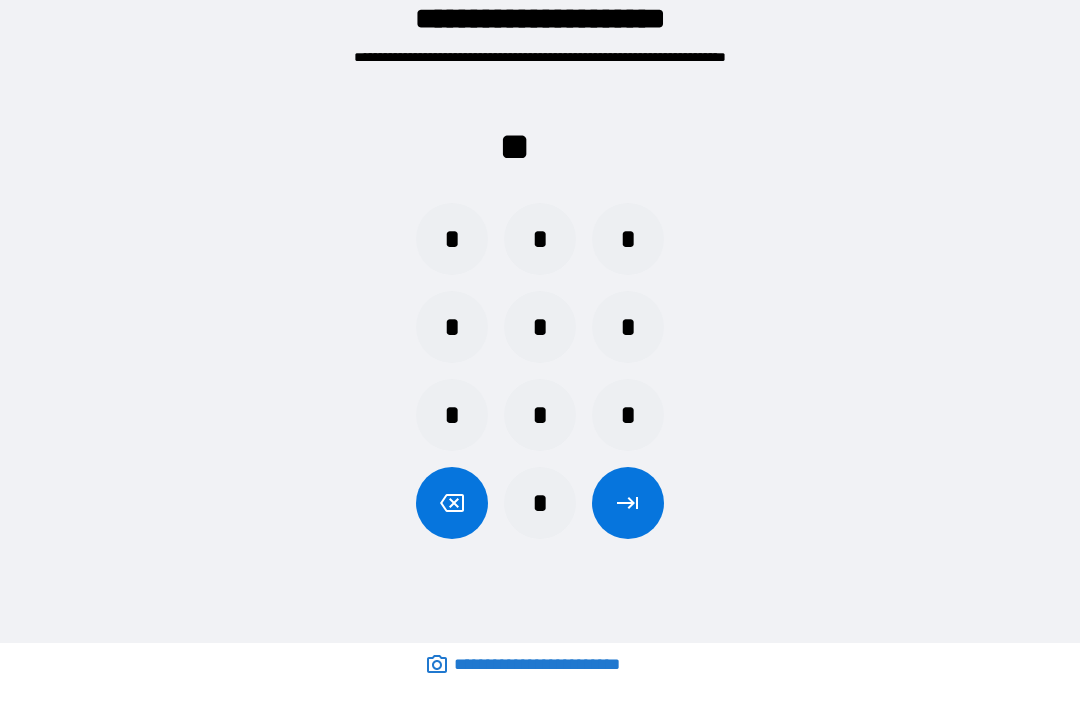 click on "*" at bounding box center [628, 327] 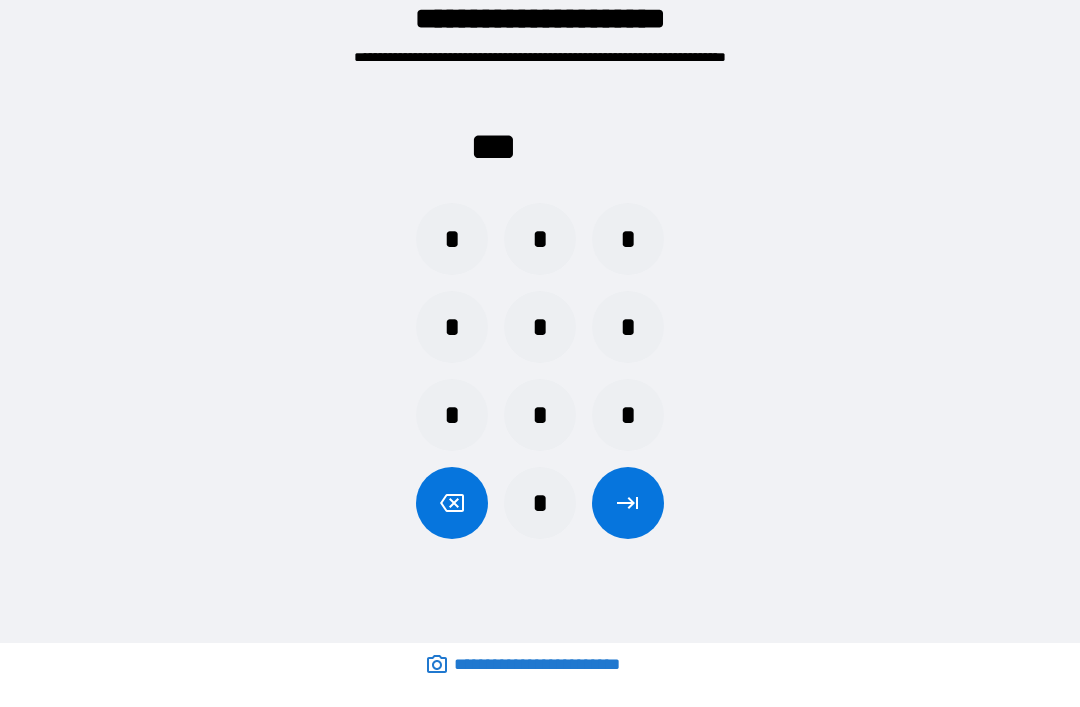 click on "*" at bounding box center [452, 239] 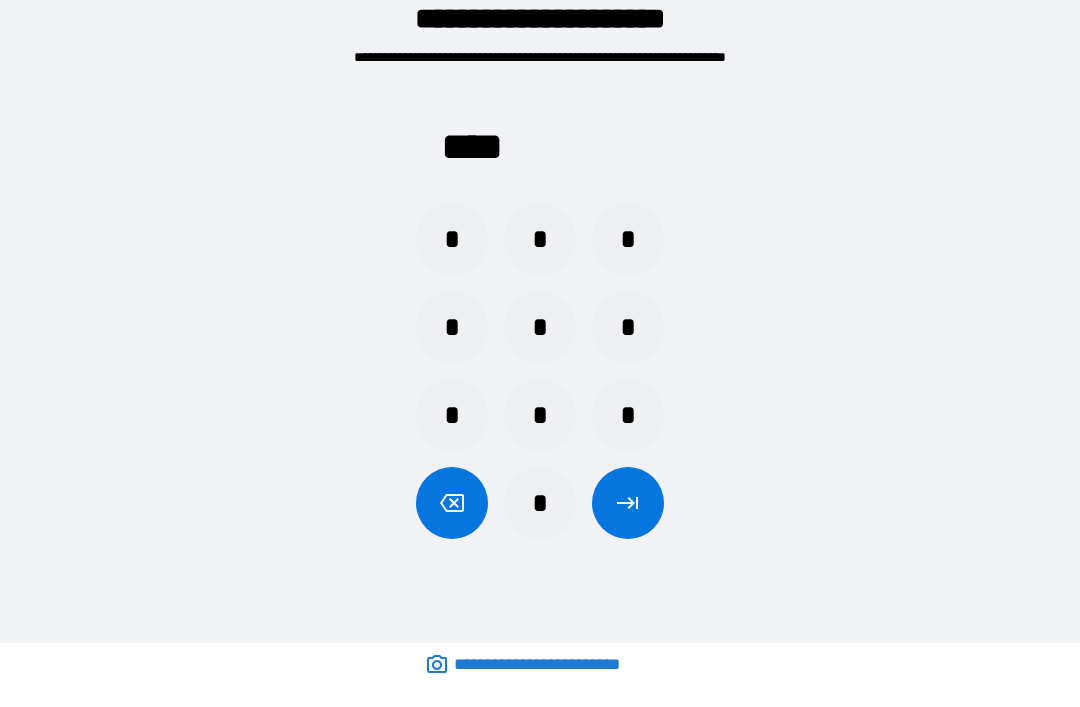 click at bounding box center [628, 503] 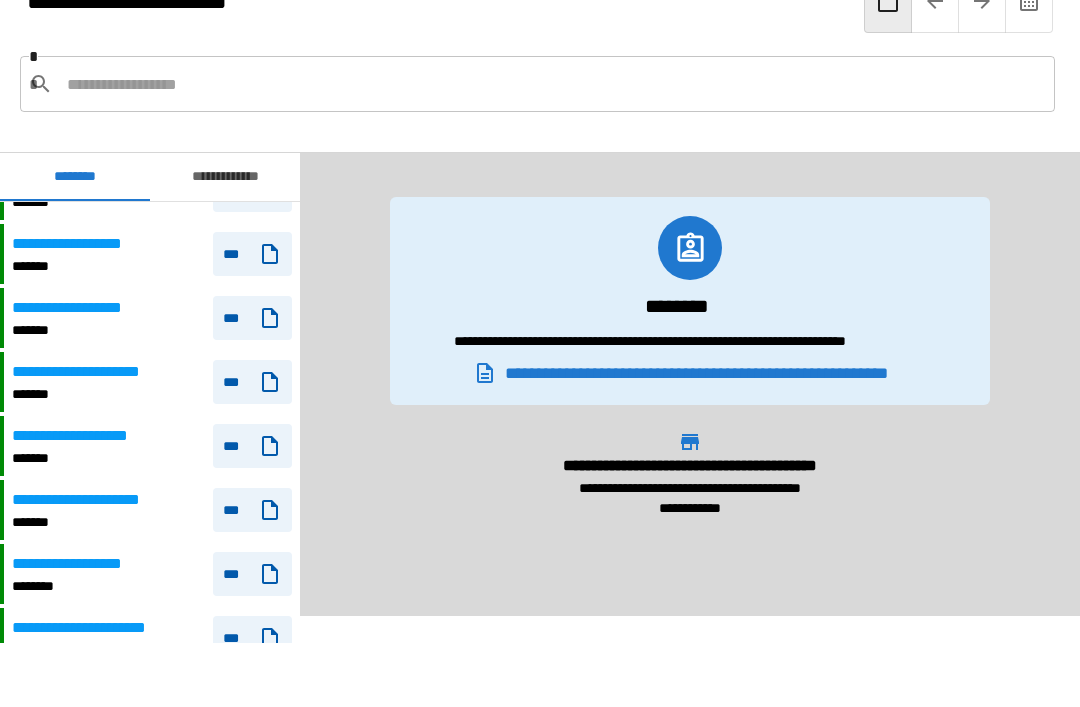 scroll, scrollTop: 2827, scrollLeft: 0, axis: vertical 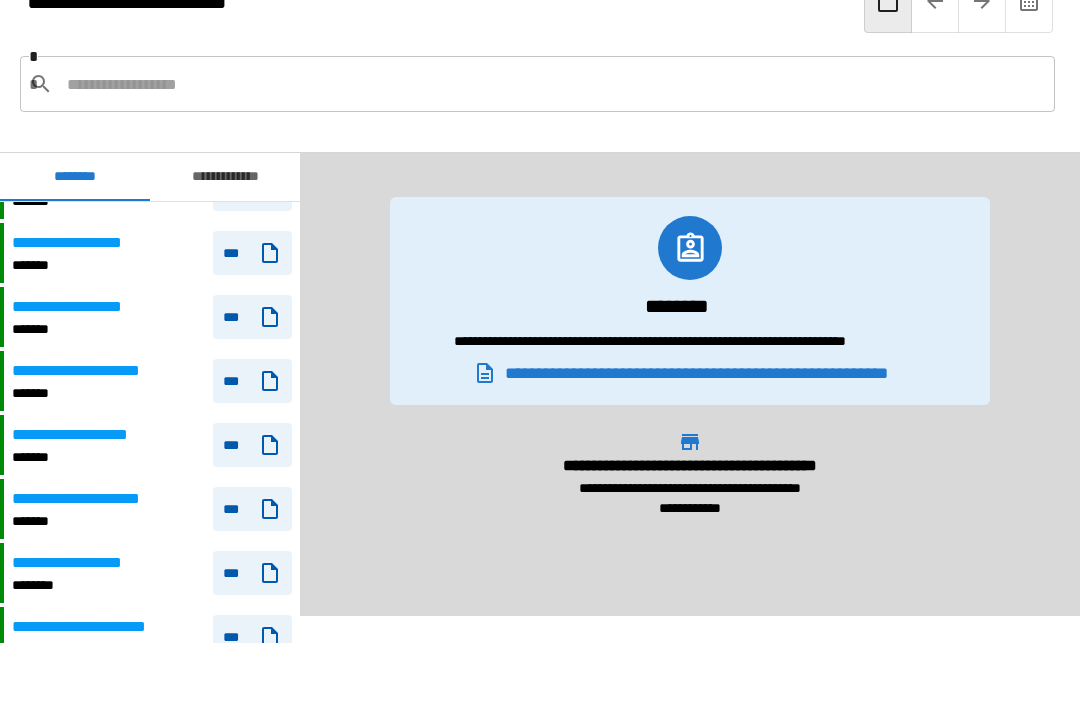 click on "**********" at bounding box center [98, 371] 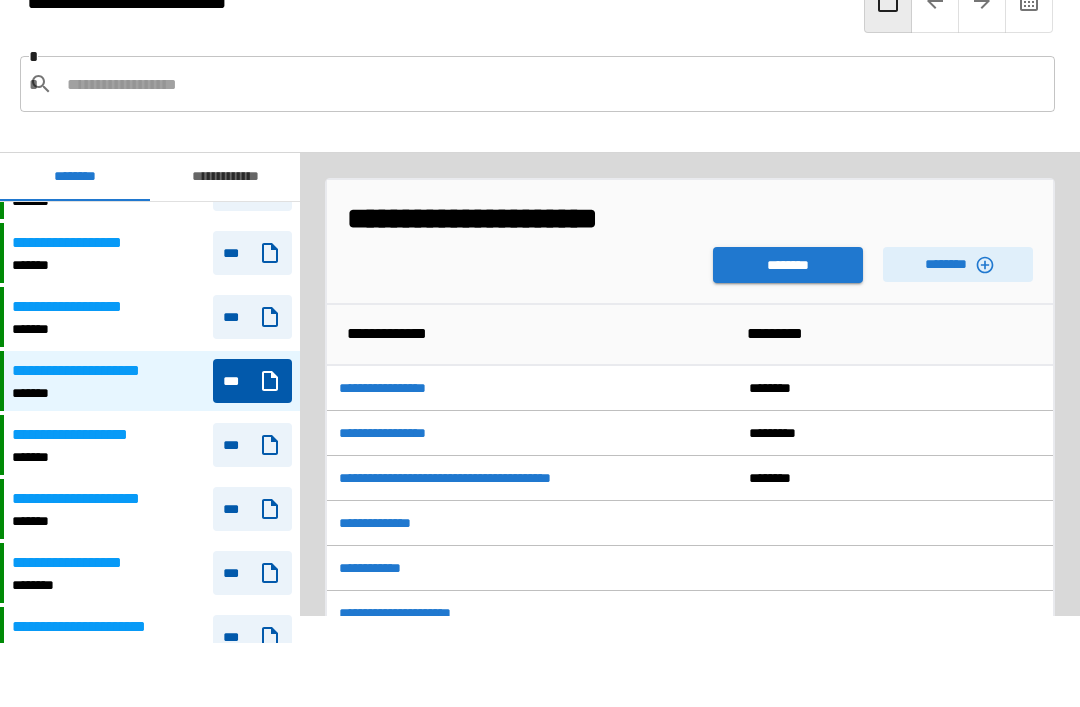 click on "********" at bounding box center (958, 264) 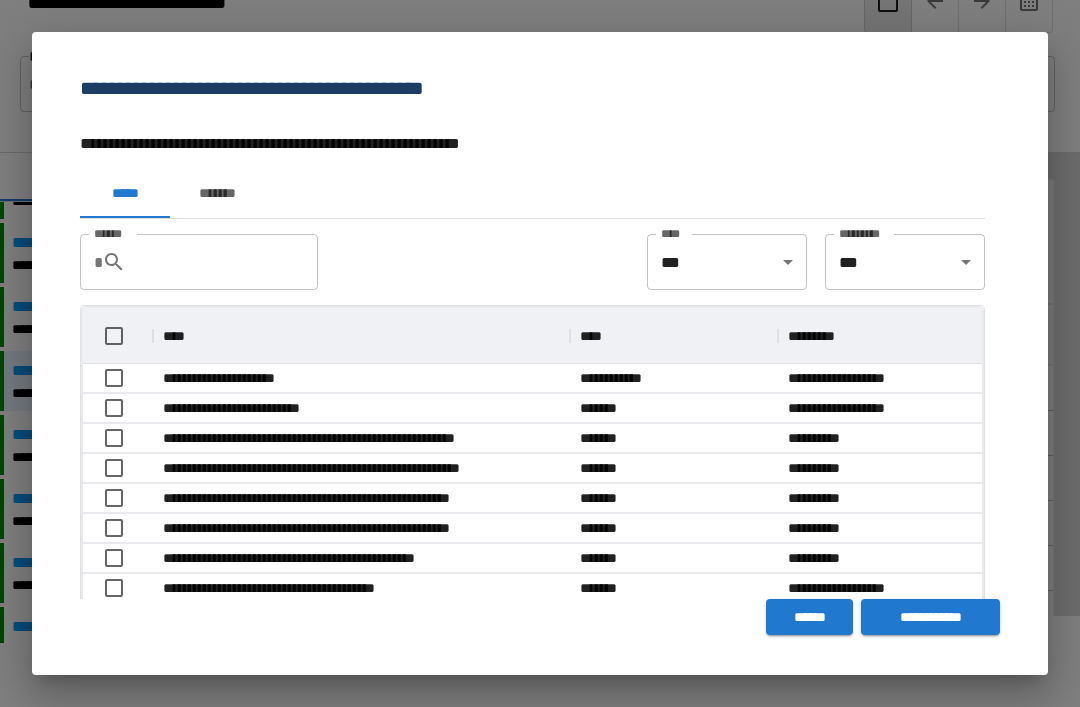 scroll, scrollTop: 0, scrollLeft: 1, axis: horizontal 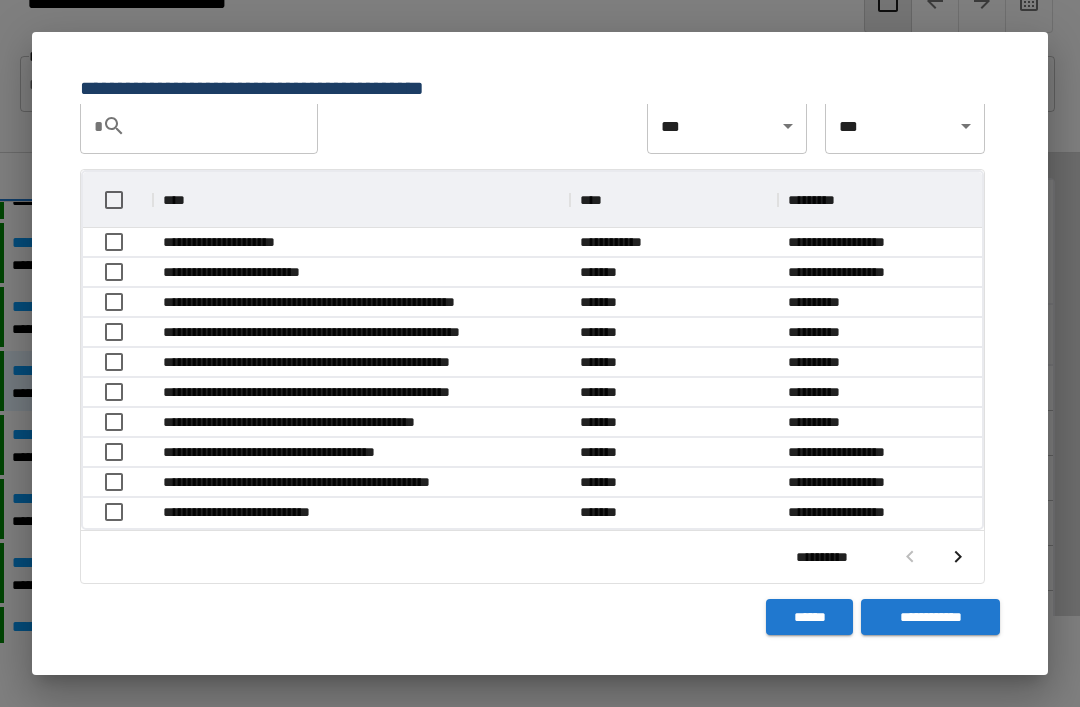click 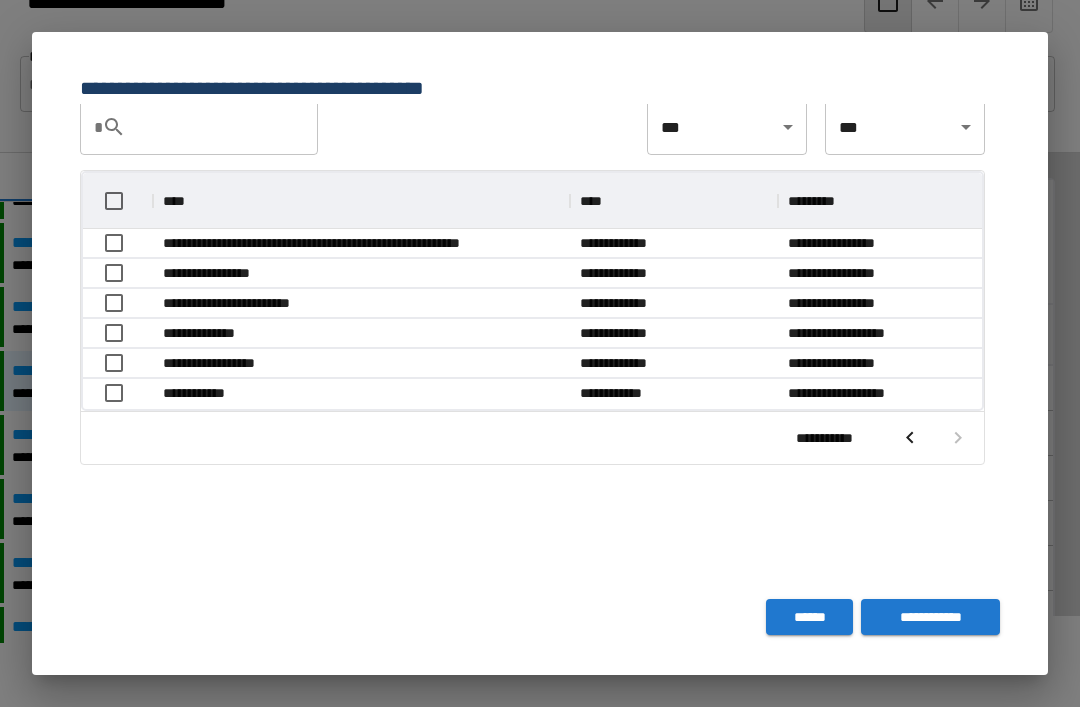 scroll, scrollTop: 135, scrollLeft: 0, axis: vertical 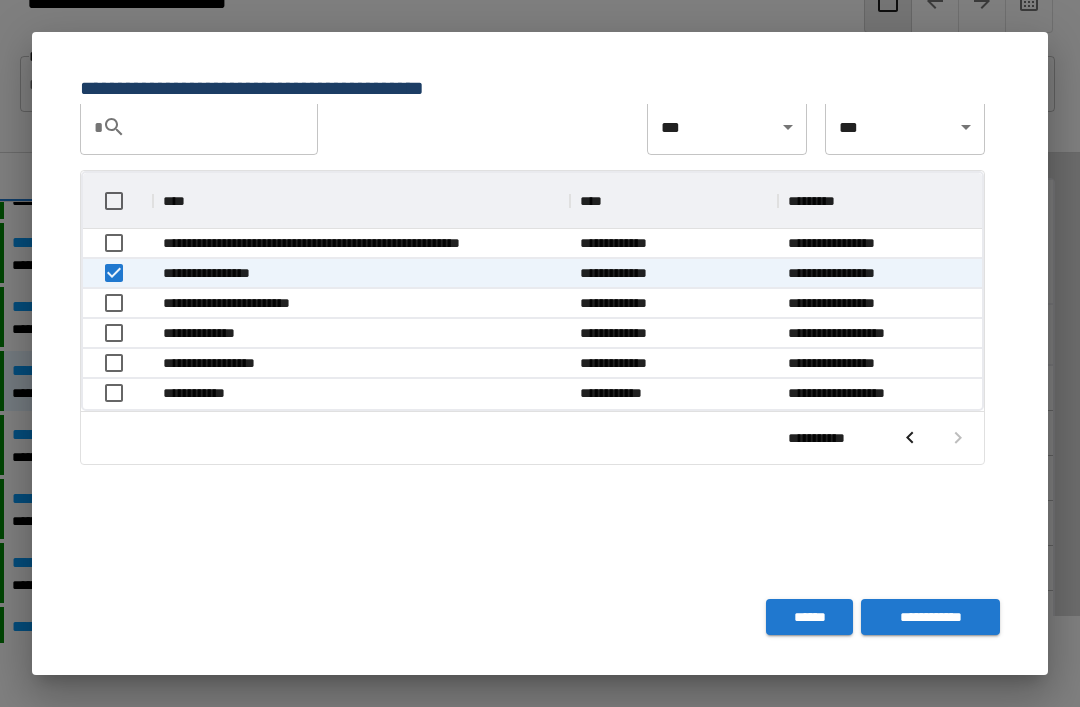 click on "**********" at bounding box center (930, 617) 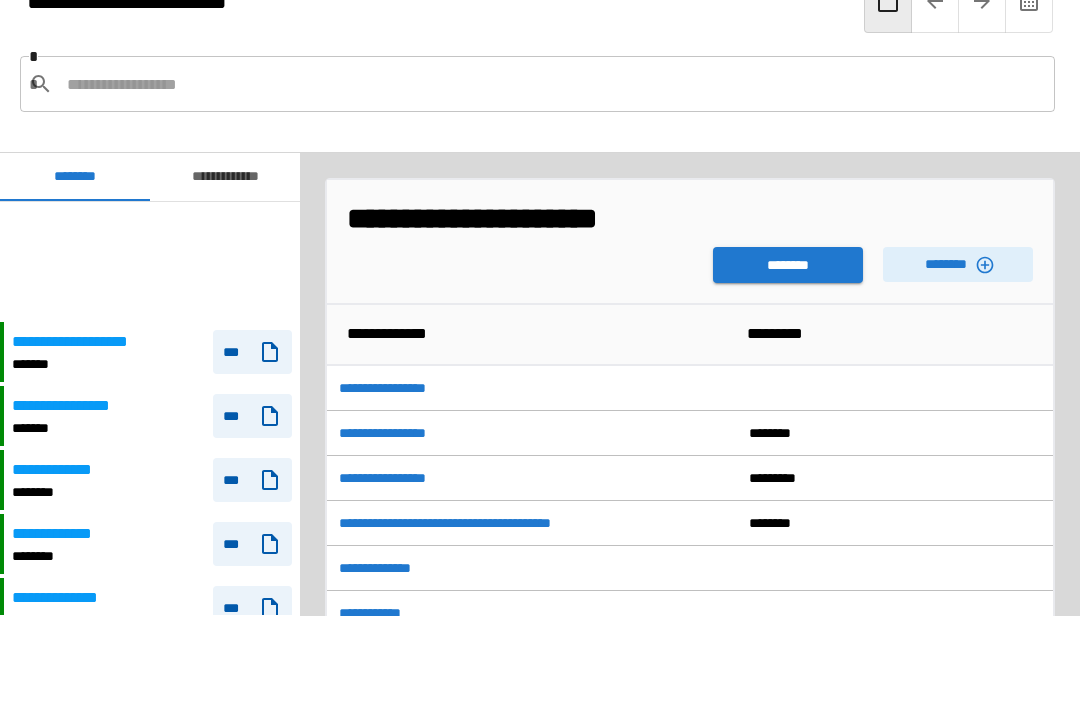 scroll, scrollTop: 120, scrollLeft: 0, axis: vertical 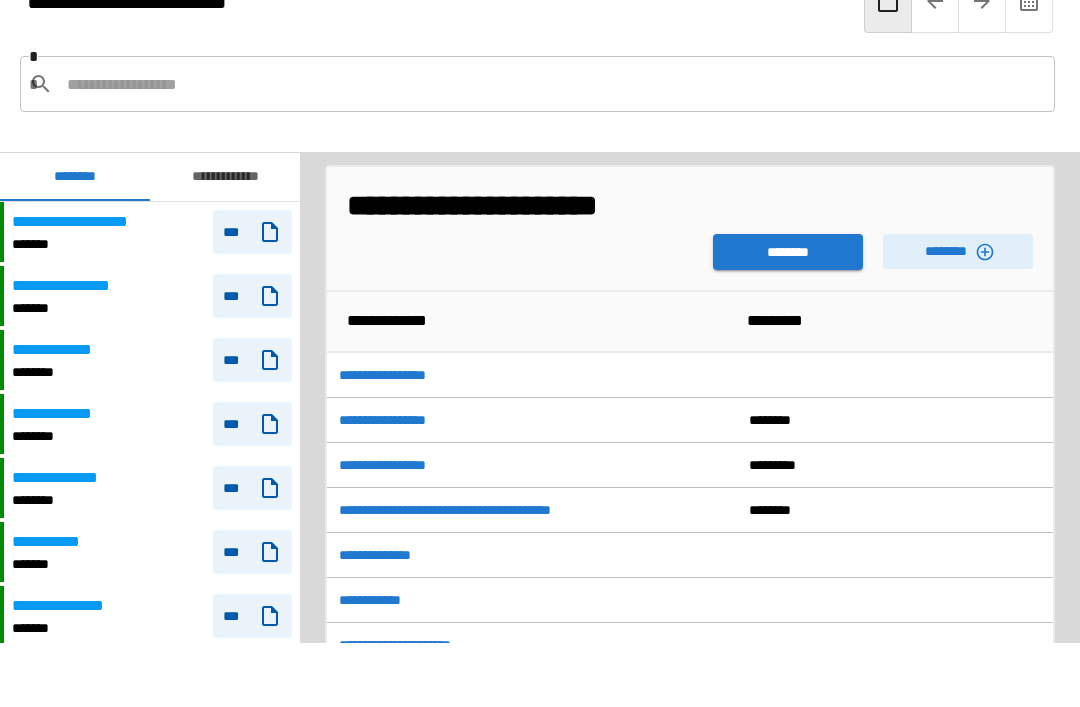 click on "********" at bounding box center (788, 252) 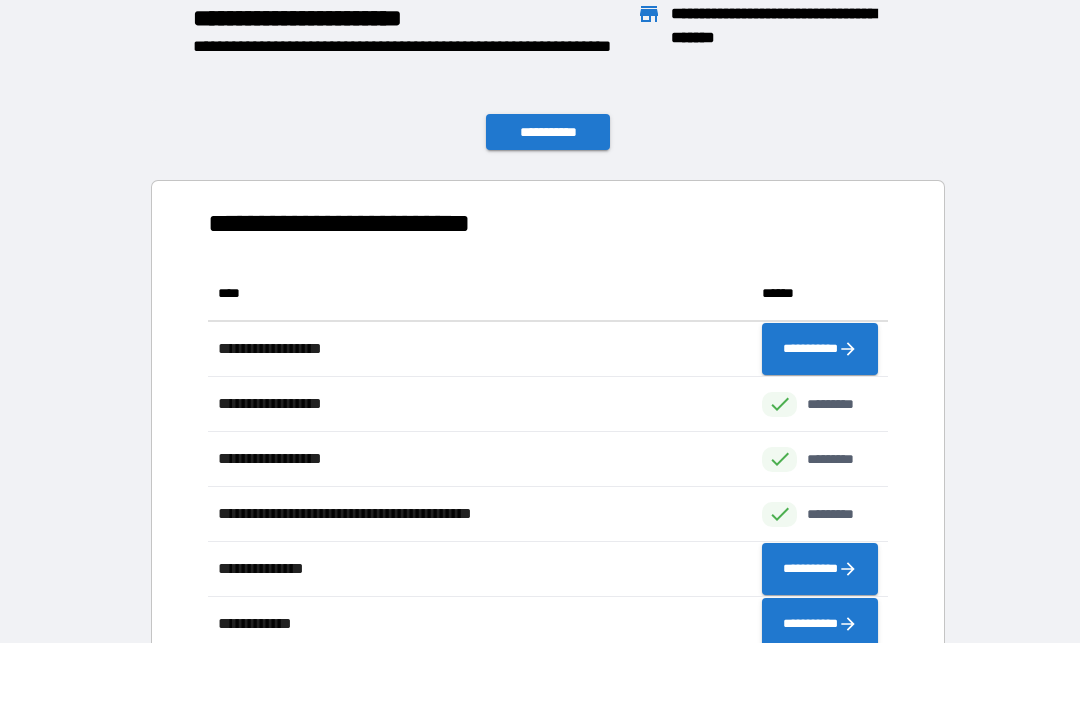 scroll, scrollTop: 441, scrollLeft: 680, axis: both 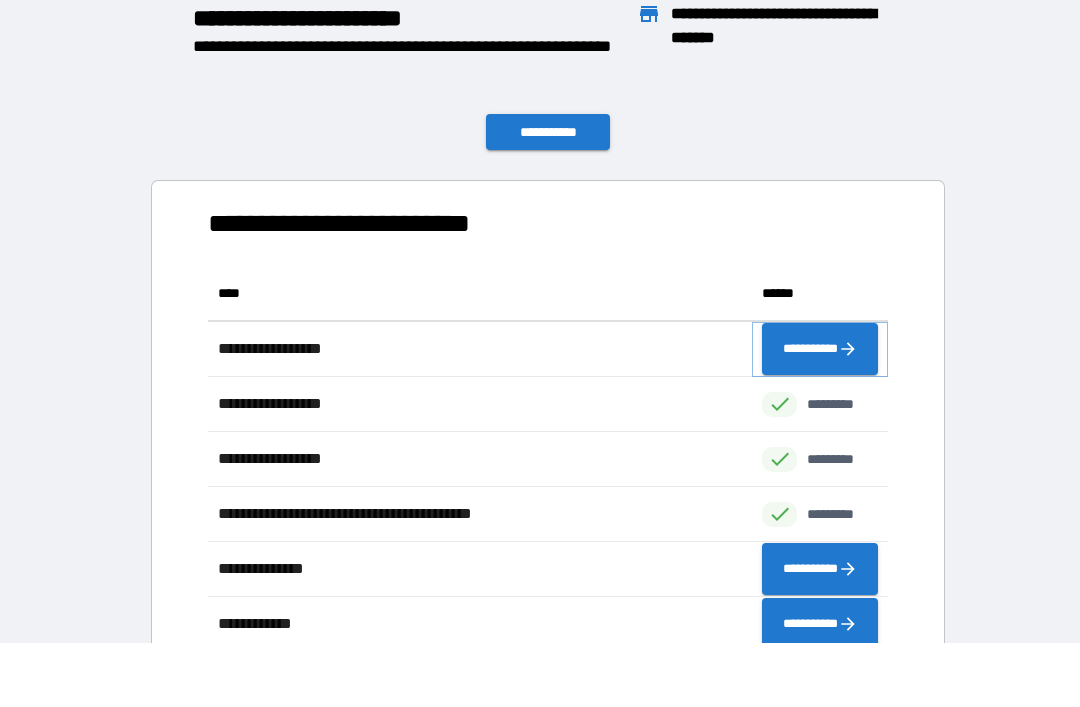 click 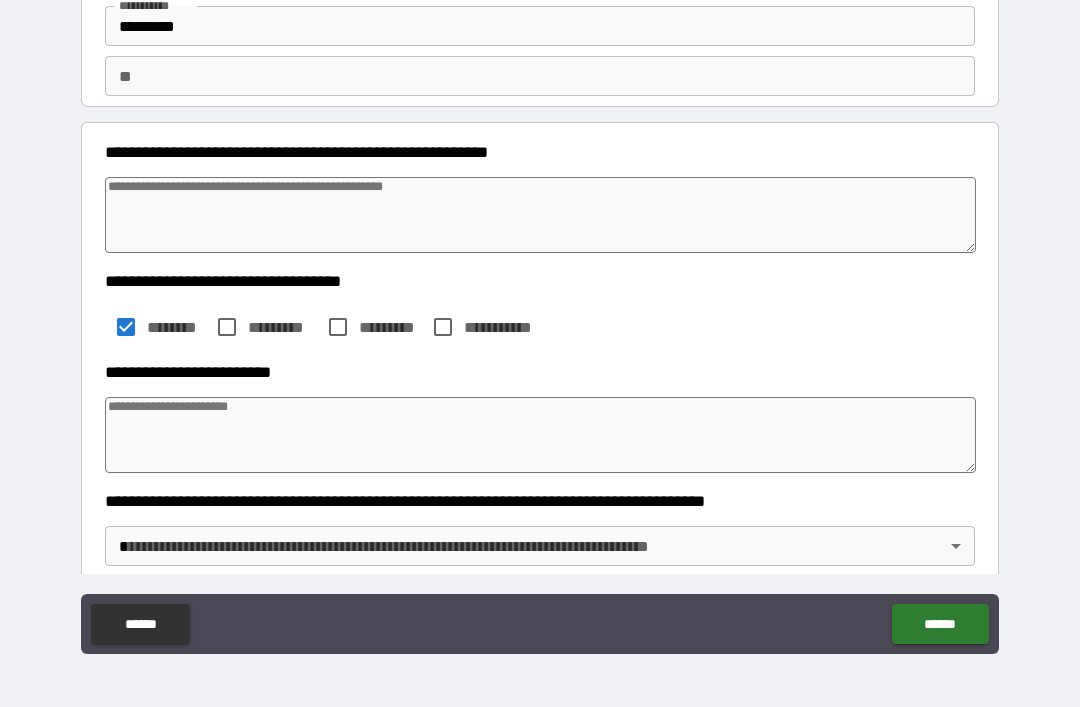 scroll, scrollTop: 136, scrollLeft: 0, axis: vertical 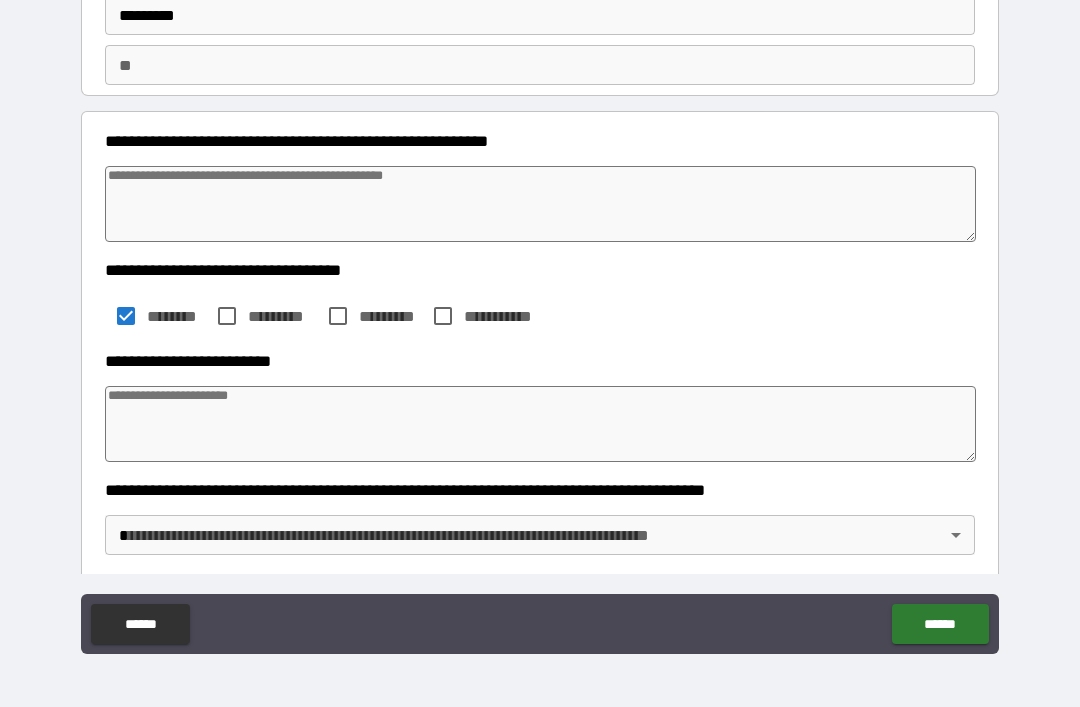 click at bounding box center [540, 424] 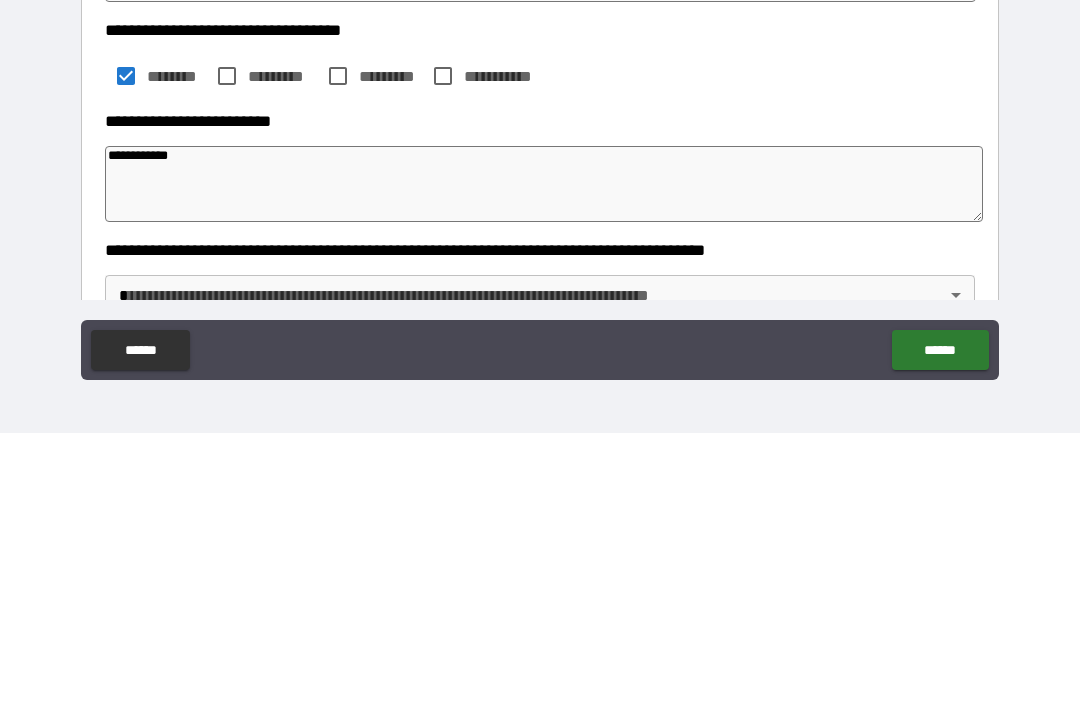 scroll, scrollTop: 98, scrollLeft: 0, axis: vertical 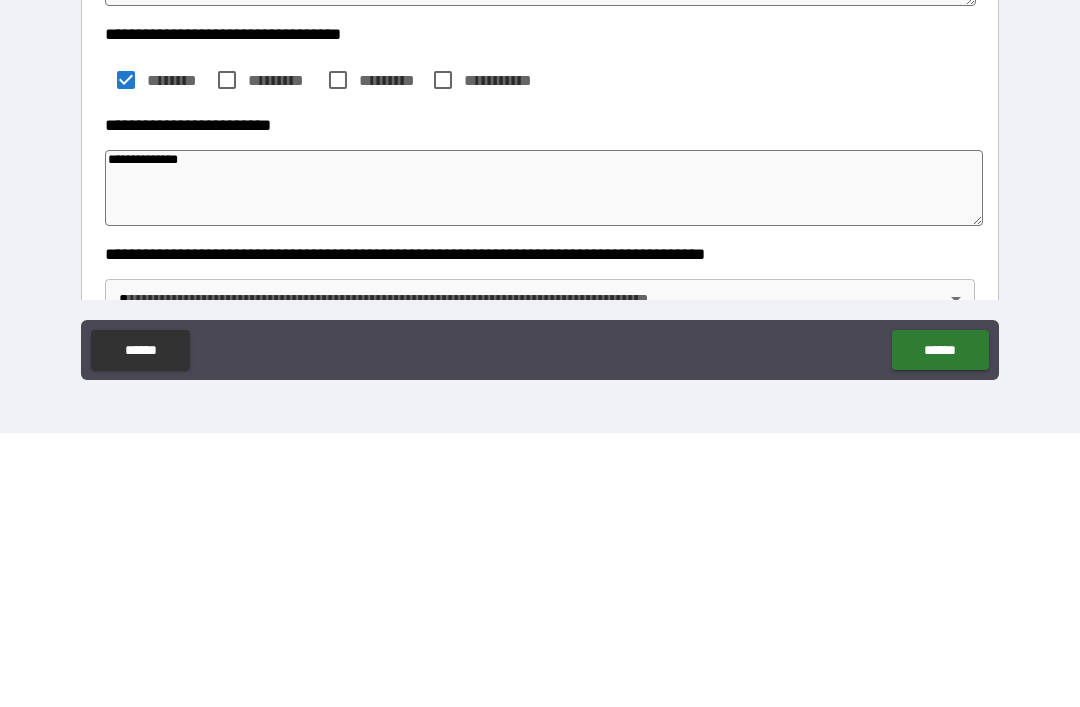 click on "**********" at bounding box center [540, 324] 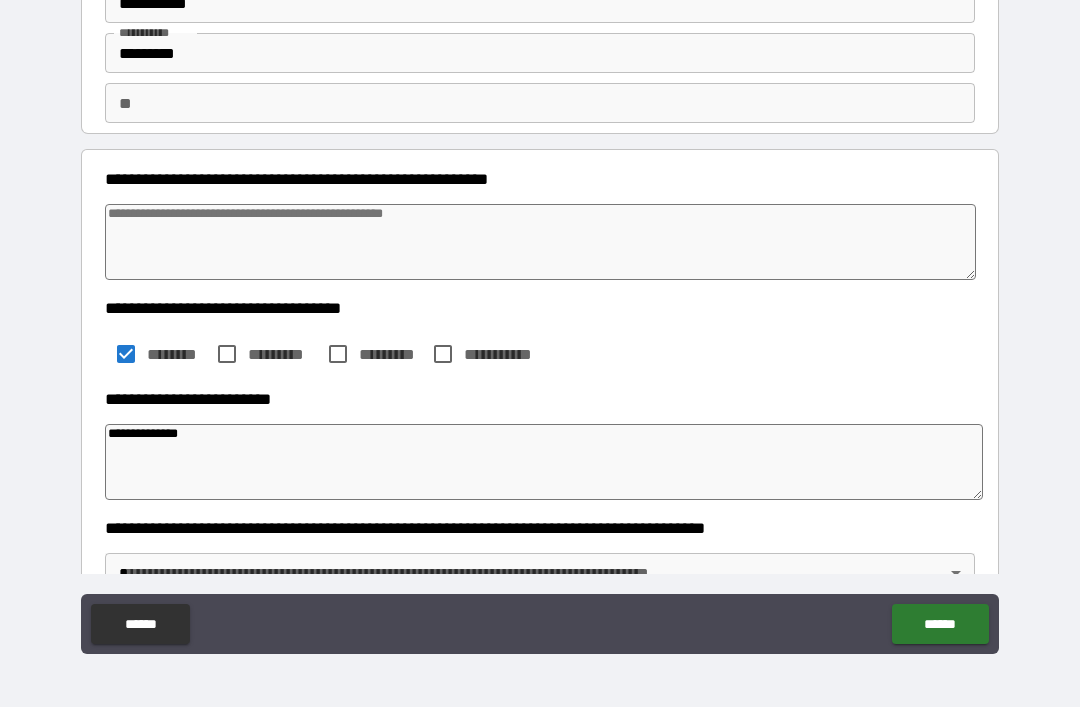 click on "**********" at bounding box center [544, 462] 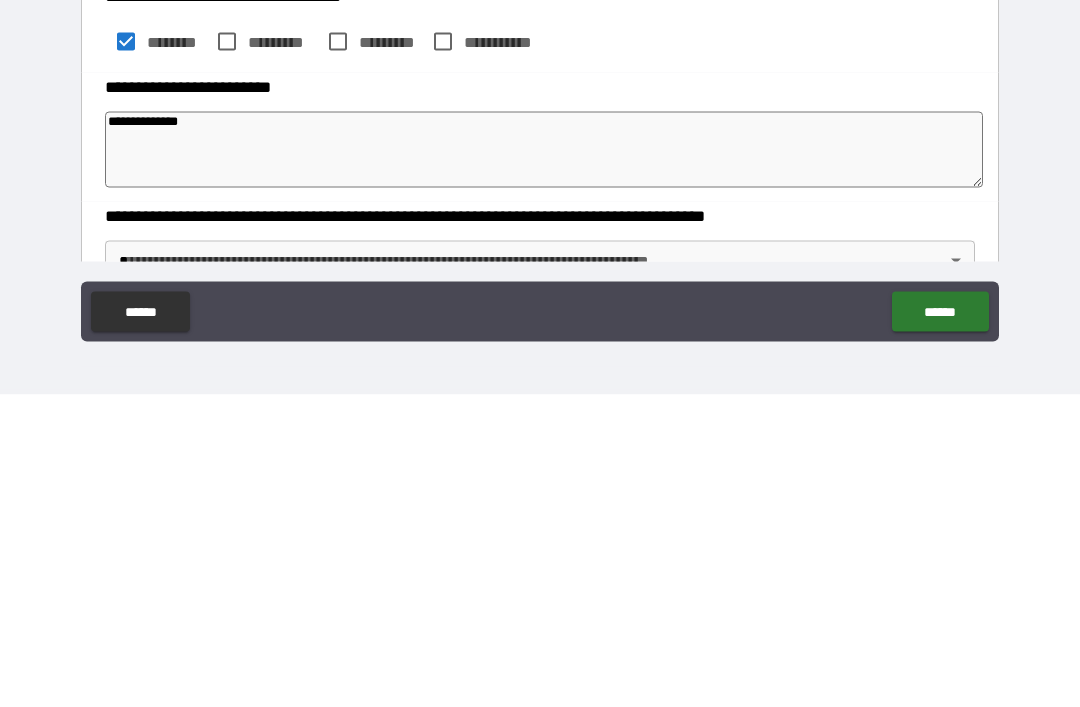 click on "**********" at bounding box center [544, 462] 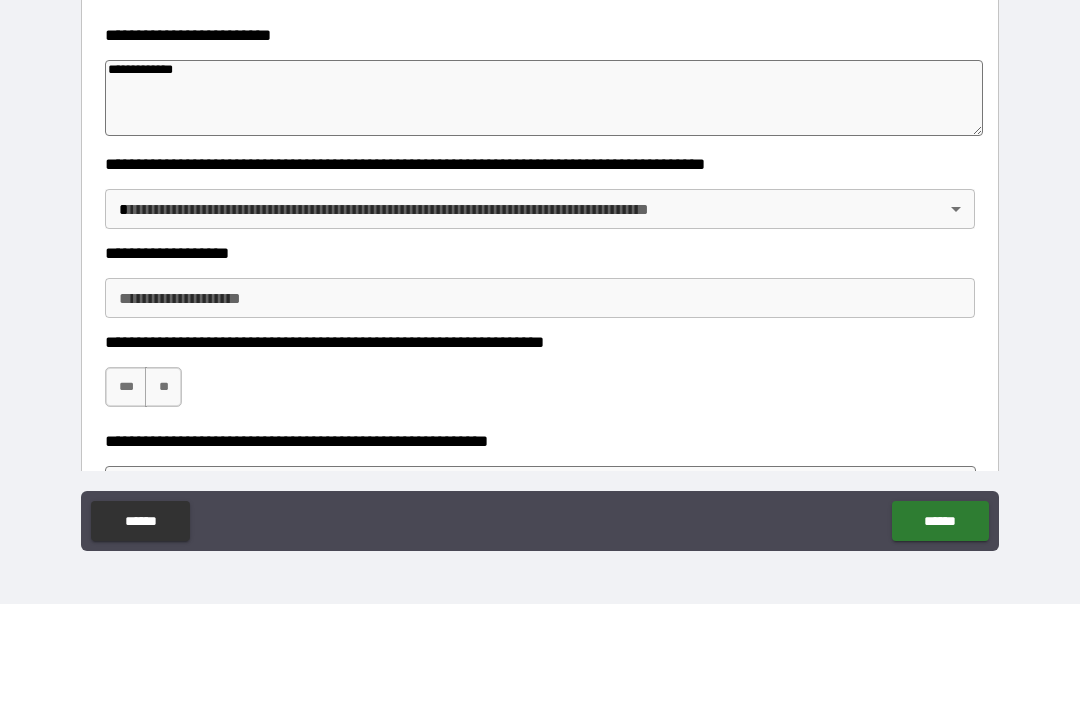 scroll, scrollTop: 366, scrollLeft: 0, axis: vertical 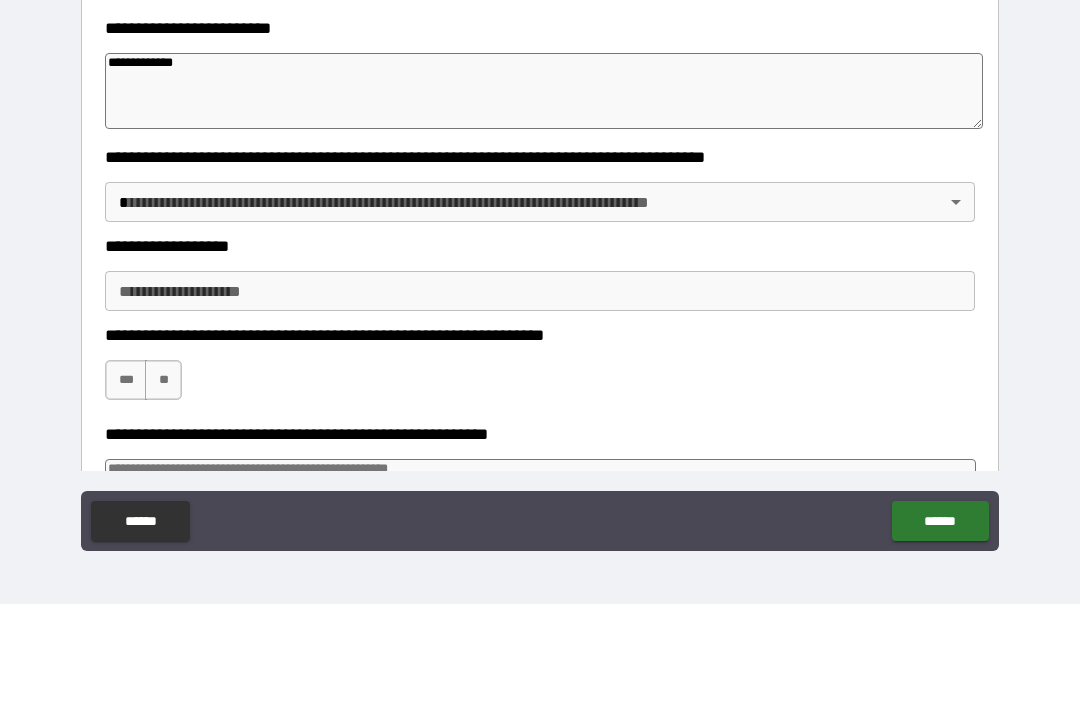 click on "**********" at bounding box center [540, 321] 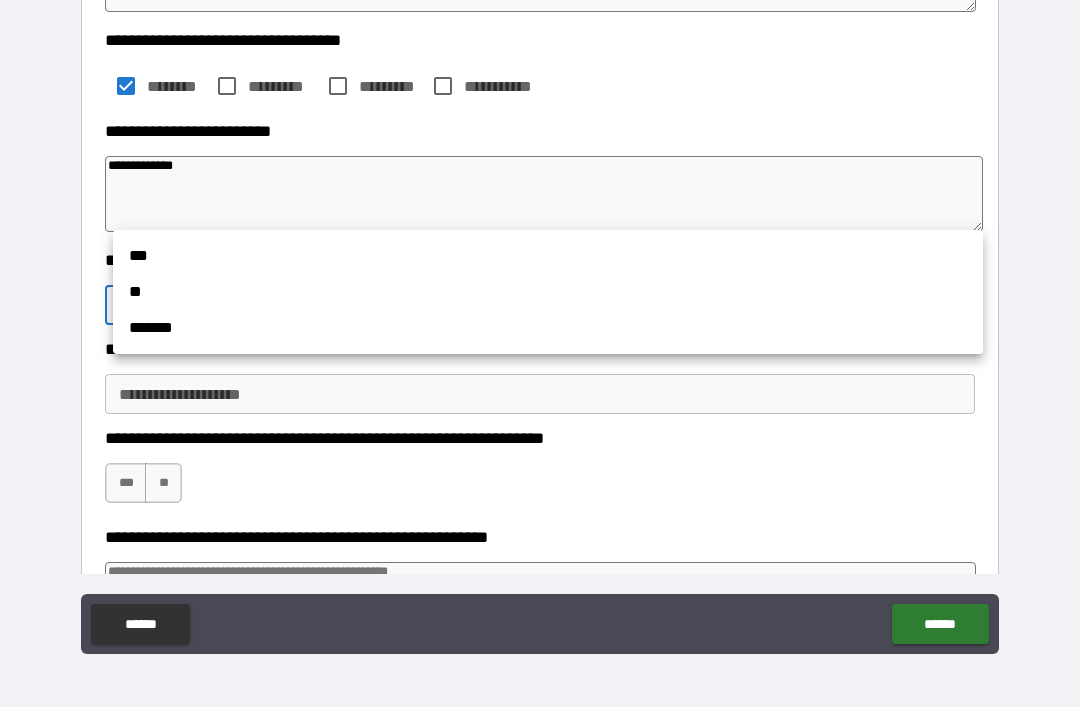 click on "**" at bounding box center [548, 292] 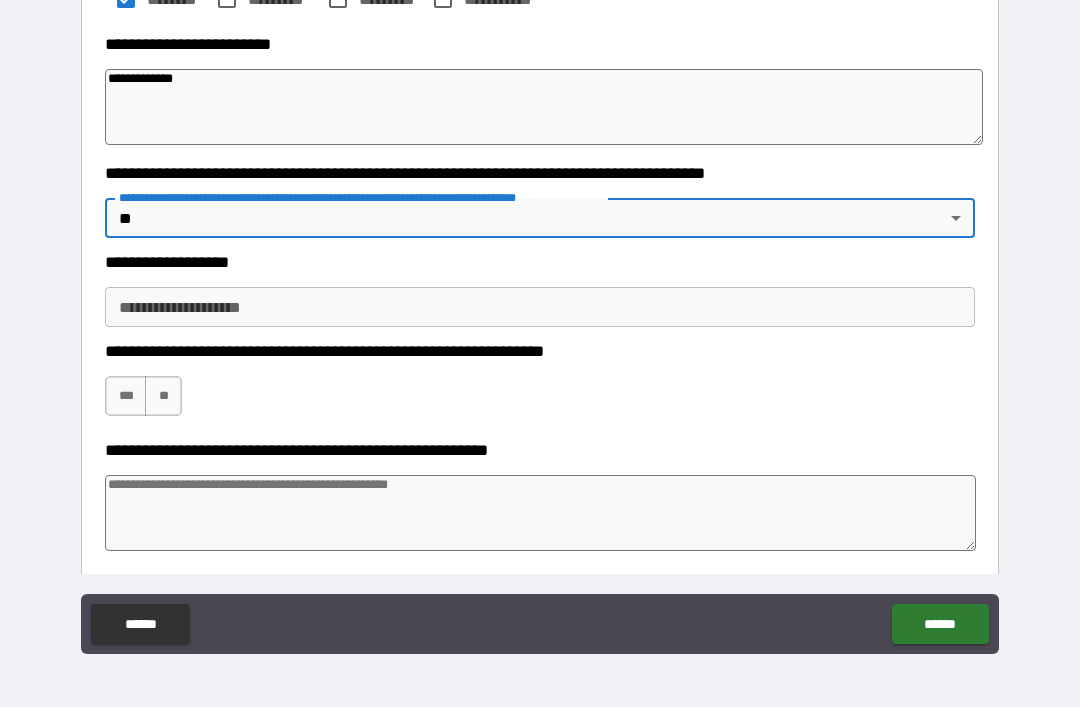 scroll, scrollTop: 454, scrollLeft: 0, axis: vertical 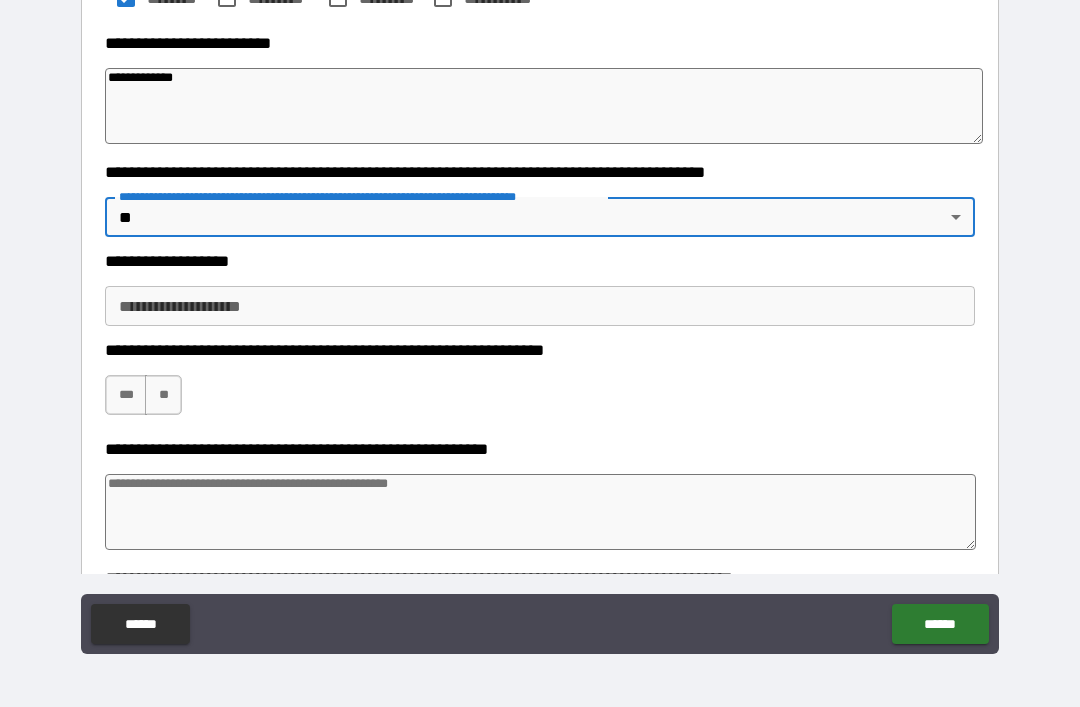 click on "**********" at bounding box center [540, 306] 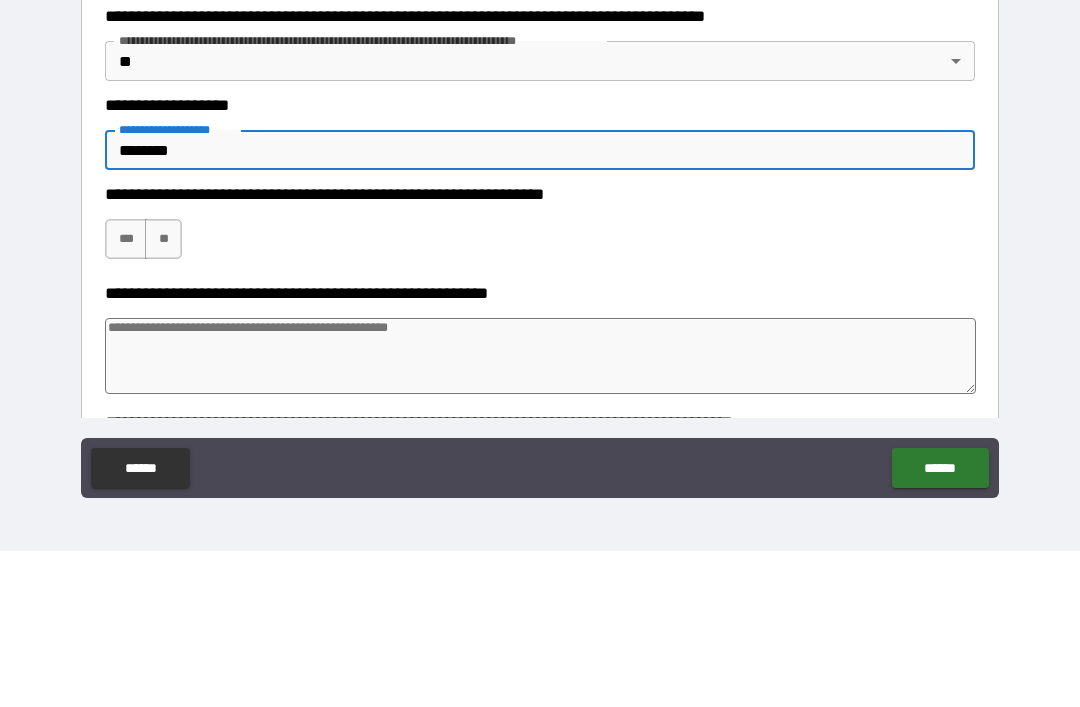 click on "***" at bounding box center (126, 395) 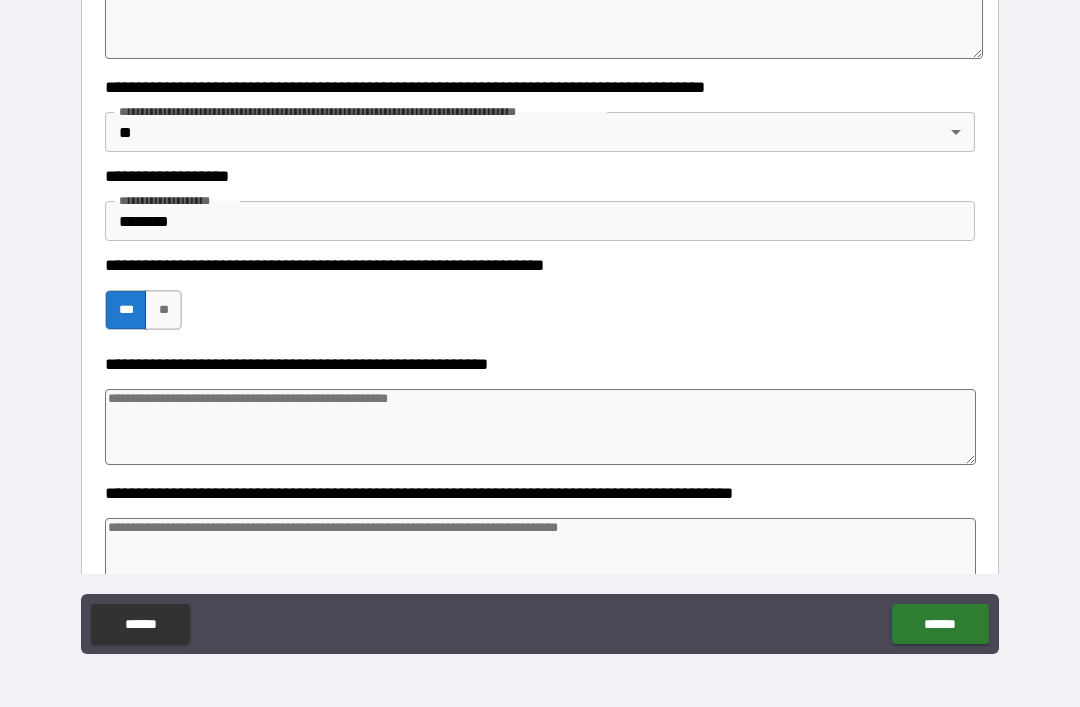 scroll, scrollTop: 577, scrollLeft: 0, axis: vertical 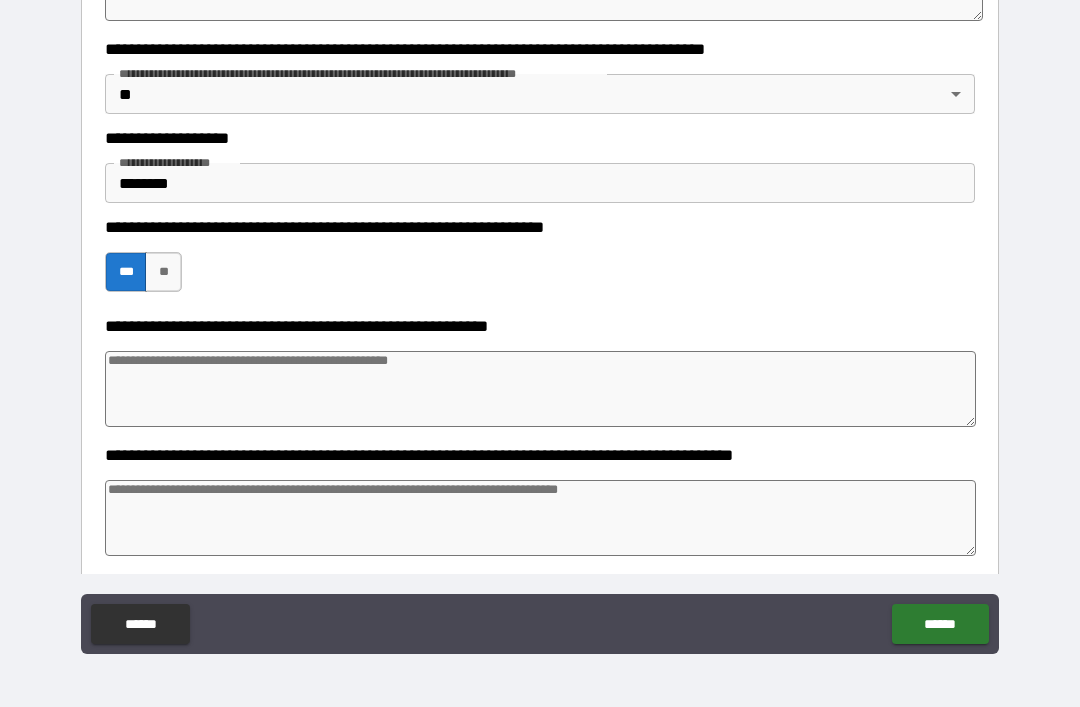 click at bounding box center [540, 389] 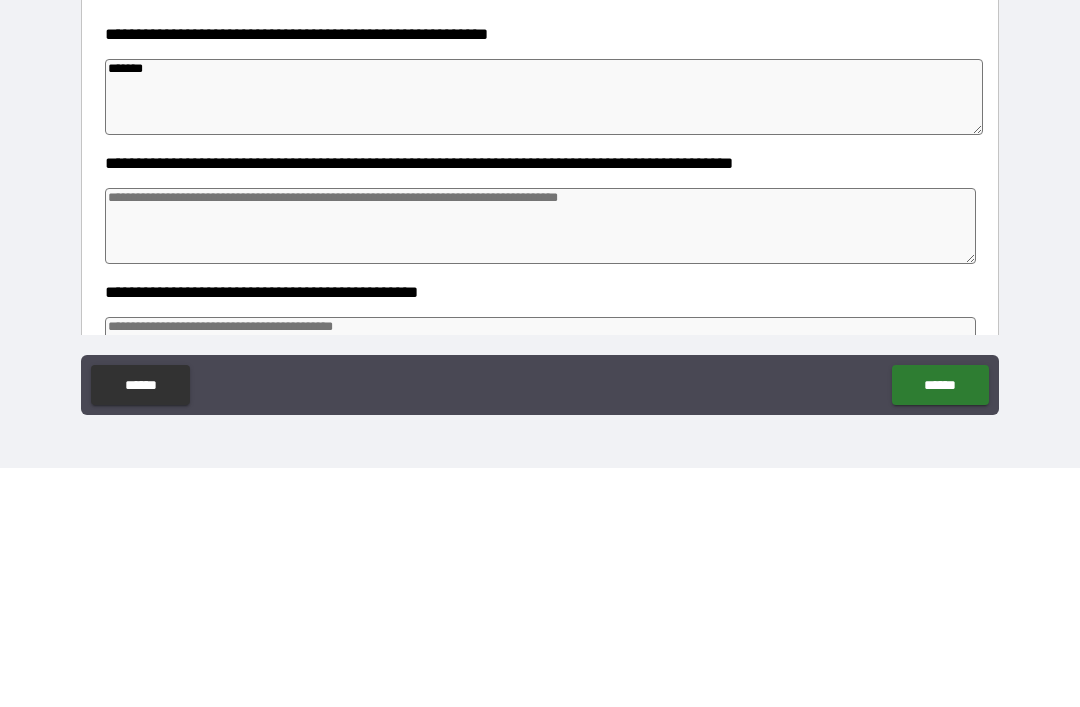 scroll, scrollTop: 637, scrollLeft: 0, axis: vertical 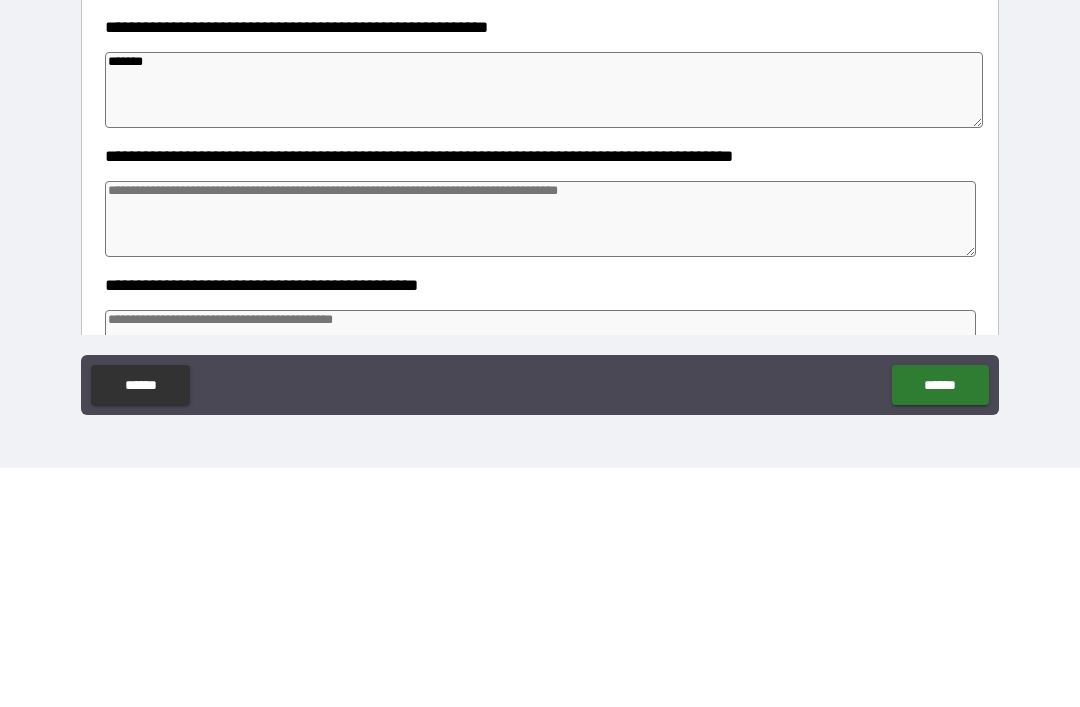 click at bounding box center [540, 458] 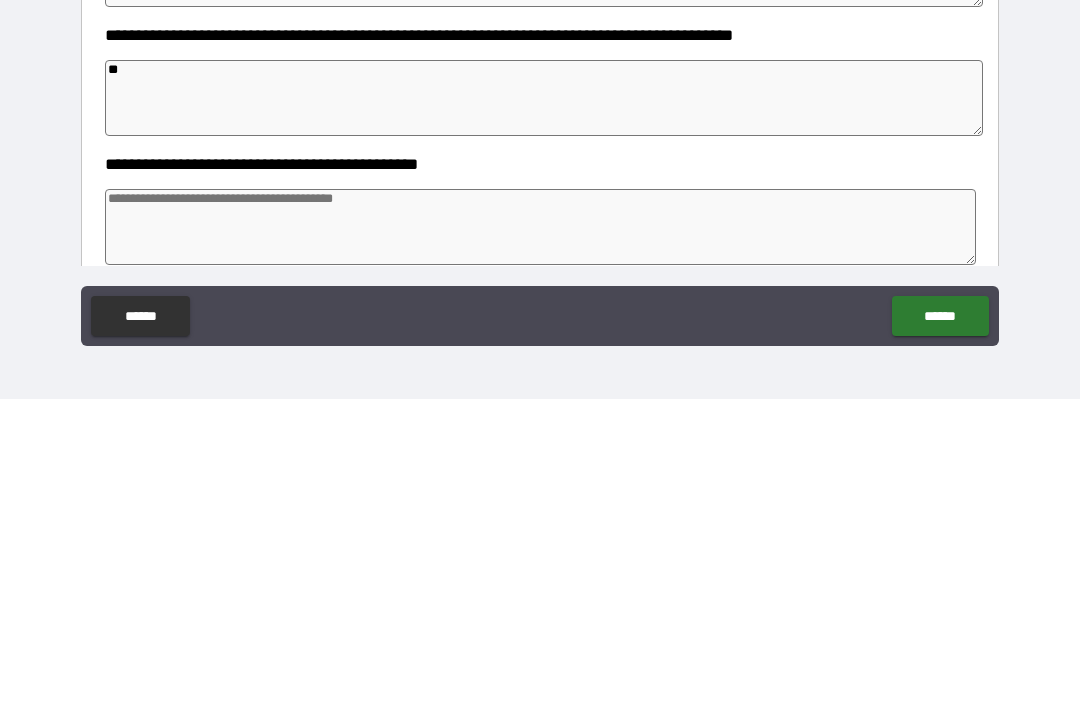 scroll, scrollTop: 693, scrollLeft: 0, axis: vertical 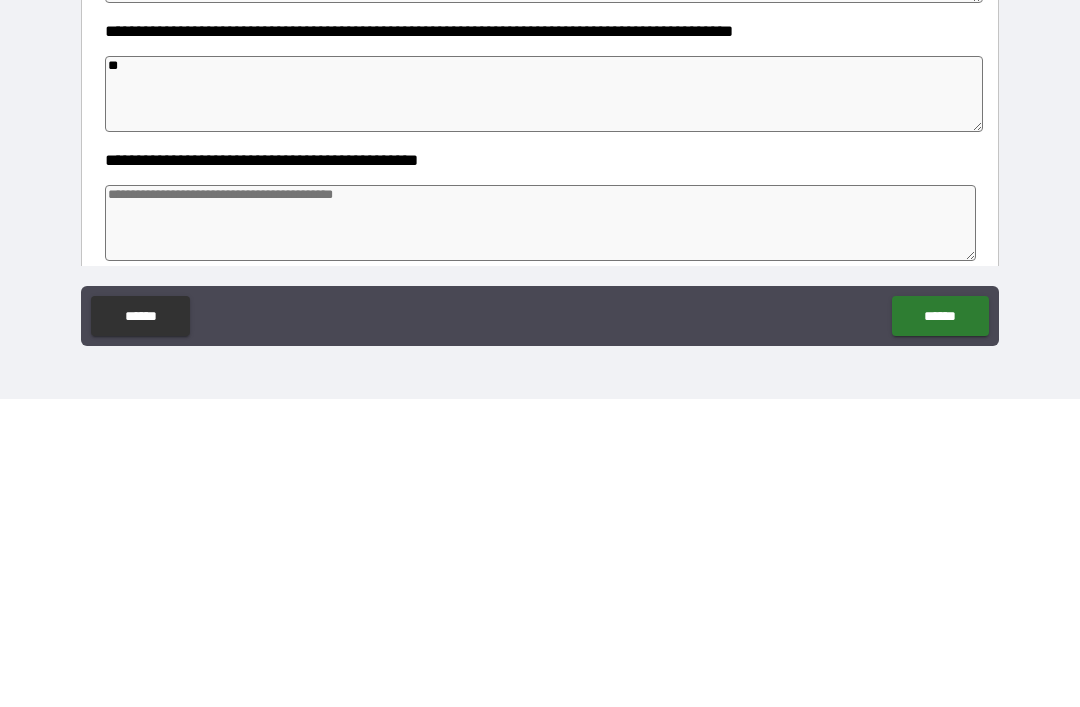 click at bounding box center [540, 531] 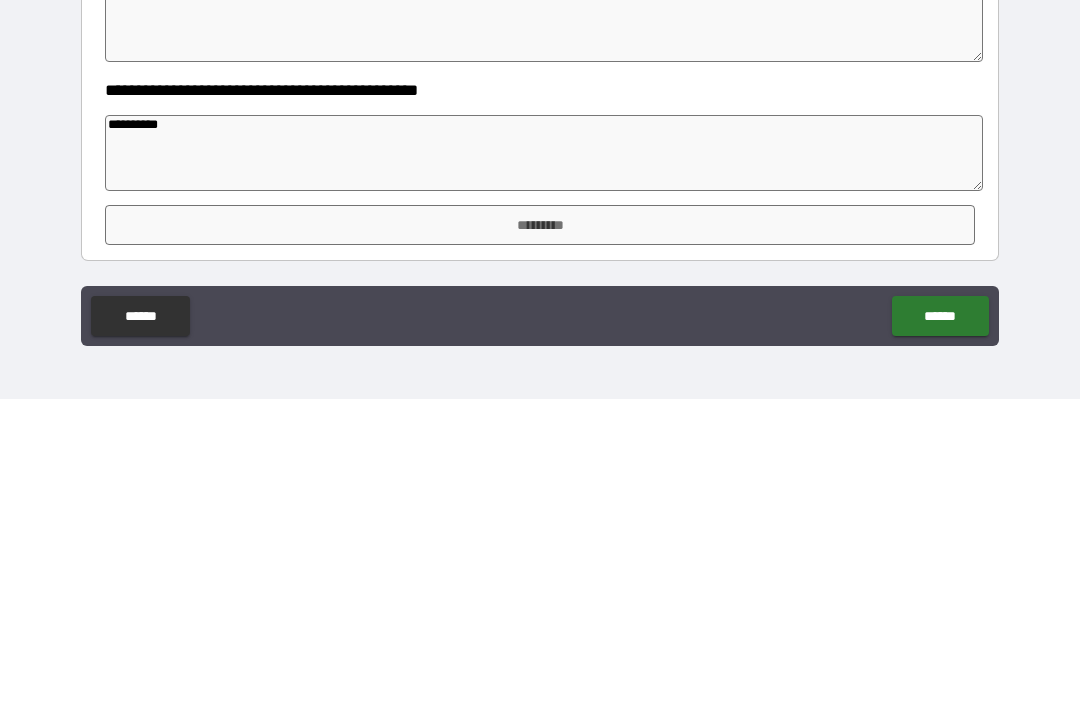 scroll, scrollTop: 763, scrollLeft: 0, axis: vertical 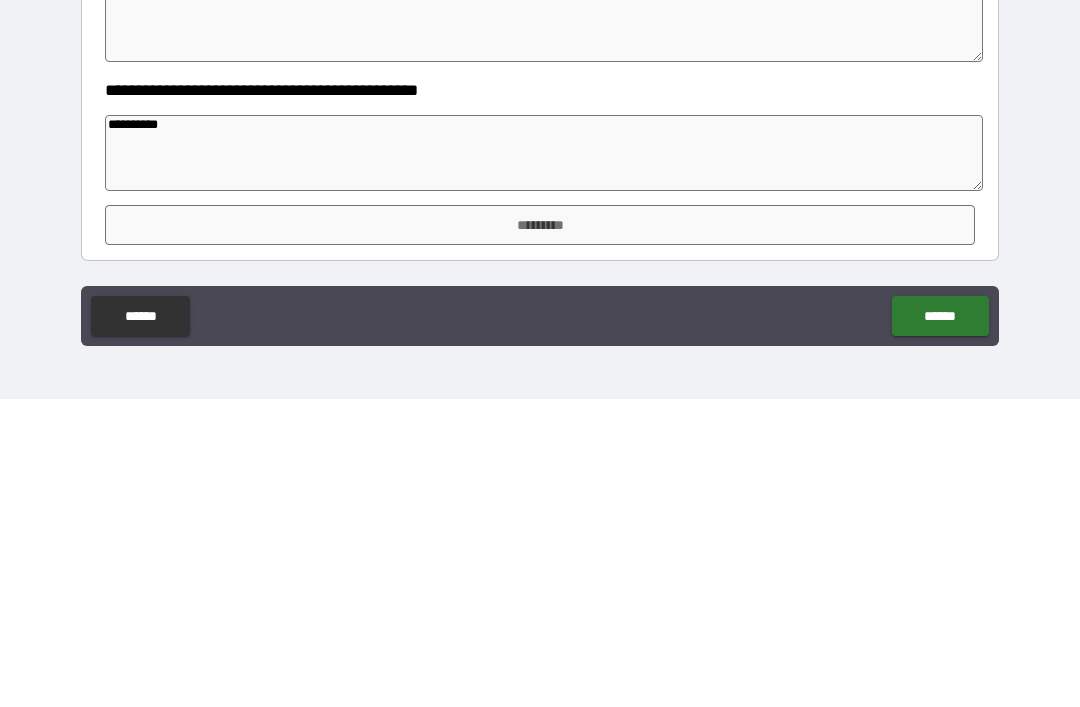 click on "*********" at bounding box center (540, 533) 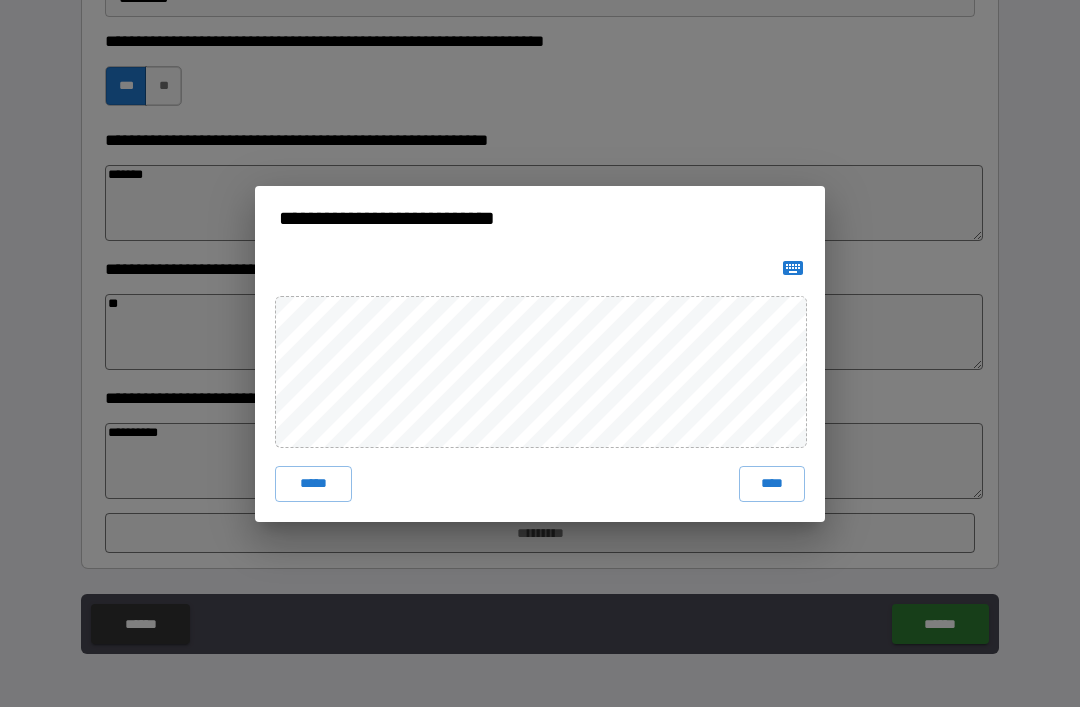 click on "****" at bounding box center (772, 484) 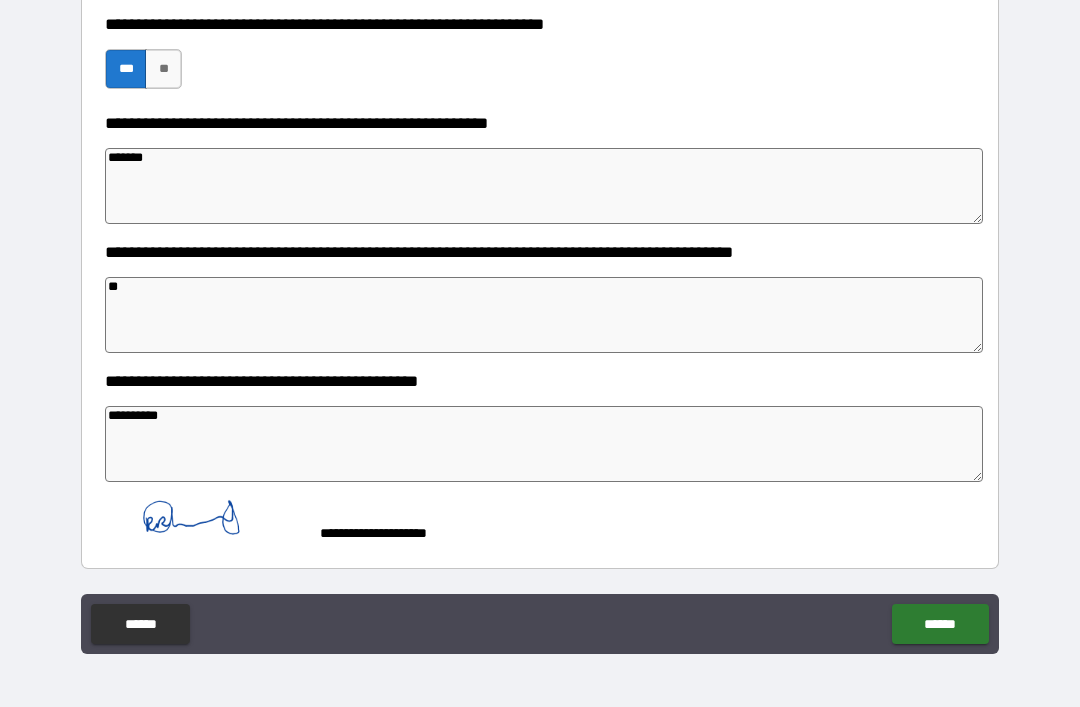 scroll, scrollTop: 780, scrollLeft: 0, axis: vertical 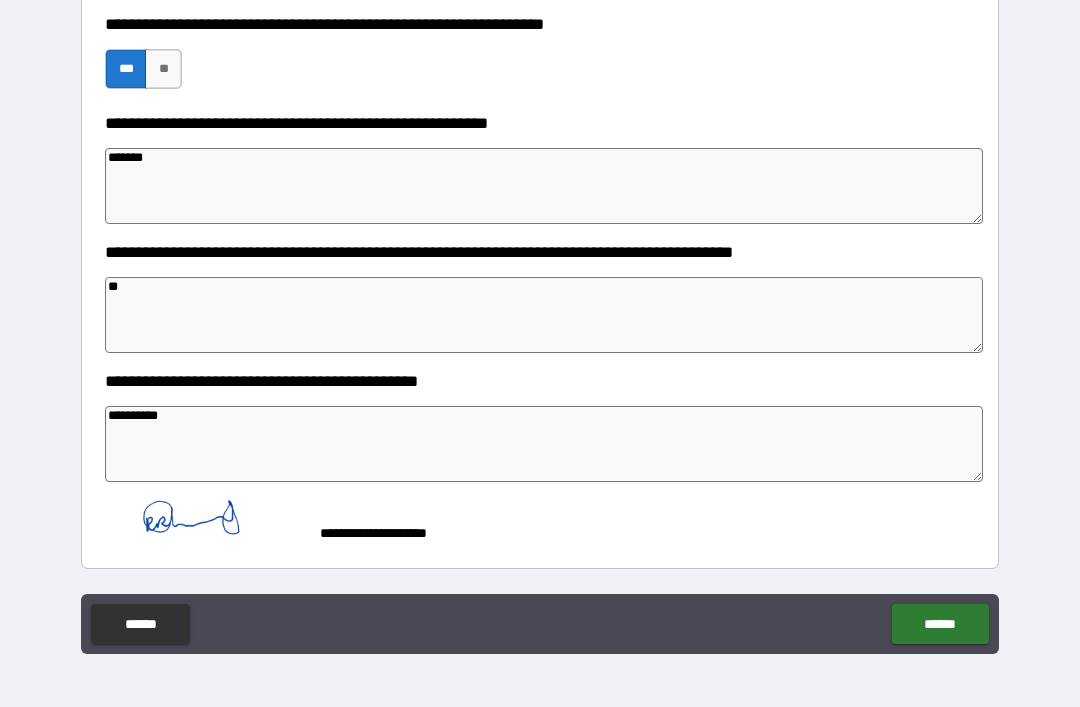 click on "******" at bounding box center (940, 624) 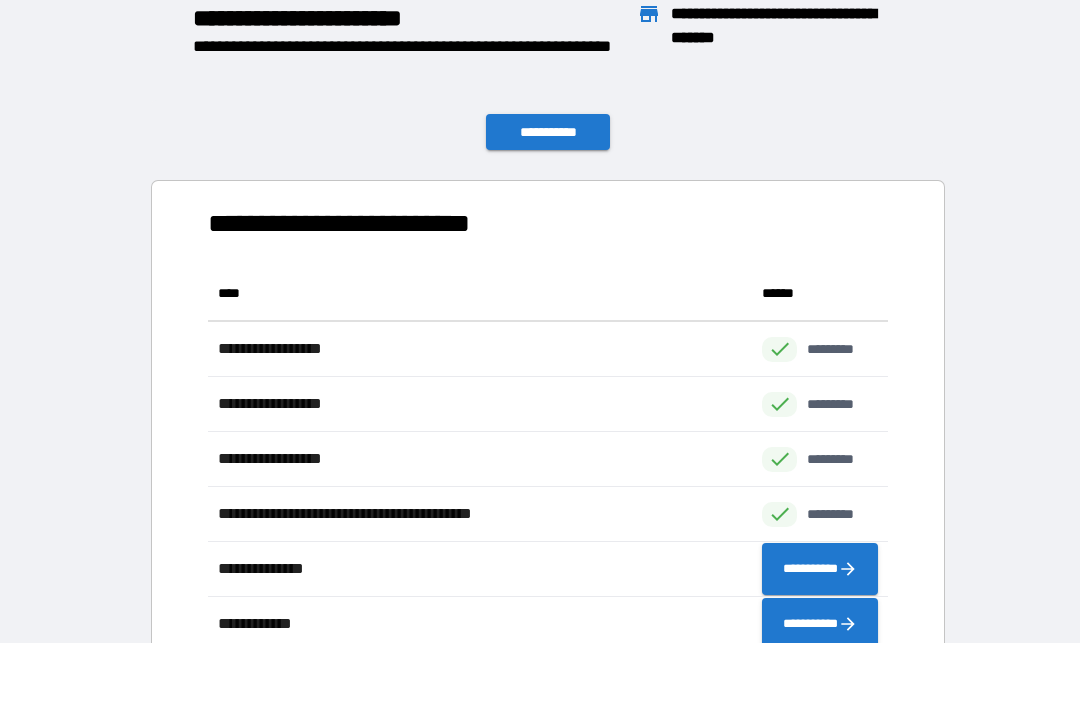 scroll, scrollTop: 1, scrollLeft: 1, axis: both 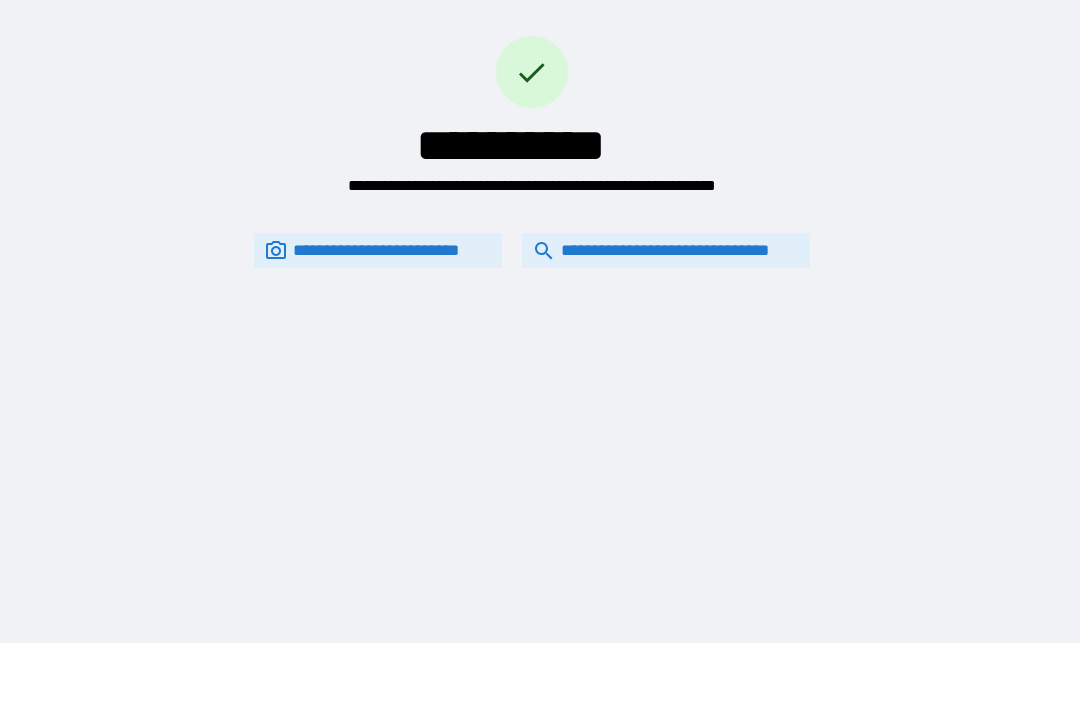 click on "**********" at bounding box center (666, 250) 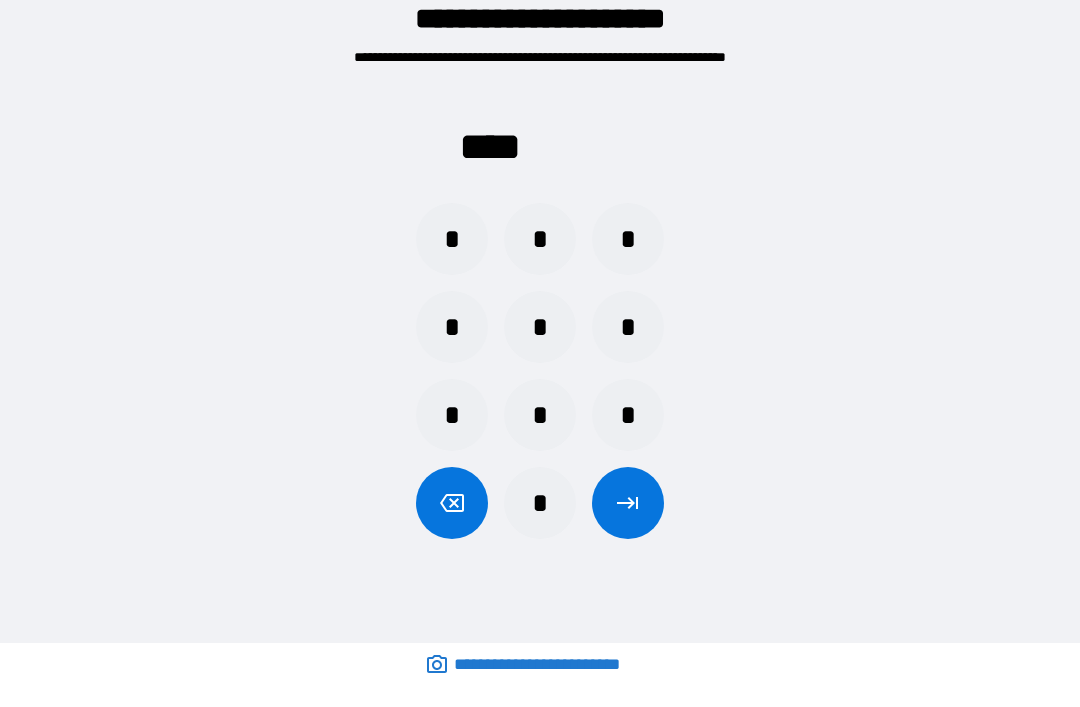 click on "*" at bounding box center (540, 239) 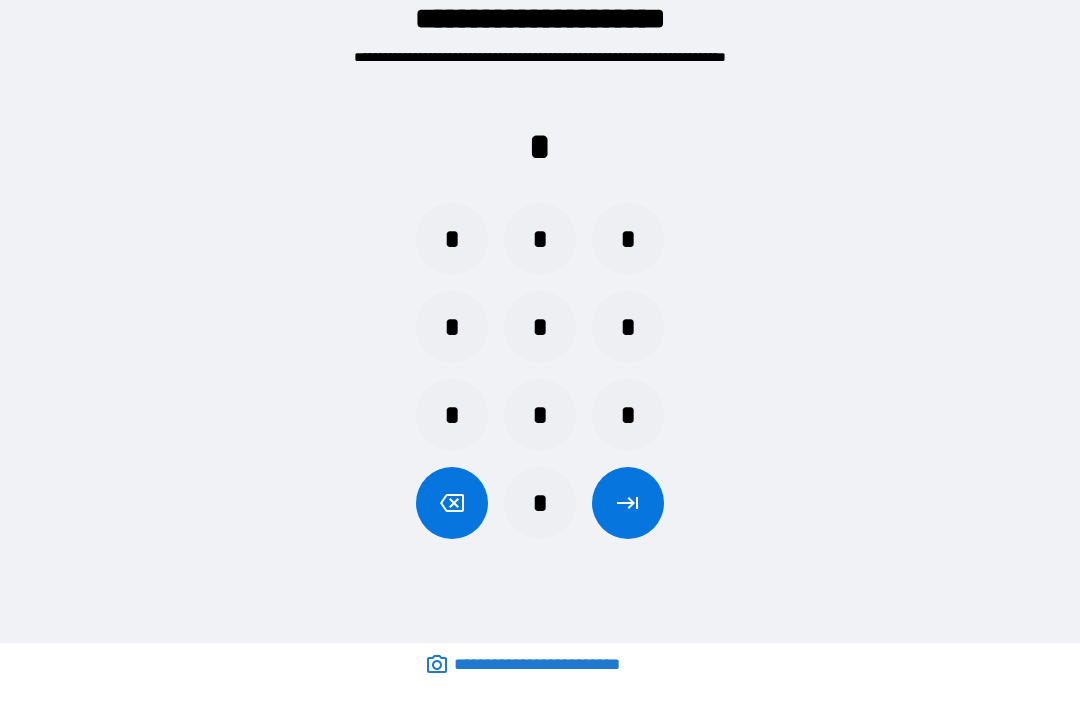 click on "*" at bounding box center [628, 415] 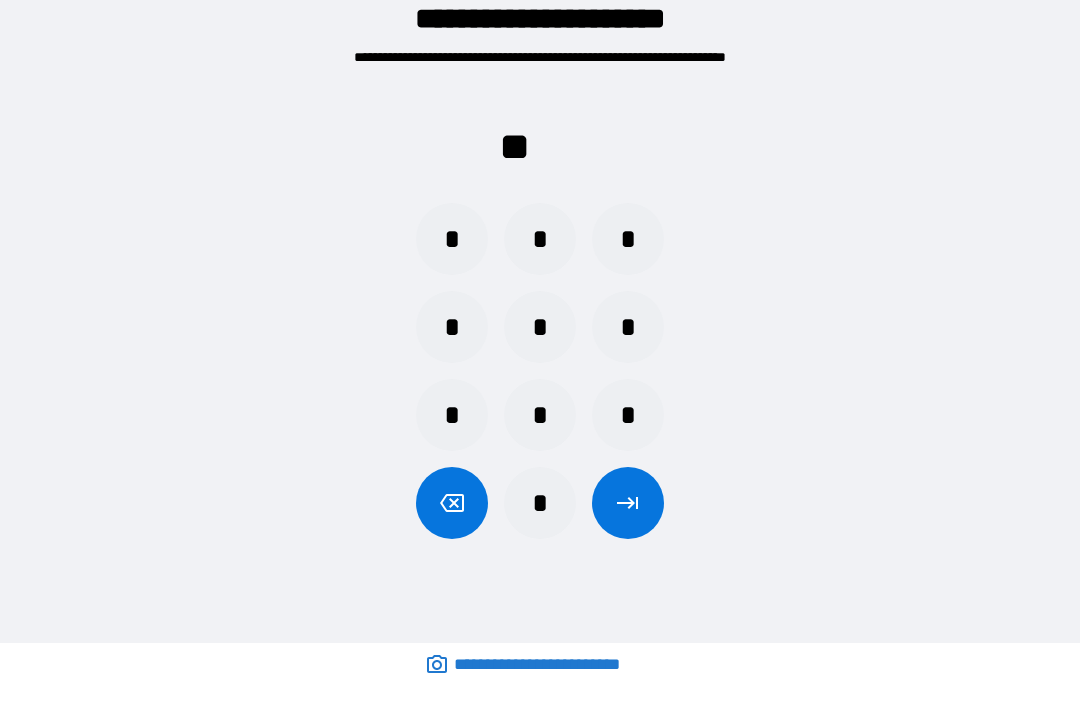click on "*" at bounding box center (628, 327) 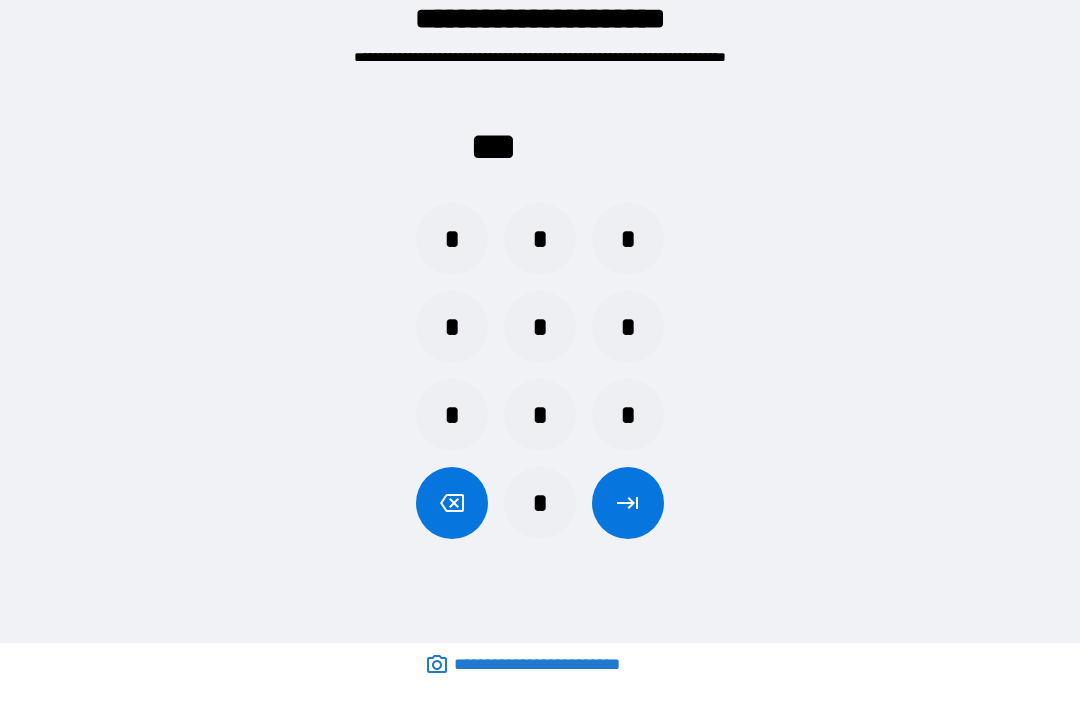 click on "*" at bounding box center (452, 239) 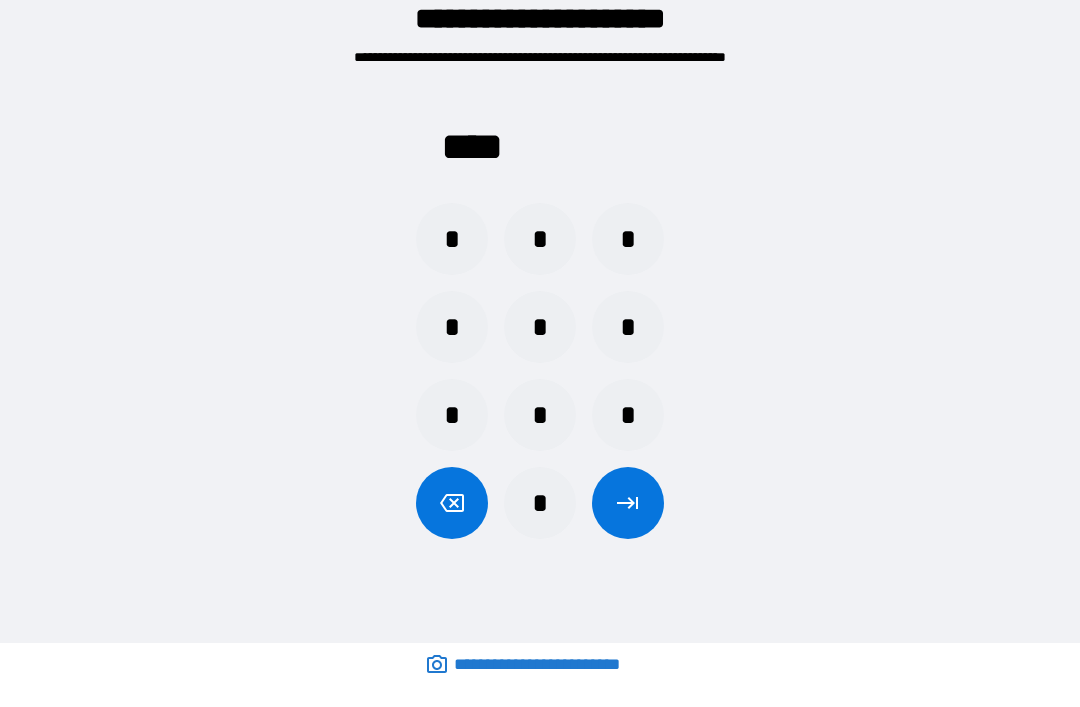 click 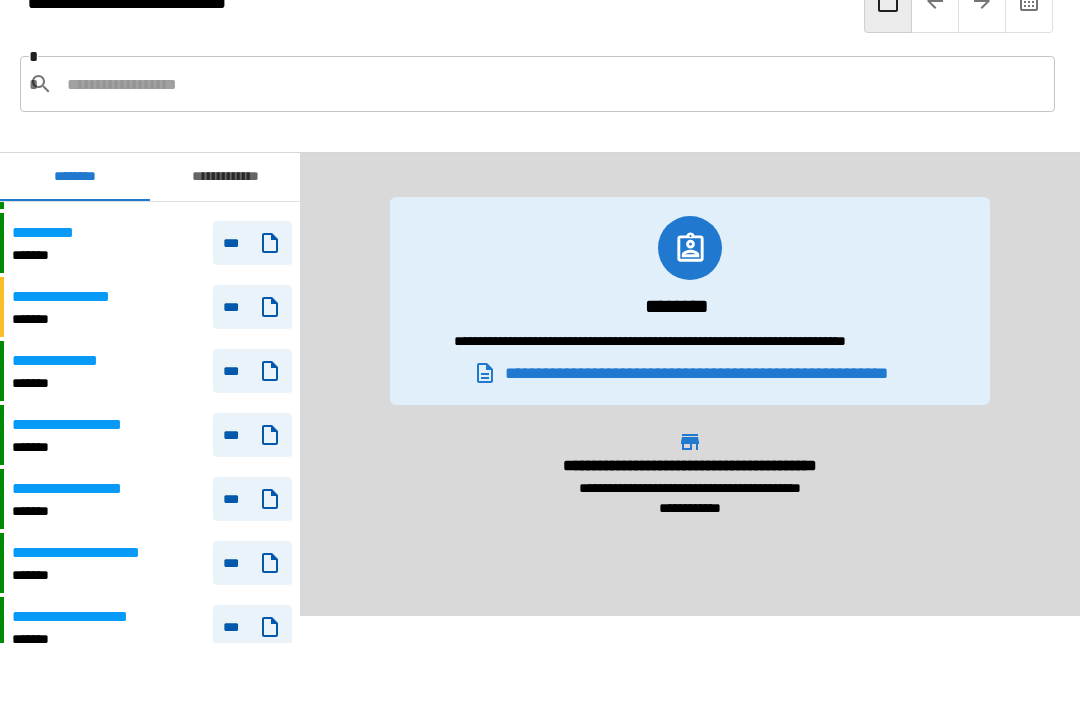 scroll, scrollTop: 2712, scrollLeft: 0, axis: vertical 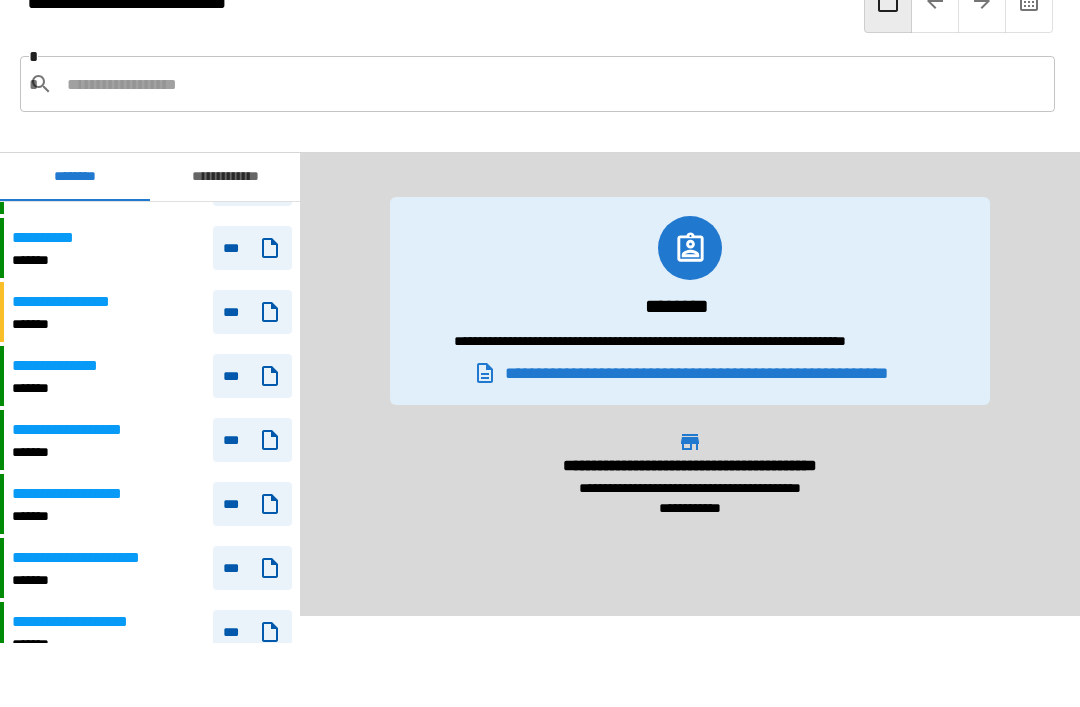 click on "**********" at bounding box center [69, 366] 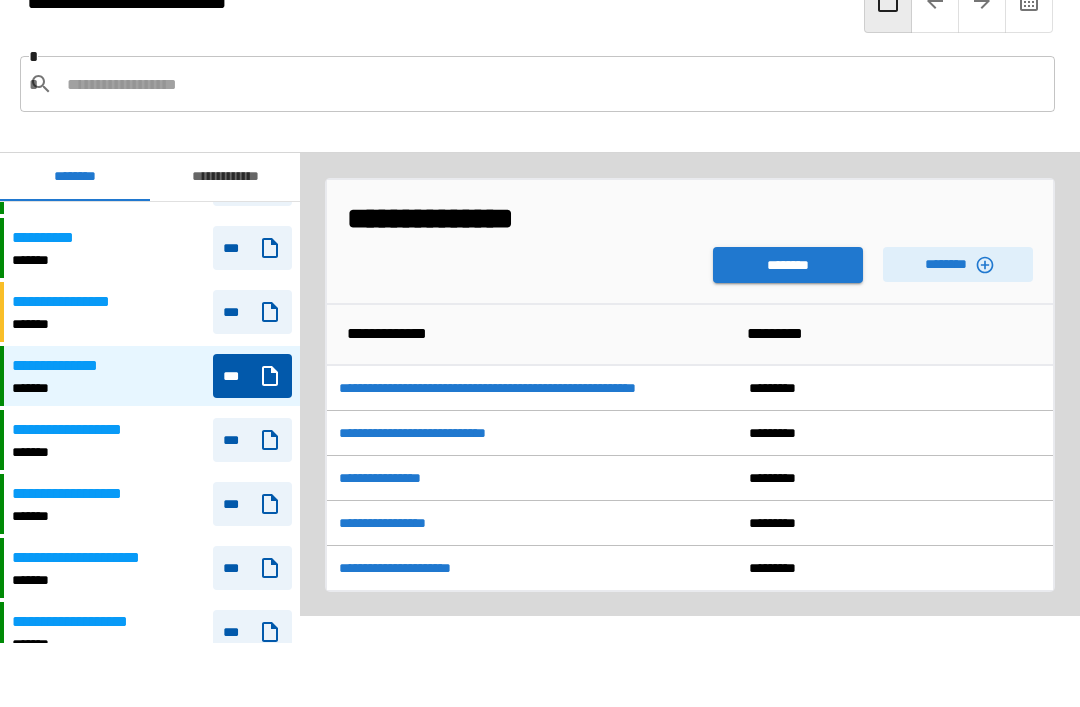 click on "********" at bounding box center (958, 264) 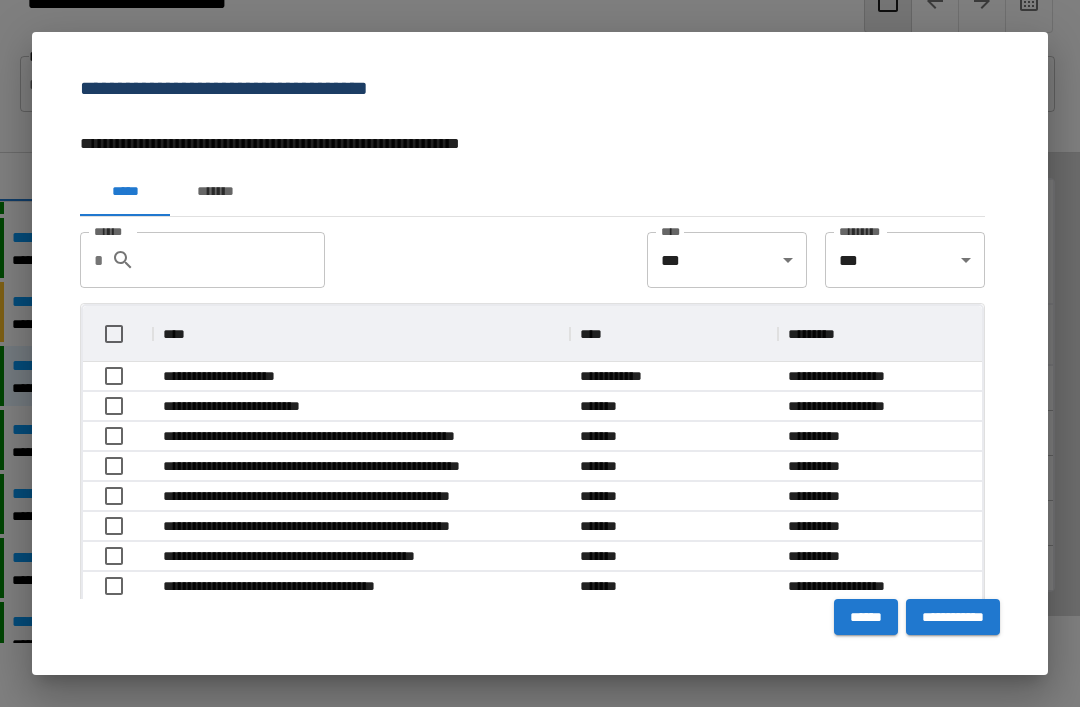 scroll, scrollTop: 1, scrollLeft: 1, axis: both 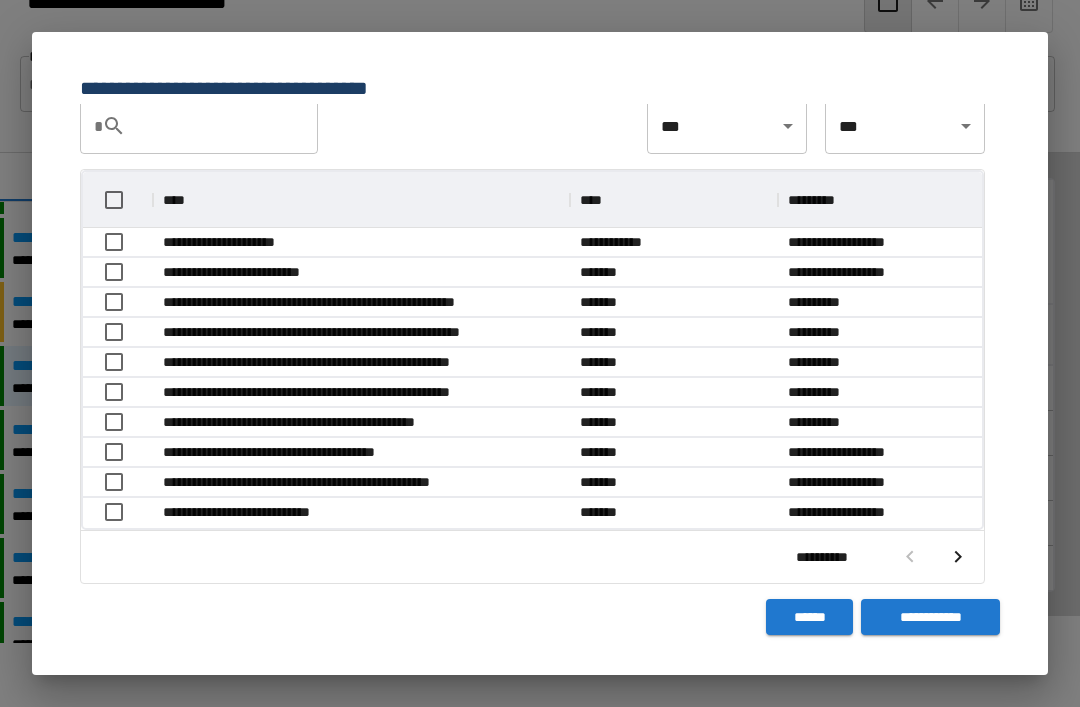 click 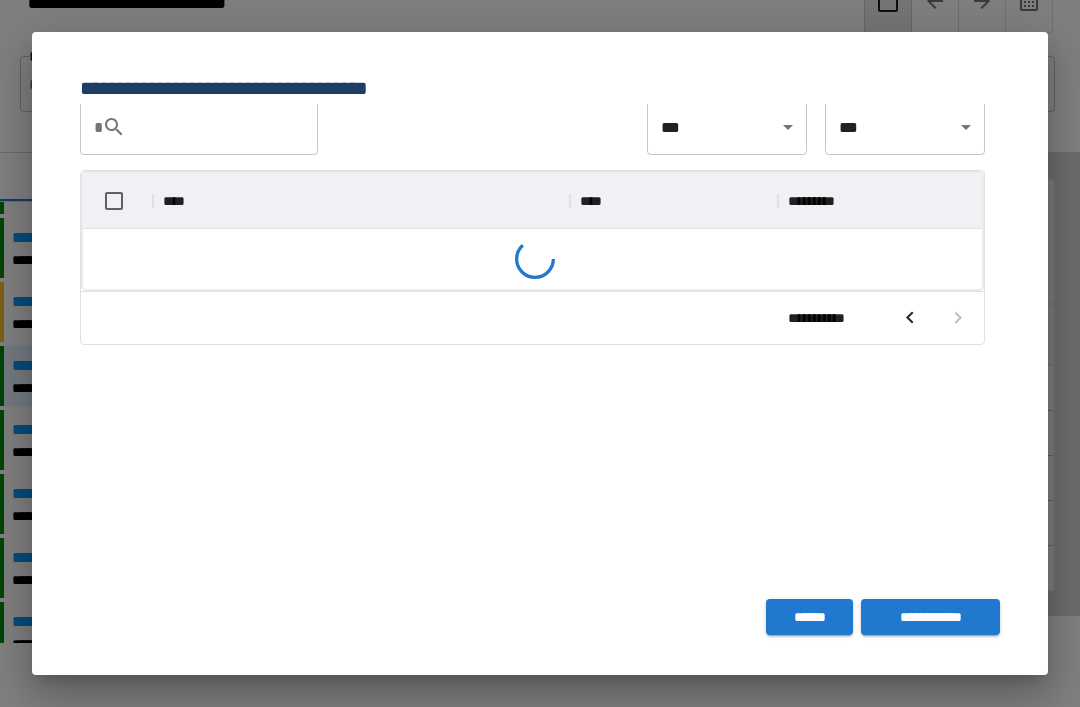 scroll, scrollTop: 116, scrollLeft: 899, axis: both 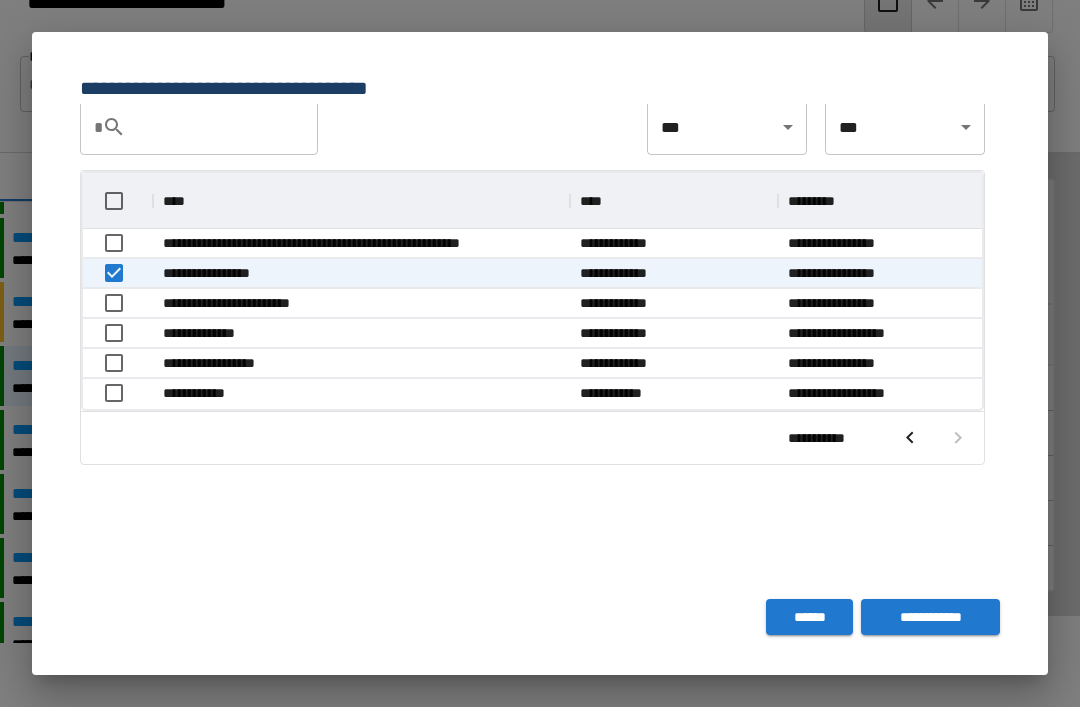 click on "**********" at bounding box center (930, 617) 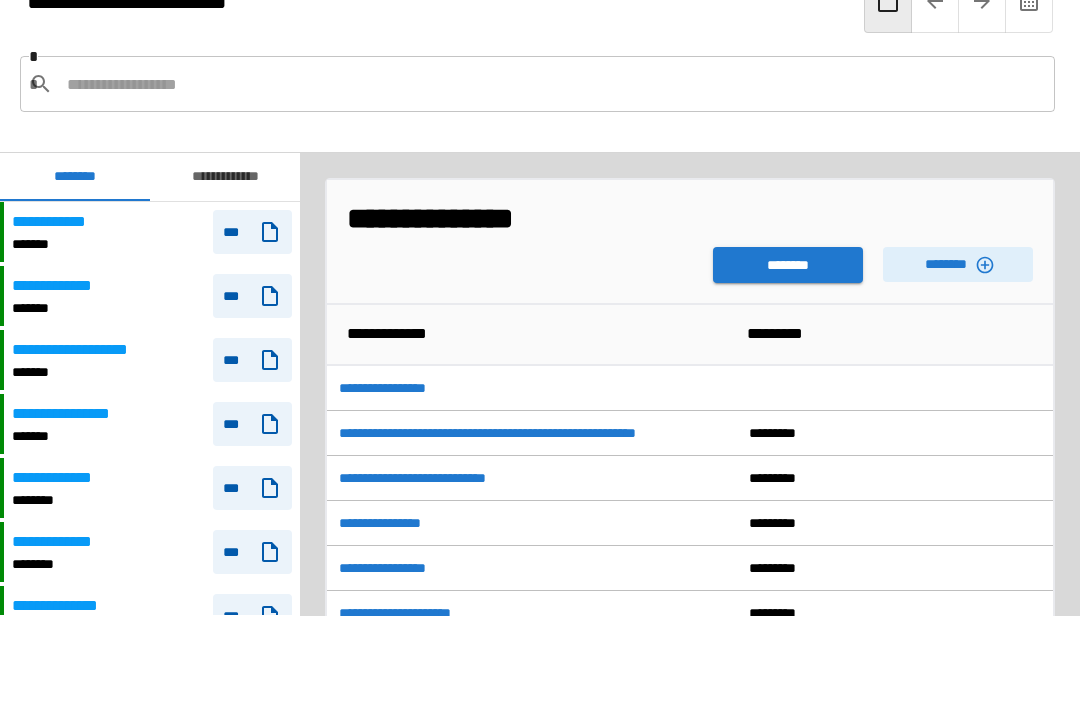scroll, scrollTop: 180, scrollLeft: 0, axis: vertical 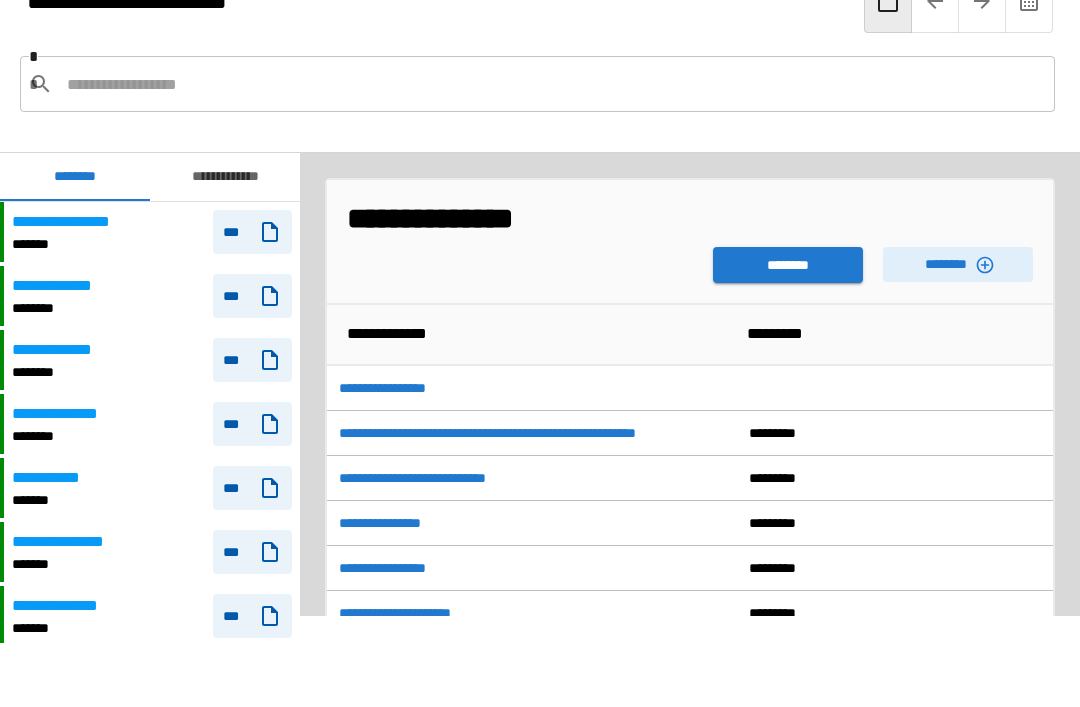 click on "********" at bounding box center (788, 265) 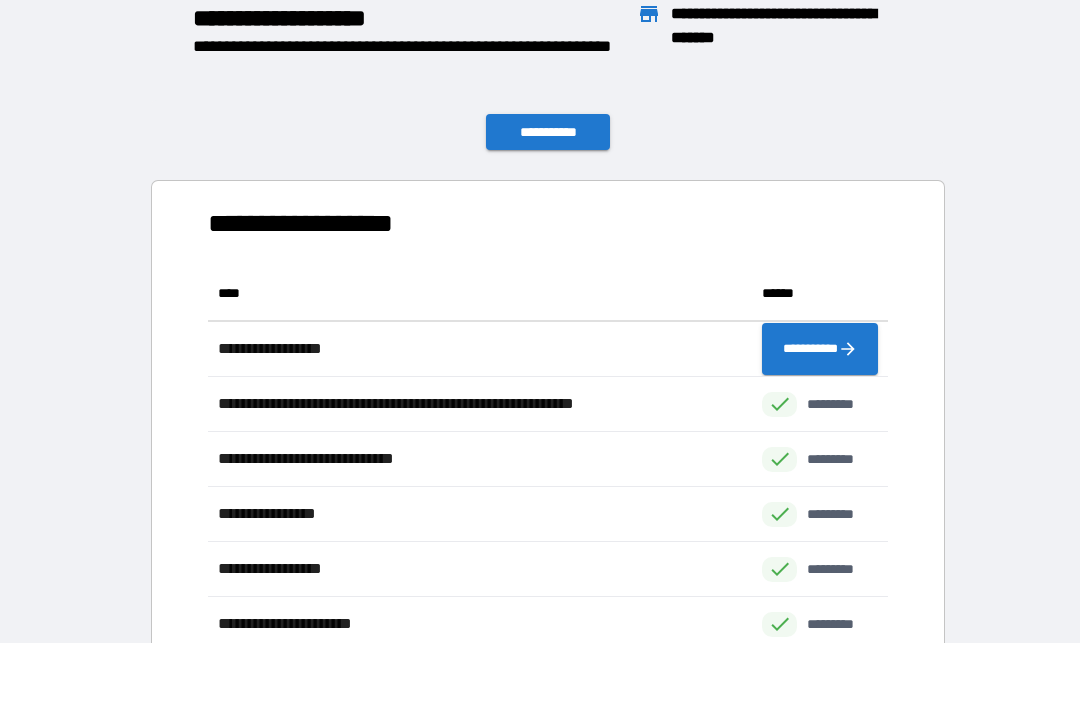 scroll, scrollTop: 386, scrollLeft: 680, axis: both 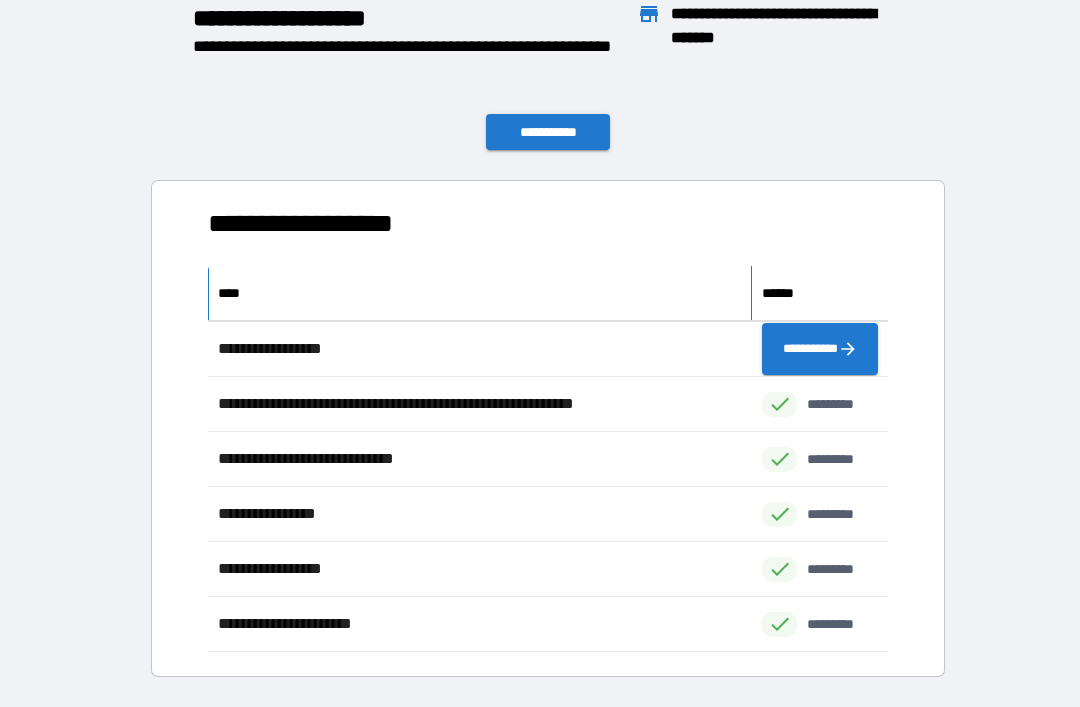 click on "****" at bounding box center (234, 293) 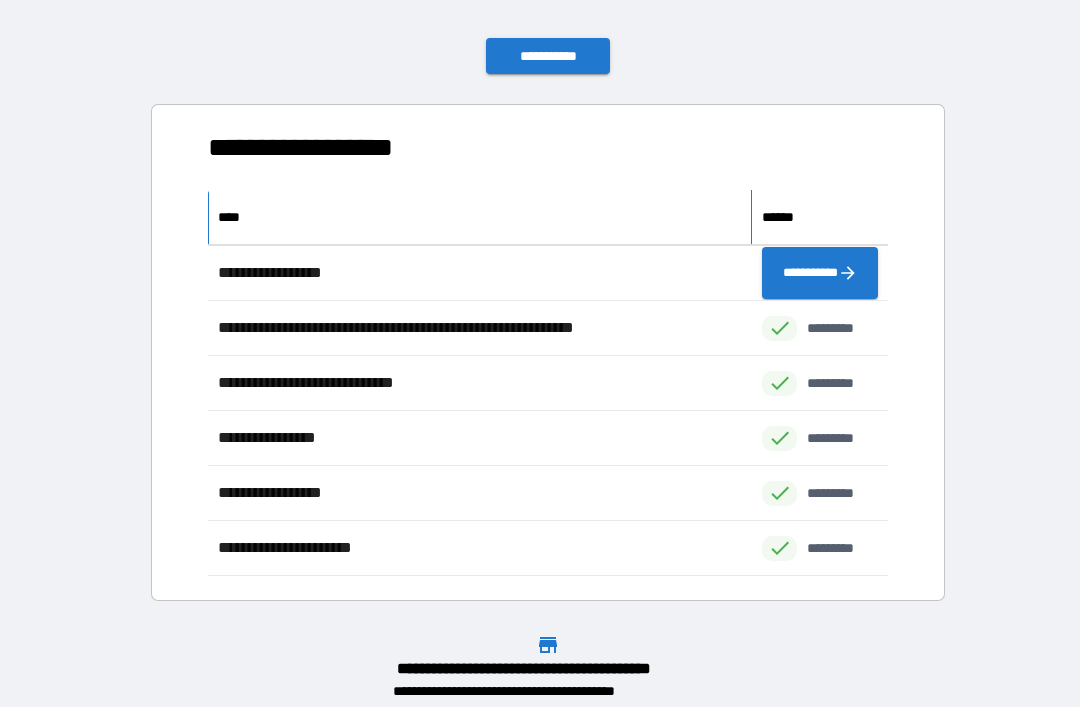 scroll, scrollTop: 46, scrollLeft: 0, axis: vertical 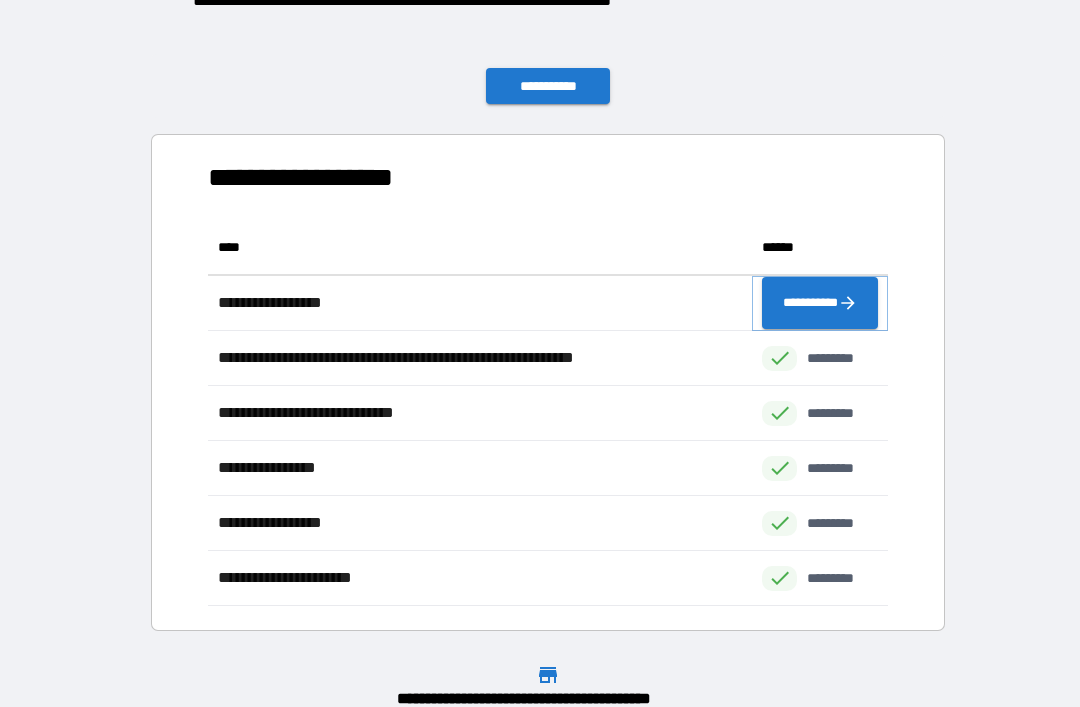 click on "**********" at bounding box center (820, 303) 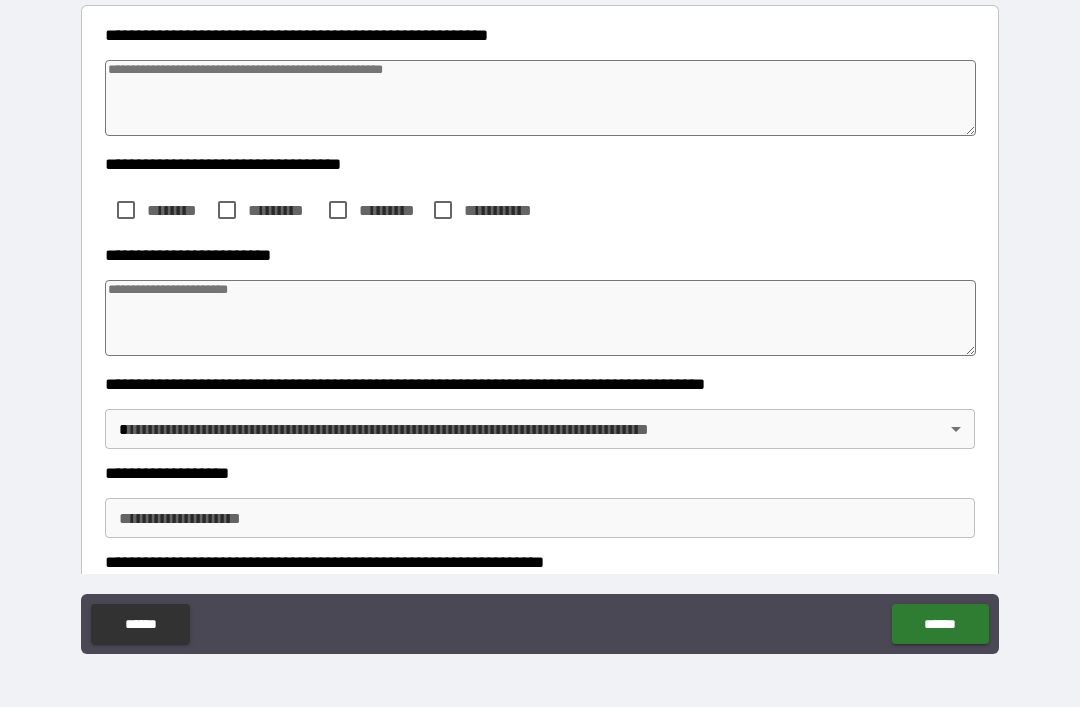 scroll, scrollTop: 246, scrollLeft: 0, axis: vertical 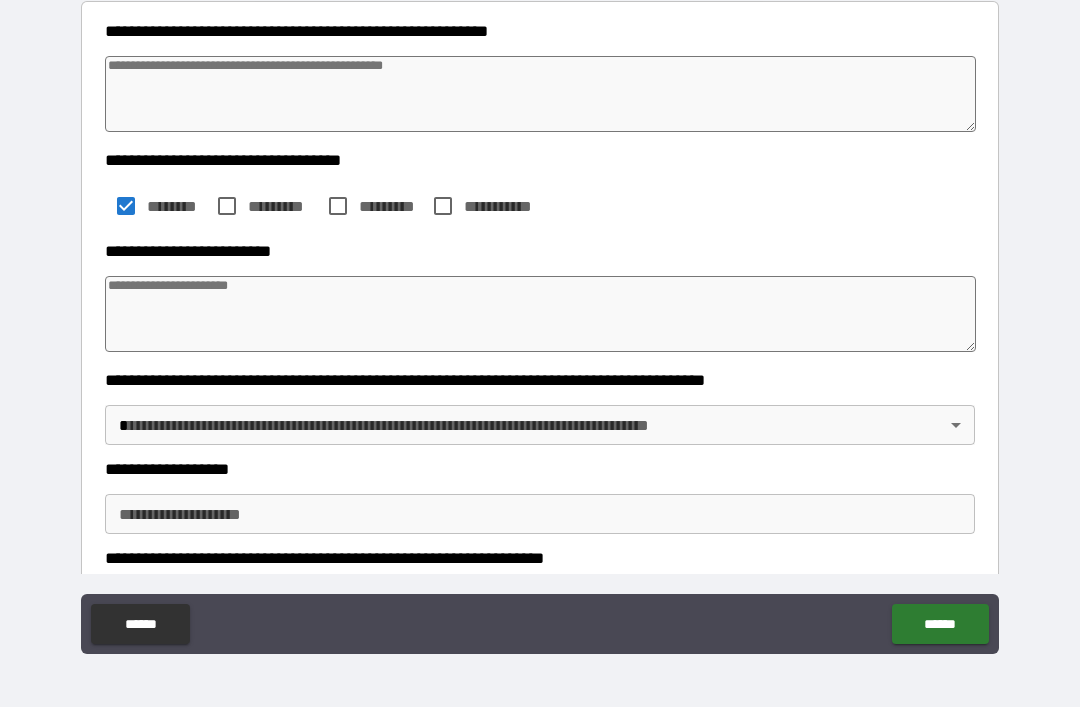 click at bounding box center (540, 314) 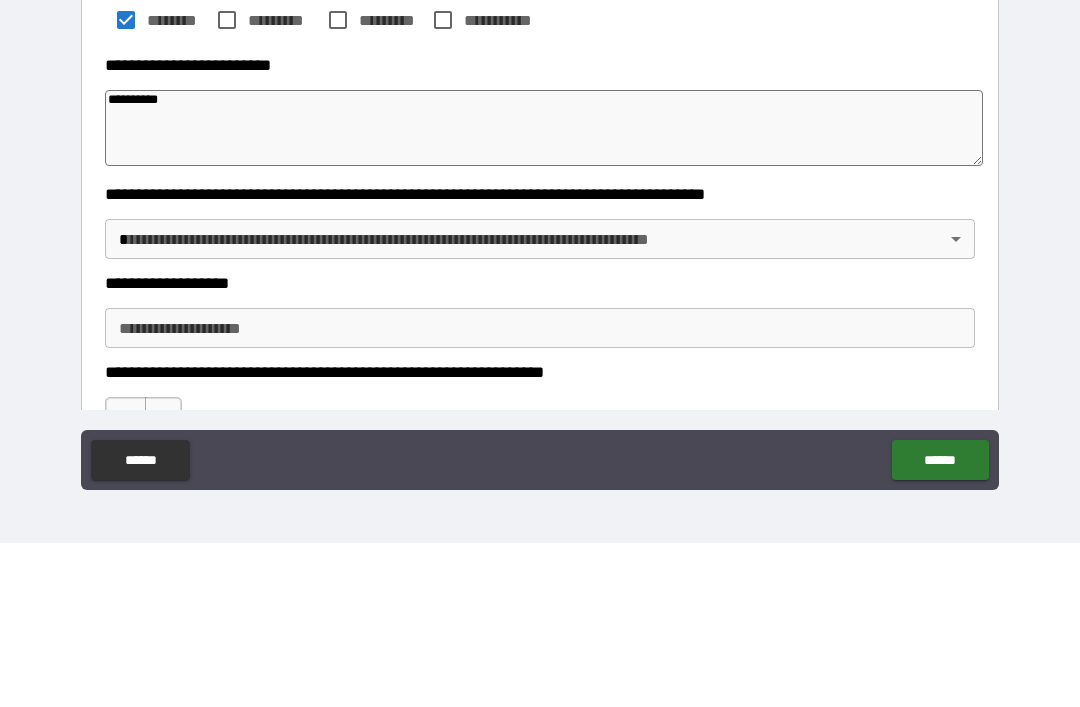 scroll, scrollTop: 270, scrollLeft: 0, axis: vertical 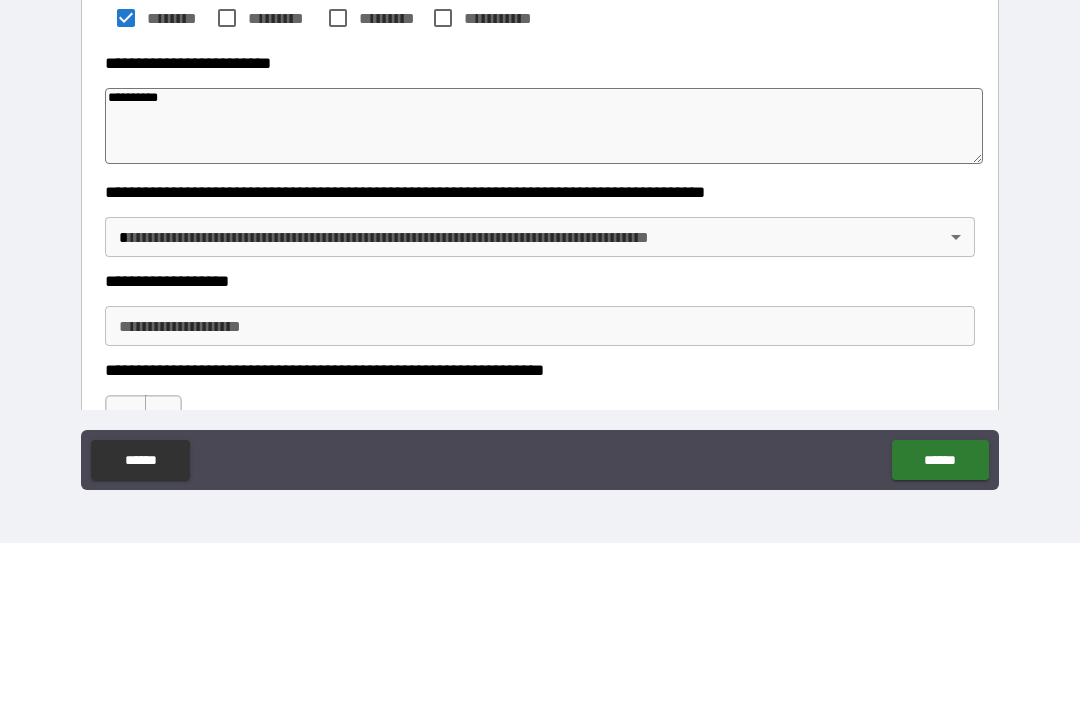 click on "**********" at bounding box center (540, 321) 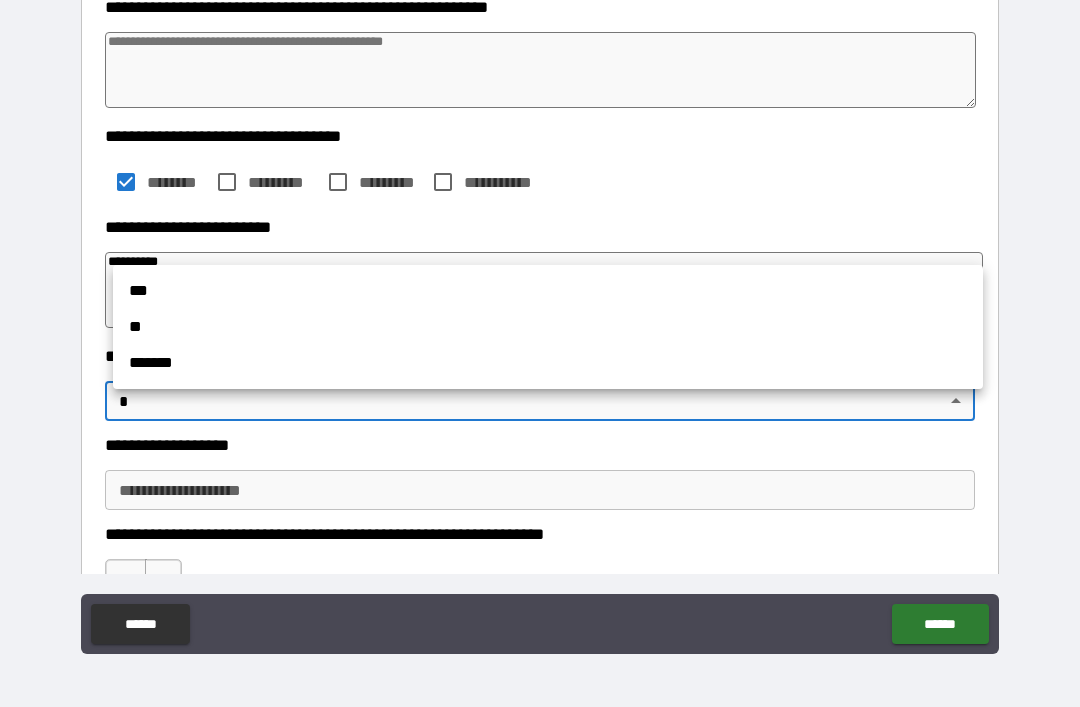 click on "**" at bounding box center (548, 327) 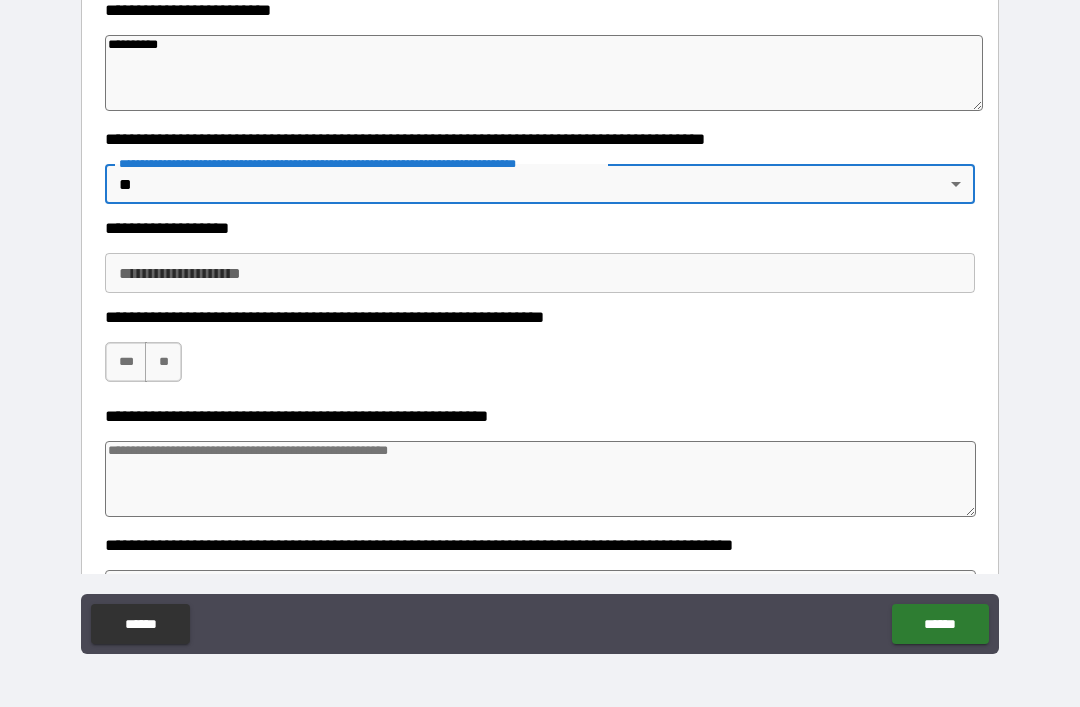 scroll, scrollTop: 499, scrollLeft: 0, axis: vertical 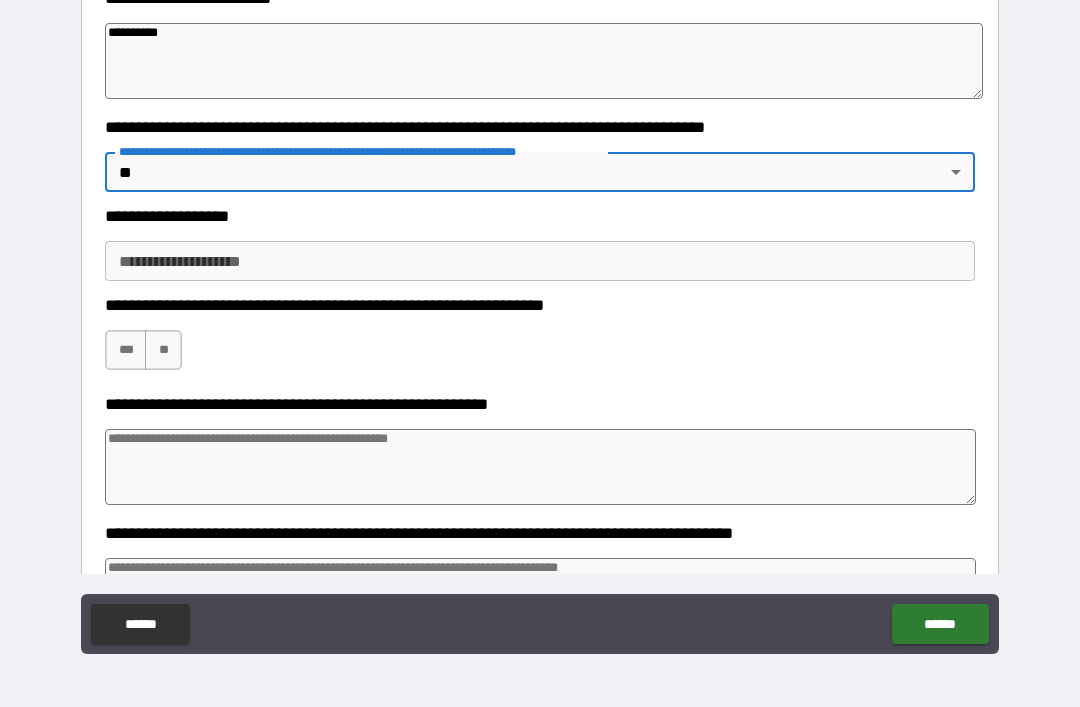 click on "**********" at bounding box center [540, 261] 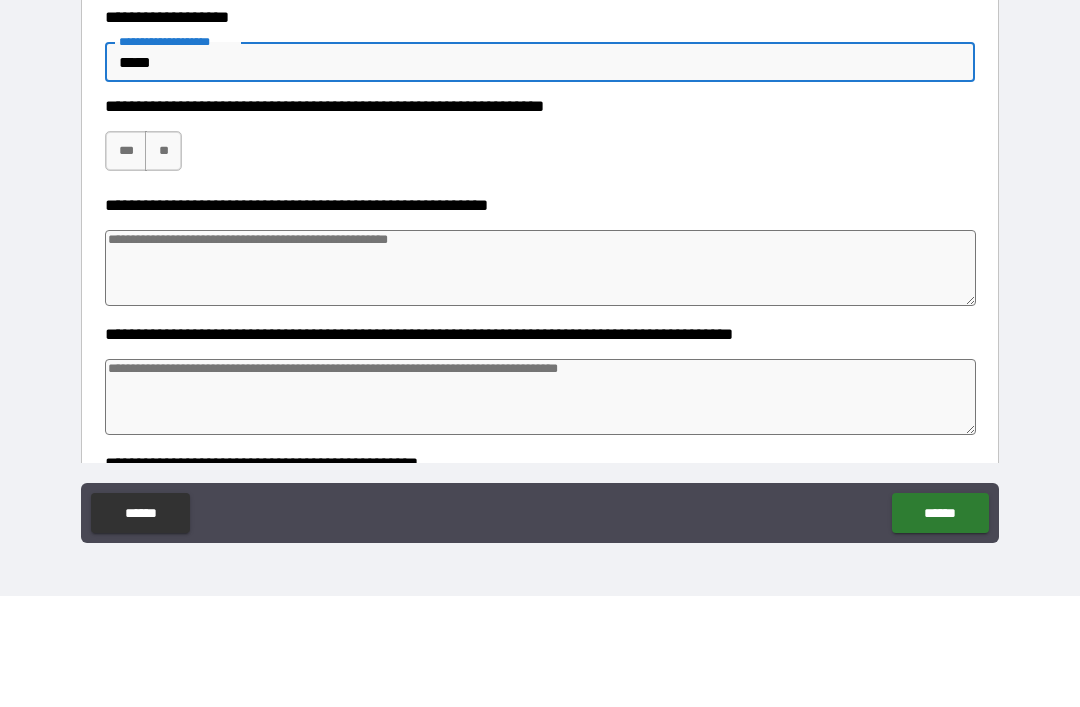 scroll, scrollTop: 597, scrollLeft: 0, axis: vertical 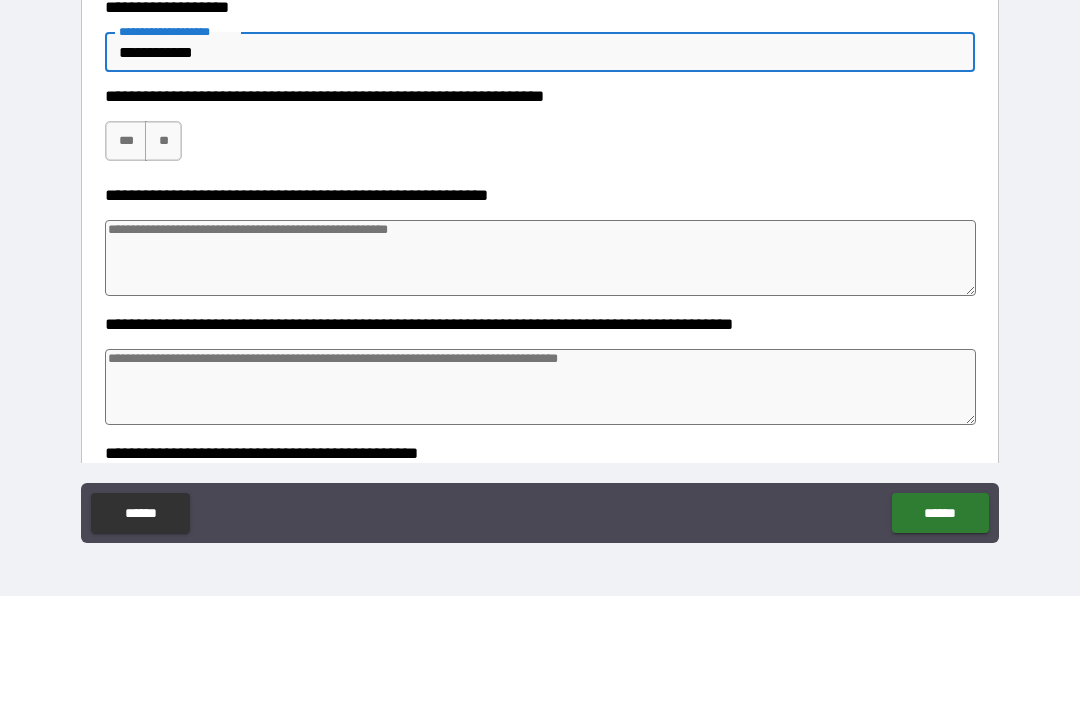 click on "***" at bounding box center [126, 252] 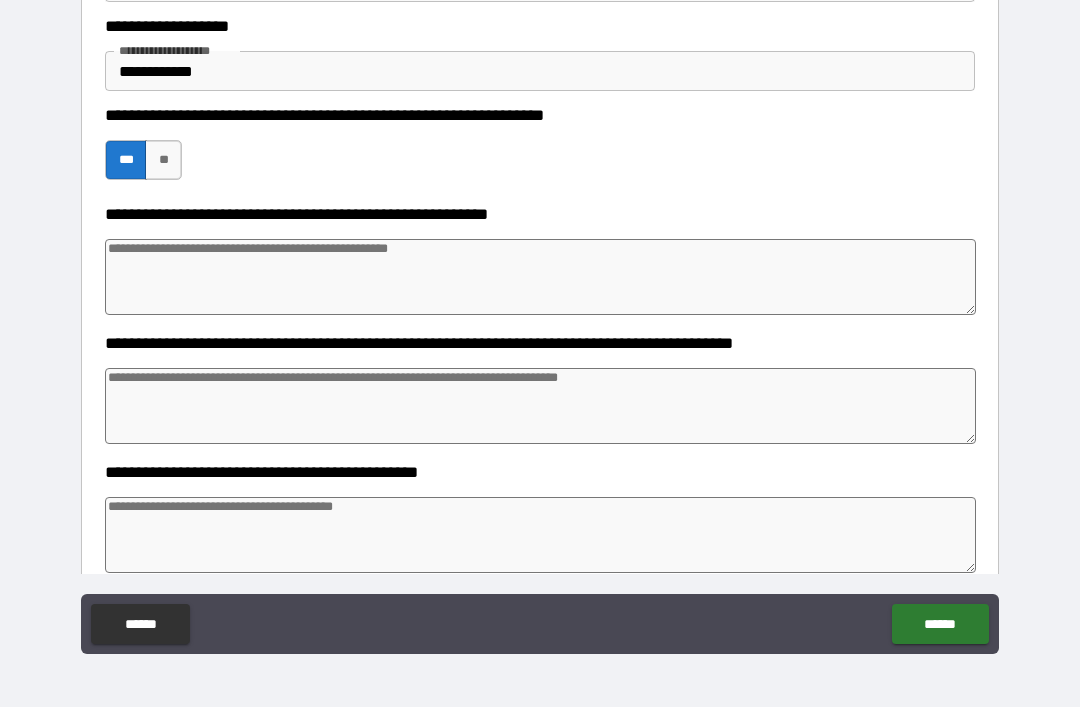 scroll, scrollTop: 696, scrollLeft: 0, axis: vertical 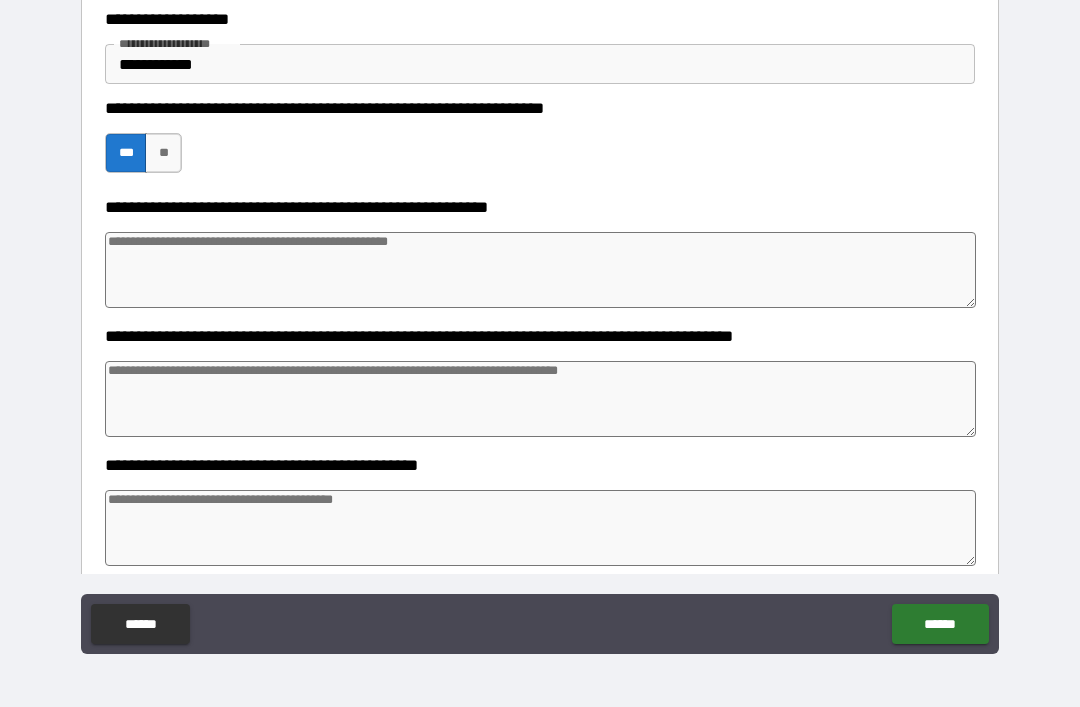 click at bounding box center (540, 399) 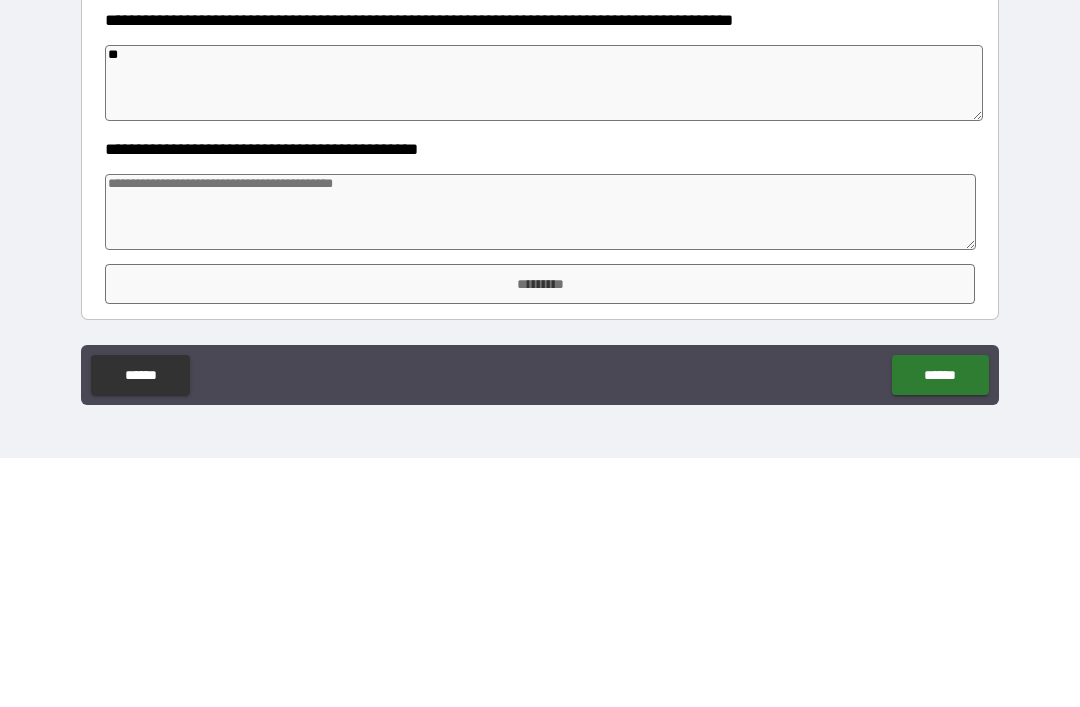 scroll, scrollTop: 763, scrollLeft: 0, axis: vertical 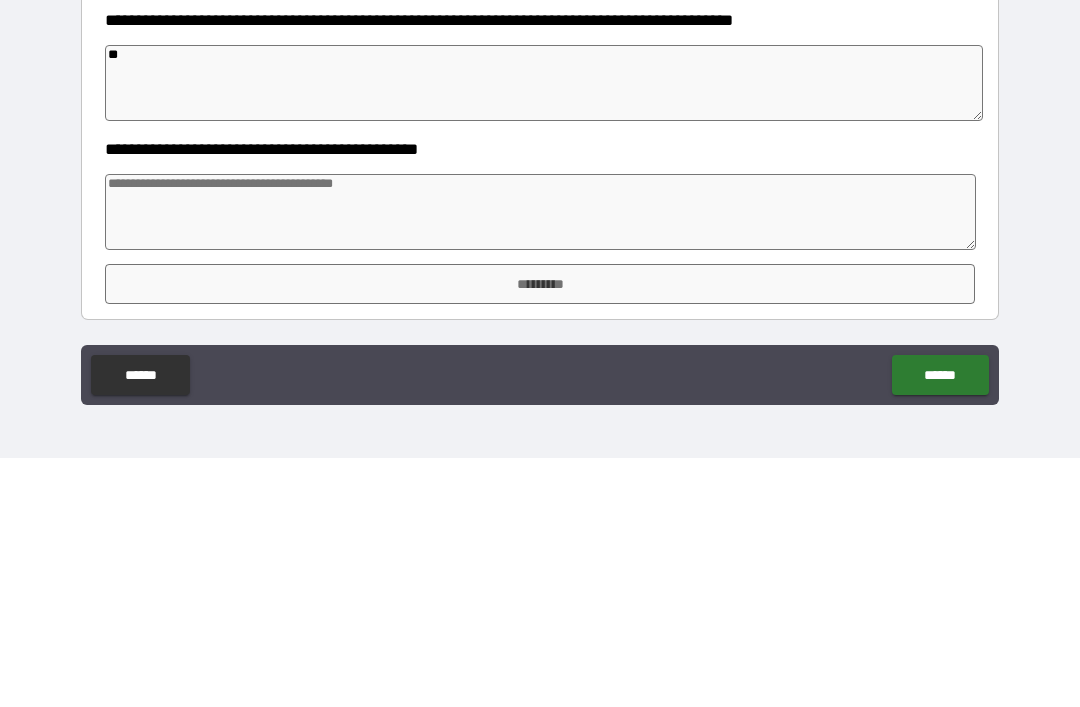 click at bounding box center [540, 461] 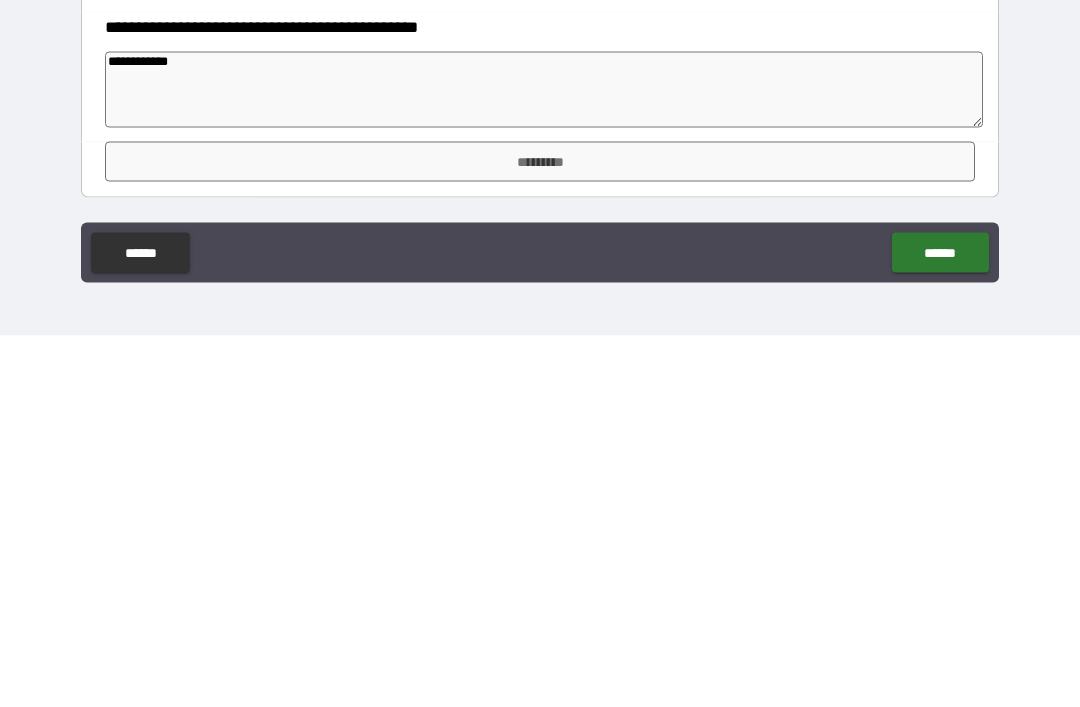 click on "*********" at bounding box center [540, 533] 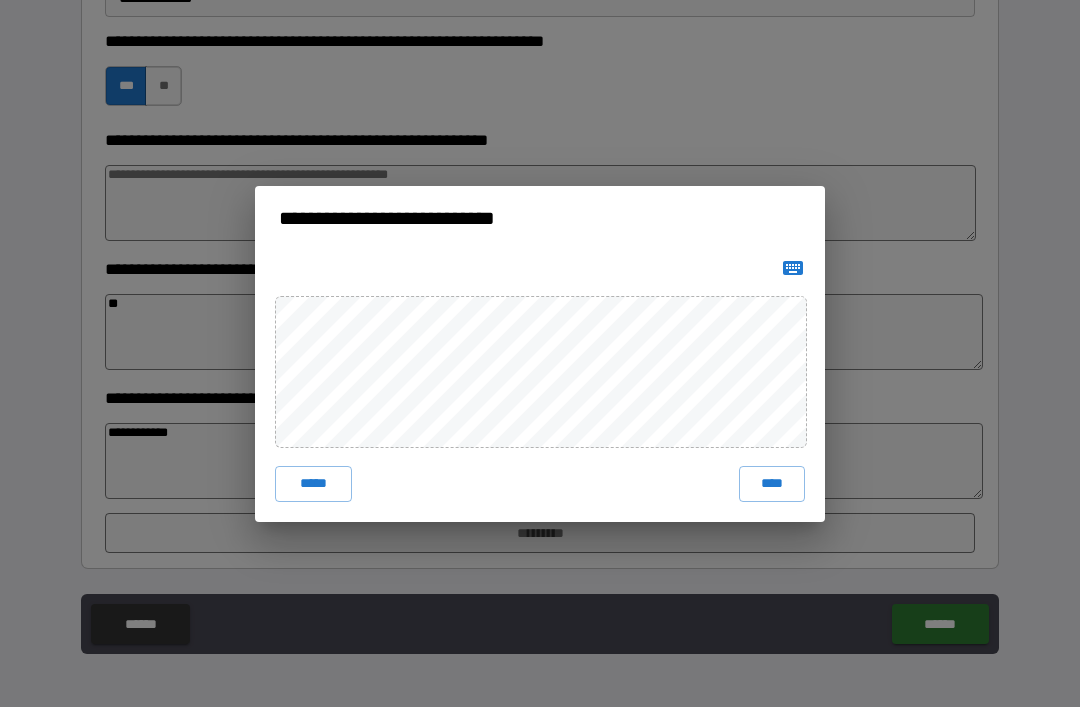 click on "**********" at bounding box center (540, 353) 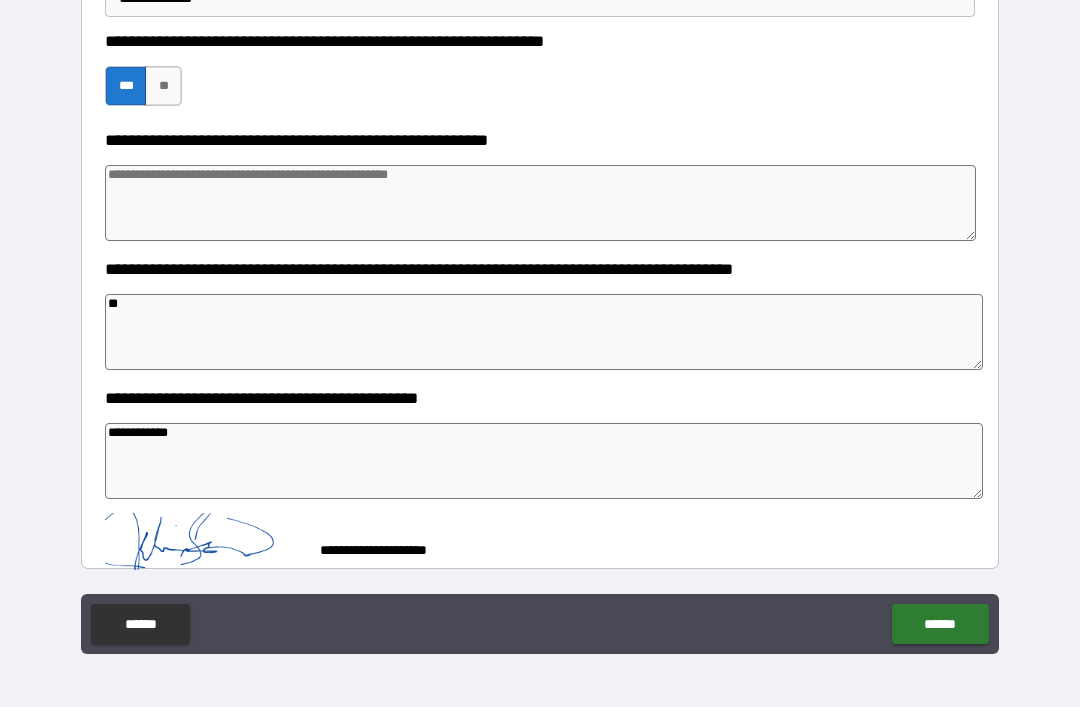 click on "**********" at bounding box center (544, 461) 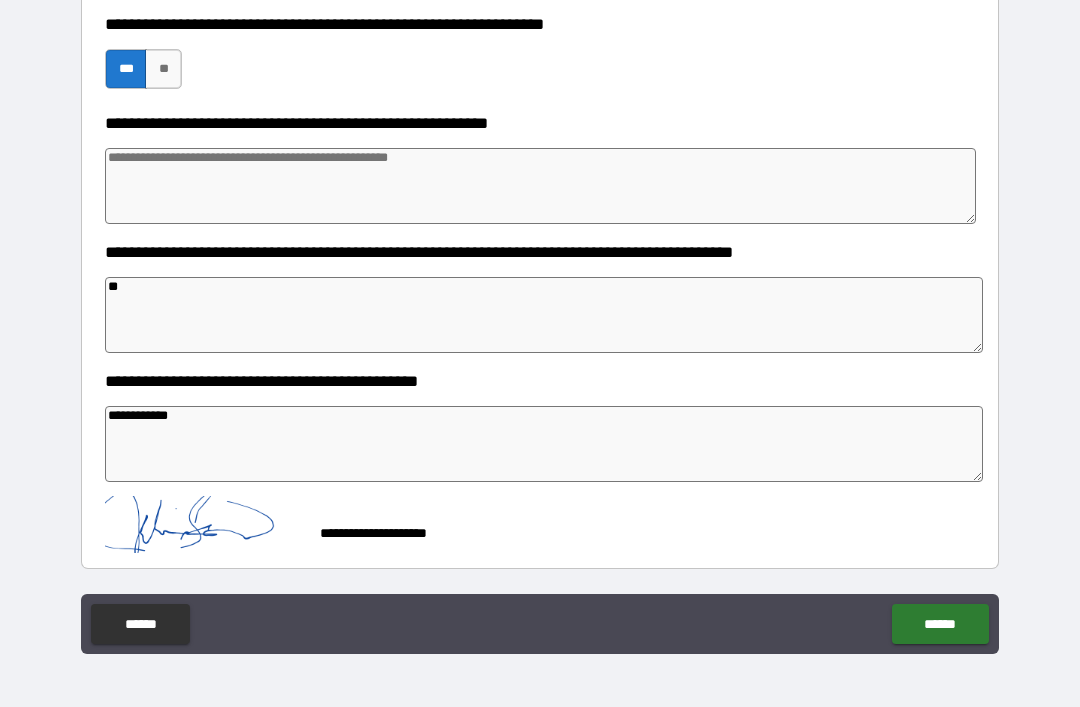 scroll, scrollTop: 780, scrollLeft: 0, axis: vertical 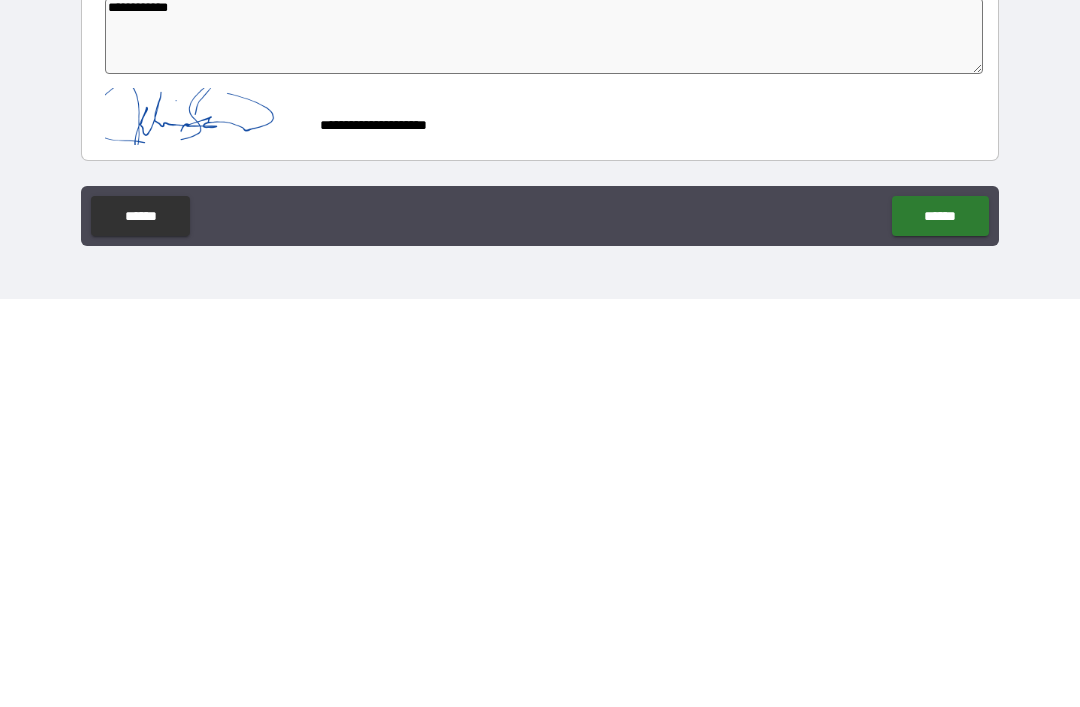 click on "******" at bounding box center [940, 624] 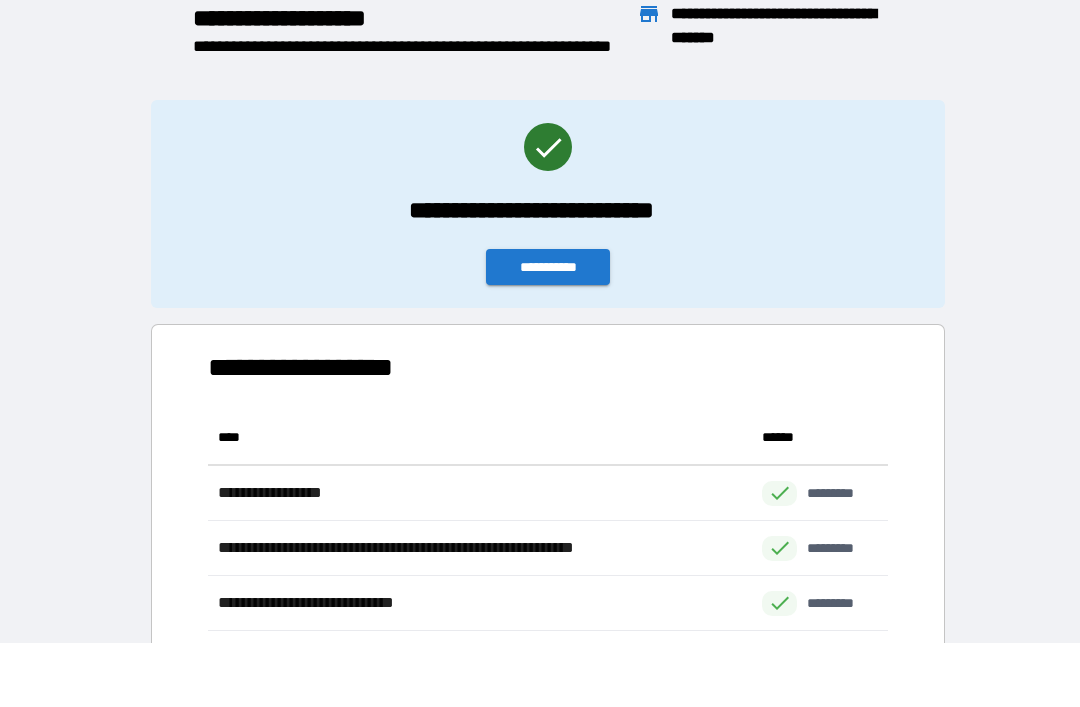 scroll, scrollTop: 1, scrollLeft: 1, axis: both 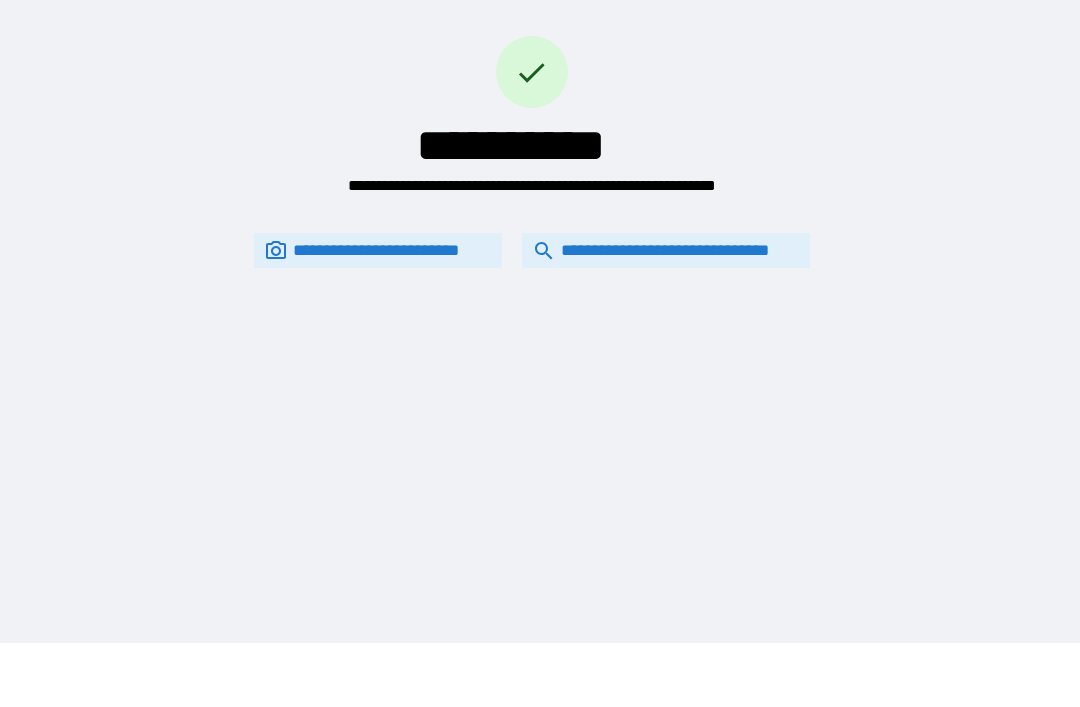 click on "**********" at bounding box center (666, 250) 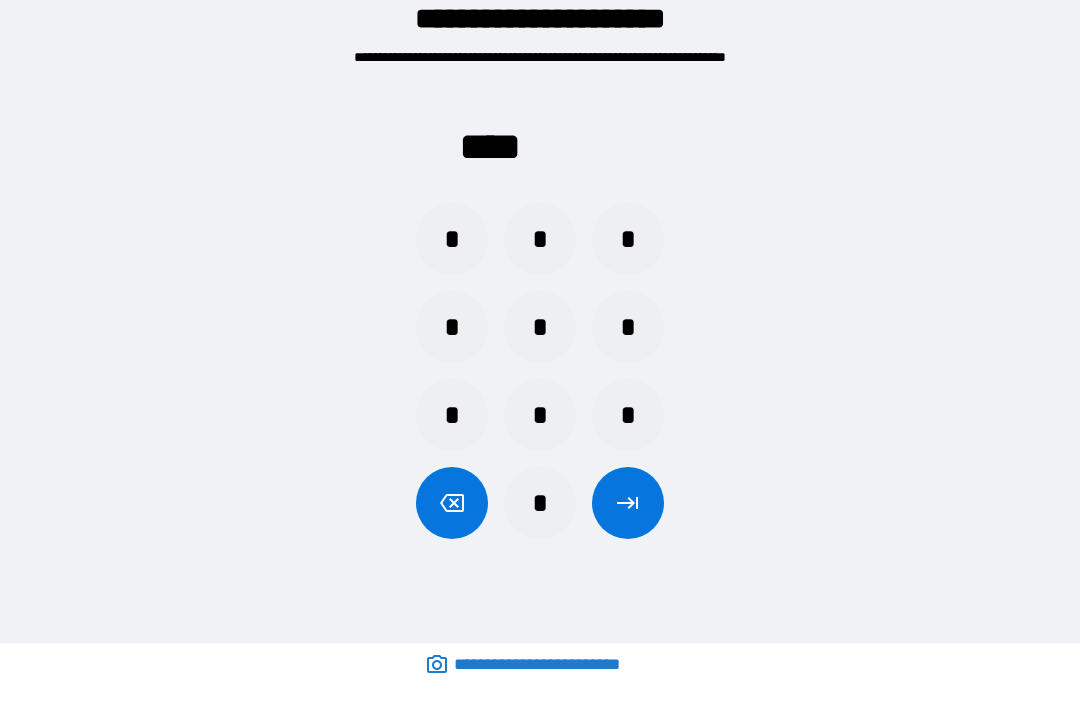 click on "*" at bounding box center (540, 239) 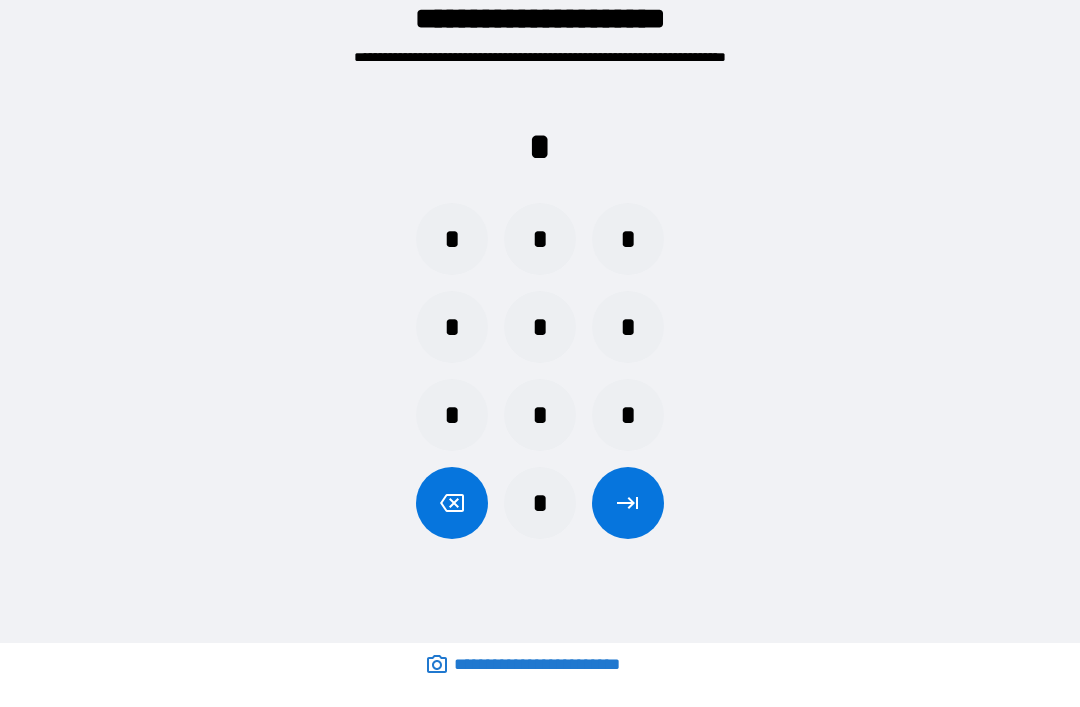 click on "*" at bounding box center (628, 415) 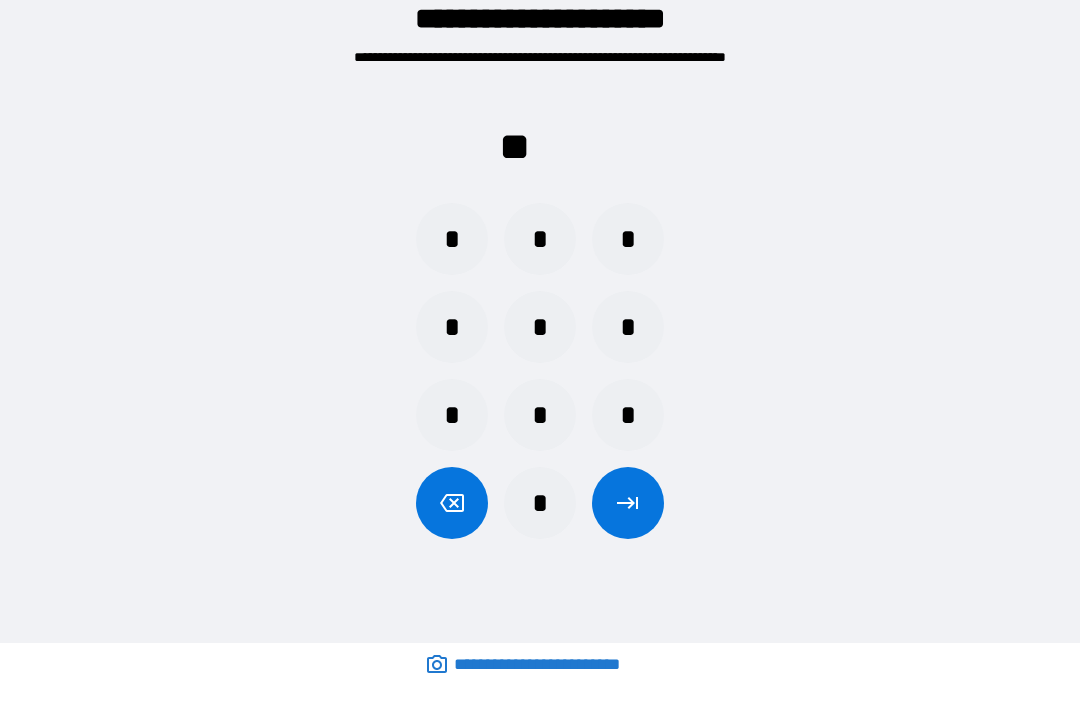 click on "*" at bounding box center [628, 327] 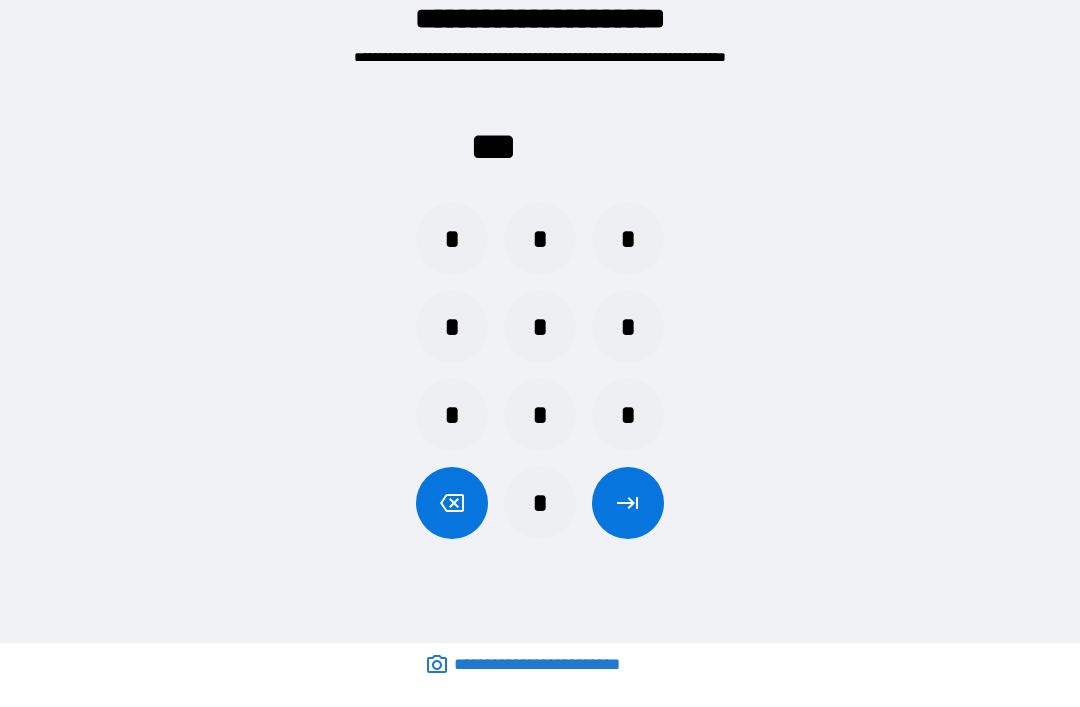 click on "*" at bounding box center [452, 239] 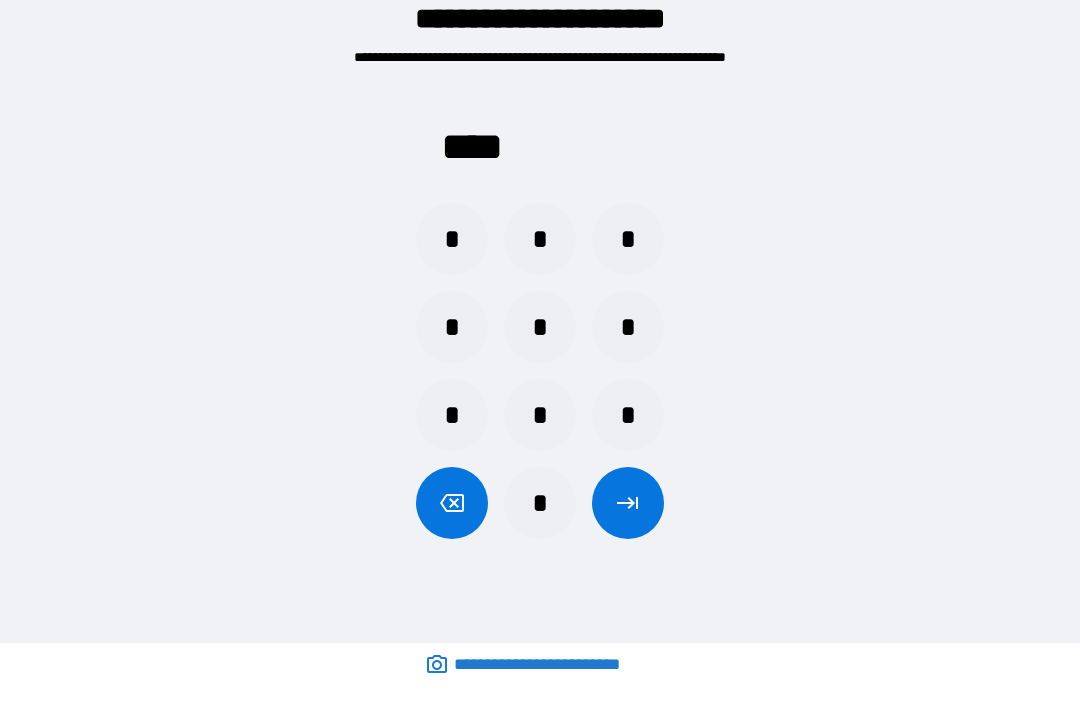 click 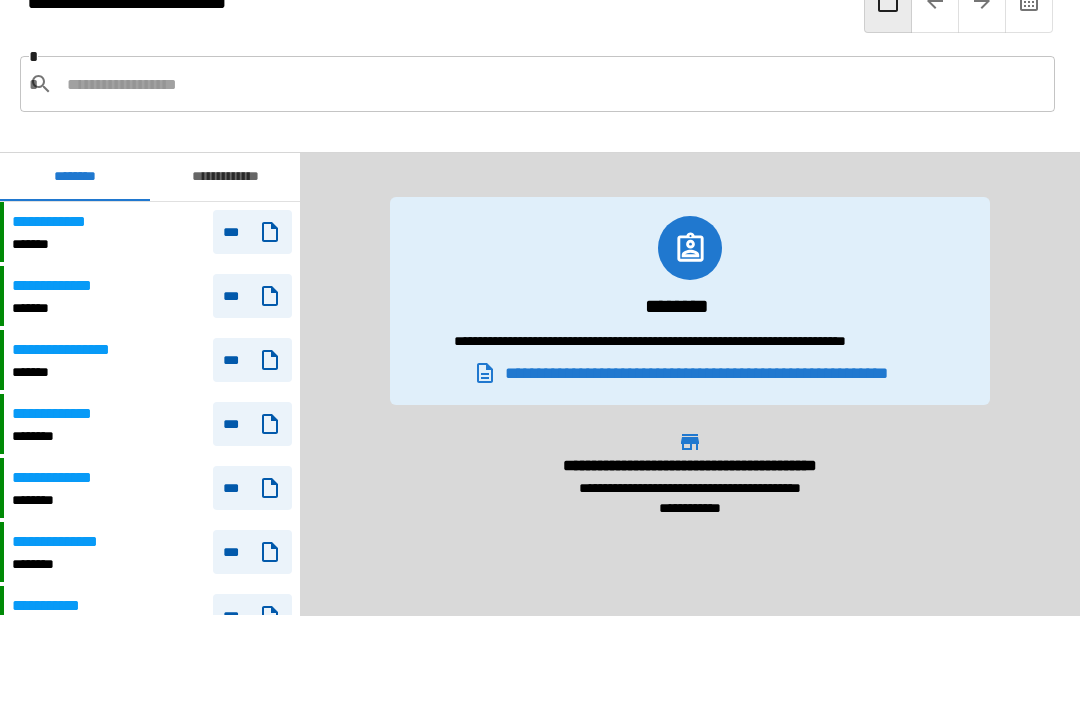 scroll, scrollTop: 120, scrollLeft: 0, axis: vertical 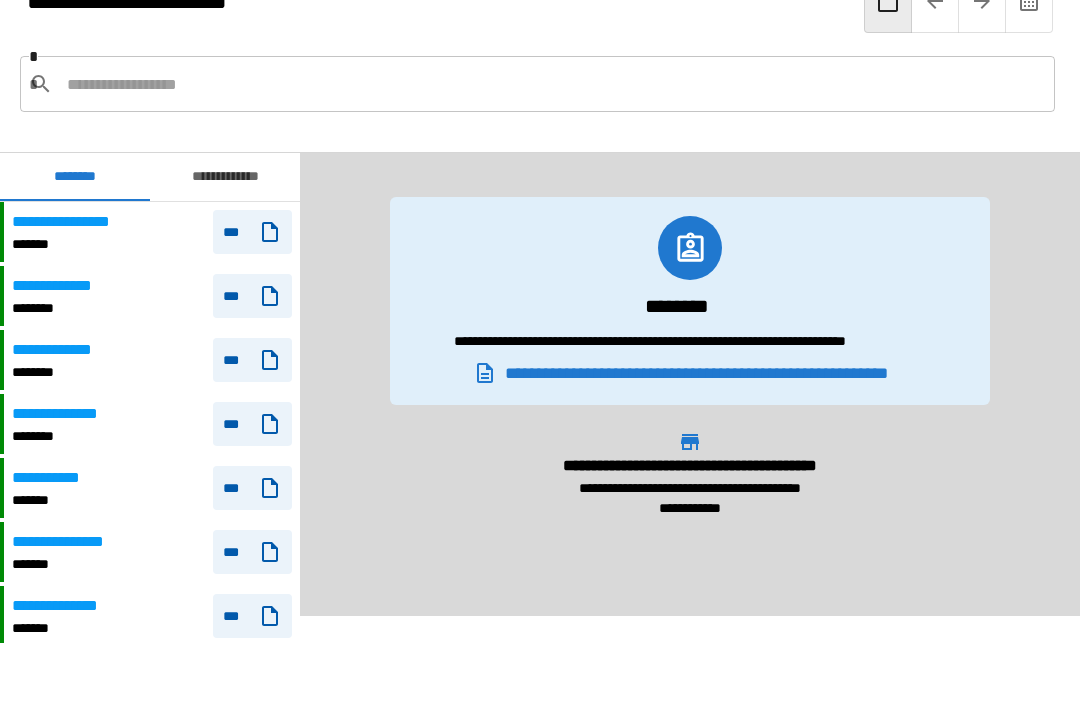 click on "**********" at bounding box center (76, 222) 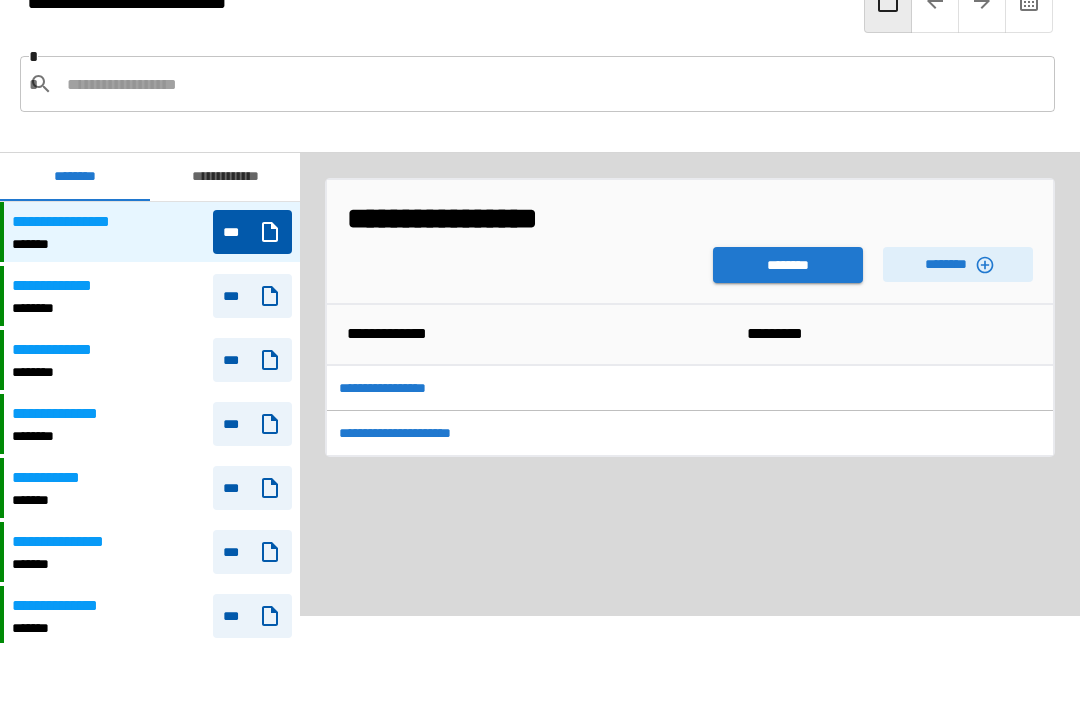 click on "********" at bounding box center (788, 265) 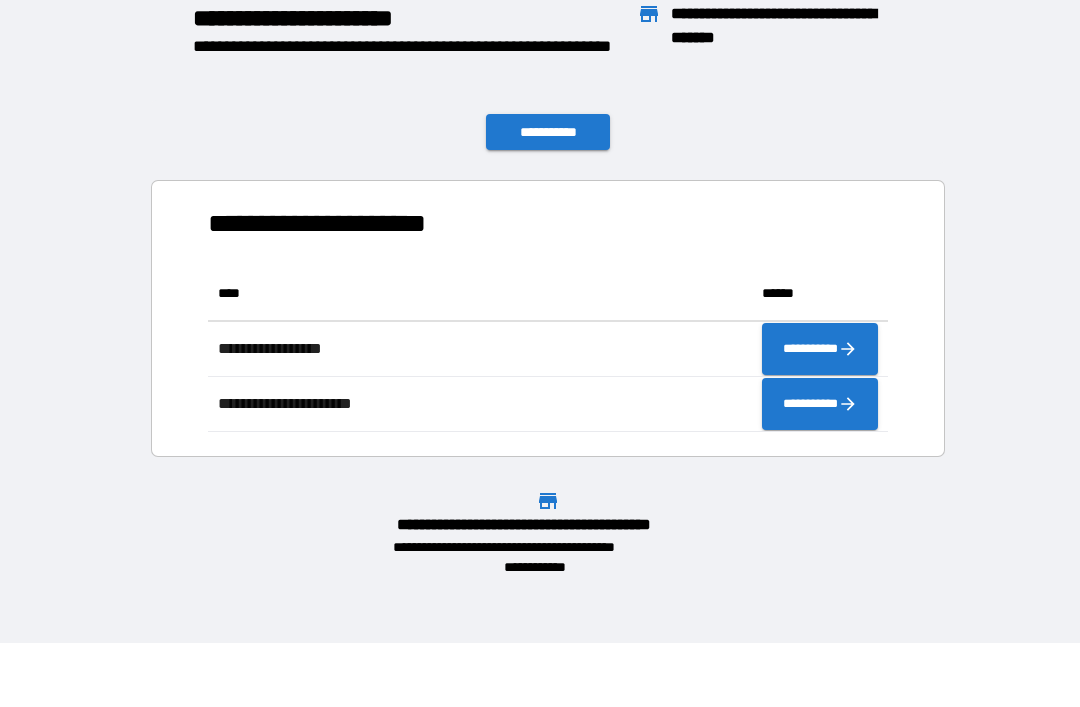 scroll, scrollTop: 1, scrollLeft: 1, axis: both 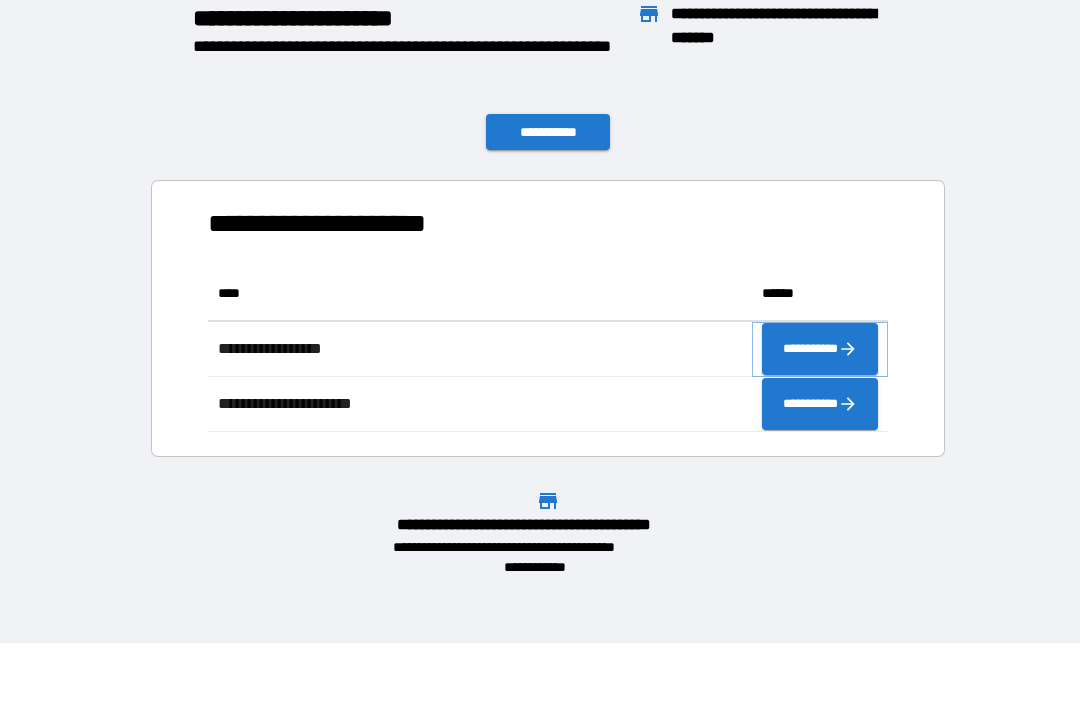 click on "**********" at bounding box center (820, 349) 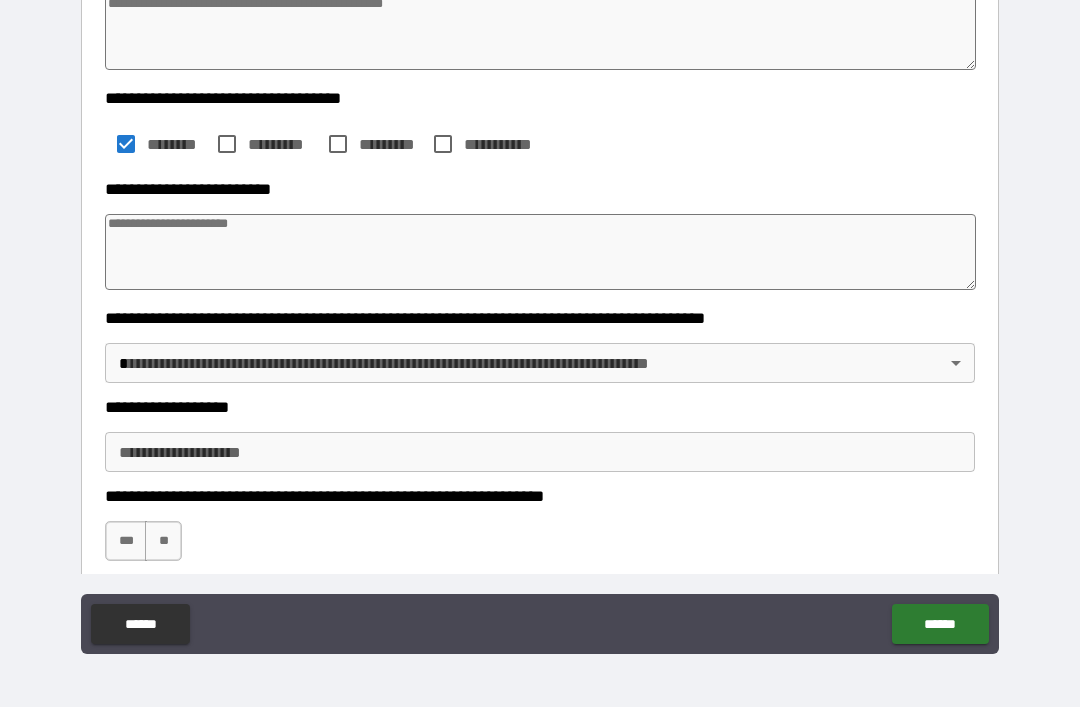 scroll, scrollTop: 305, scrollLeft: 0, axis: vertical 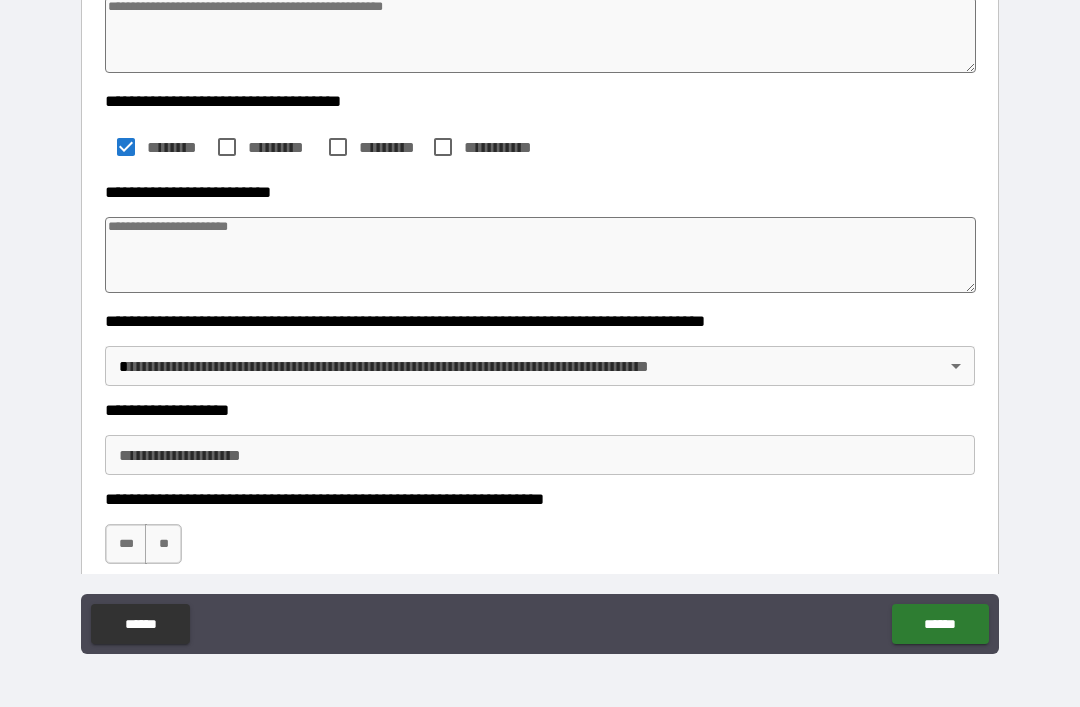 click at bounding box center [540, 255] 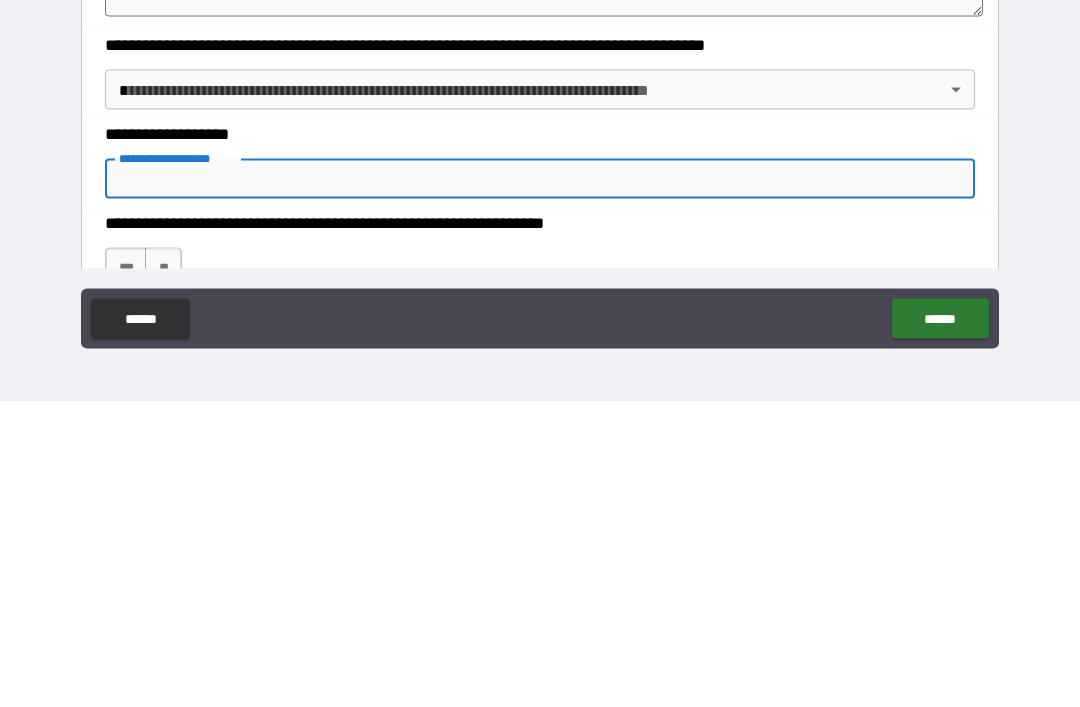 scroll, scrollTop: 283, scrollLeft: 0, axis: vertical 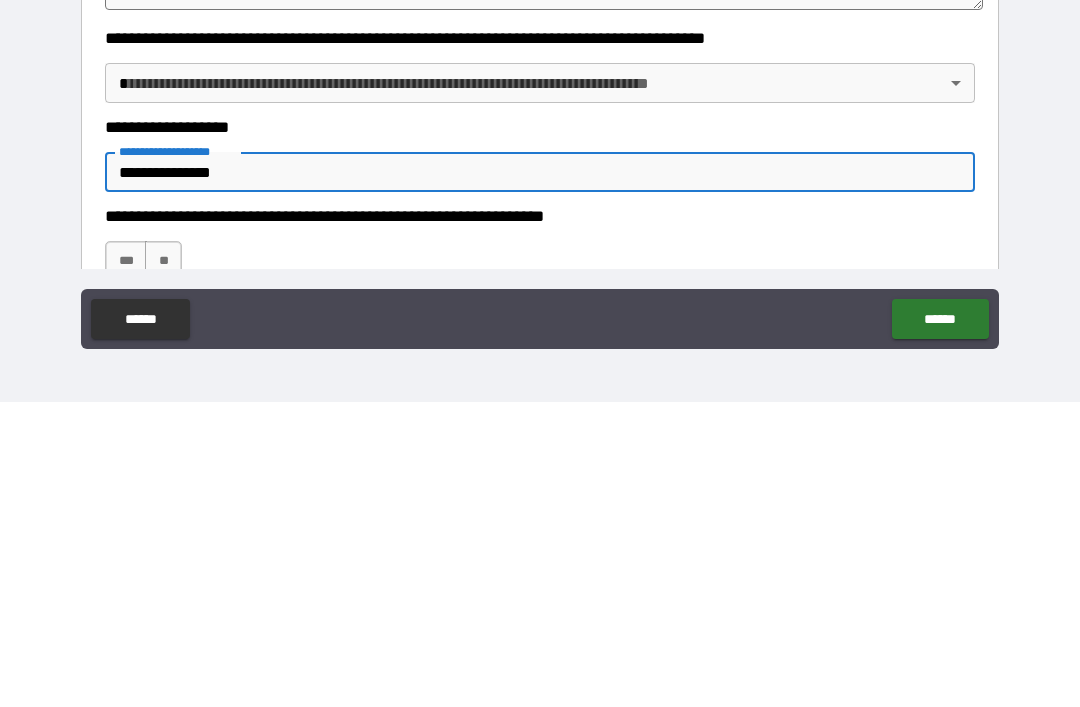click on "***" at bounding box center [126, 566] 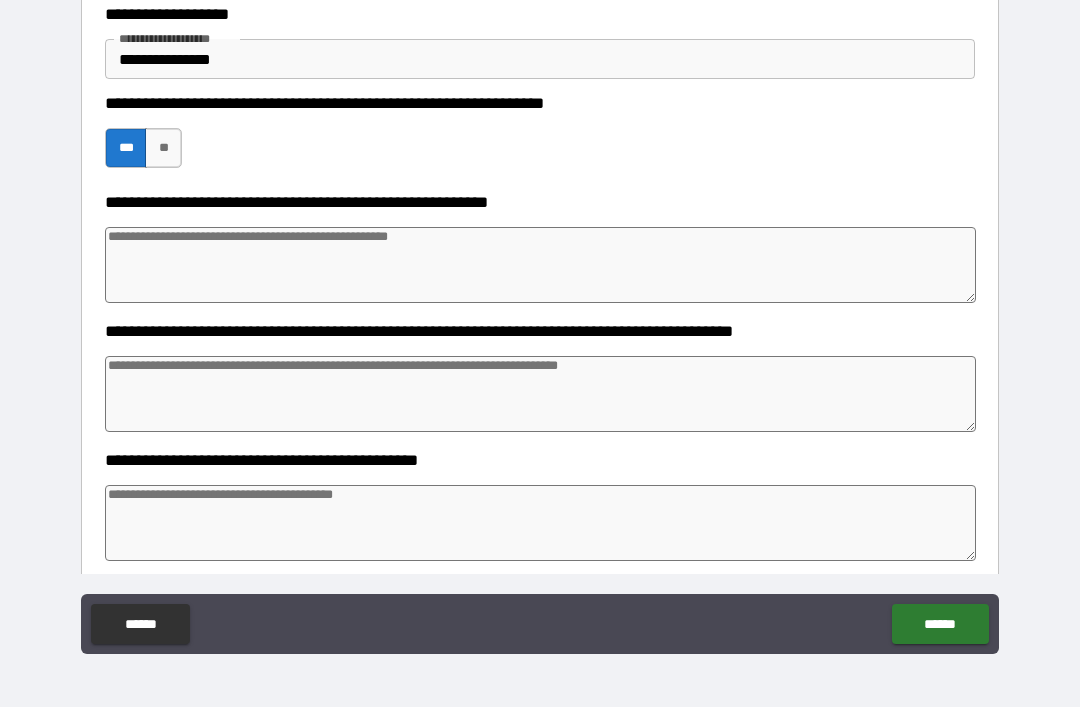 scroll, scrollTop: 702, scrollLeft: 0, axis: vertical 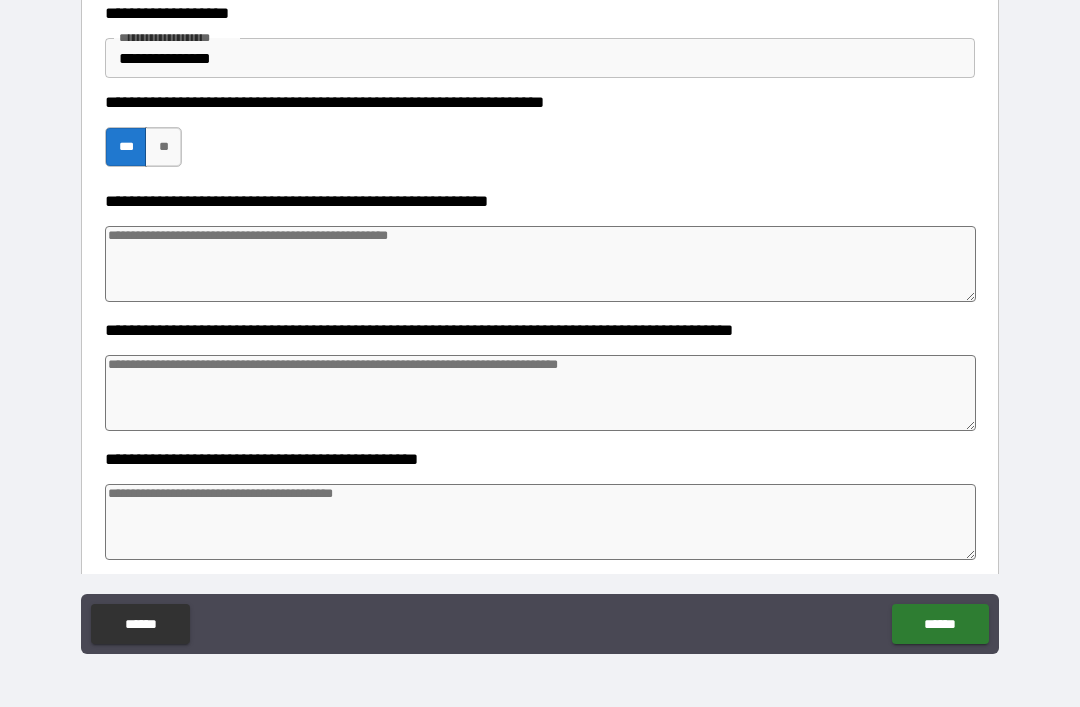 click at bounding box center [540, 393] 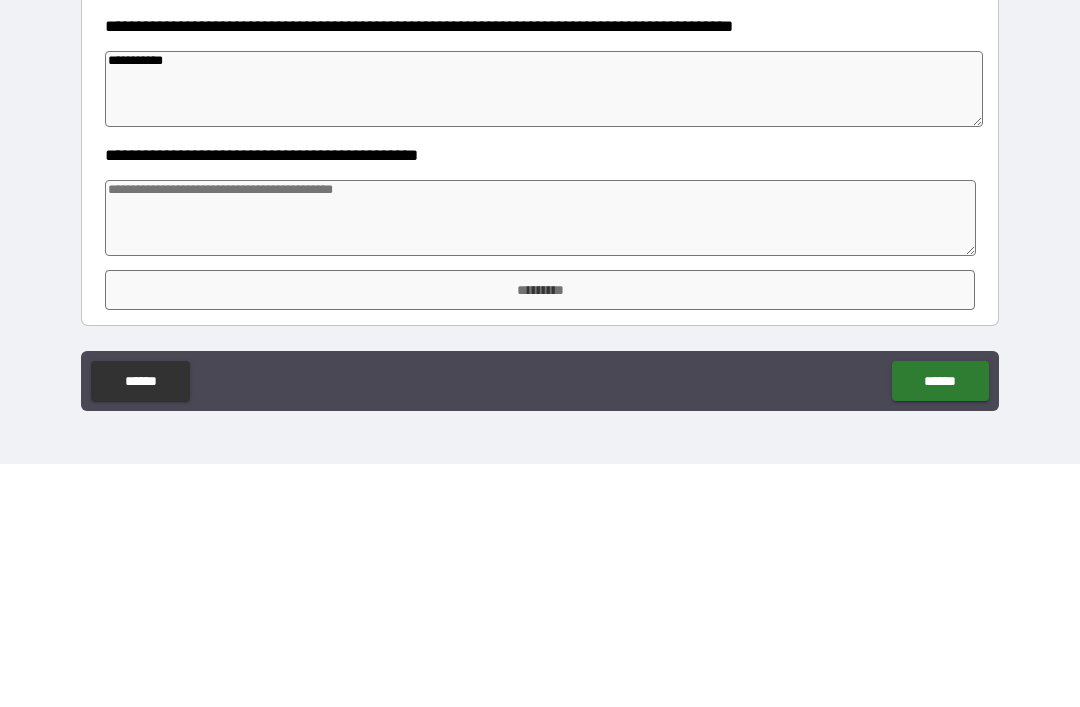 scroll, scrollTop: 763, scrollLeft: 0, axis: vertical 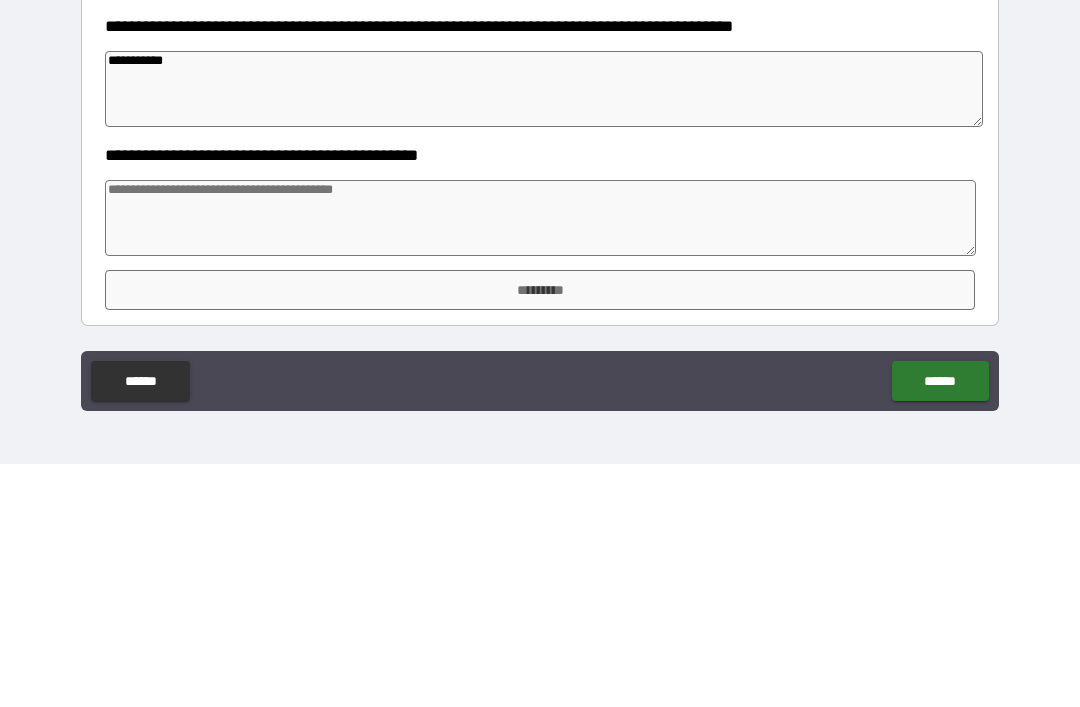 click at bounding box center (540, 461) 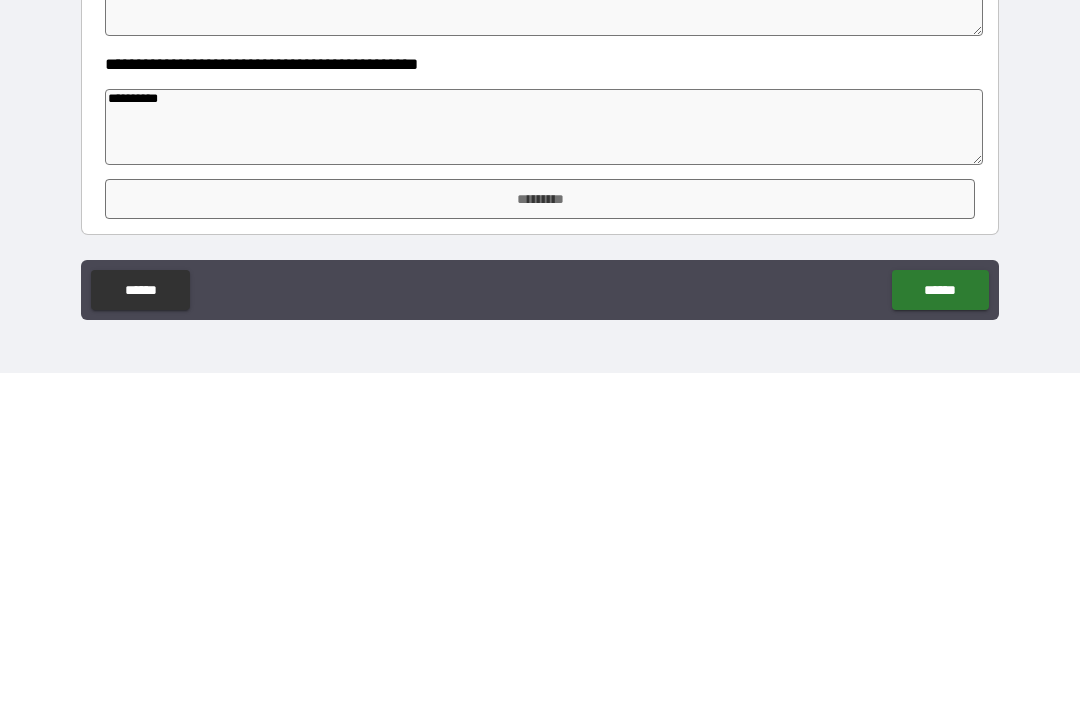 click on "*********" at bounding box center (540, 533) 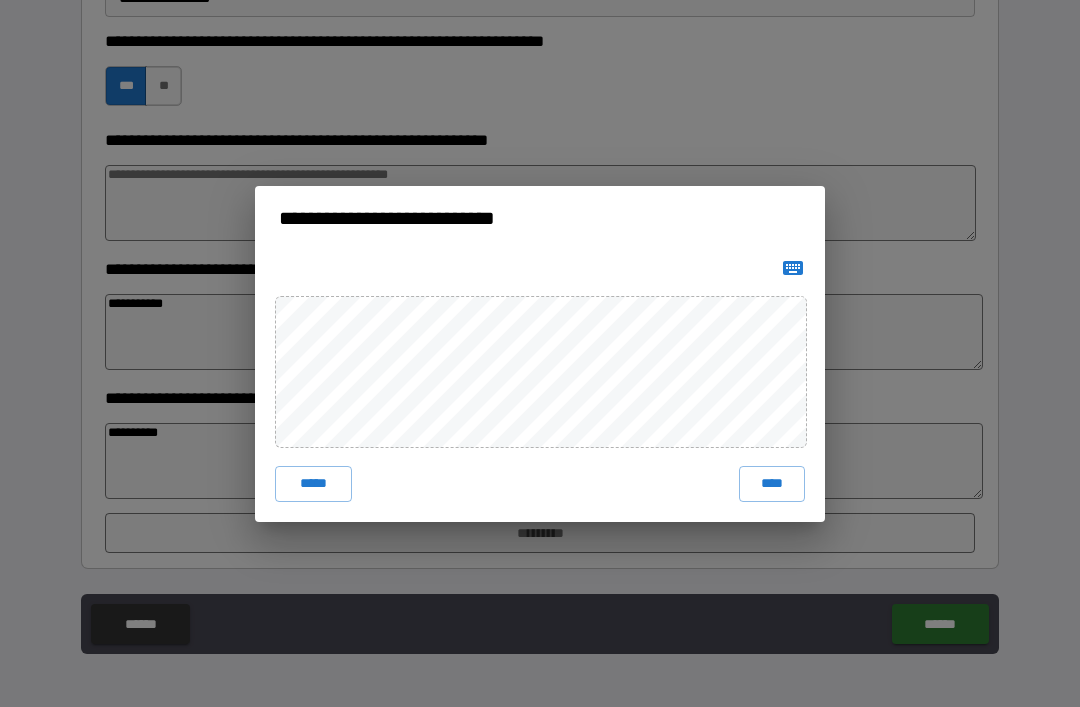 click on "****" at bounding box center [772, 484] 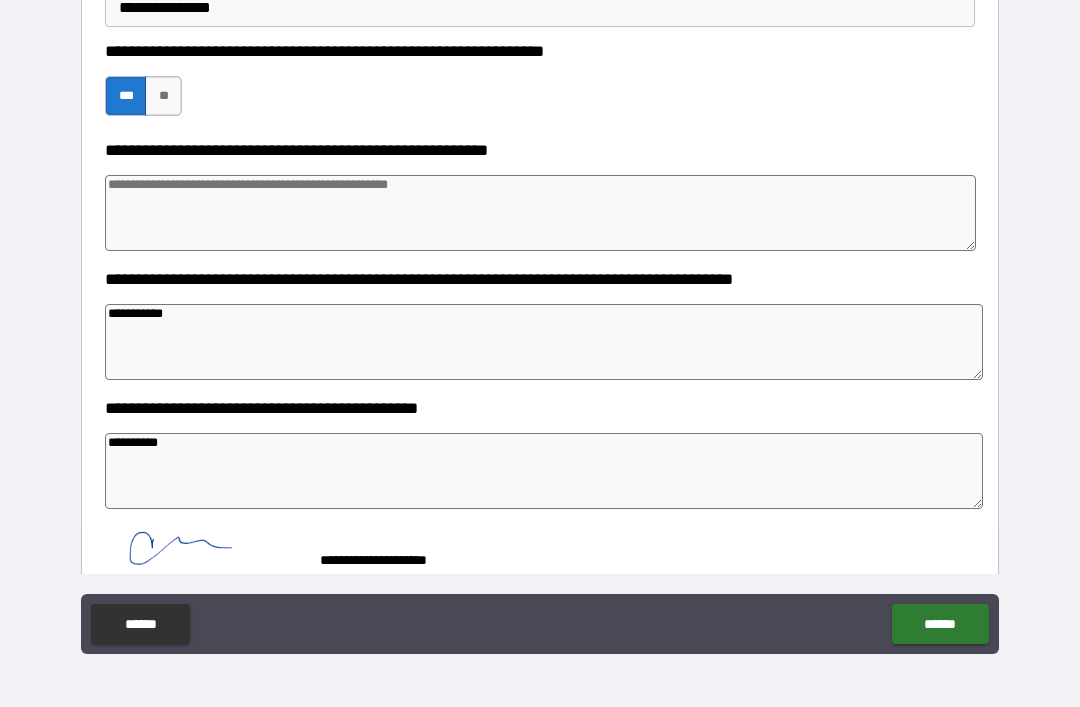 click on "******" at bounding box center (940, 624) 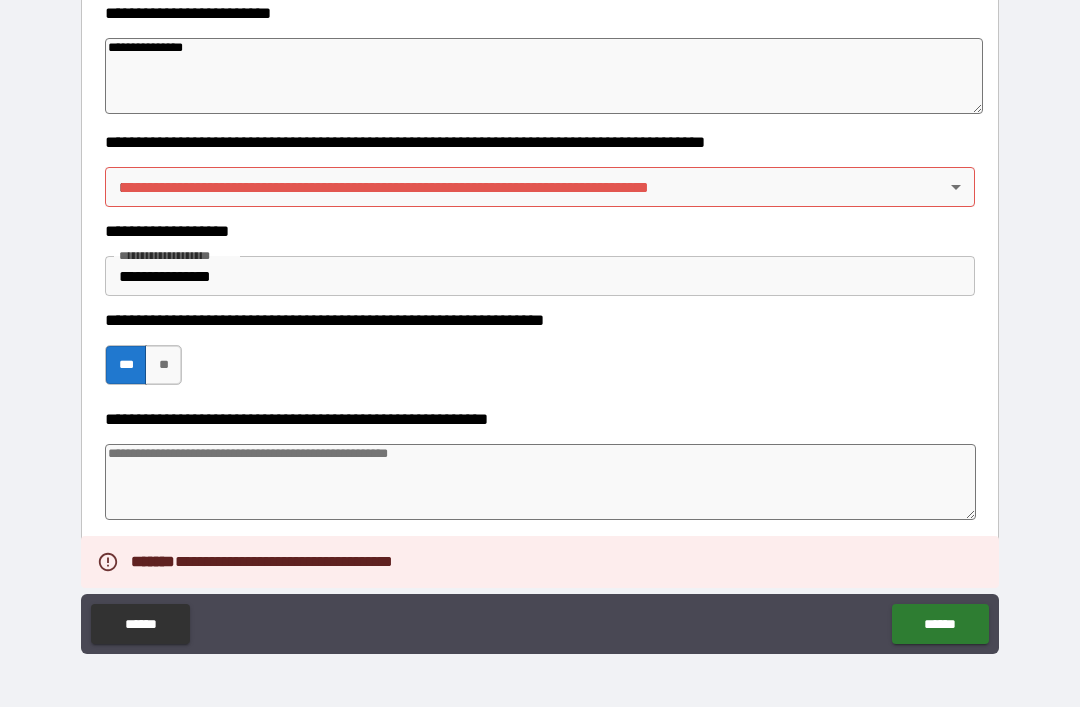 scroll, scrollTop: 475, scrollLeft: 0, axis: vertical 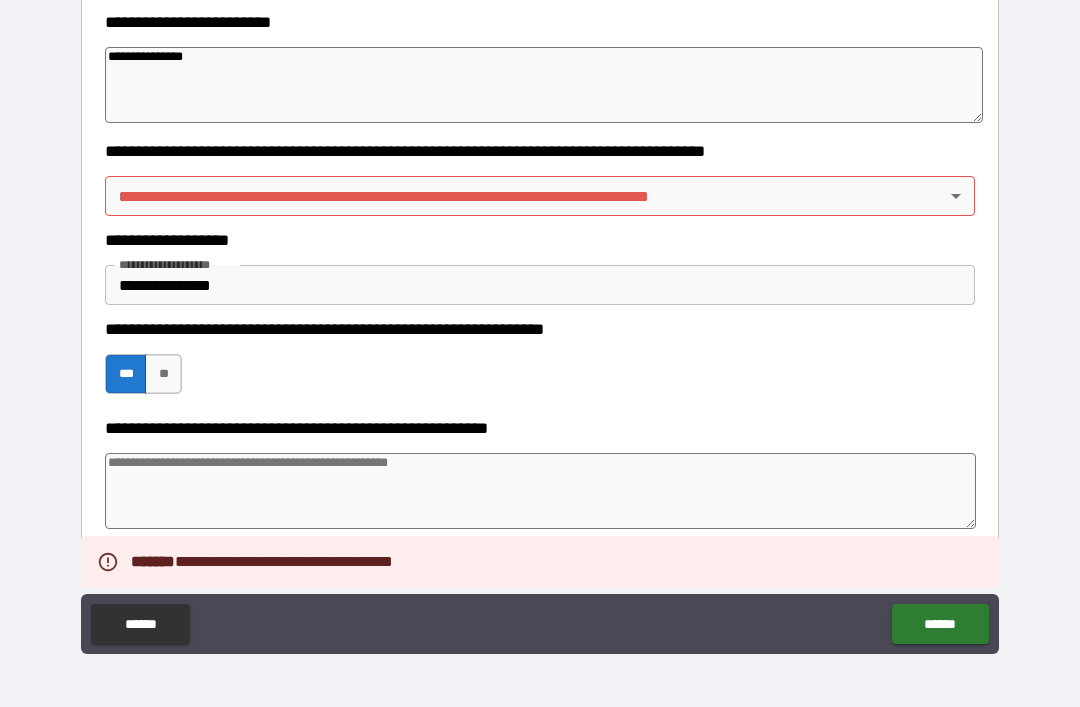 click on "**********" at bounding box center (540, 321) 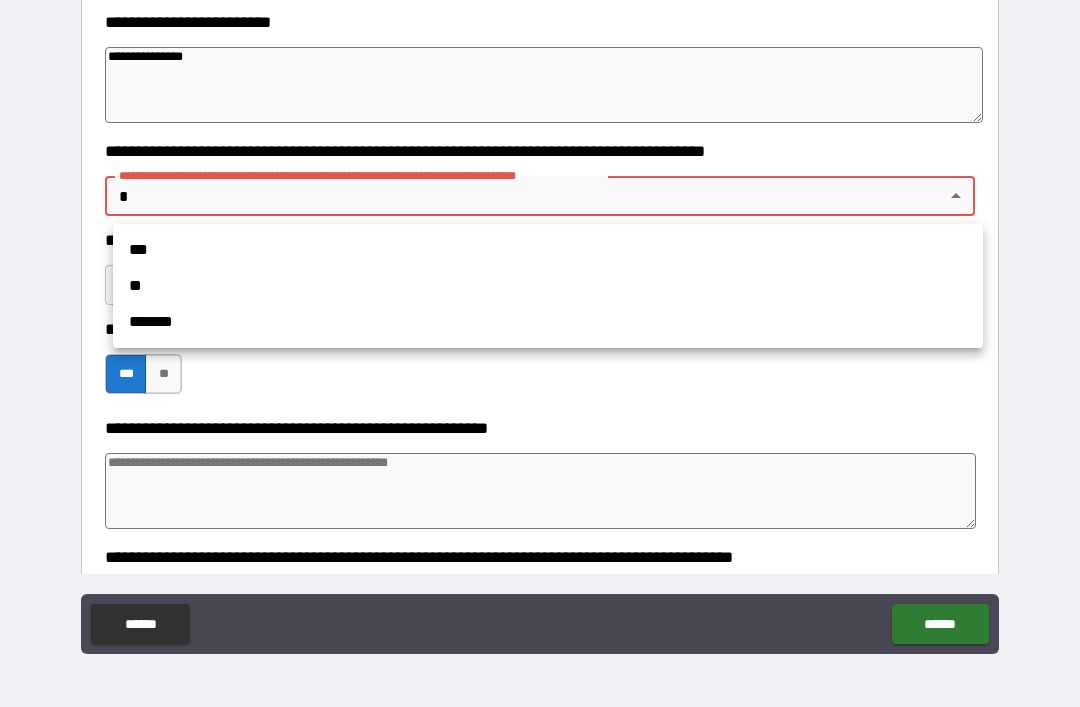 click on "**" at bounding box center [548, 286] 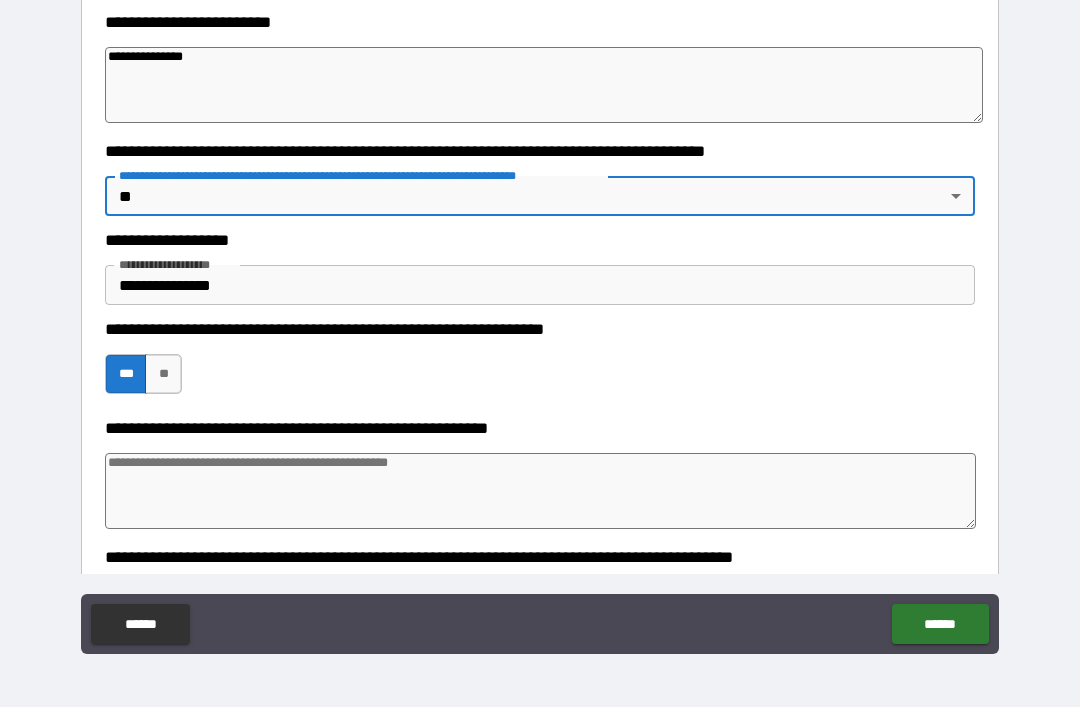 click on "******" at bounding box center (940, 624) 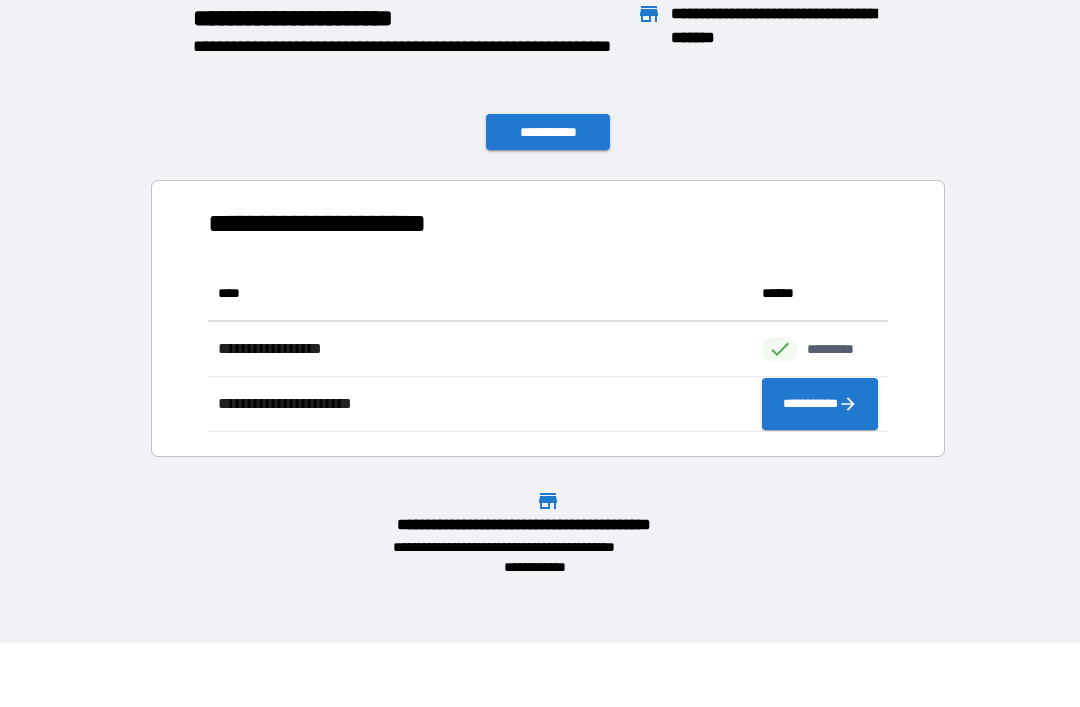 scroll, scrollTop: 1, scrollLeft: 1, axis: both 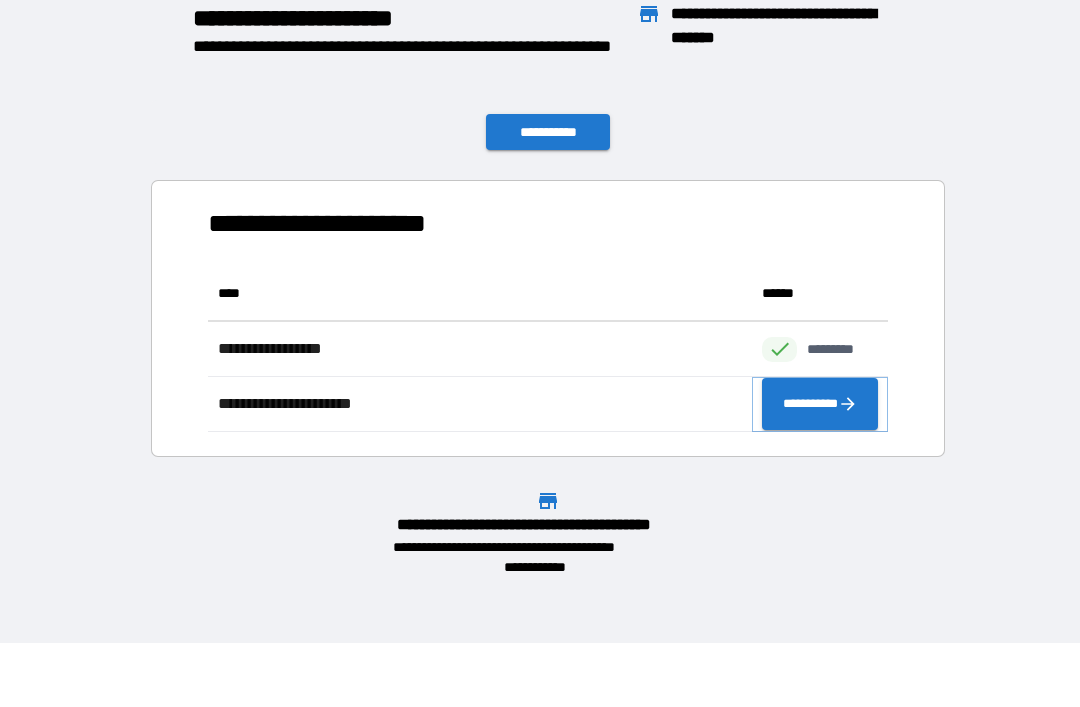 click on "**********" at bounding box center [820, 404] 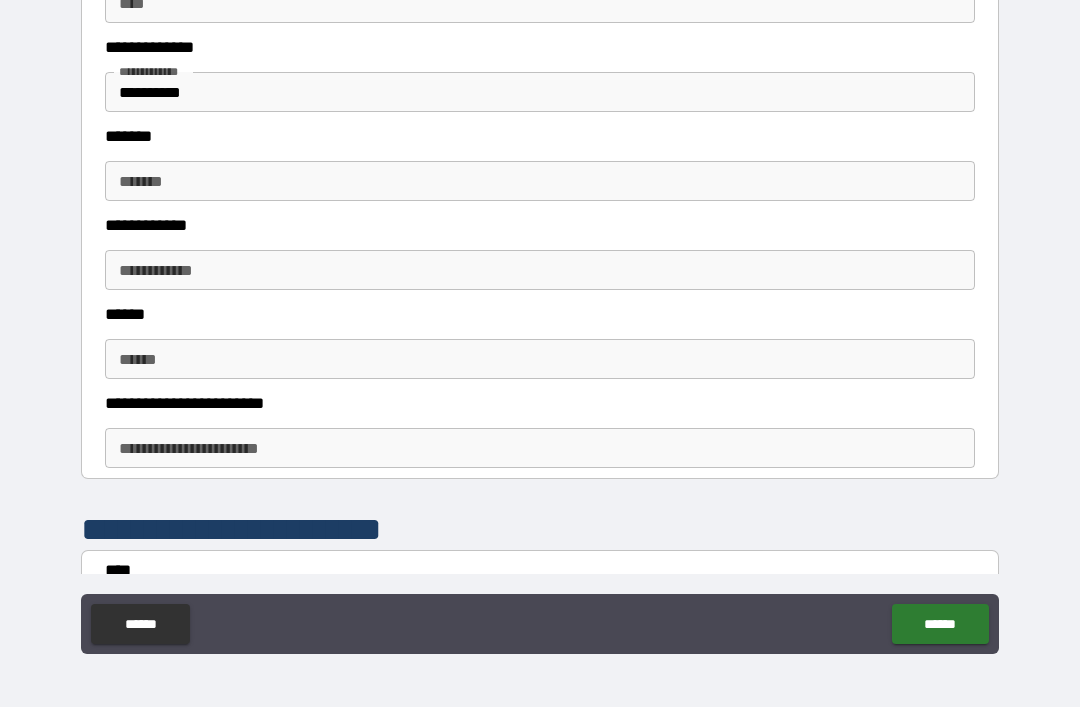 scroll, scrollTop: 518, scrollLeft: 0, axis: vertical 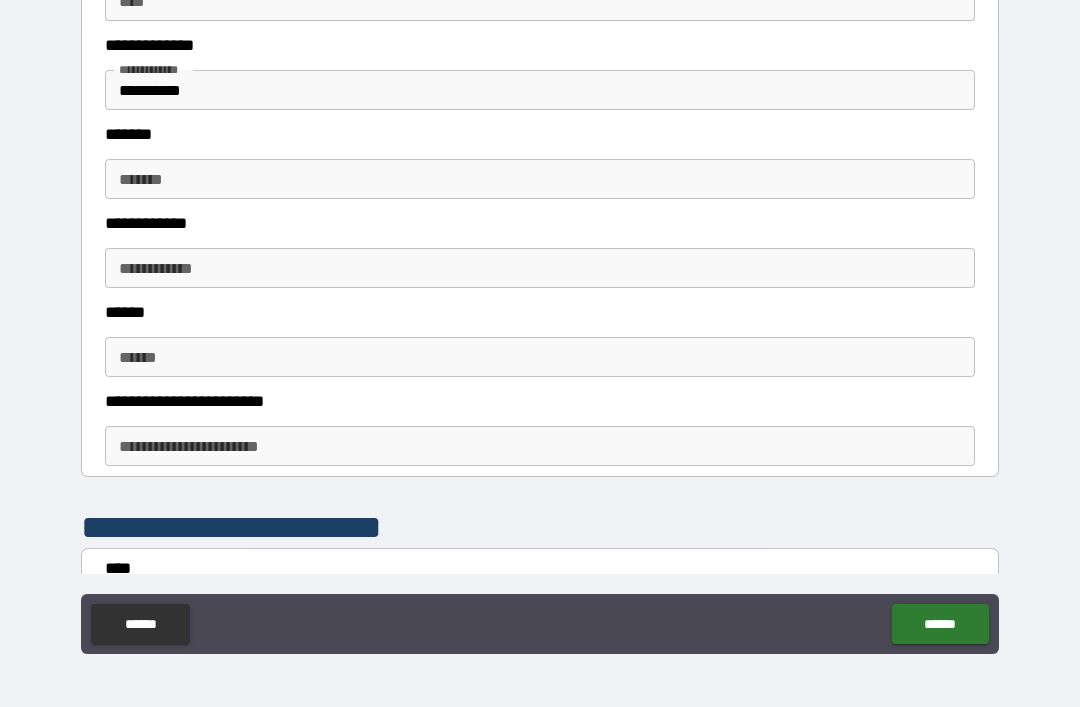 click on "******* *******" at bounding box center (540, 179) 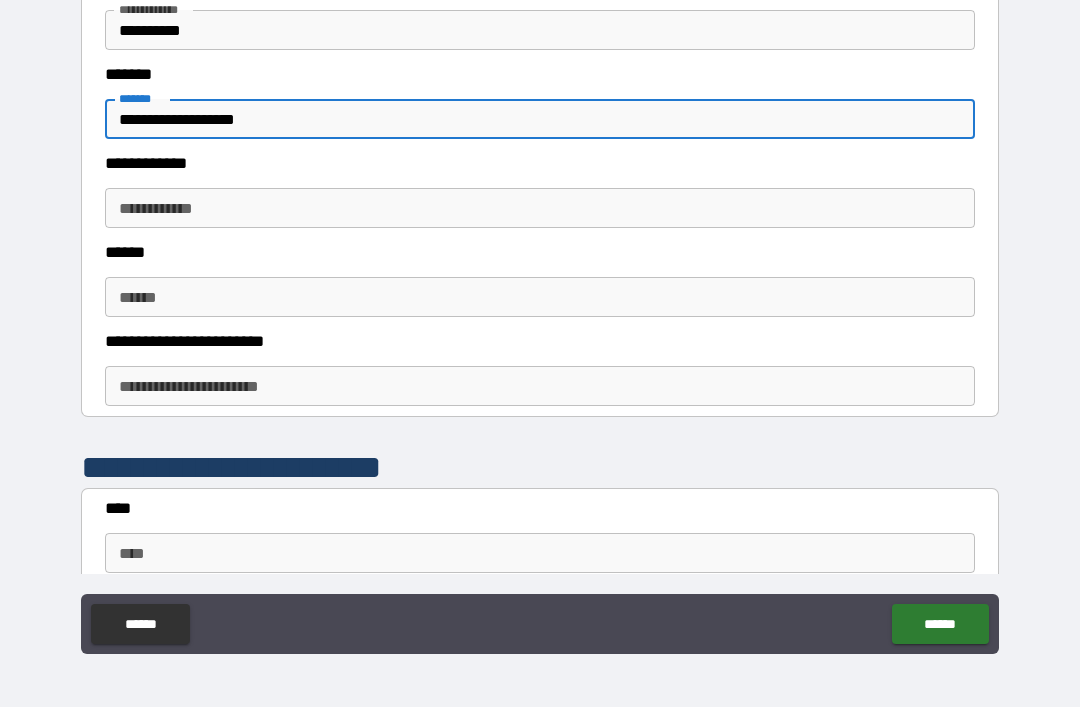 scroll, scrollTop: 594, scrollLeft: 0, axis: vertical 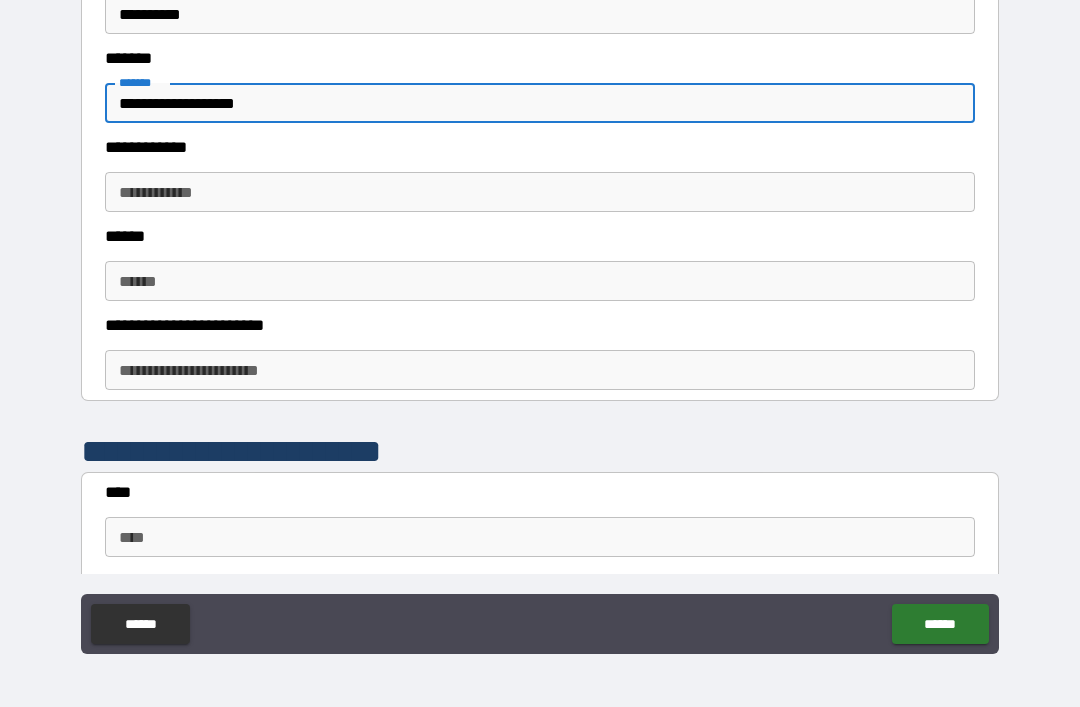 click on "**********" at bounding box center [540, 192] 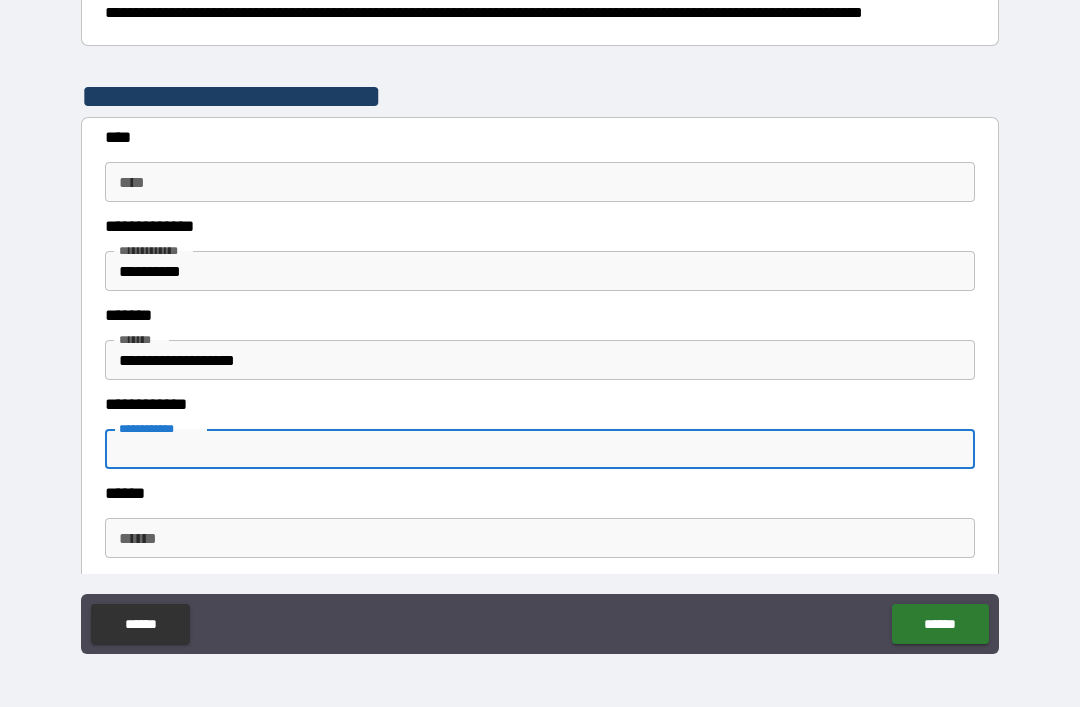 scroll, scrollTop: 338, scrollLeft: 0, axis: vertical 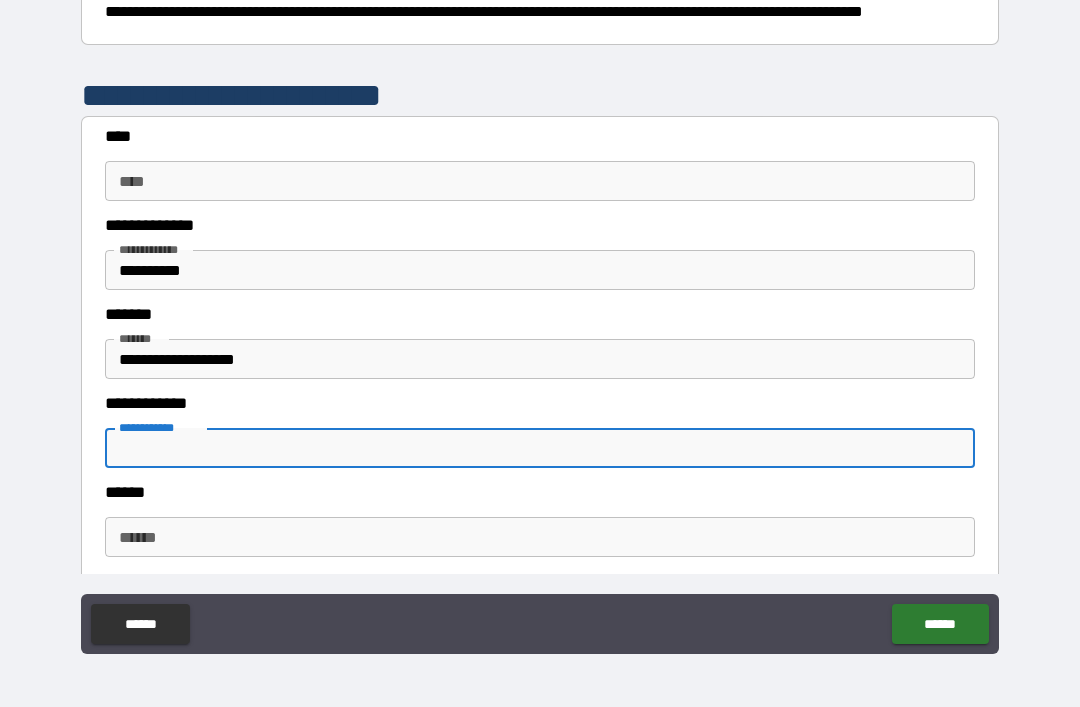 click on "****" at bounding box center (540, 181) 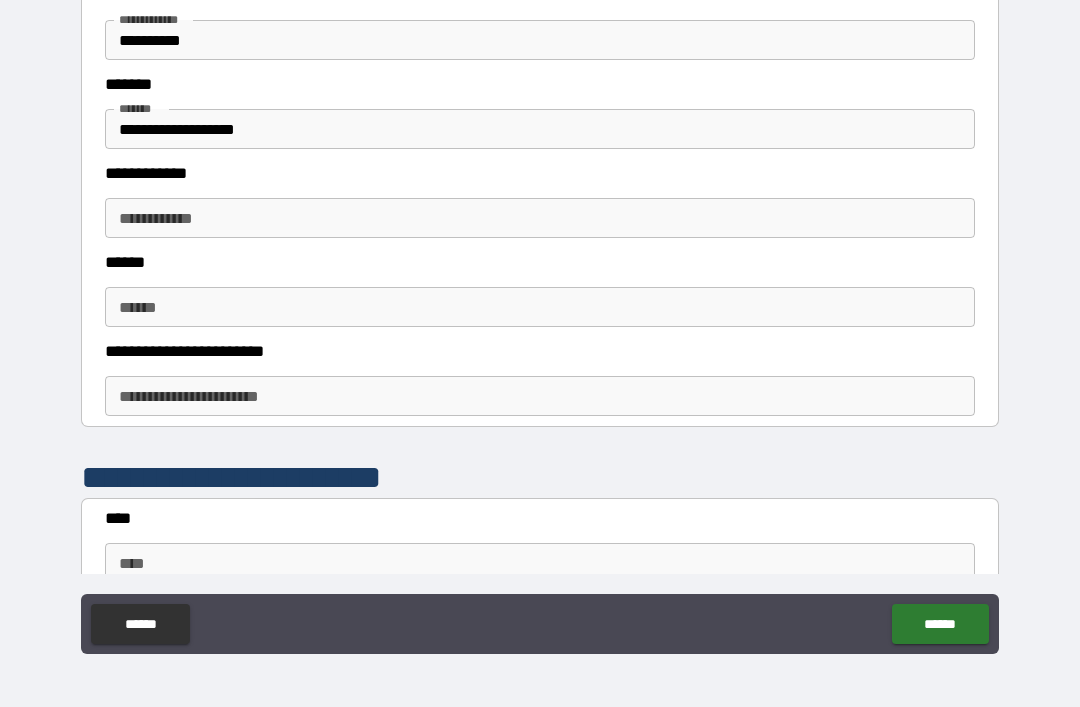 scroll, scrollTop: 581, scrollLeft: 0, axis: vertical 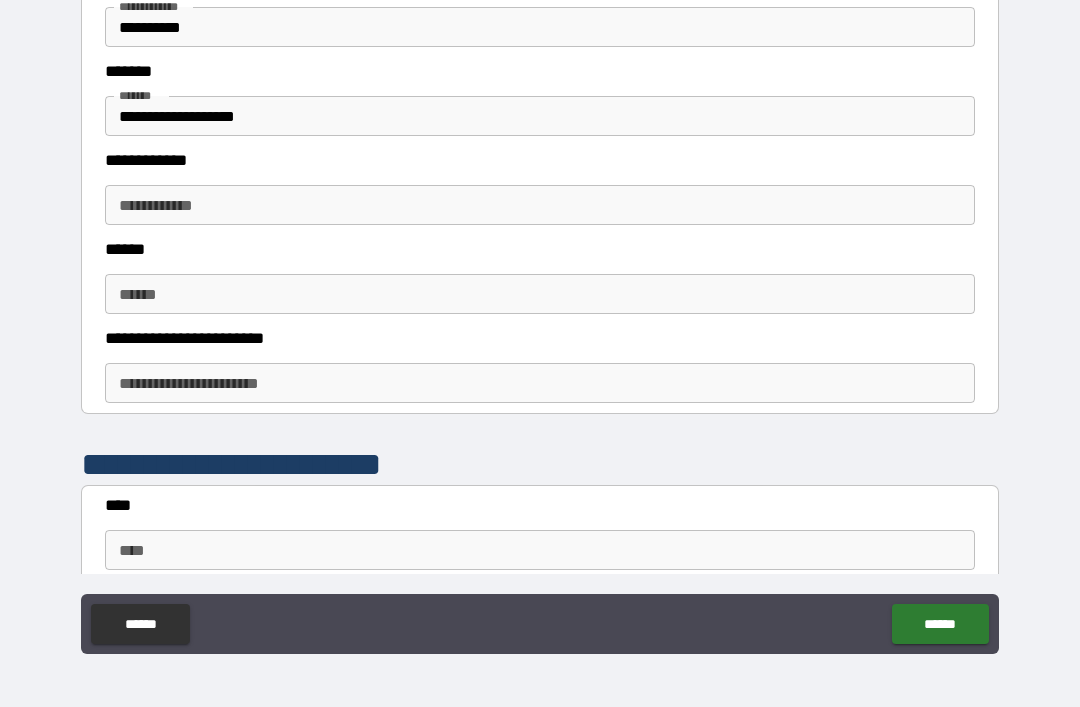 click on "**********" at bounding box center [540, 205] 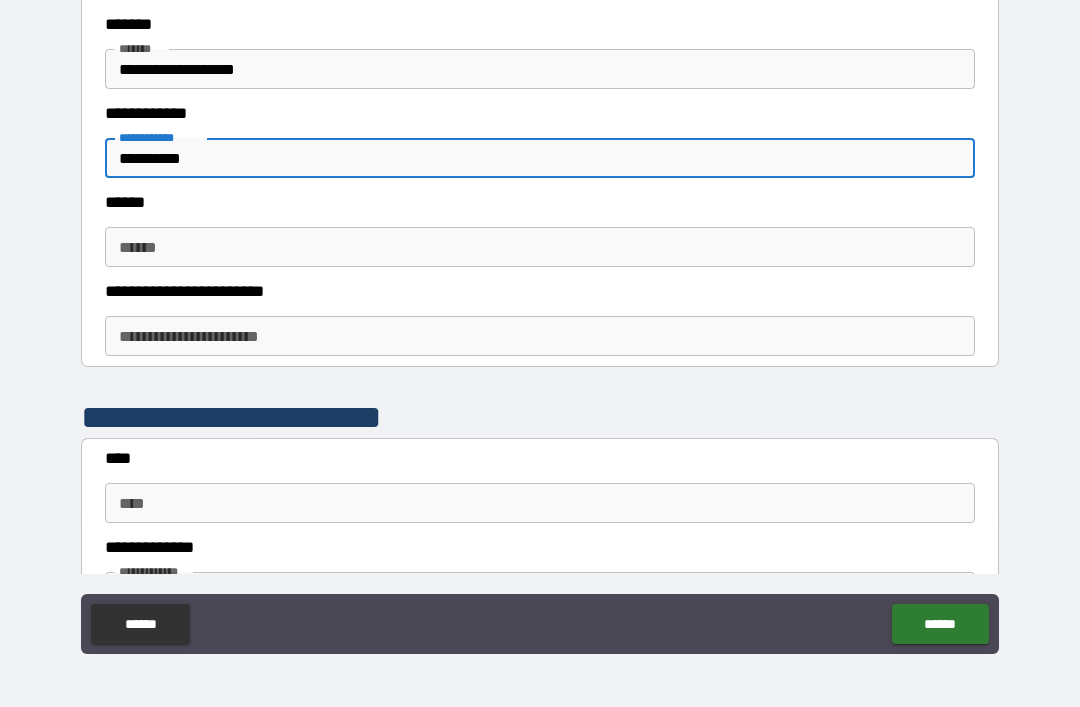 scroll, scrollTop: 666, scrollLeft: 0, axis: vertical 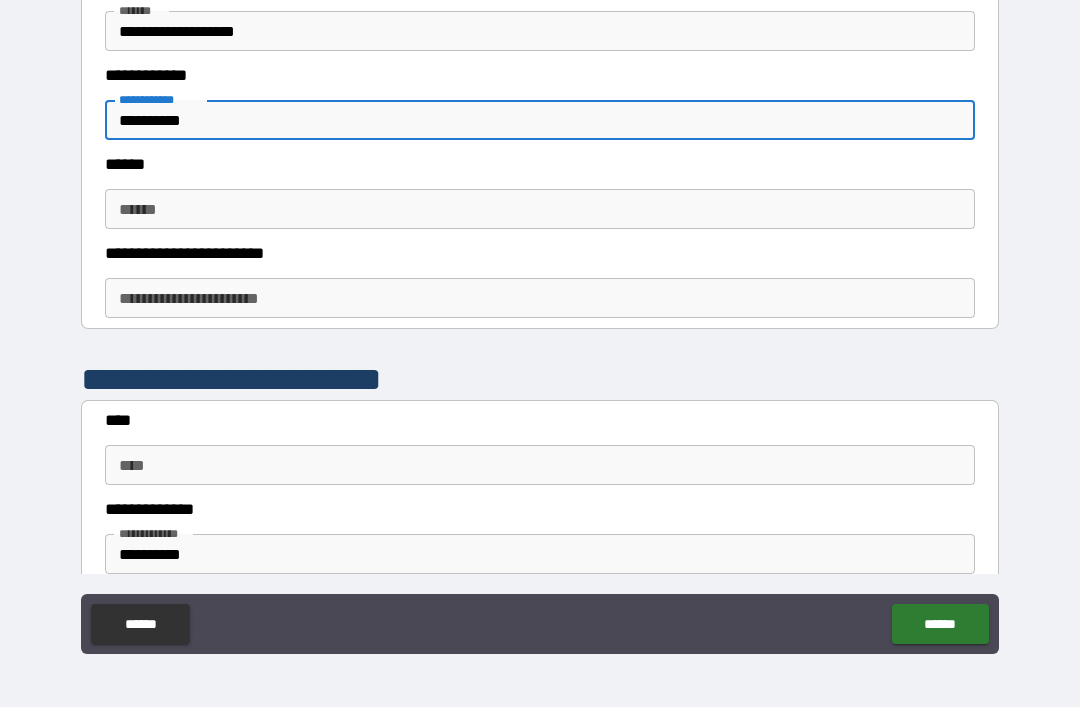 click on "******" at bounding box center (540, 209) 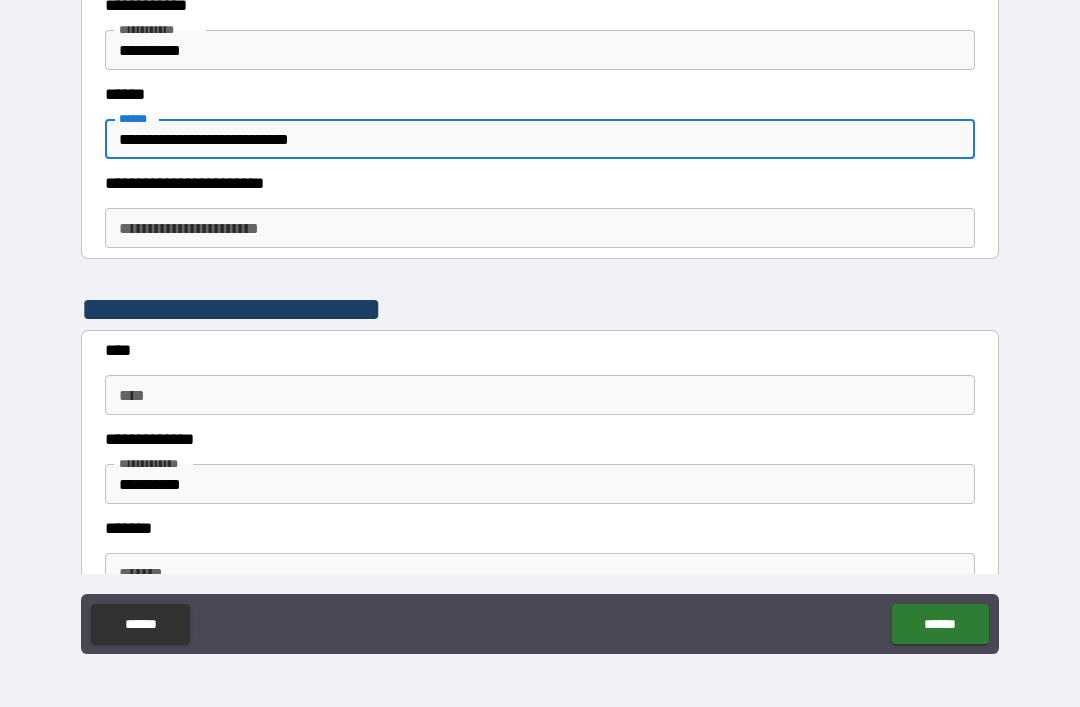 scroll, scrollTop: 744, scrollLeft: 0, axis: vertical 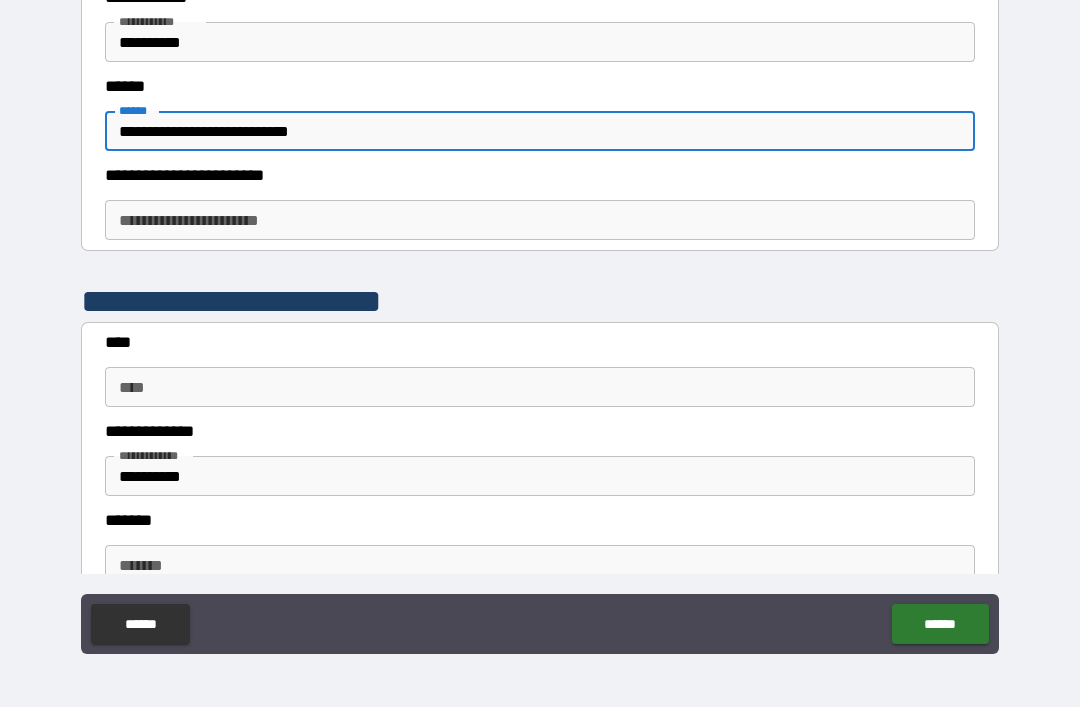 click on "**********" at bounding box center (540, 220) 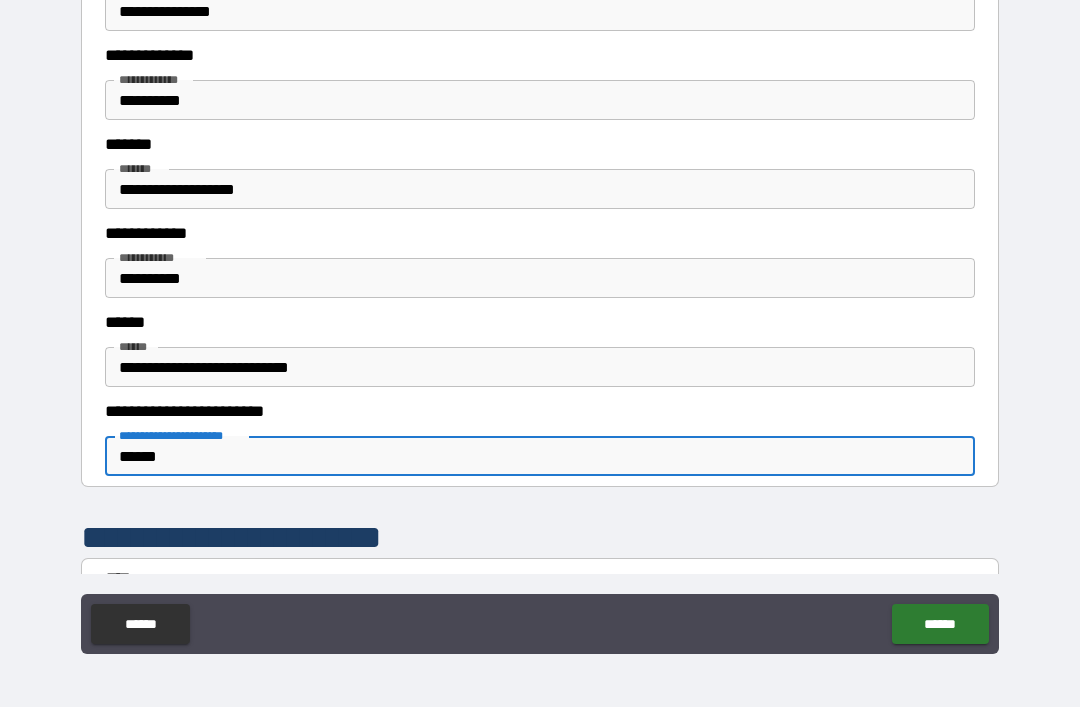 scroll, scrollTop: 442, scrollLeft: 0, axis: vertical 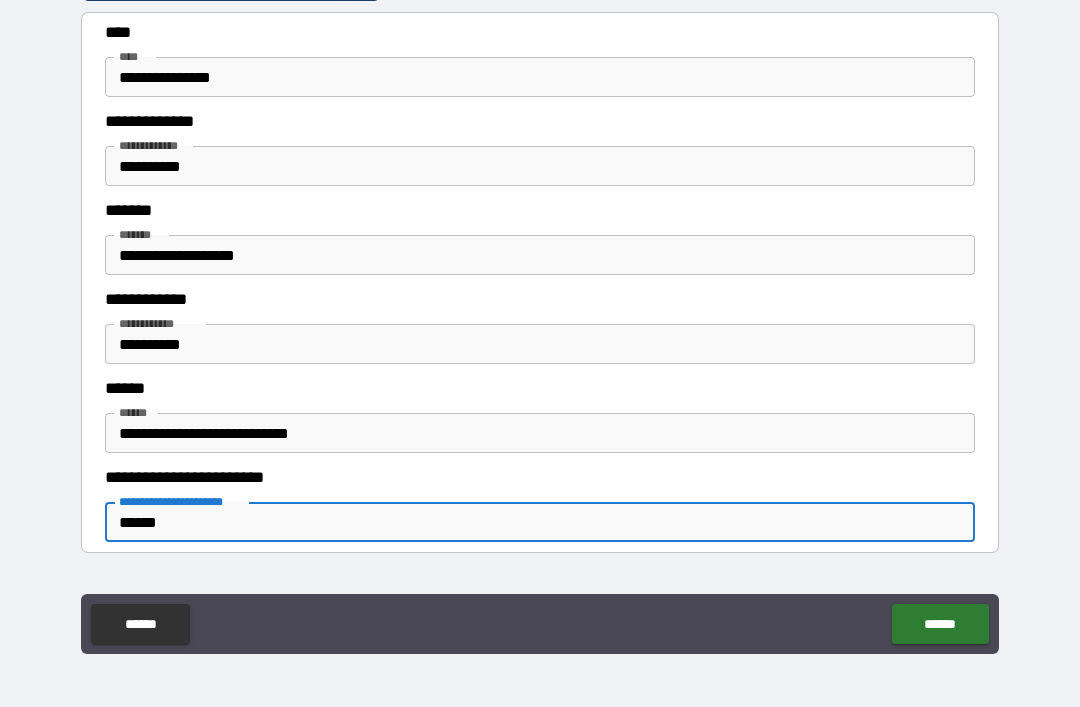 click on "**********" at bounding box center (540, 166) 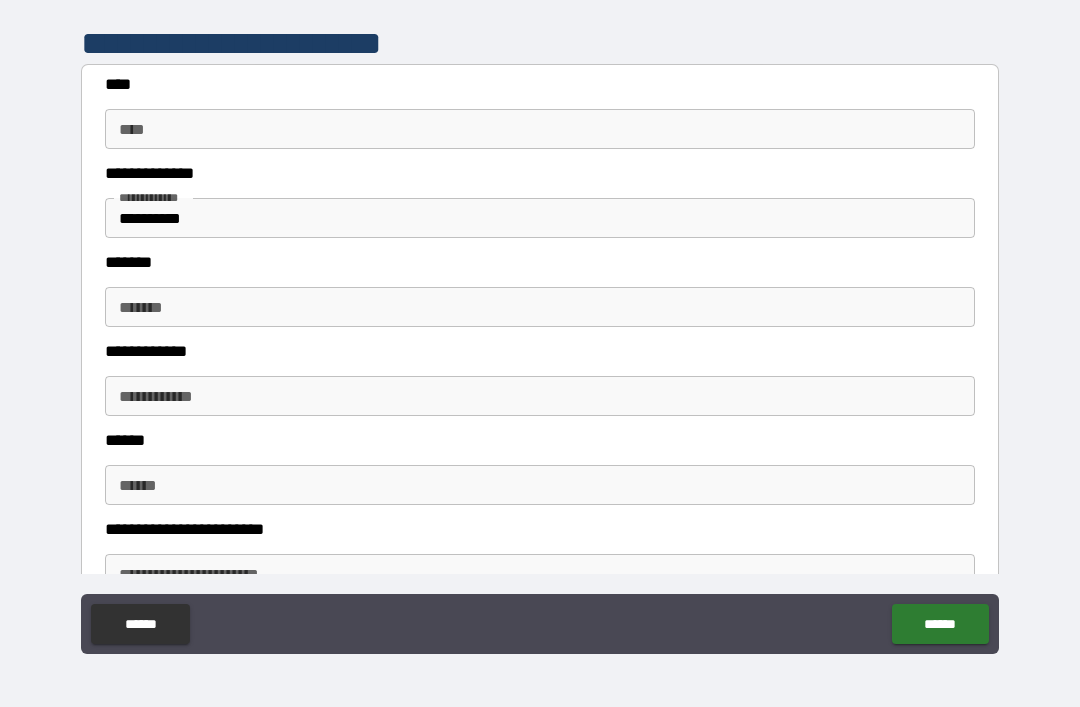 scroll, scrollTop: 1005, scrollLeft: 0, axis: vertical 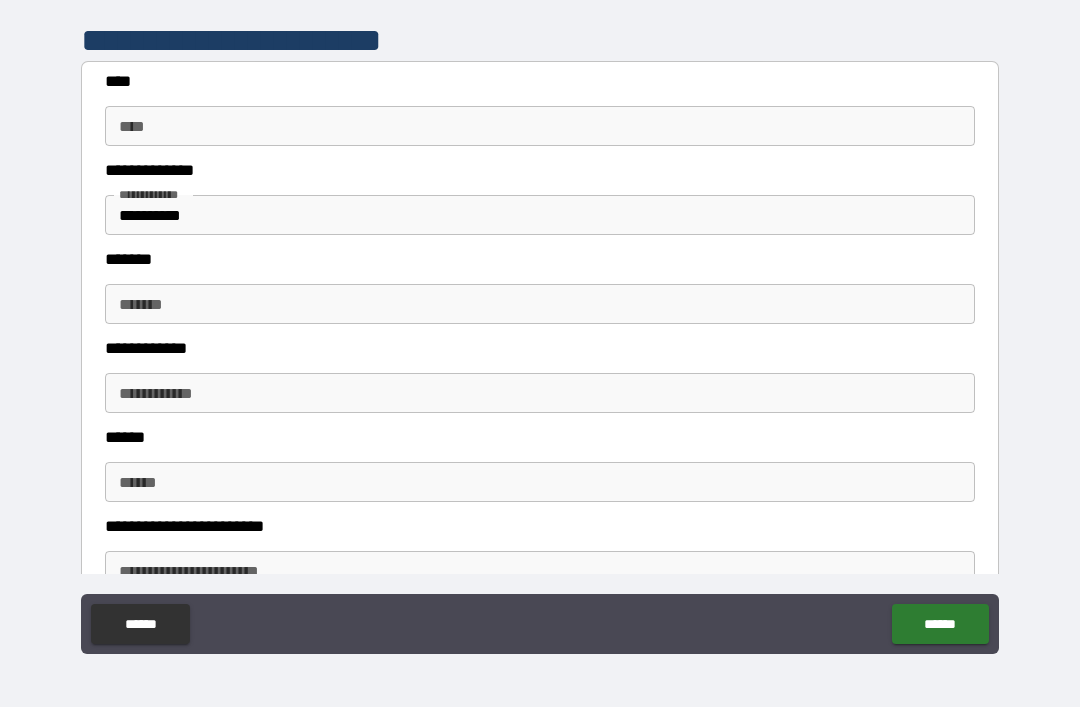 click on "**** ****" at bounding box center (540, 126) 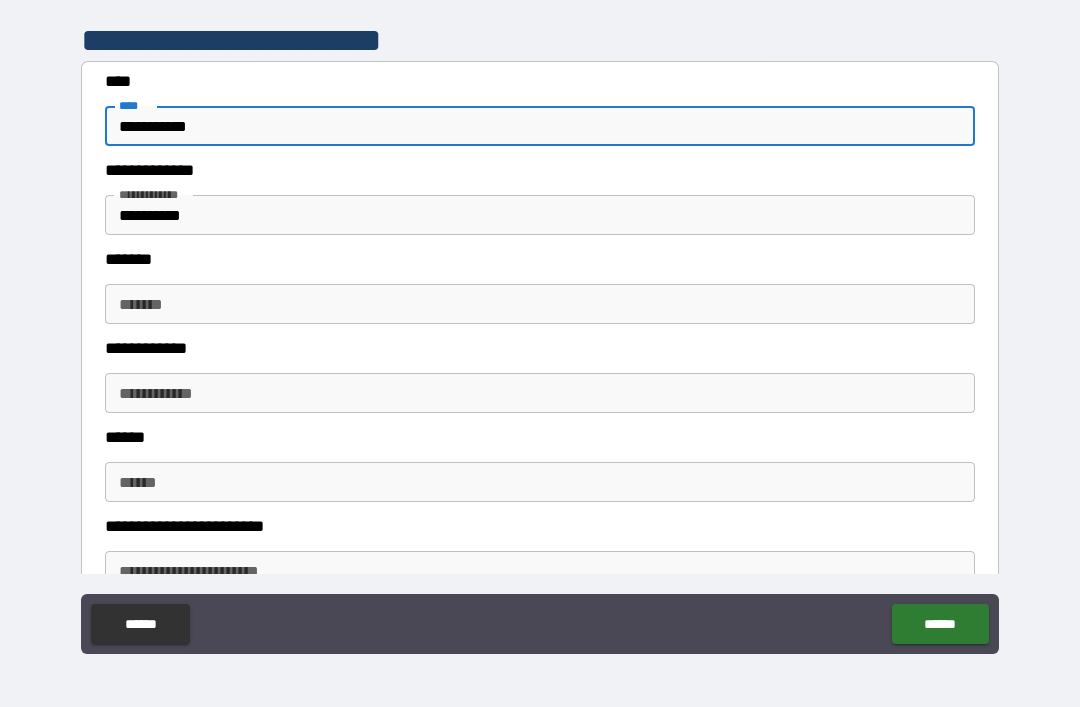 click on "**********" at bounding box center (540, 215) 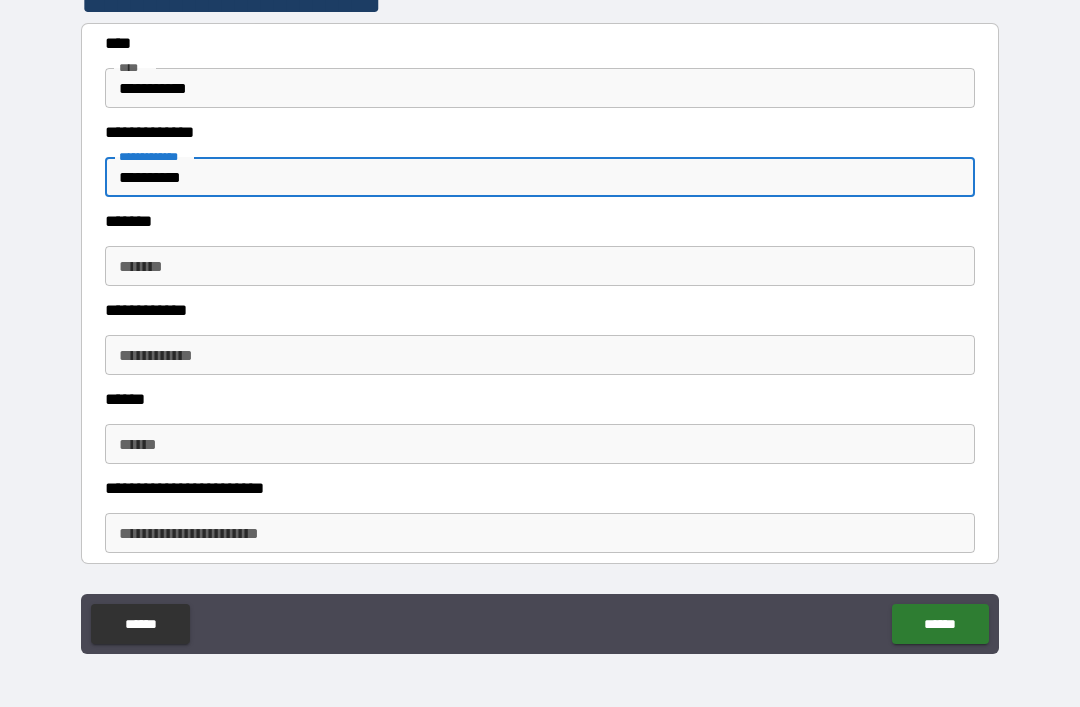 scroll, scrollTop: 1067, scrollLeft: 0, axis: vertical 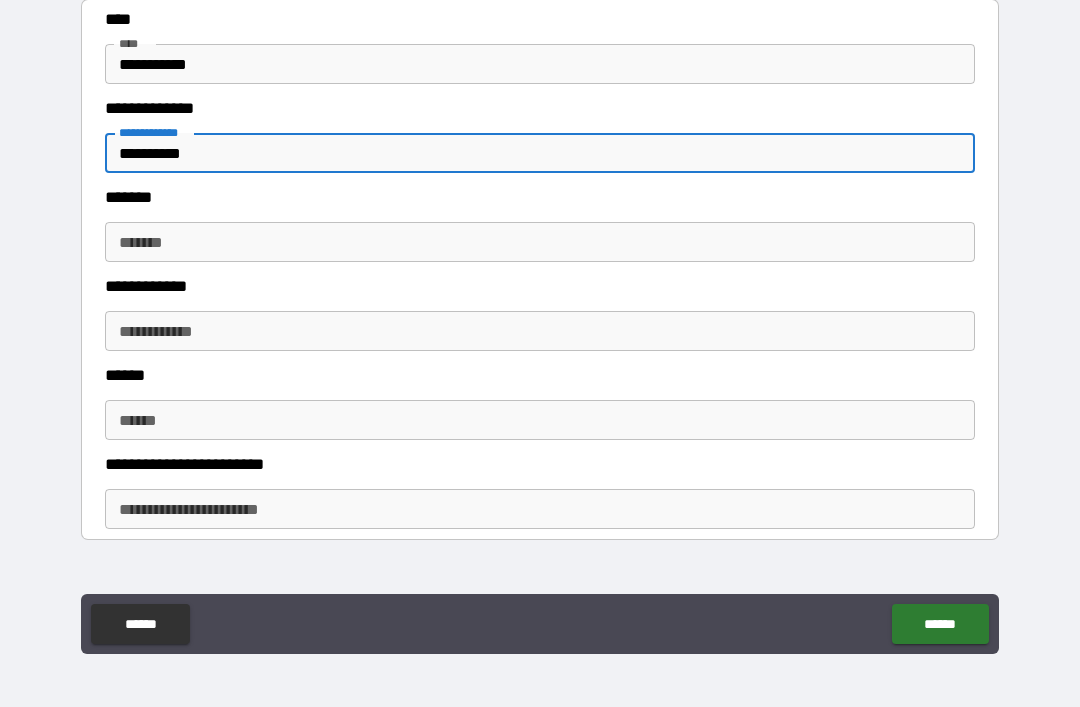 click on "*******" at bounding box center (540, 242) 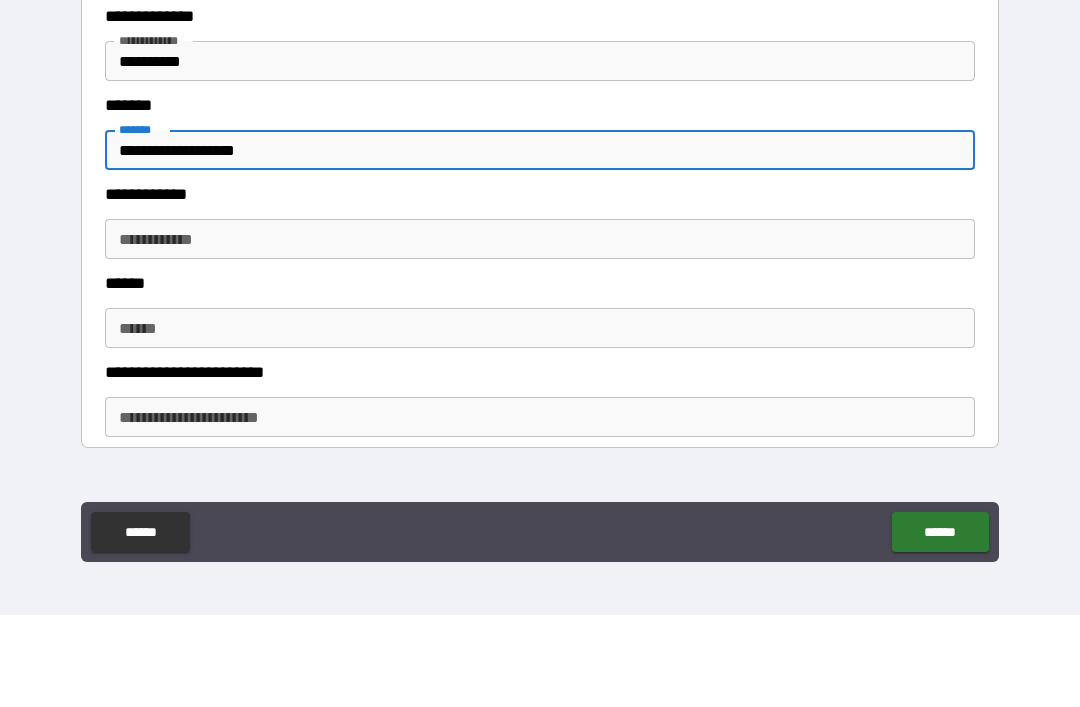 click on "**********" at bounding box center (540, 331) 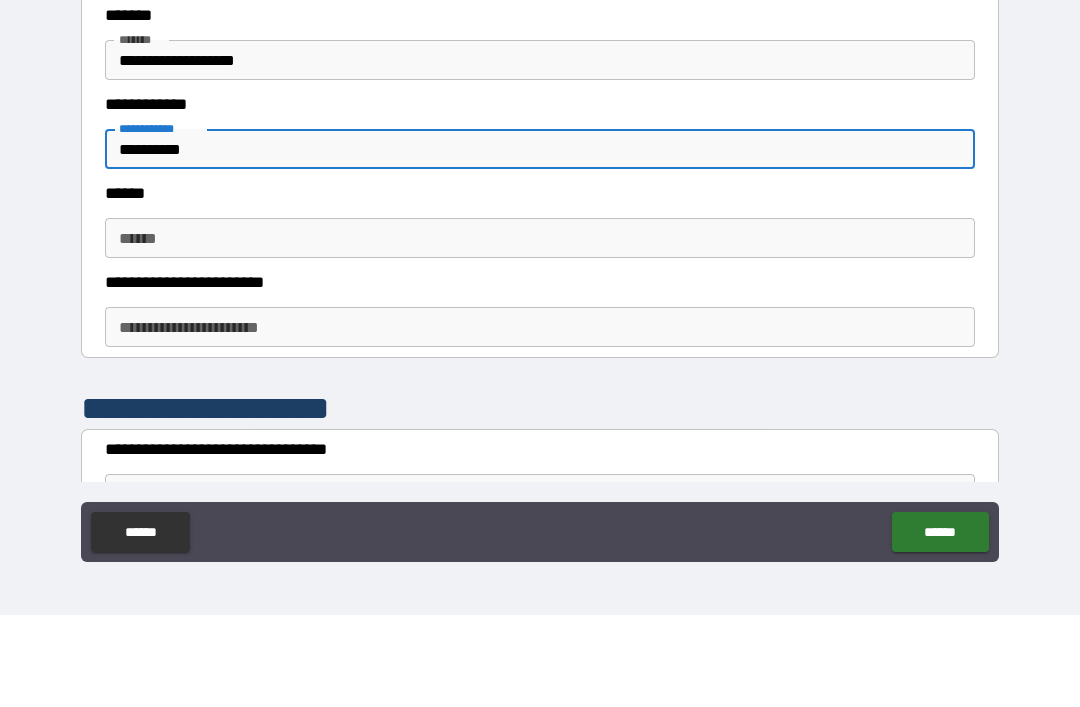scroll, scrollTop: 1169, scrollLeft: 0, axis: vertical 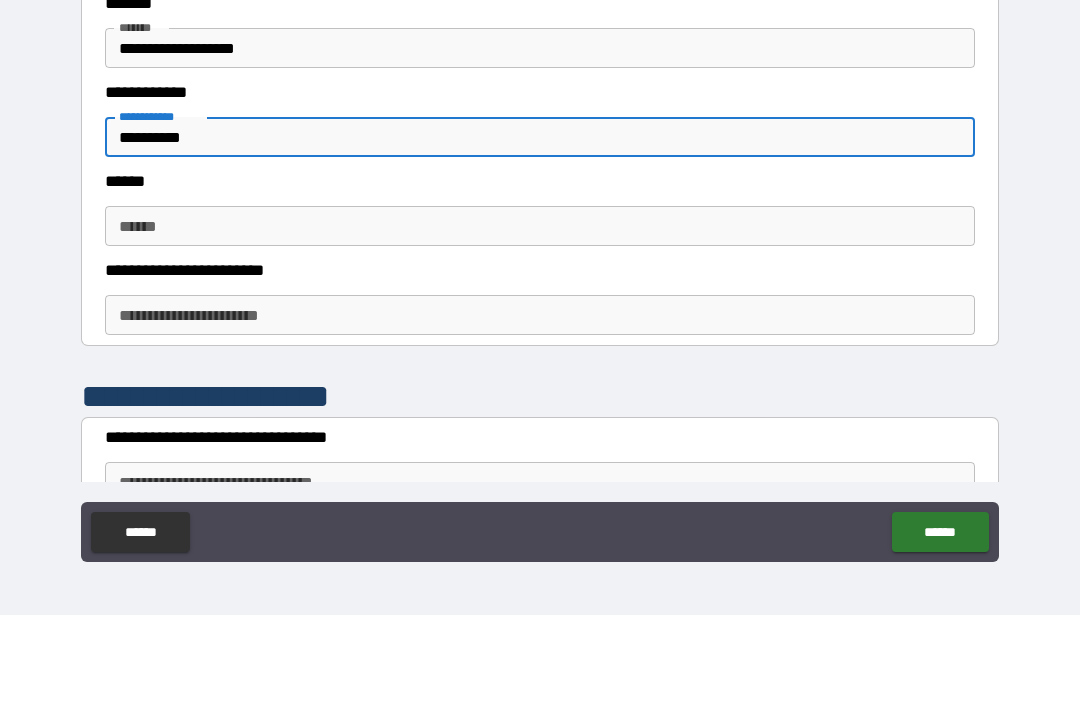 click on "******" at bounding box center [540, 318] 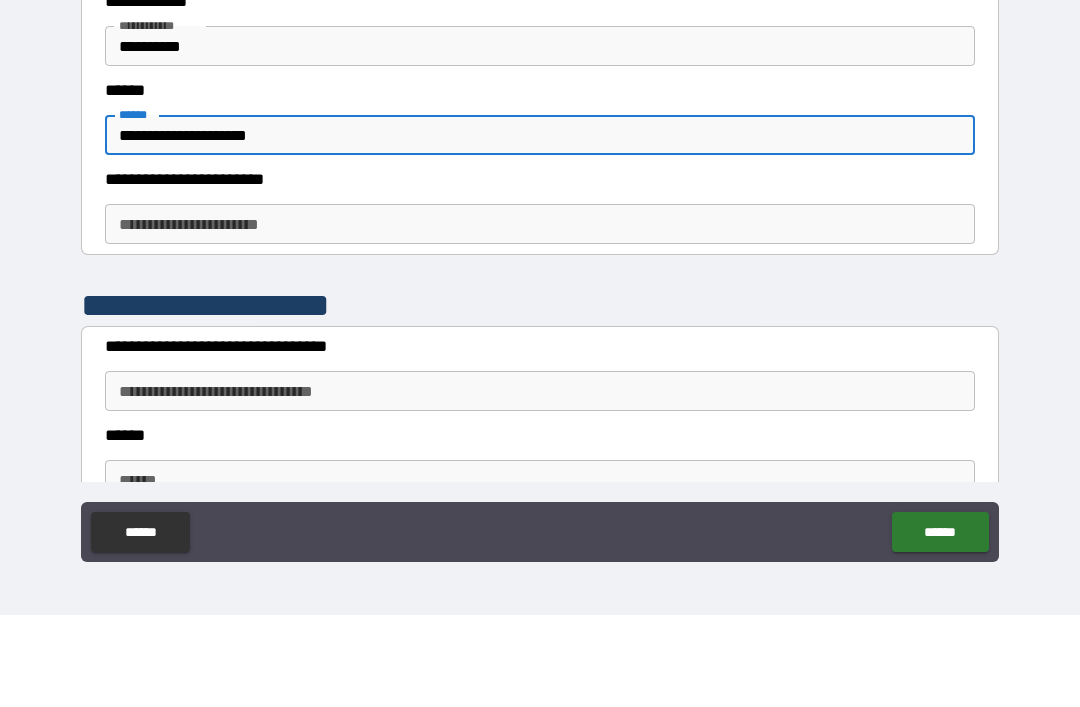 scroll, scrollTop: 1261, scrollLeft: 0, axis: vertical 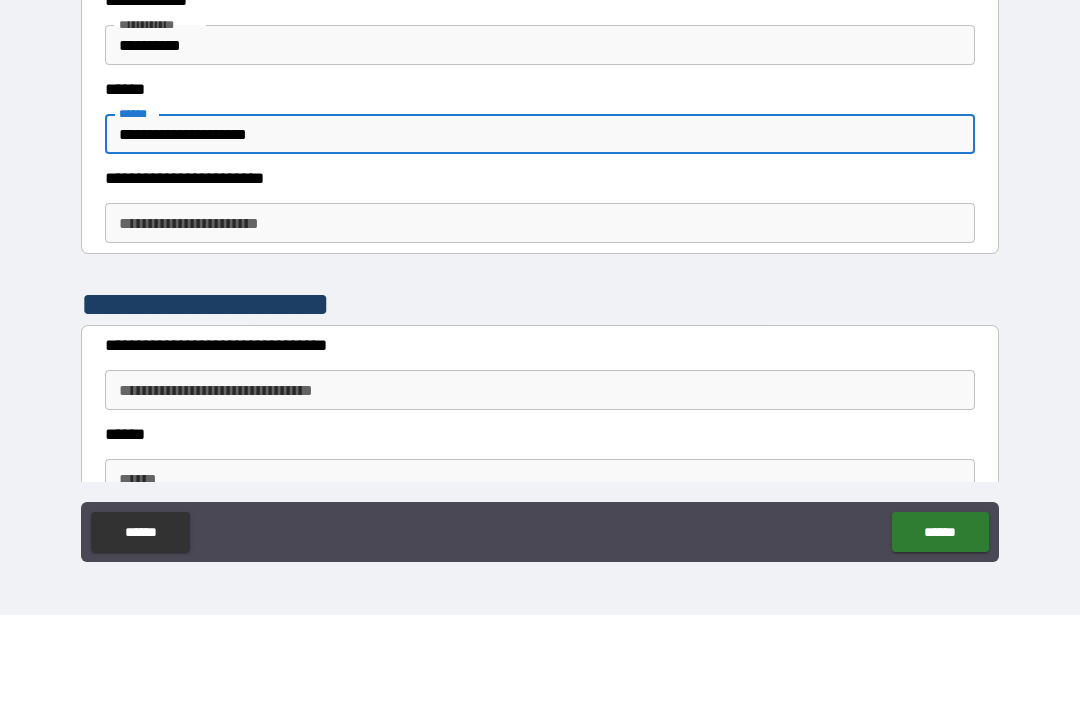 click on "**********" at bounding box center [540, 315] 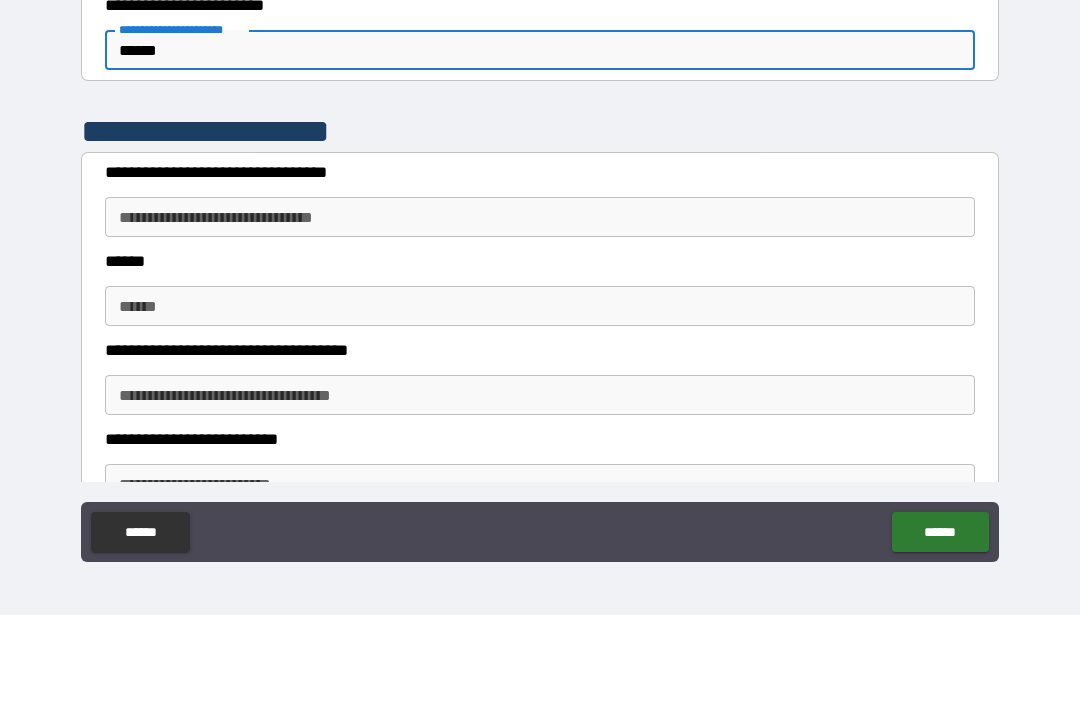 scroll, scrollTop: 1452, scrollLeft: 0, axis: vertical 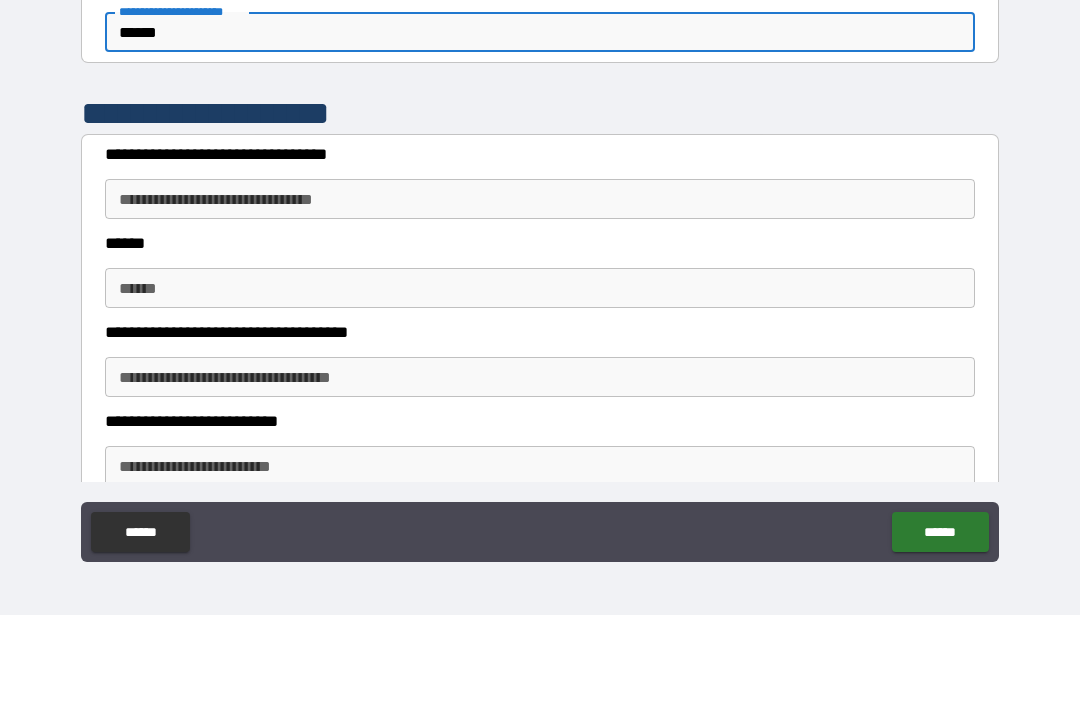 click on "**********" at bounding box center (540, 291) 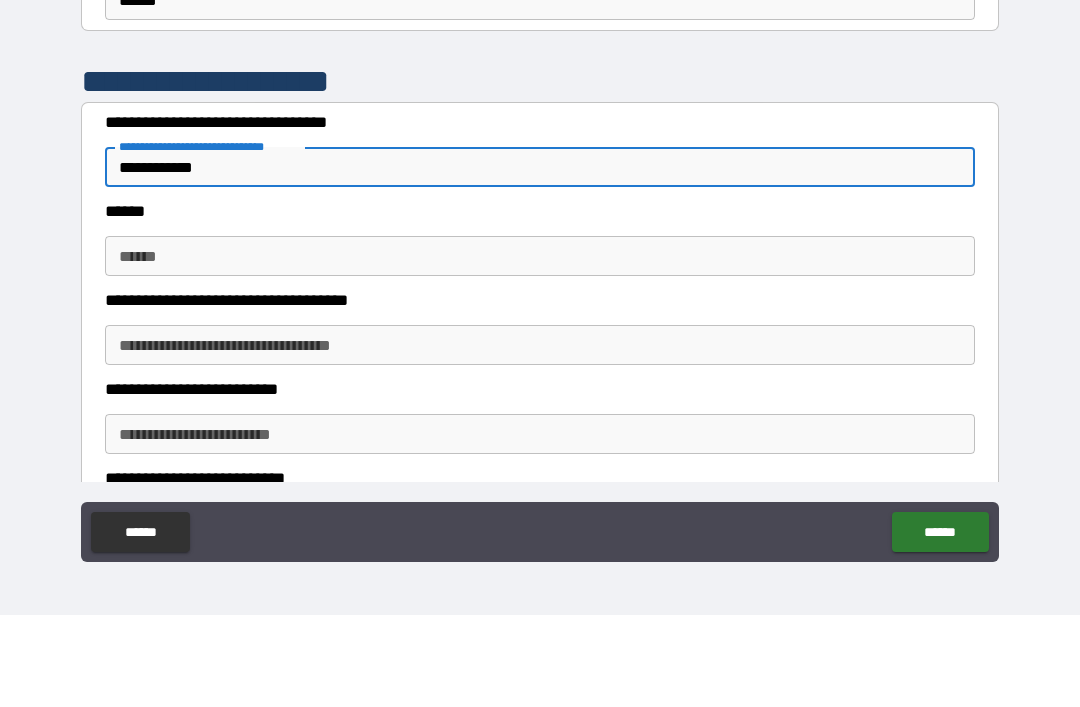 scroll, scrollTop: 1493, scrollLeft: 0, axis: vertical 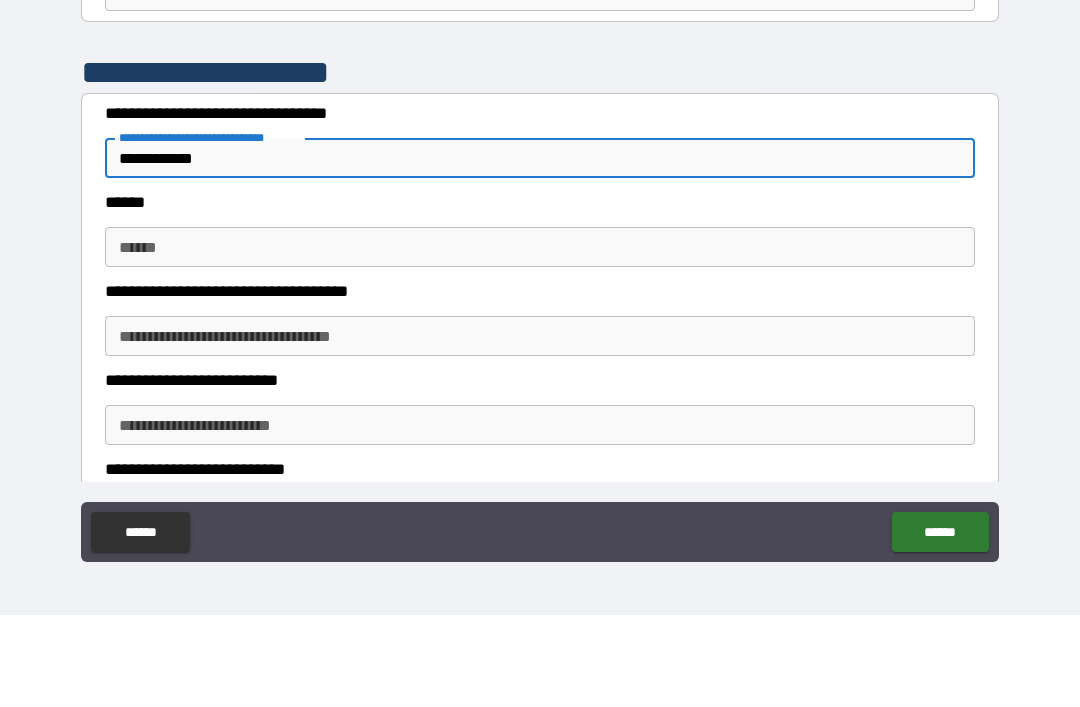 click on "******" at bounding box center [540, 339] 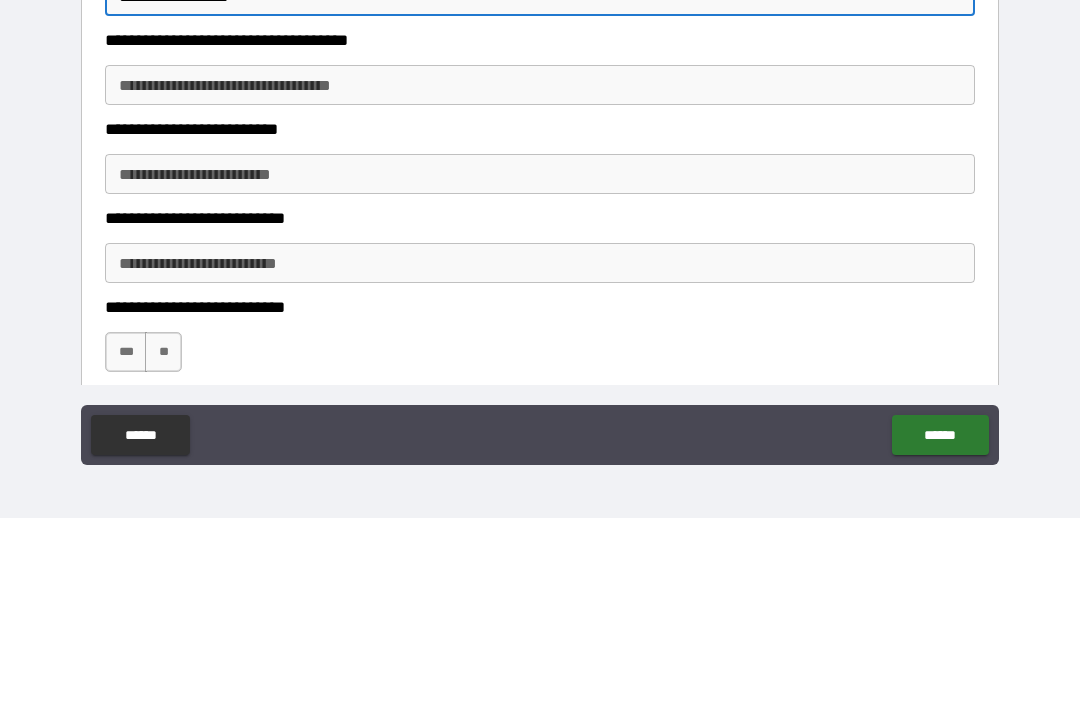 scroll, scrollTop: 1667, scrollLeft: 0, axis: vertical 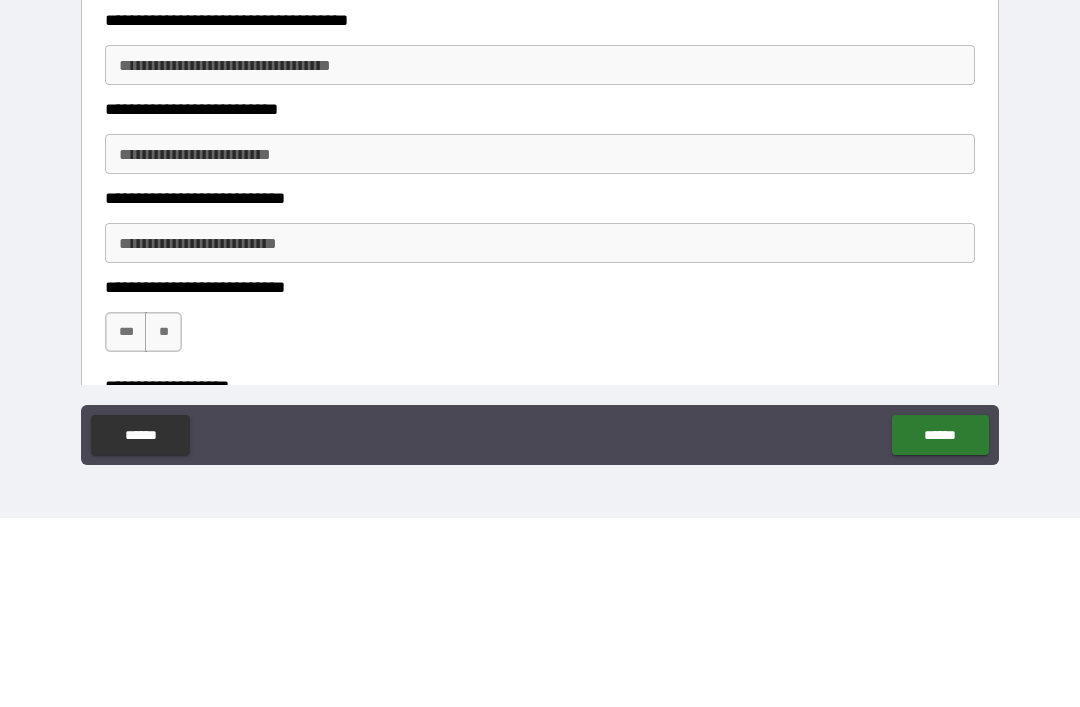 click on "**********" at bounding box center (540, 343) 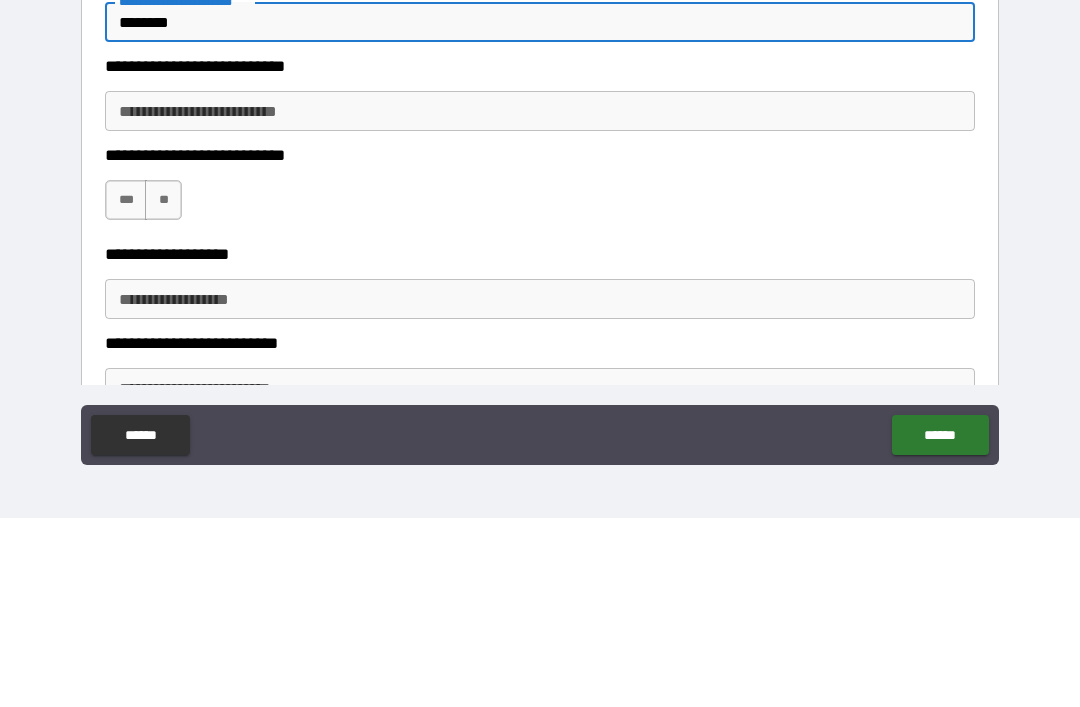 scroll, scrollTop: 1800, scrollLeft: 0, axis: vertical 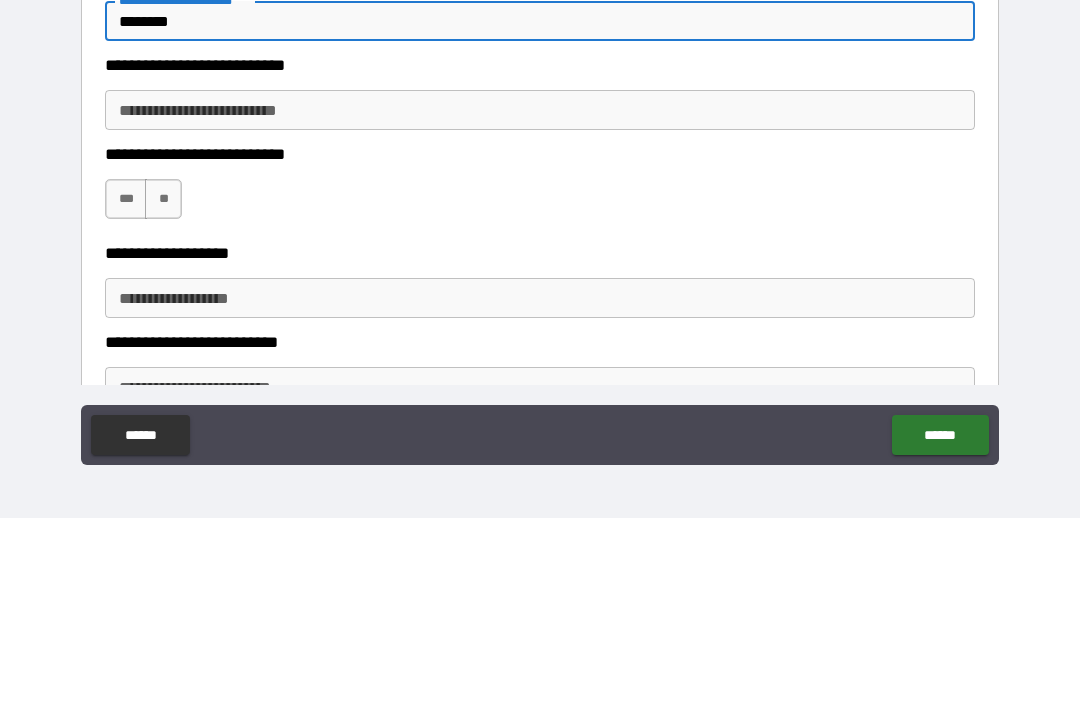 click on "**" at bounding box center [163, 388] 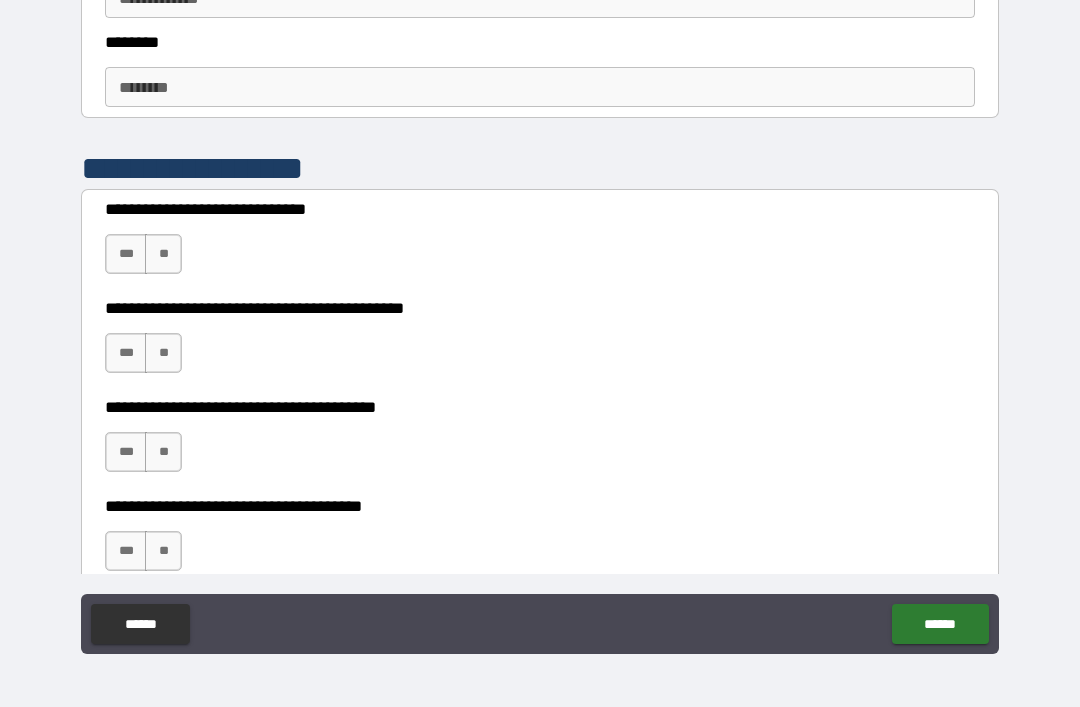 scroll, scrollTop: 2651, scrollLeft: 0, axis: vertical 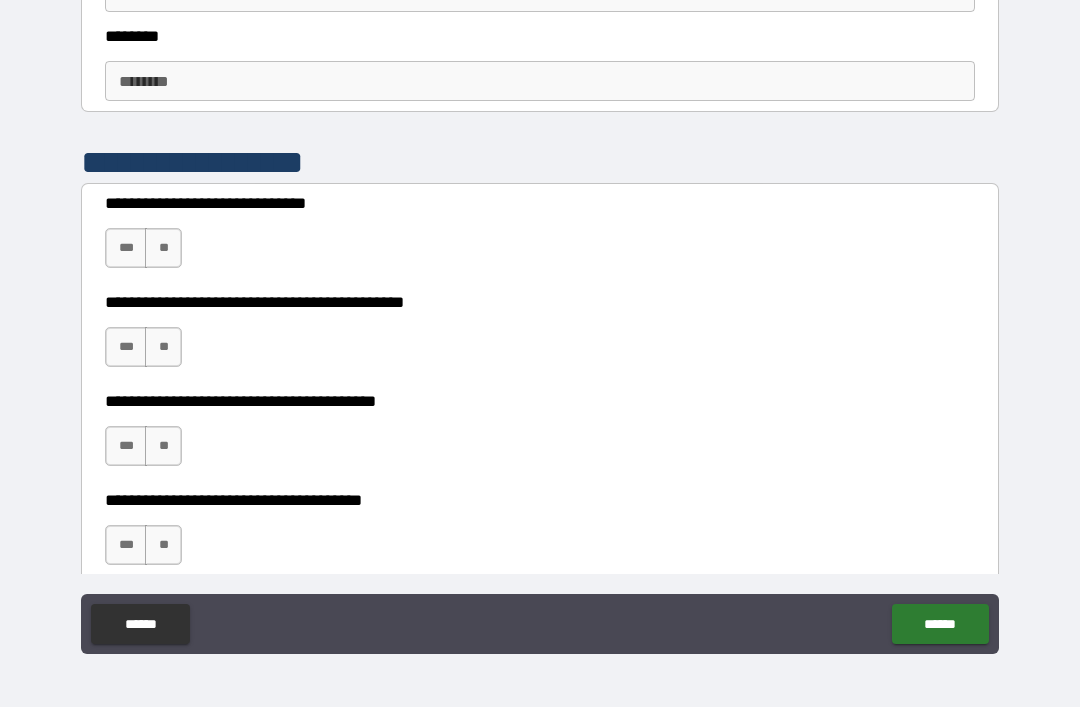 click on "***" at bounding box center [126, 248] 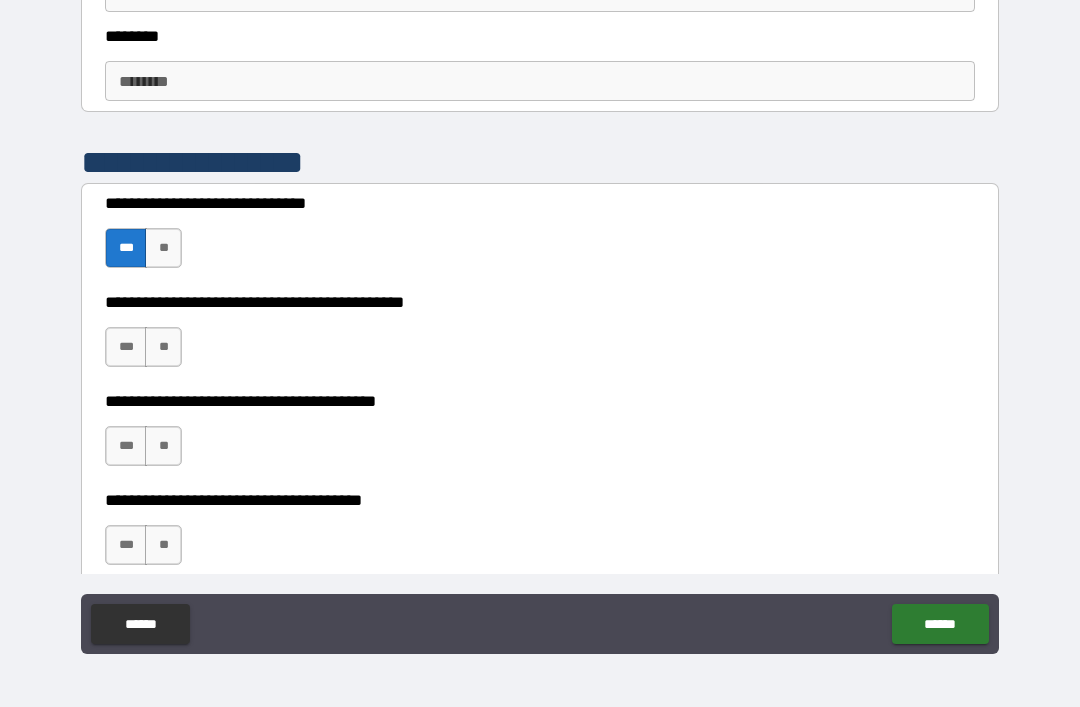 click on "***" at bounding box center [126, 347] 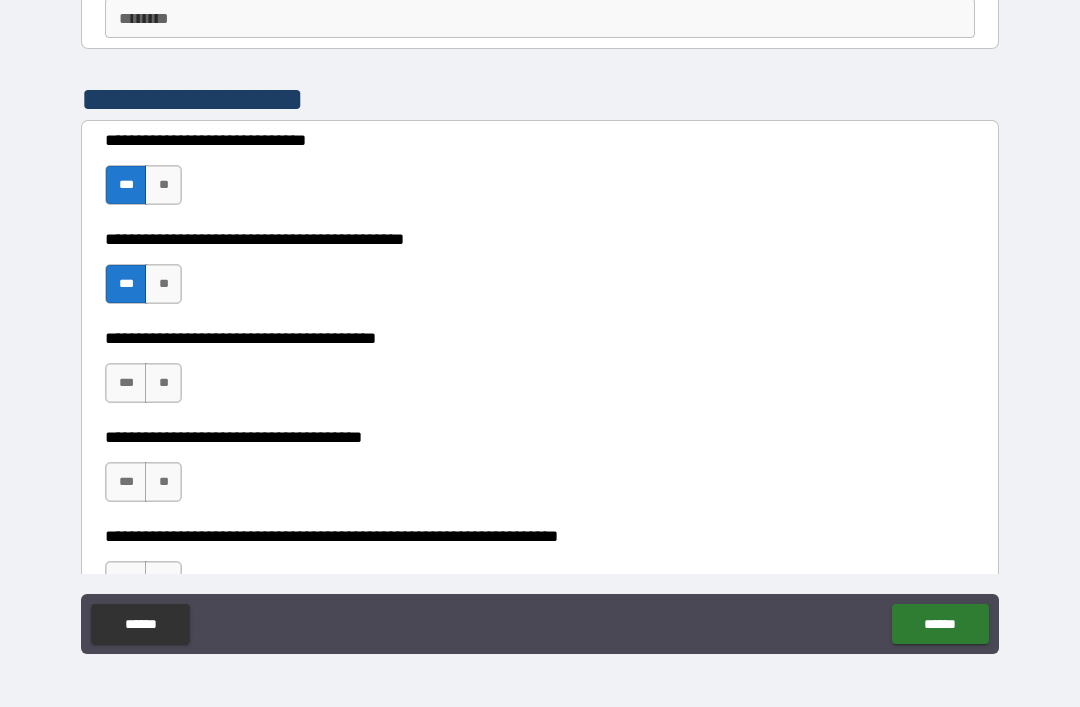 click on "***" at bounding box center (126, 383) 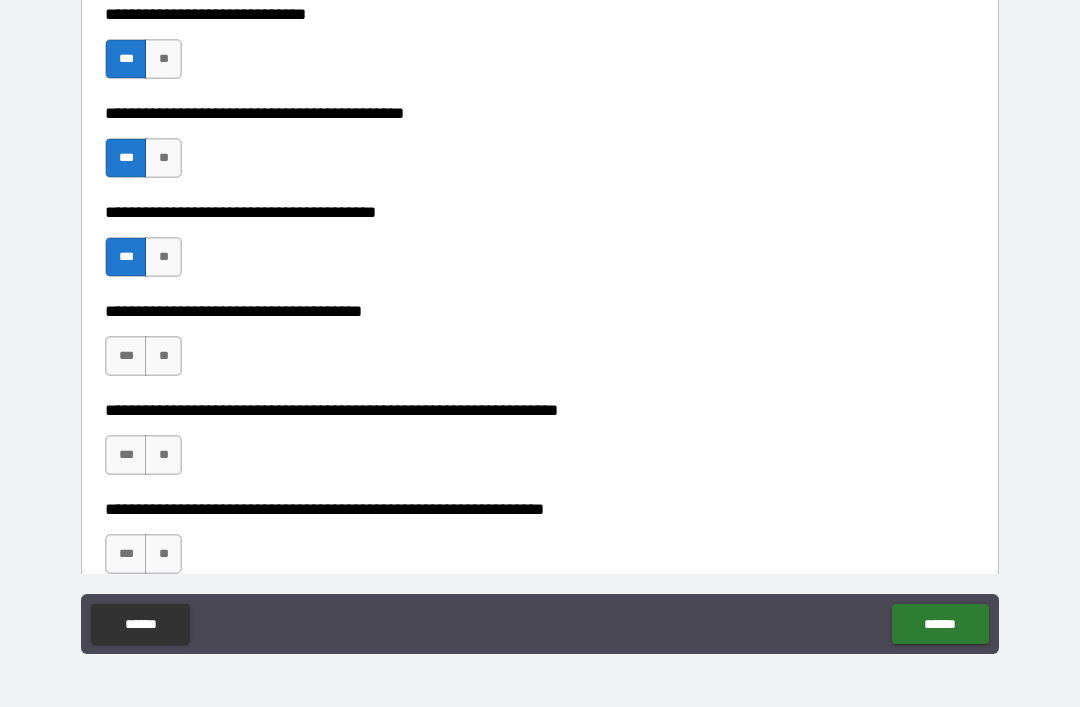 scroll, scrollTop: 2843, scrollLeft: 0, axis: vertical 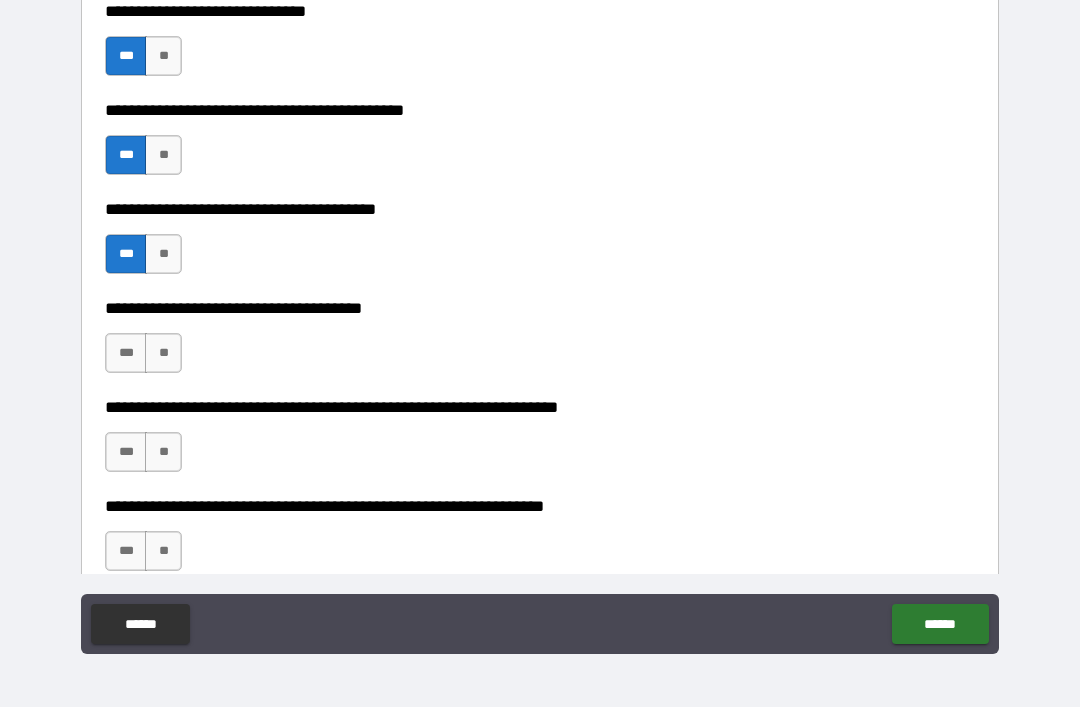click on "**" at bounding box center [163, 353] 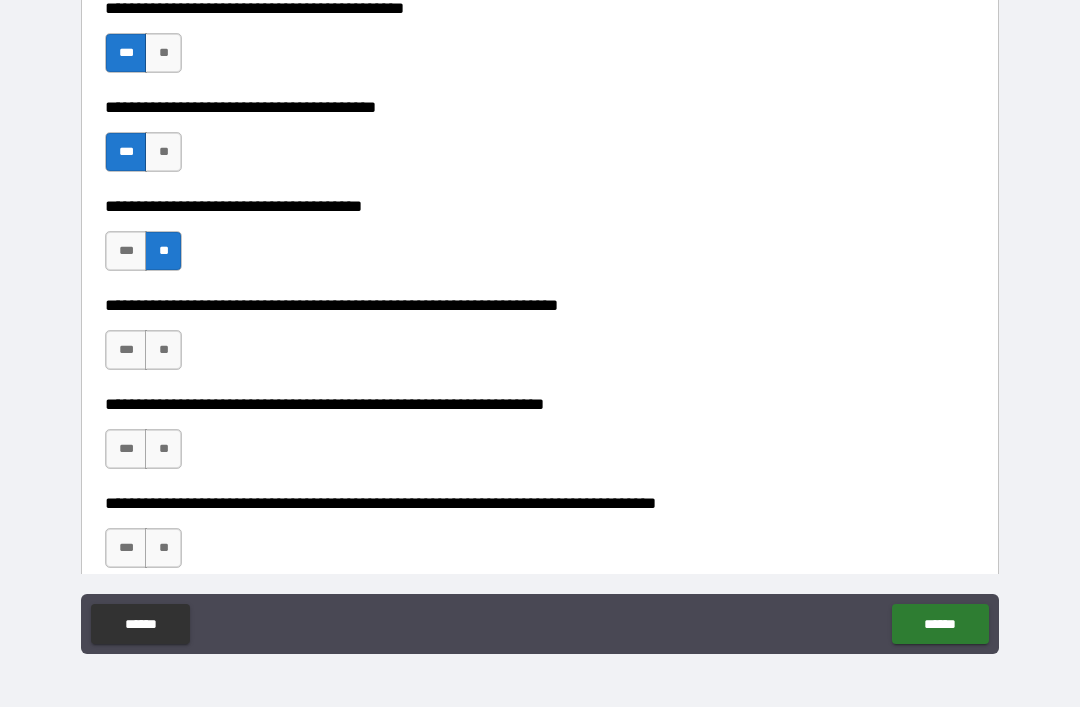 scroll, scrollTop: 2946, scrollLeft: 0, axis: vertical 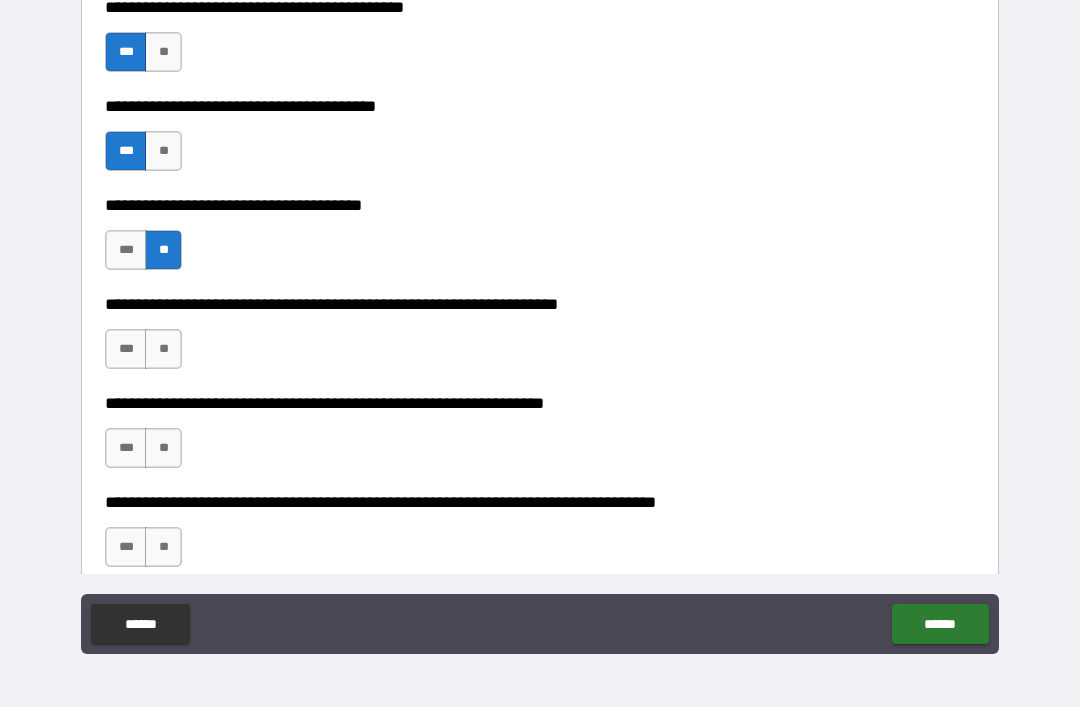 click on "**" at bounding box center [163, 349] 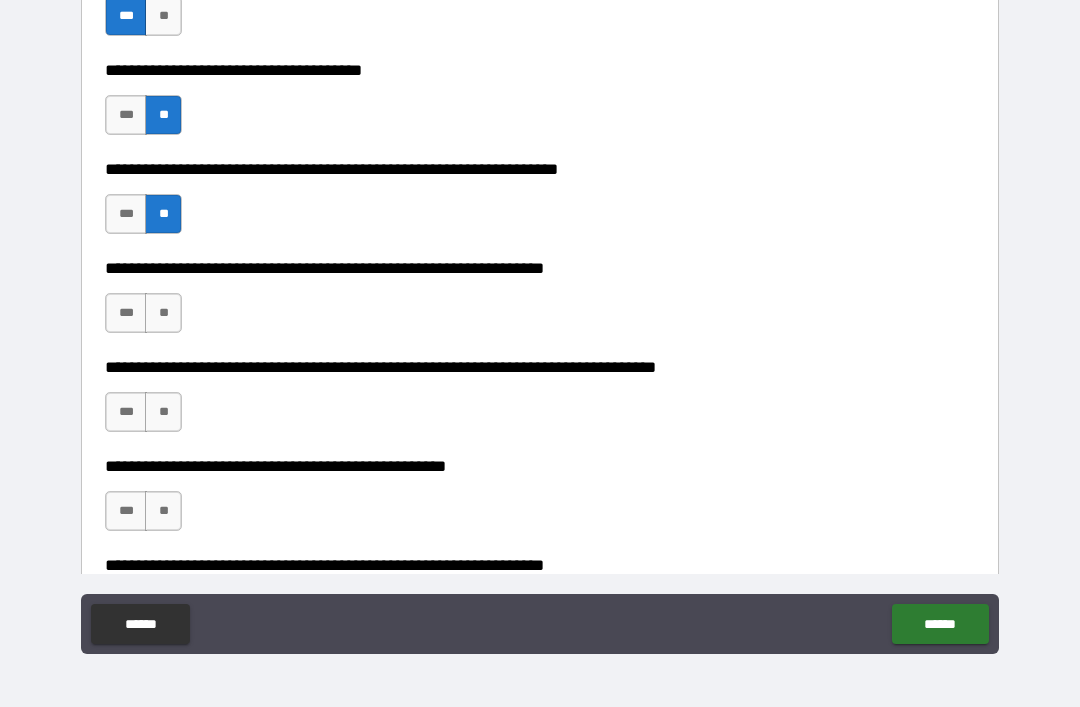 scroll, scrollTop: 3082, scrollLeft: 0, axis: vertical 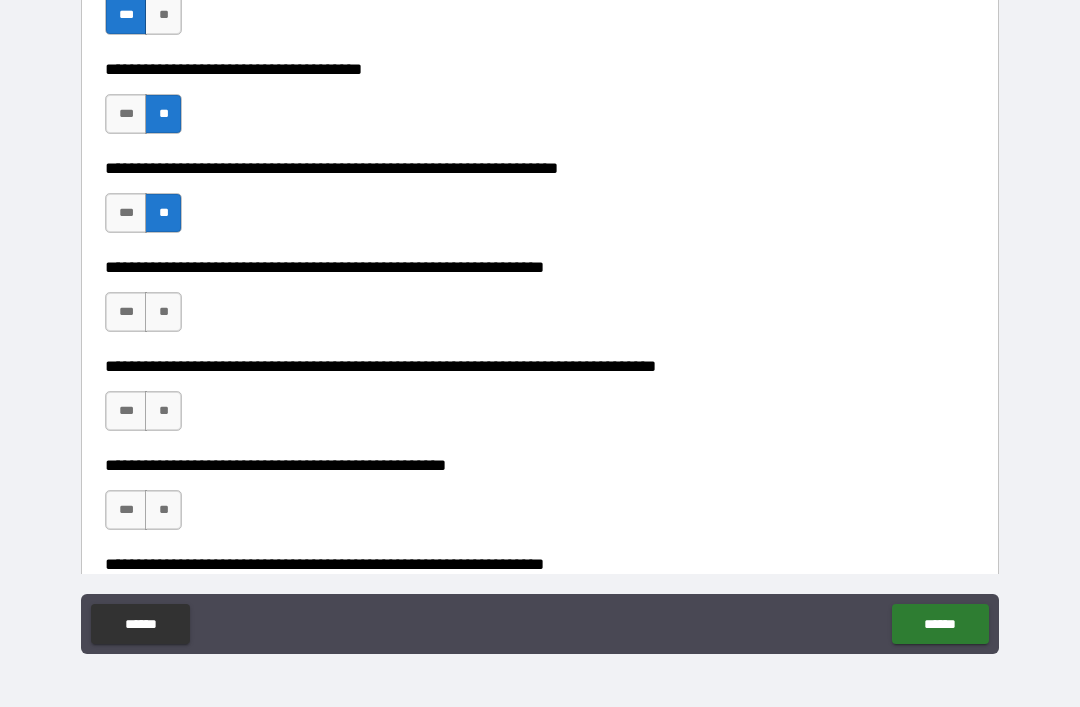 click on "**" at bounding box center [163, 312] 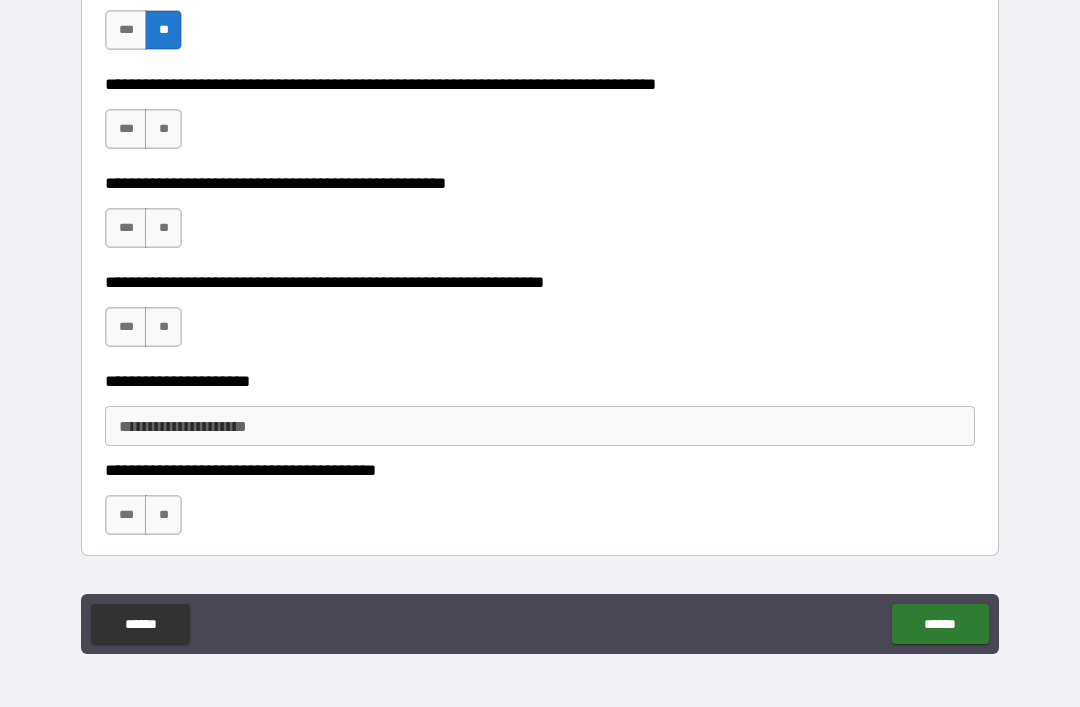 scroll, scrollTop: 3363, scrollLeft: 0, axis: vertical 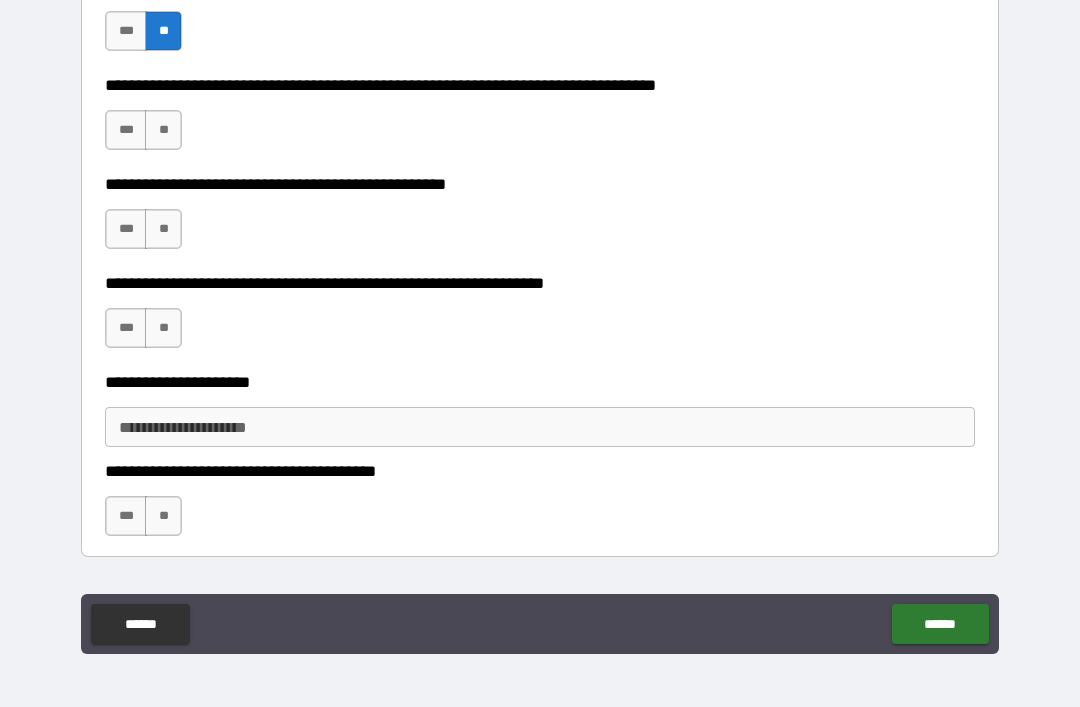 click on "**" at bounding box center [163, 229] 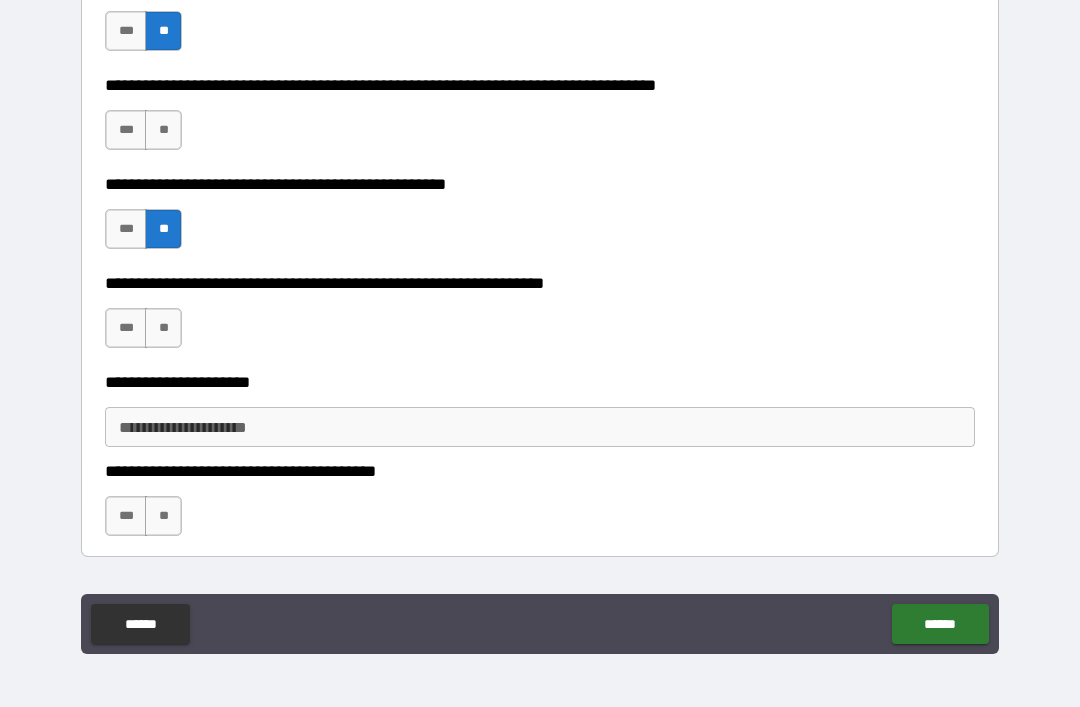 click on "**" at bounding box center (163, 130) 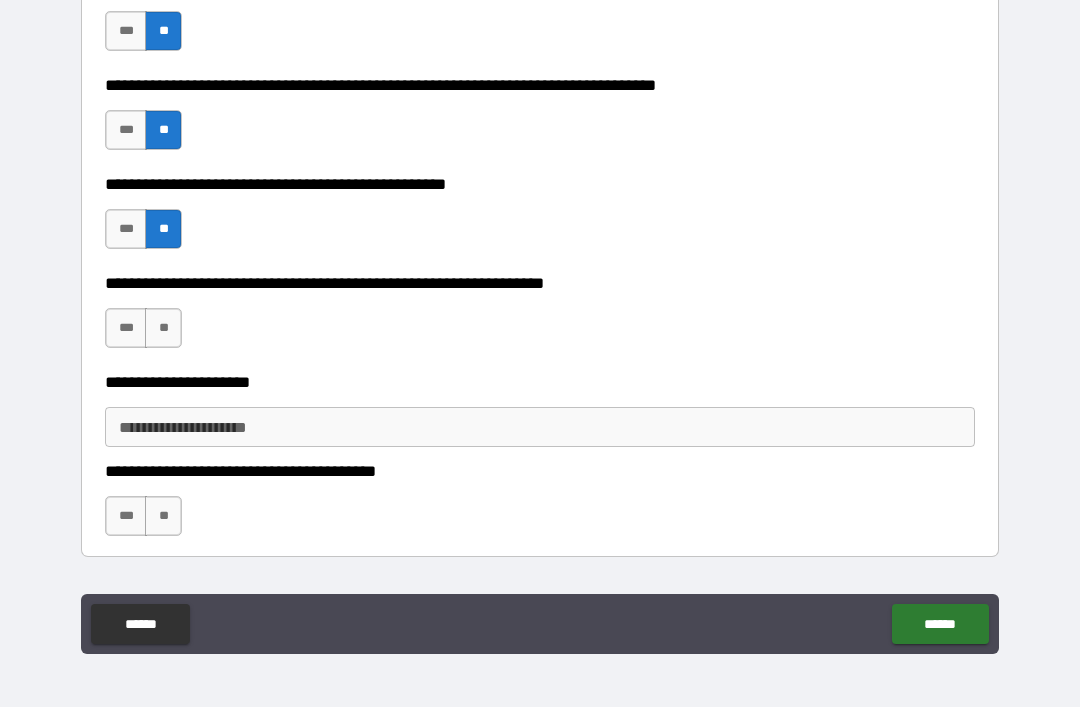 click on "**" at bounding box center [163, 328] 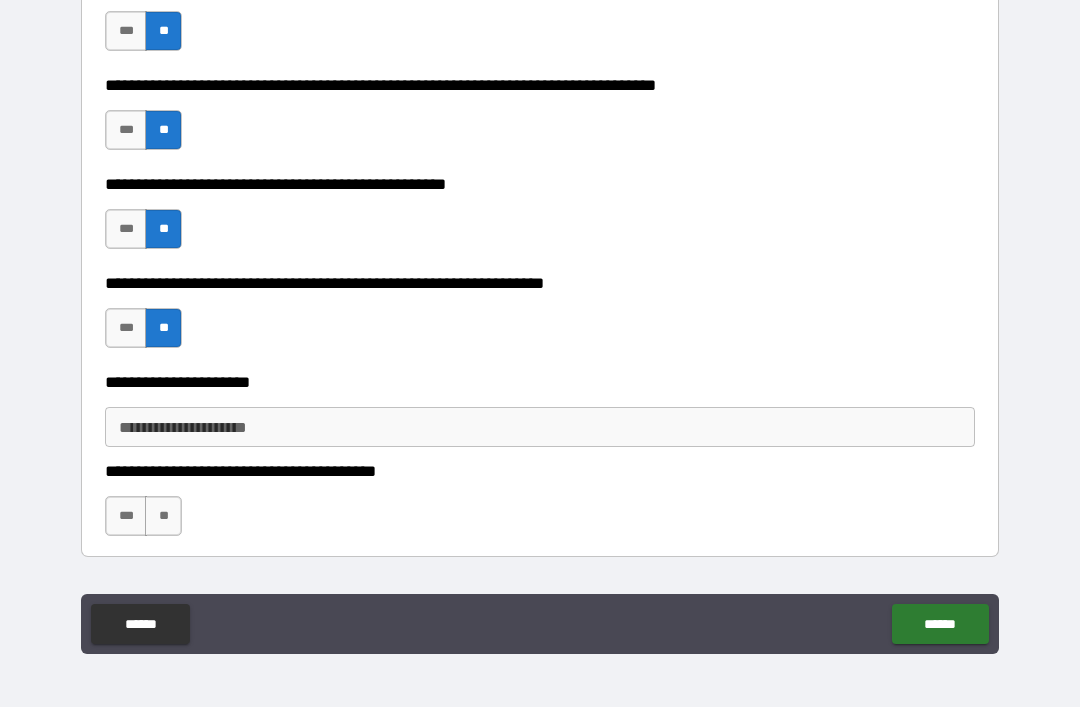 click on "**" at bounding box center (163, 516) 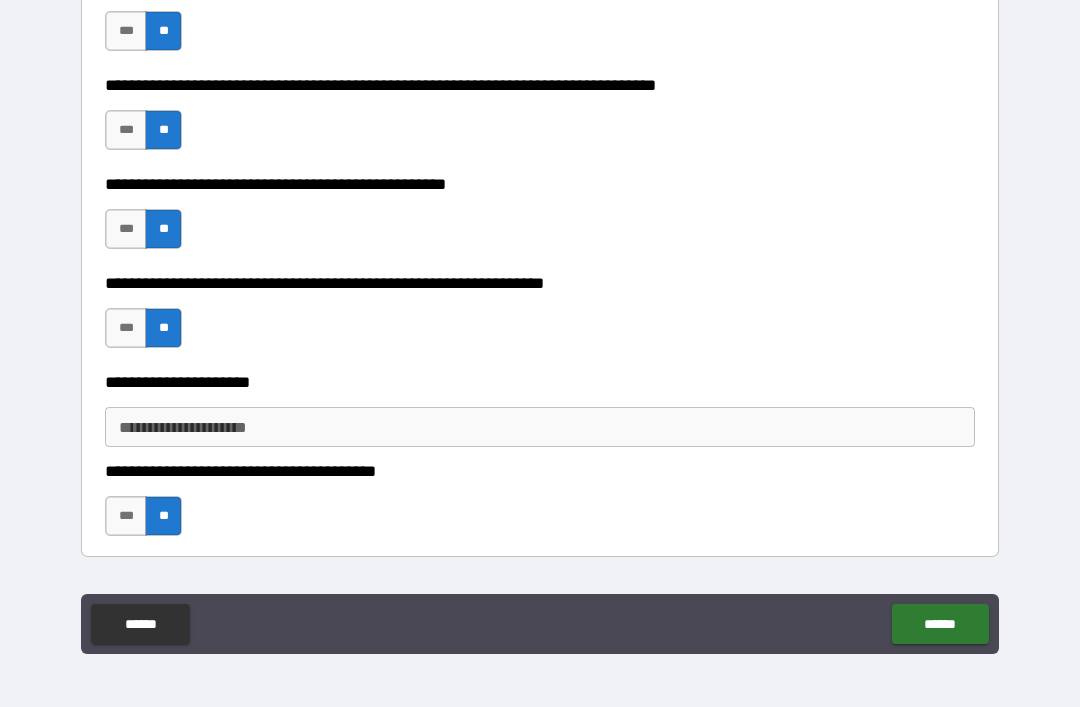 click on "******" at bounding box center [940, 624] 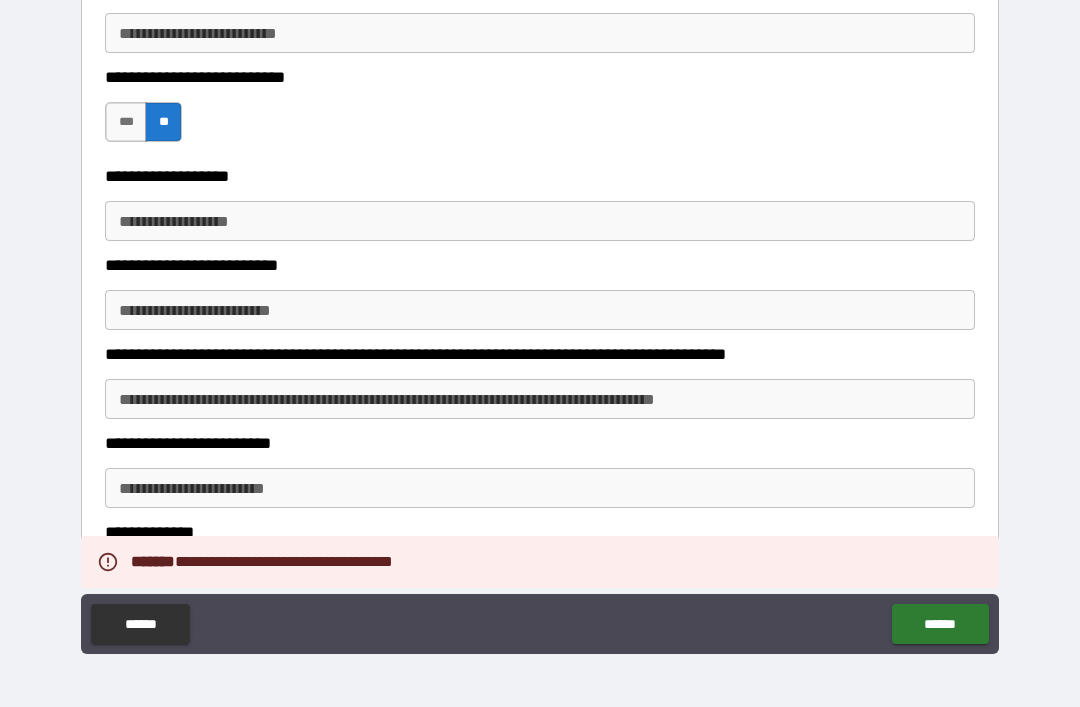 scroll, scrollTop: 2067, scrollLeft: 0, axis: vertical 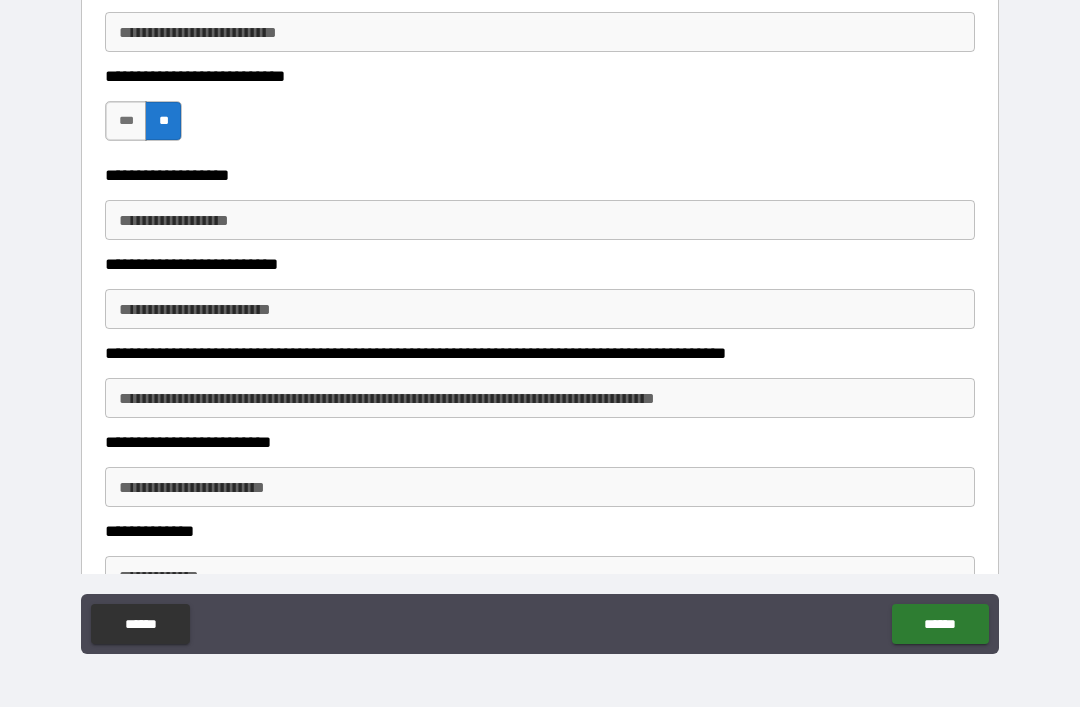 click on "**********" at bounding box center (540, 220) 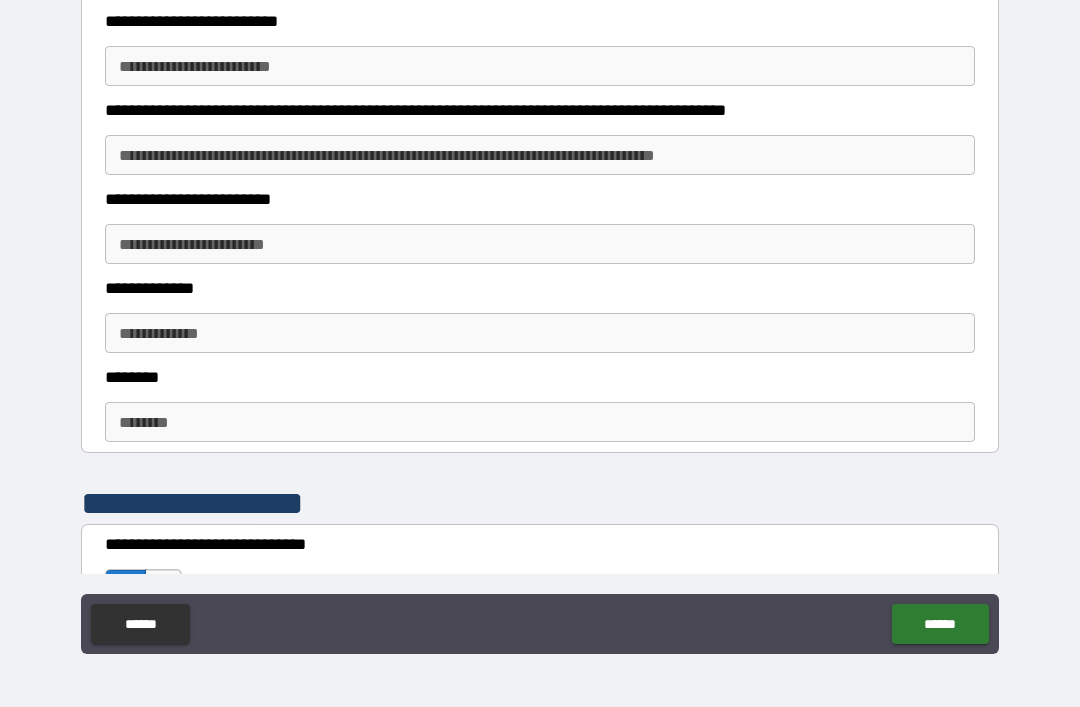 scroll, scrollTop: 2305, scrollLeft: 0, axis: vertical 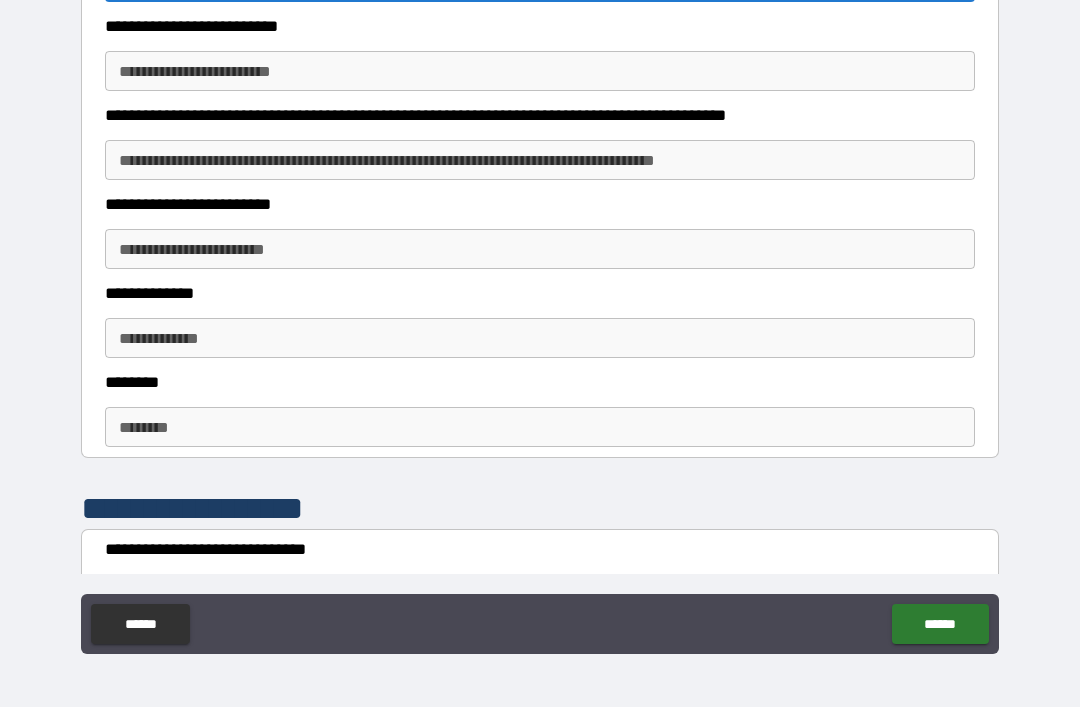 click on "**********" at bounding box center [540, 160] 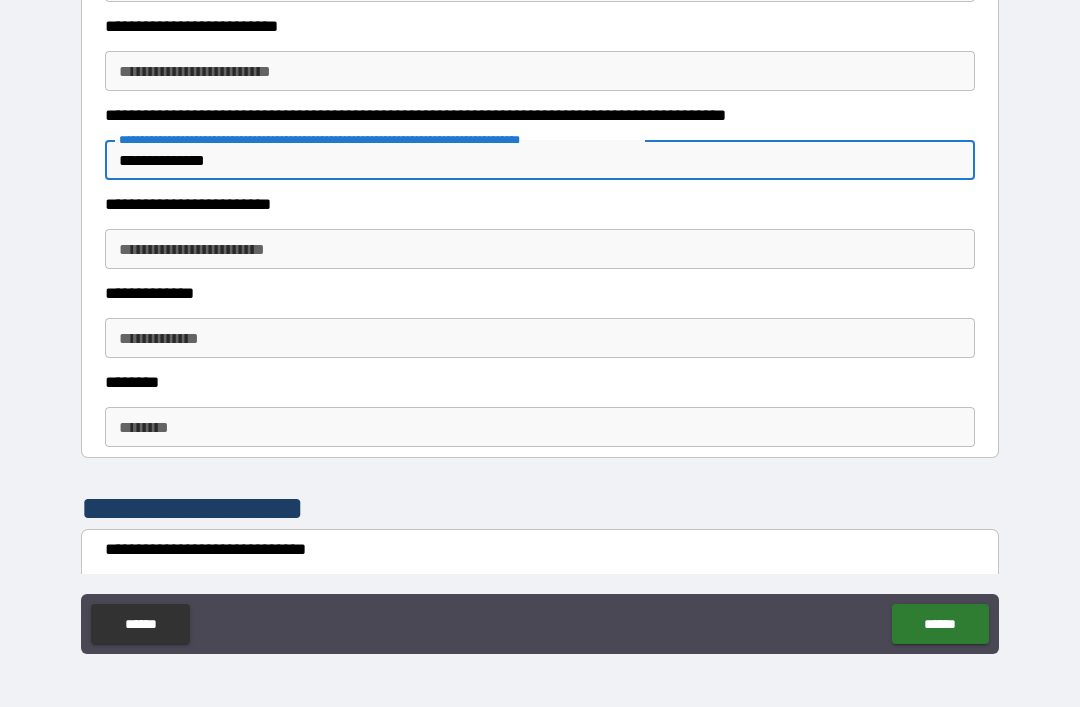 click on "**********" at bounding box center [540, 249] 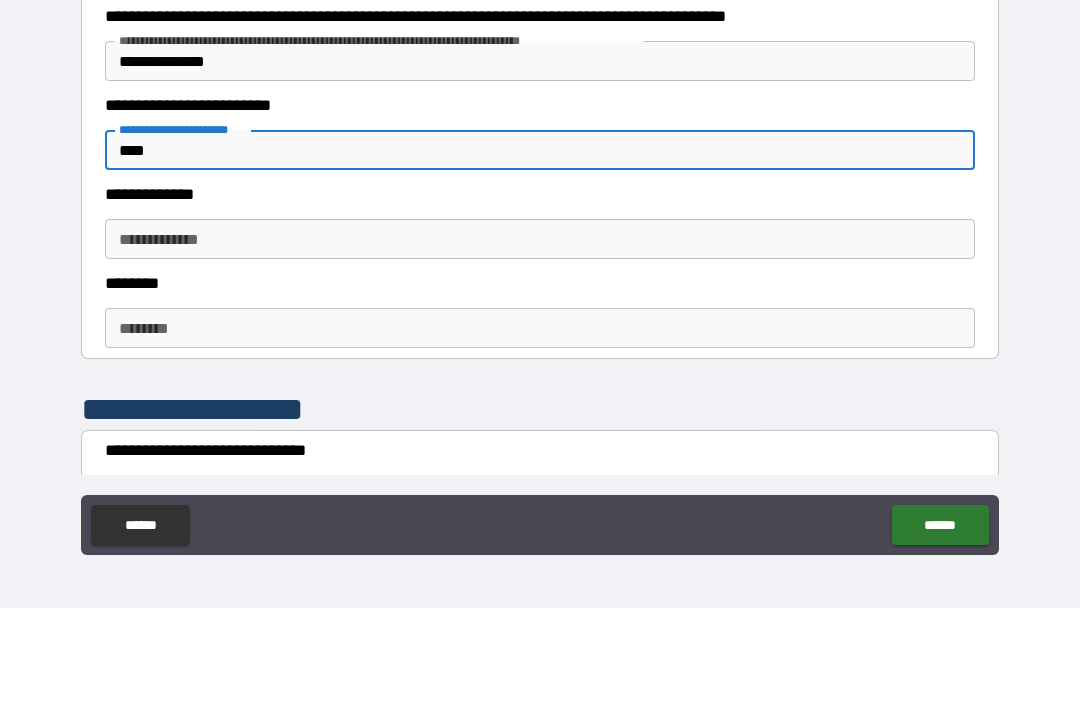 click on "**********" at bounding box center [540, 338] 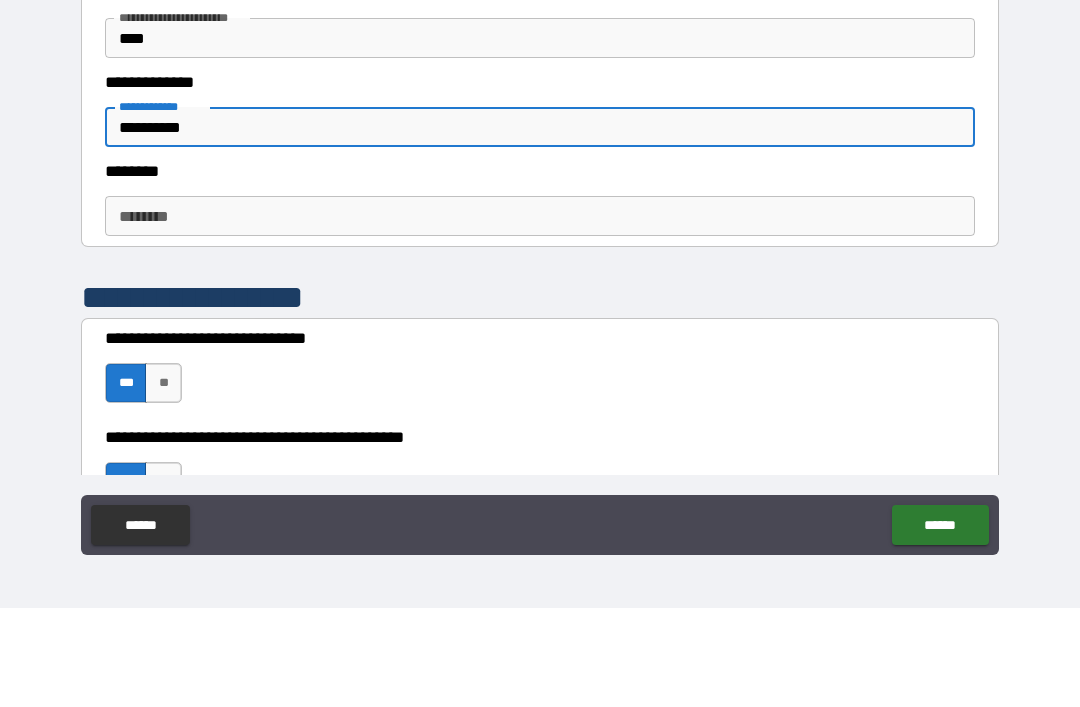scroll, scrollTop: 2430, scrollLeft: 0, axis: vertical 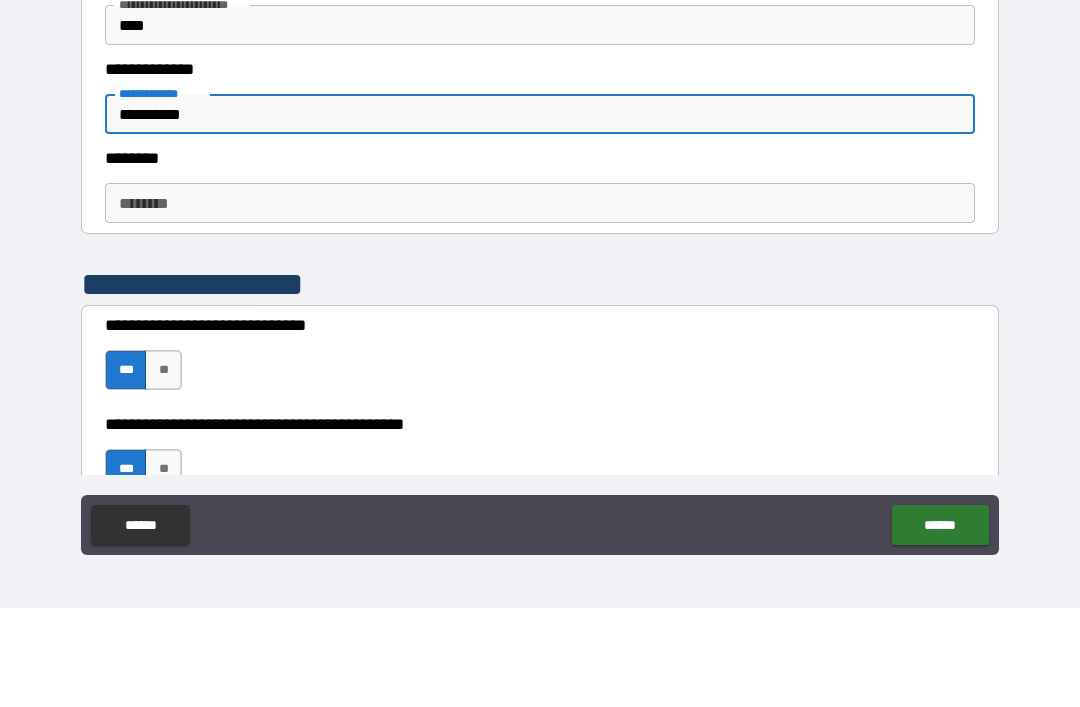 click on "********" at bounding box center (540, 302) 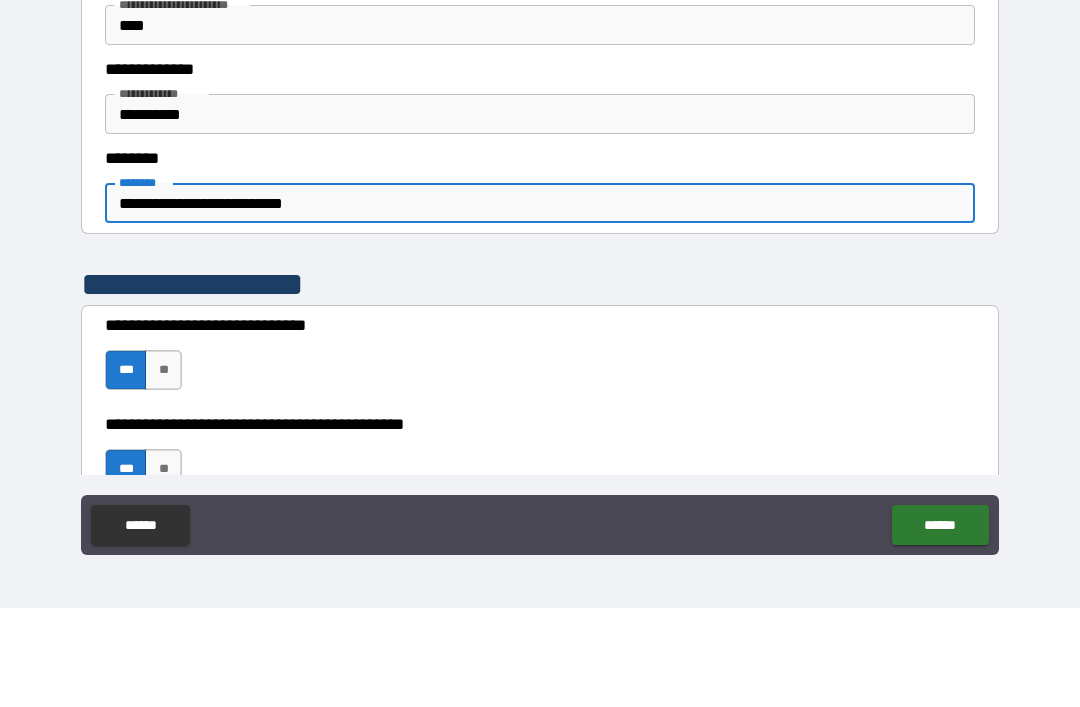 click on "**********" at bounding box center [540, 302] 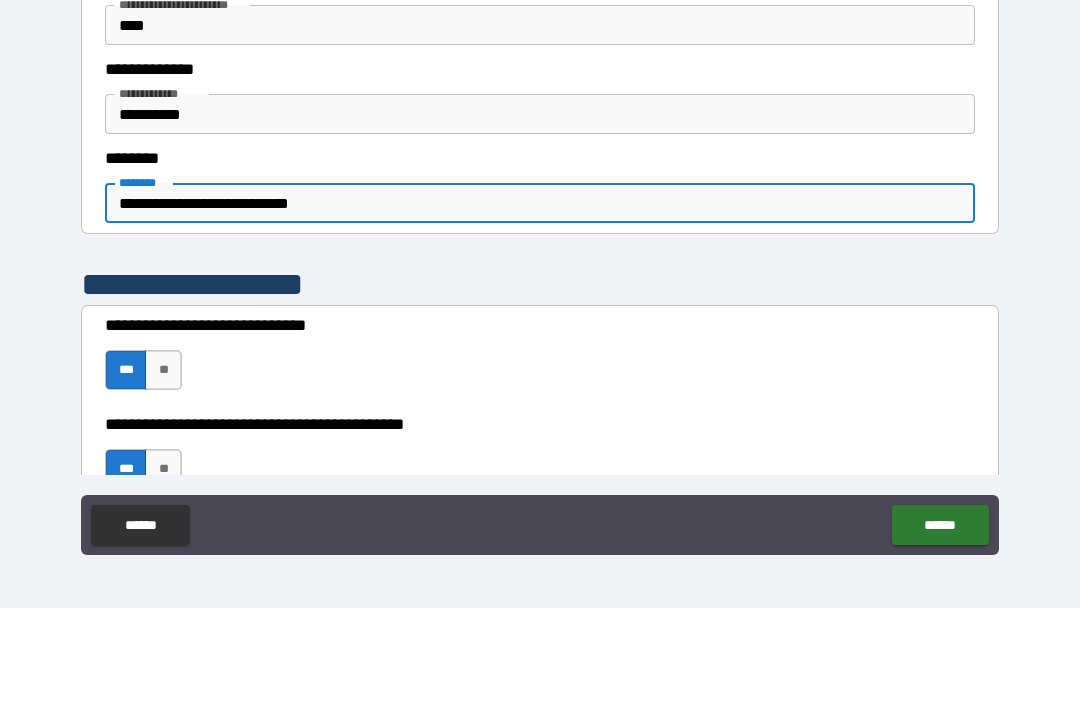 click on "**********" at bounding box center [540, 302] 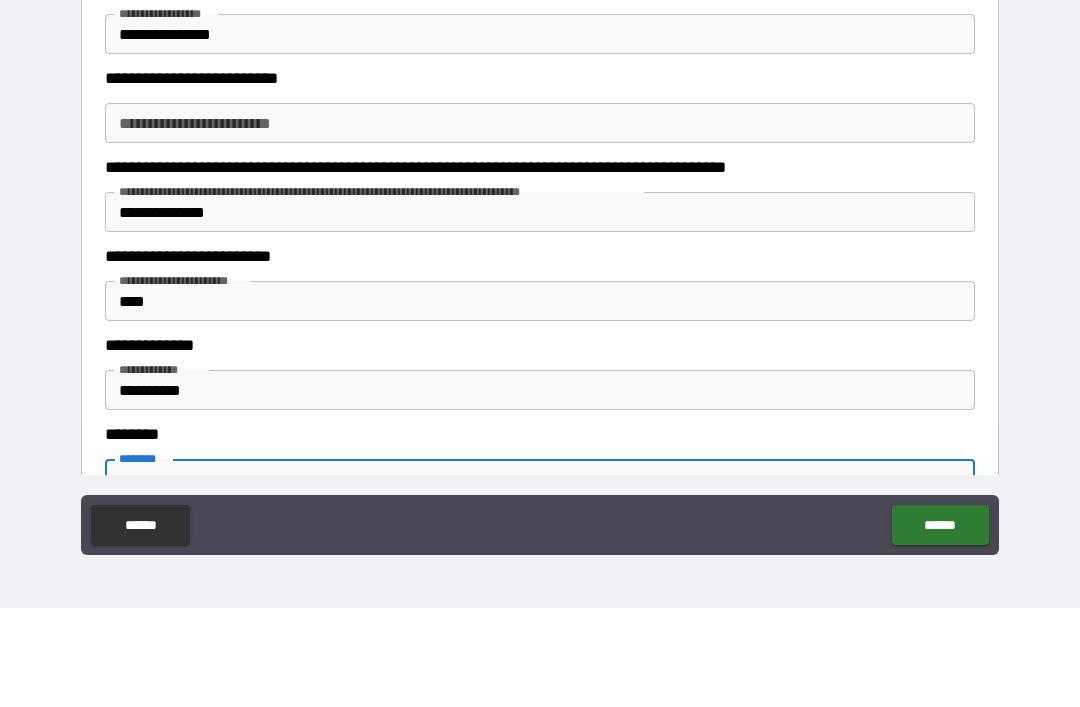 scroll, scrollTop: 2158, scrollLeft: 0, axis: vertical 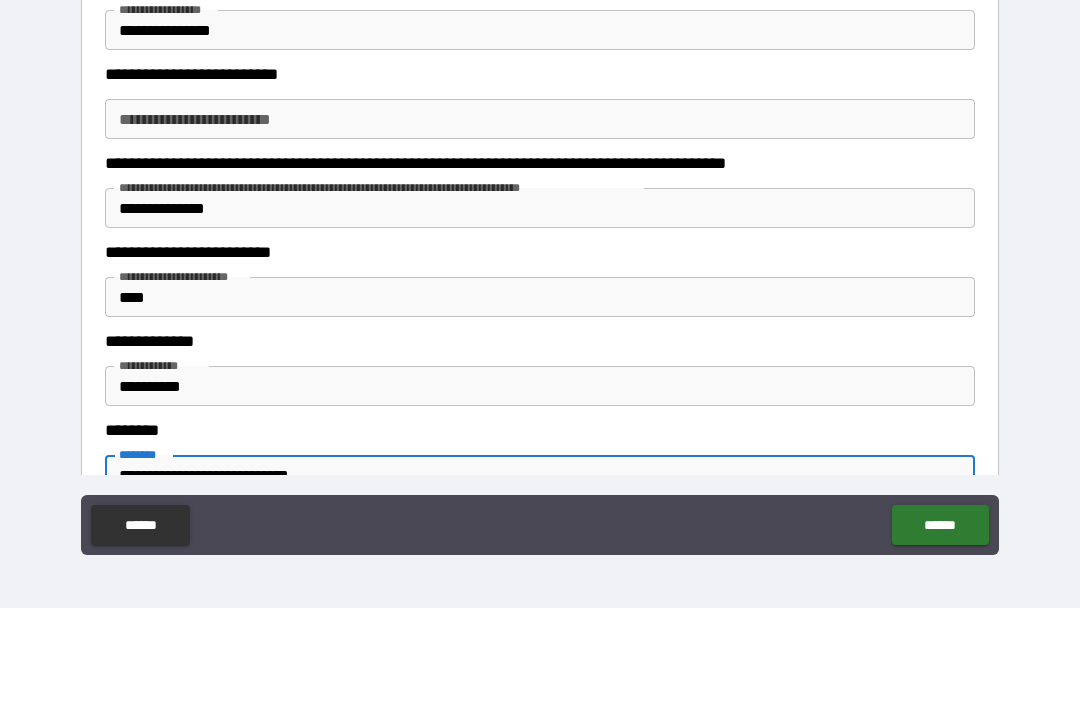 click on "**********" at bounding box center (540, 218) 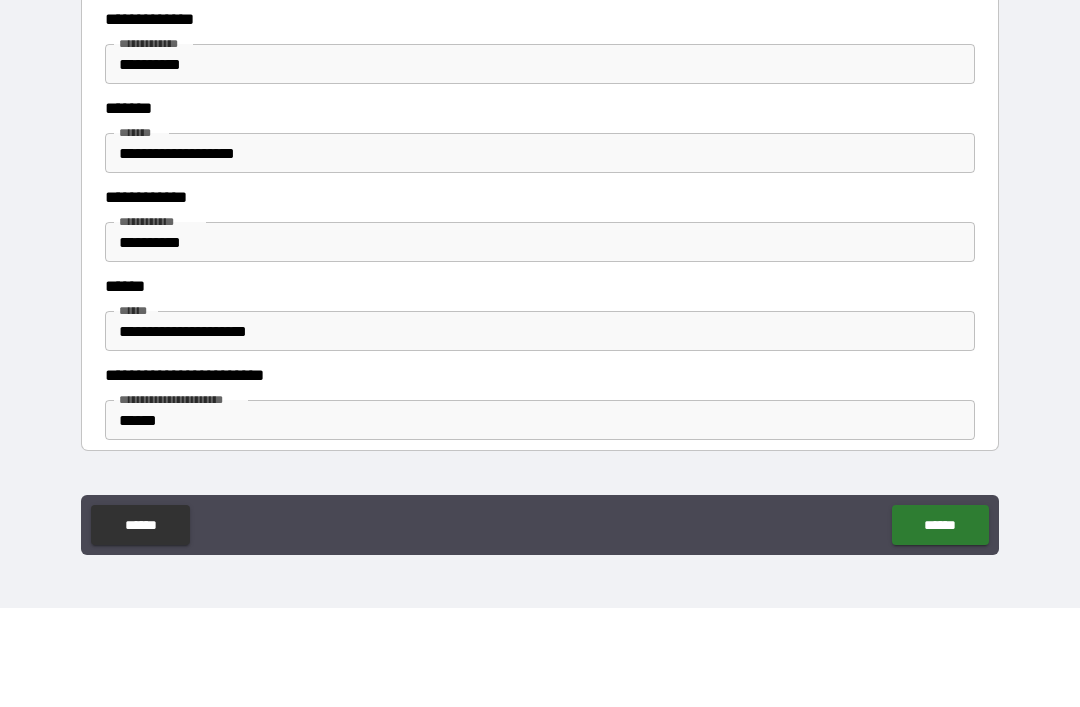 scroll, scrollTop: 1032, scrollLeft: 0, axis: vertical 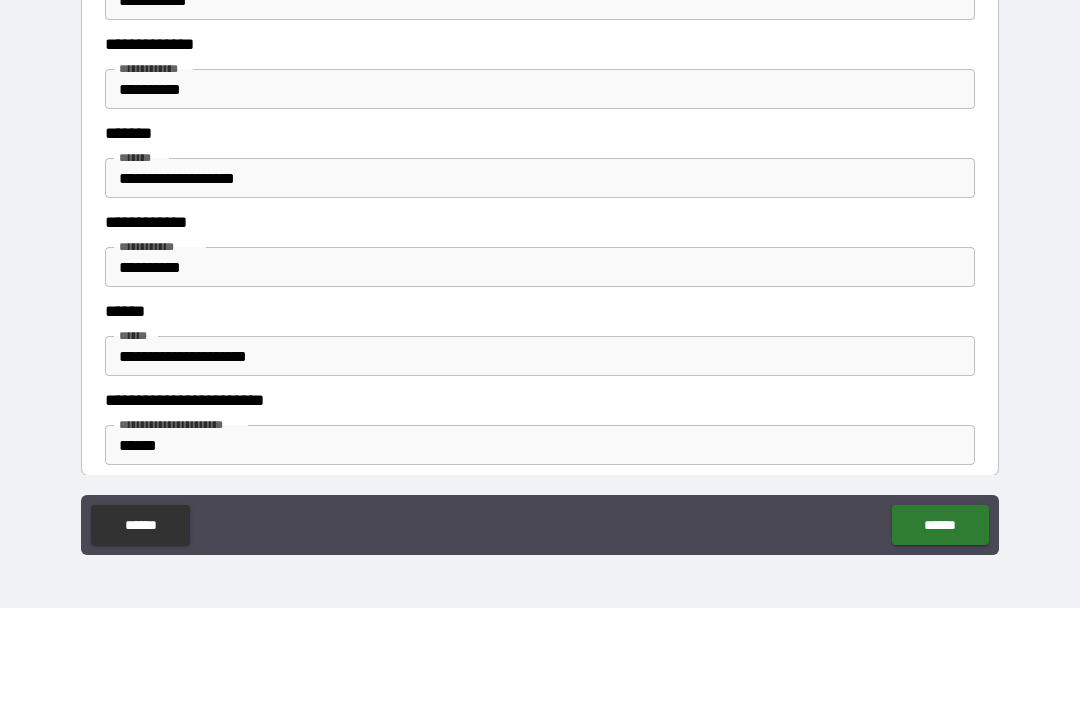 click on "**********" at bounding box center [540, 277] 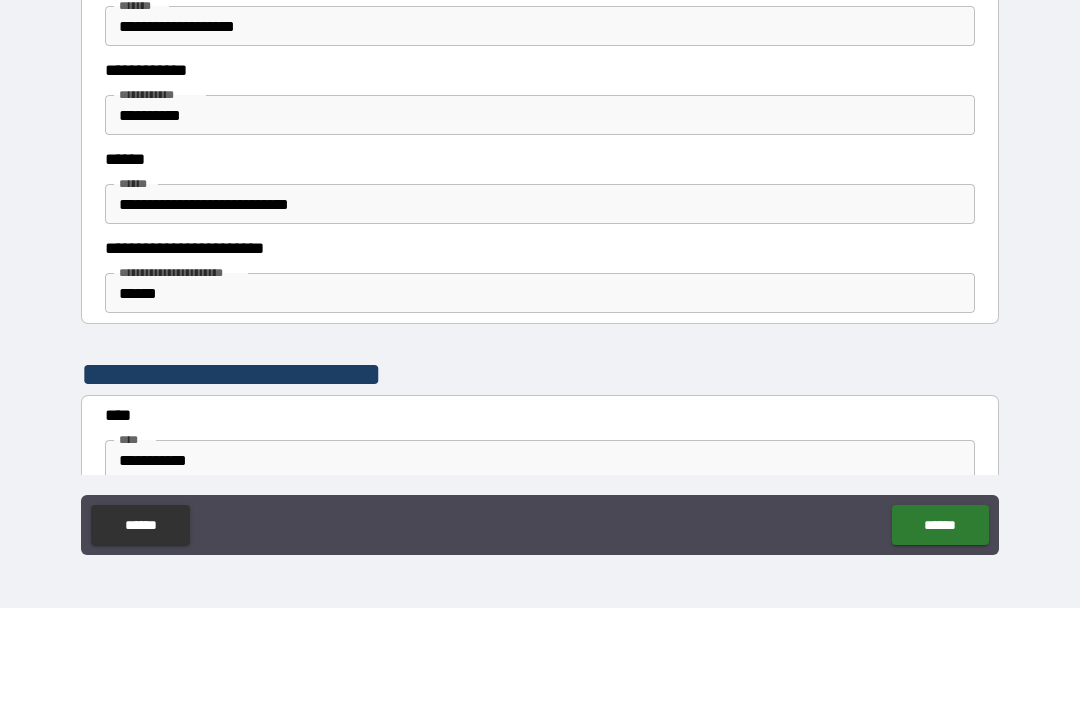 scroll, scrollTop: 536, scrollLeft: 0, axis: vertical 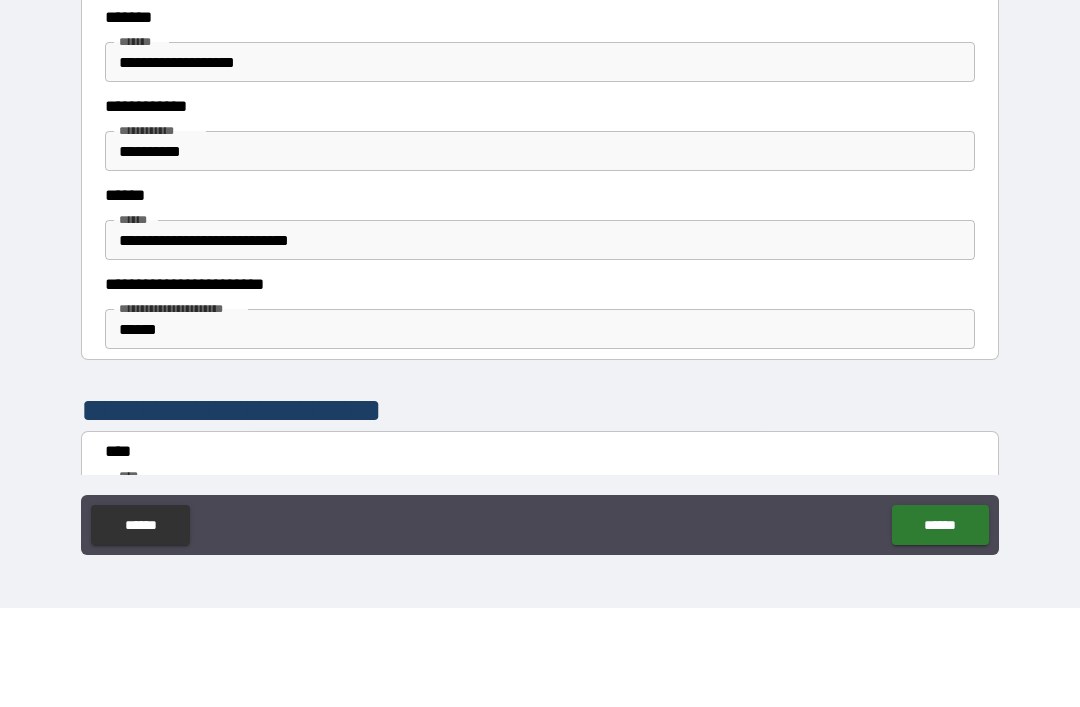 click on "**********" at bounding box center (540, 161) 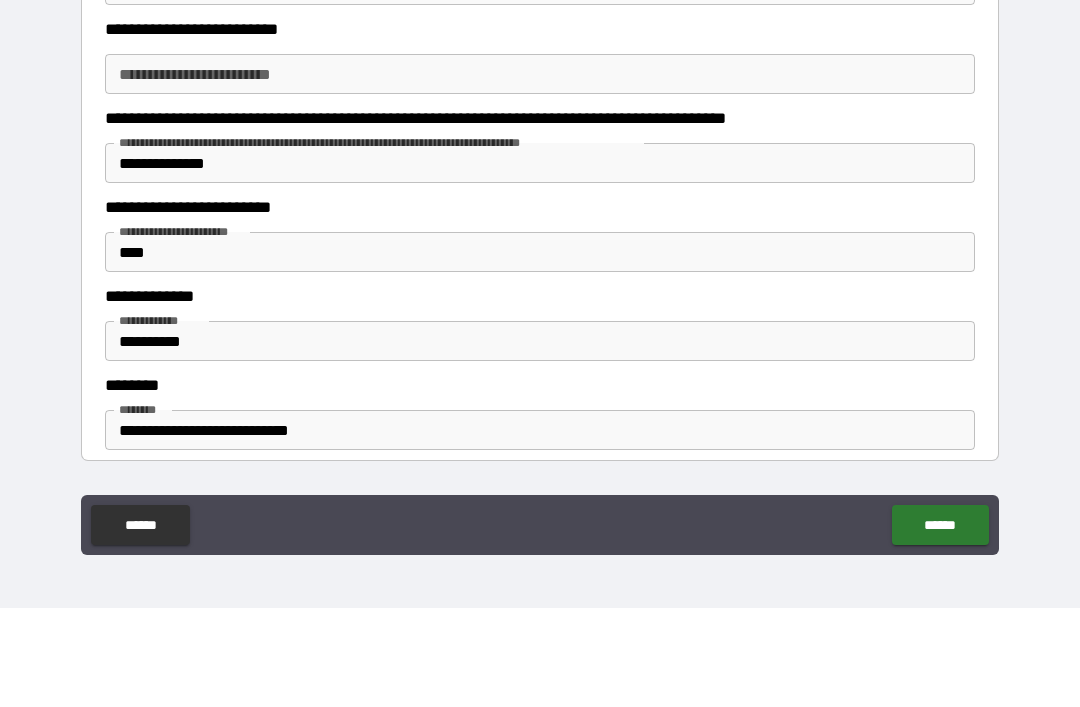 scroll, scrollTop: 2202, scrollLeft: 0, axis: vertical 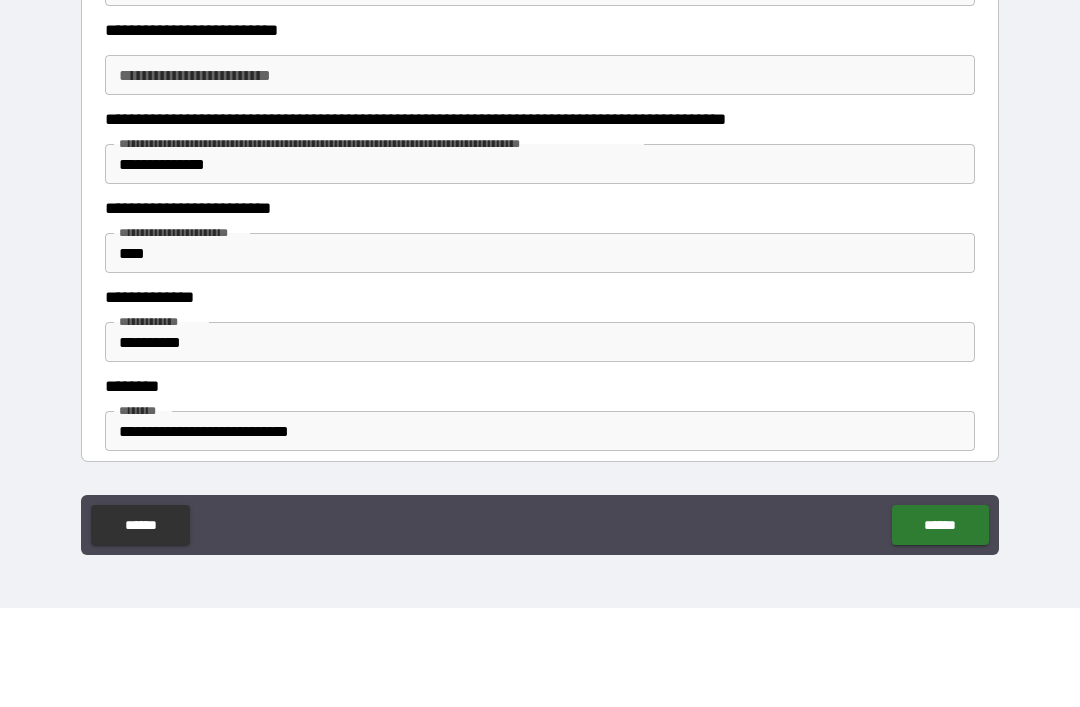 click on "**********" at bounding box center (540, 174) 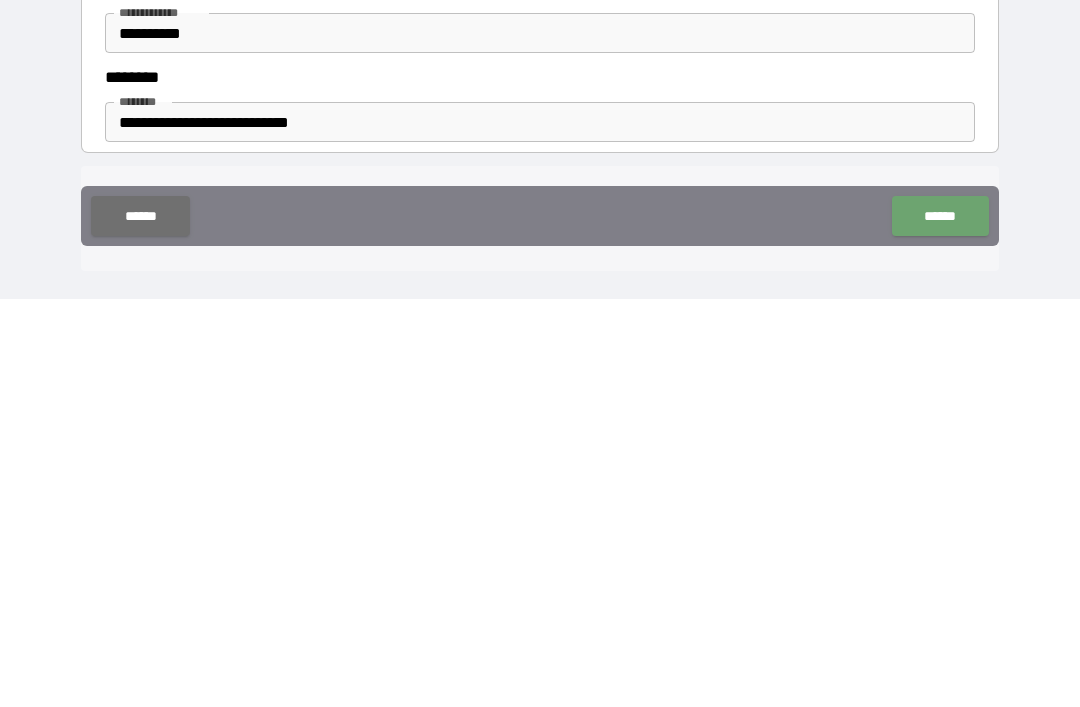 click on "******" at bounding box center (940, 624) 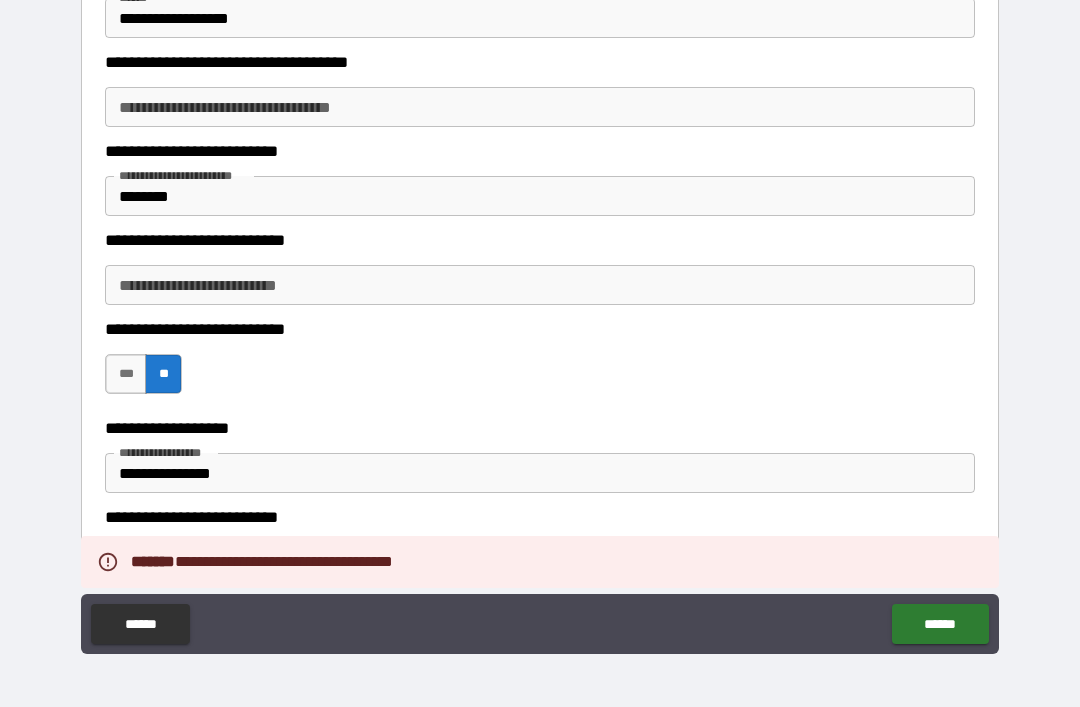 scroll, scrollTop: 1813, scrollLeft: 0, axis: vertical 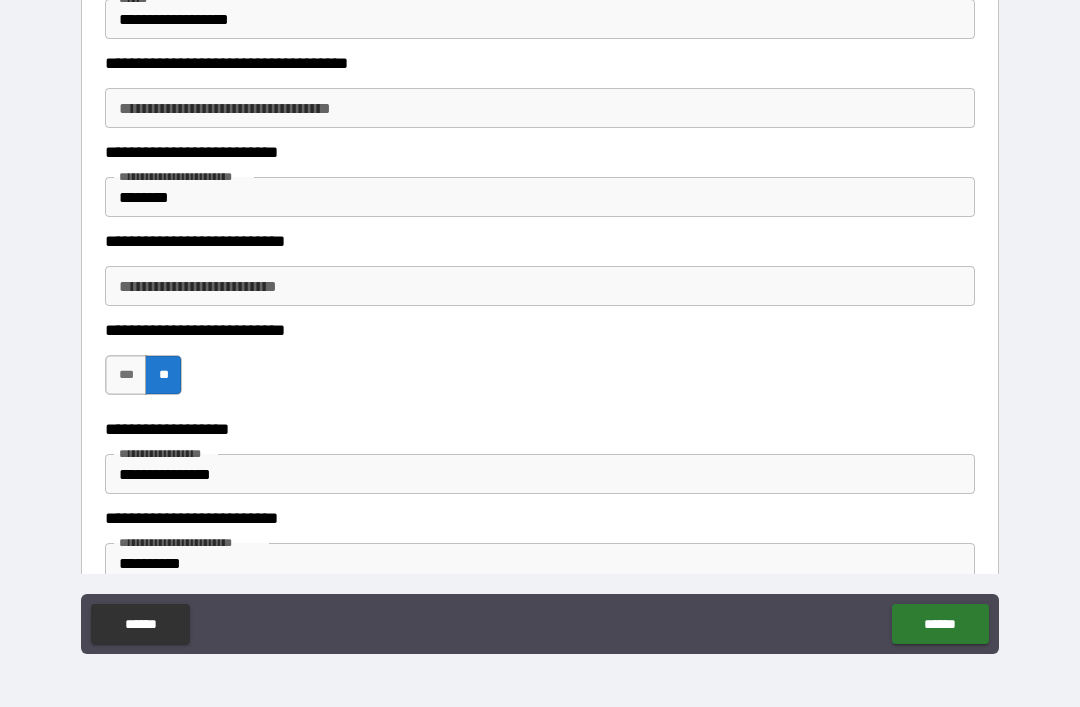 click on "**********" at bounding box center (540, 286) 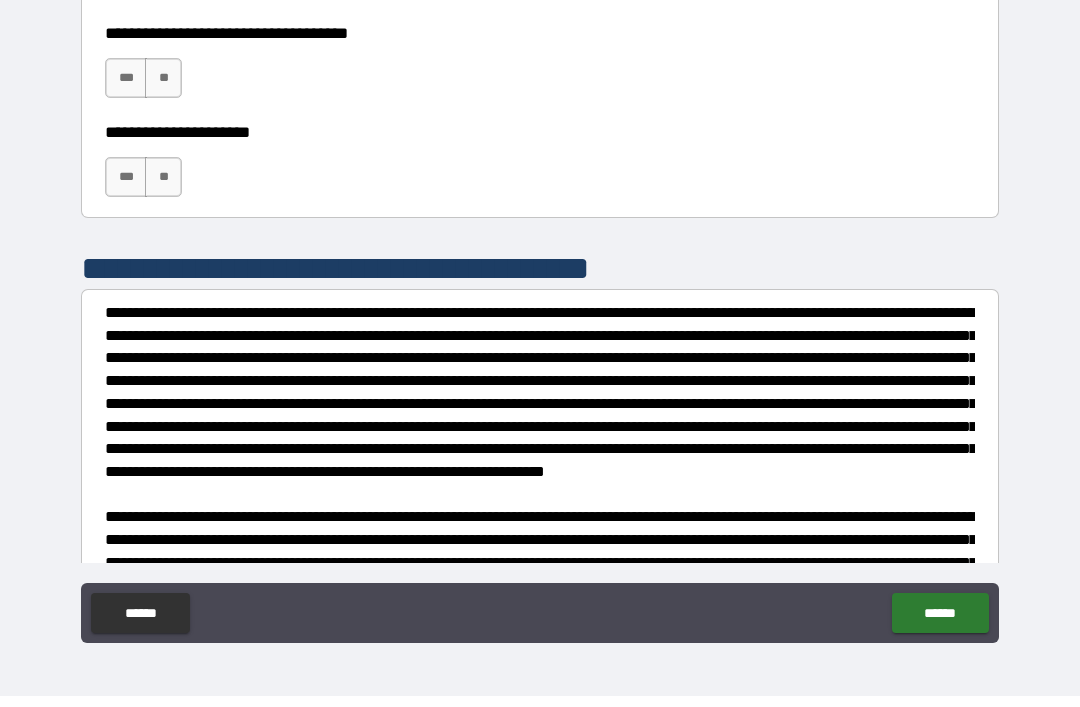 scroll, scrollTop: 5552, scrollLeft: 0, axis: vertical 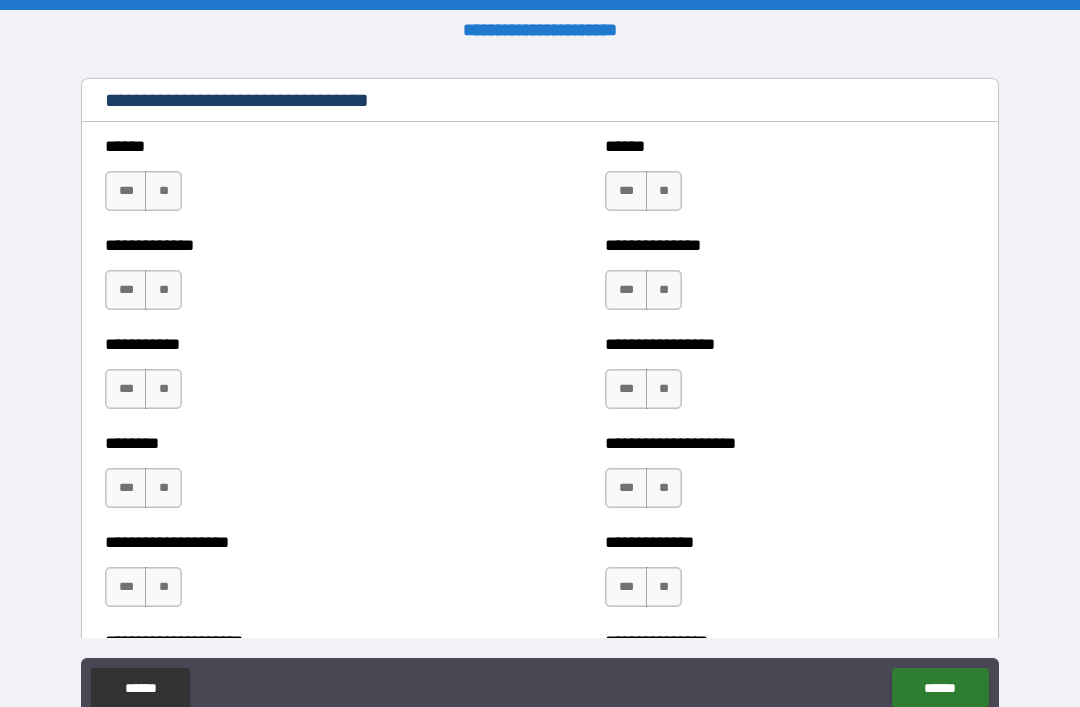 click on "**" at bounding box center [163, 191] 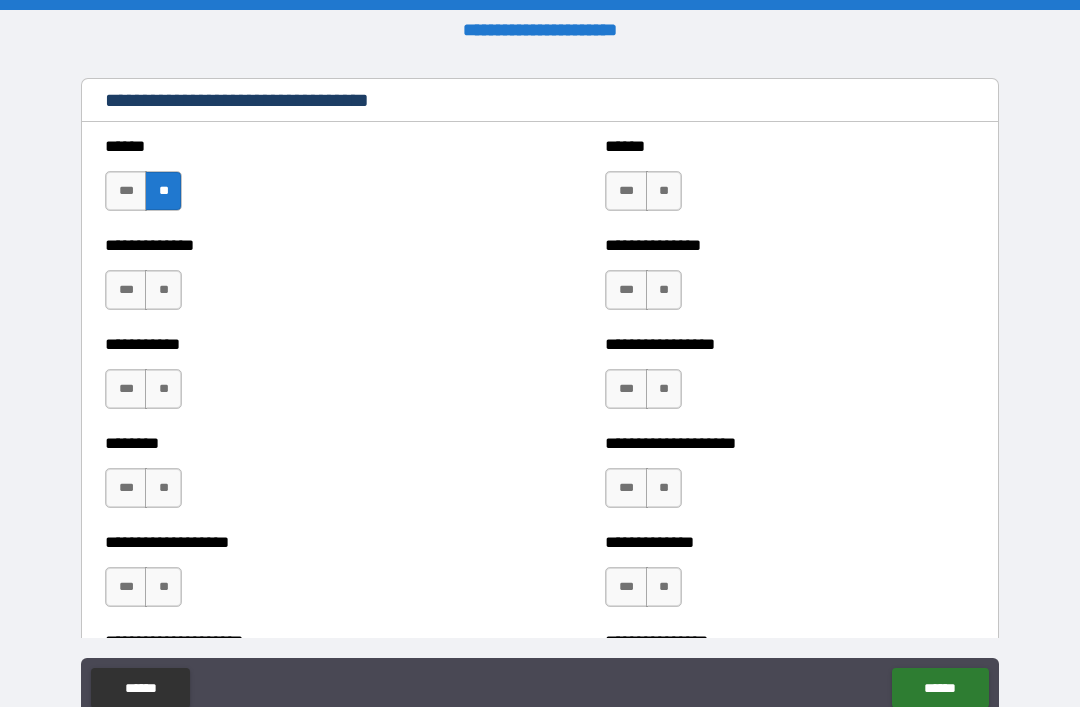 click on "**" at bounding box center (163, 290) 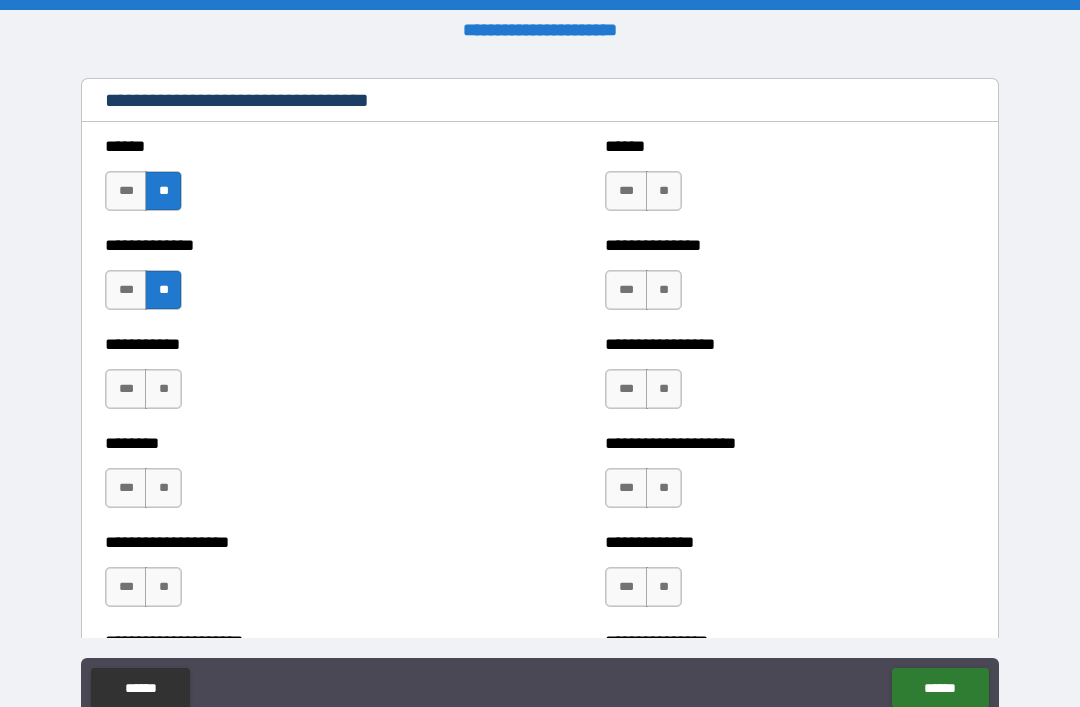 click on "**" at bounding box center (163, 389) 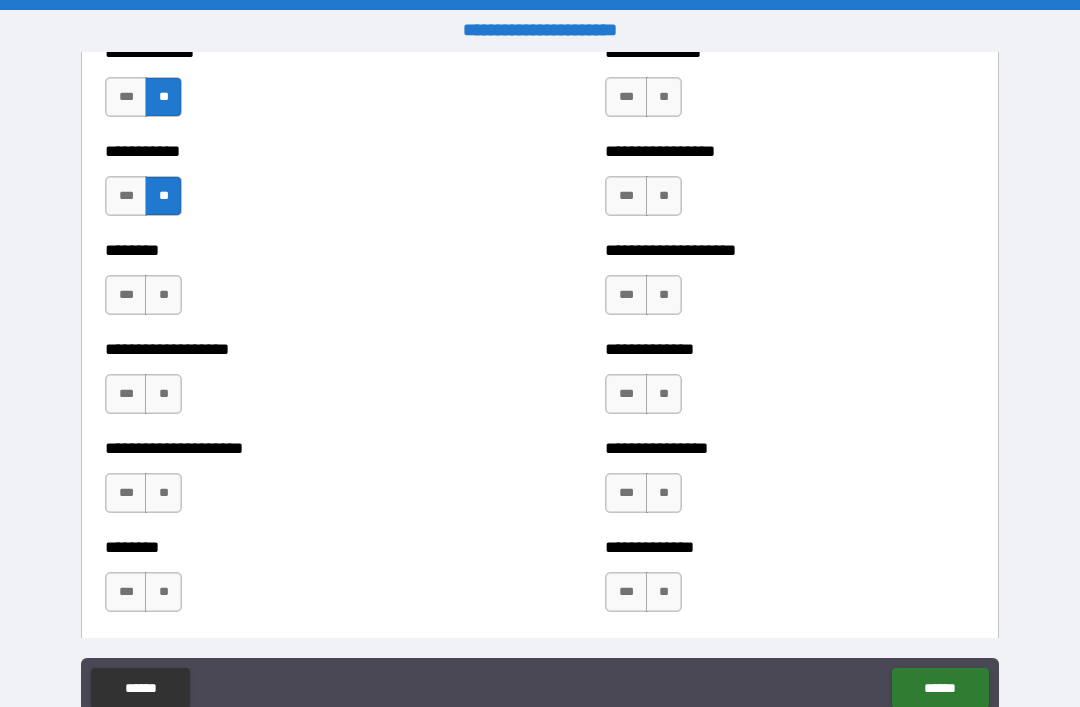scroll, scrollTop: 4215, scrollLeft: 0, axis: vertical 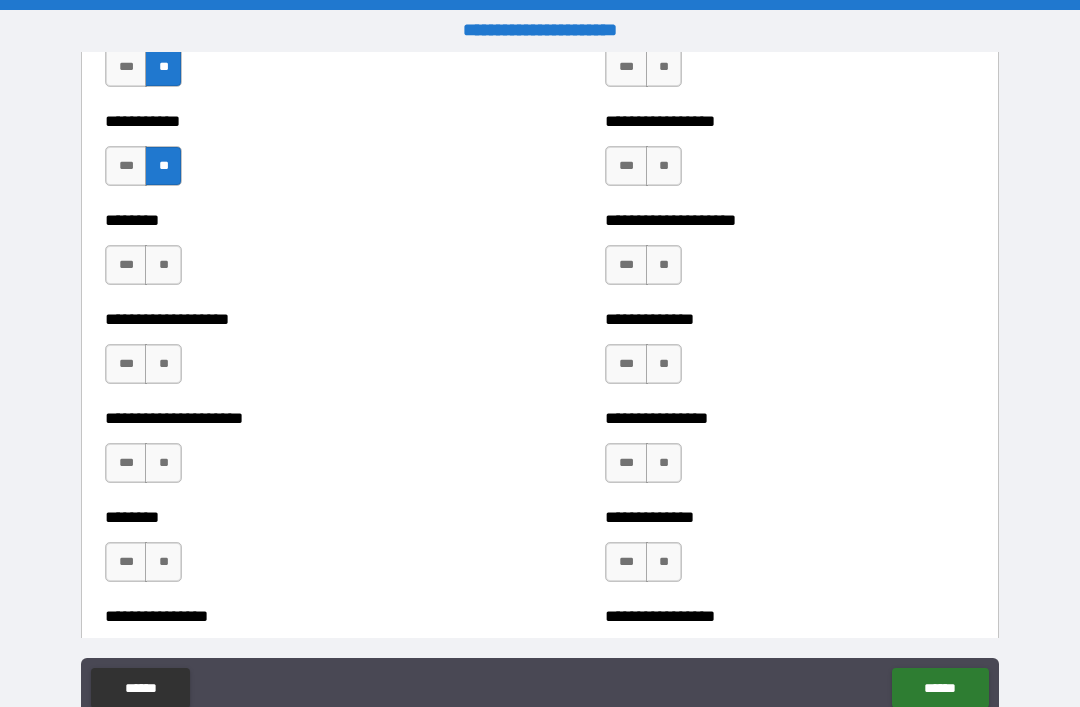 click on "**" at bounding box center (163, 265) 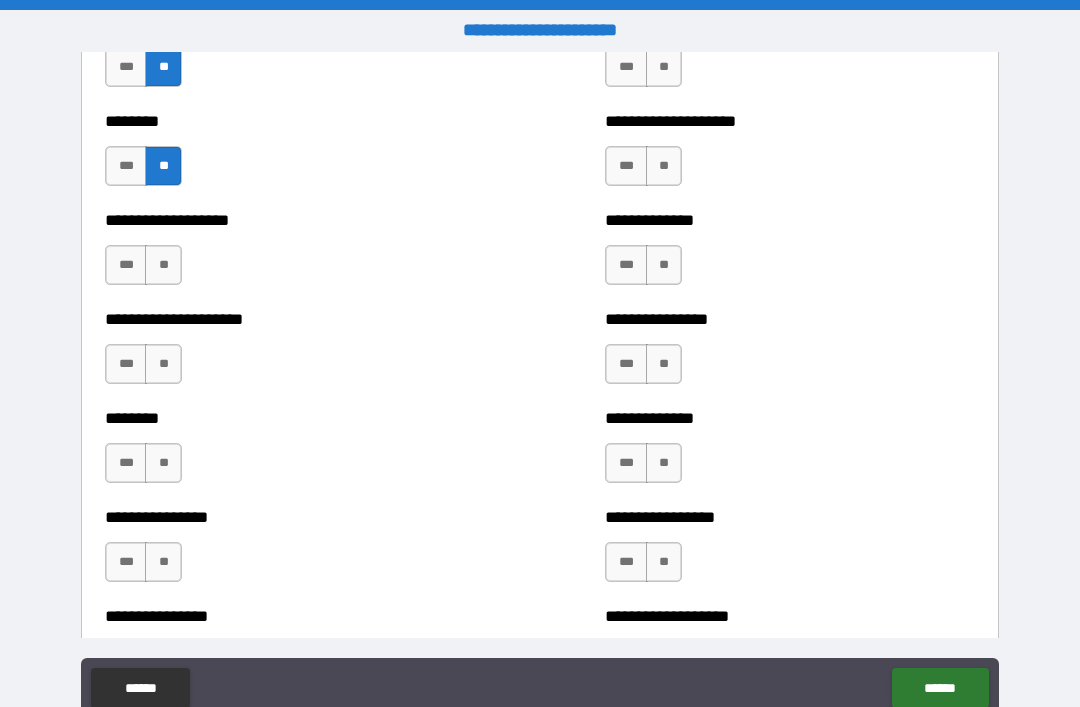 scroll, scrollTop: 4317, scrollLeft: 0, axis: vertical 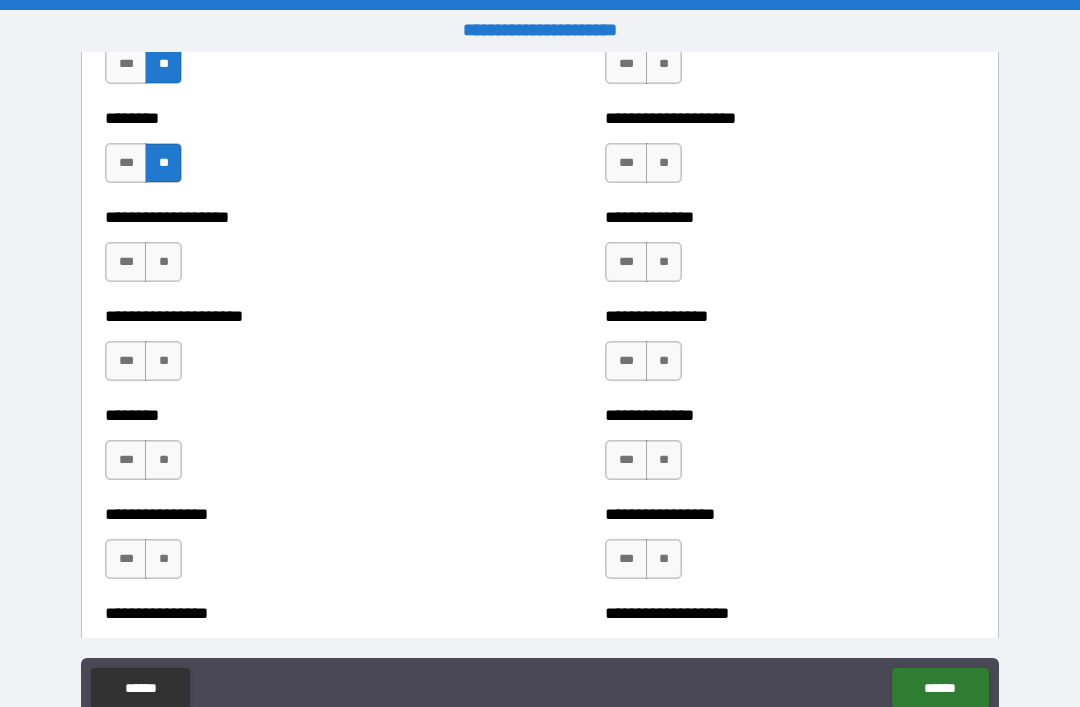 click on "**" at bounding box center (163, 262) 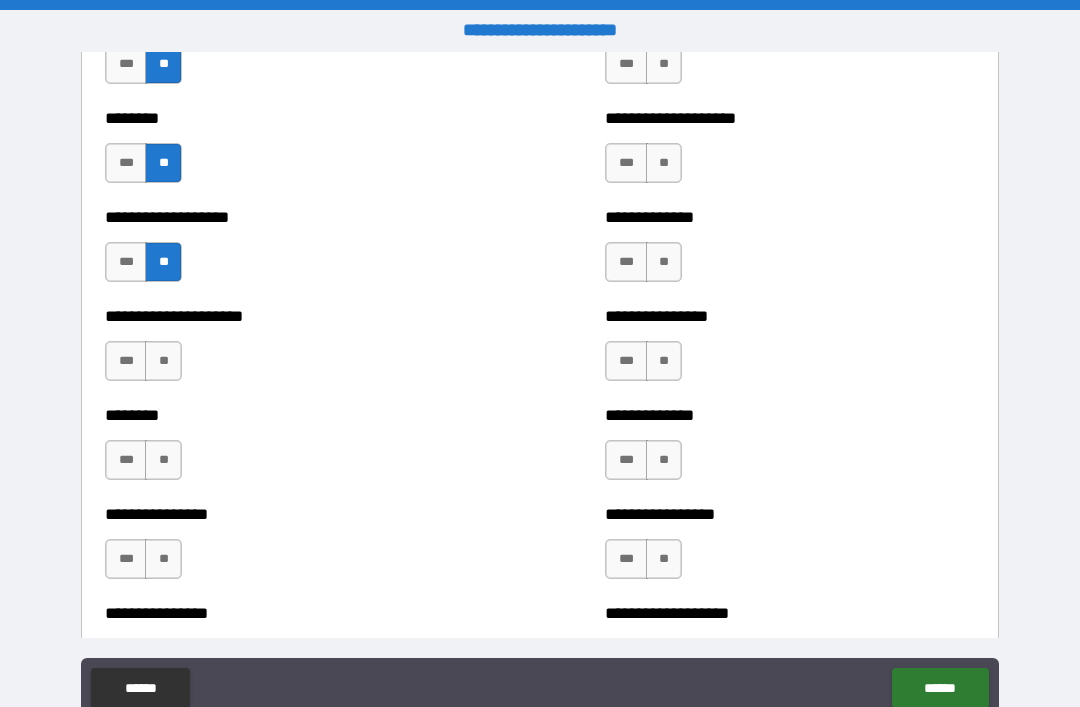 click on "**" at bounding box center [163, 361] 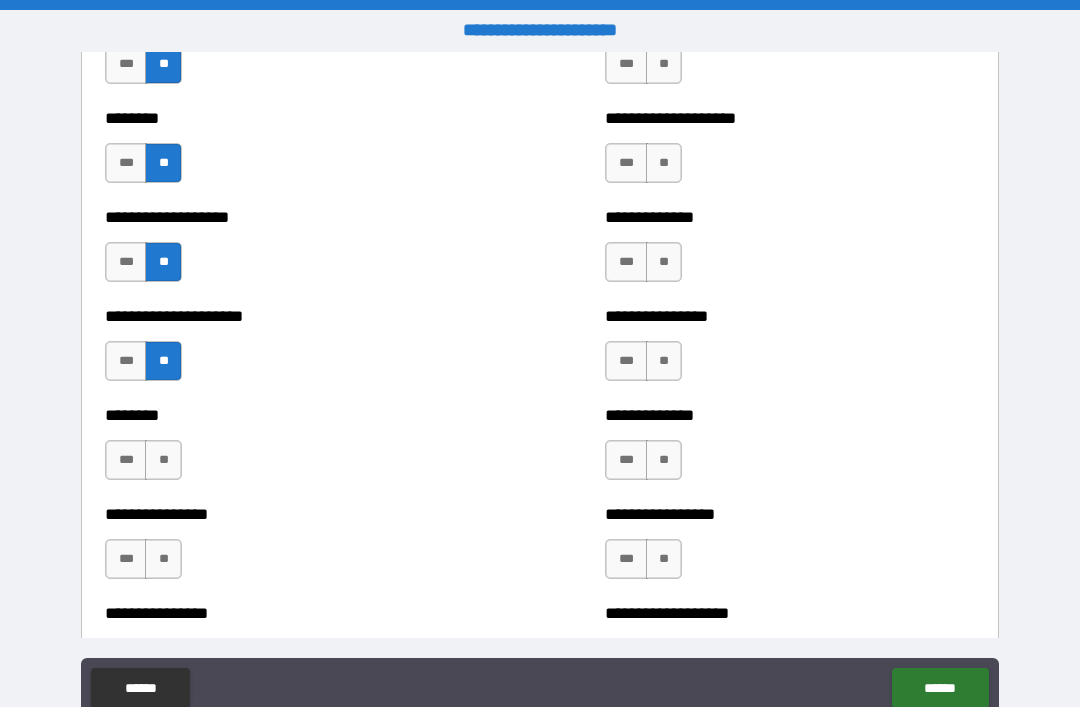 click on "**" at bounding box center [163, 460] 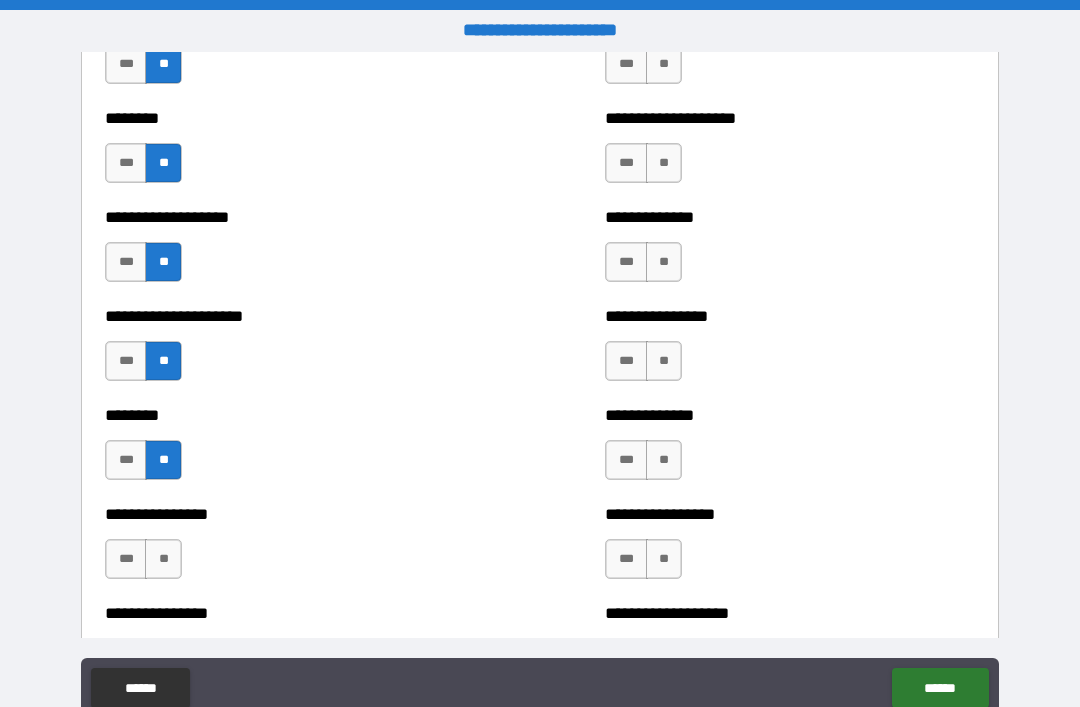 click on "**" at bounding box center [163, 559] 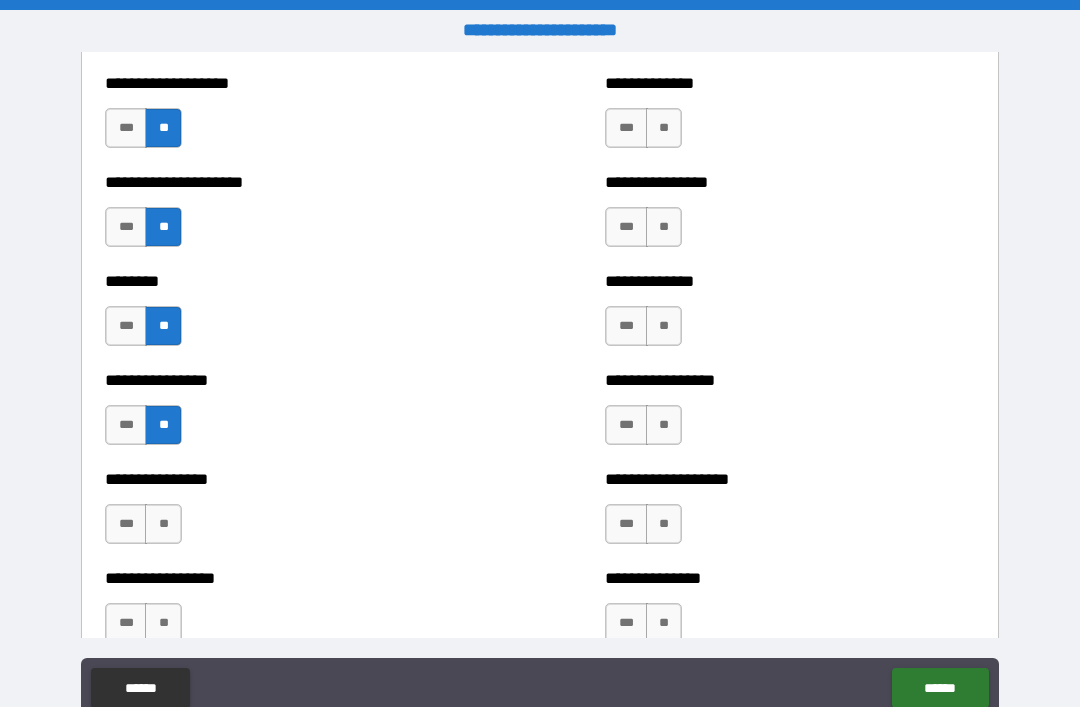 click on "**" at bounding box center [163, 524] 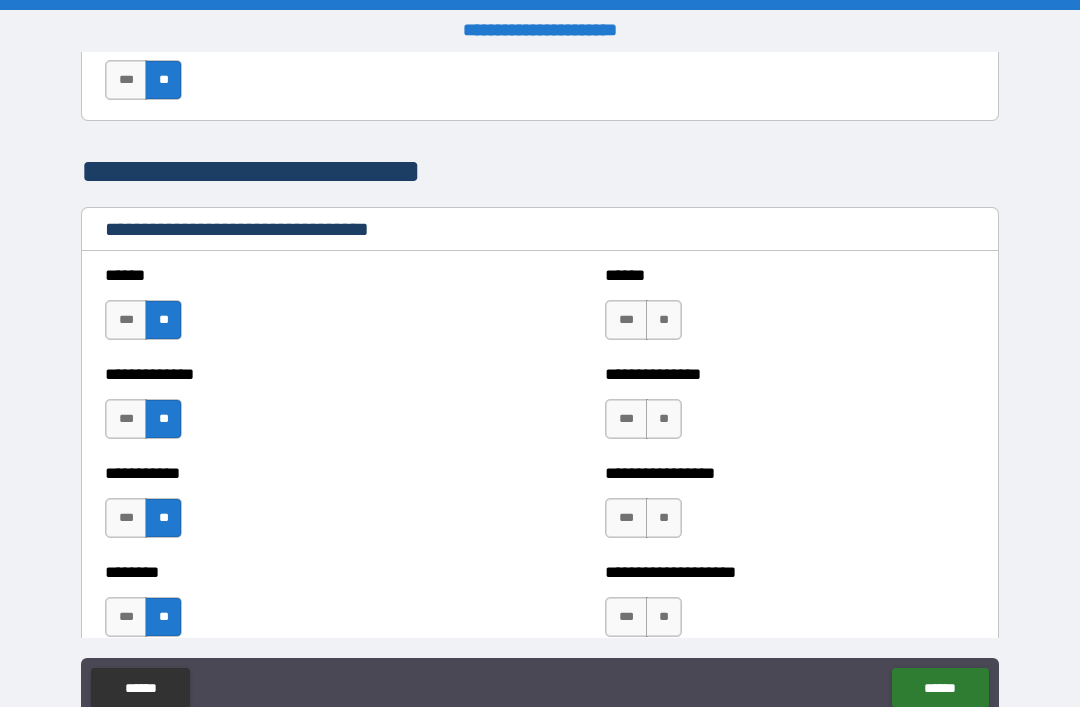 scroll, scrollTop: 3865, scrollLeft: 0, axis: vertical 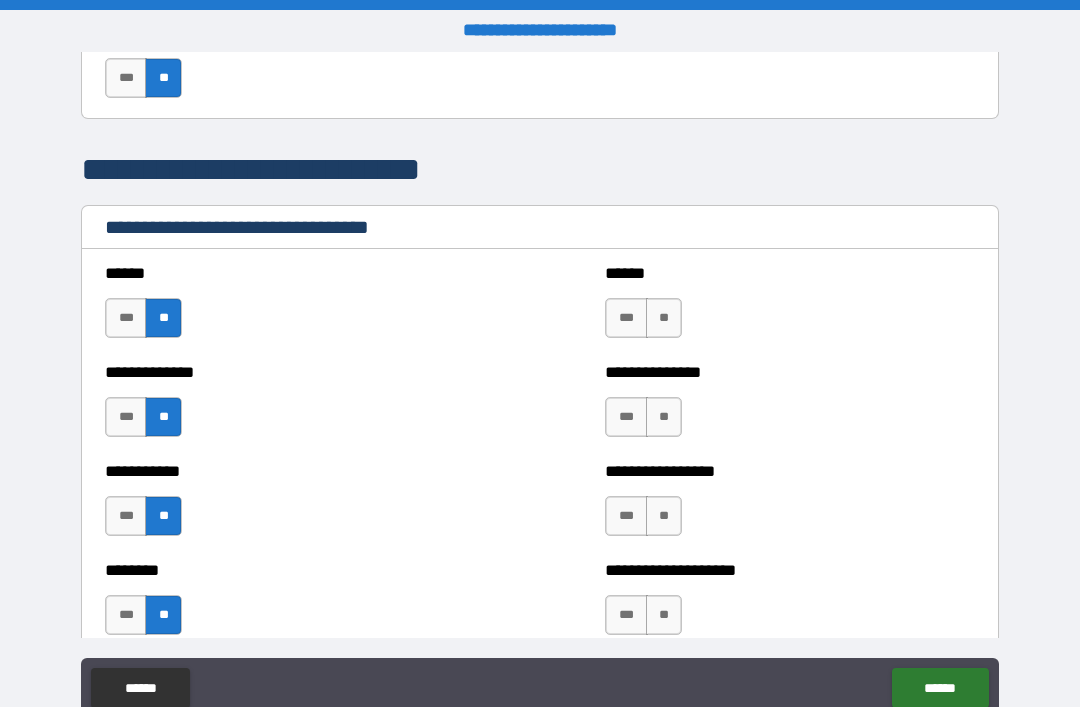 click on "**" at bounding box center [664, 318] 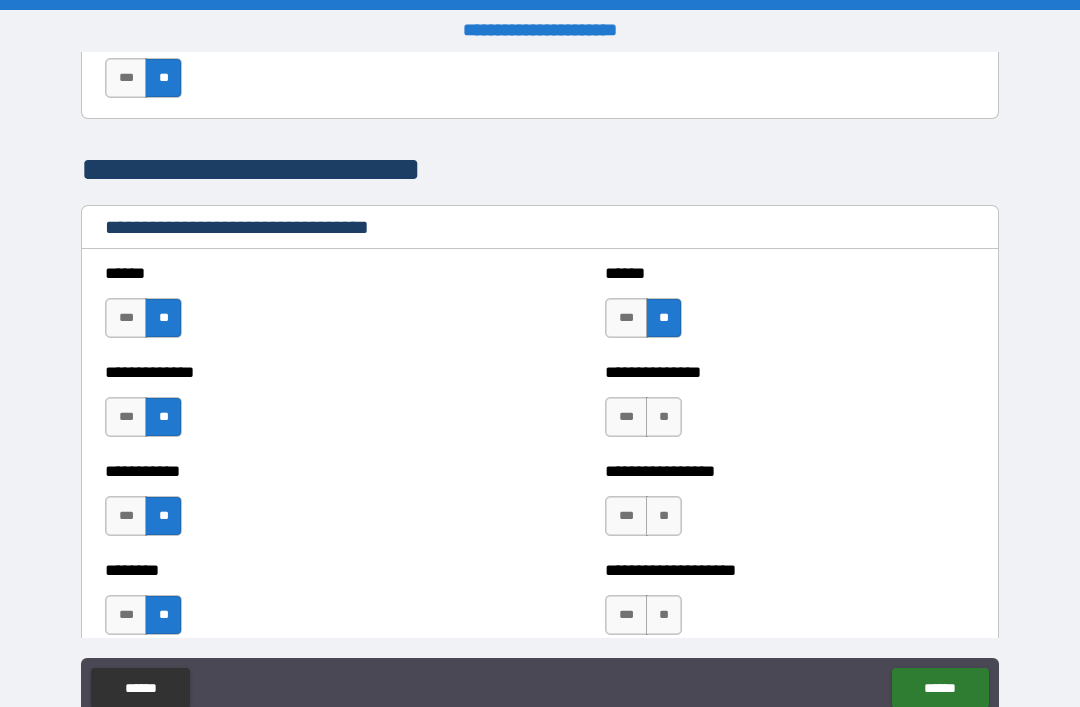 click on "**" at bounding box center [664, 417] 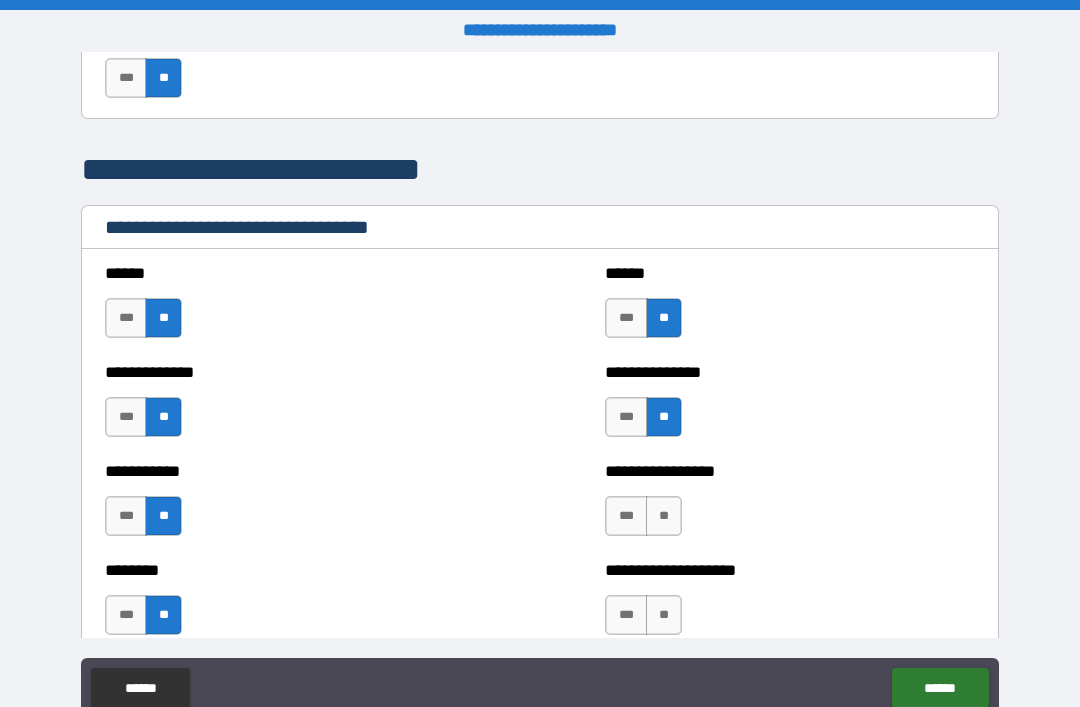 click on "**" at bounding box center (664, 516) 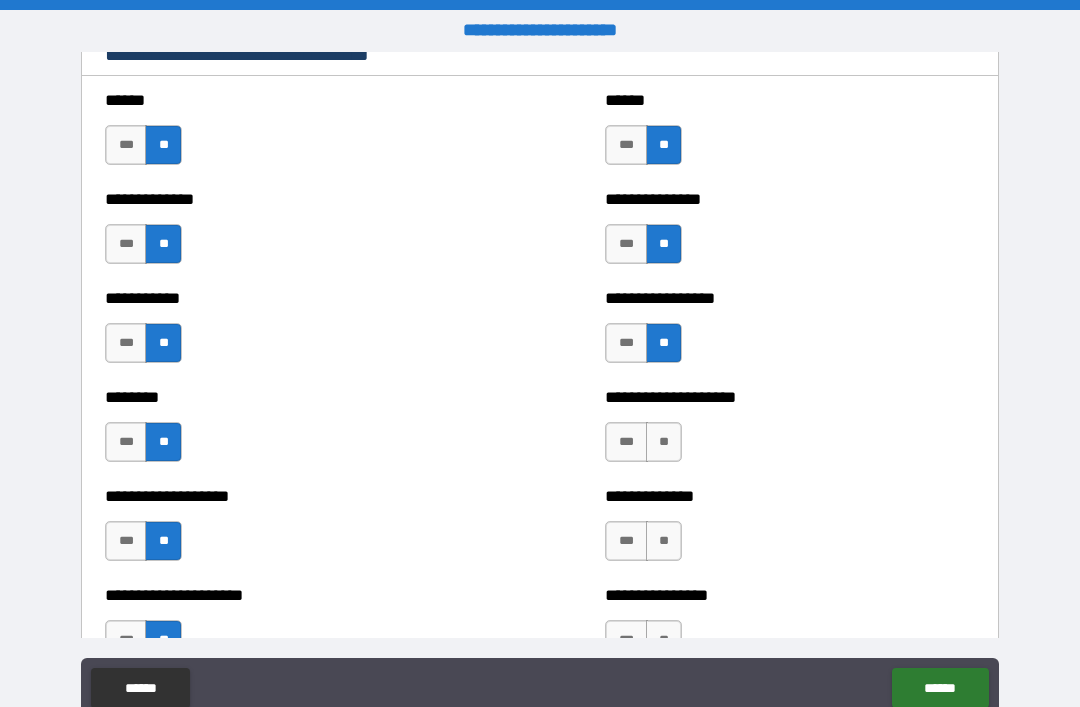 scroll, scrollTop: 4105, scrollLeft: 0, axis: vertical 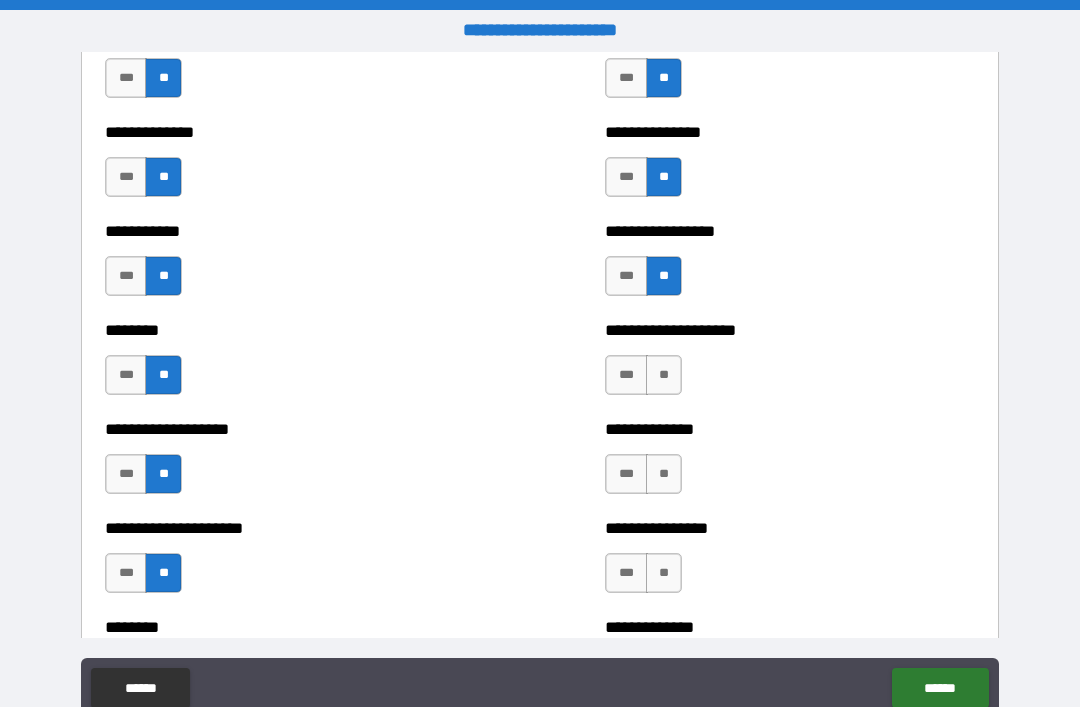 click on "**" at bounding box center [664, 375] 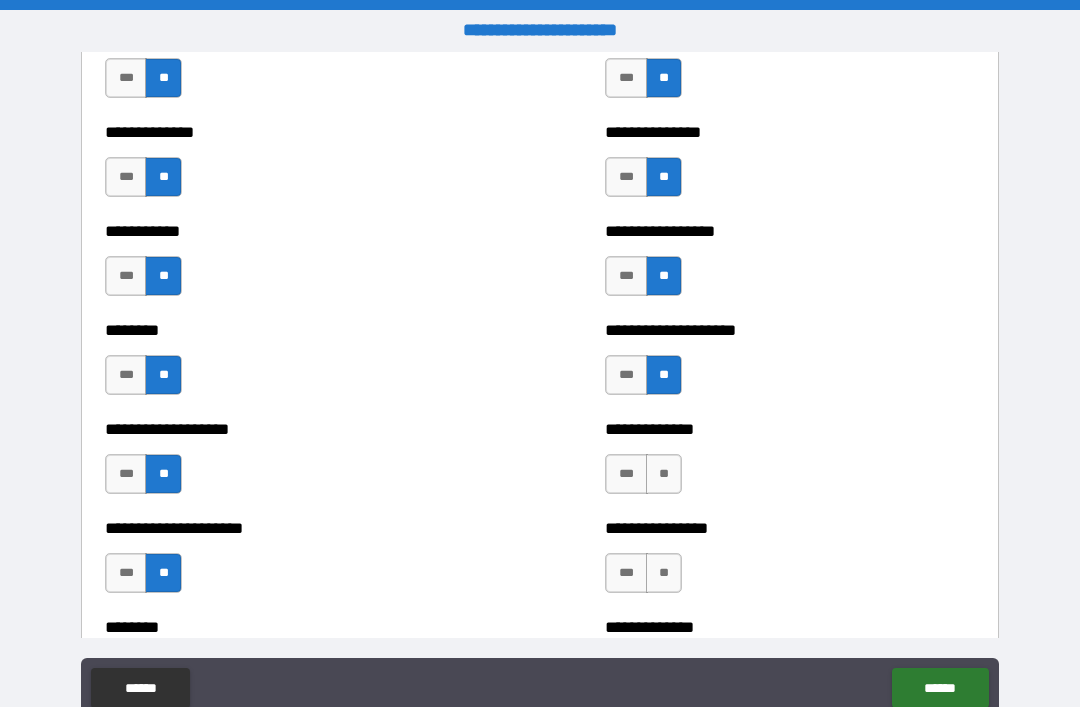 click on "**" at bounding box center (664, 474) 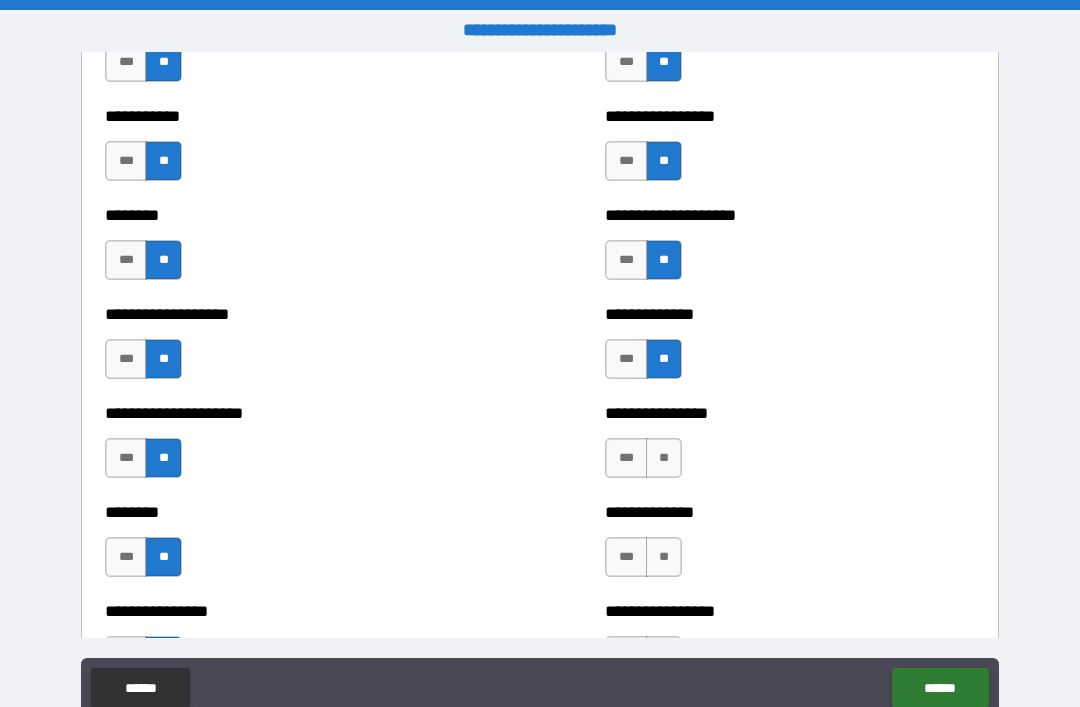 scroll, scrollTop: 4322, scrollLeft: 0, axis: vertical 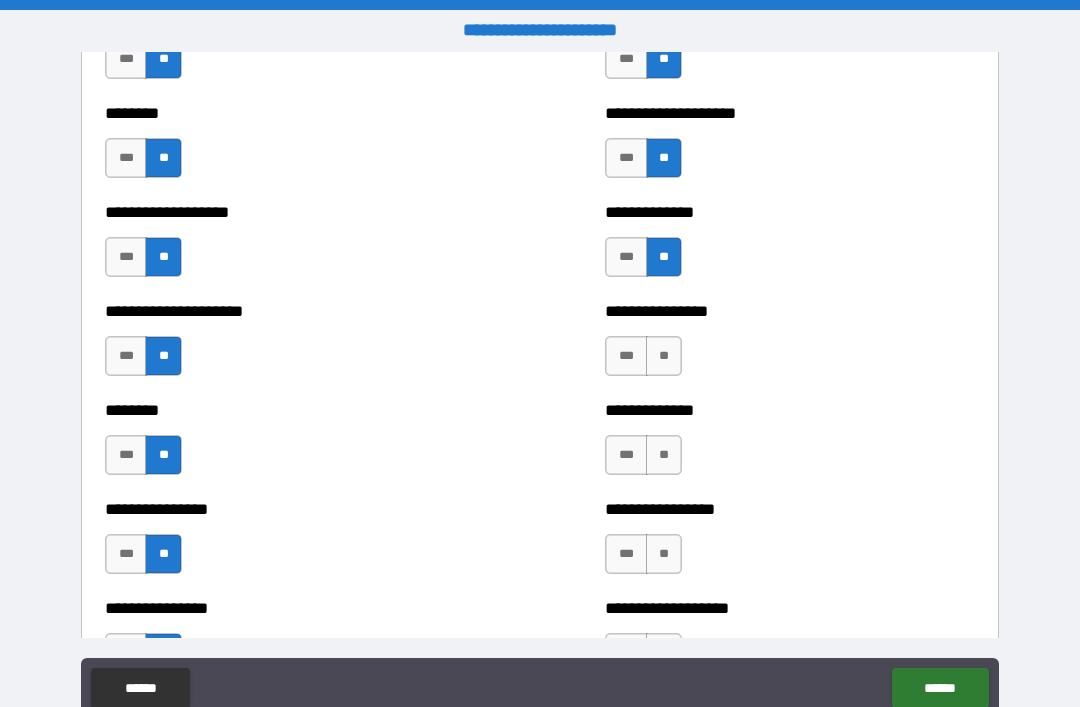 click on "**" at bounding box center (664, 356) 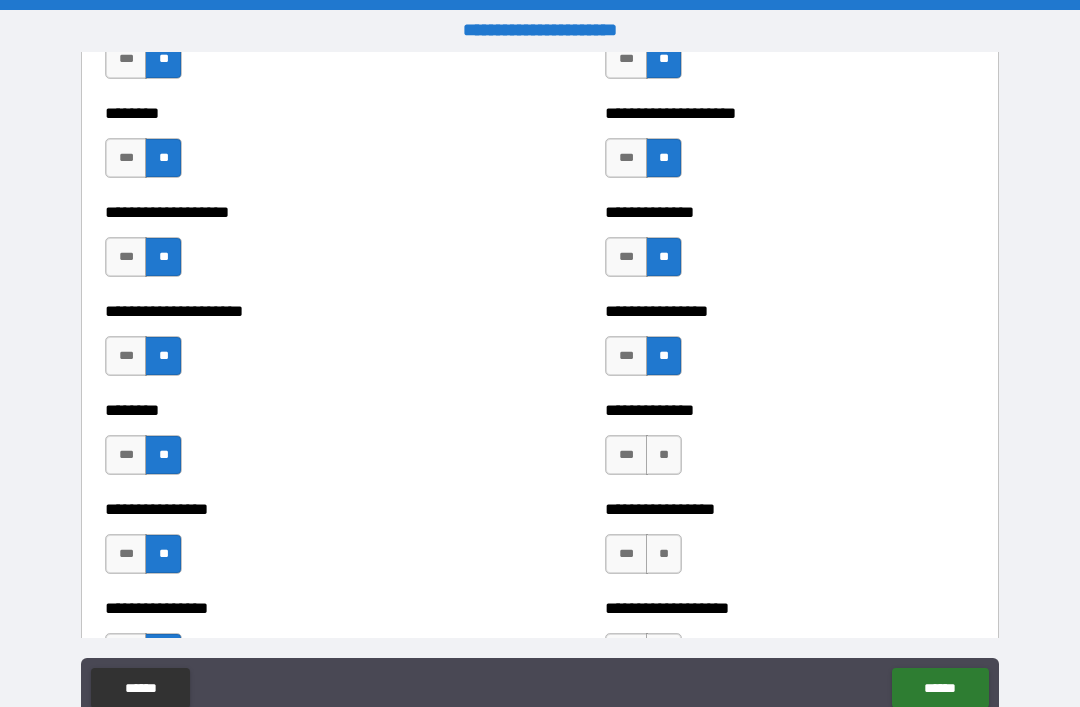 click on "**" at bounding box center (664, 455) 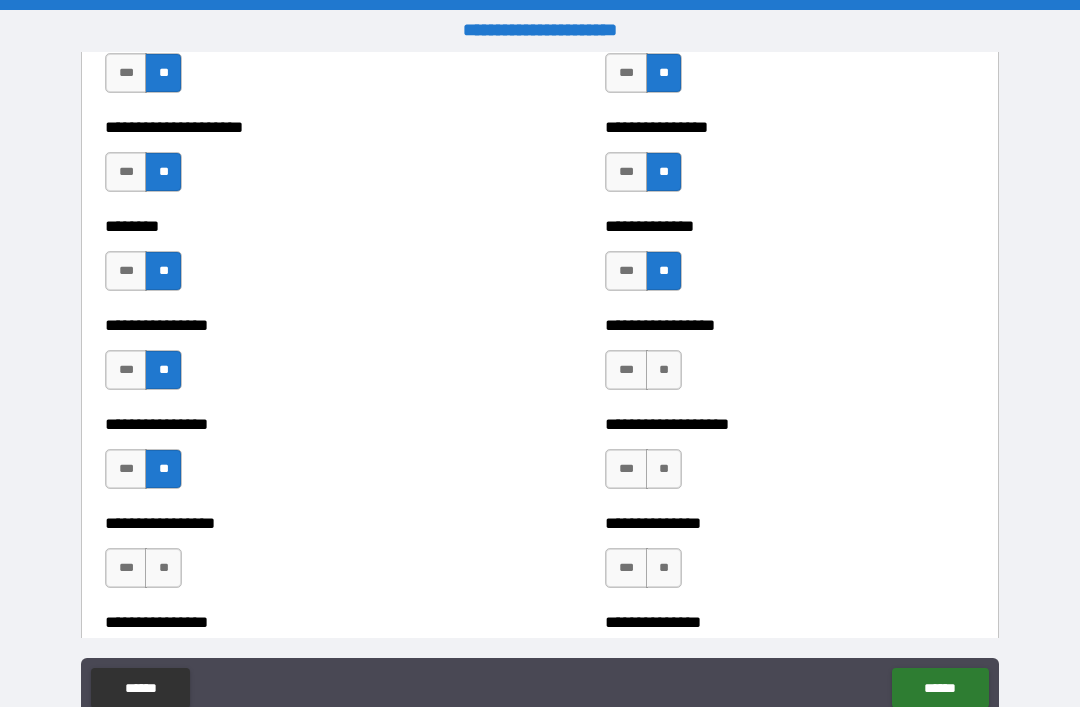 scroll, scrollTop: 4515, scrollLeft: 0, axis: vertical 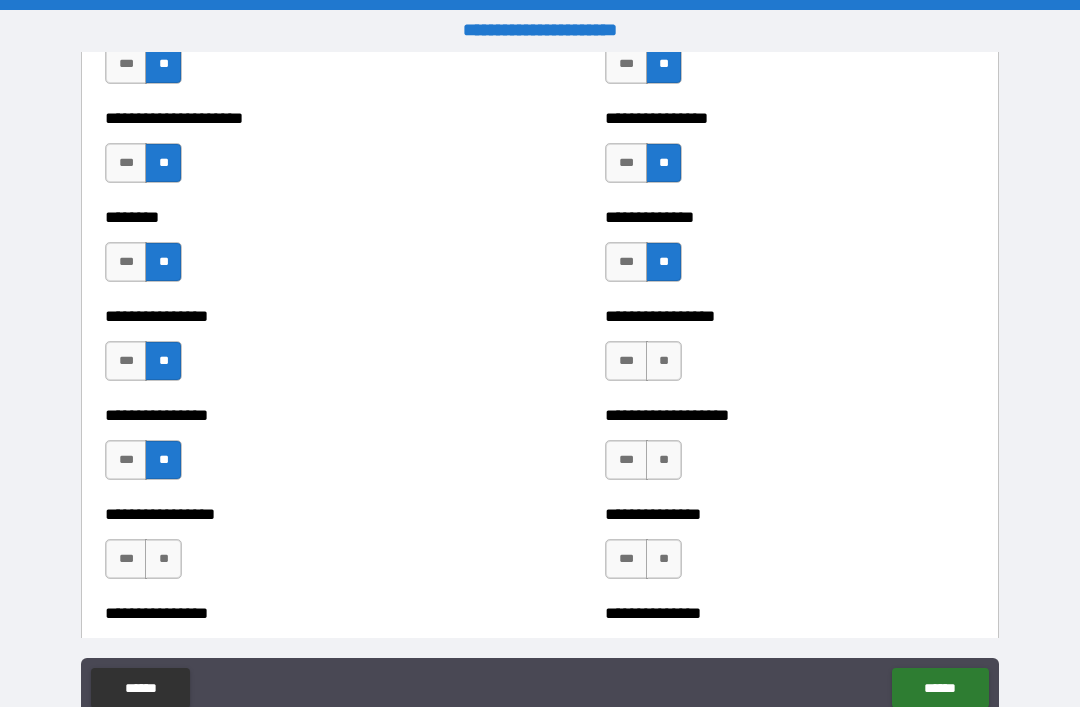 click on "**" at bounding box center [664, 361] 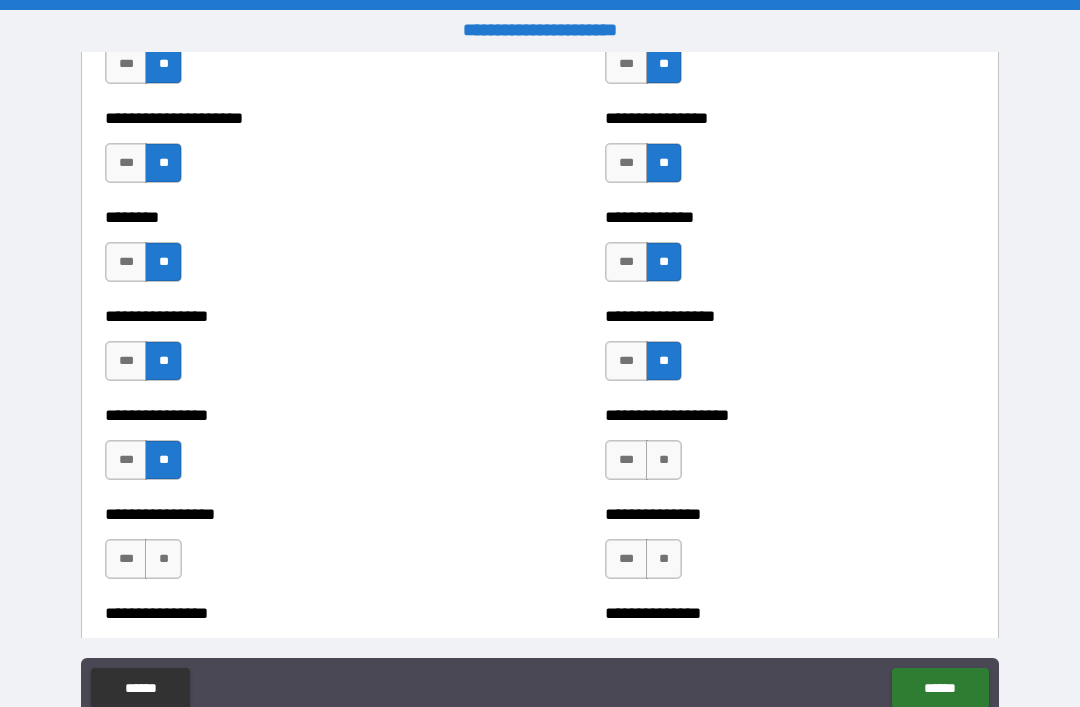 click on "**" at bounding box center (664, 460) 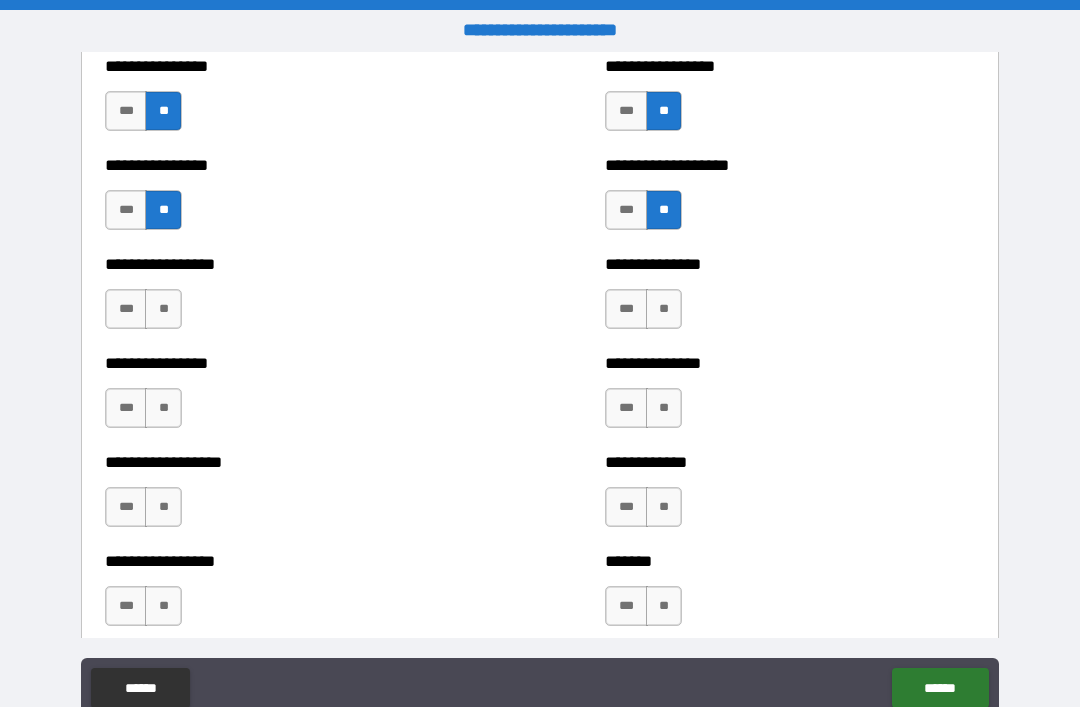 scroll, scrollTop: 4769, scrollLeft: 0, axis: vertical 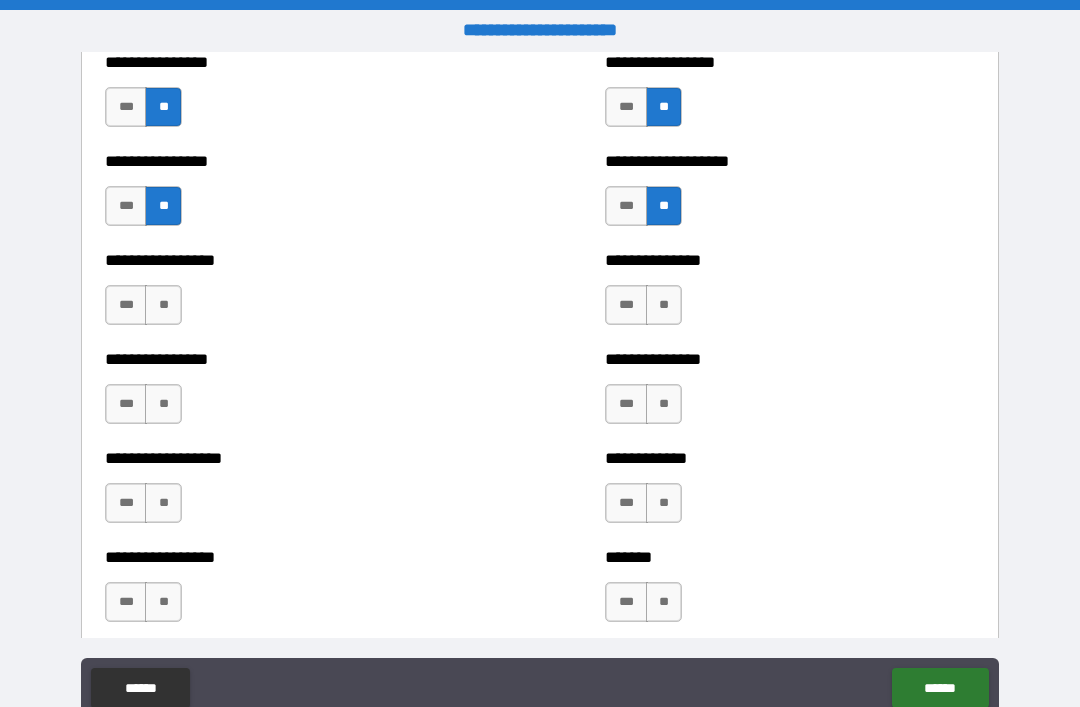 click on "**" at bounding box center (664, 305) 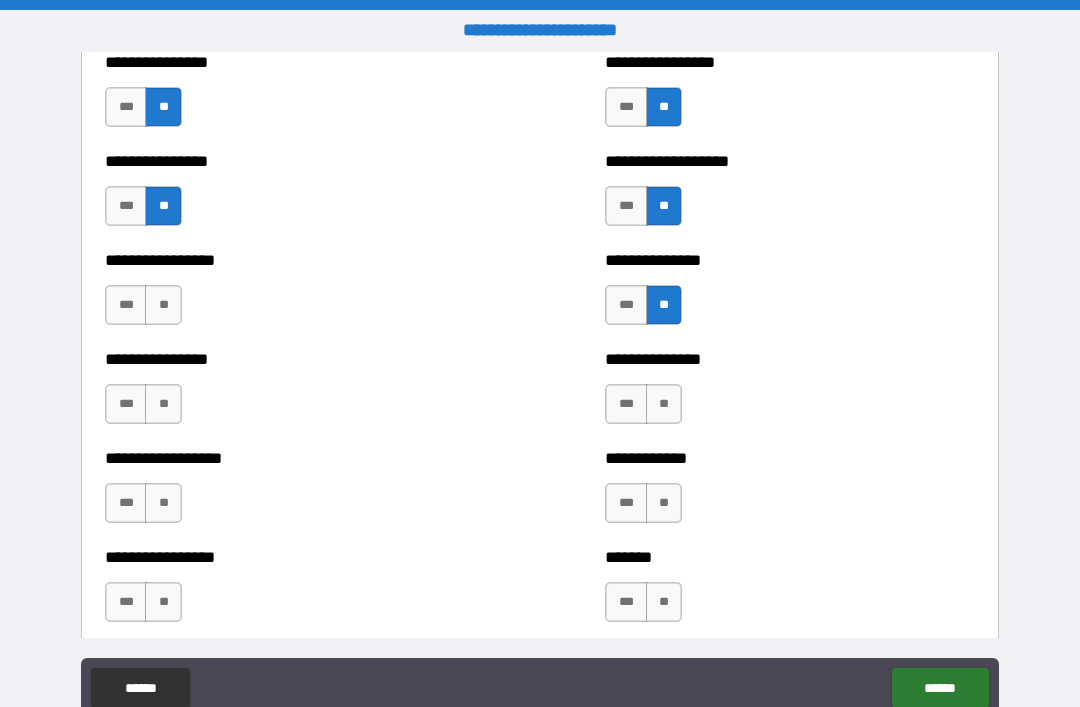 click on "**" at bounding box center [664, 404] 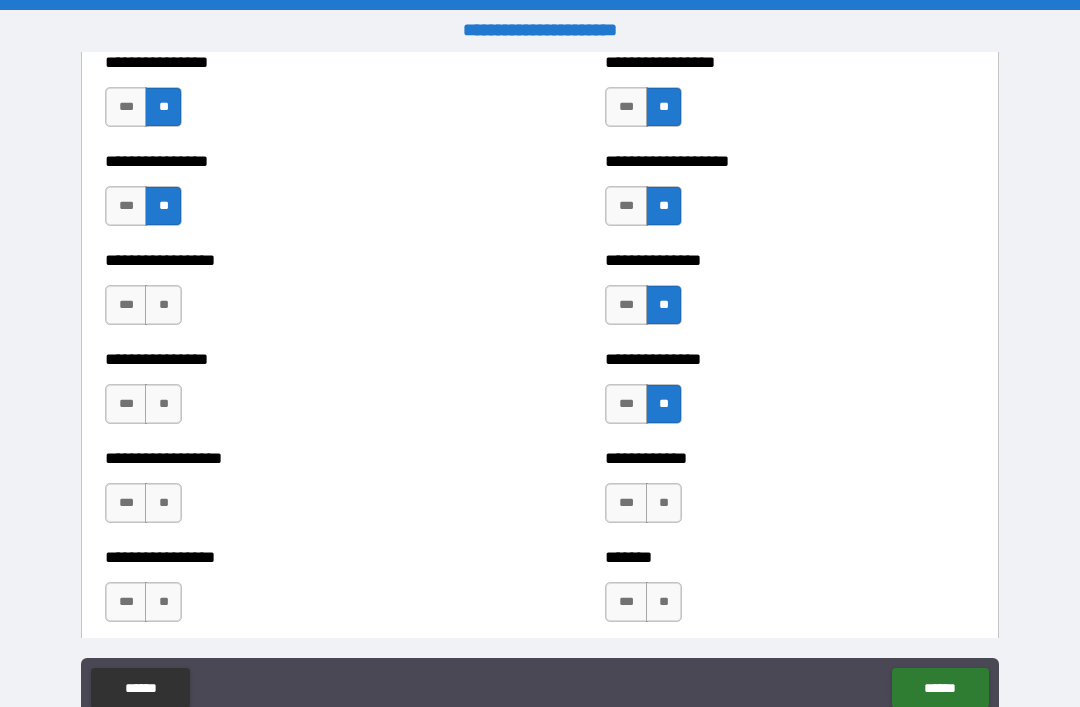 scroll, scrollTop: 4932, scrollLeft: 0, axis: vertical 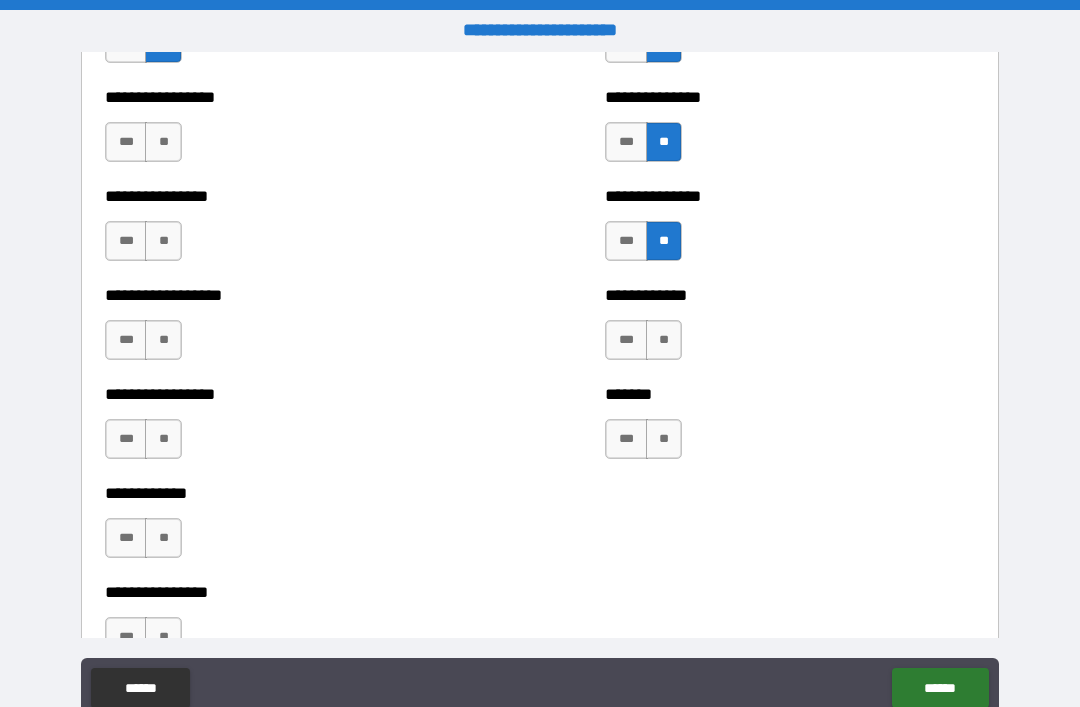 click on "**" at bounding box center [664, 340] 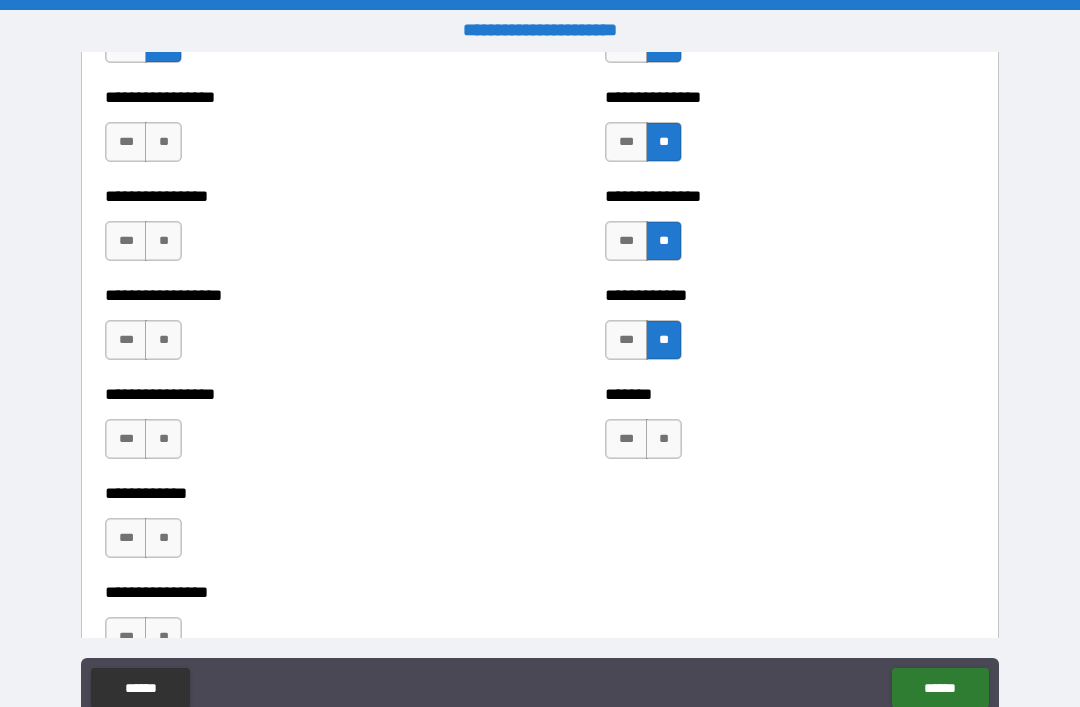 click on "**" at bounding box center [664, 439] 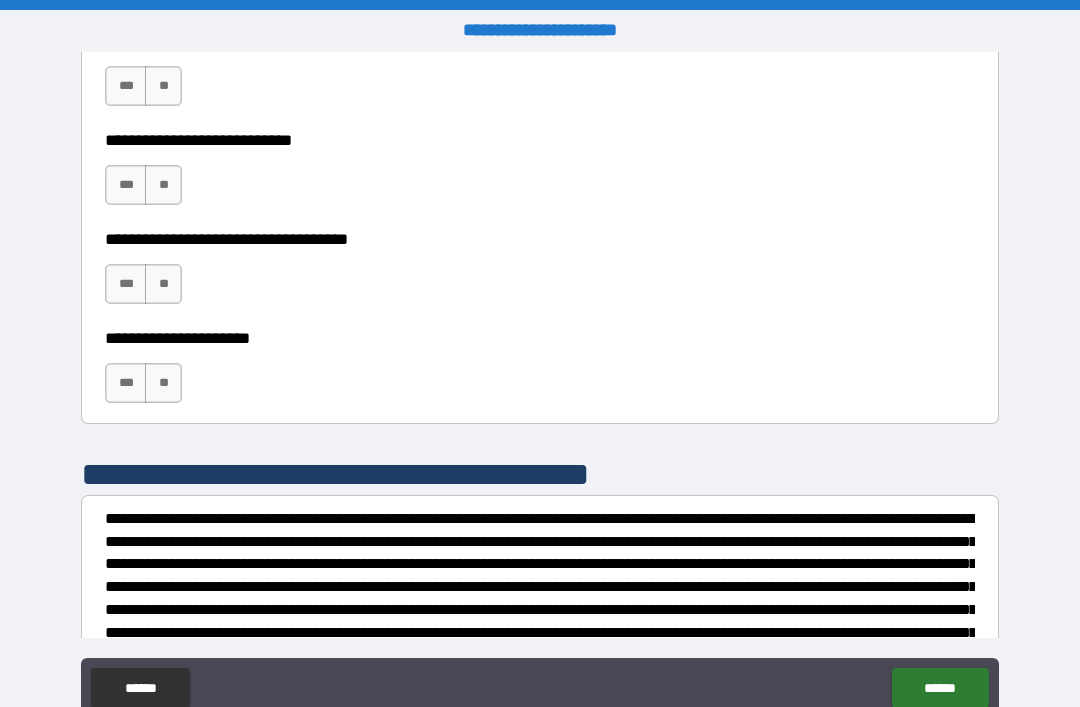 scroll, scrollTop: 5557, scrollLeft: 0, axis: vertical 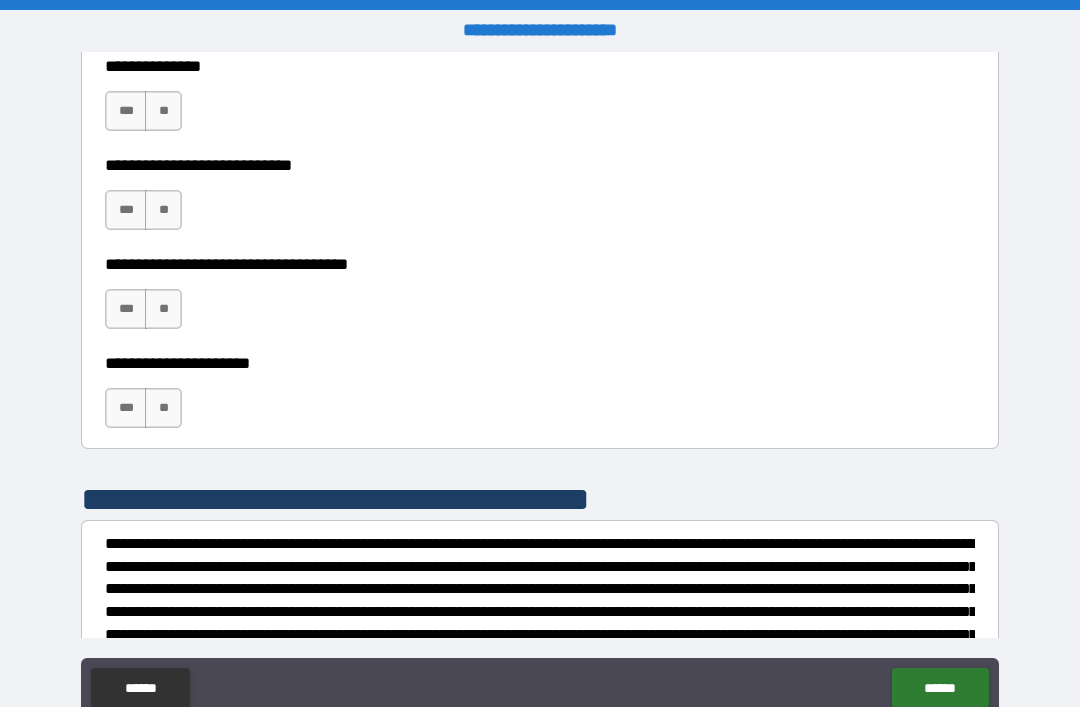 click on "**" at bounding box center [163, 408] 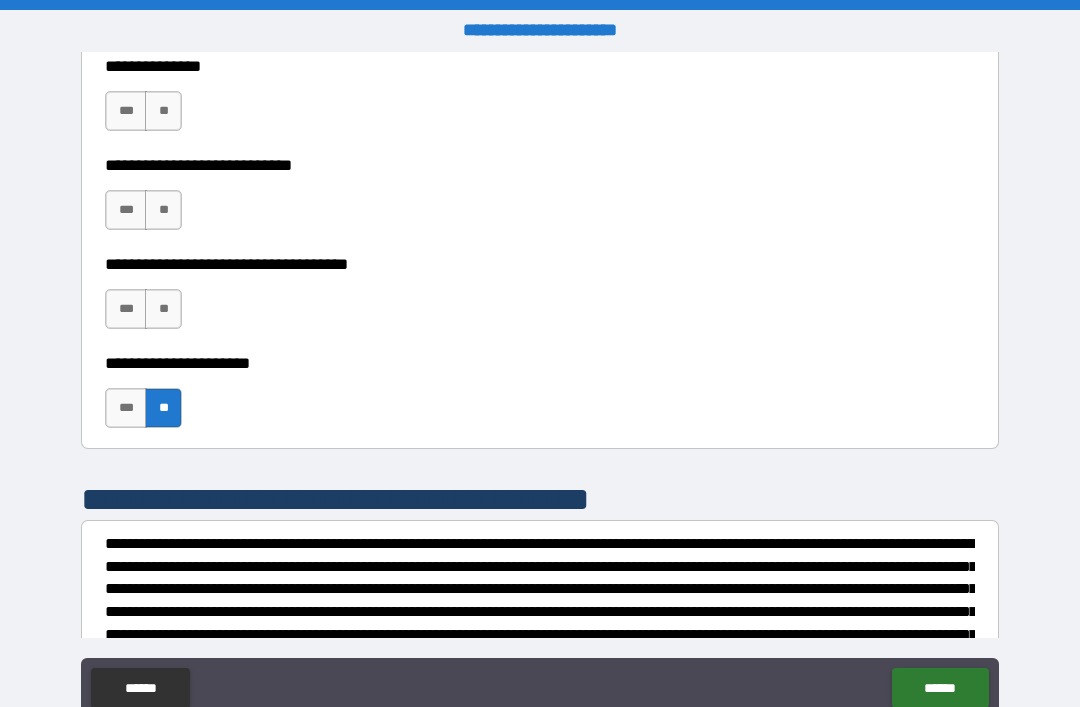 click on "**" at bounding box center [163, 309] 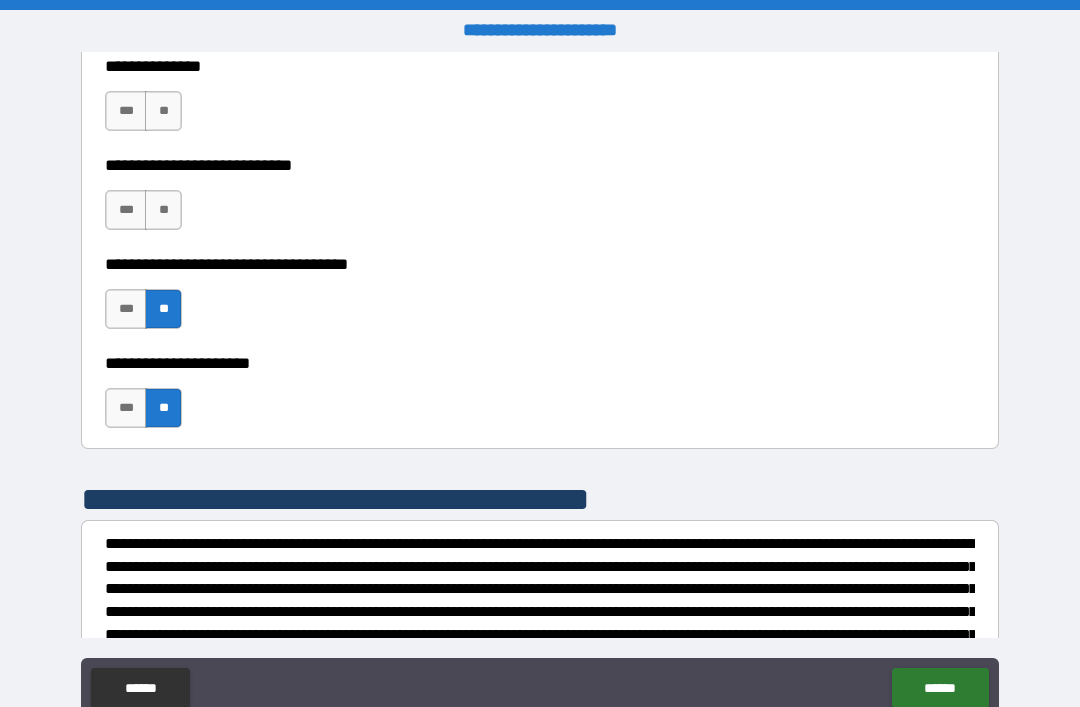 scroll, scrollTop: 5442, scrollLeft: 0, axis: vertical 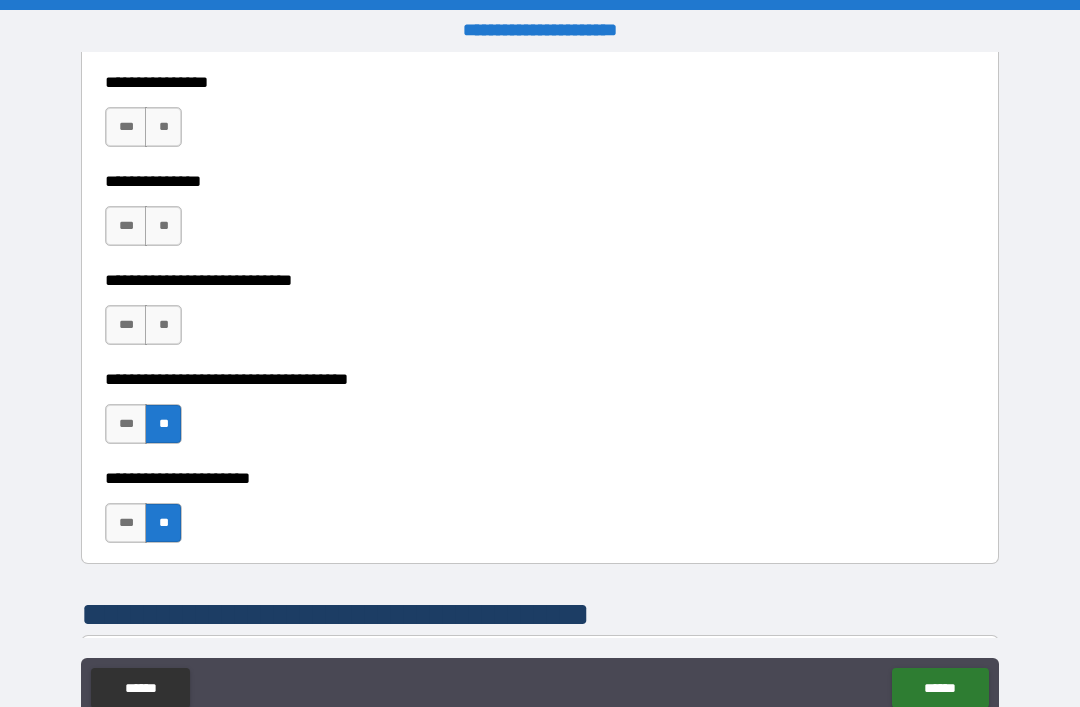 click on "**" at bounding box center (163, 325) 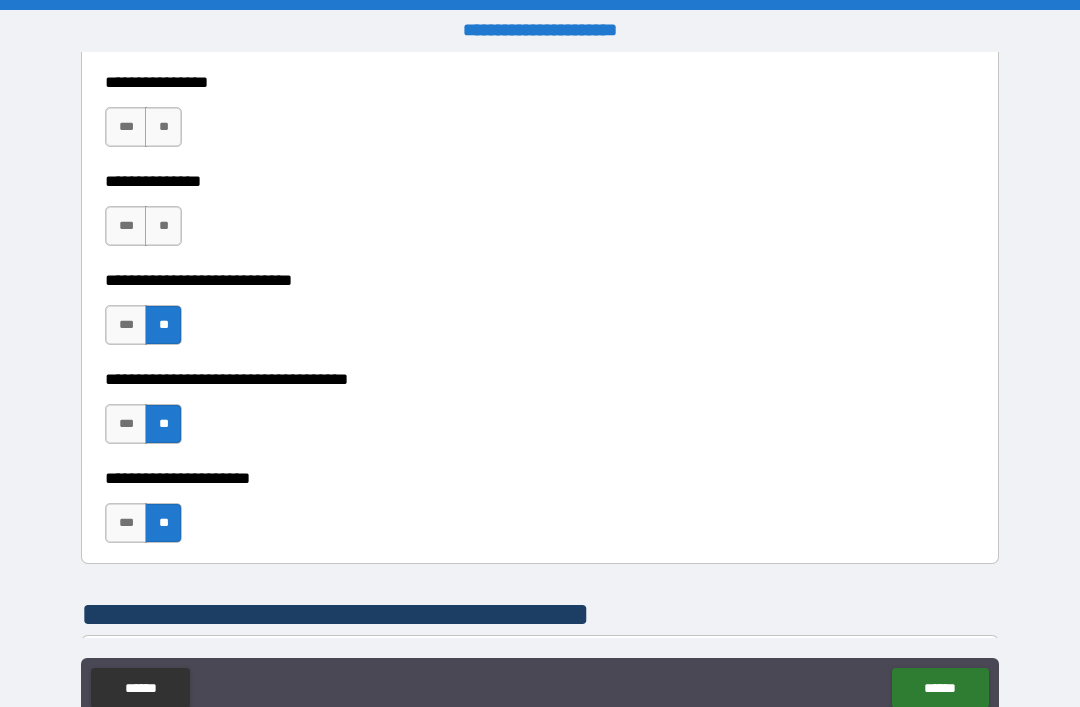 click on "**" at bounding box center [163, 226] 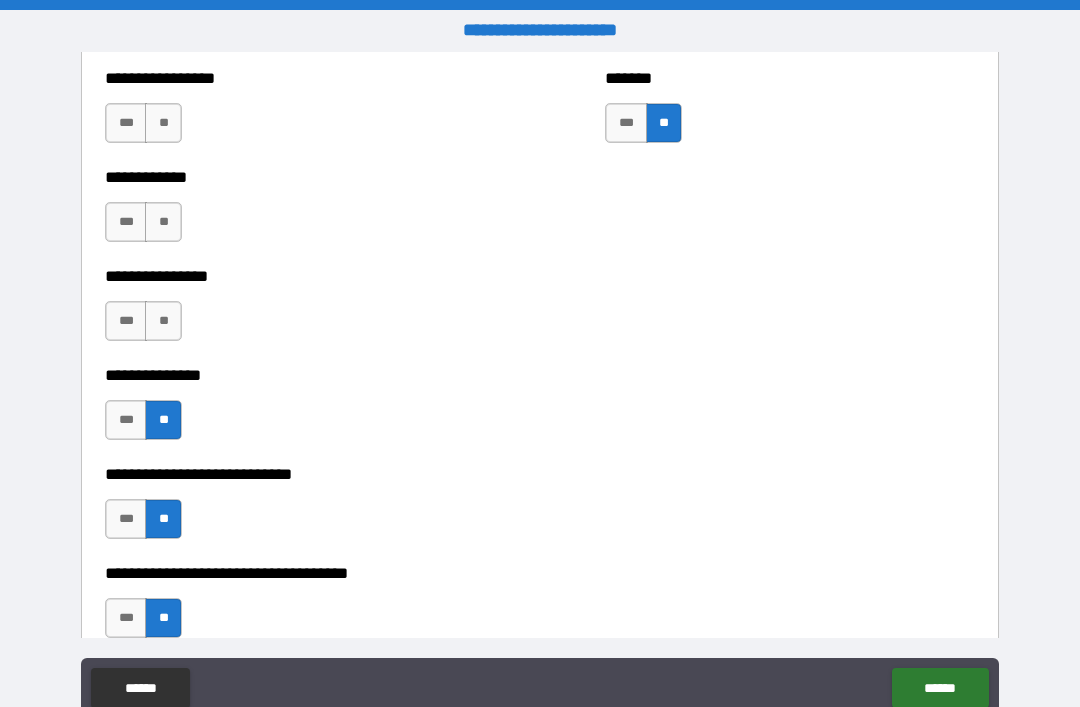 scroll, scrollTop: 5243, scrollLeft: 0, axis: vertical 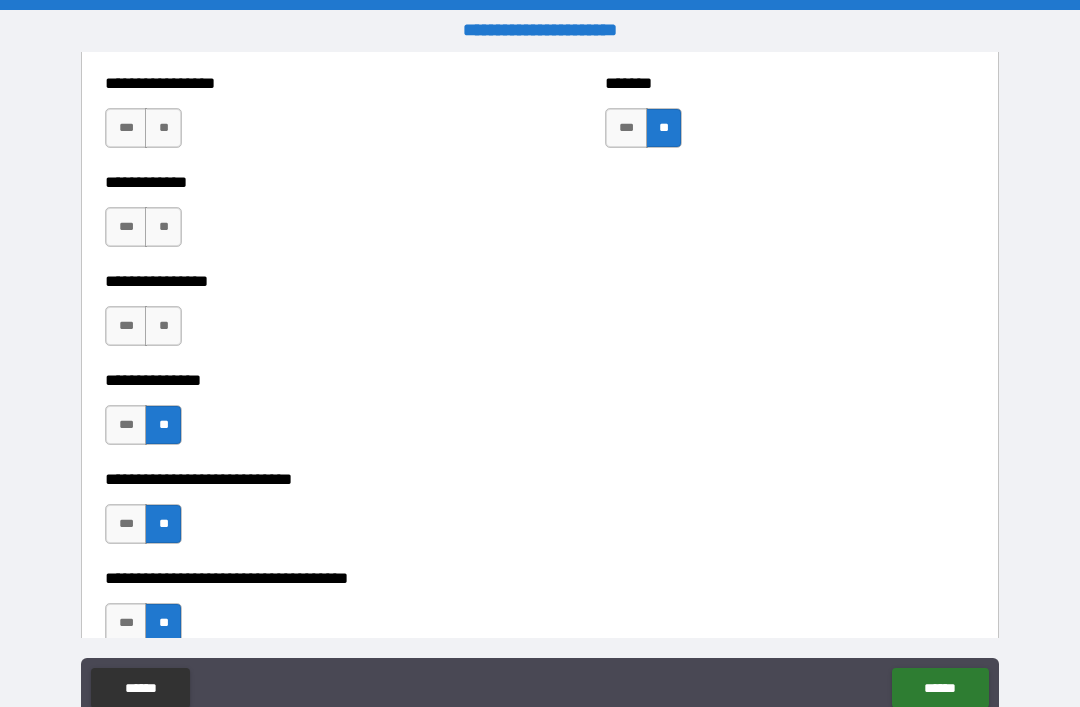 click on "**" at bounding box center [163, 326] 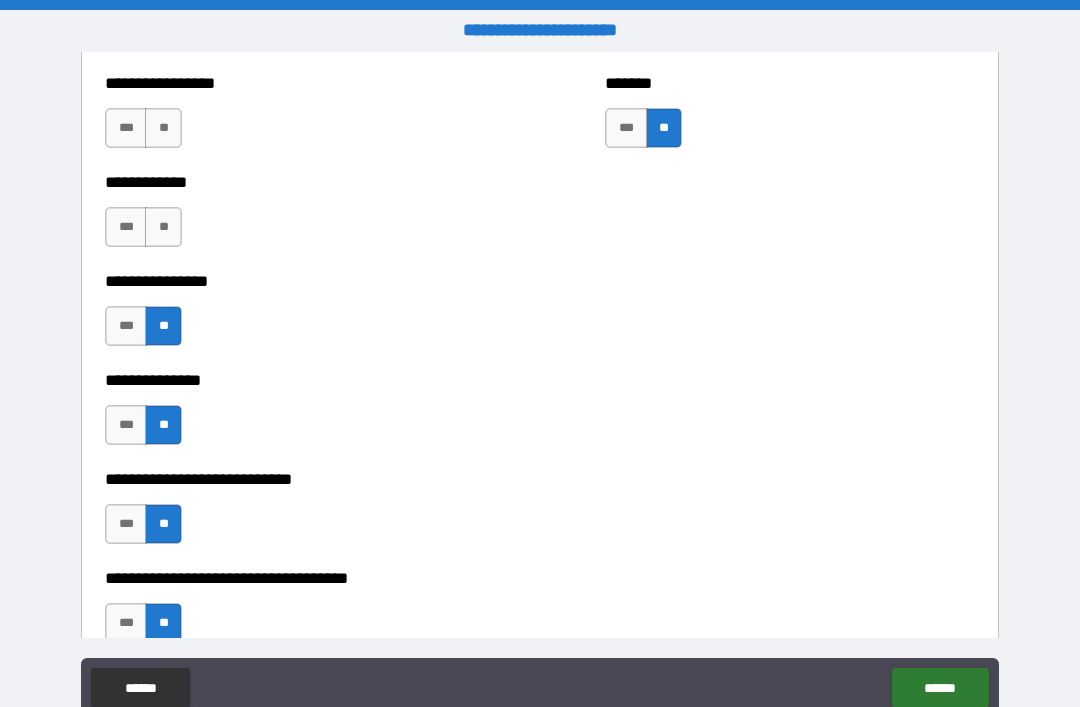 click on "**" at bounding box center [163, 227] 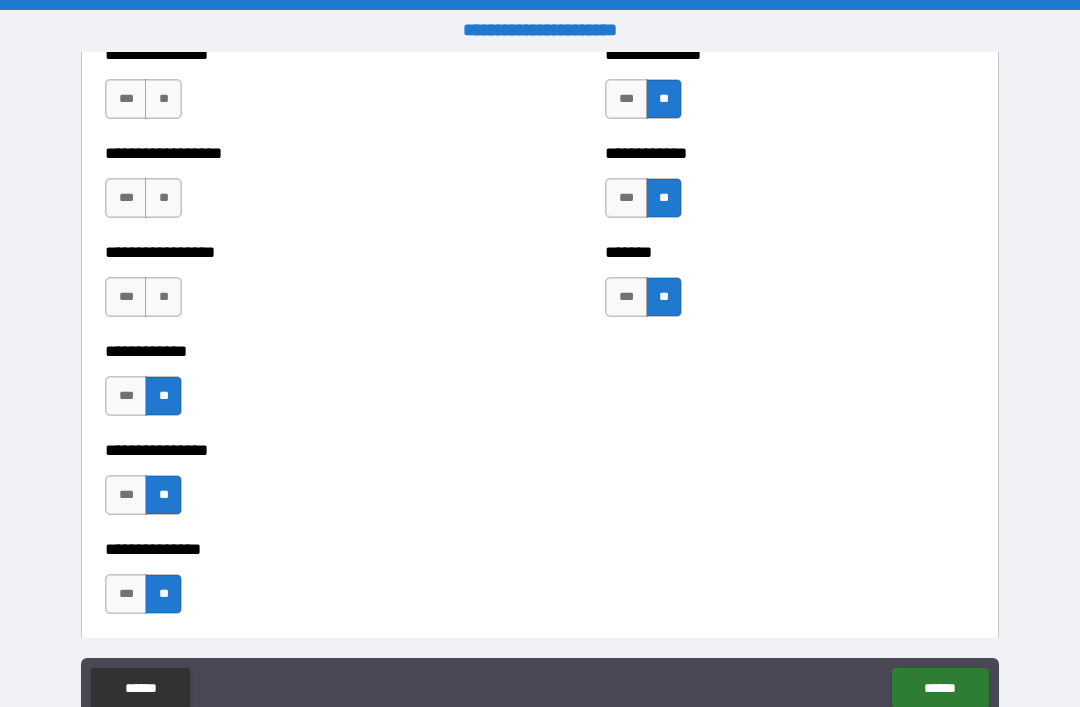 scroll, scrollTop: 5067, scrollLeft: 0, axis: vertical 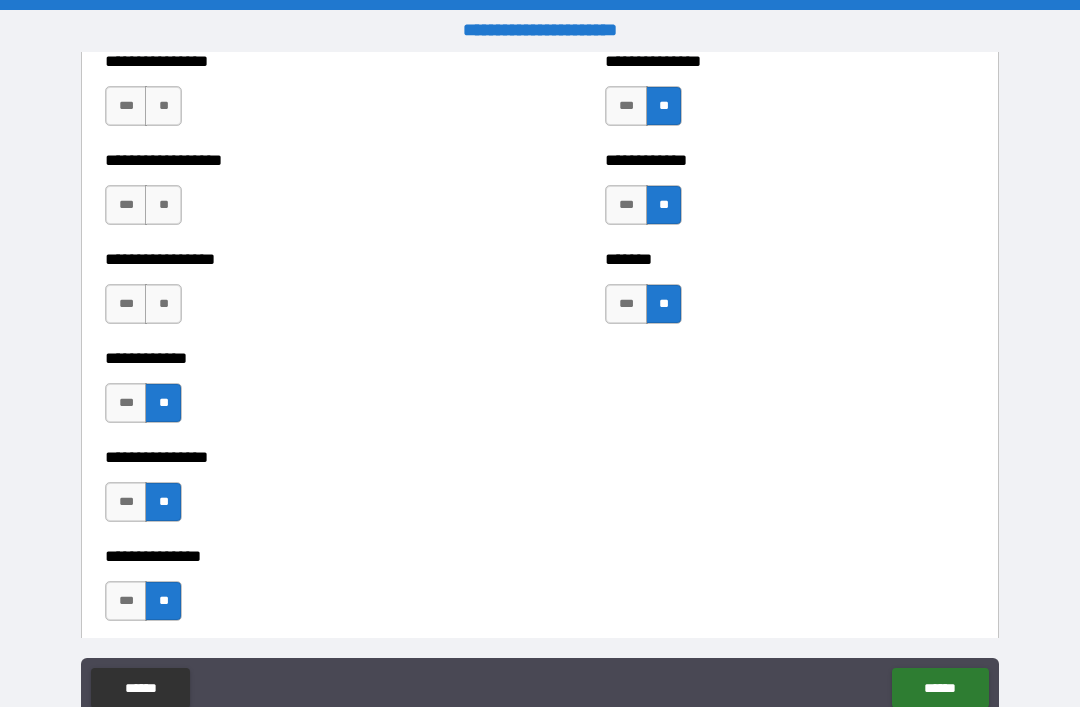 click on "**" at bounding box center (163, 304) 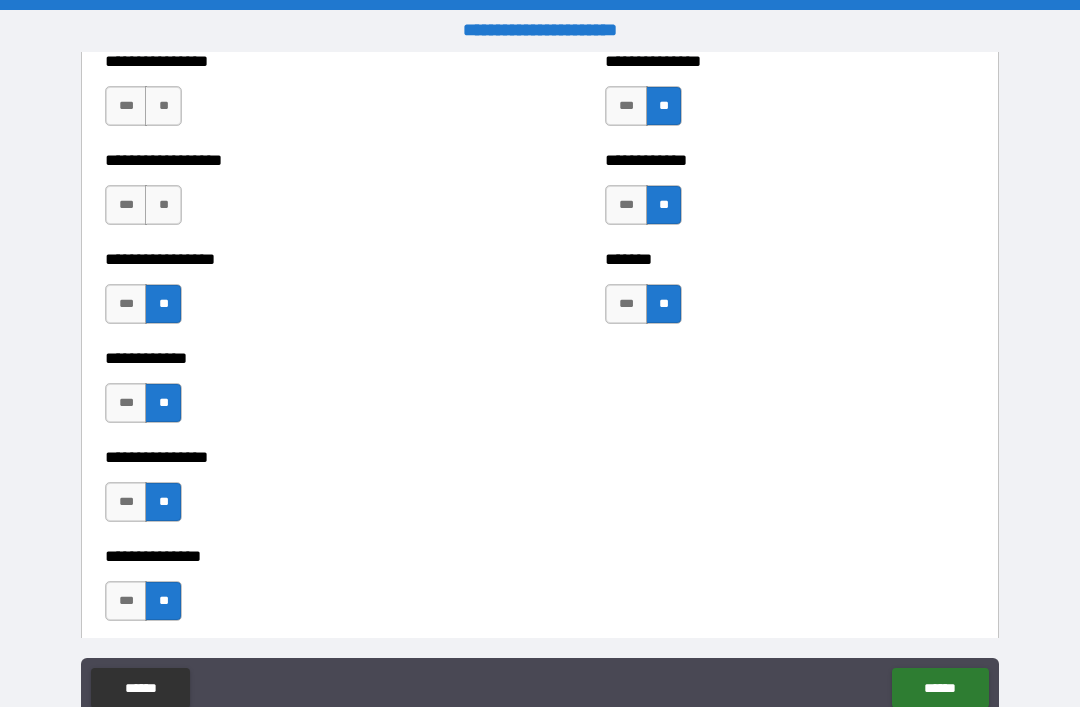 click on "**" at bounding box center [163, 205] 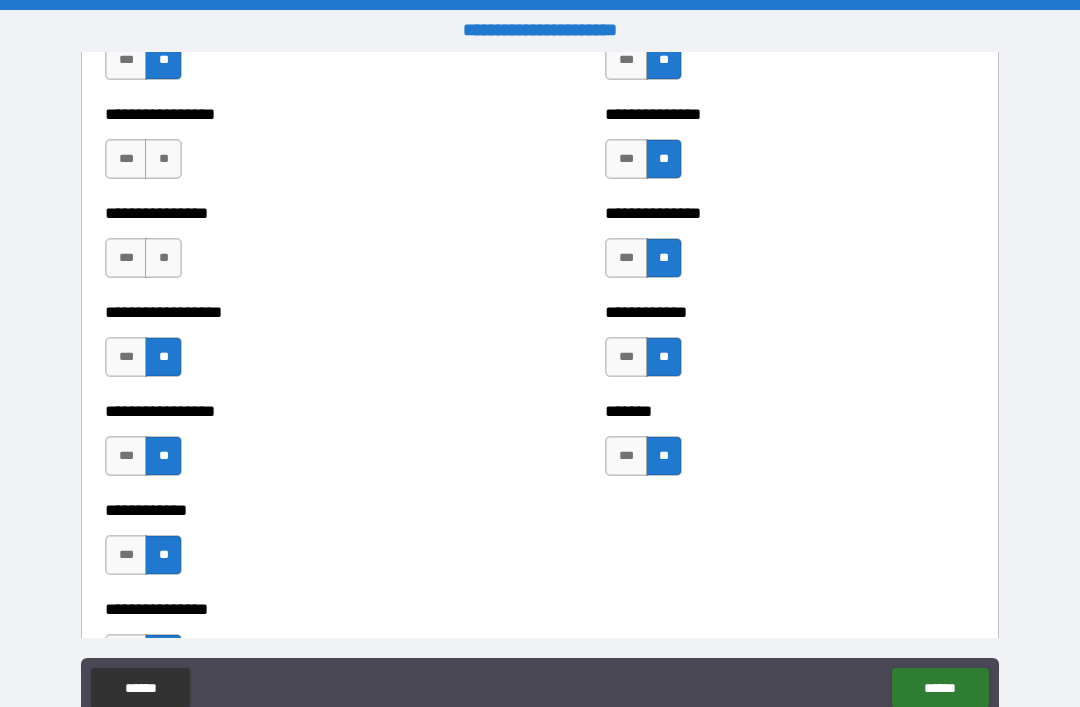 scroll, scrollTop: 4884, scrollLeft: 0, axis: vertical 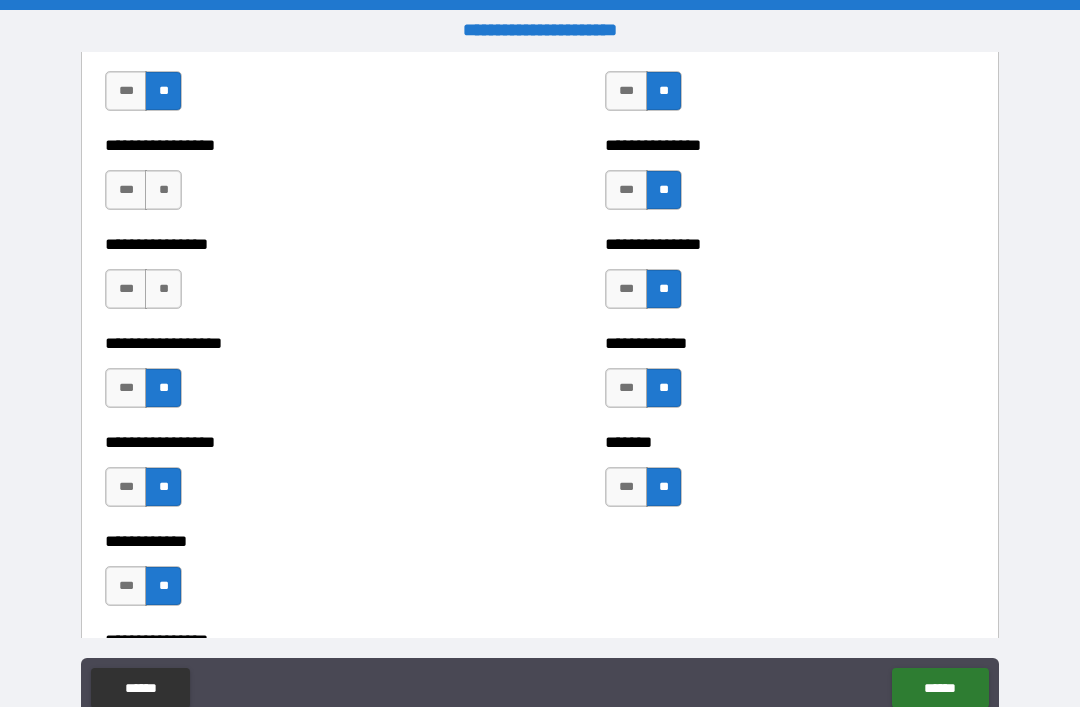 click on "**" at bounding box center (163, 289) 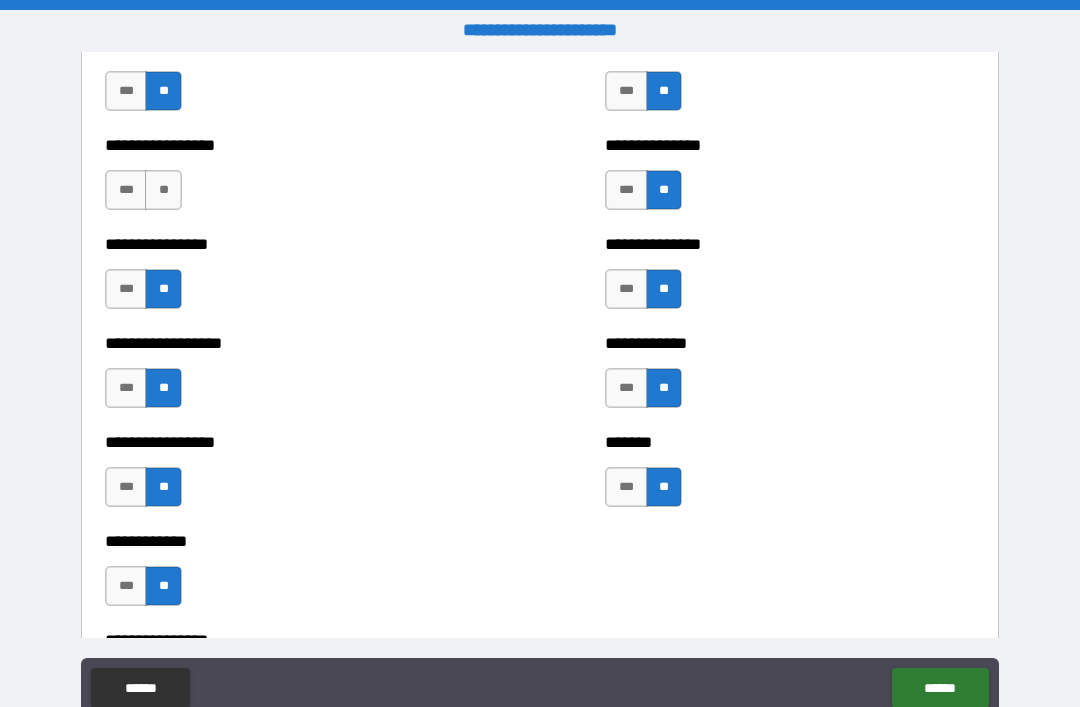 click on "**" at bounding box center (163, 190) 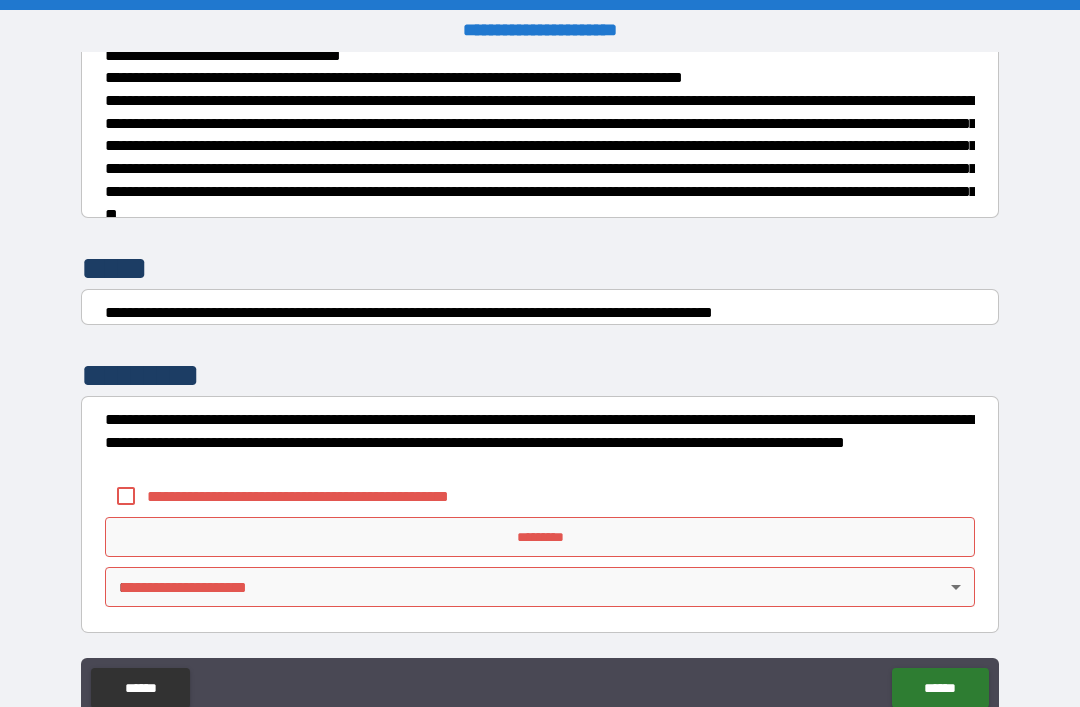 scroll, scrollTop: 7448, scrollLeft: 0, axis: vertical 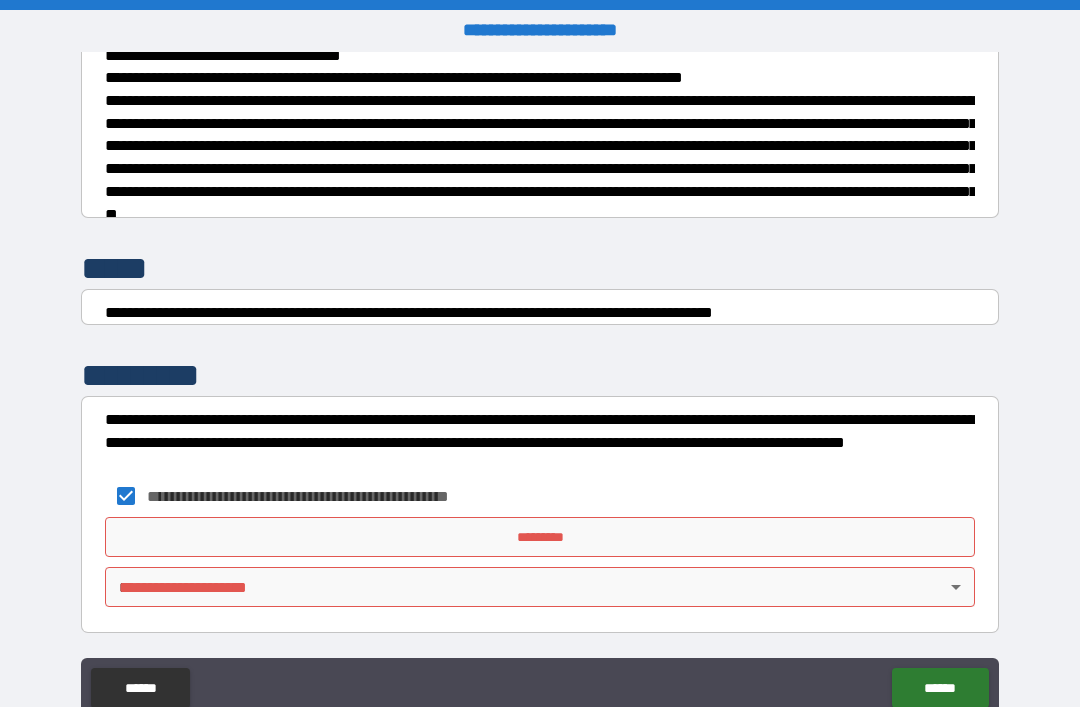 click on "*********" at bounding box center [540, 537] 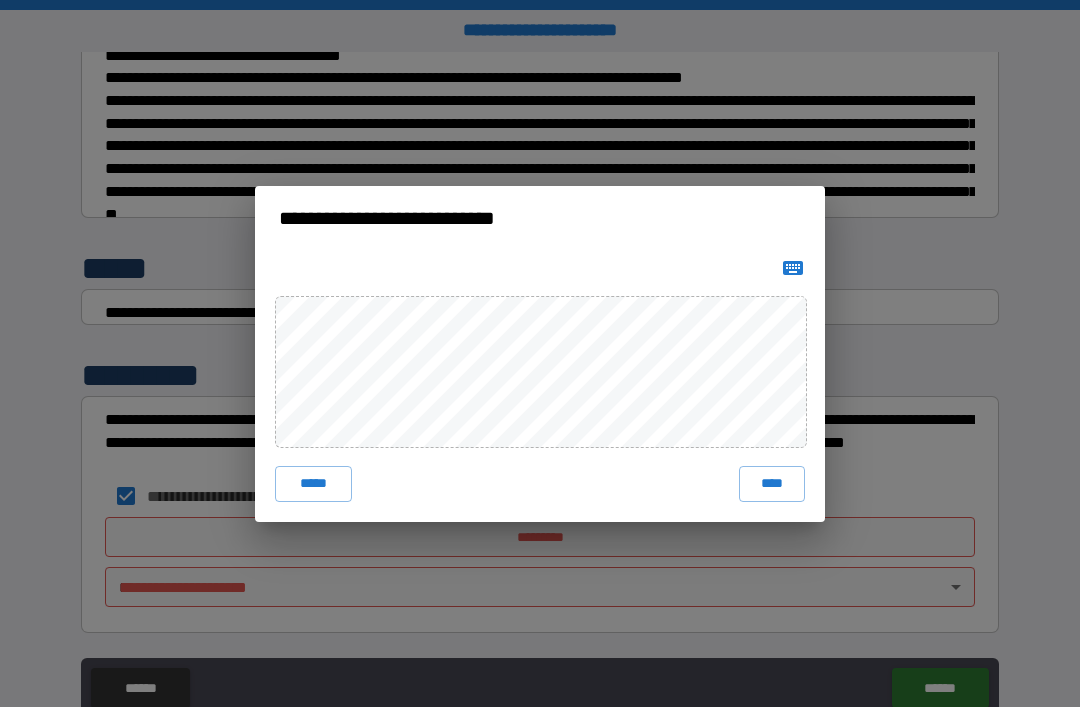 click on "****" at bounding box center [772, 484] 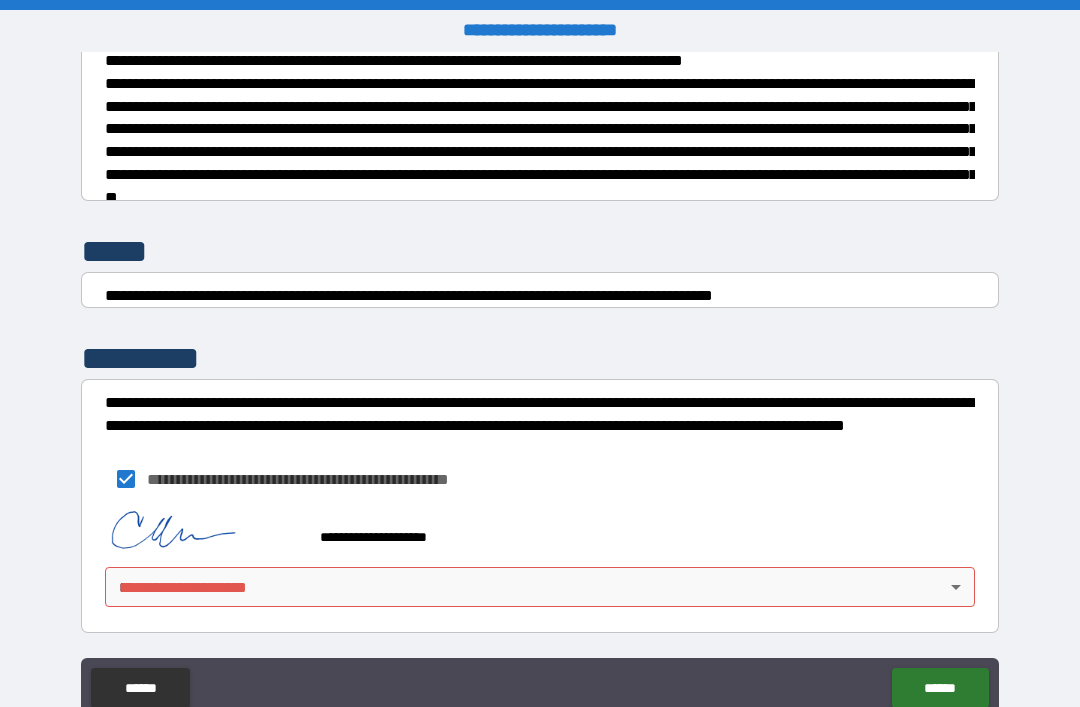 scroll, scrollTop: 7465, scrollLeft: 0, axis: vertical 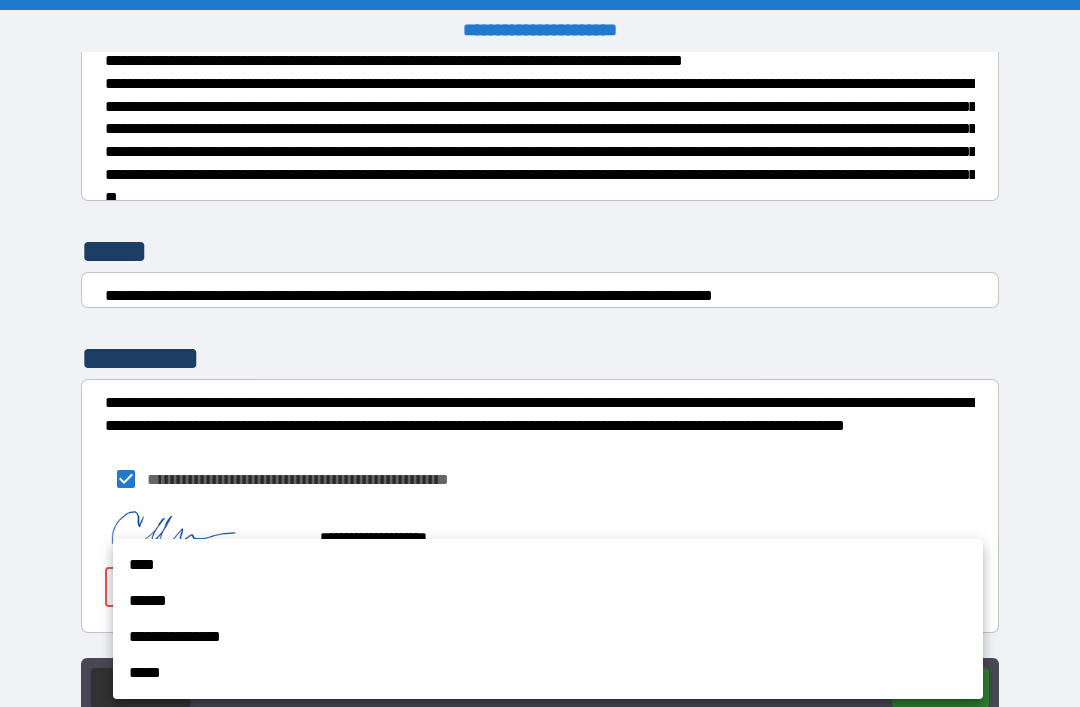 click on "**********" at bounding box center (548, 637) 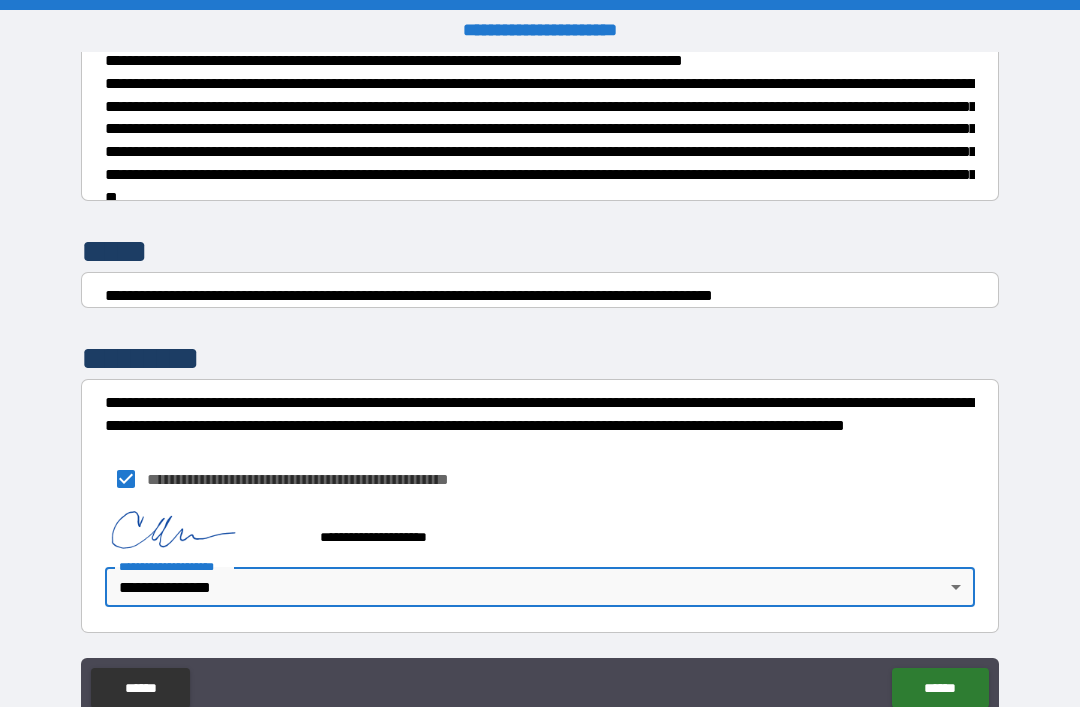 click on "******" at bounding box center [940, 688] 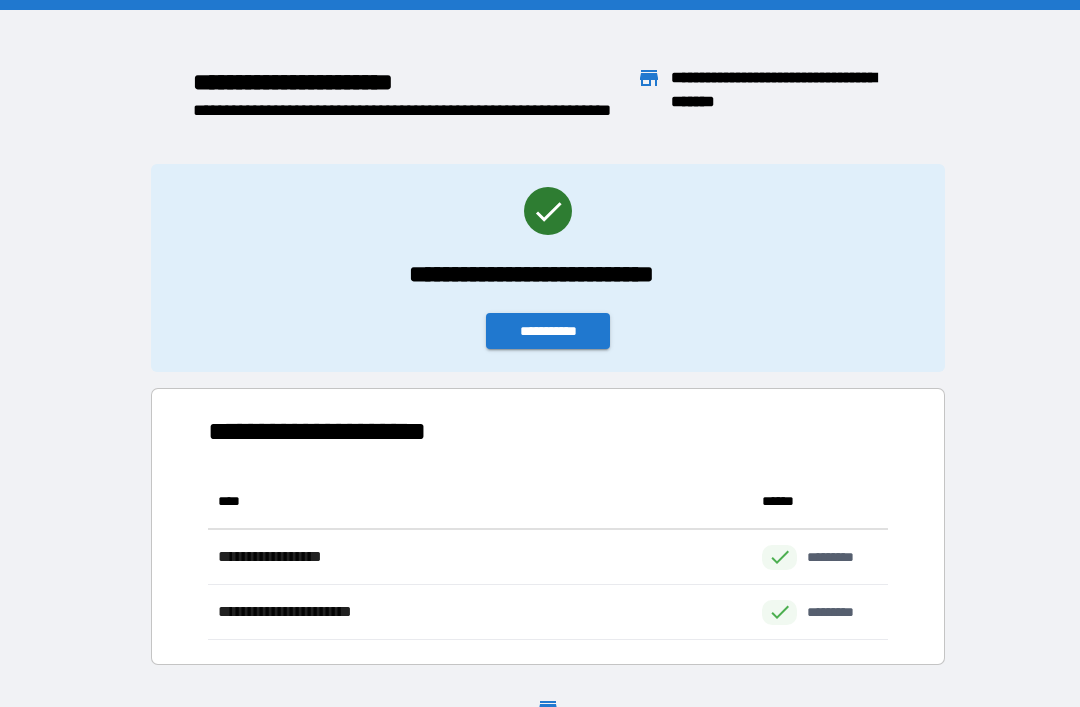scroll, scrollTop: 1, scrollLeft: 1, axis: both 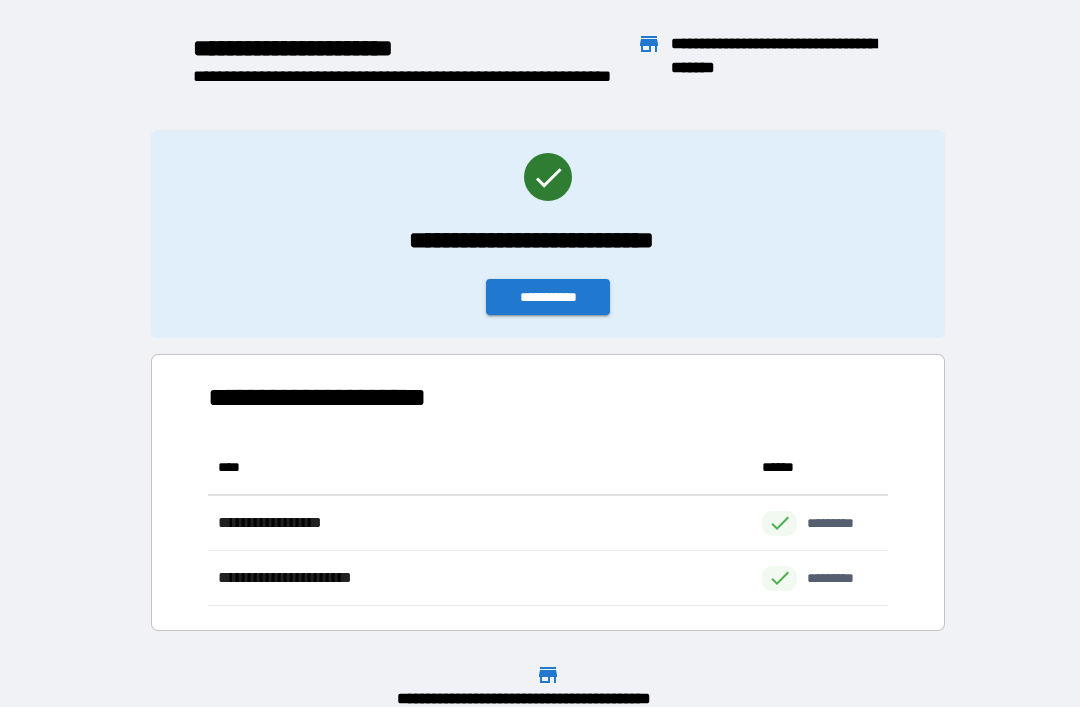 click on "**********" at bounding box center (548, 297) 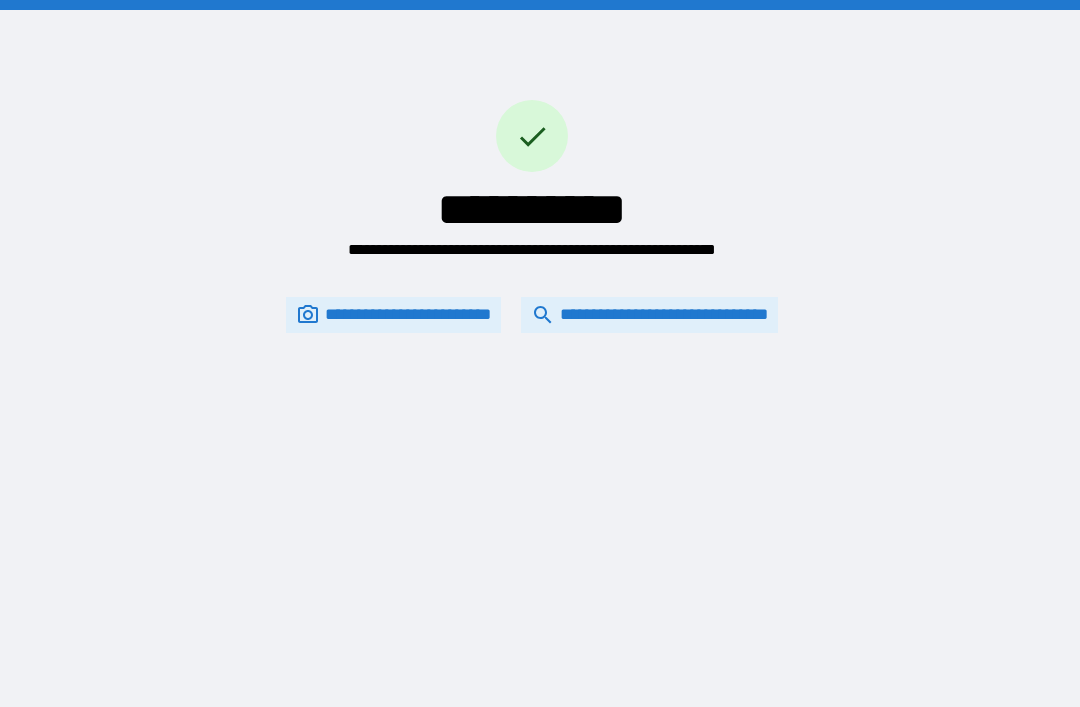 scroll, scrollTop: 0, scrollLeft: 0, axis: both 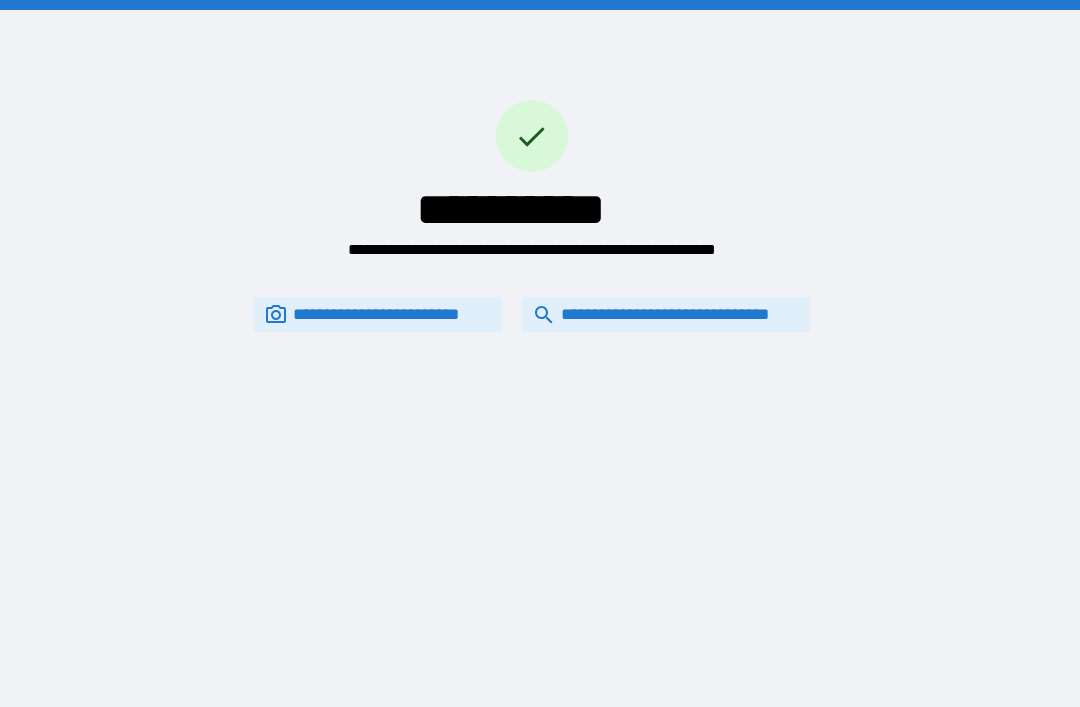 click on "**********" at bounding box center [666, 314] 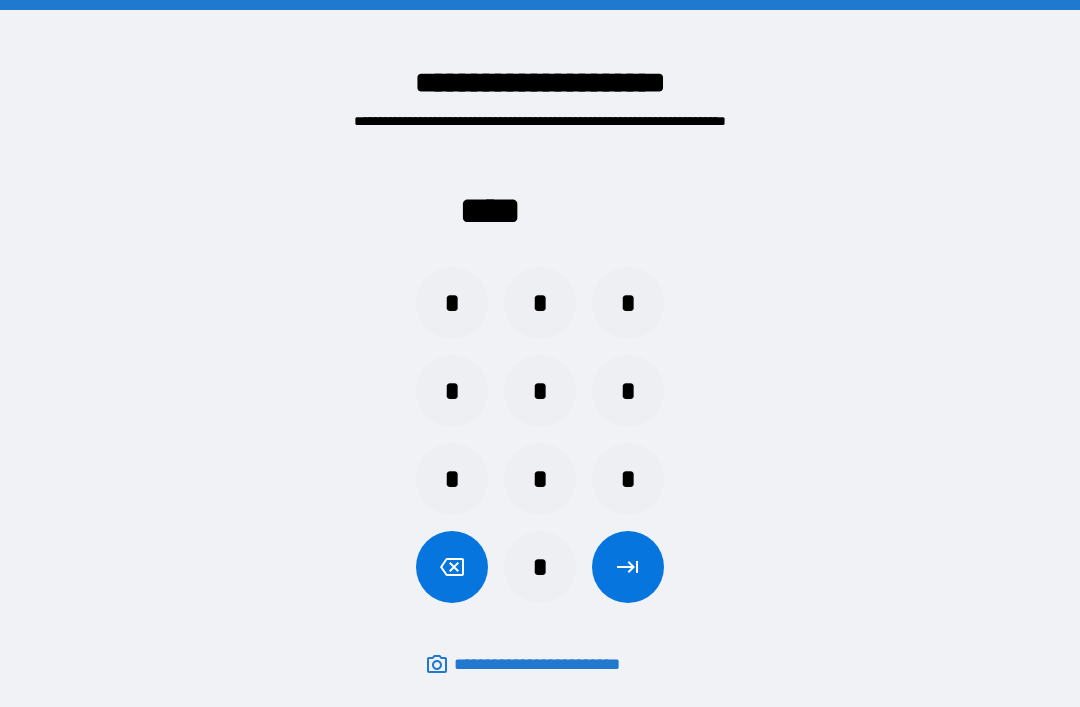 click on "*" at bounding box center (540, 303) 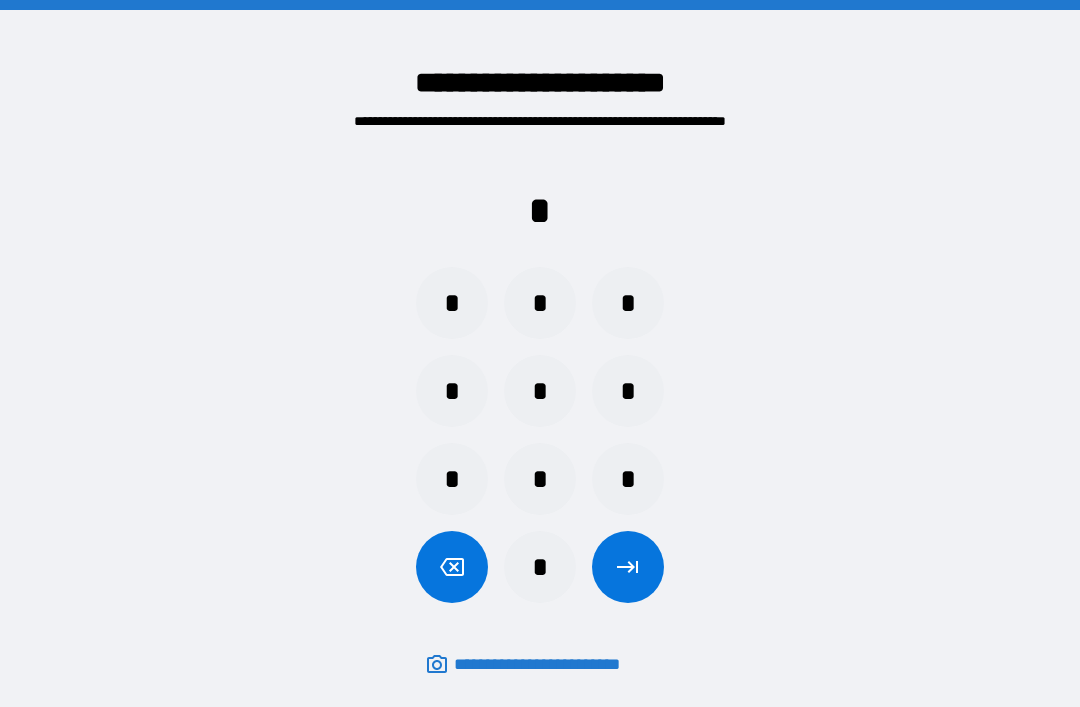 click on "*" at bounding box center (628, 479) 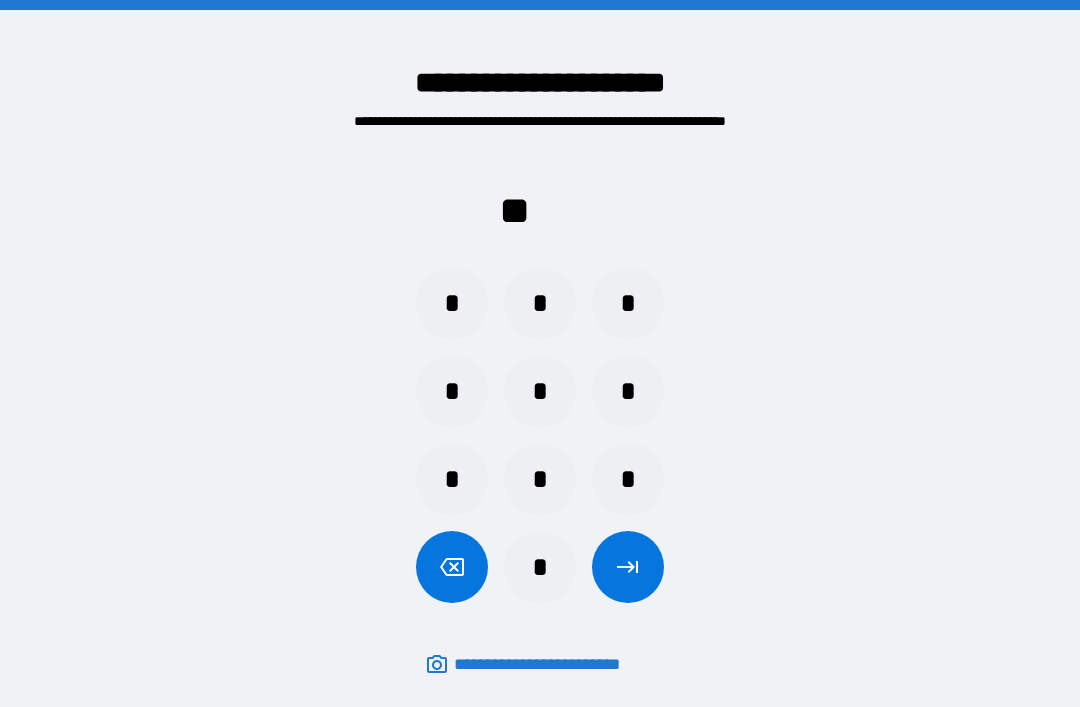 click on "*" at bounding box center [628, 391] 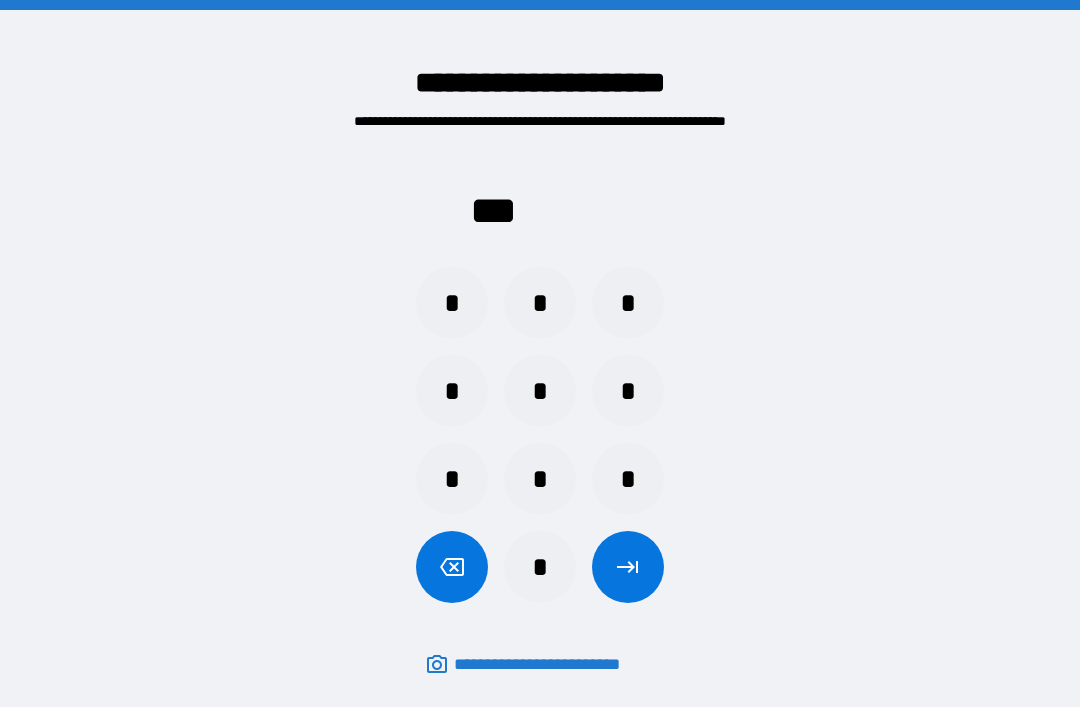 click on "*" at bounding box center (452, 303) 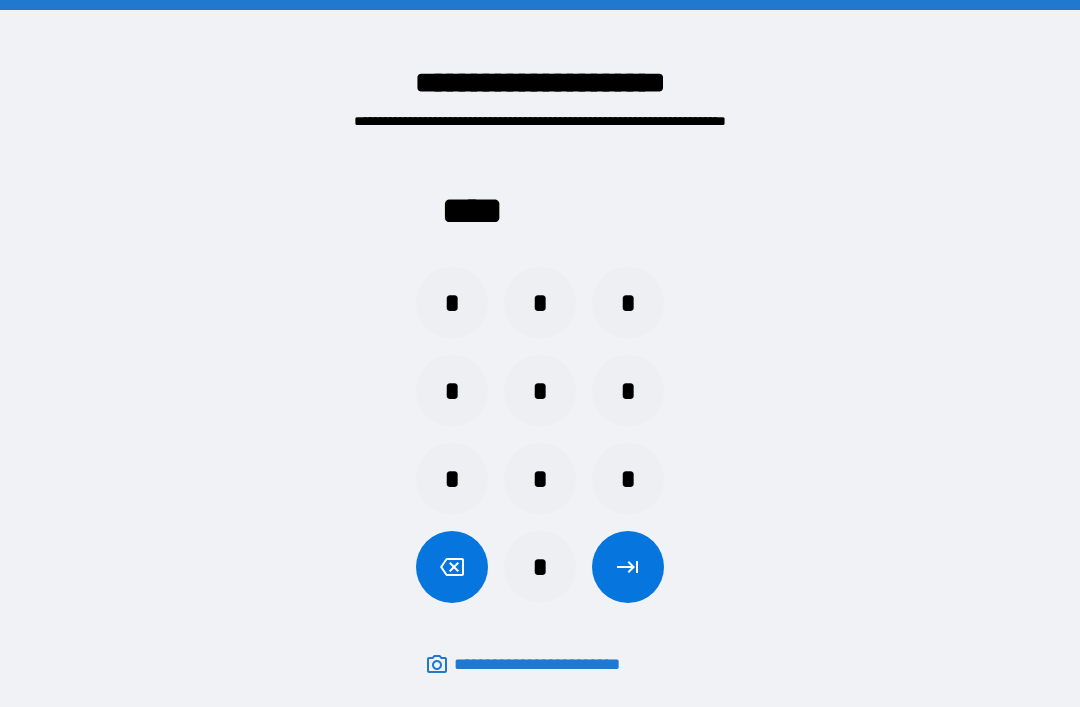 click 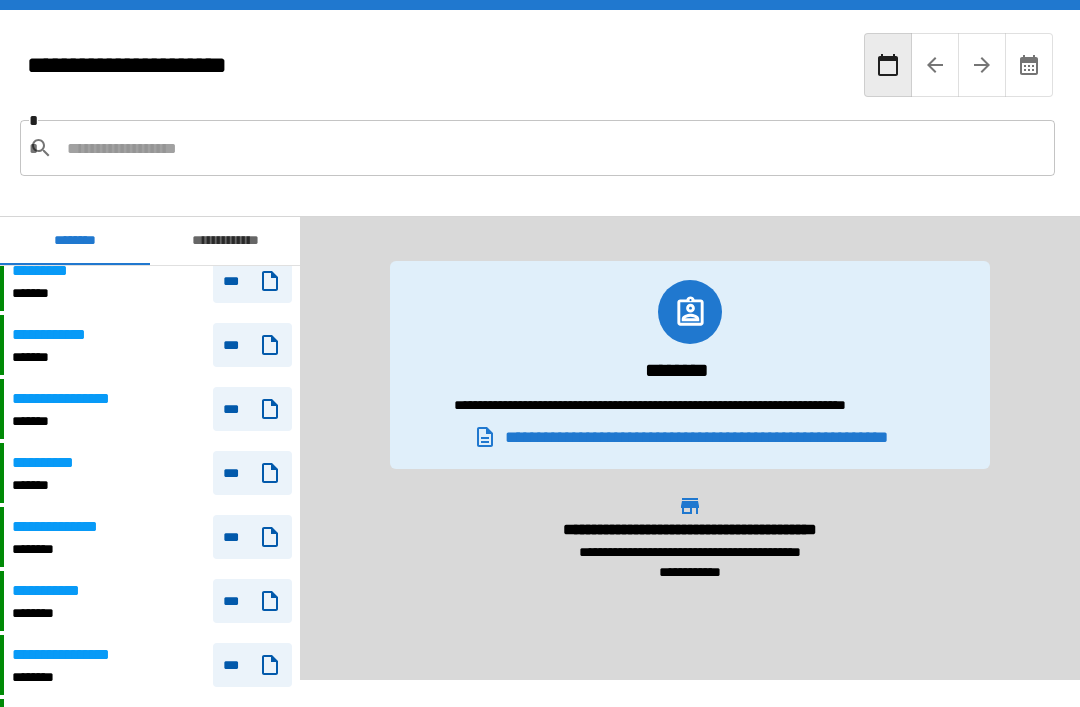 scroll, scrollTop: 978, scrollLeft: 0, axis: vertical 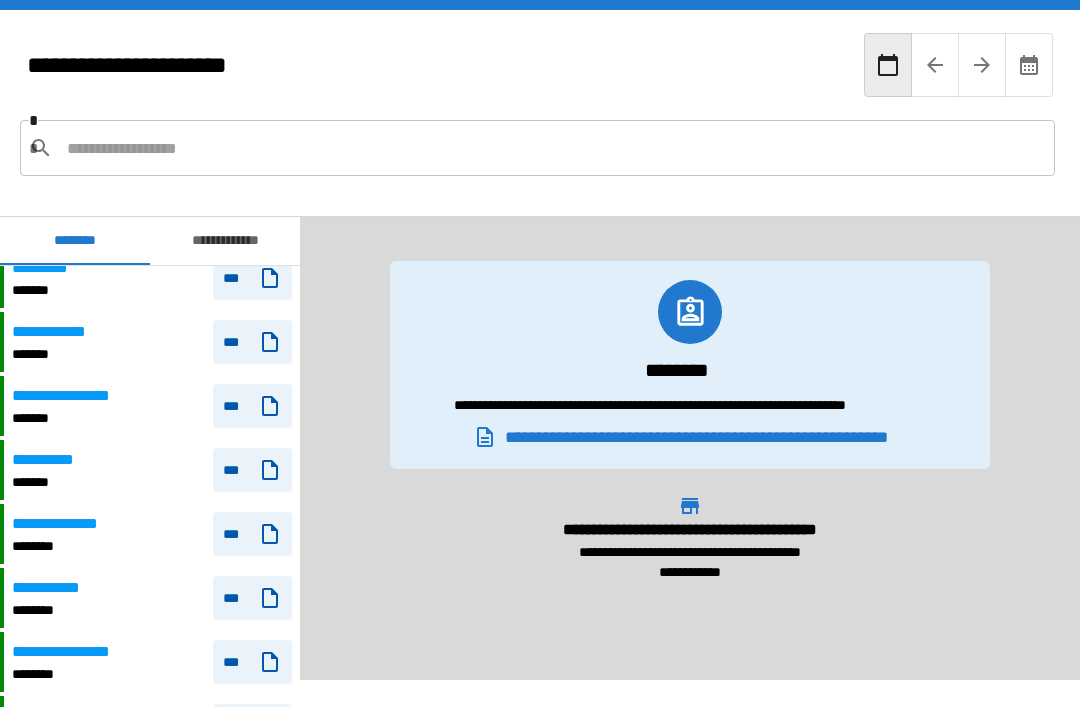click on "**********" at bounding box center (67, 524) 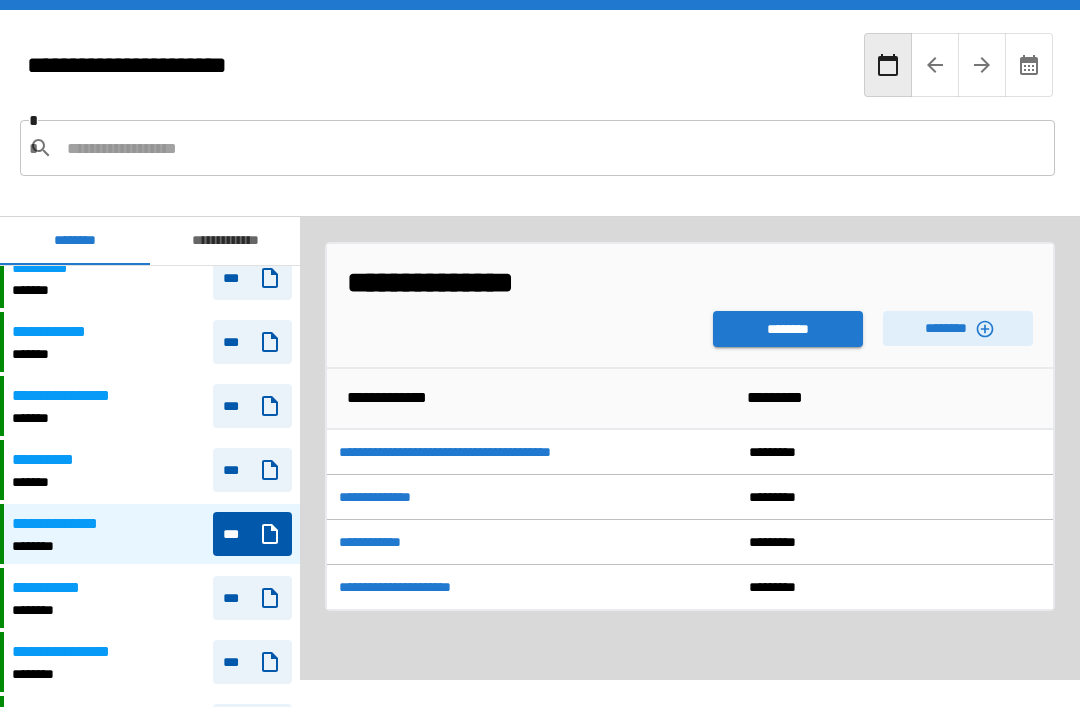 click on "********" at bounding box center (958, 328) 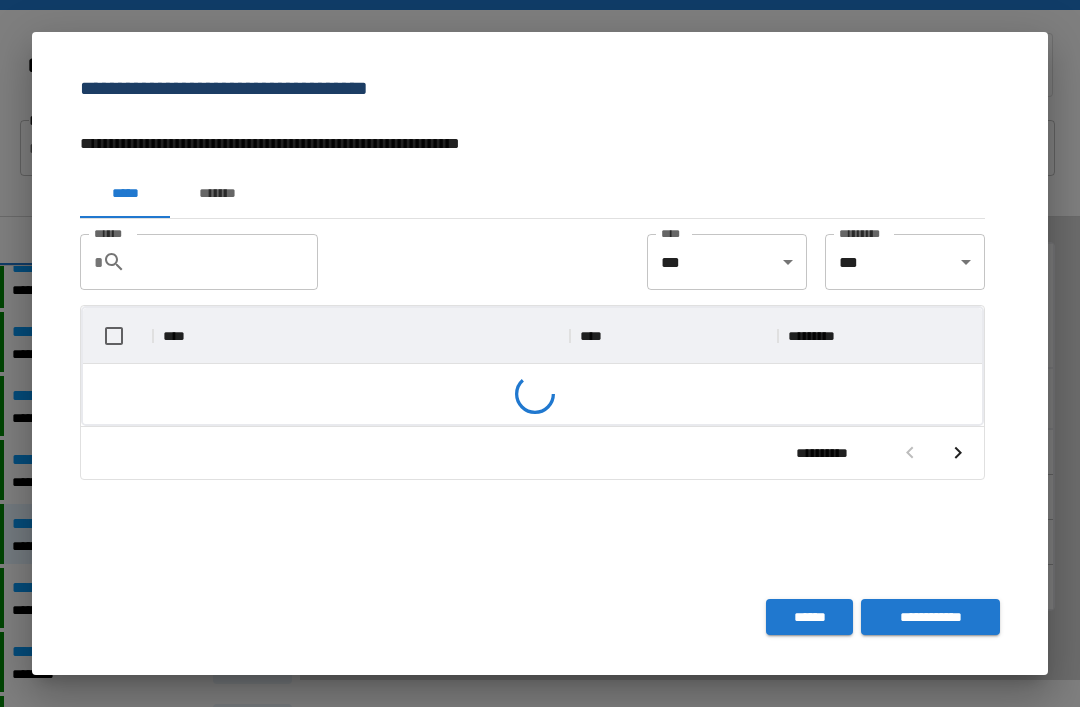 scroll, scrollTop: 116, scrollLeft: 899, axis: both 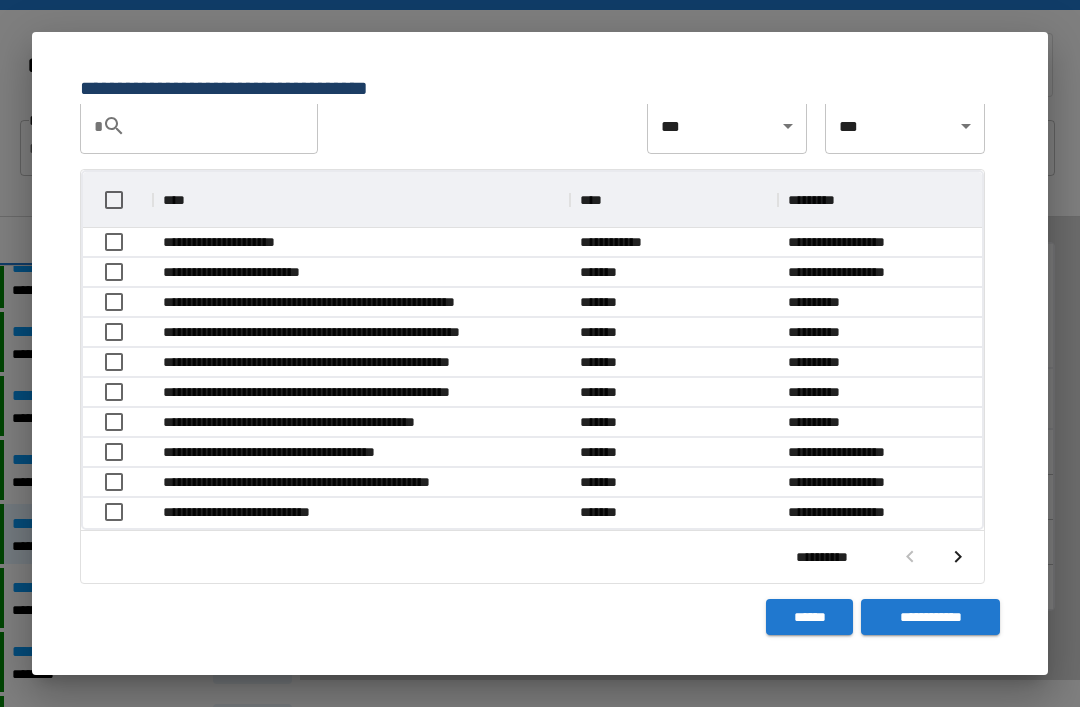 click 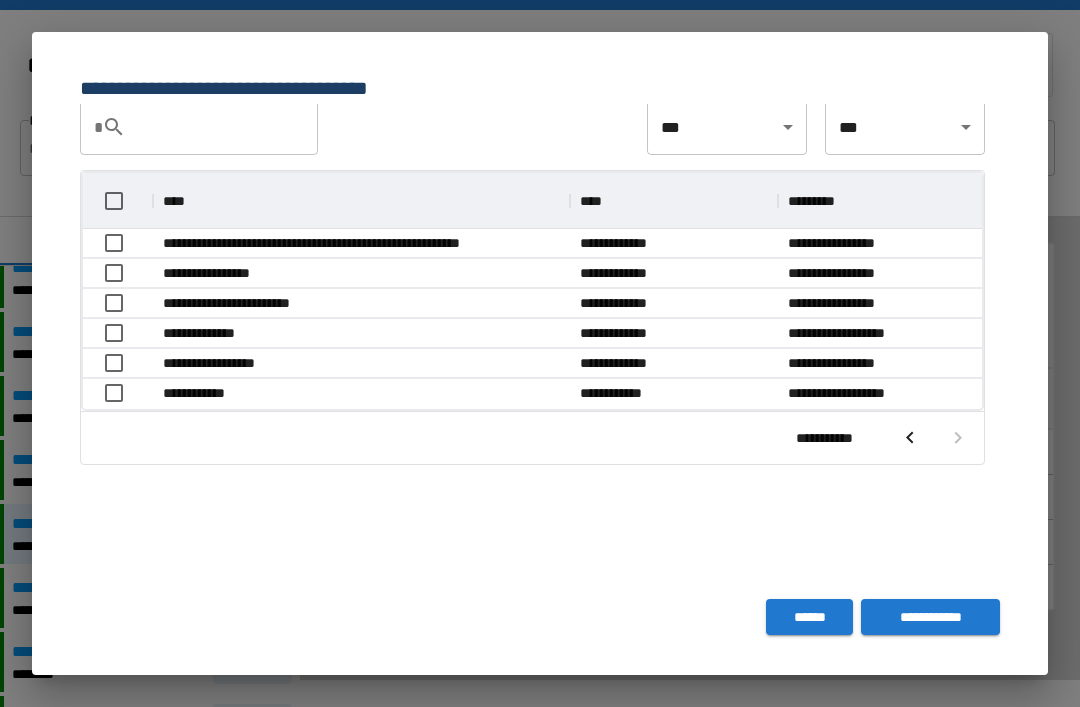 scroll, scrollTop: 116, scrollLeft: 899, axis: both 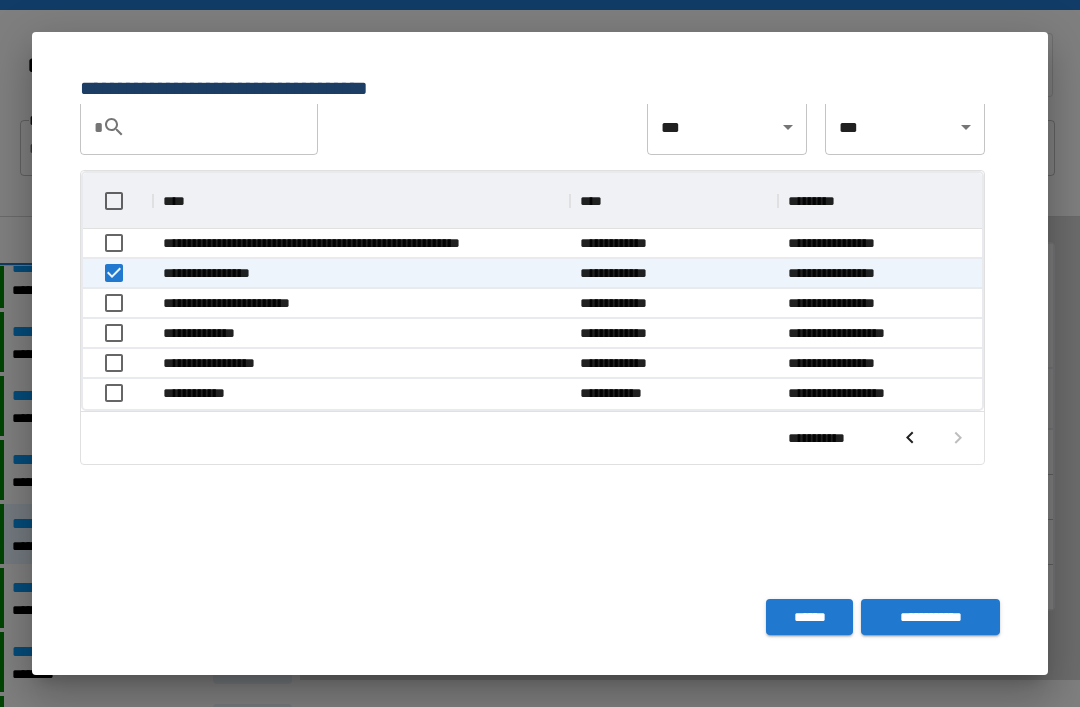 click on "**********" at bounding box center [930, 617] 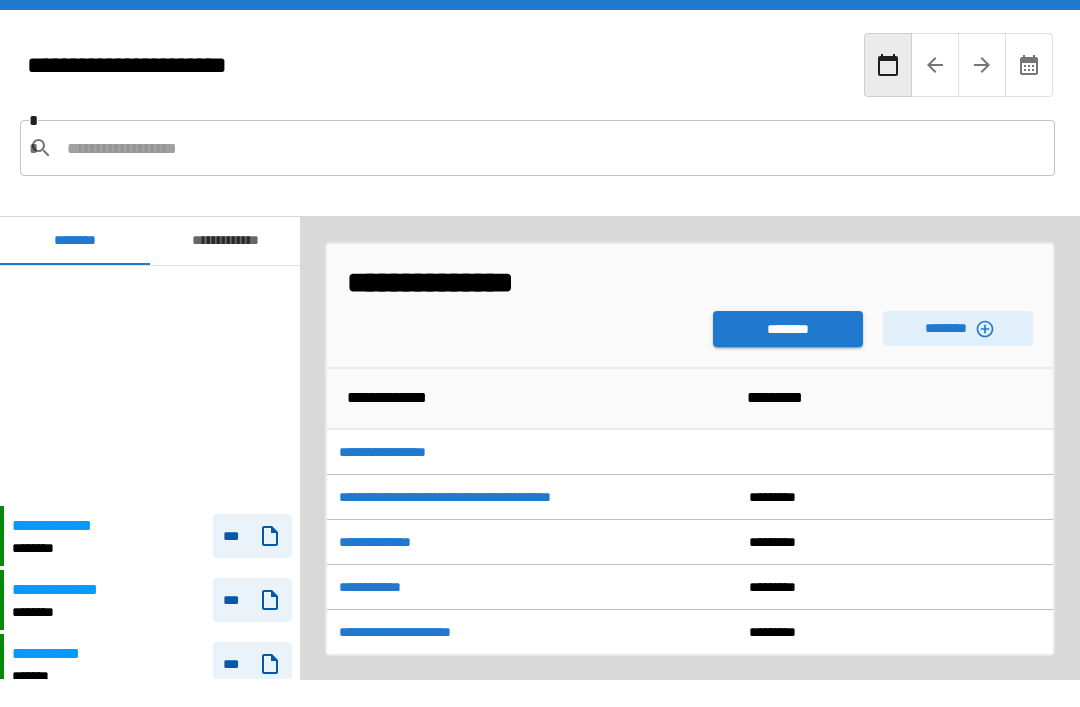 scroll, scrollTop: 240, scrollLeft: 0, axis: vertical 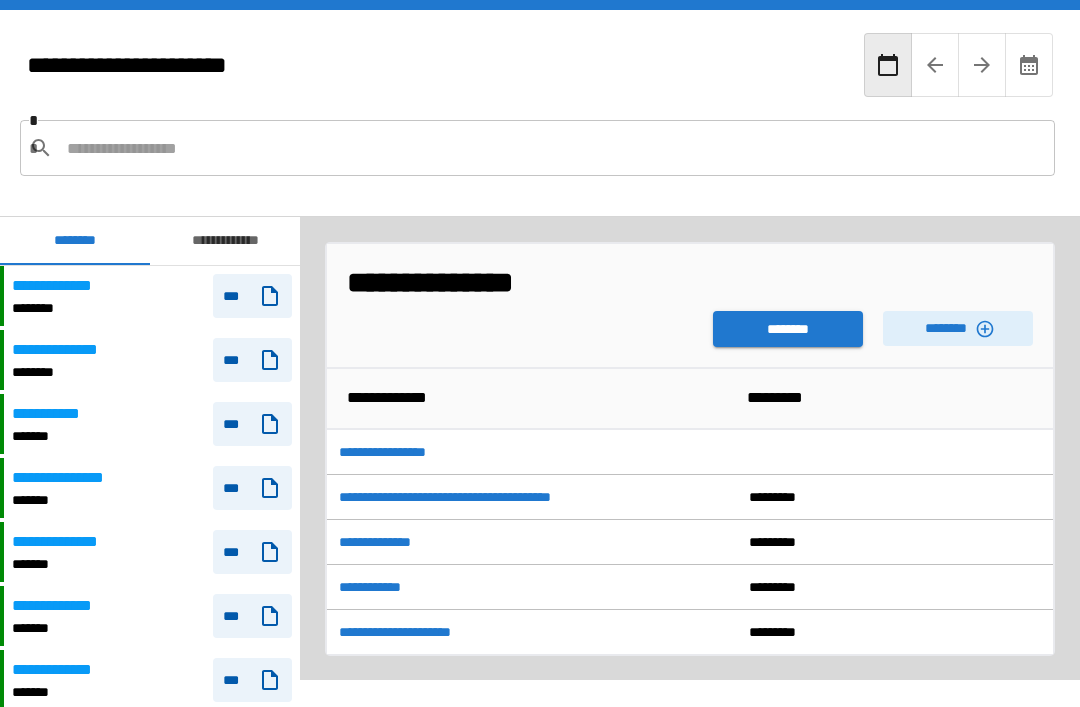 click on "********" at bounding box center [788, 329] 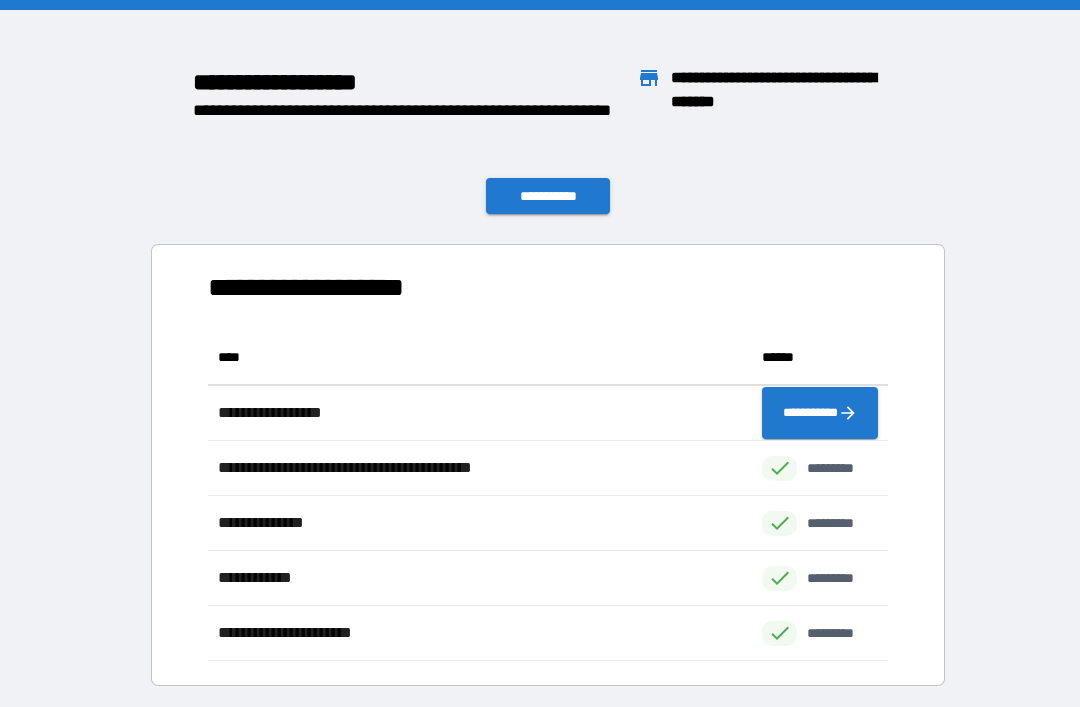 scroll, scrollTop: 1, scrollLeft: 1, axis: both 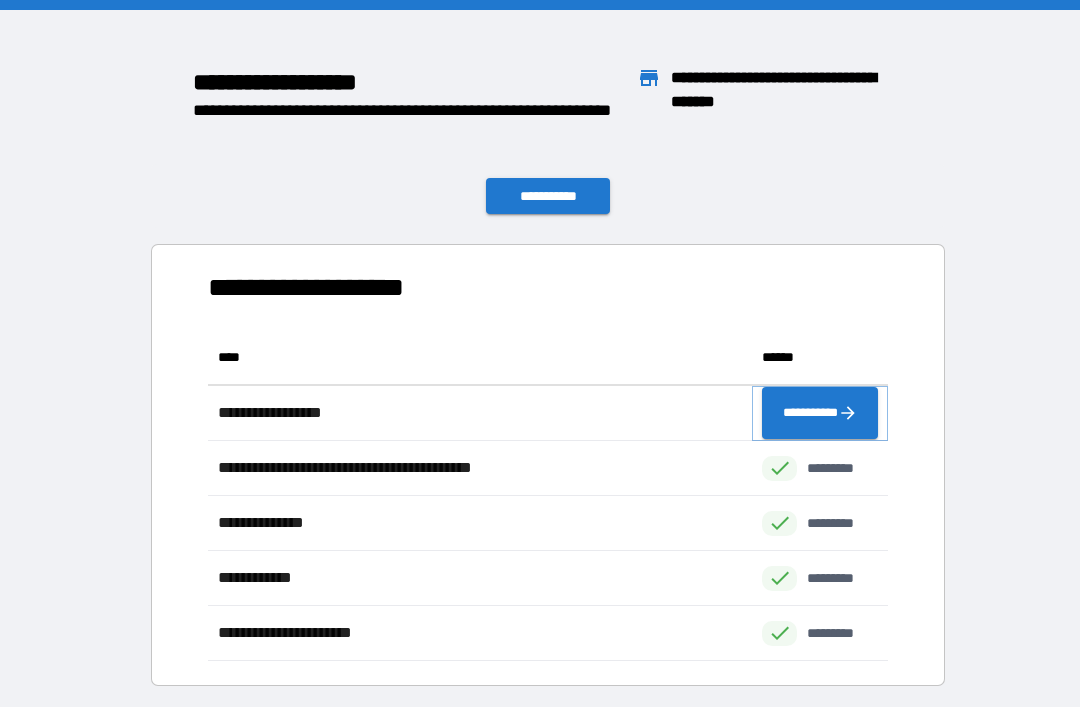 click on "**********" at bounding box center (820, 413) 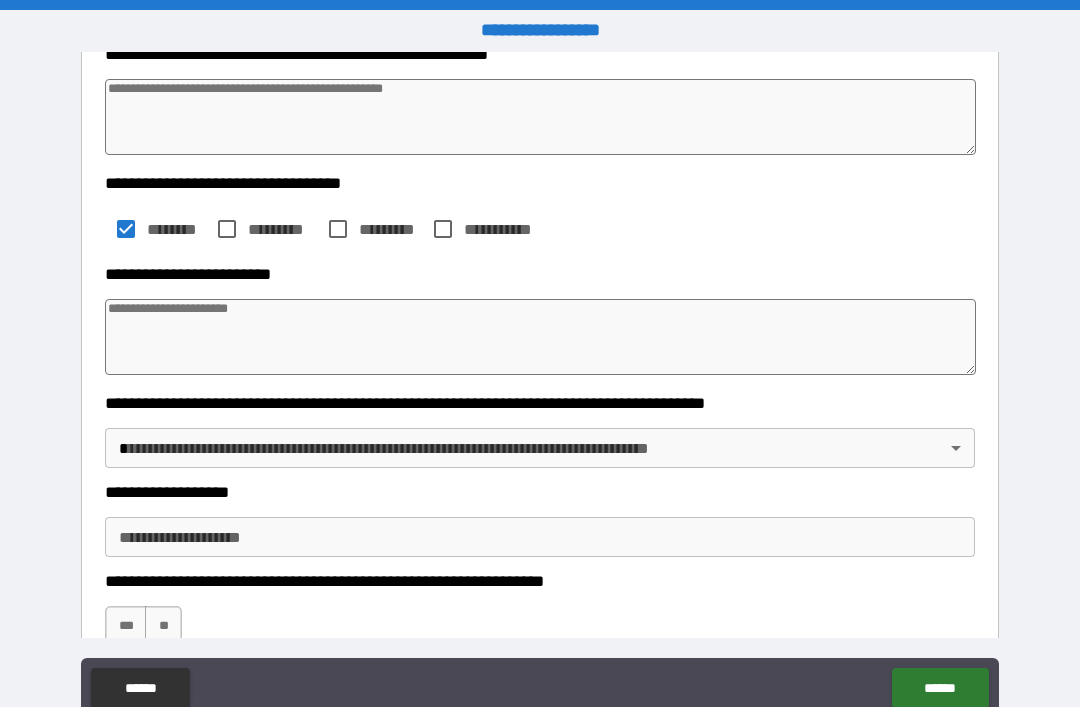 scroll, scrollTop: 288, scrollLeft: 0, axis: vertical 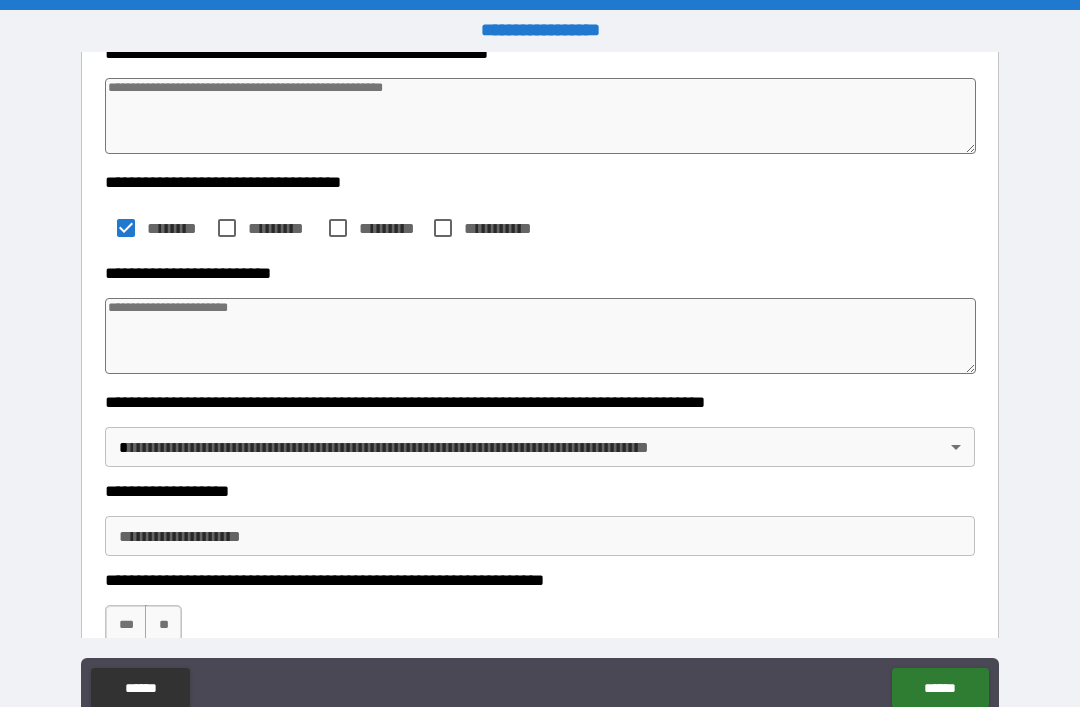 click at bounding box center (540, 336) 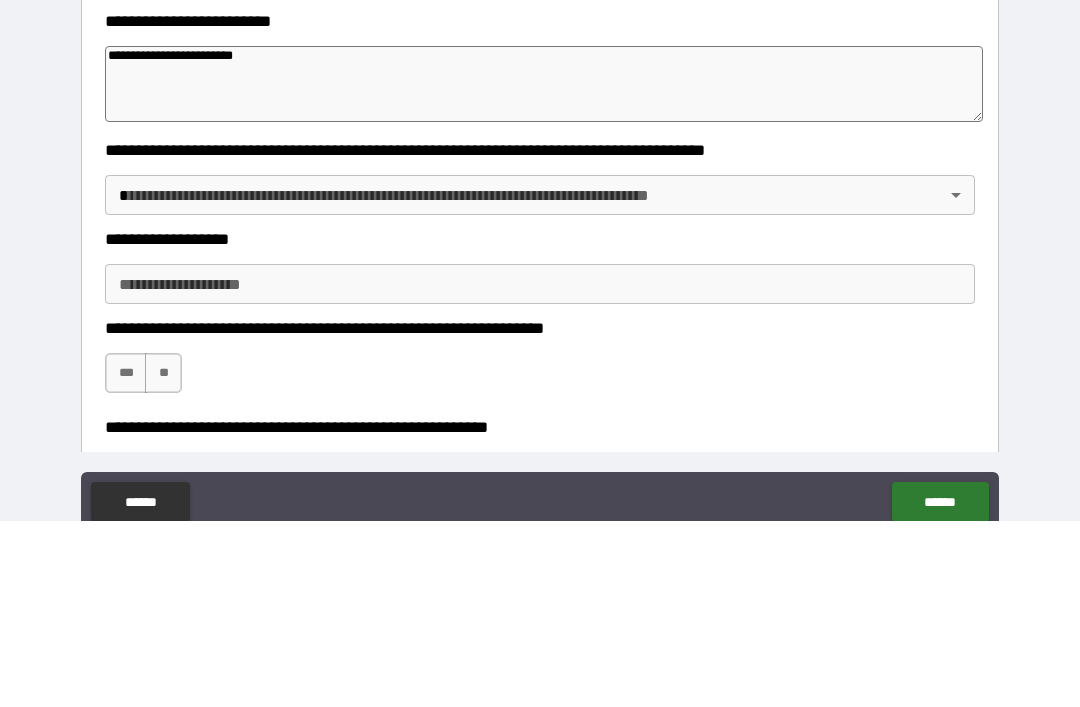 scroll, scrollTop: 356, scrollLeft: 0, axis: vertical 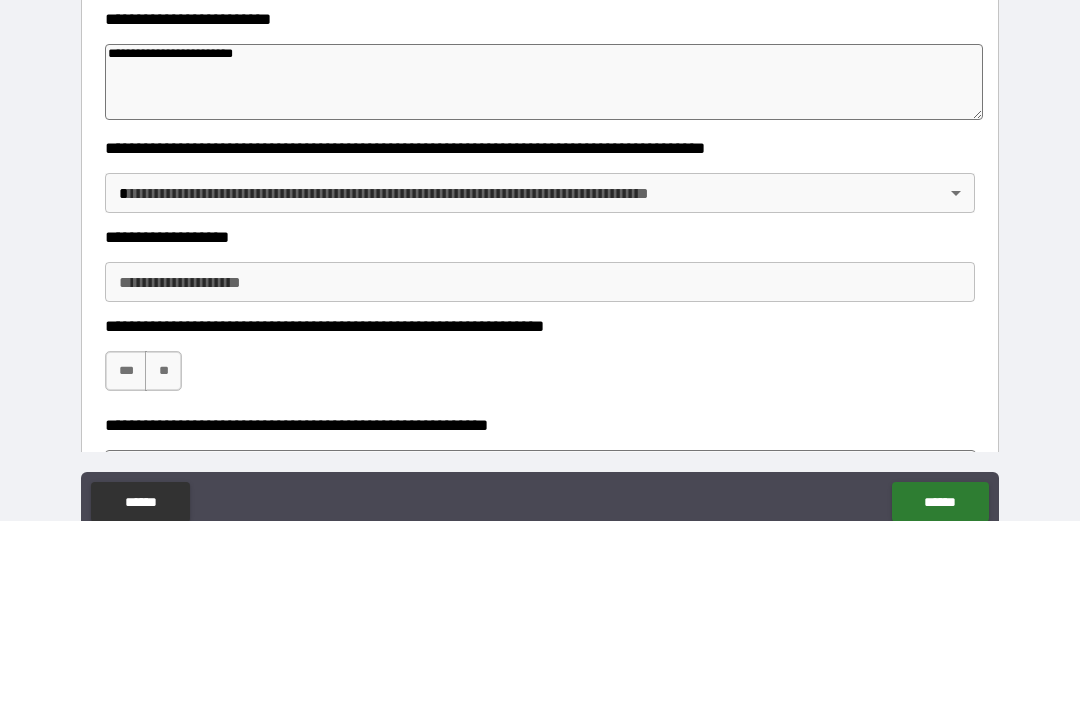 click on "**********" at bounding box center (540, 385) 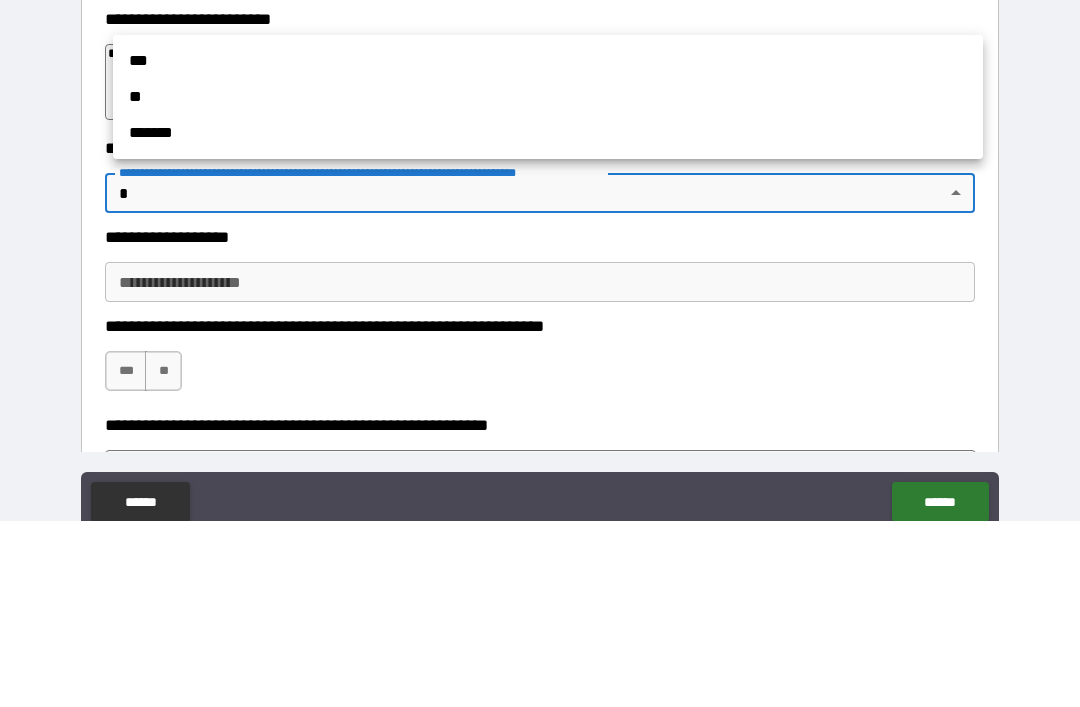 scroll, scrollTop: 64, scrollLeft: 0, axis: vertical 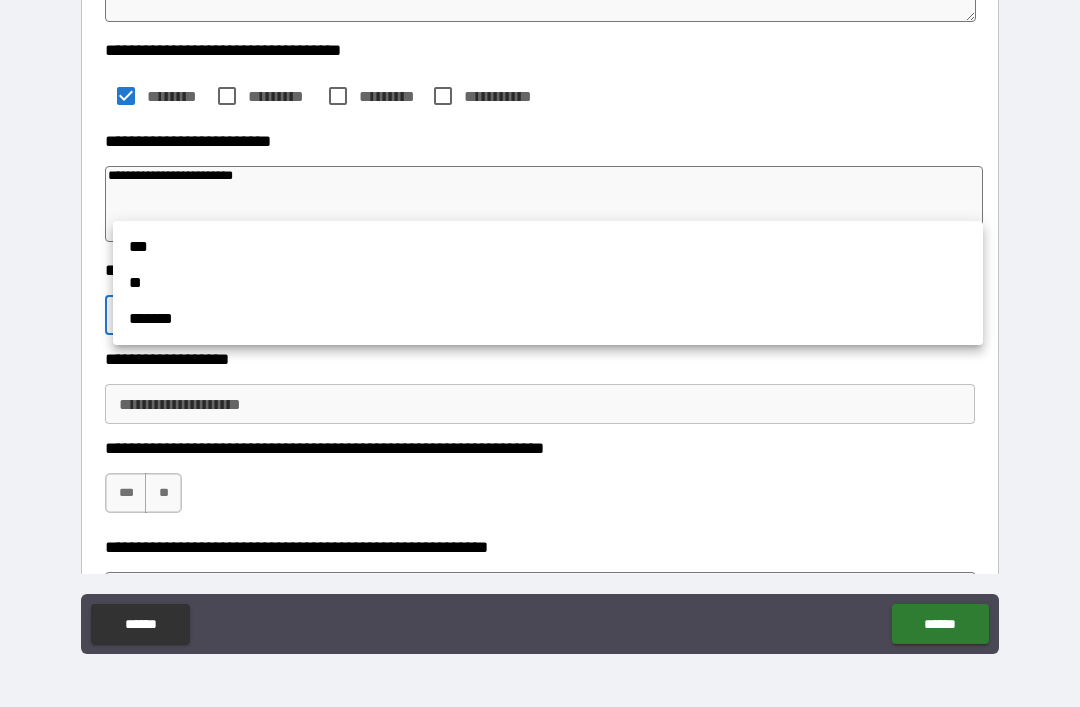 click on "**" at bounding box center [548, 283] 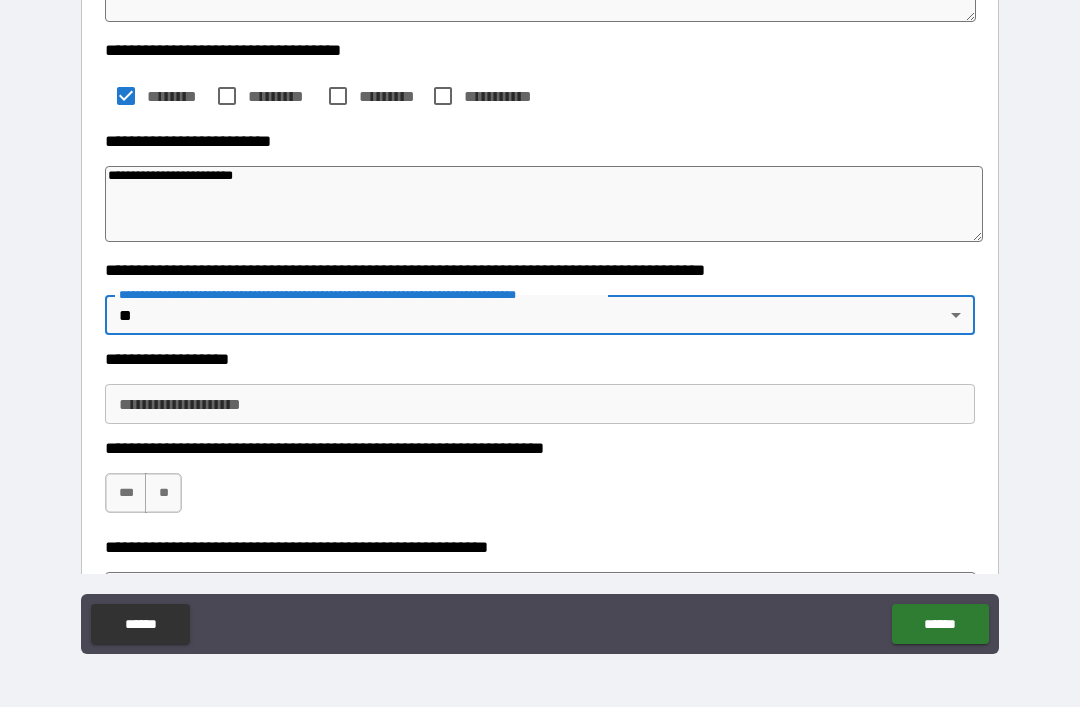 click on "**********" at bounding box center (540, 404) 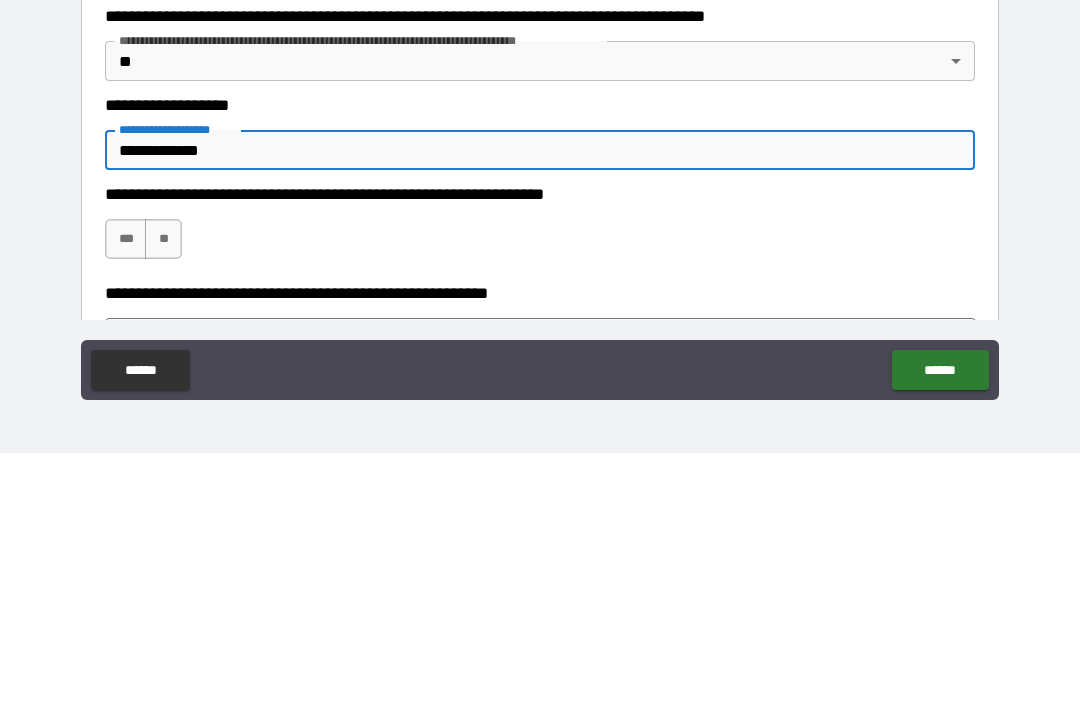 click on "***" at bounding box center [126, 493] 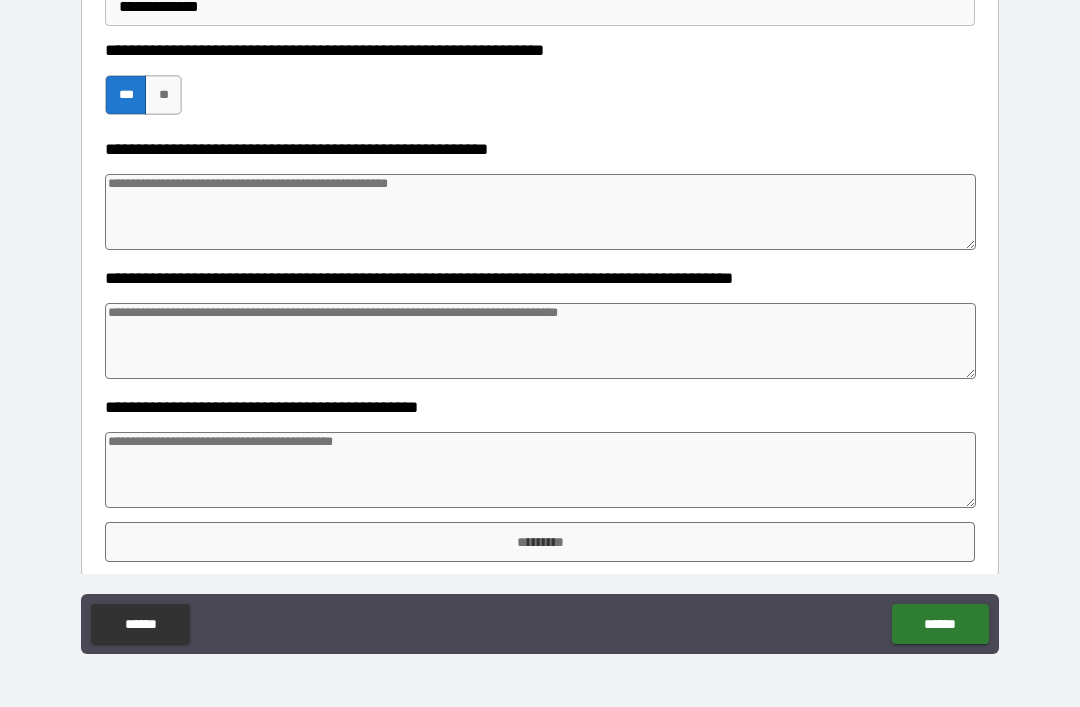scroll, scrollTop: 755, scrollLeft: 0, axis: vertical 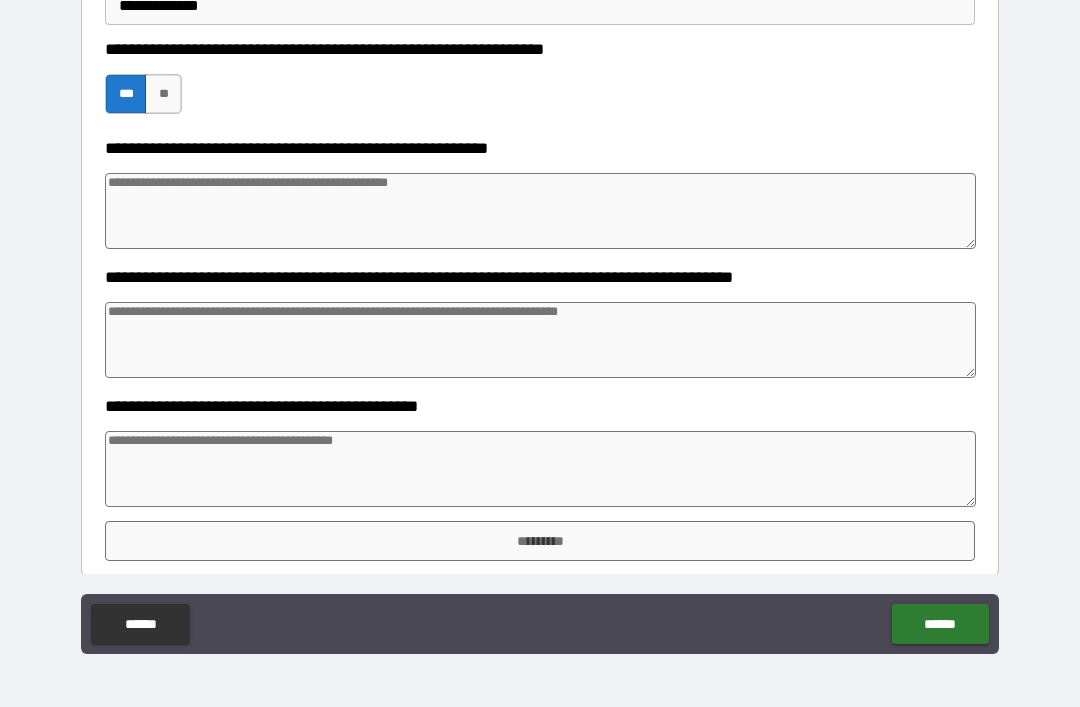 click at bounding box center (540, 469) 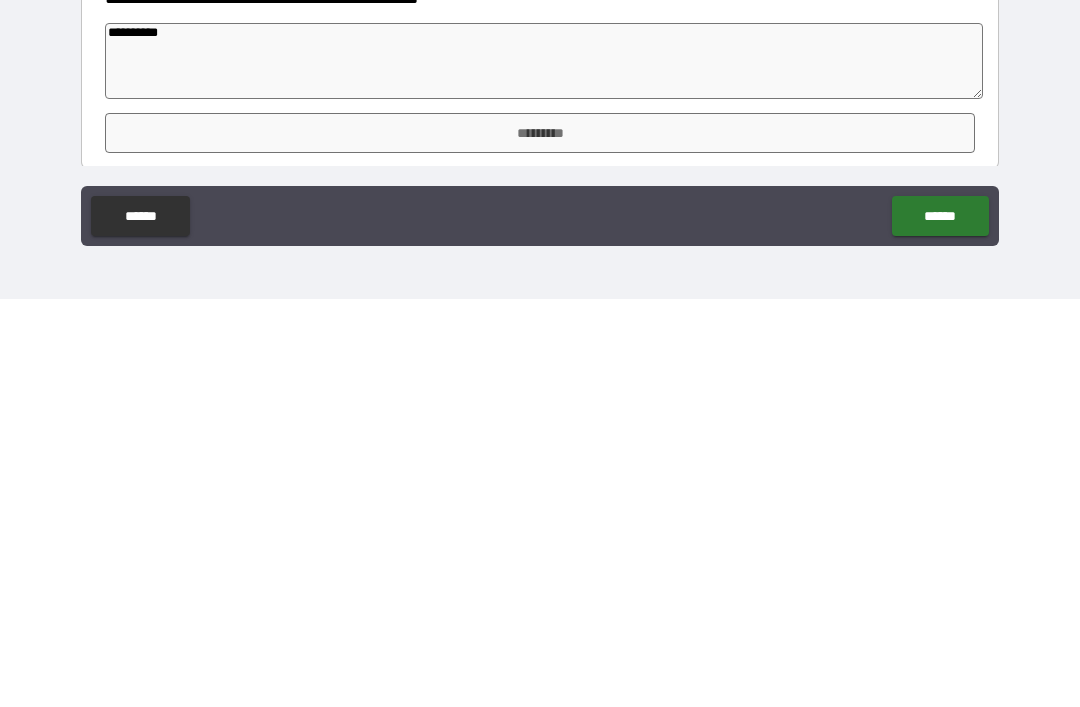 click on "*********" at bounding box center [540, 541] 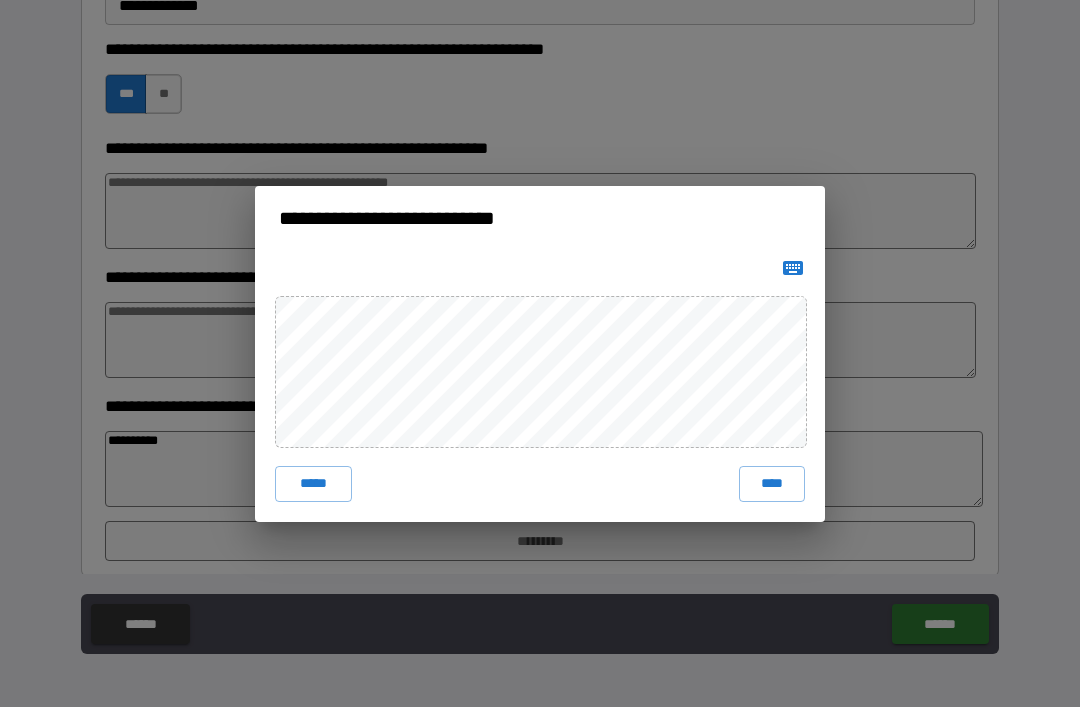 click on "****" at bounding box center (772, 484) 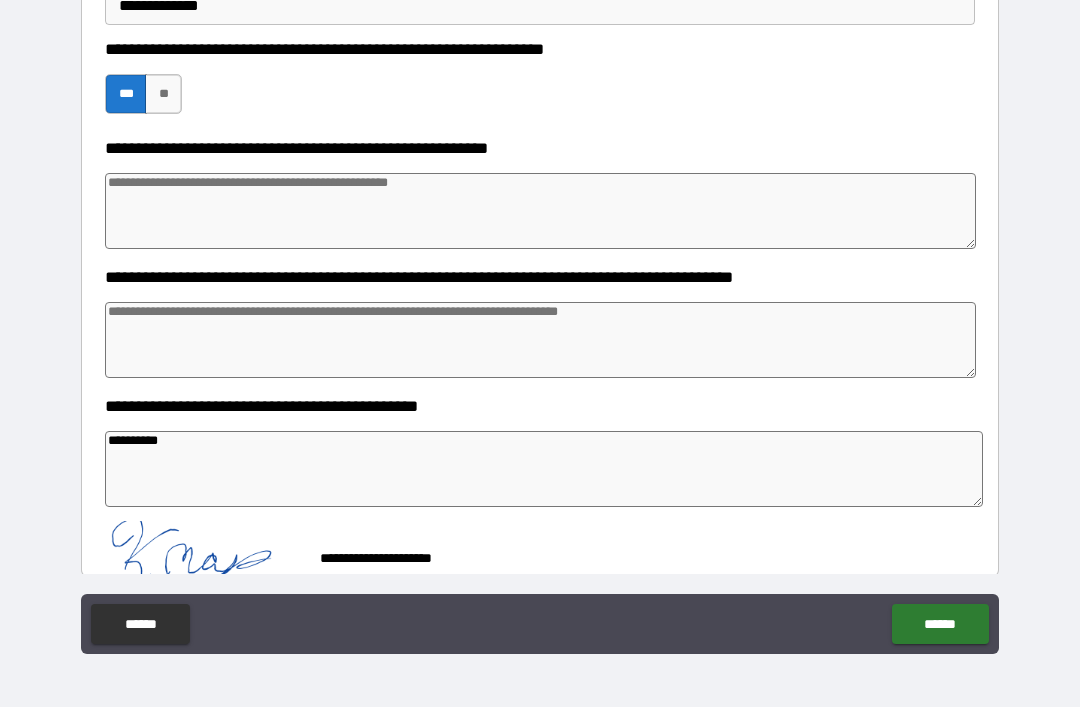 scroll, scrollTop: 753, scrollLeft: 0, axis: vertical 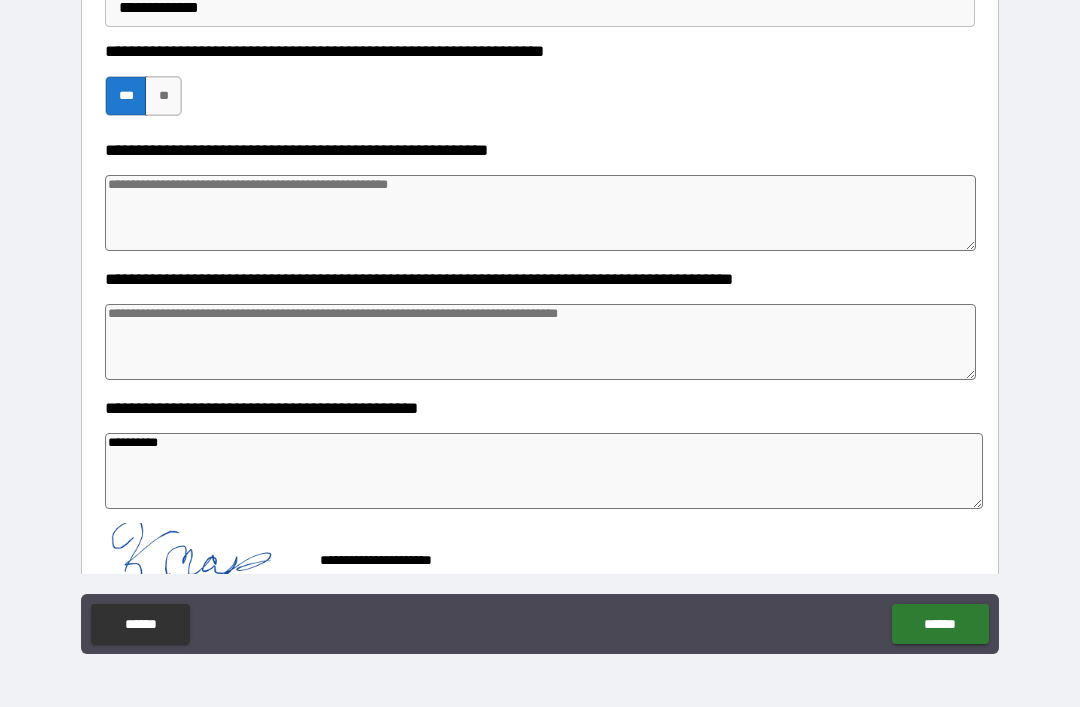 click on "******" at bounding box center (940, 624) 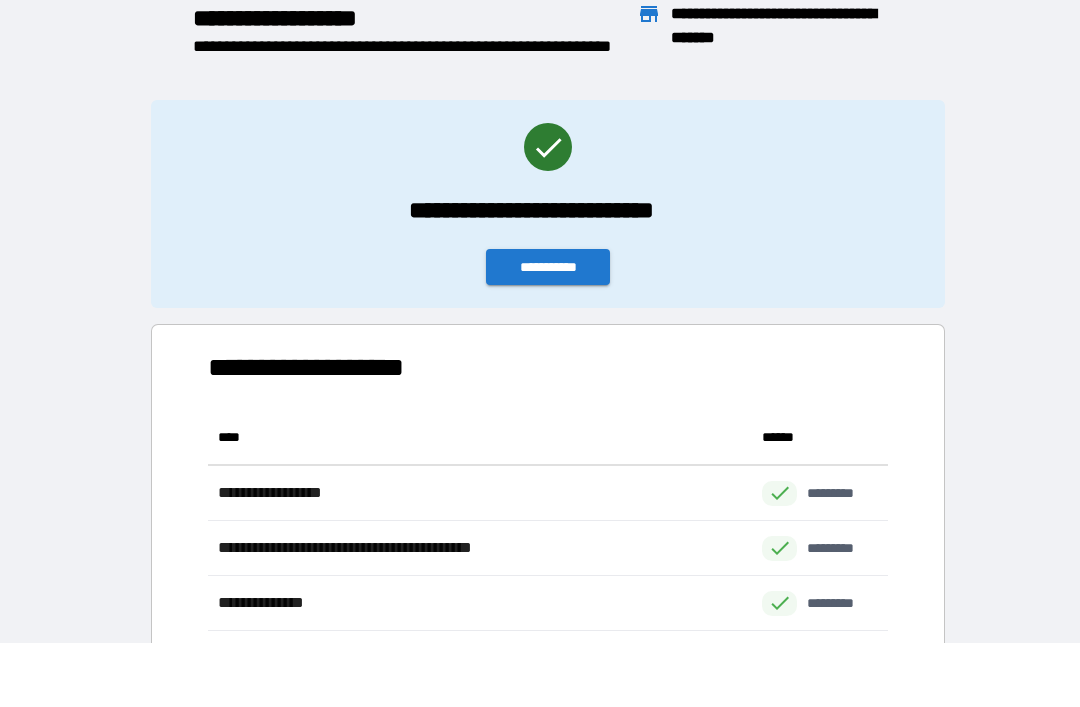 scroll, scrollTop: 1, scrollLeft: 1, axis: both 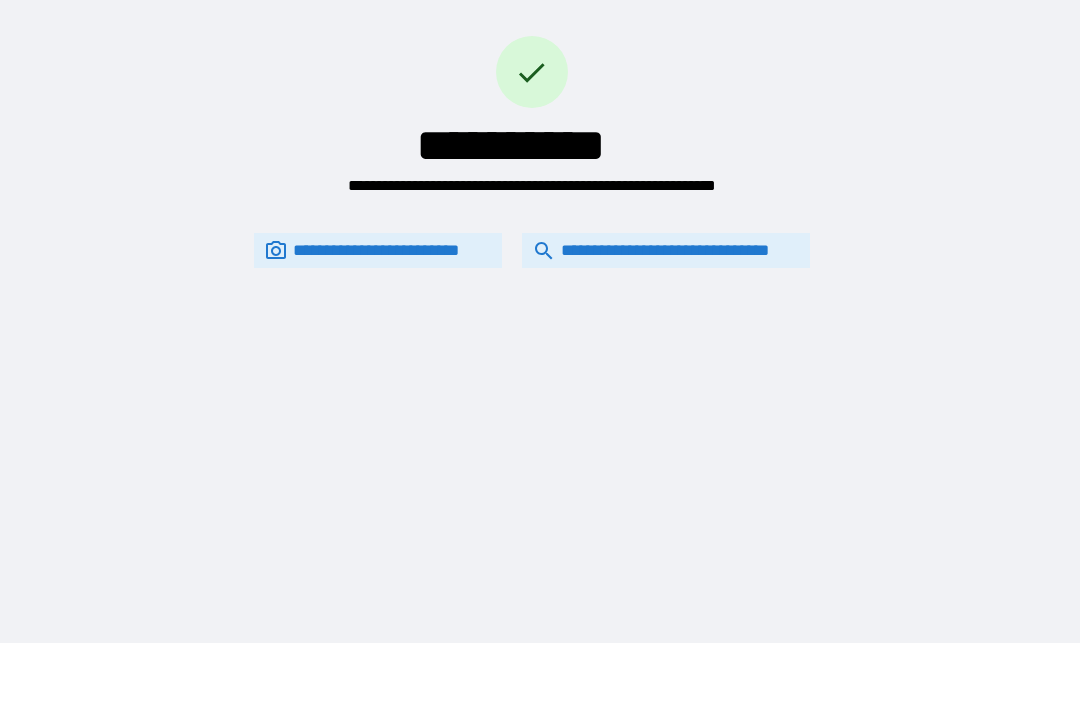 click on "**********" at bounding box center (666, 250) 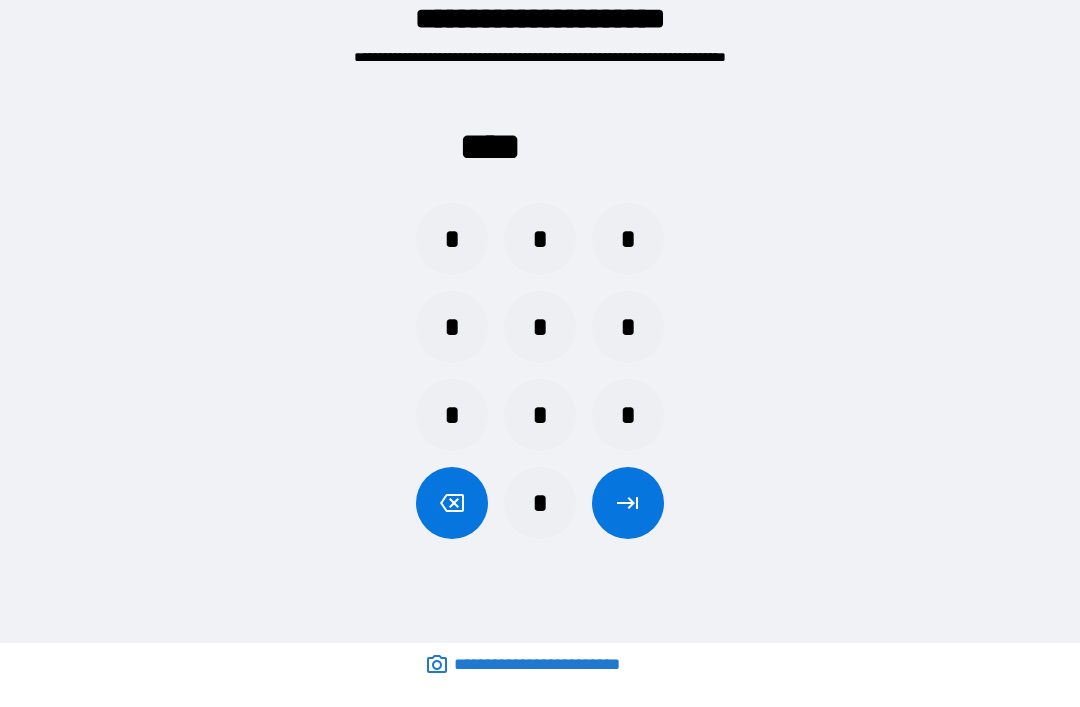 click on "*" at bounding box center (540, 239) 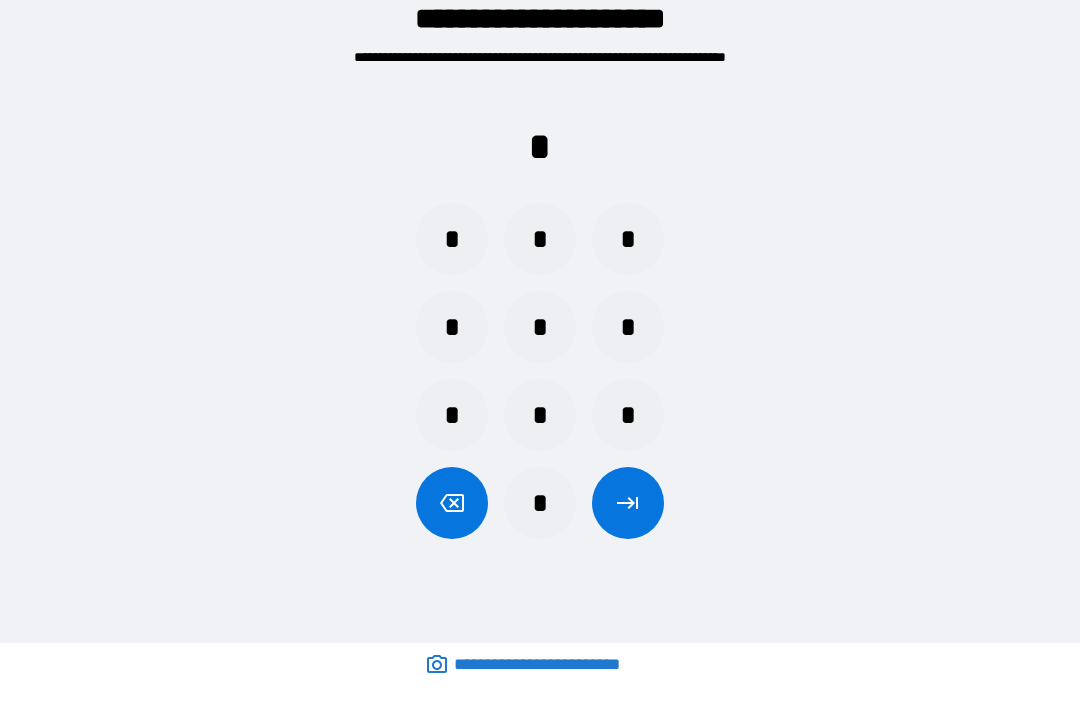 click on "*" at bounding box center [628, 415] 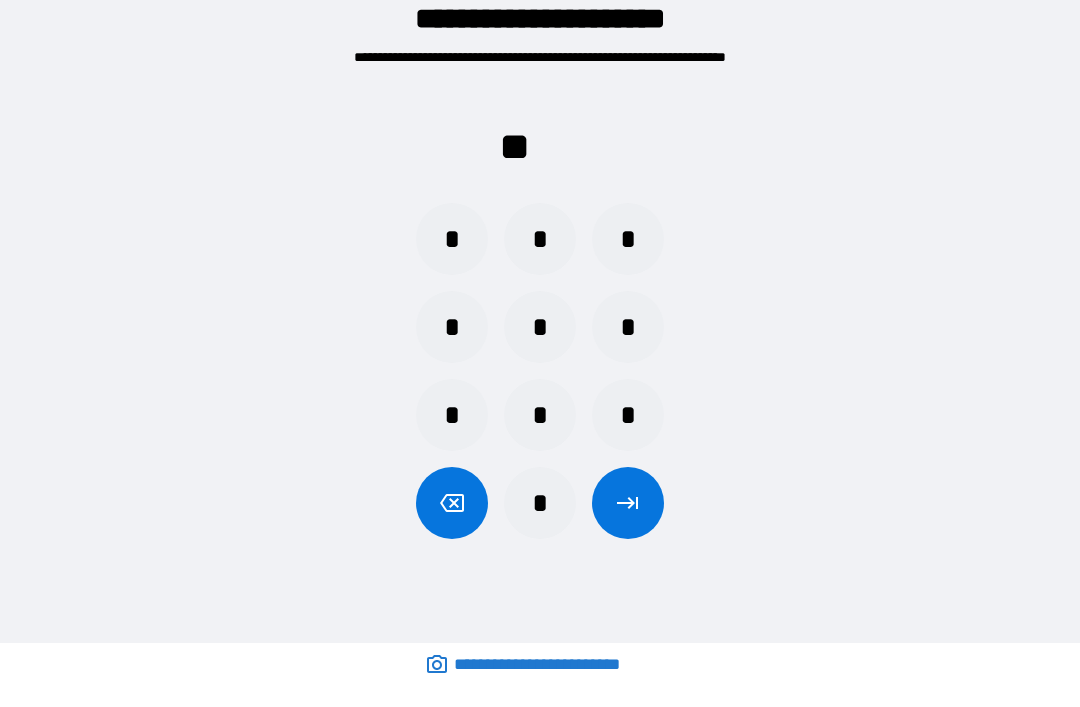 click on "*" at bounding box center [628, 327] 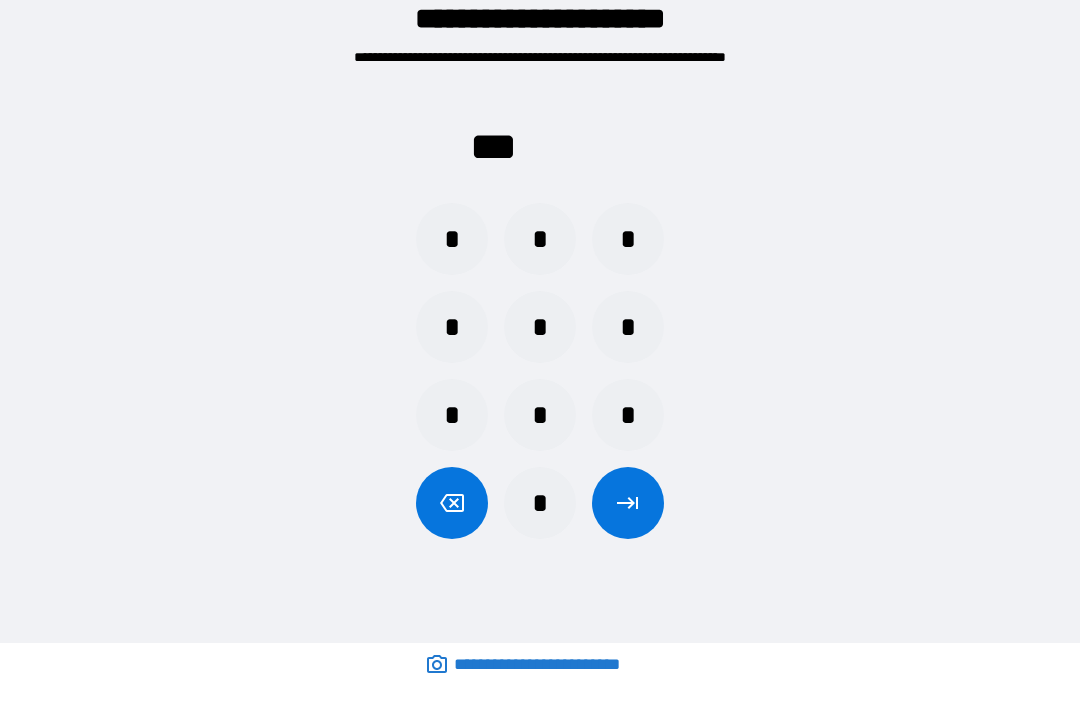 click on "*" at bounding box center (452, 239) 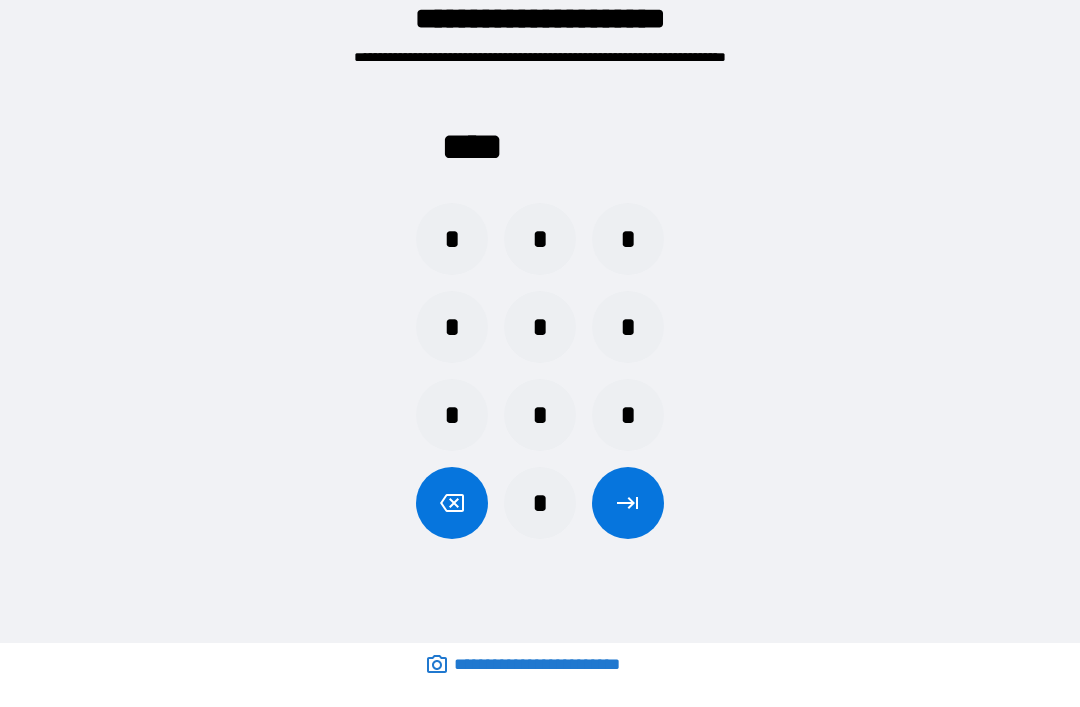 click 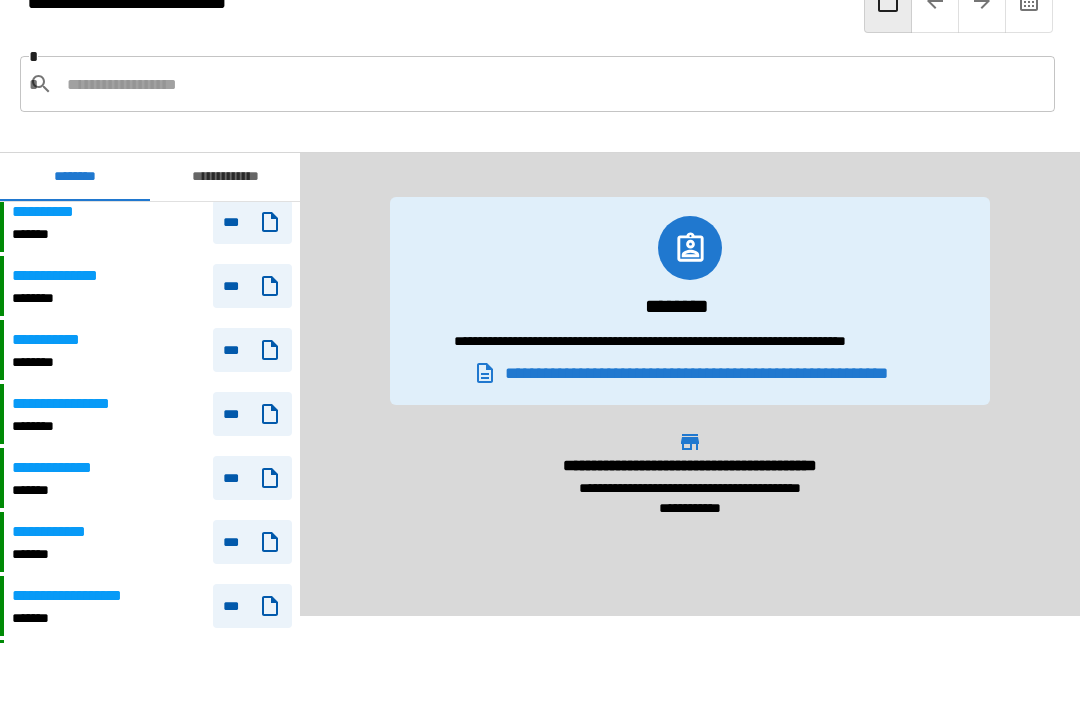 scroll, scrollTop: 1140, scrollLeft: 0, axis: vertical 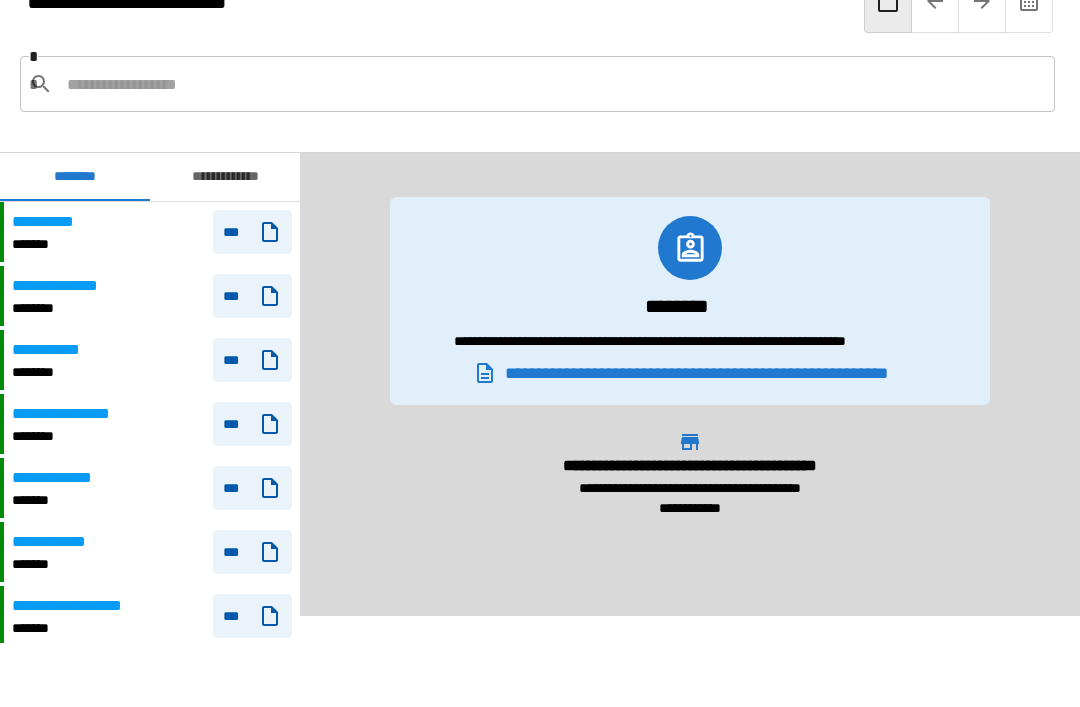 click on "**********" at bounding box center (76, 414) 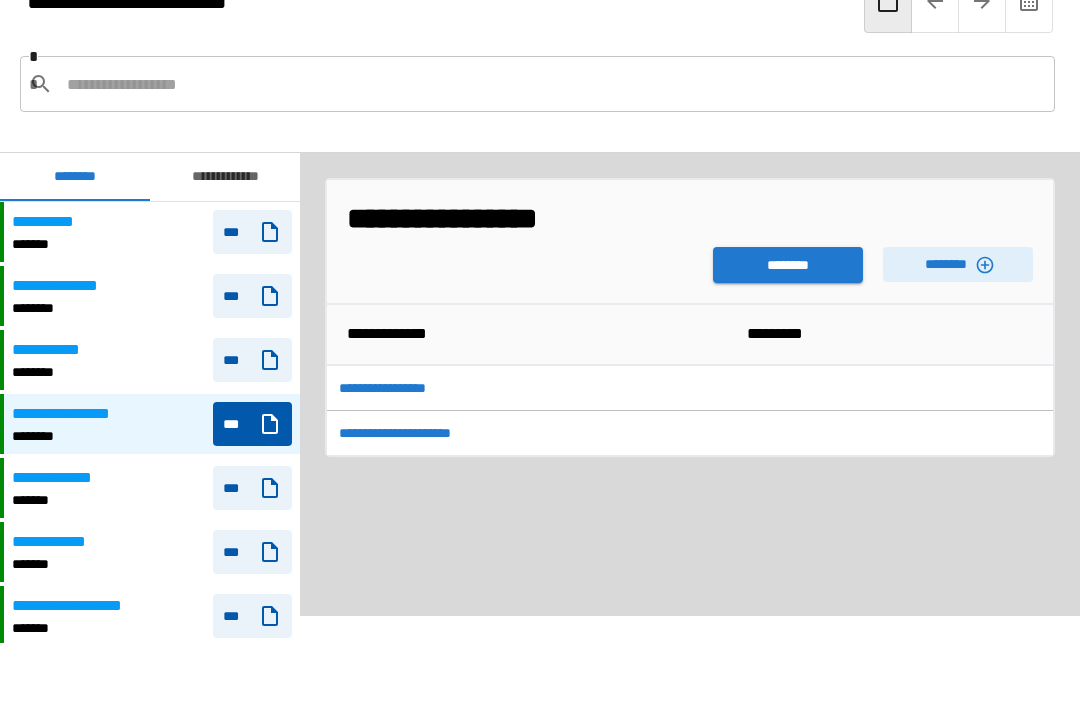 click on "********" at bounding box center [788, 265] 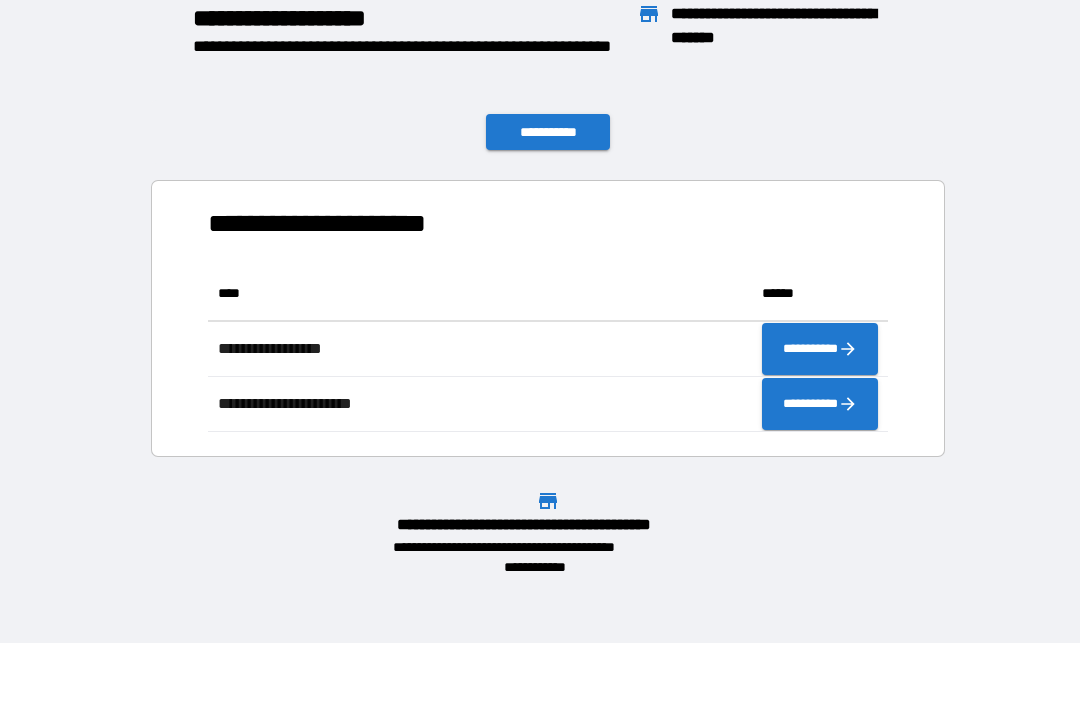 scroll, scrollTop: 166, scrollLeft: 680, axis: both 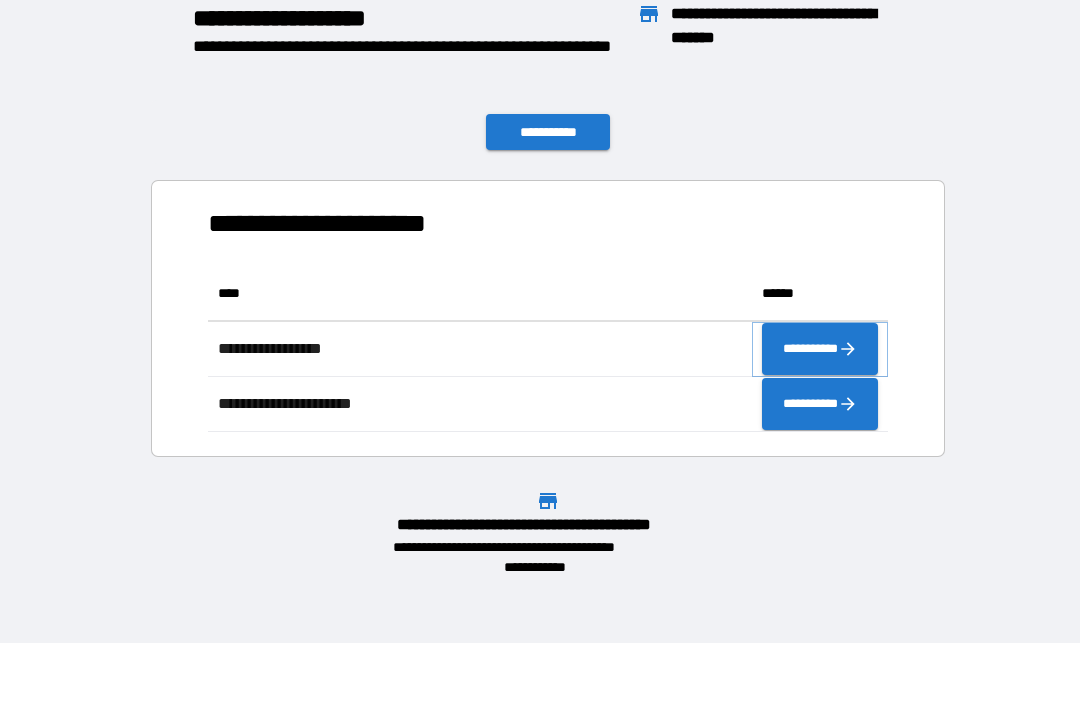 click on "**********" at bounding box center [820, 349] 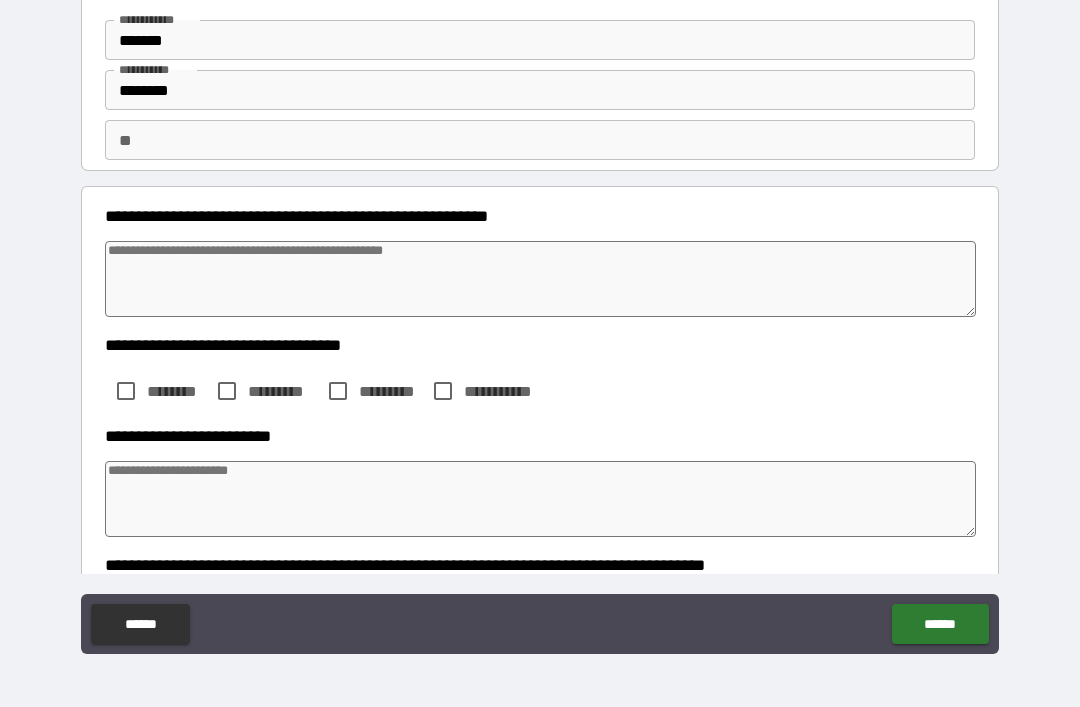 scroll, scrollTop: 80, scrollLeft: 0, axis: vertical 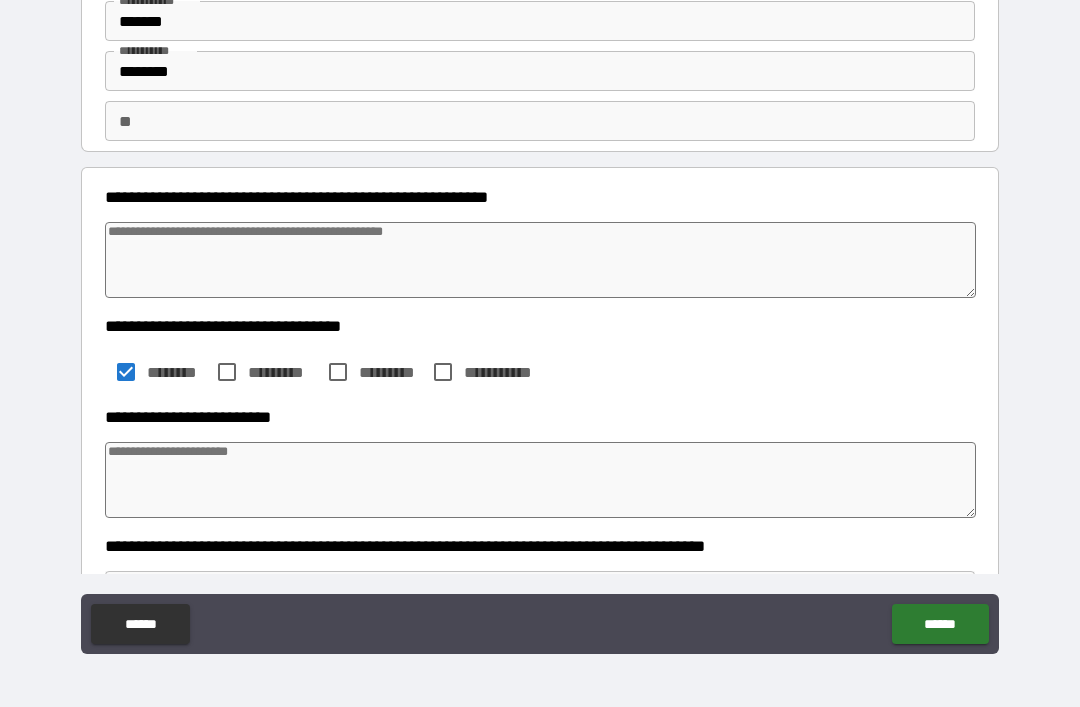 click at bounding box center [540, 480] 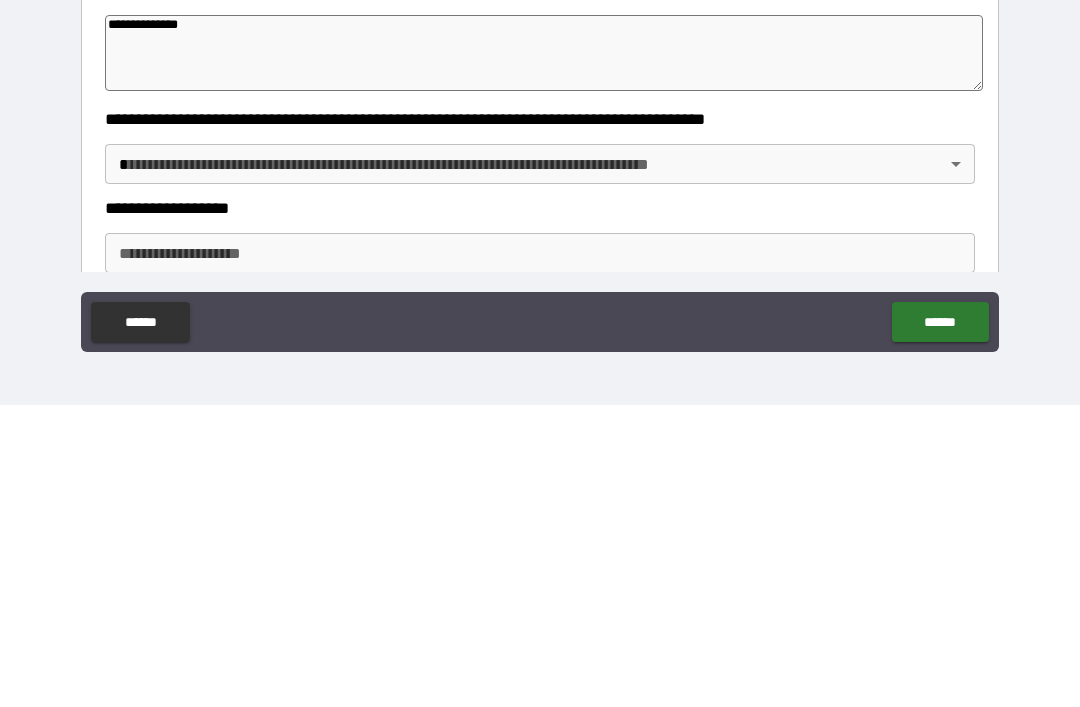 scroll, scrollTop: 207, scrollLeft: 0, axis: vertical 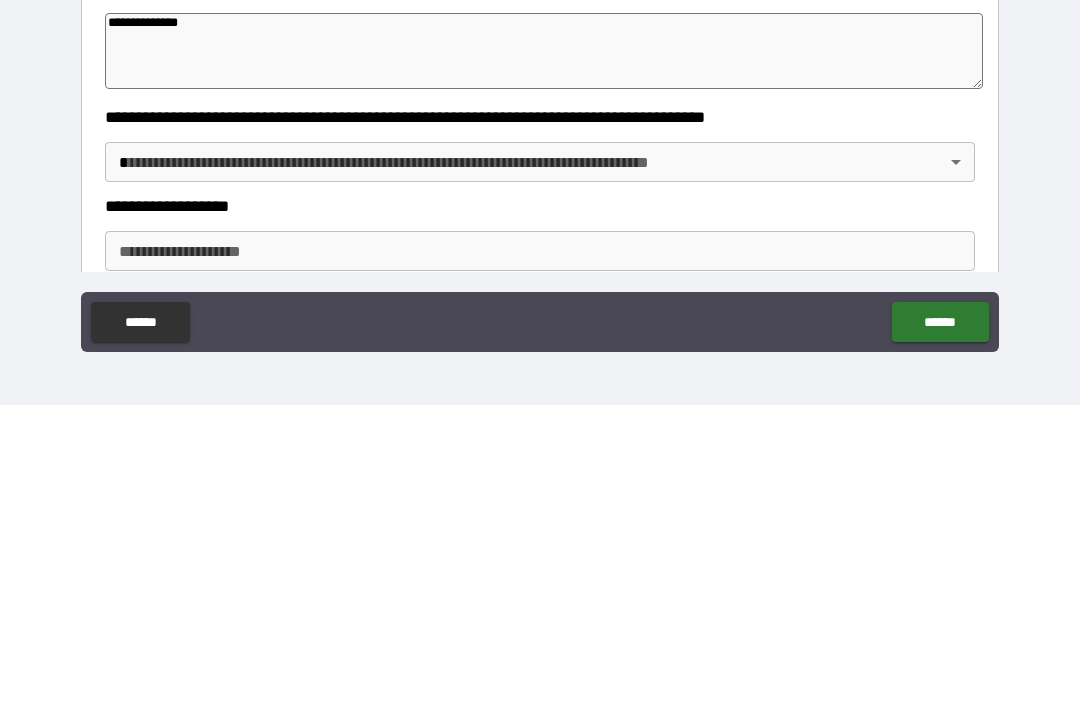 click on "**********" at bounding box center (540, 321) 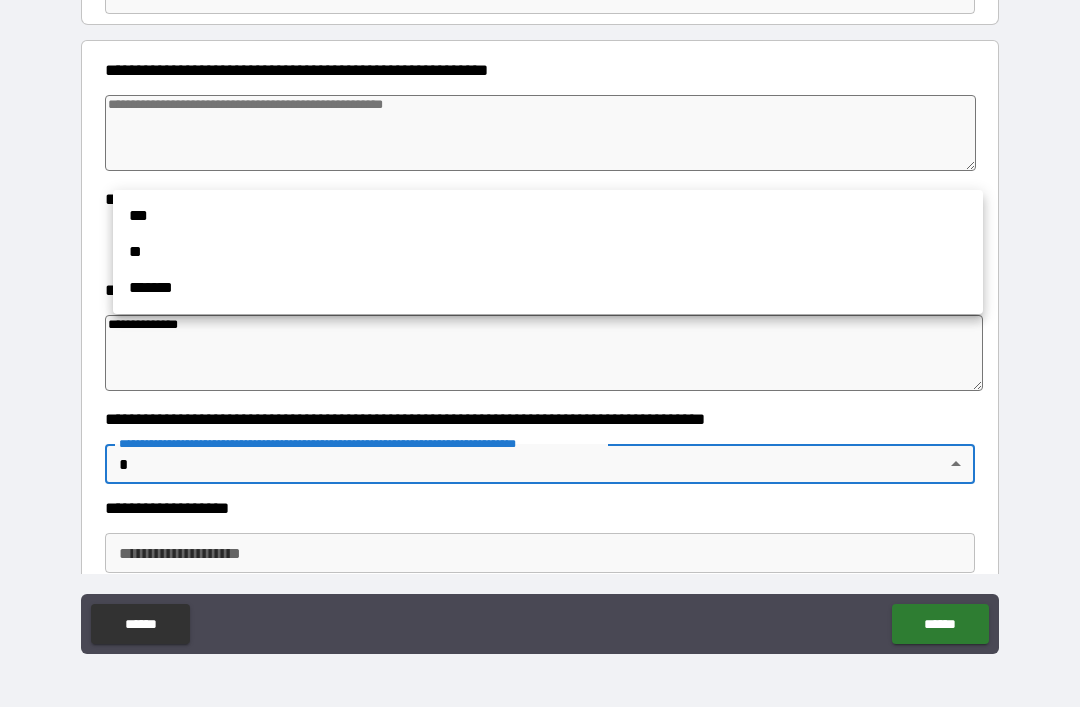 click on "**" at bounding box center (548, 252) 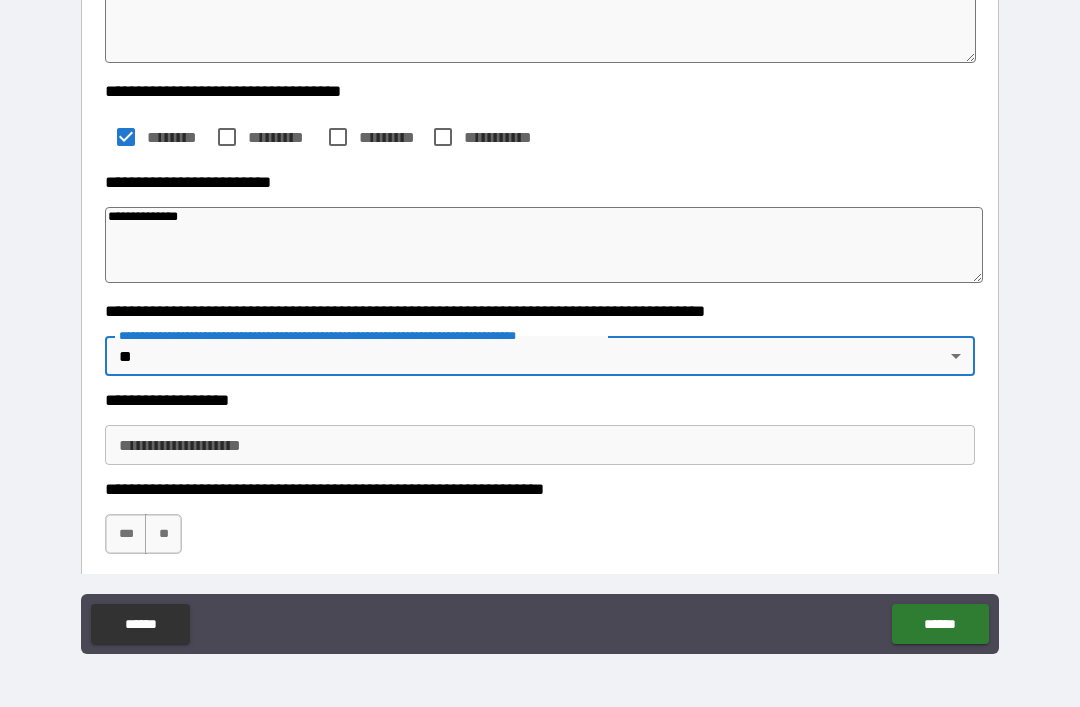 scroll, scrollTop: 333, scrollLeft: 0, axis: vertical 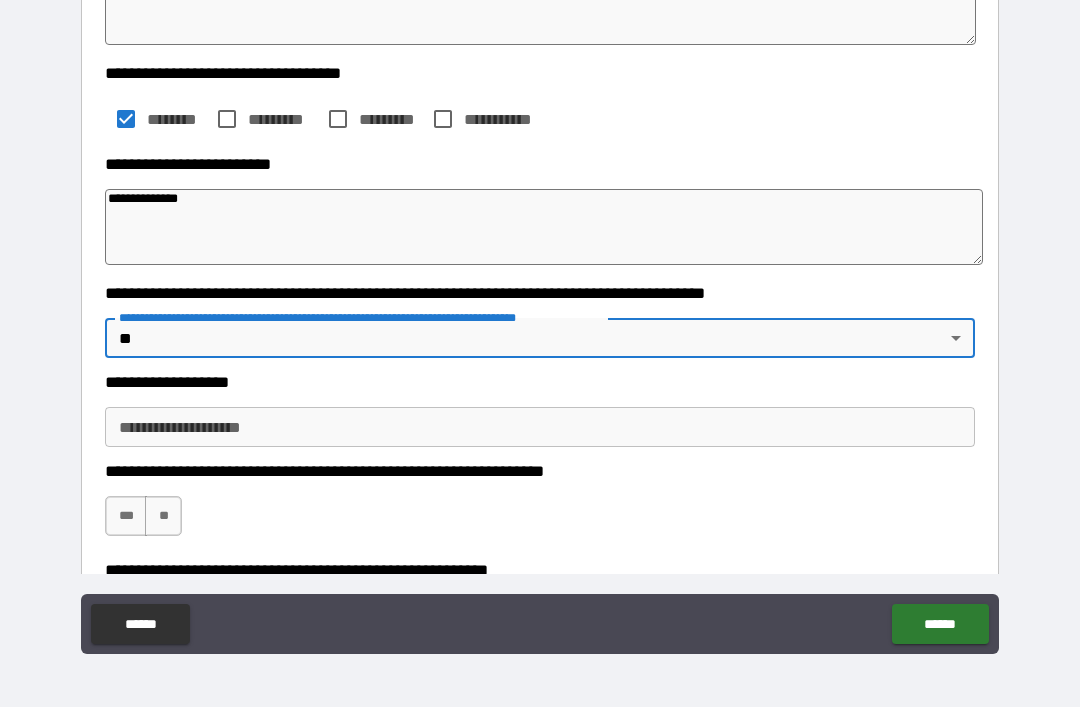 click on "**********" at bounding box center (540, 427) 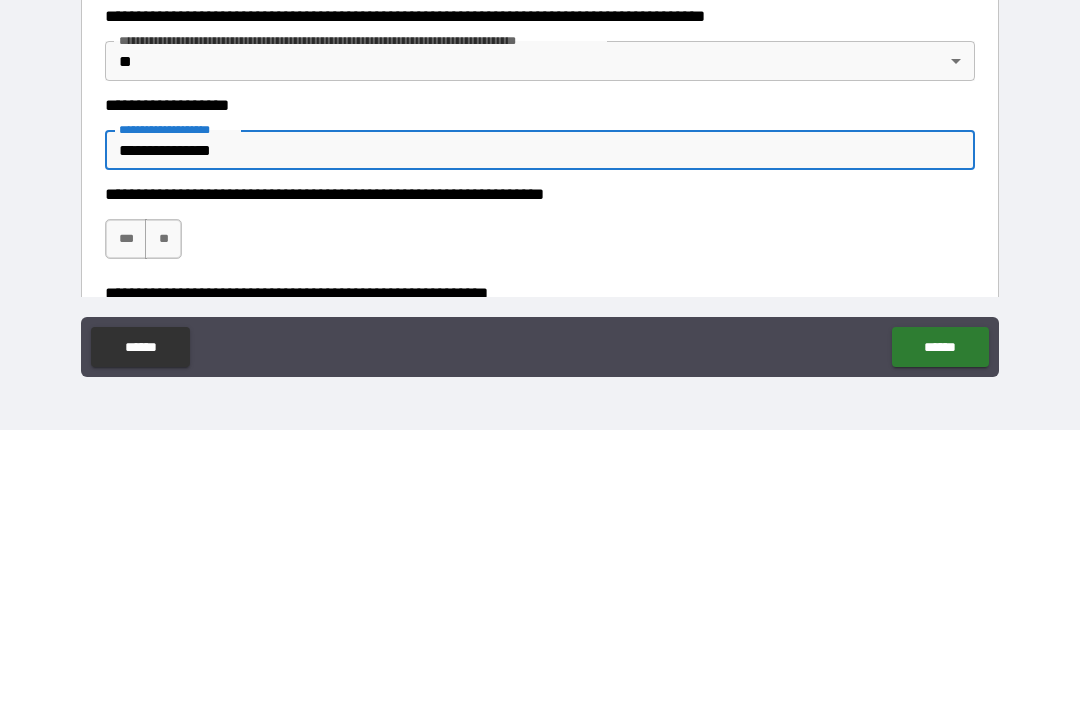 click on "***" at bounding box center [126, 516] 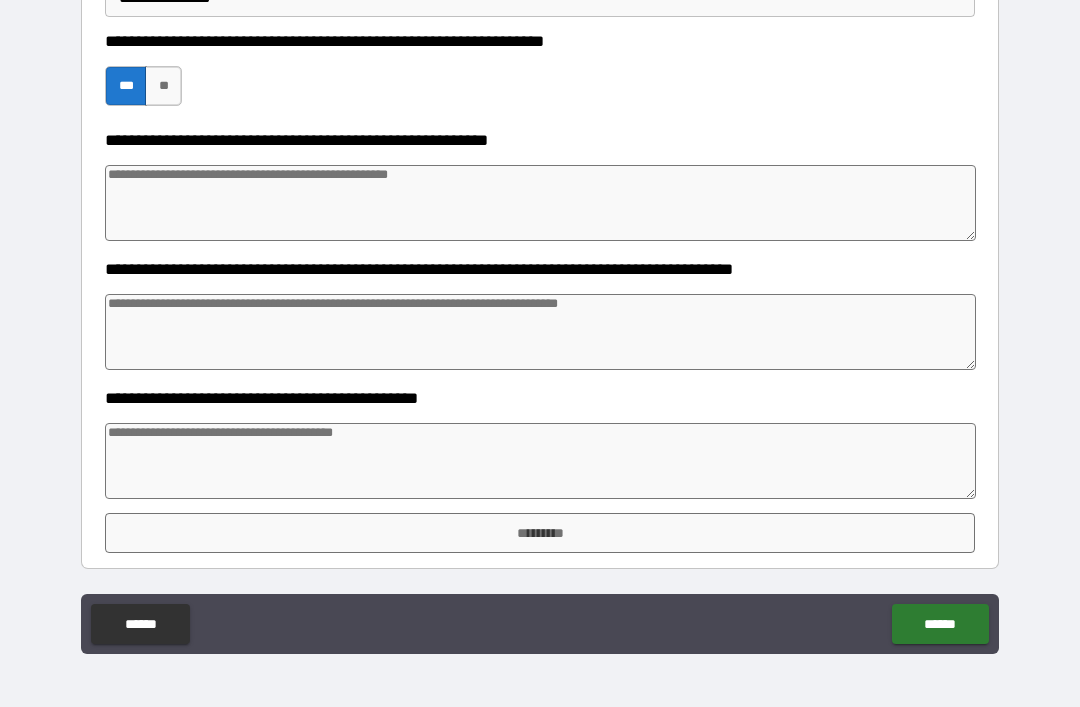 scroll, scrollTop: 763, scrollLeft: 0, axis: vertical 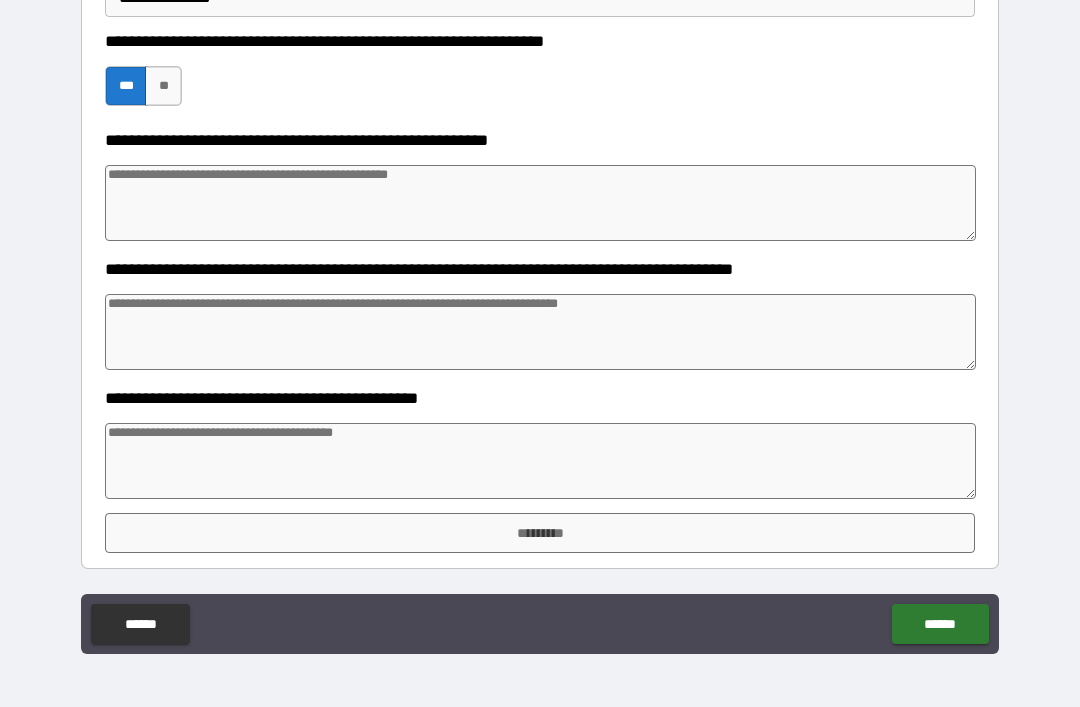 click at bounding box center (540, 461) 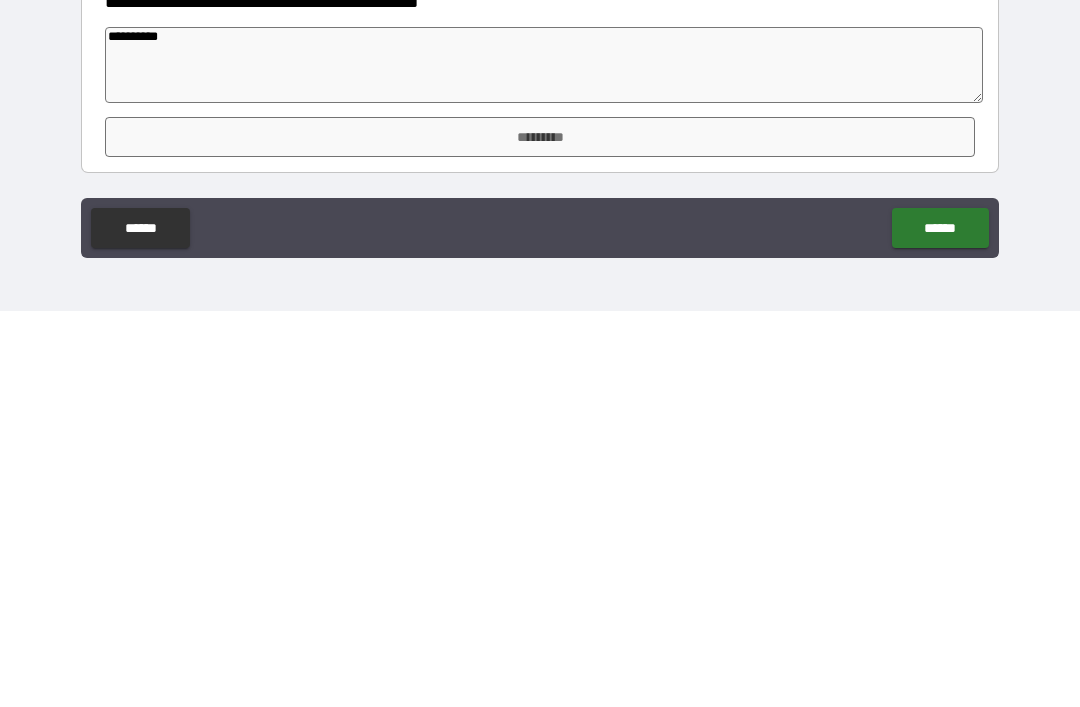 click on "*********" at bounding box center (540, 533) 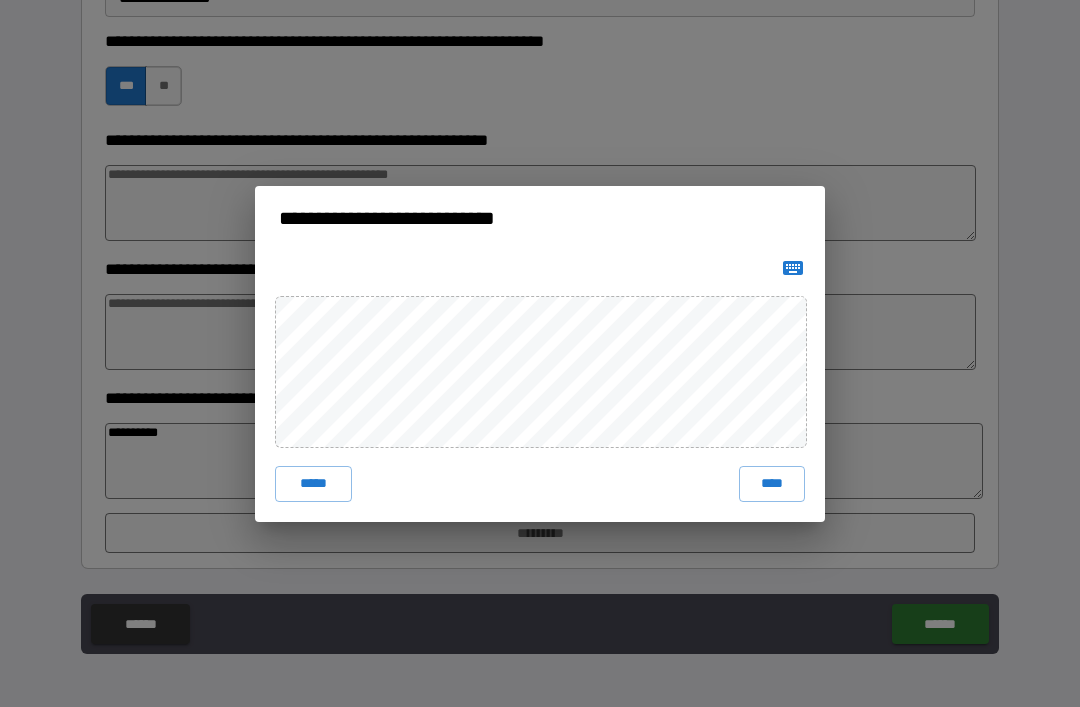 click on "****" at bounding box center (772, 484) 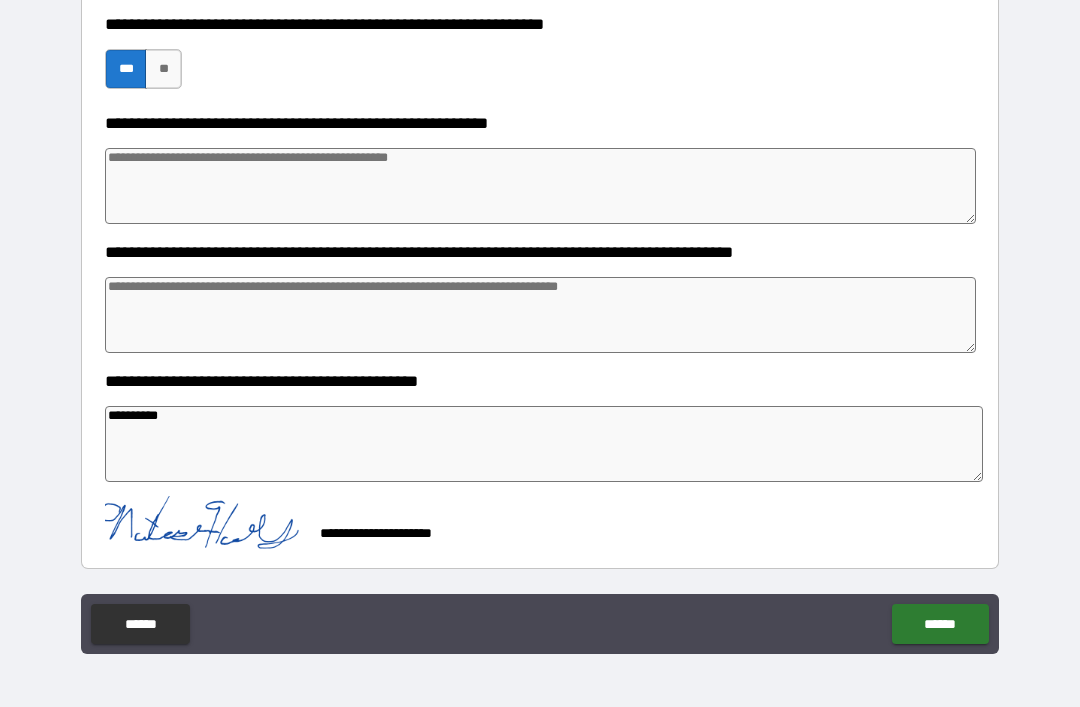 scroll, scrollTop: 780, scrollLeft: 0, axis: vertical 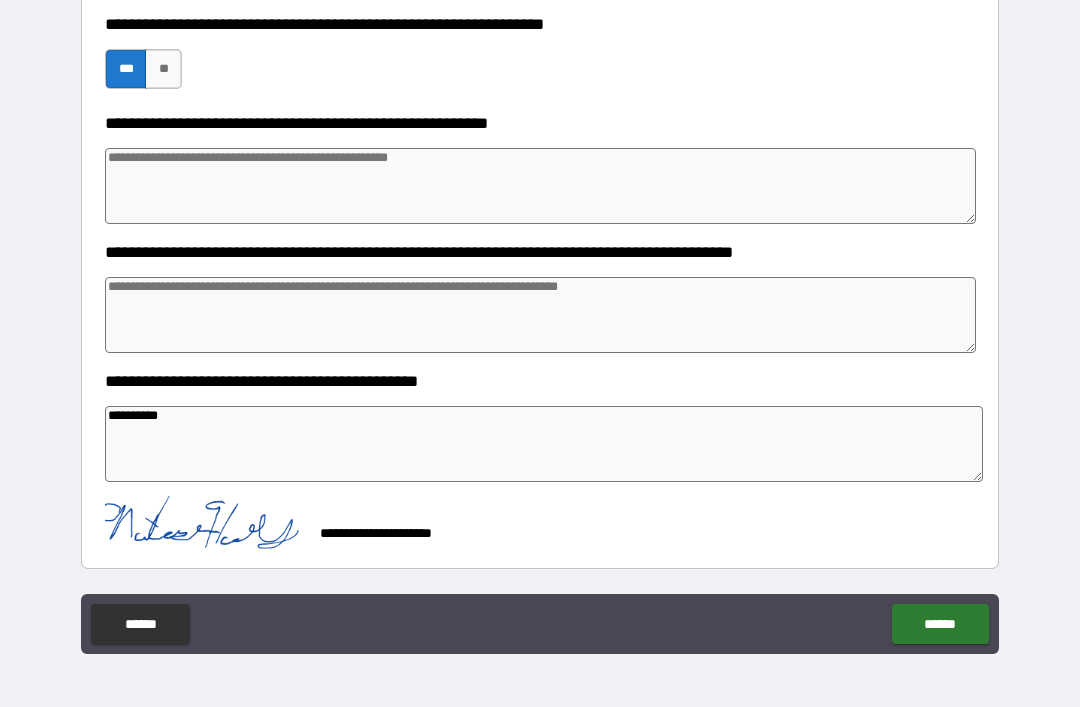 click on "******" at bounding box center (940, 624) 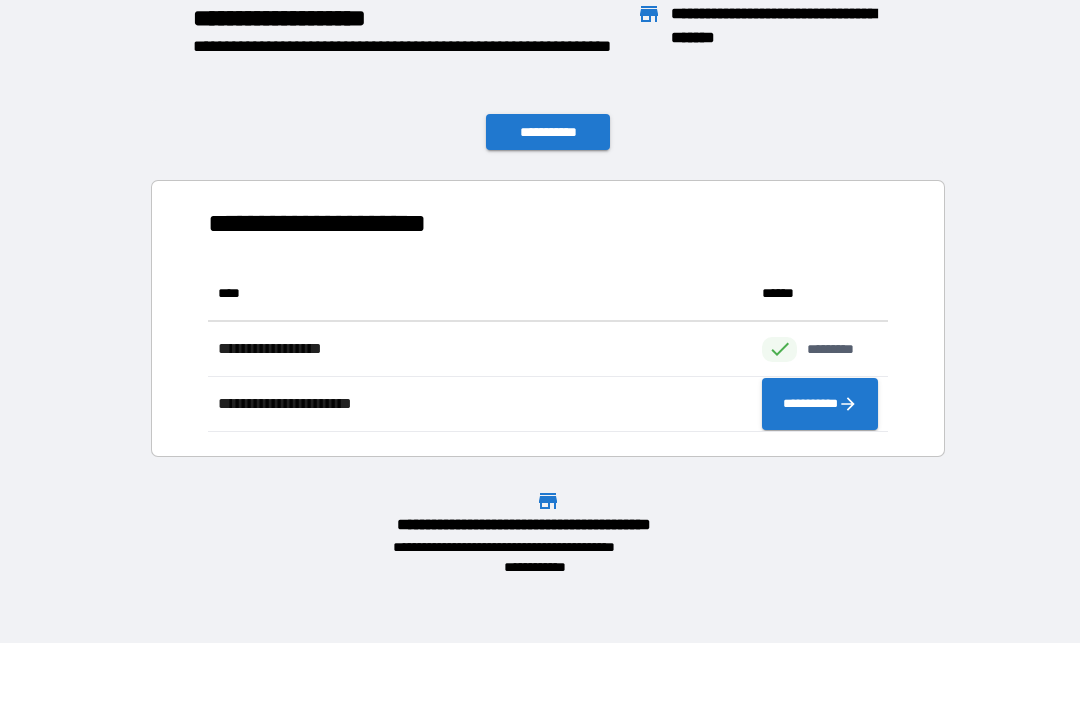 scroll, scrollTop: 1, scrollLeft: 1, axis: both 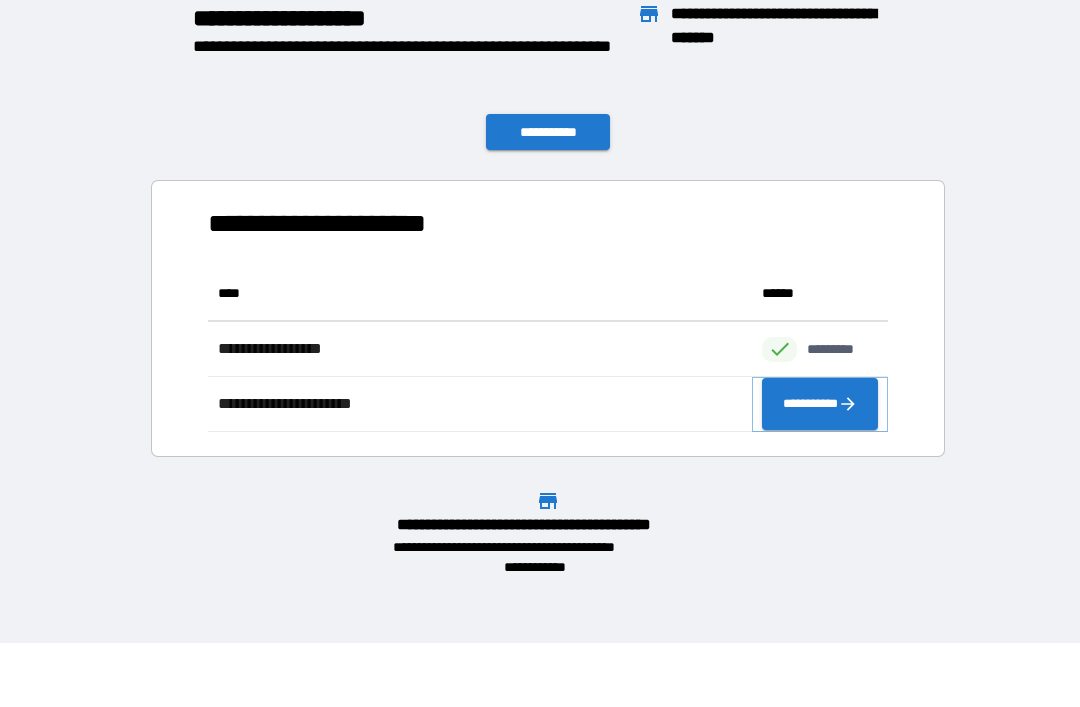click on "**********" at bounding box center [820, 404] 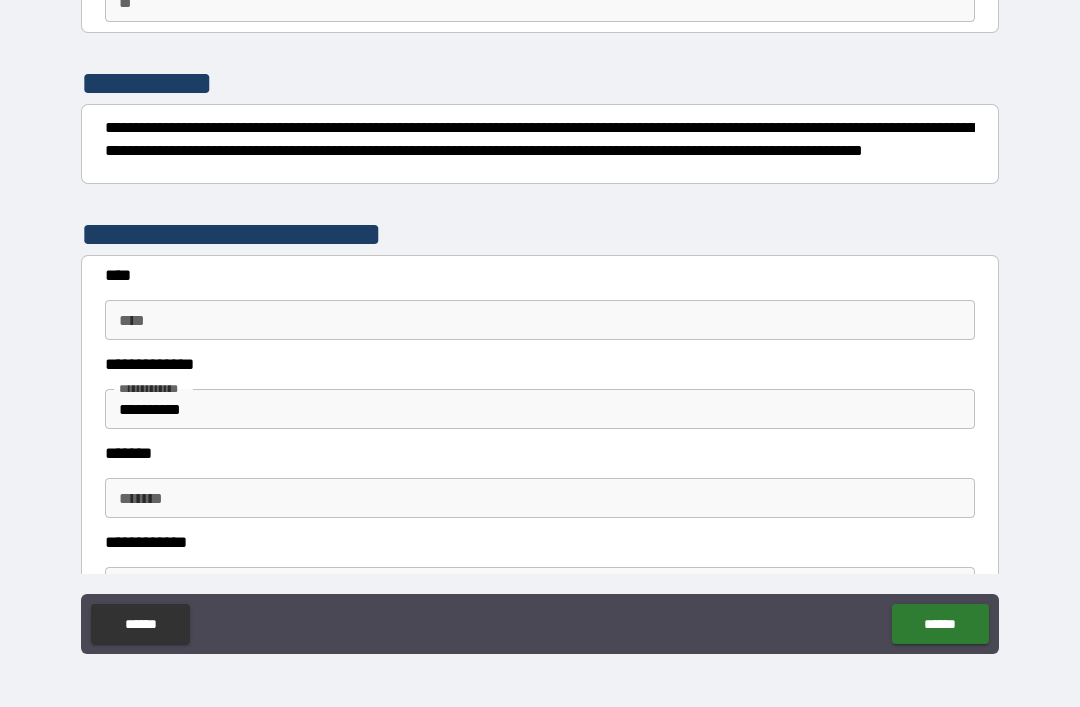 scroll, scrollTop: 203, scrollLeft: 0, axis: vertical 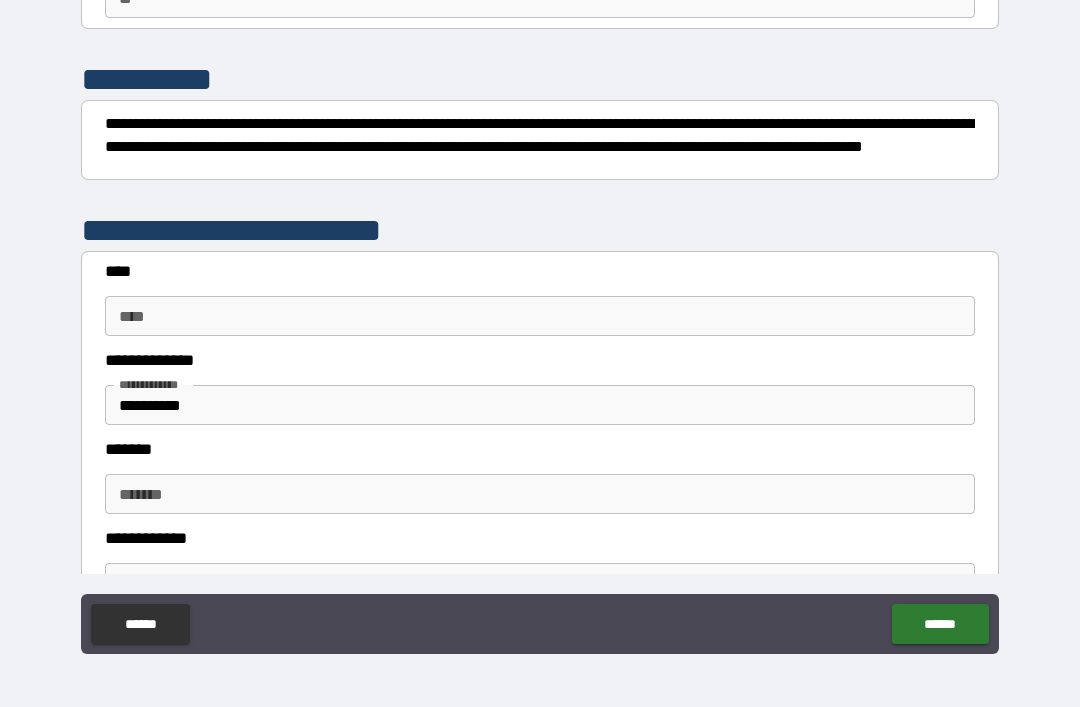 click on "**** ****" at bounding box center (540, 316) 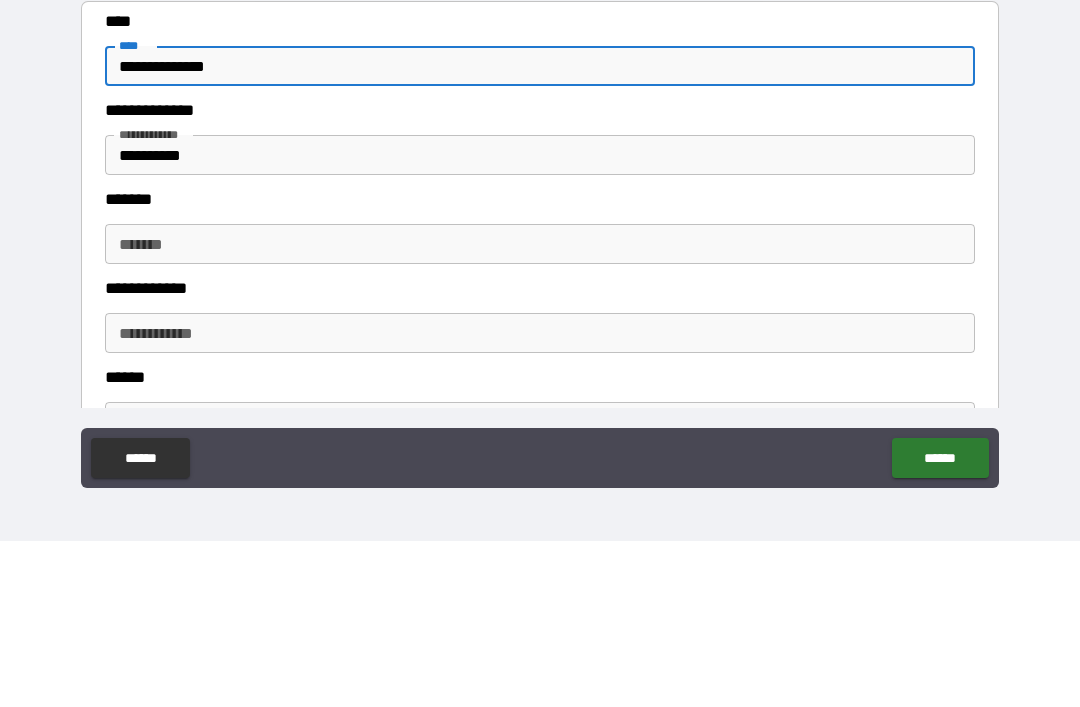 scroll, scrollTop: 288, scrollLeft: 0, axis: vertical 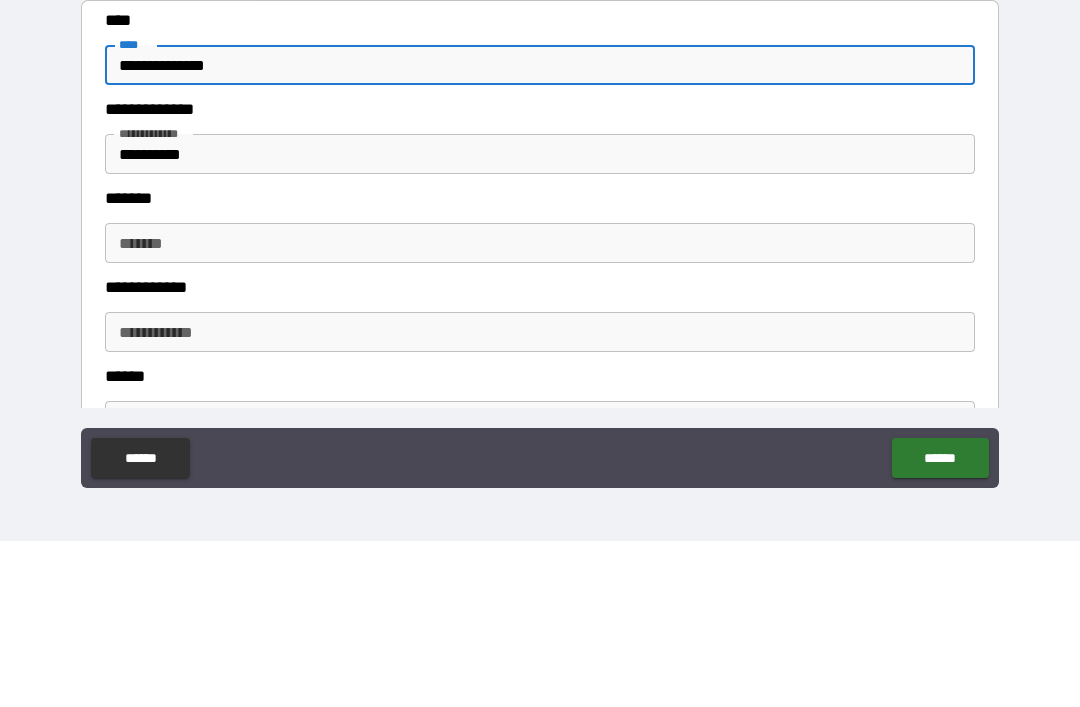 click on "**********" at bounding box center (540, 320) 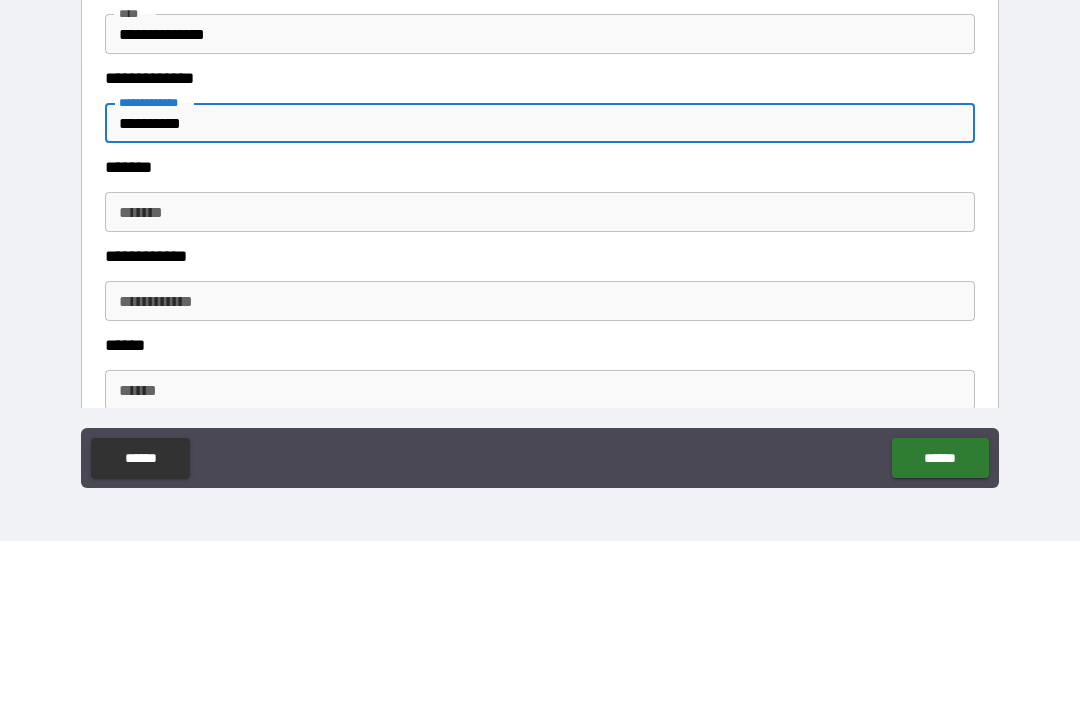scroll, scrollTop: 342, scrollLeft: 0, axis: vertical 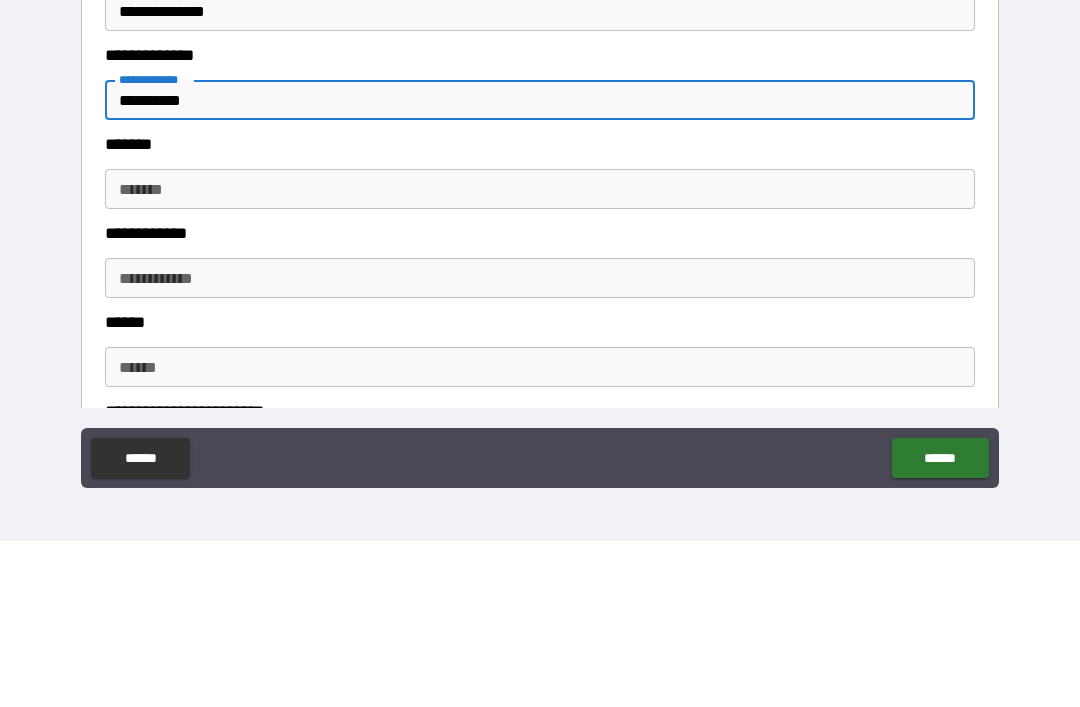 click on "******* *******" at bounding box center (540, 355) 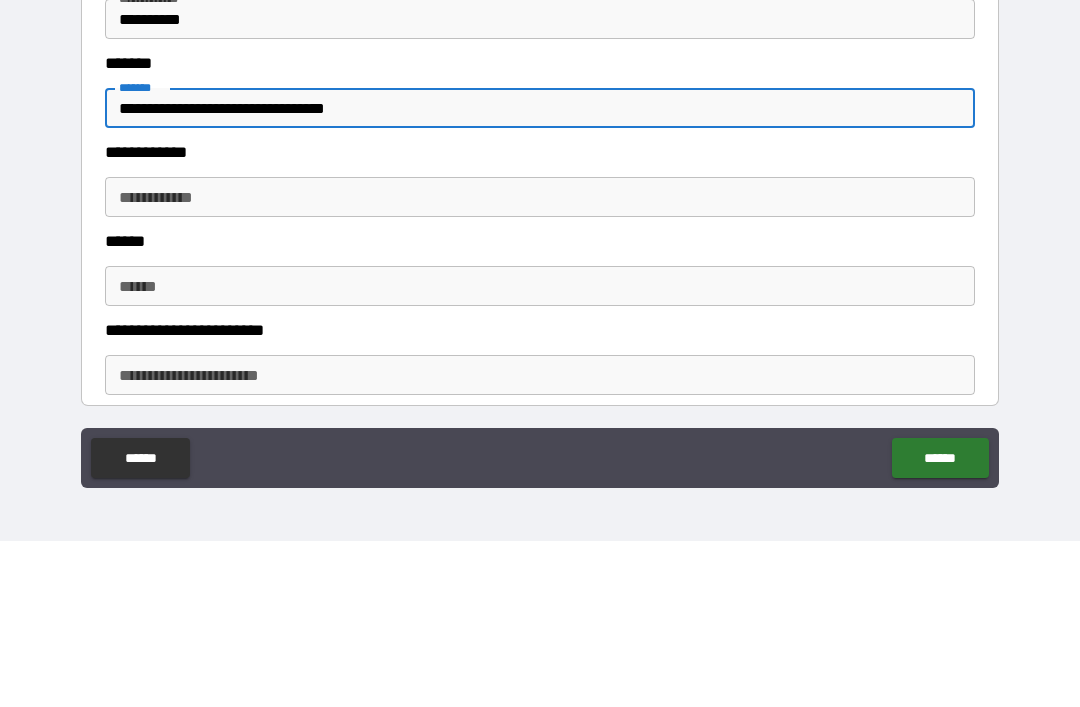 scroll, scrollTop: 424, scrollLeft: 0, axis: vertical 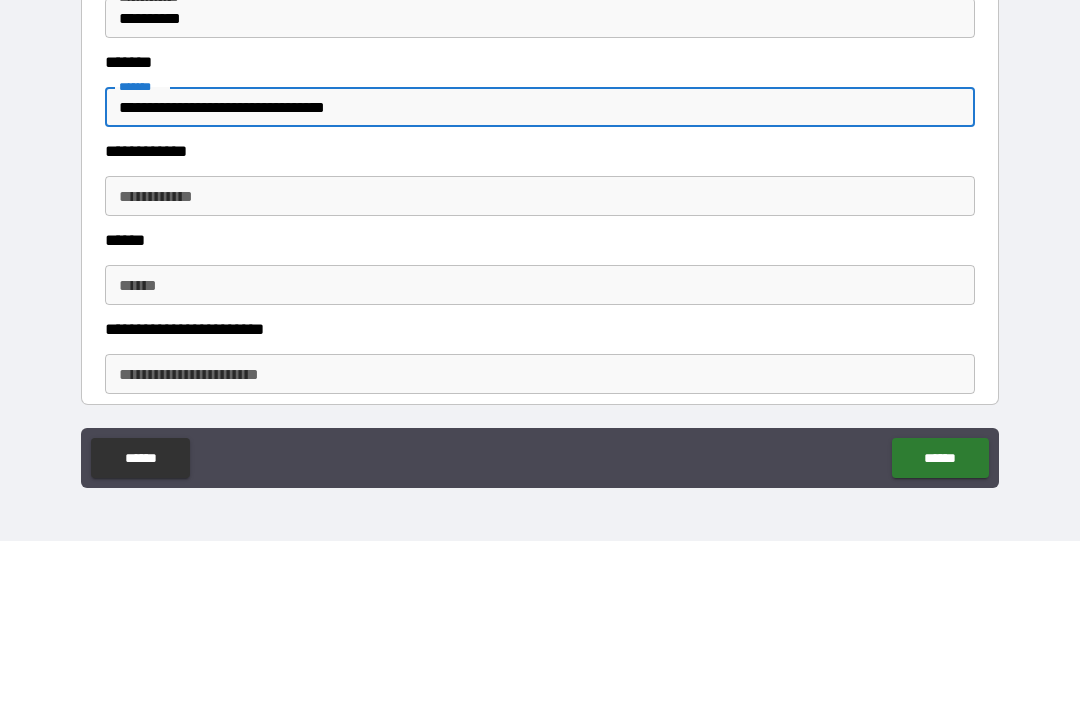click on "**********" at bounding box center [540, 362] 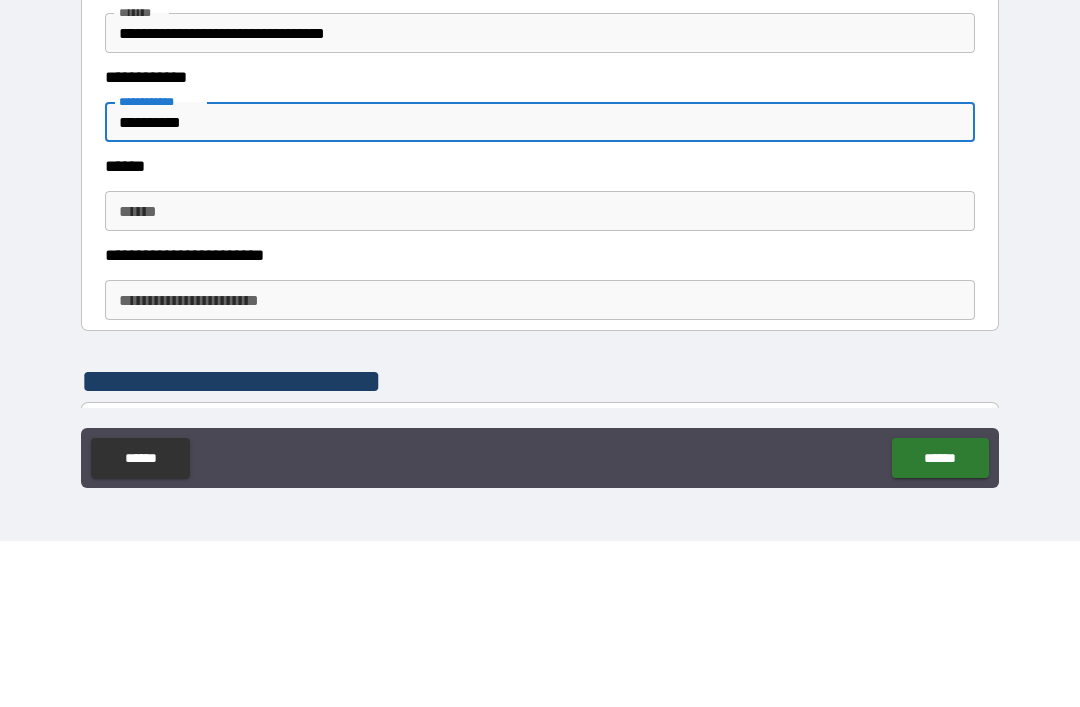 scroll, scrollTop: 507, scrollLeft: 0, axis: vertical 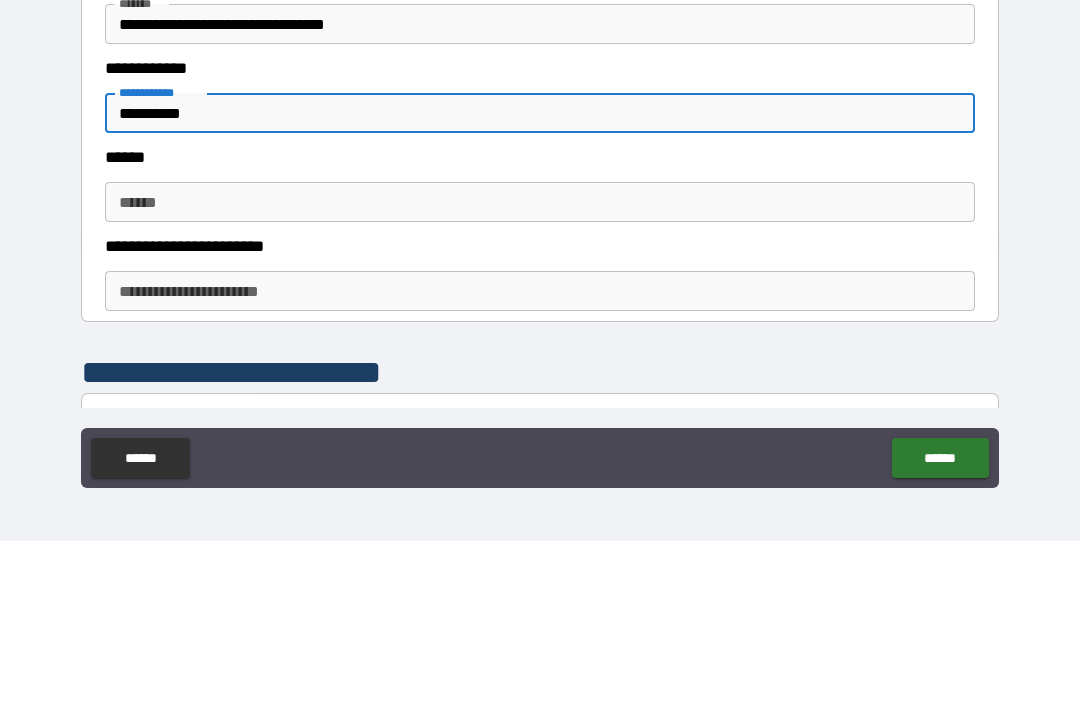 click on "******" at bounding box center (540, 368) 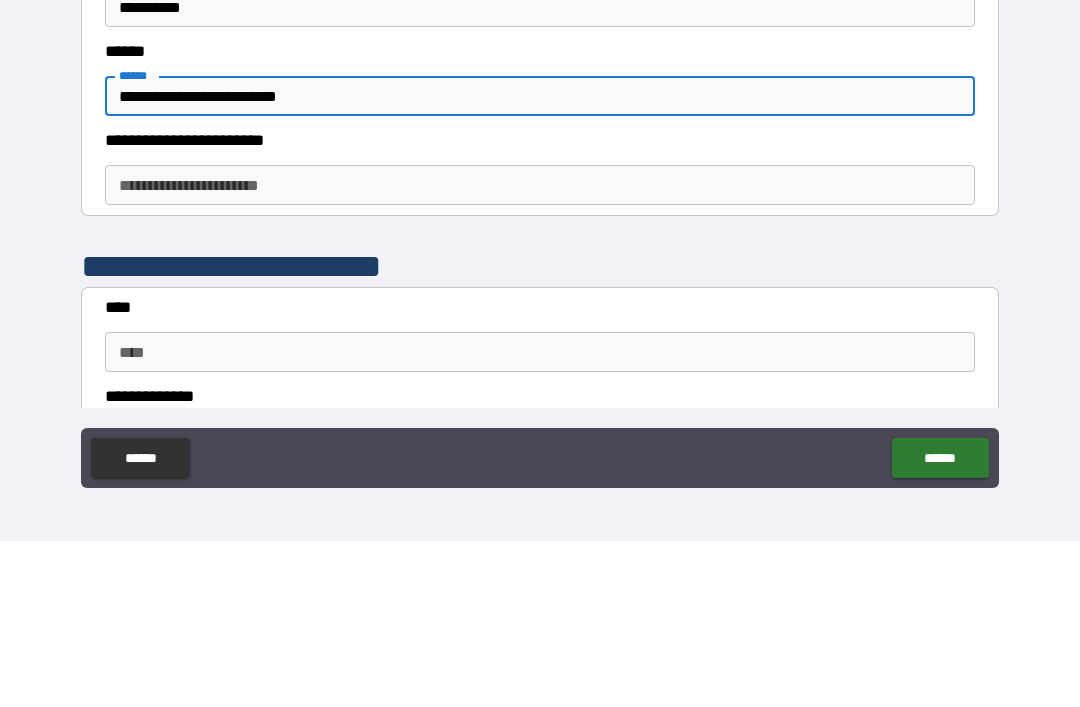 scroll, scrollTop: 616, scrollLeft: 0, axis: vertical 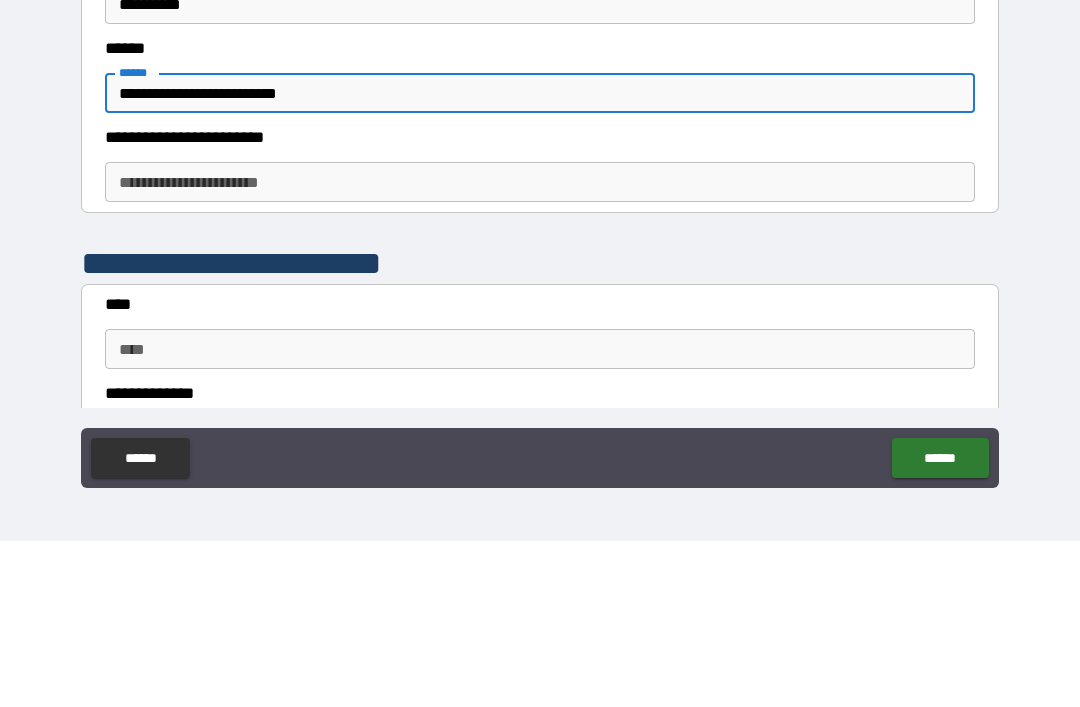click on "**********" at bounding box center [540, 348] 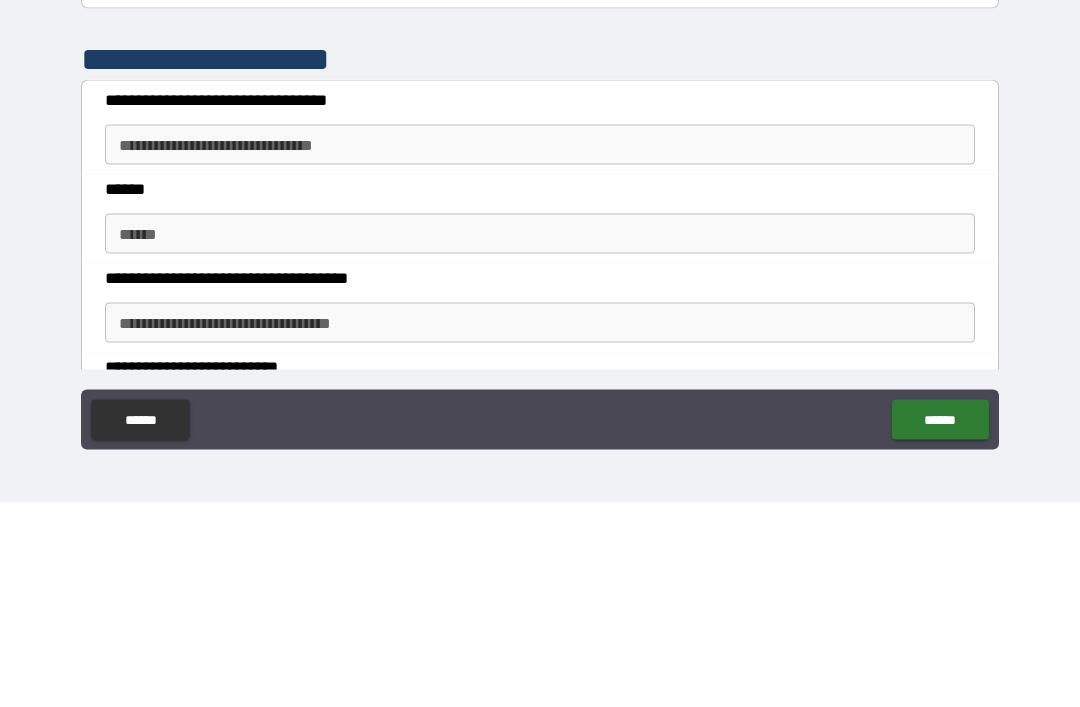 scroll, scrollTop: 1395, scrollLeft: 0, axis: vertical 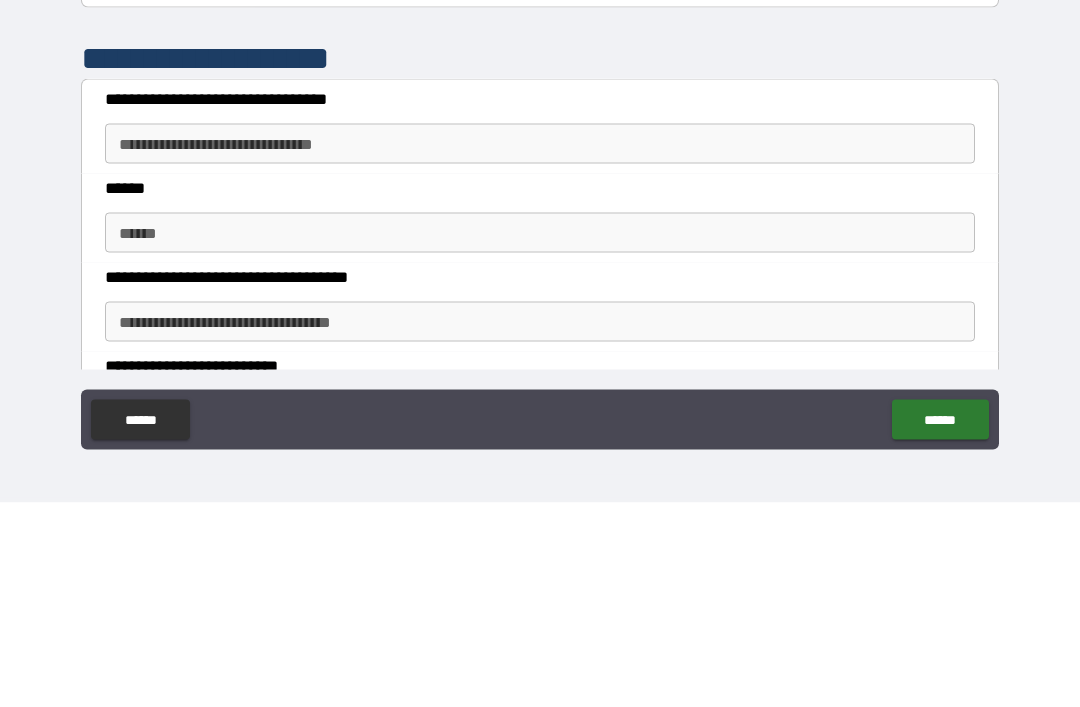 click on "**********" at bounding box center (540, 348) 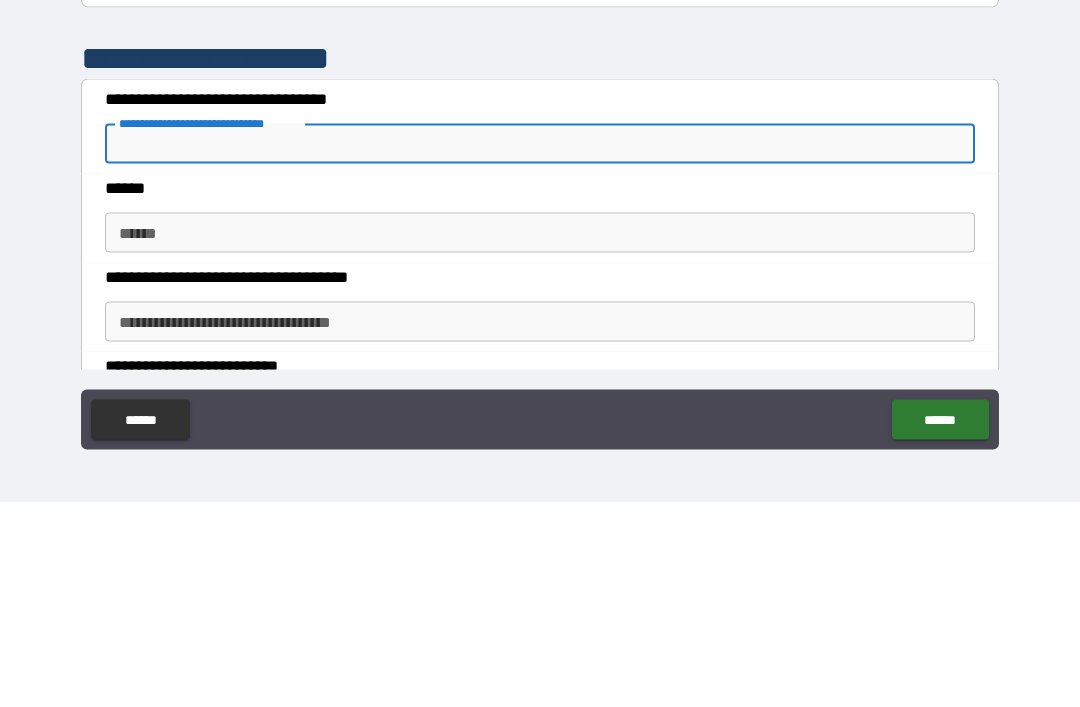 click on "**********" at bounding box center [540, 348] 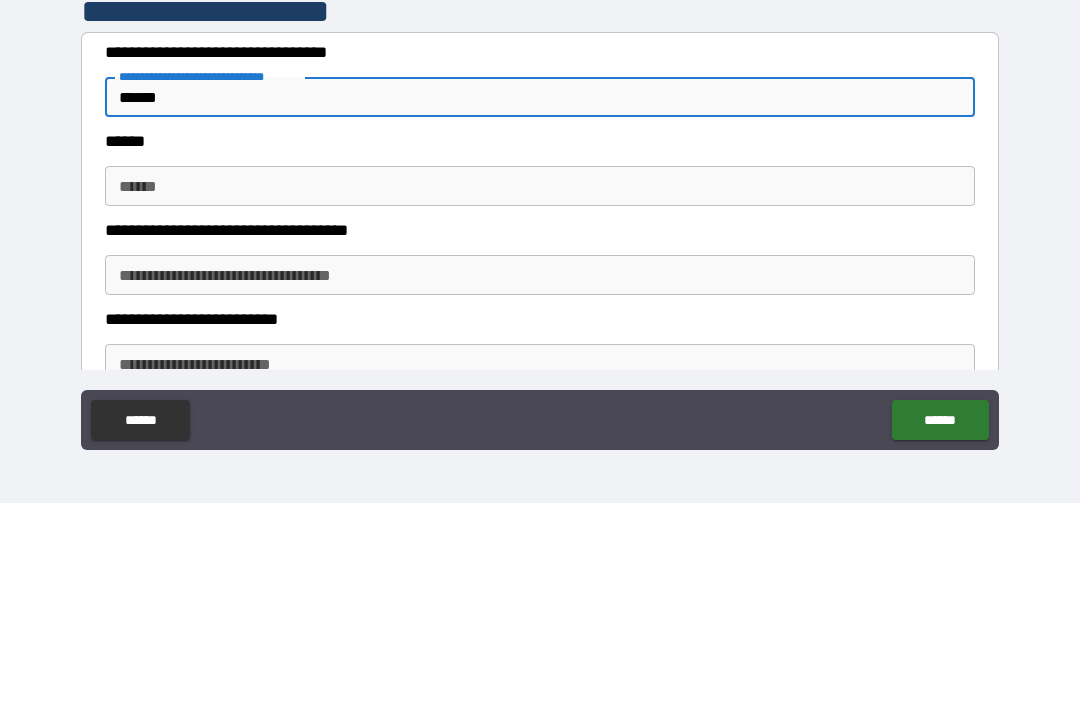 scroll, scrollTop: 1450, scrollLeft: 0, axis: vertical 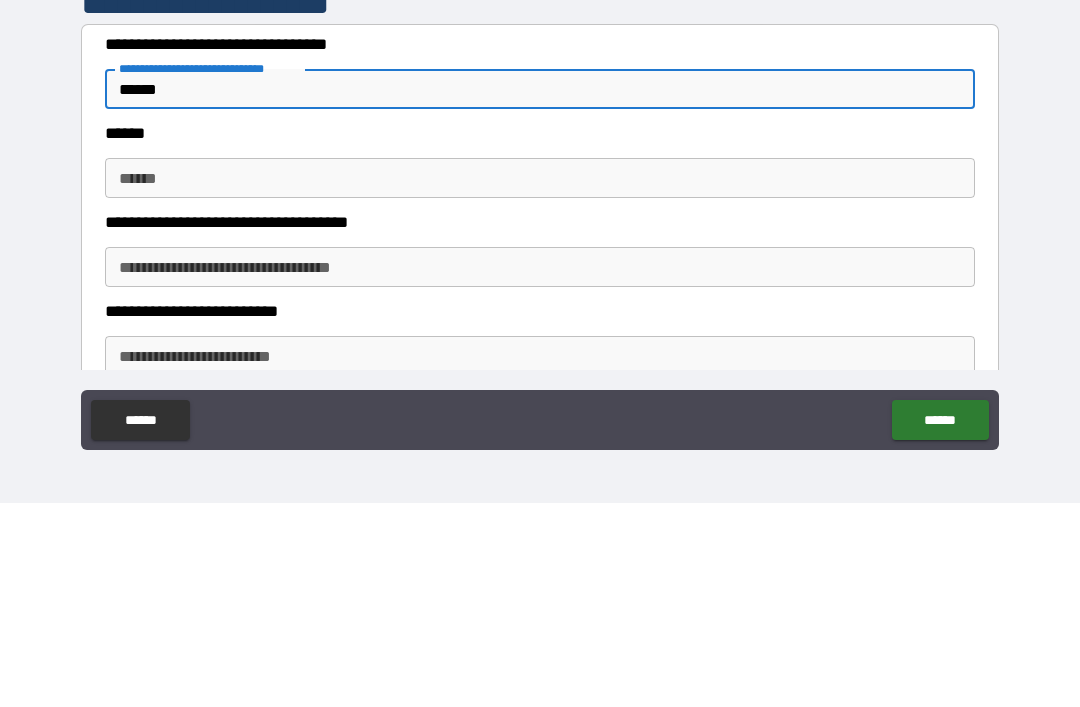 click on "******" at bounding box center [540, 382] 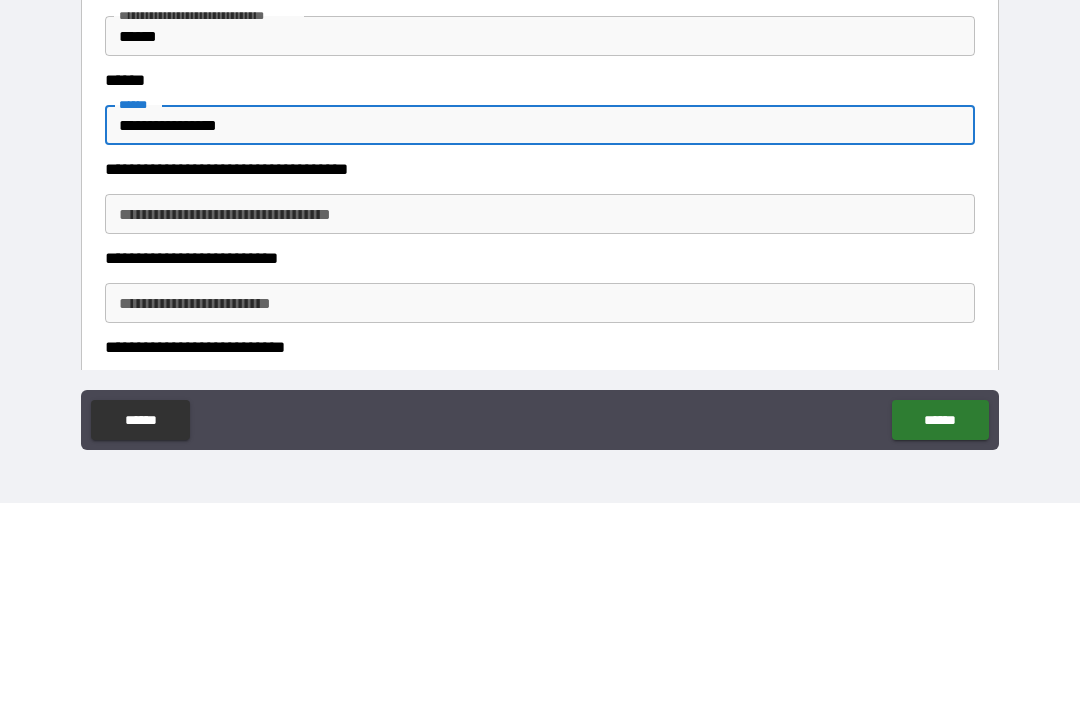 scroll, scrollTop: 1502, scrollLeft: 0, axis: vertical 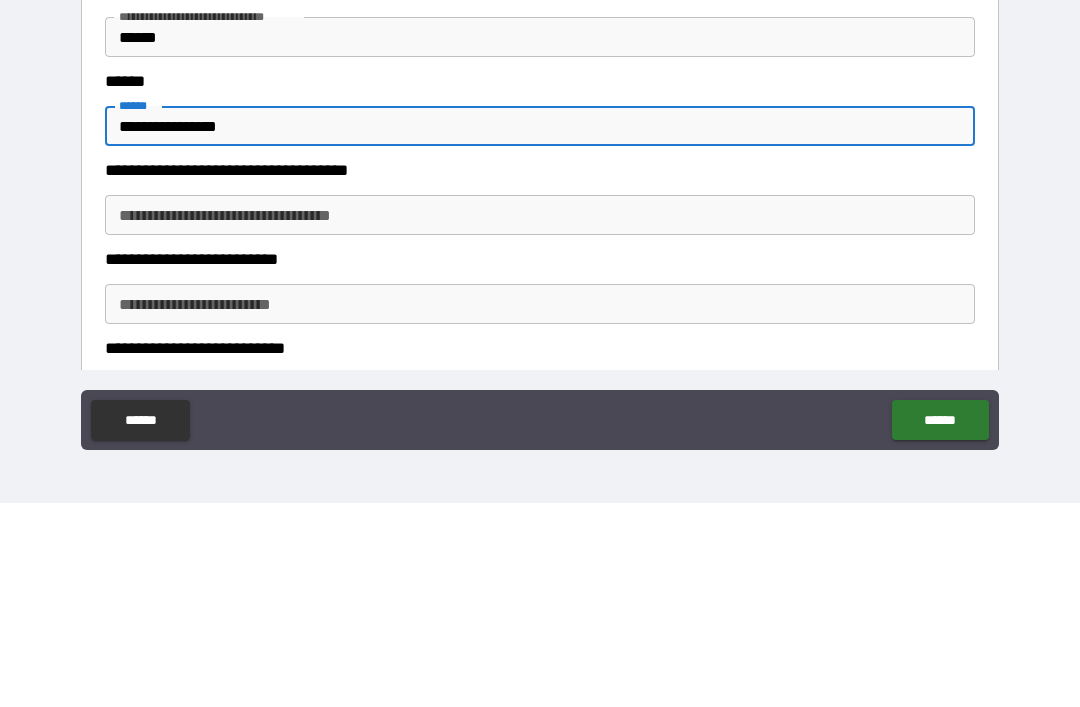click on "**********" at bounding box center (540, 419) 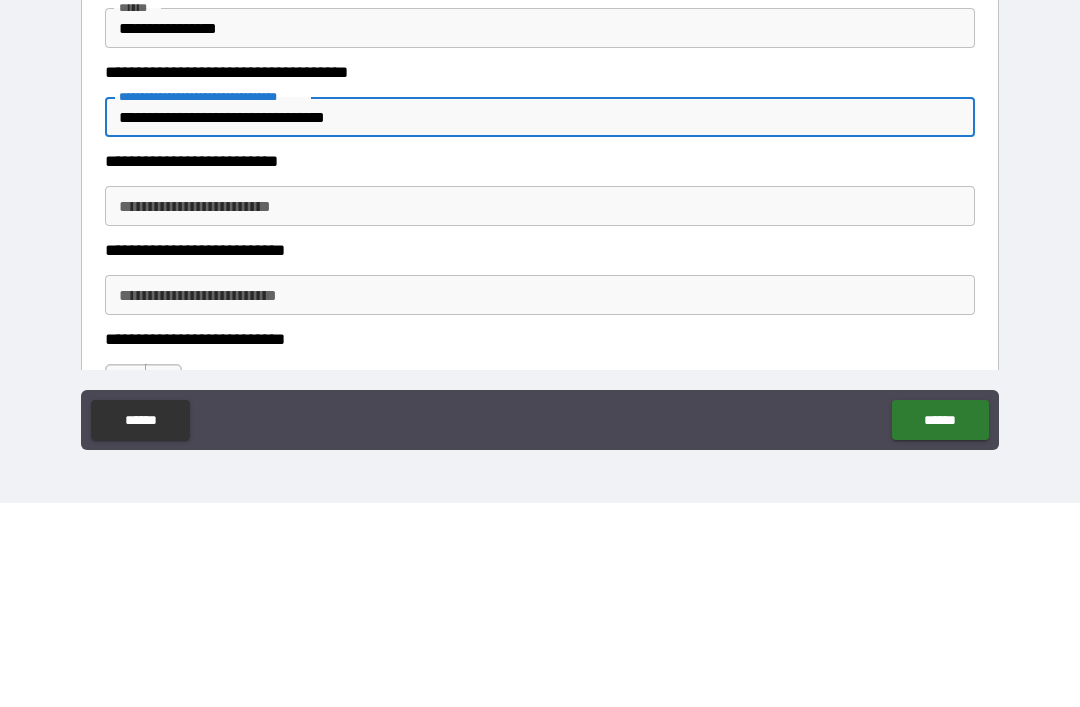 scroll, scrollTop: 1605, scrollLeft: 0, axis: vertical 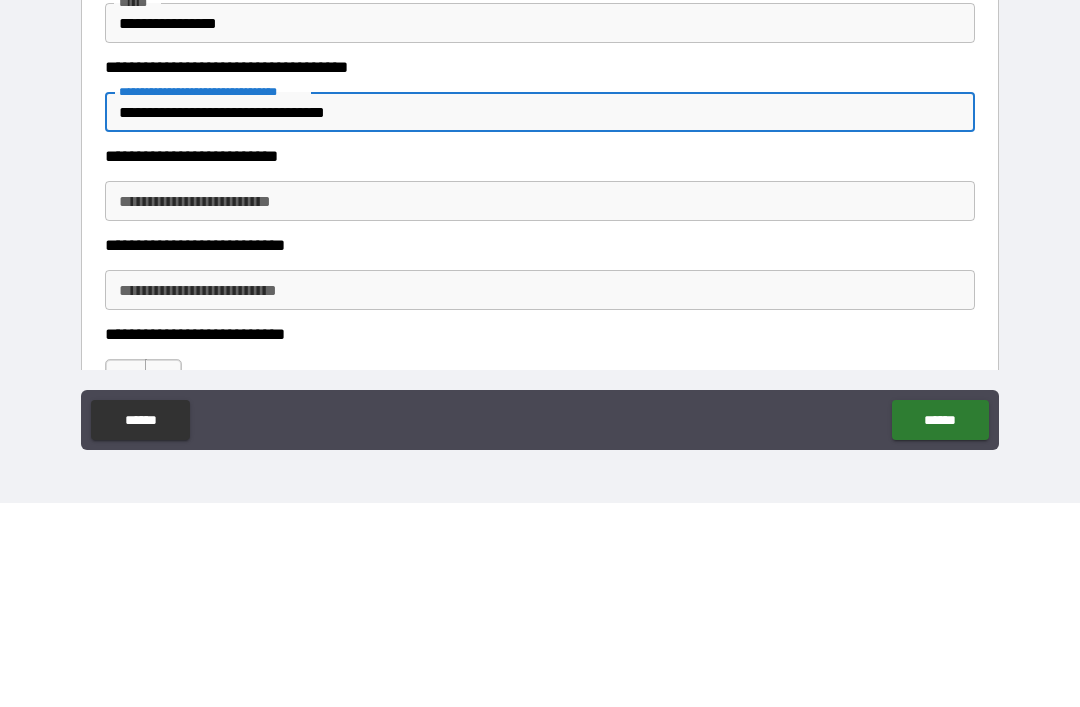 click on "**********" at bounding box center (540, 405) 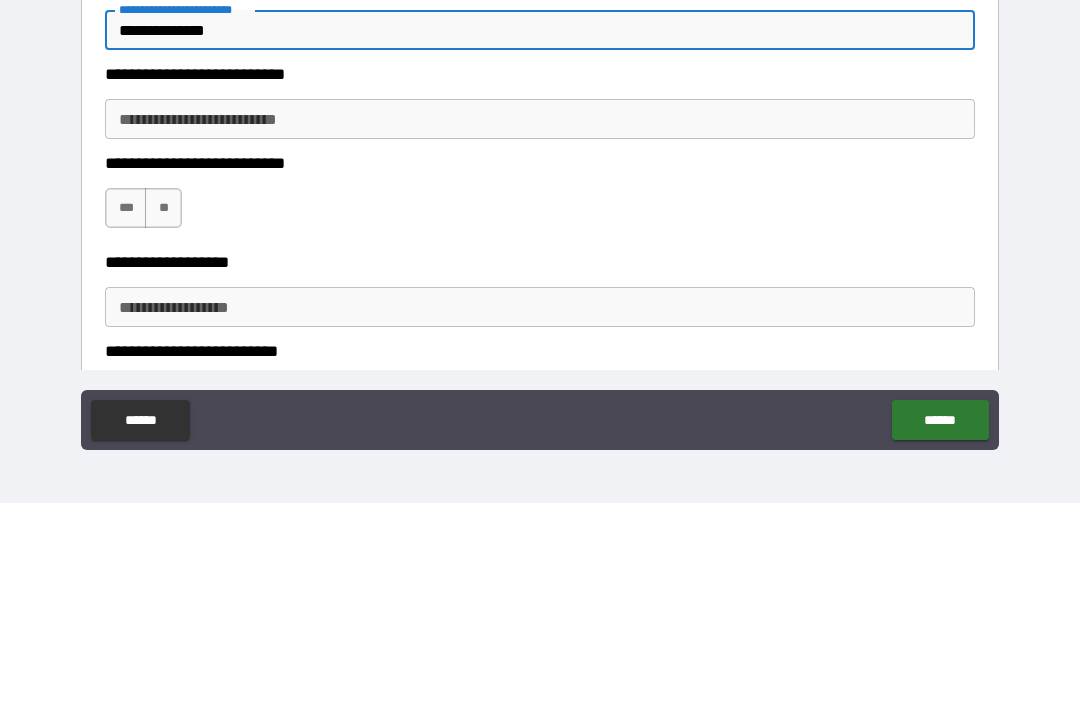 scroll, scrollTop: 1778, scrollLeft: 0, axis: vertical 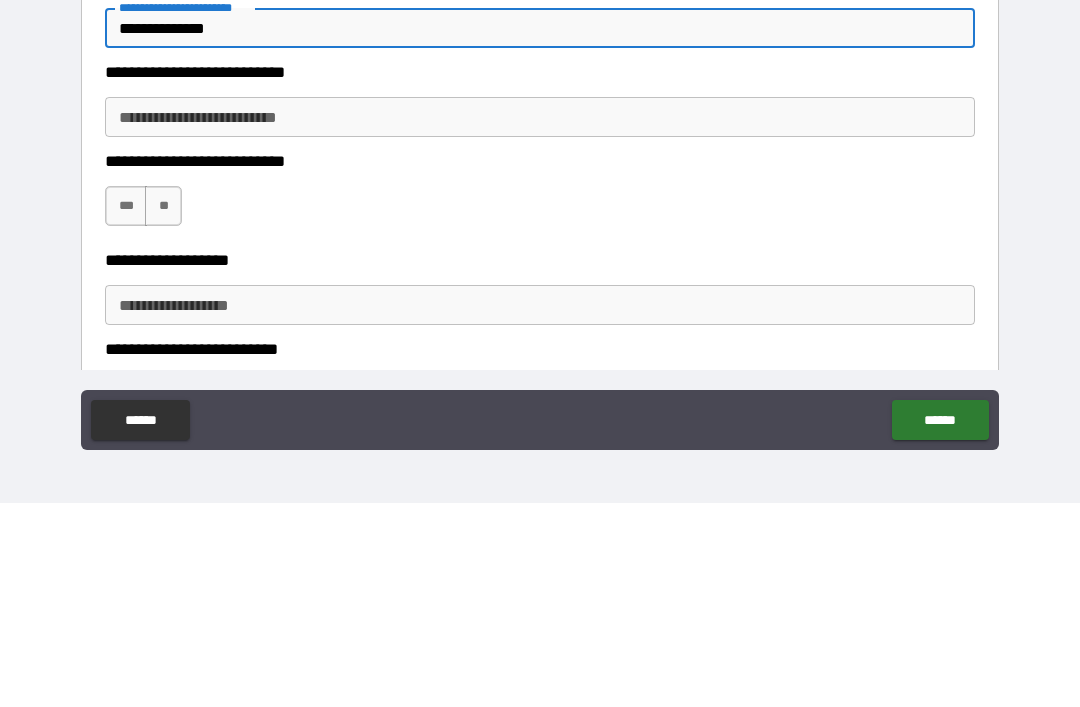 click on "**" at bounding box center [163, 410] 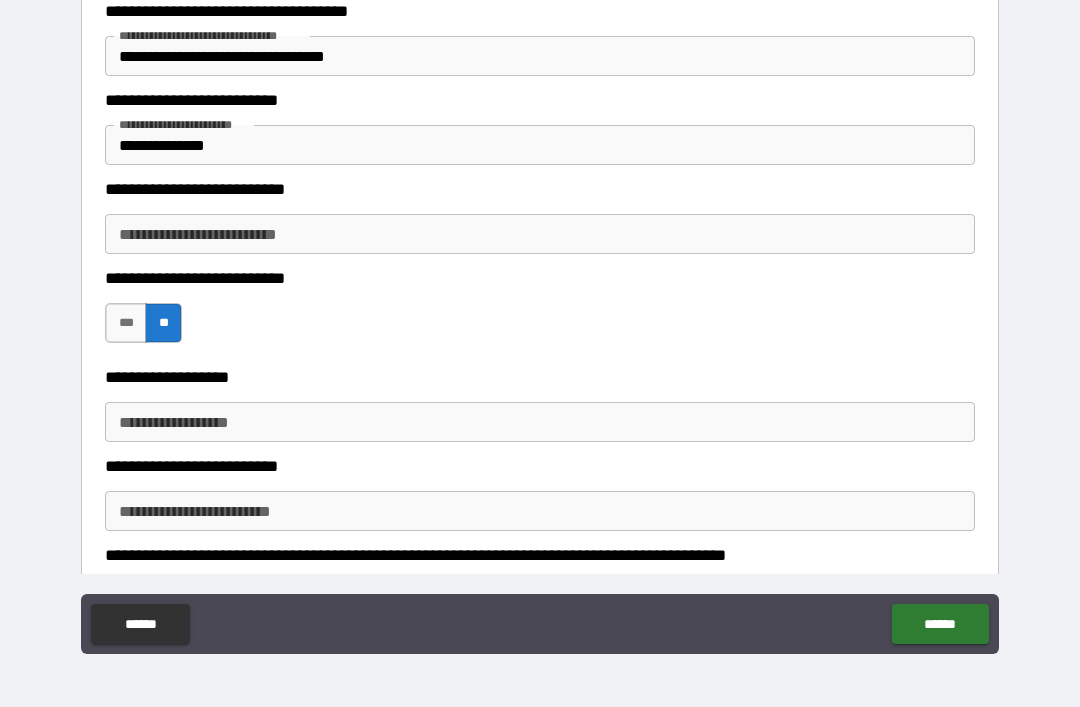 scroll, scrollTop: 1882, scrollLeft: 0, axis: vertical 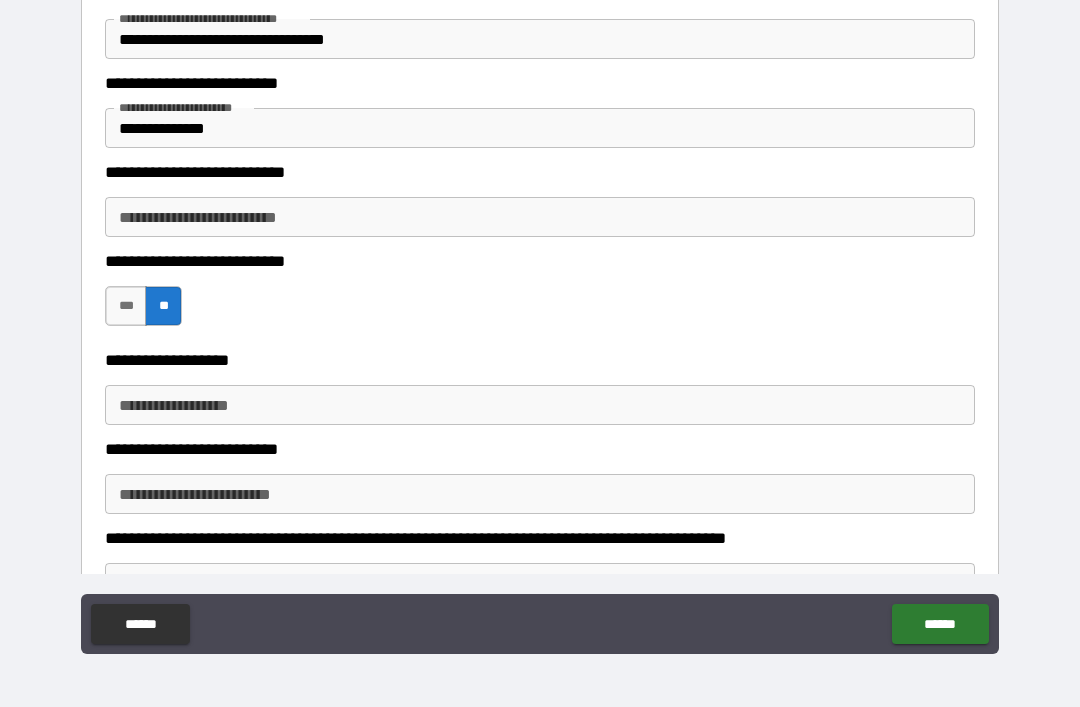 click on "**********" at bounding box center [540, 405] 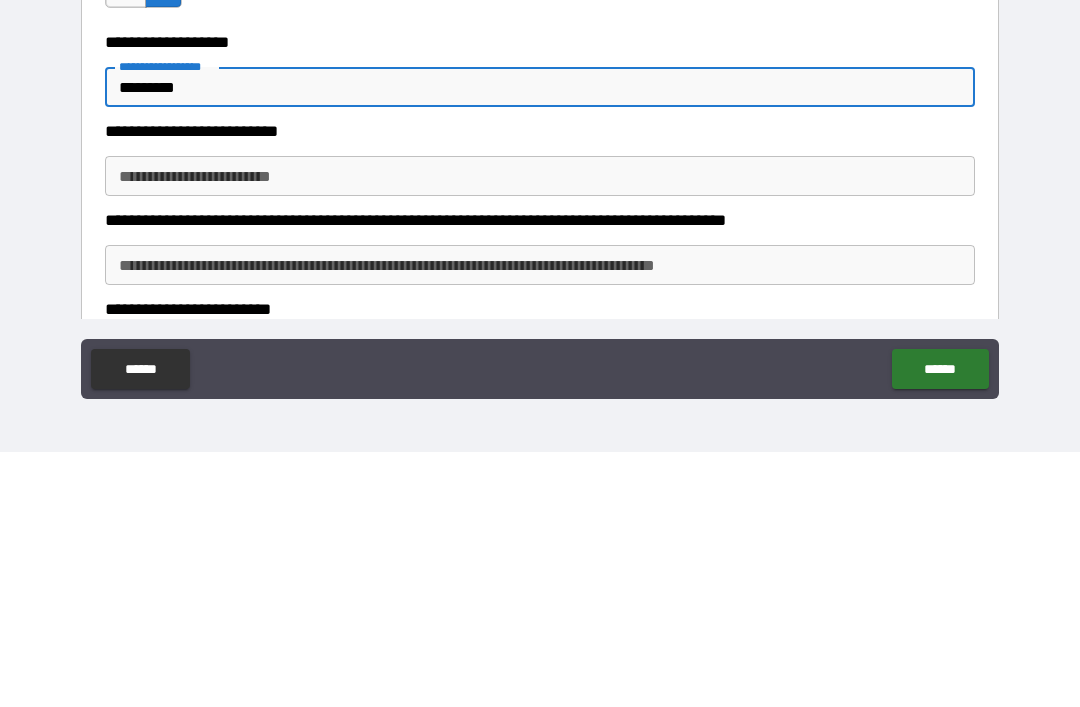 scroll, scrollTop: 1963, scrollLeft: 0, axis: vertical 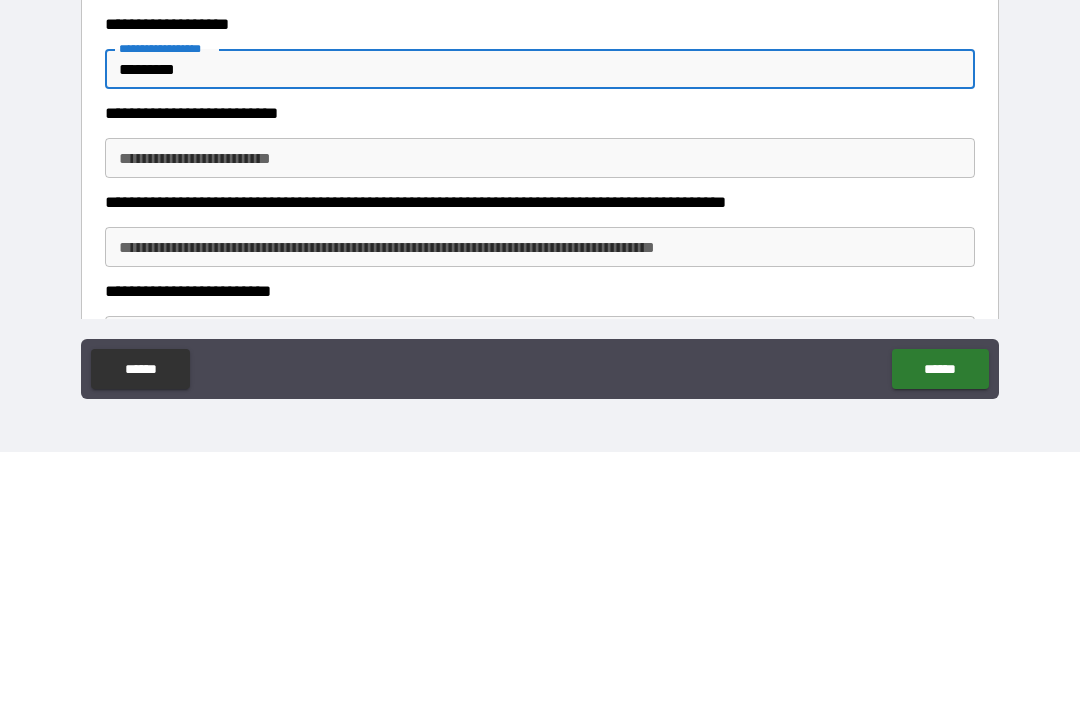 click on "**********" at bounding box center [540, 413] 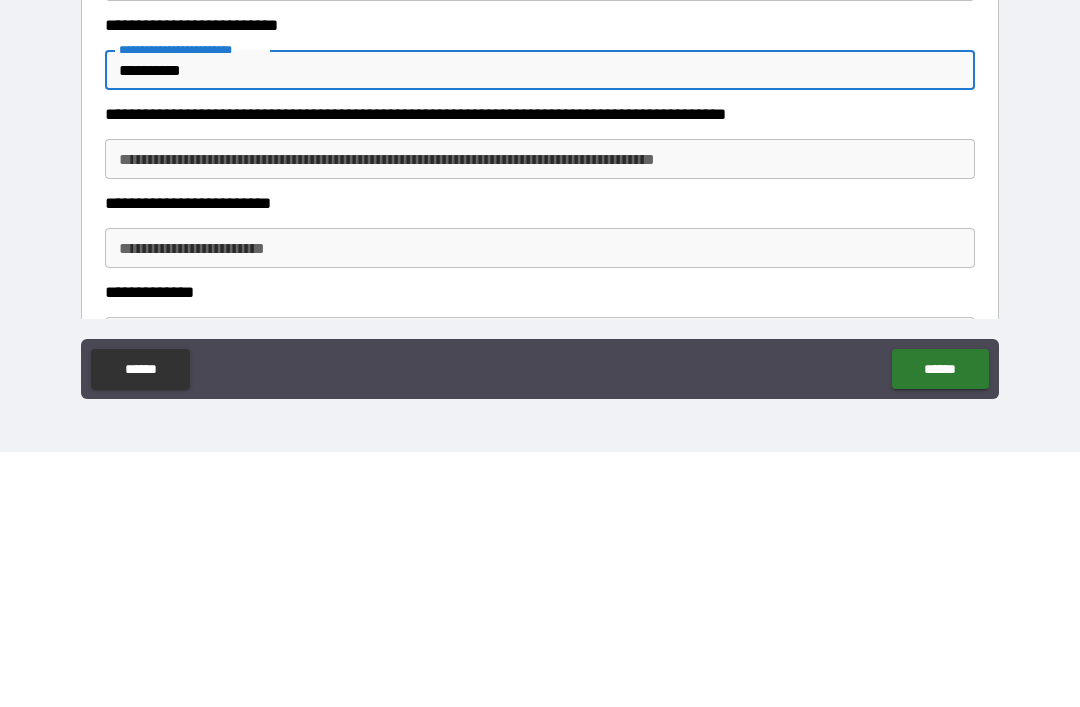 scroll, scrollTop: 2057, scrollLeft: 0, axis: vertical 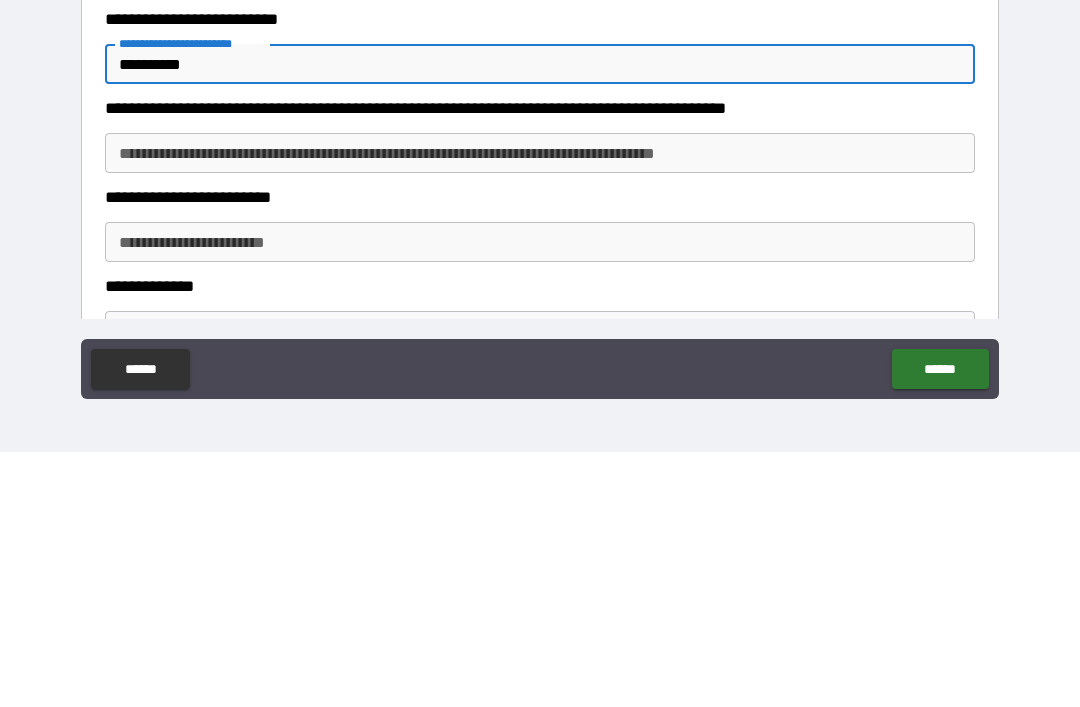 click on "**********" at bounding box center [540, 408] 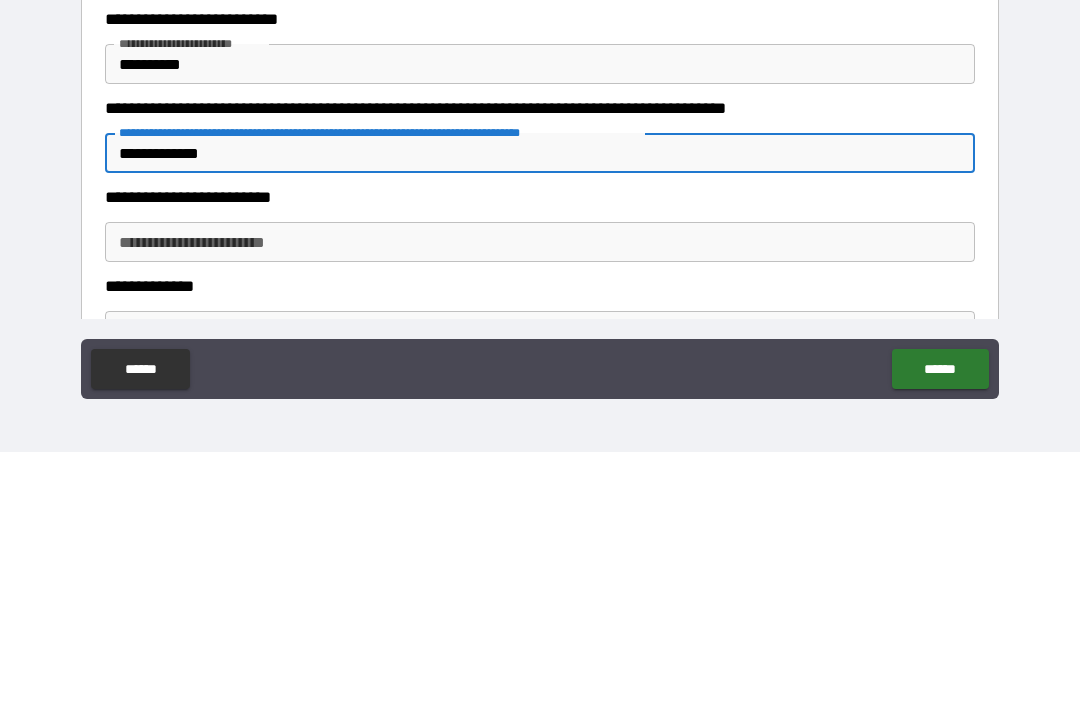 click on "**********" at bounding box center (540, 497) 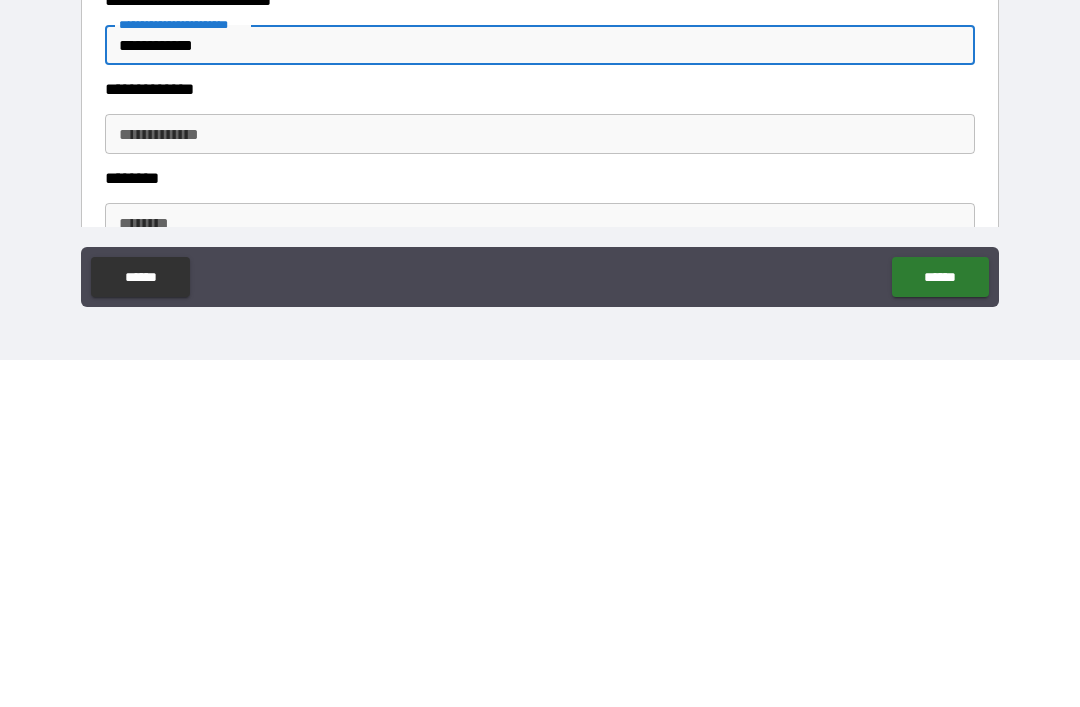 scroll, scrollTop: 2164, scrollLeft: 0, axis: vertical 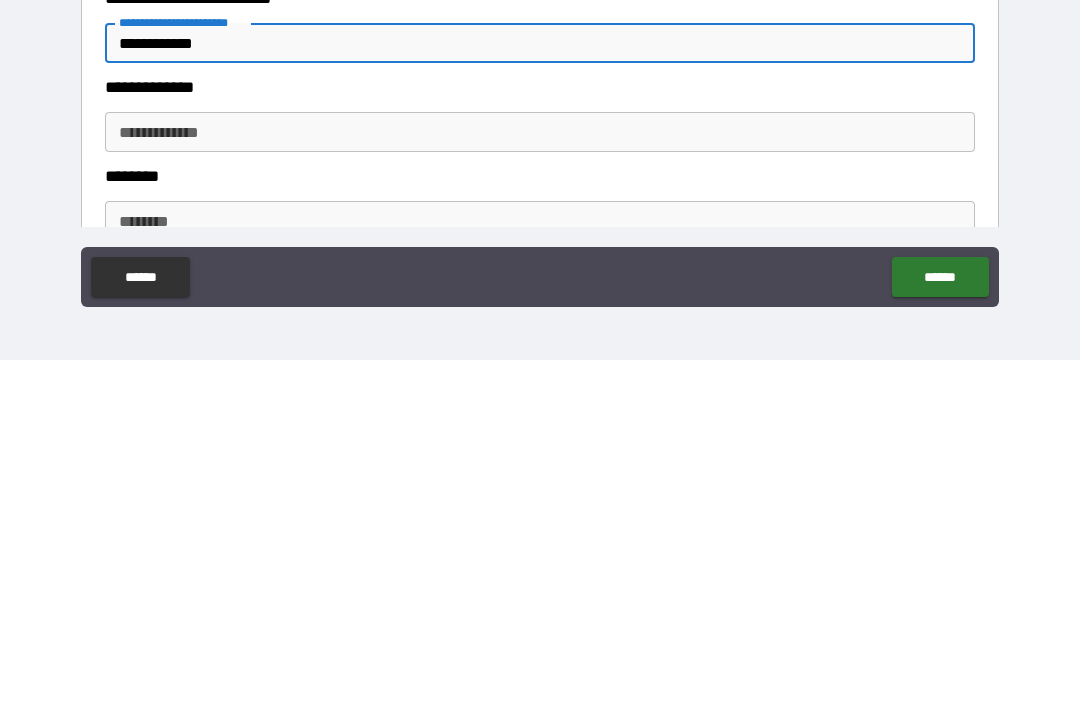 click on "**********" at bounding box center (540, 479) 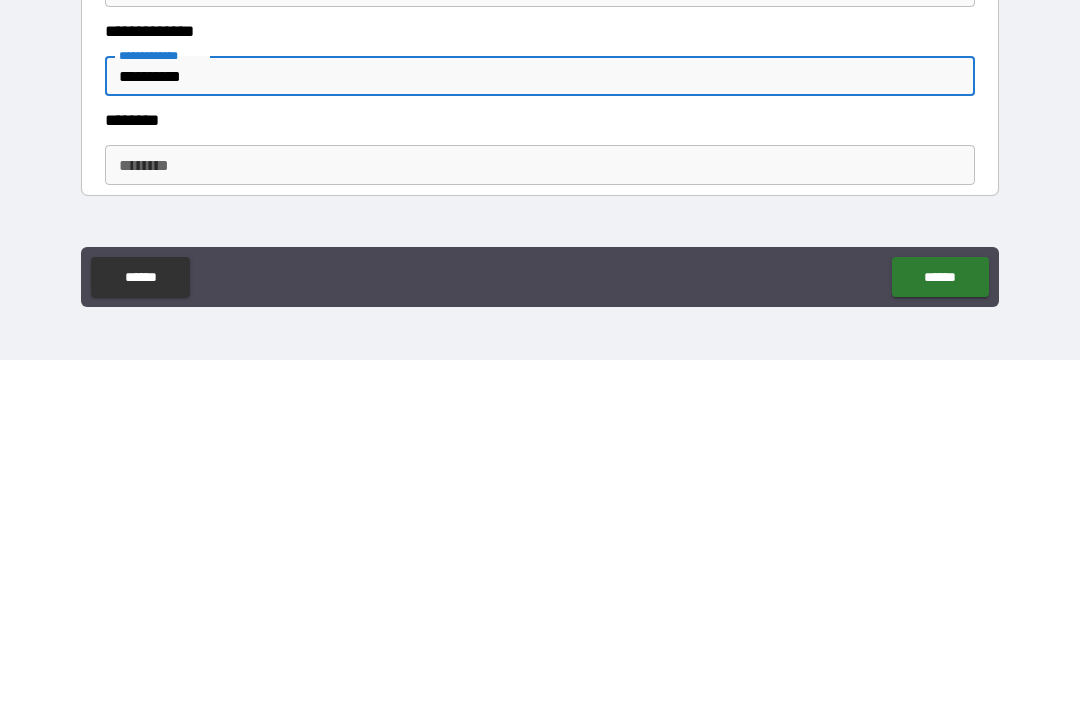 scroll, scrollTop: 2226, scrollLeft: 0, axis: vertical 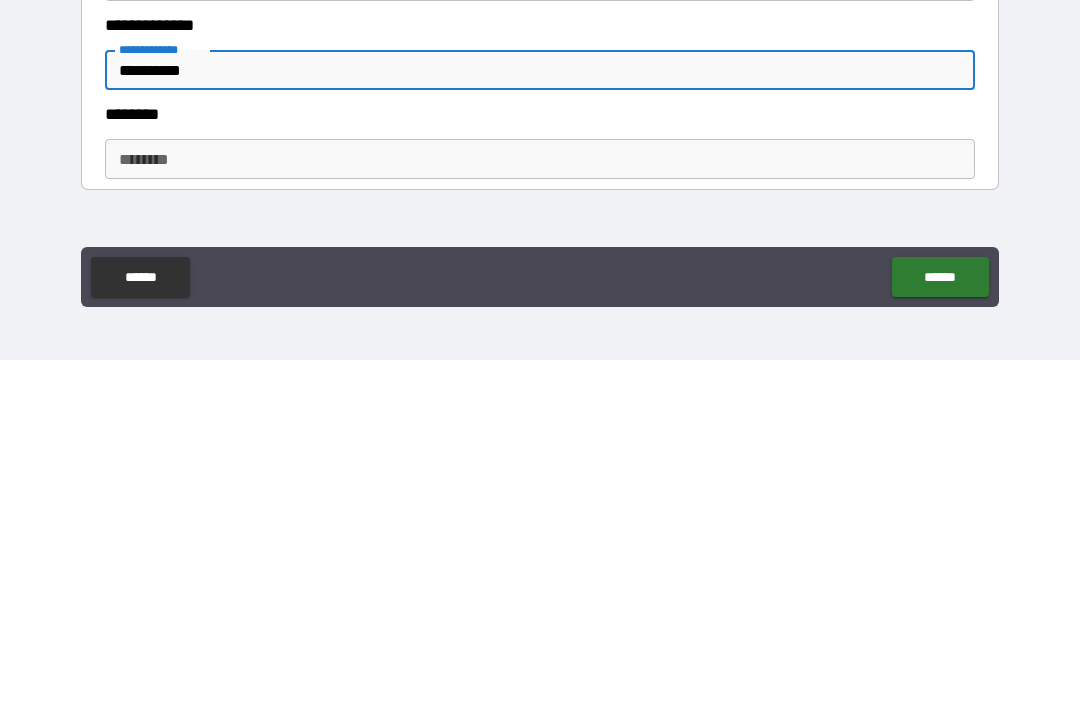 click on "******** ********" at bounding box center [540, 506] 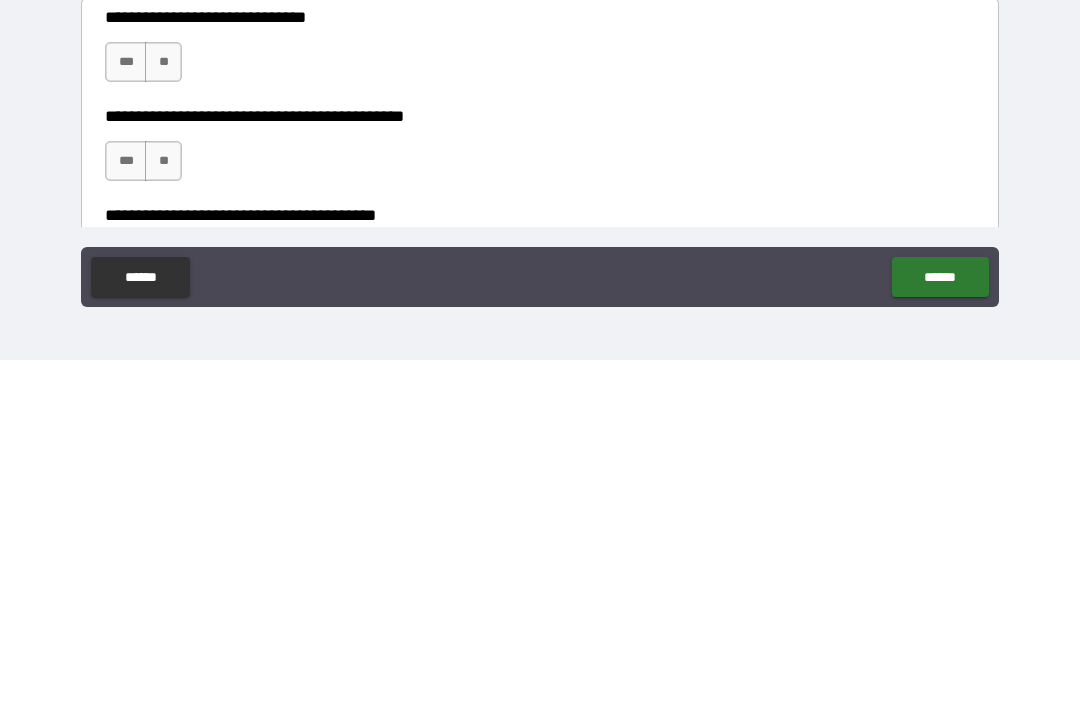 click on "**********" at bounding box center [540, 324] 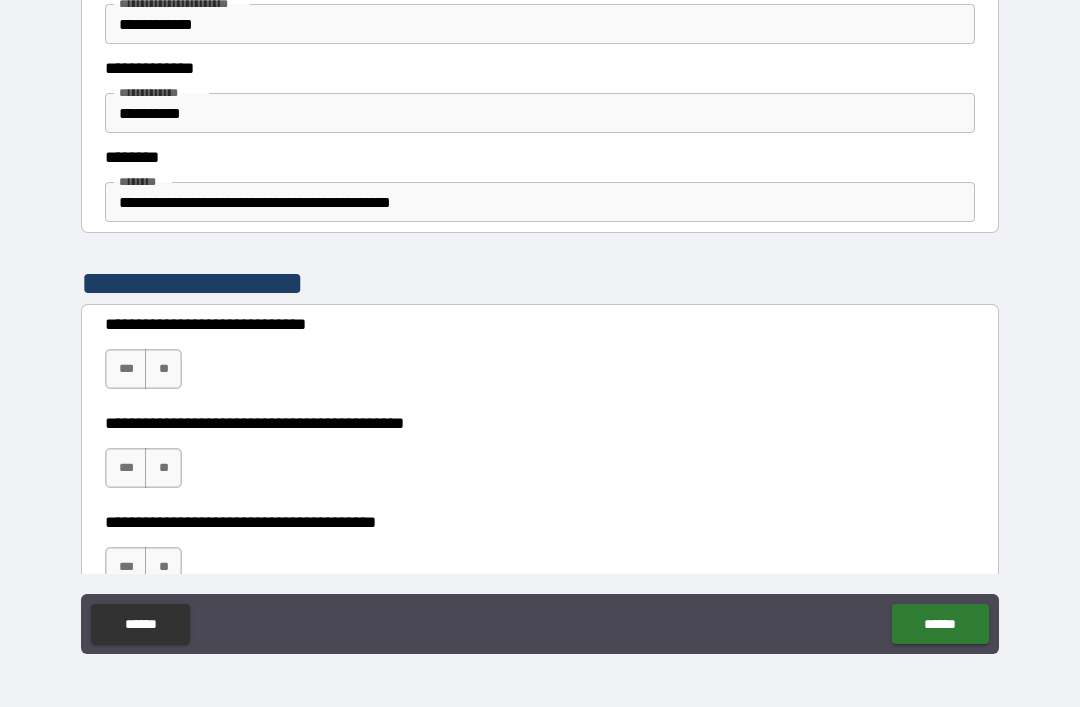 scroll, scrollTop: 2531, scrollLeft: 0, axis: vertical 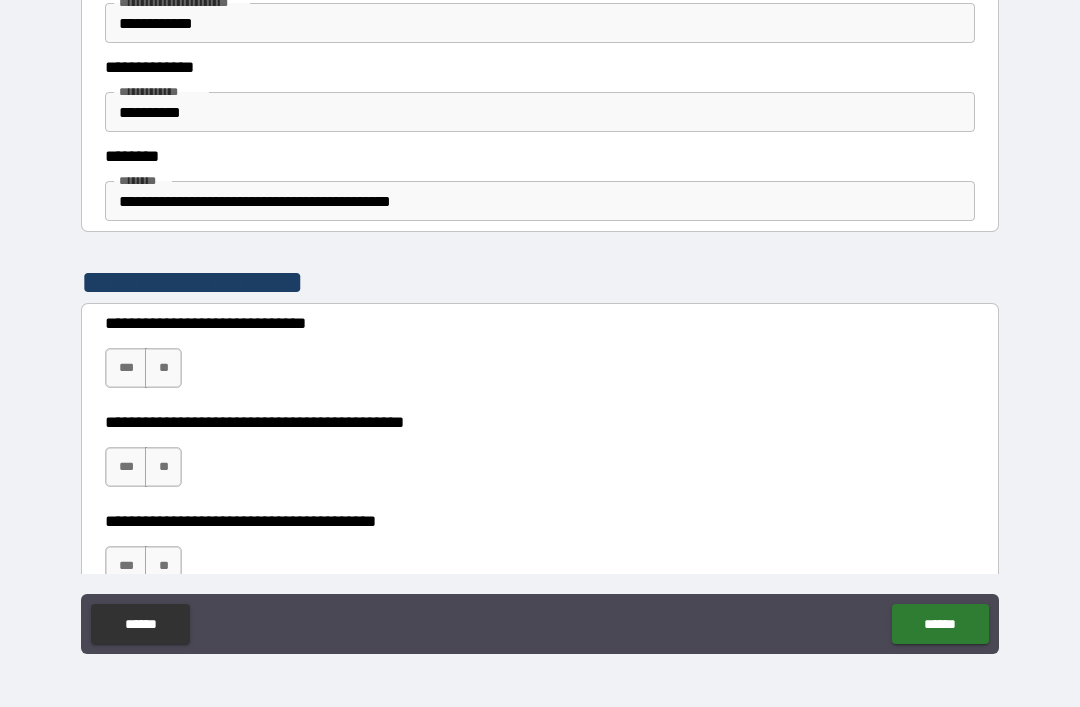 click on "***" at bounding box center [126, 368] 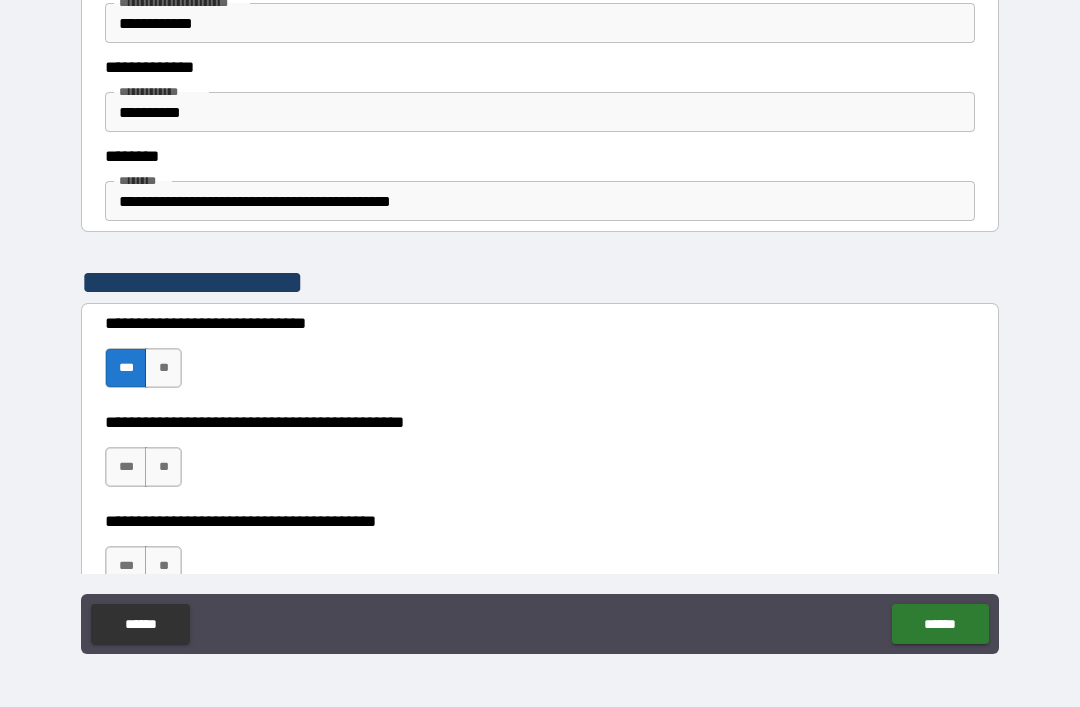 click on "***" at bounding box center (126, 467) 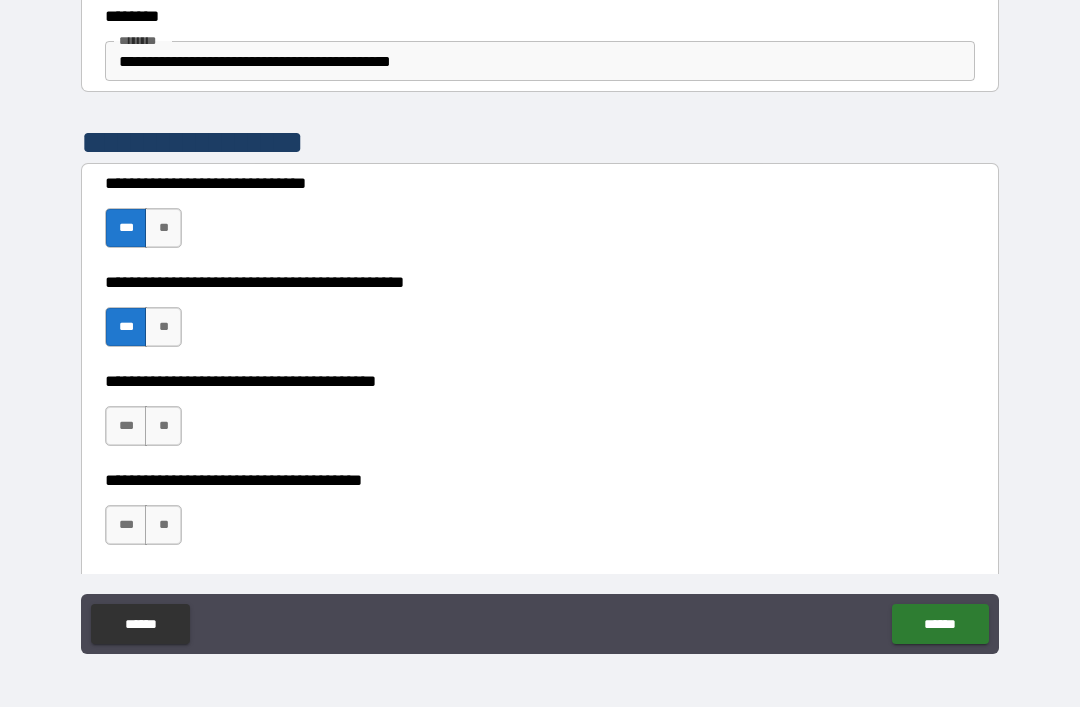 scroll, scrollTop: 2673, scrollLeft: 0, axis: vertical 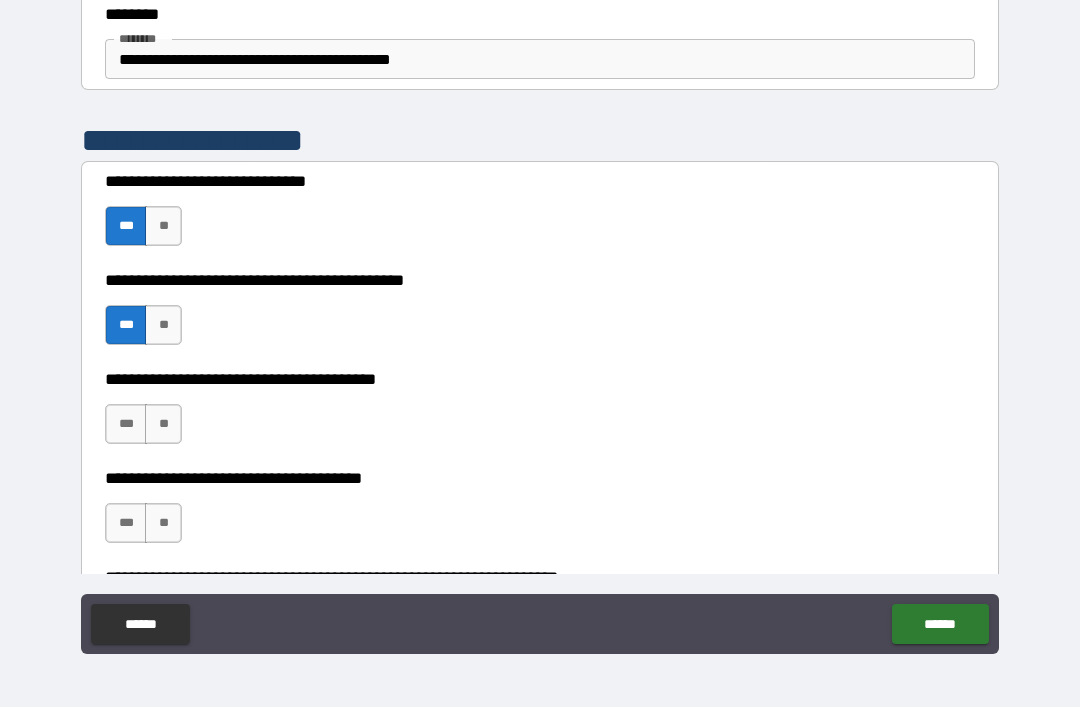 click on "***" at bounding box center [126, 424] 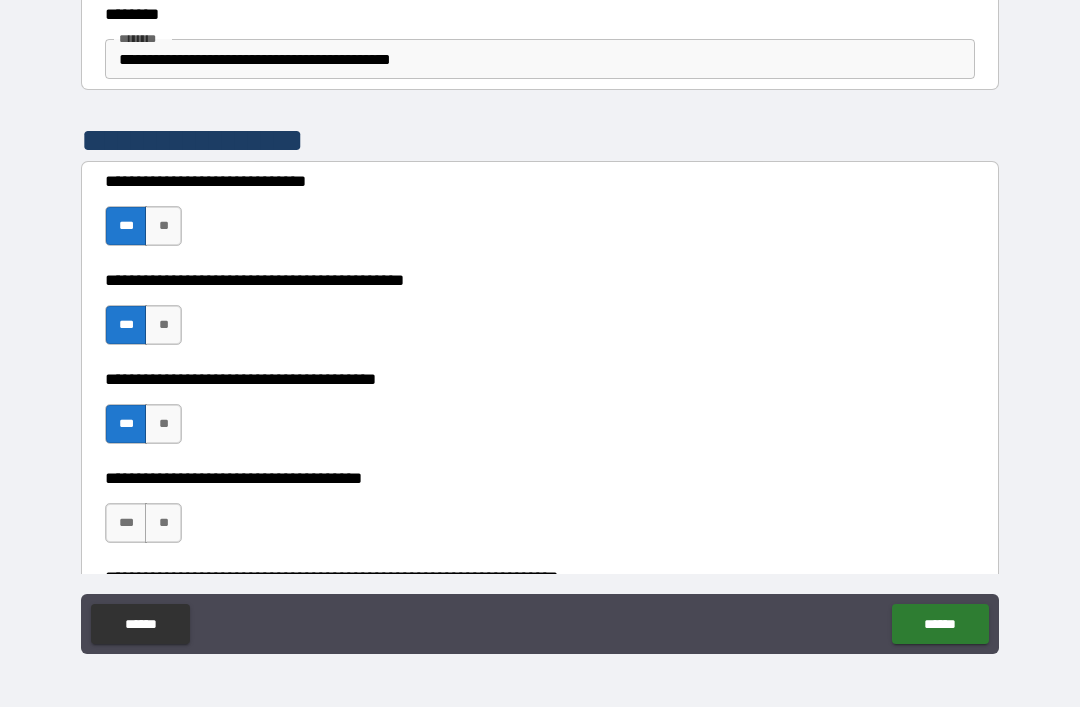 click on "**" at bounding box center [163, 523] 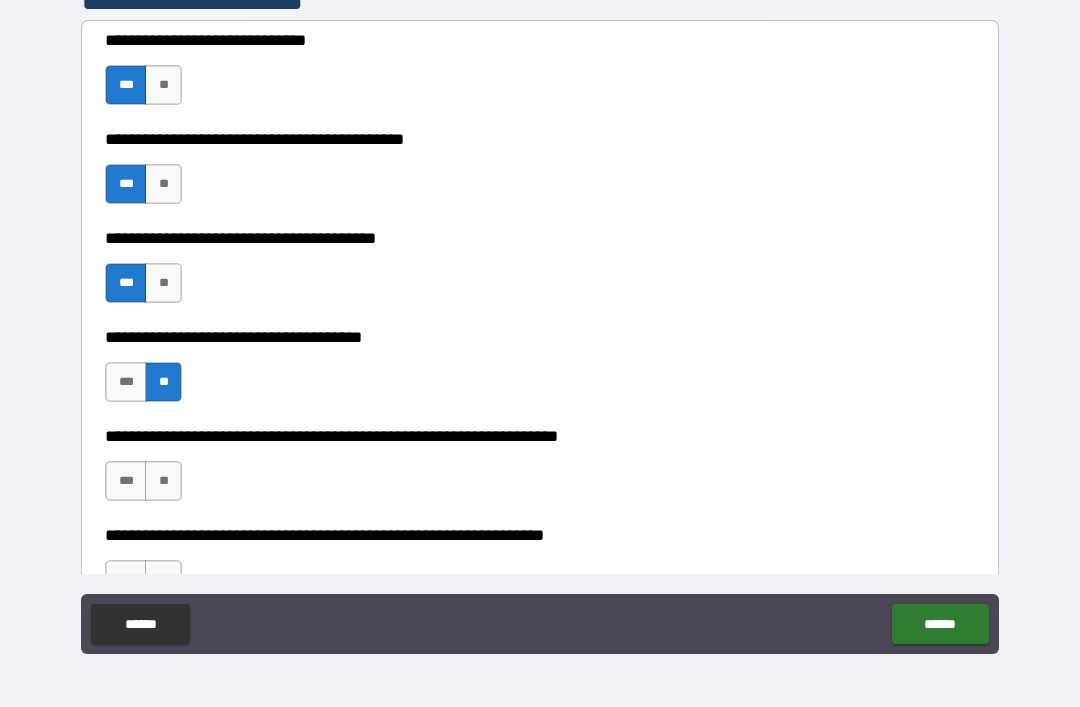scroll, scrollTop: 2822, scrollLeft: 0, axis: vertical 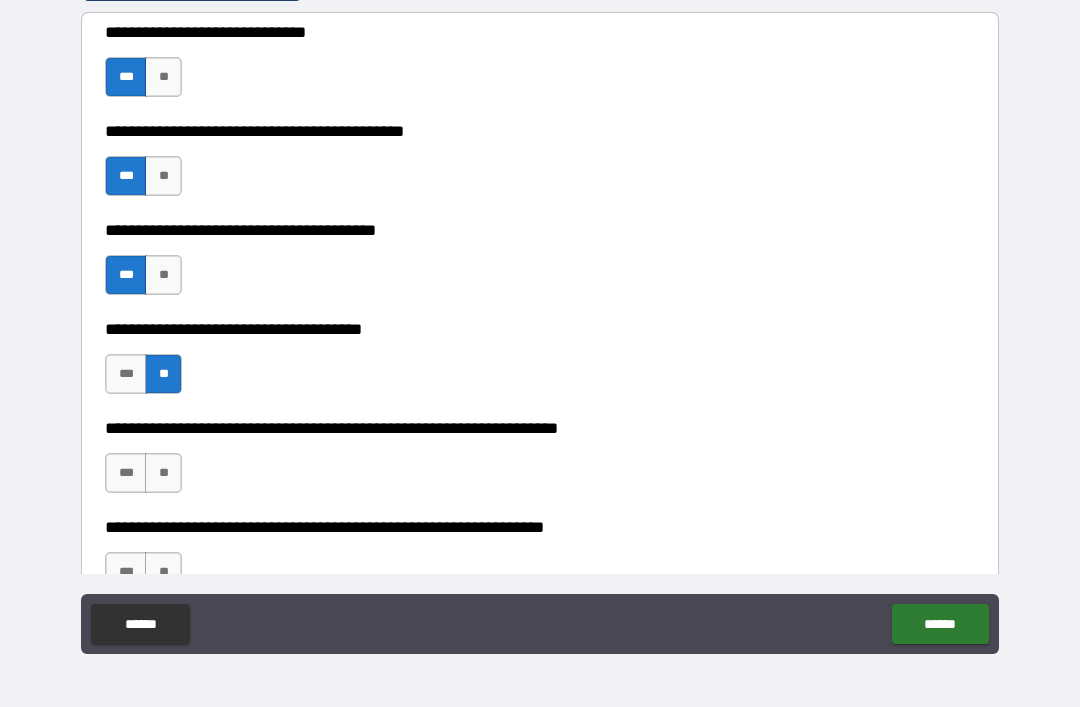 click on "***" at bounding box center (126, 473) 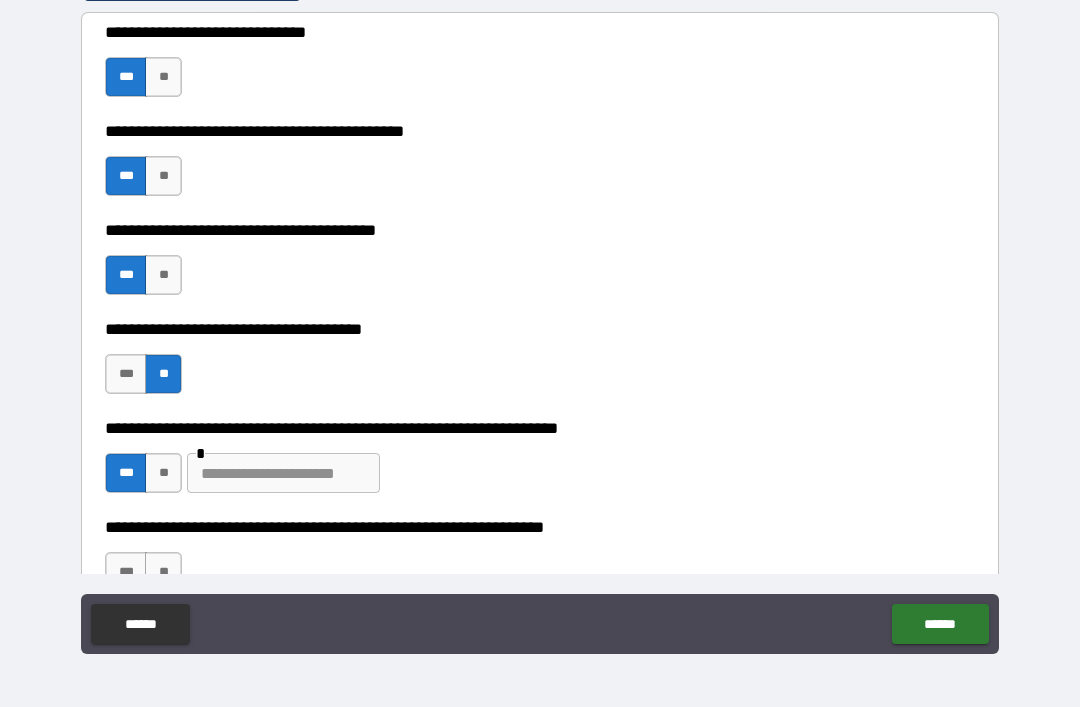 click at bounding box center (283, 473) 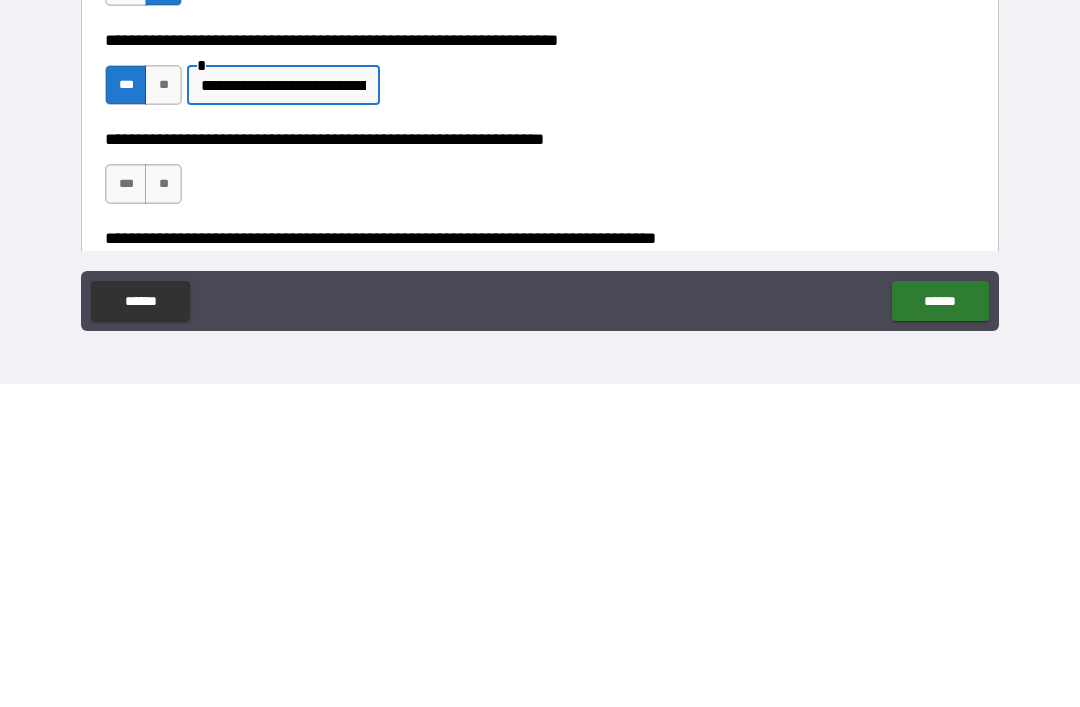 scroll, scrollTop: 2890, scrollLeft: 0, axis: vertical 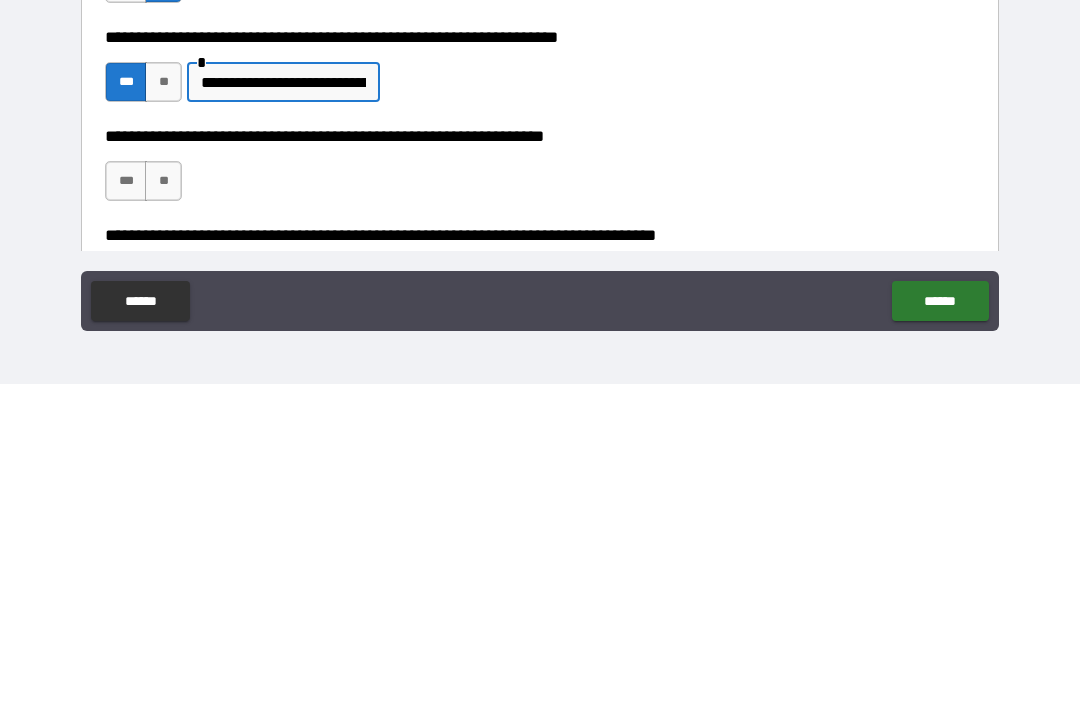 click on "**" at bounding box center [163, 504] 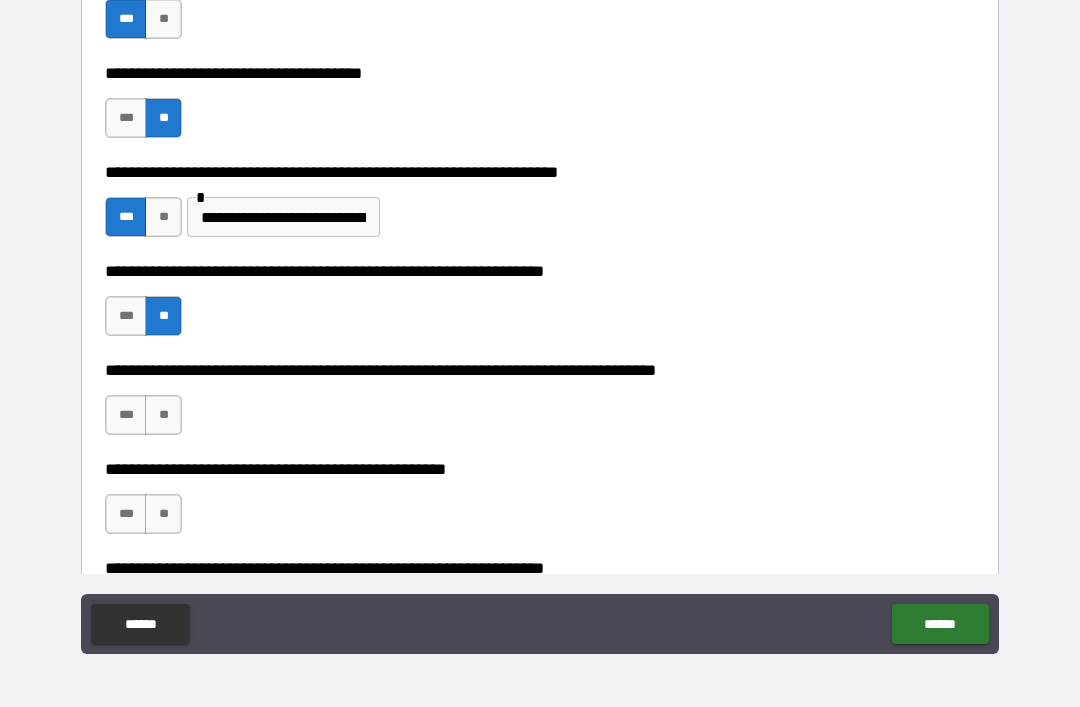 scroll, scrollTop: 3121, scrollLeft: 0, axis: vertical 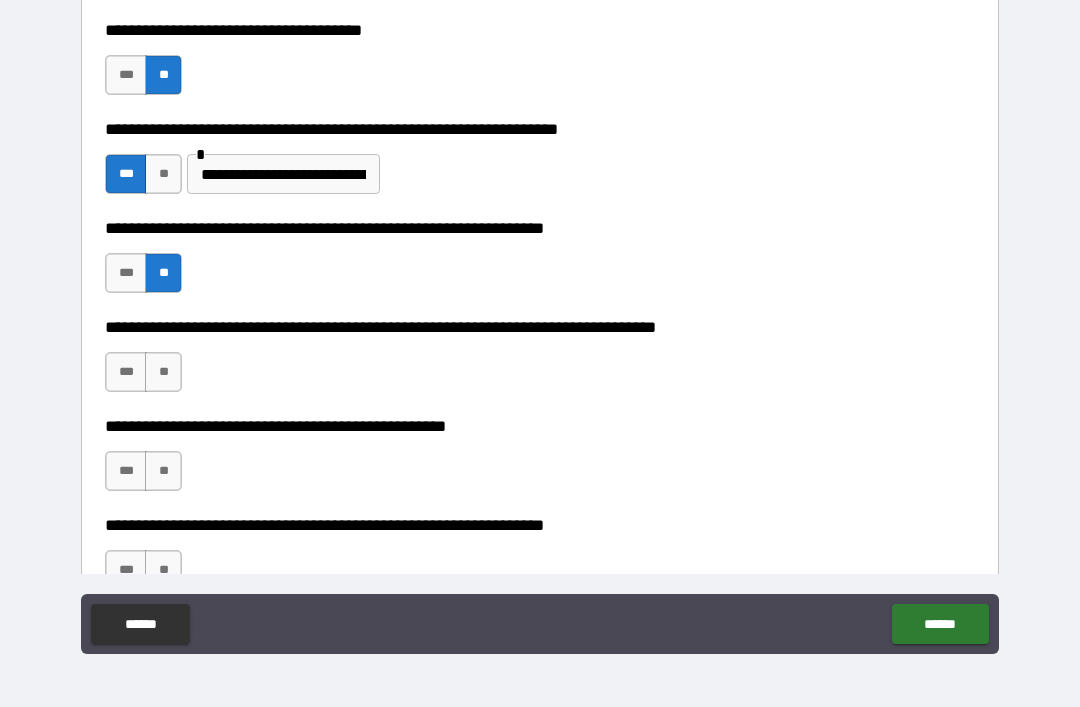 click on "**" at bounding box center (163, 372) 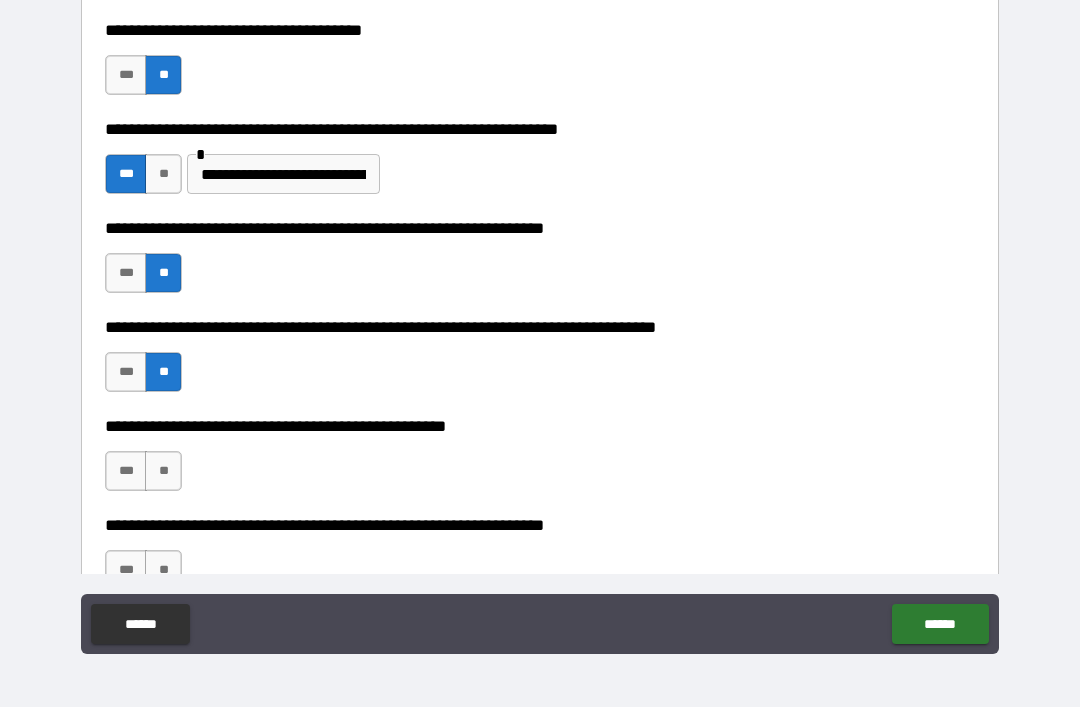 click on "**" at bounding box center [163, 471] 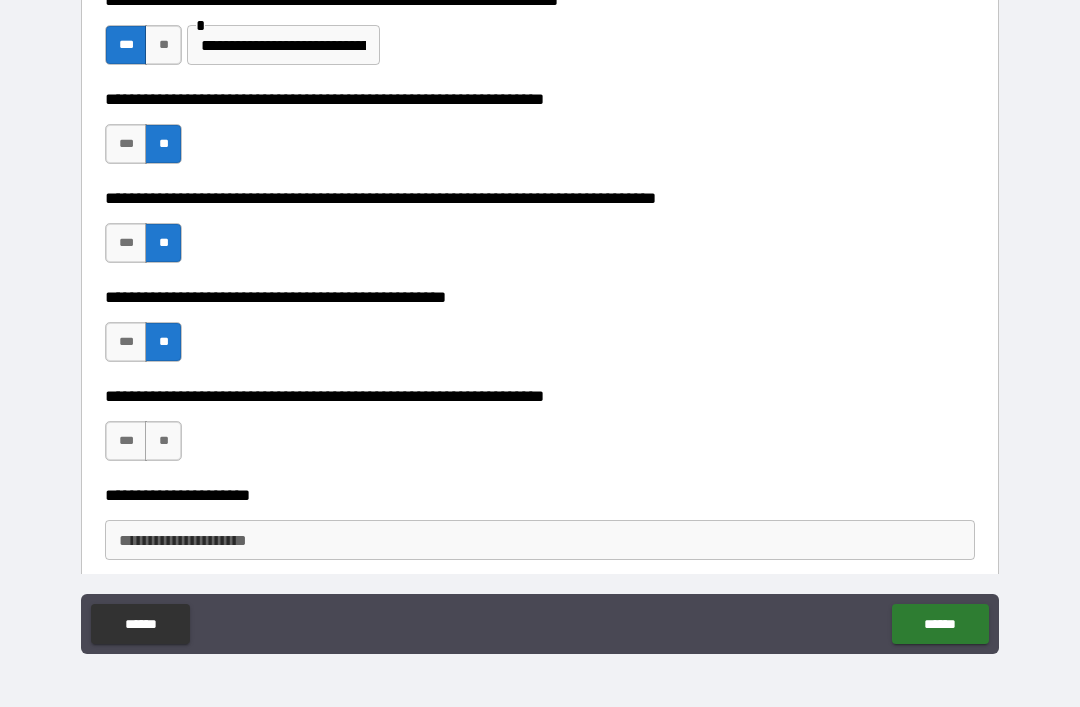 scroll, scrollTop: 3253, scrollLeft: 0, axis: vertical 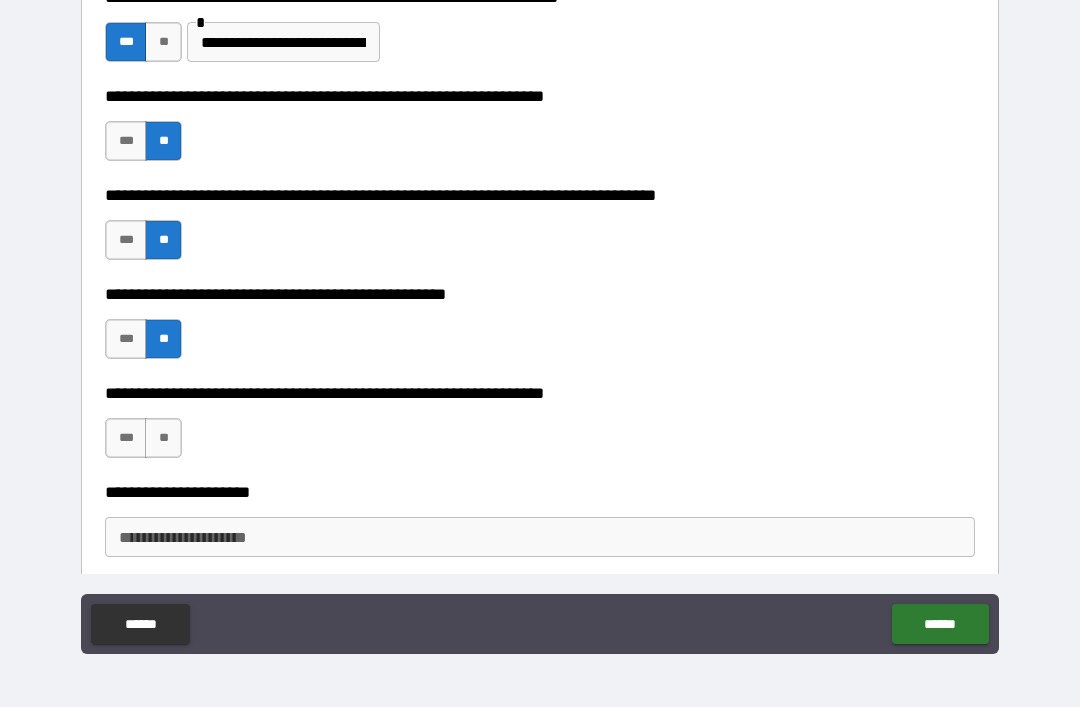 click on "**" at bounding box center (163, 438) 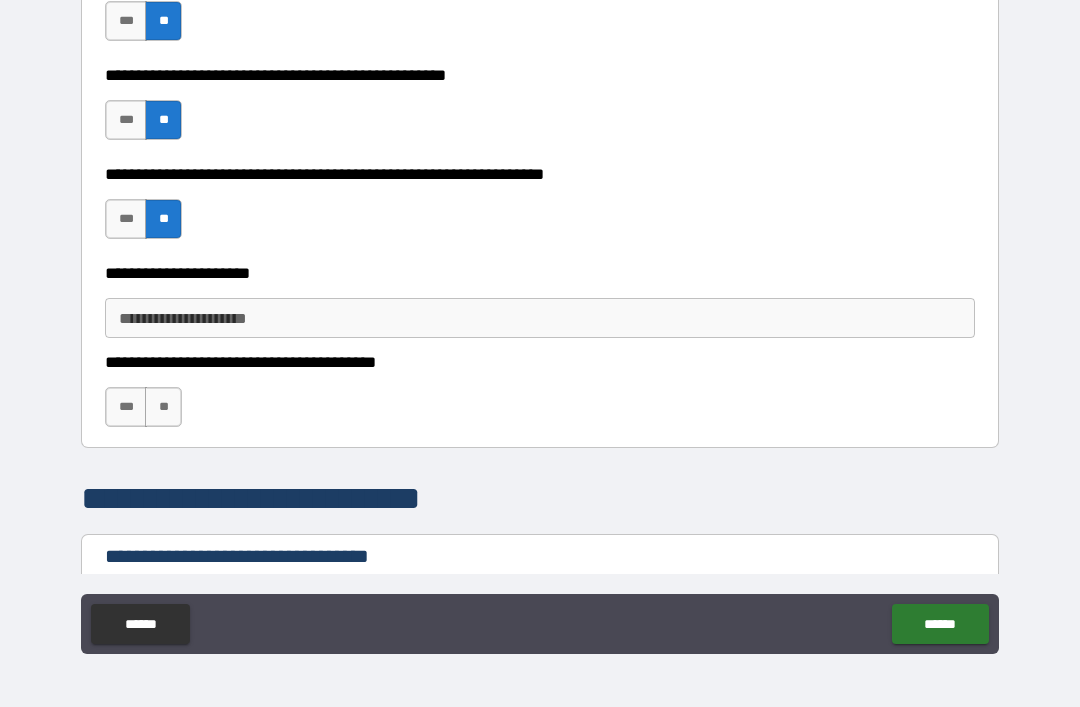 scroll, scrollTop: 3473, scrollLeft: 0, axis: vertical 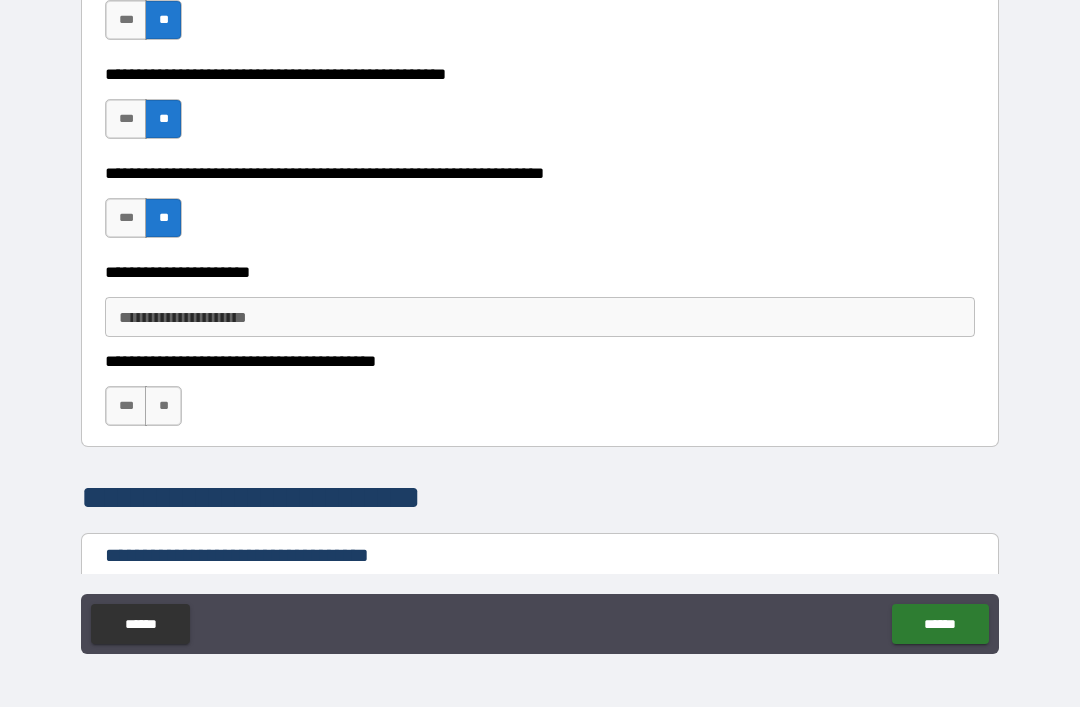click on "**" at bounding box center [163, 406] 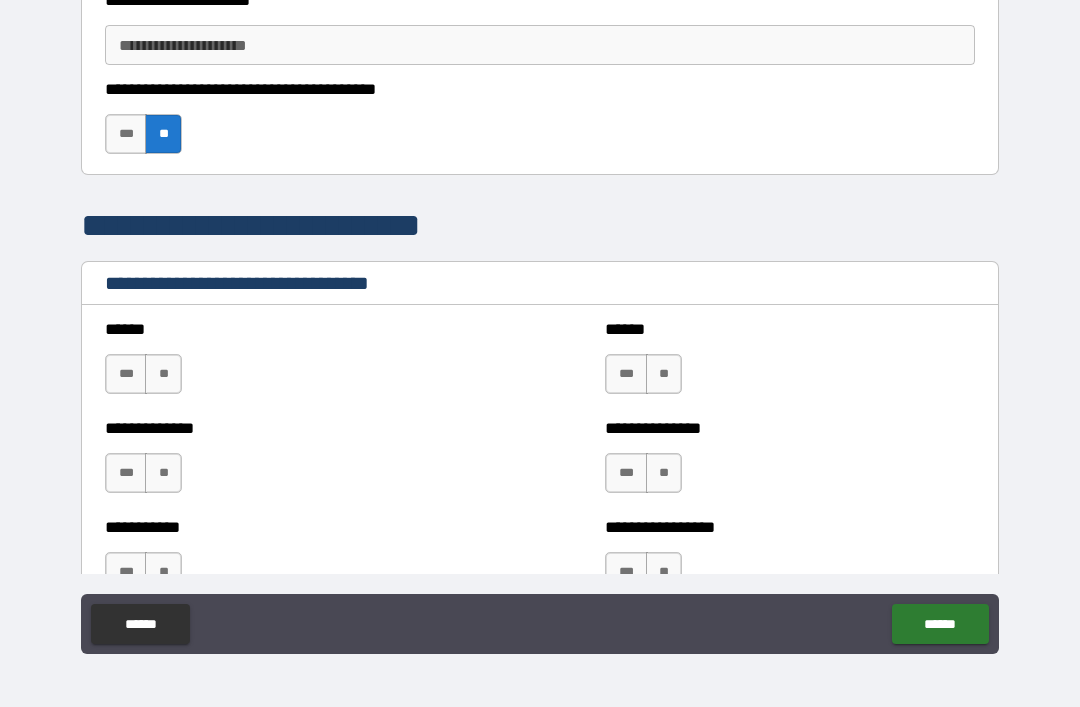 scroll, scrollTop: 3753, scrollLeft: 0, axis: vertical 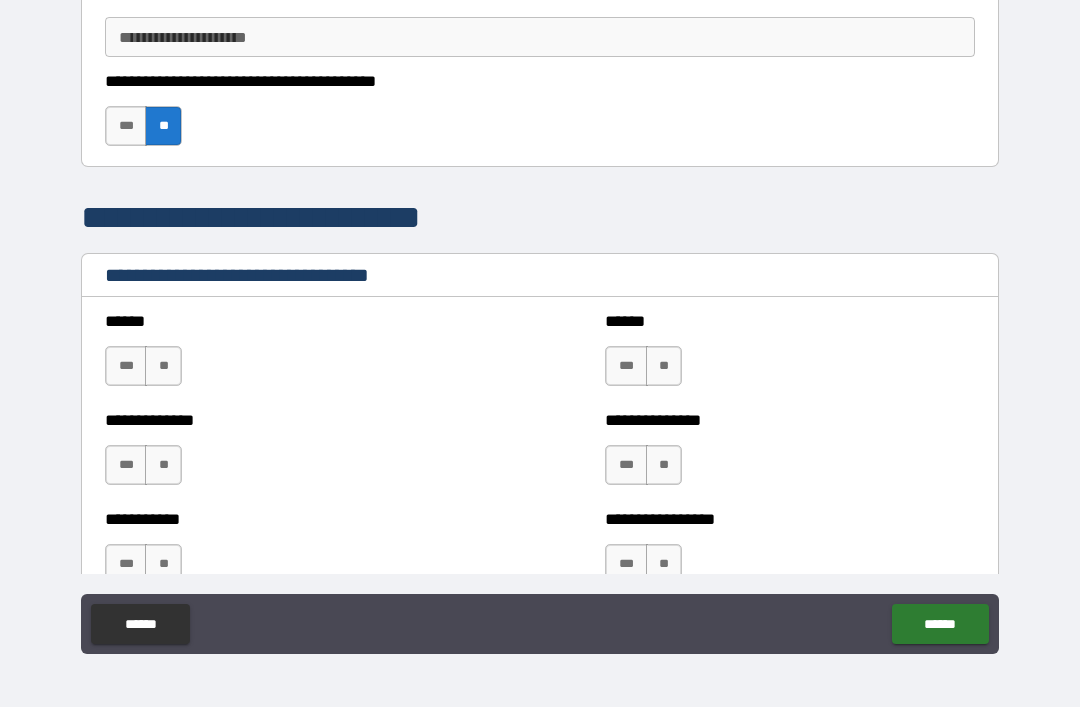 click on "**" at bounding box center [163, 366] 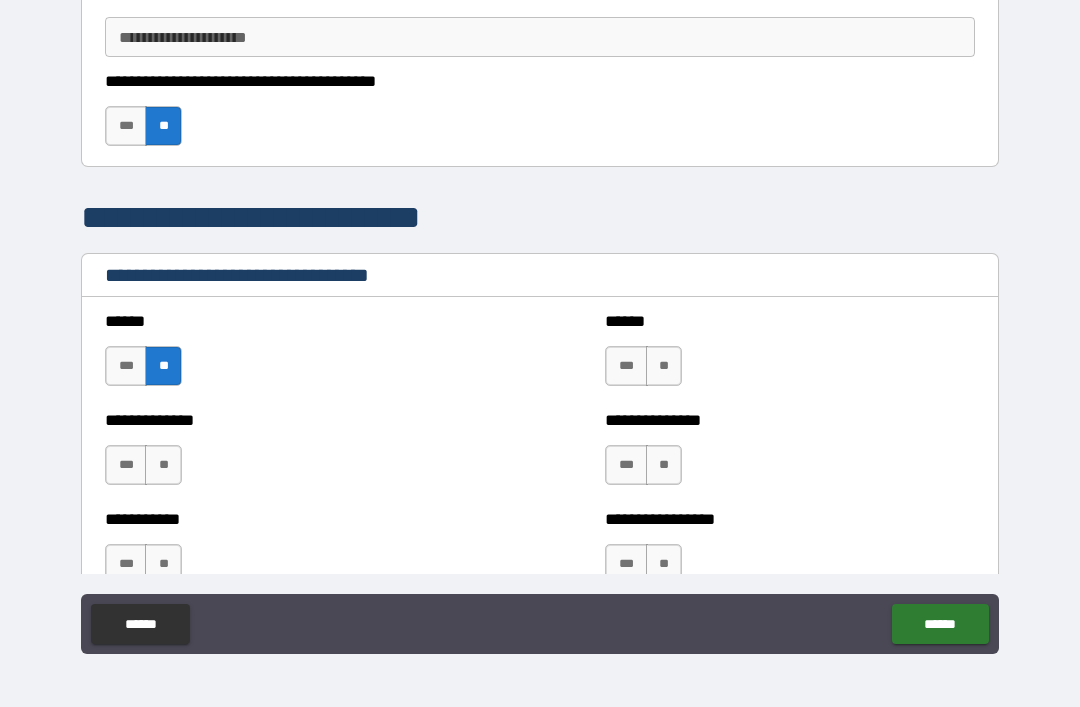 click on "**" at bounding box center (664, 366) 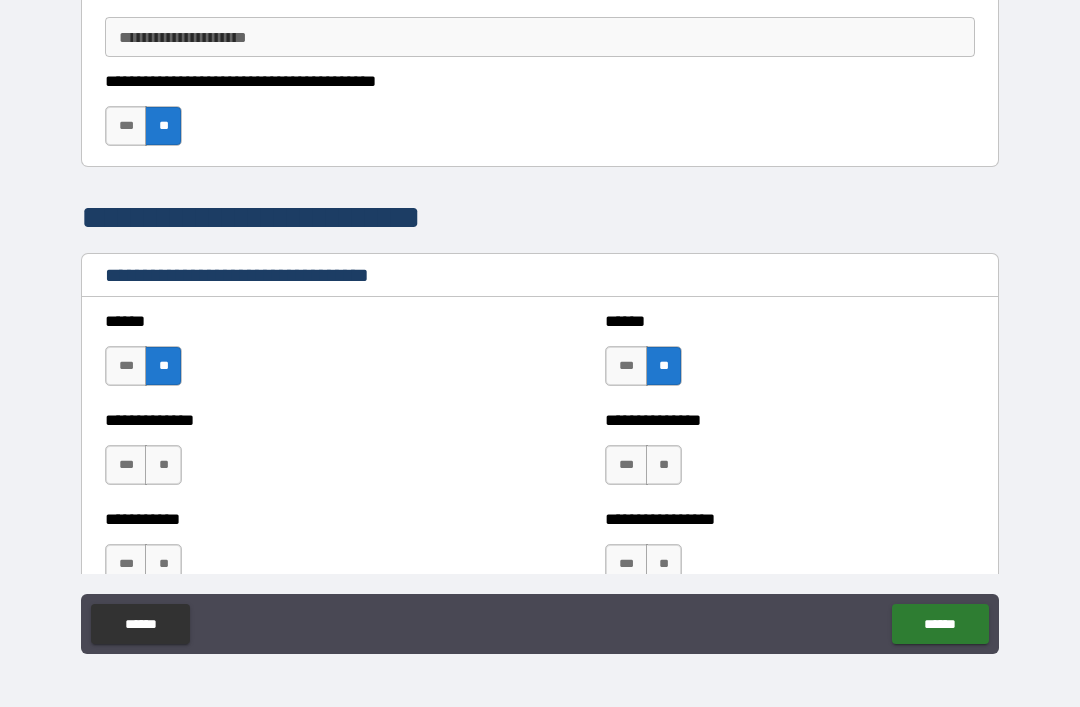 click on "**" at bounding box center (664, 465) 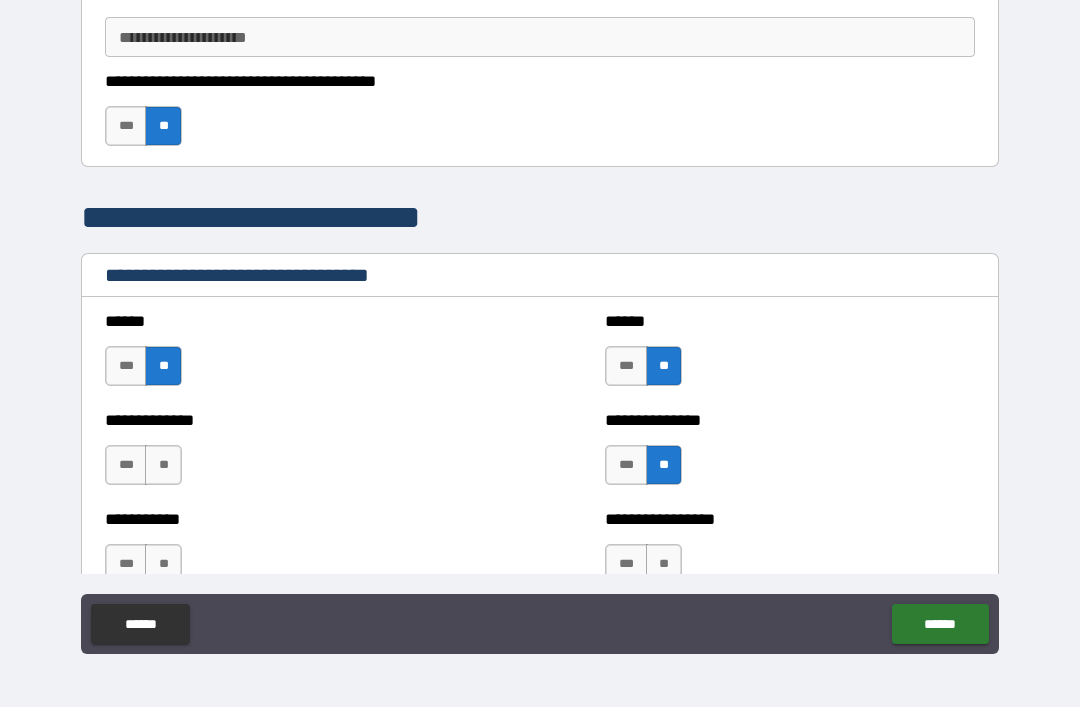 click on "**" at bounding box center [163, 465] 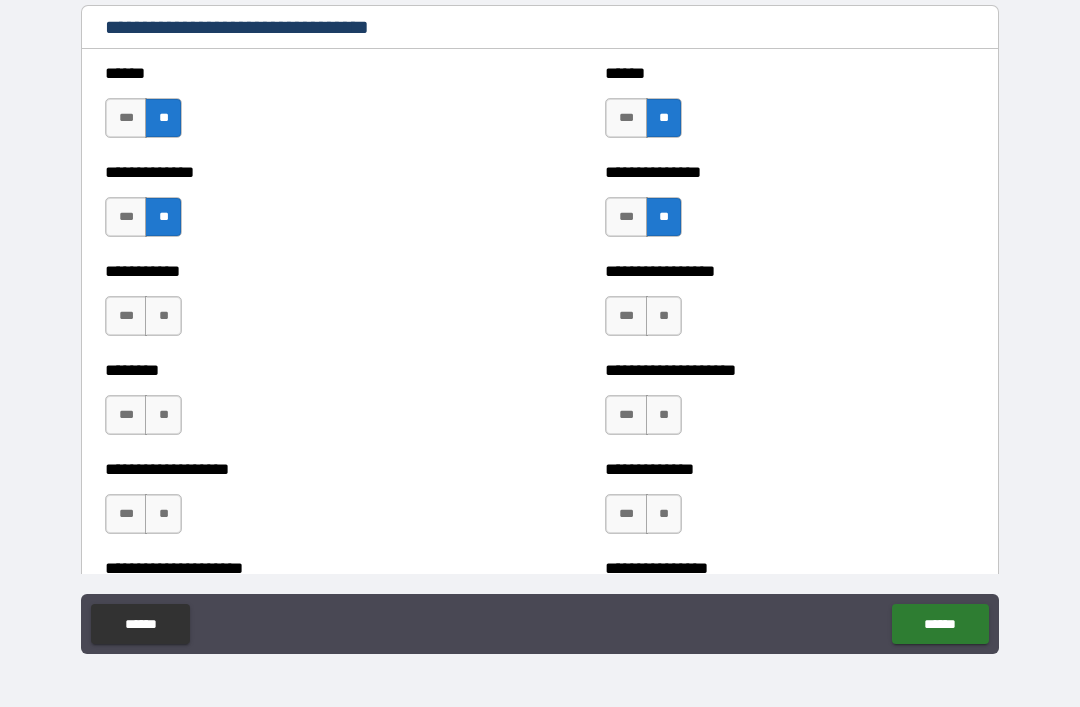scroll, scrollTop: 4004, scrollLeft: 0, axis: vertical 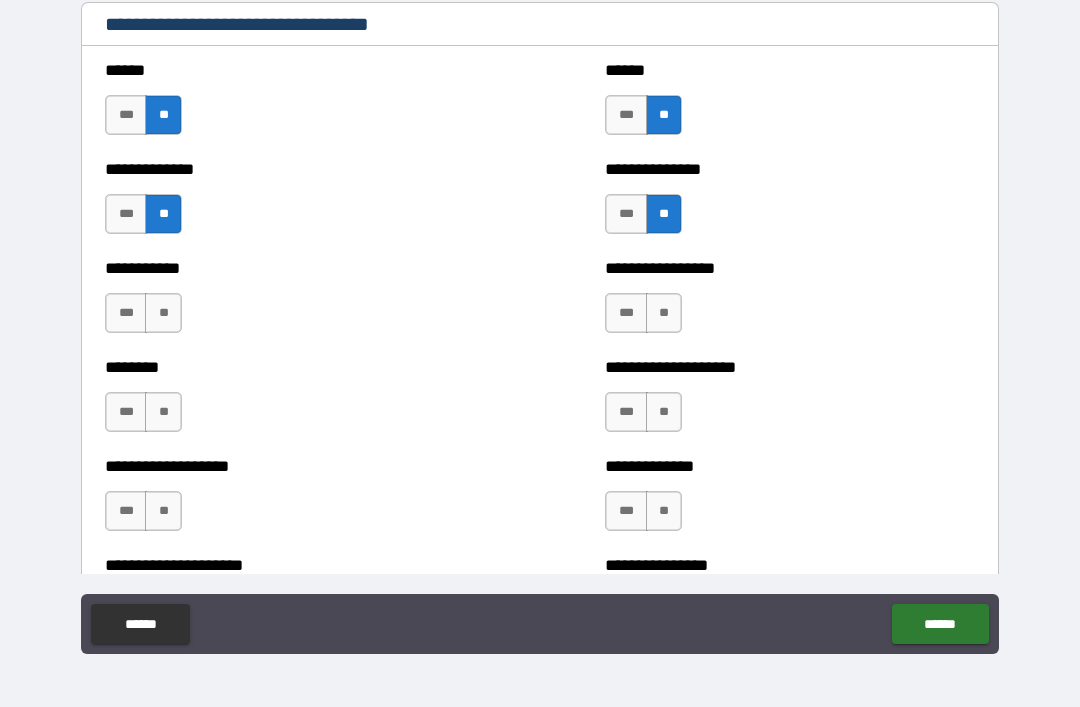 click on "**" at bounding box center (163, 313) 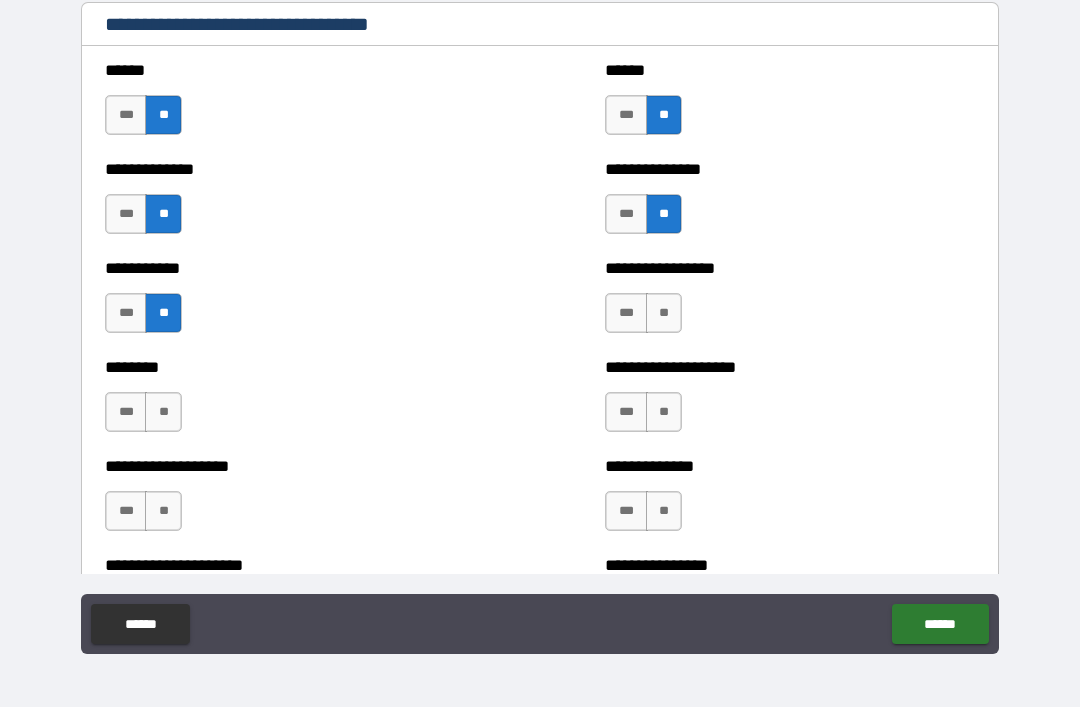 click on "**" at bounding box center (664, 313) 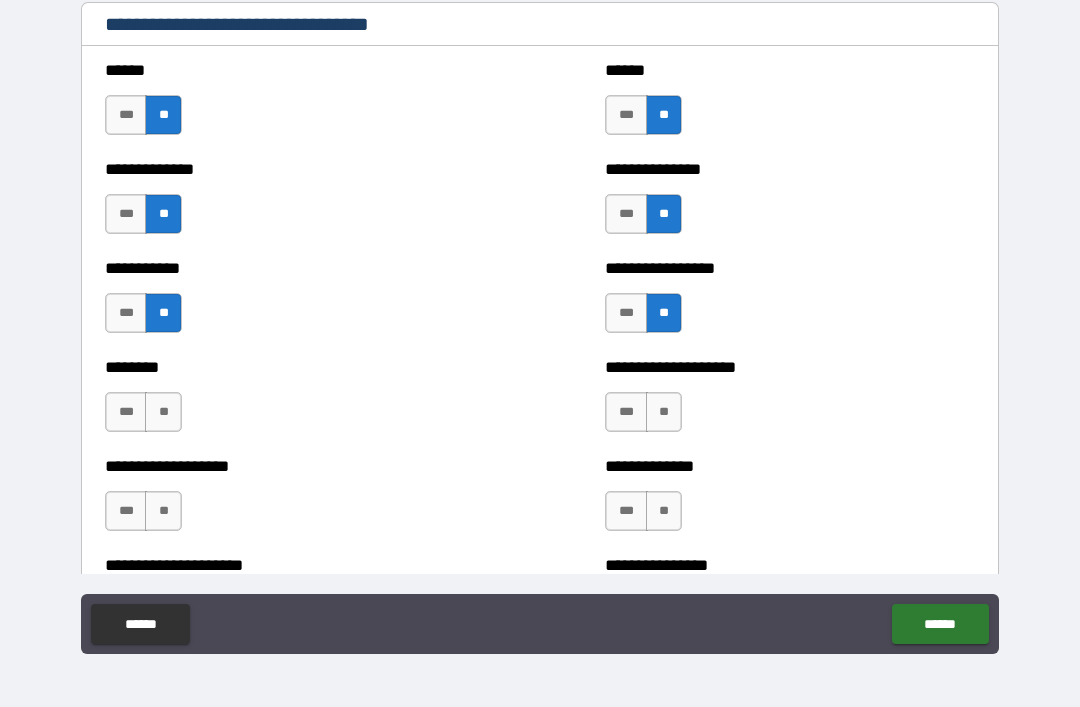 click on "**" at bounding box center [664, 412] 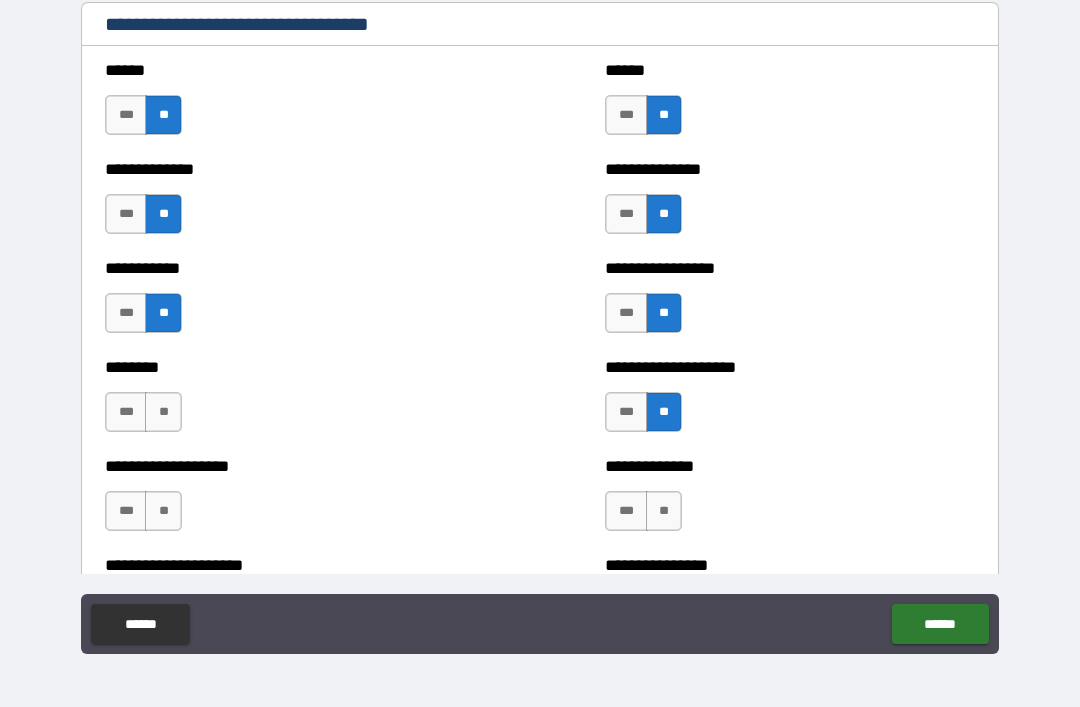 click on "**" at bounding box center (163, 412) 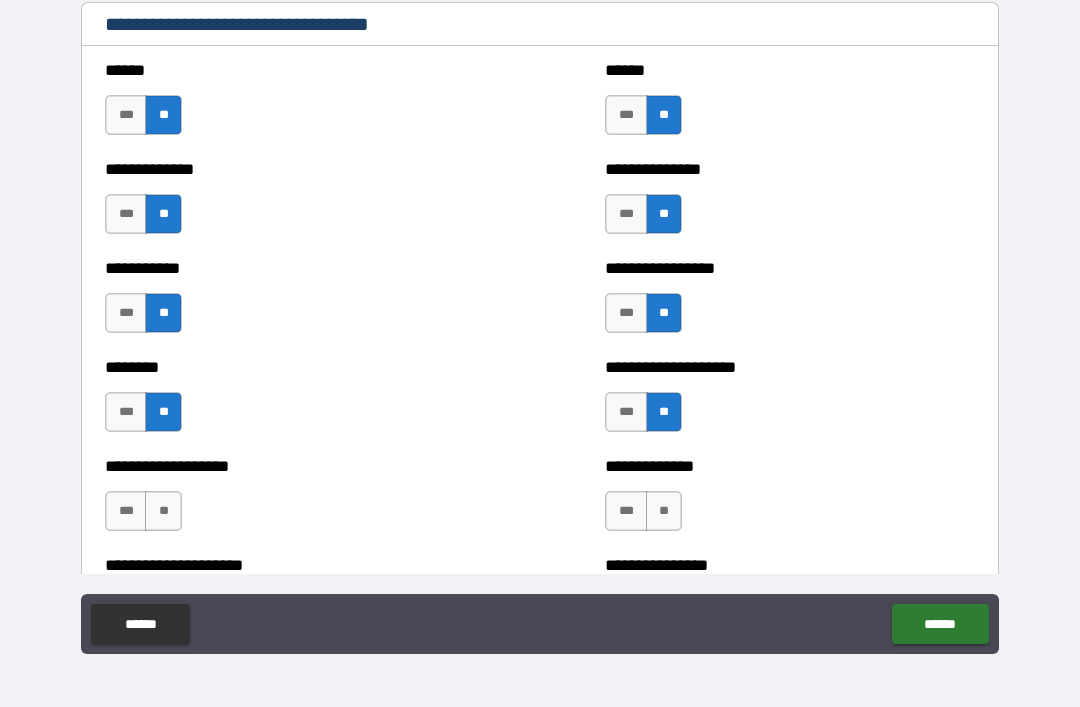 click on "**" at bounding box center (163, 511) 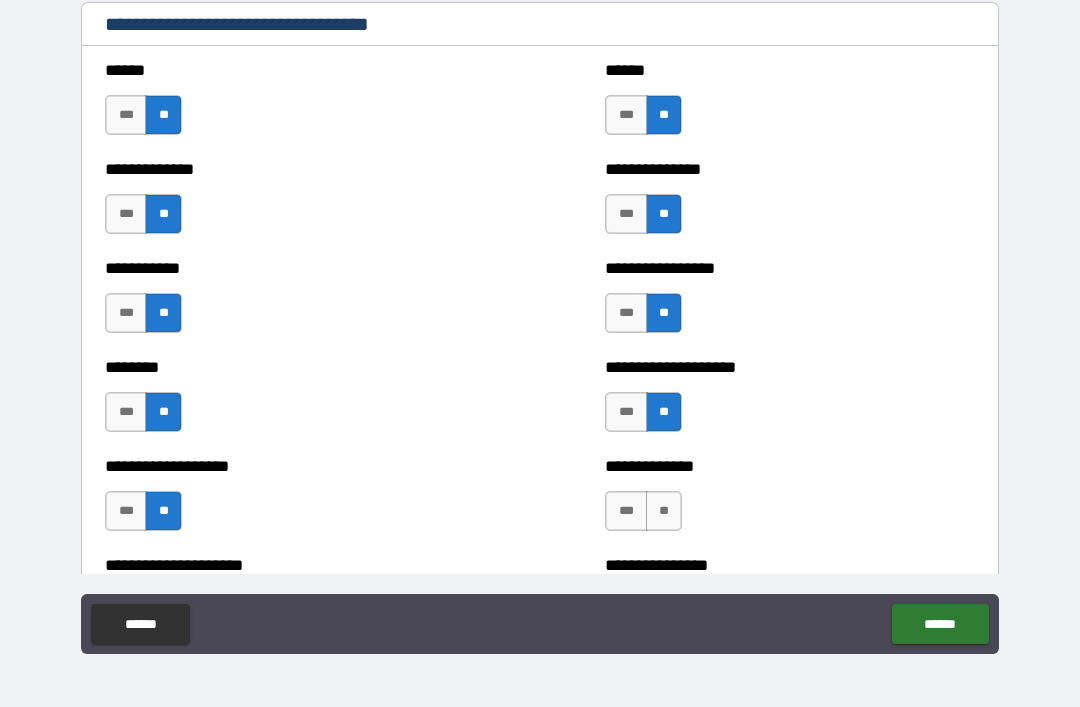 click on "**" at bounding box center [664, 511] 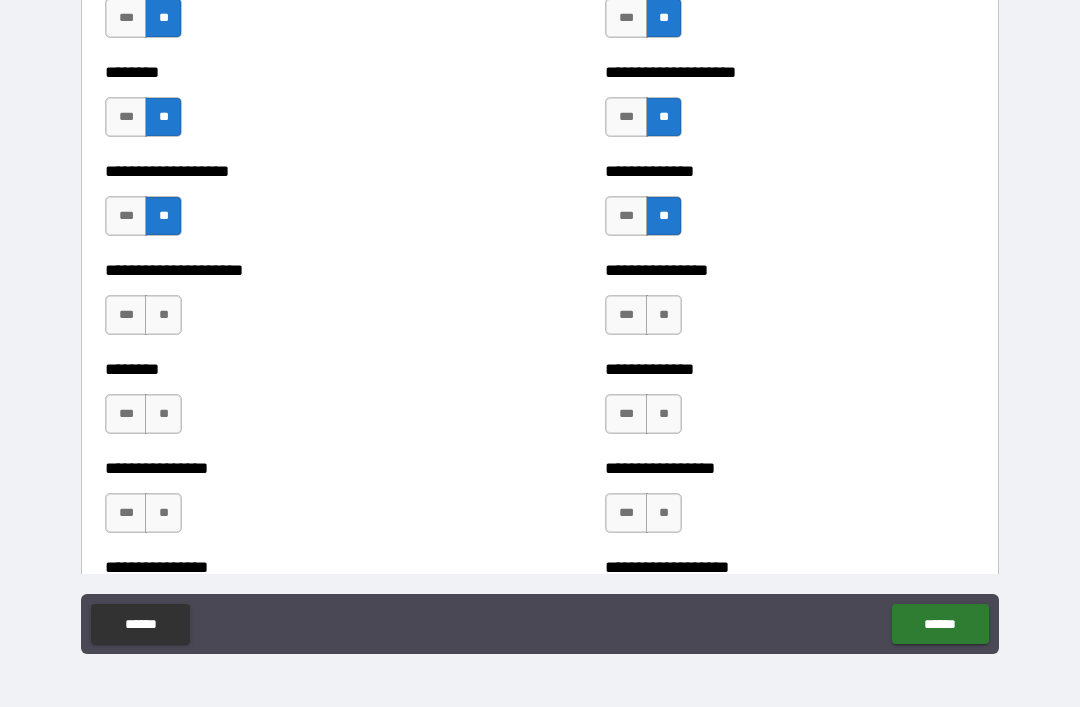 scroll, scrollTop: 4313, scrollLeft: 0, axis: vertical 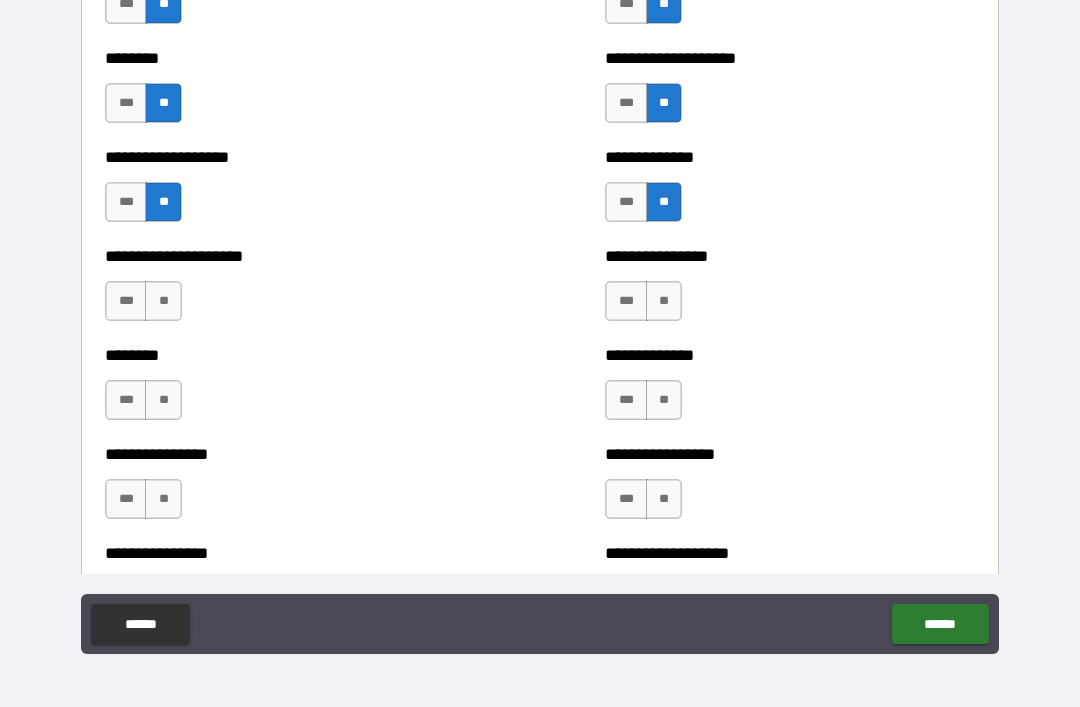 click on "**" at bounding box center (664, 301) 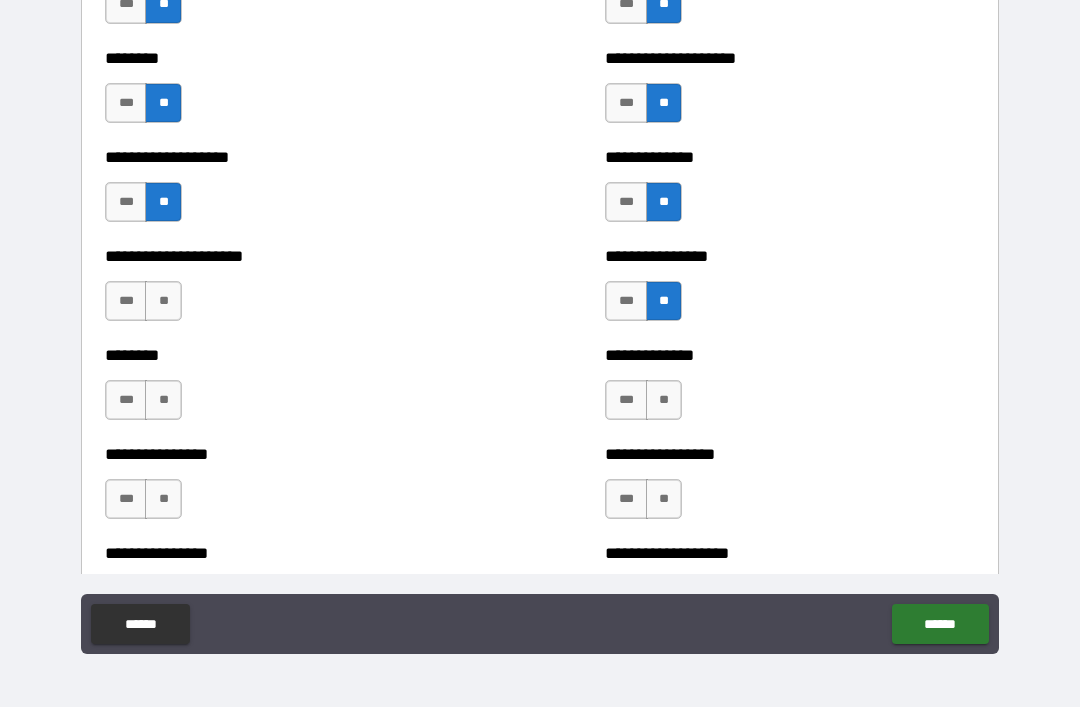 click on "**" at bounding box center (664, 400) 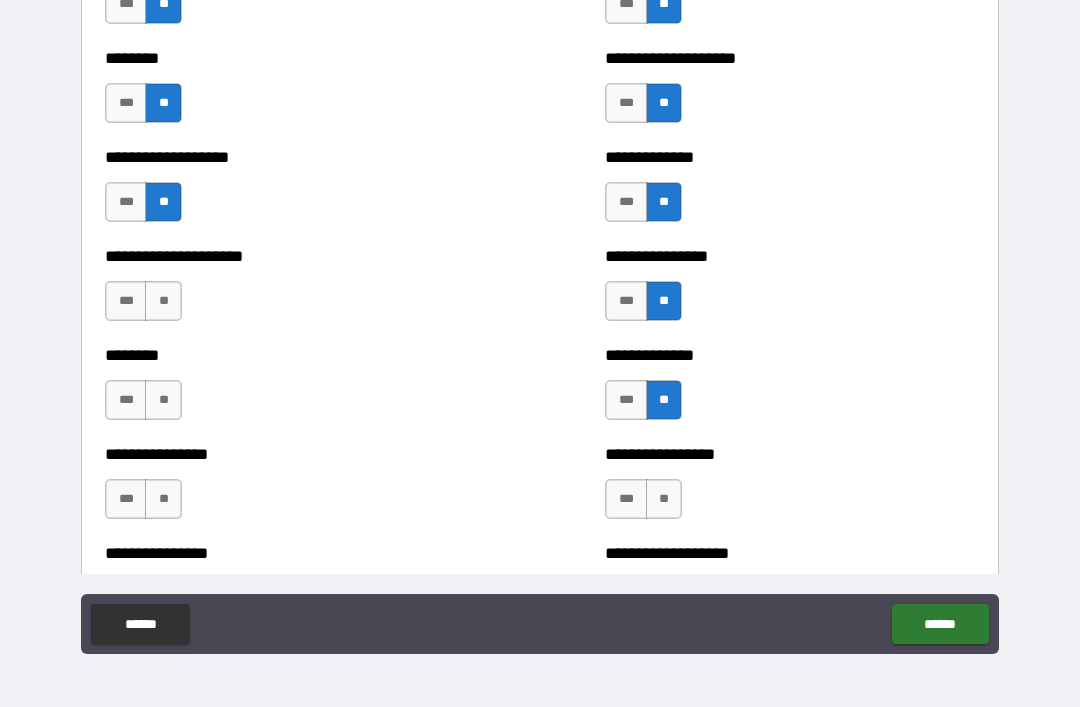 click on "**" at bounding box center (664, 499) 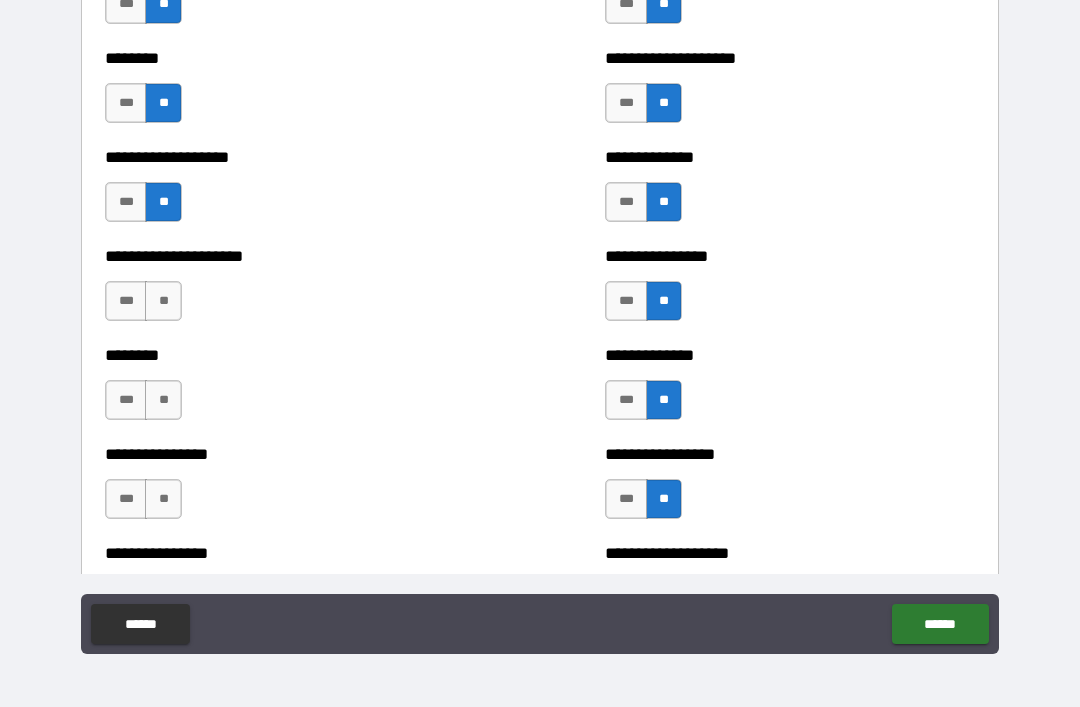 click on "**" at bounding box center [163, 499] 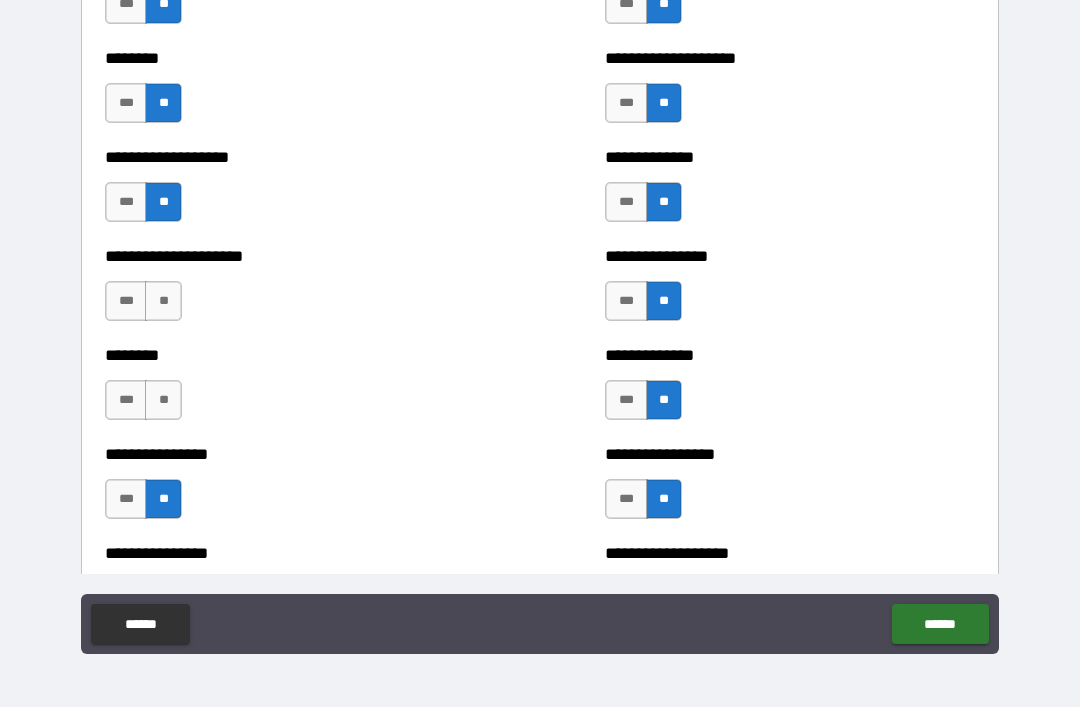 click on "**" at bounding box center [163, 400] 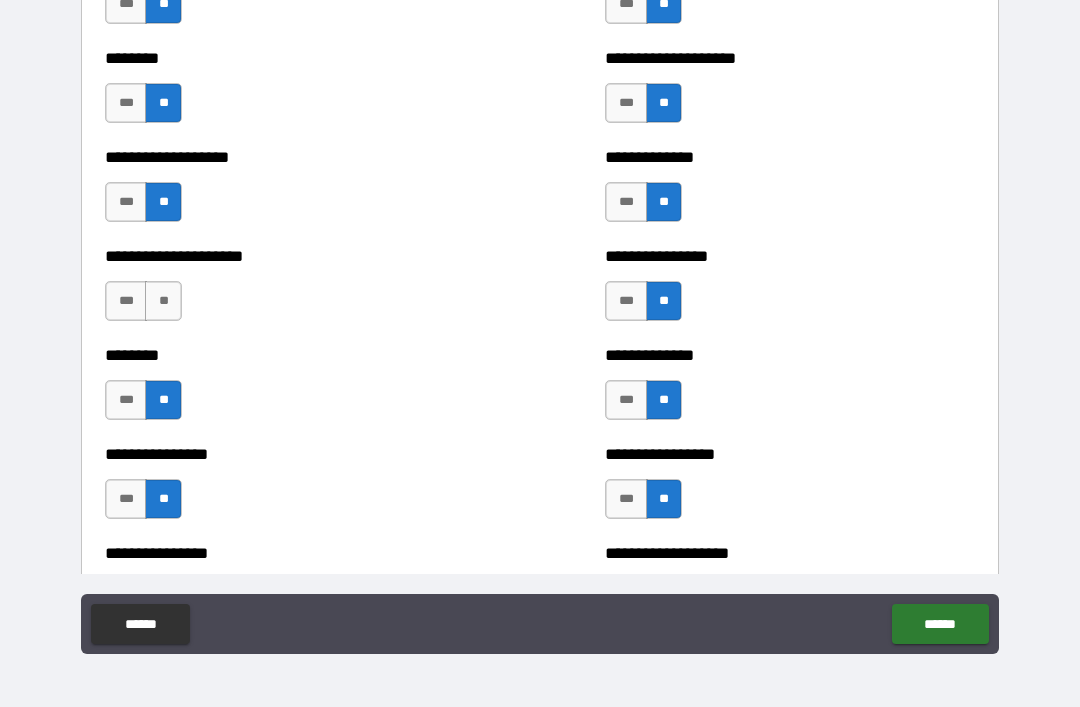 click on "**" at bounding box center [163, 301] 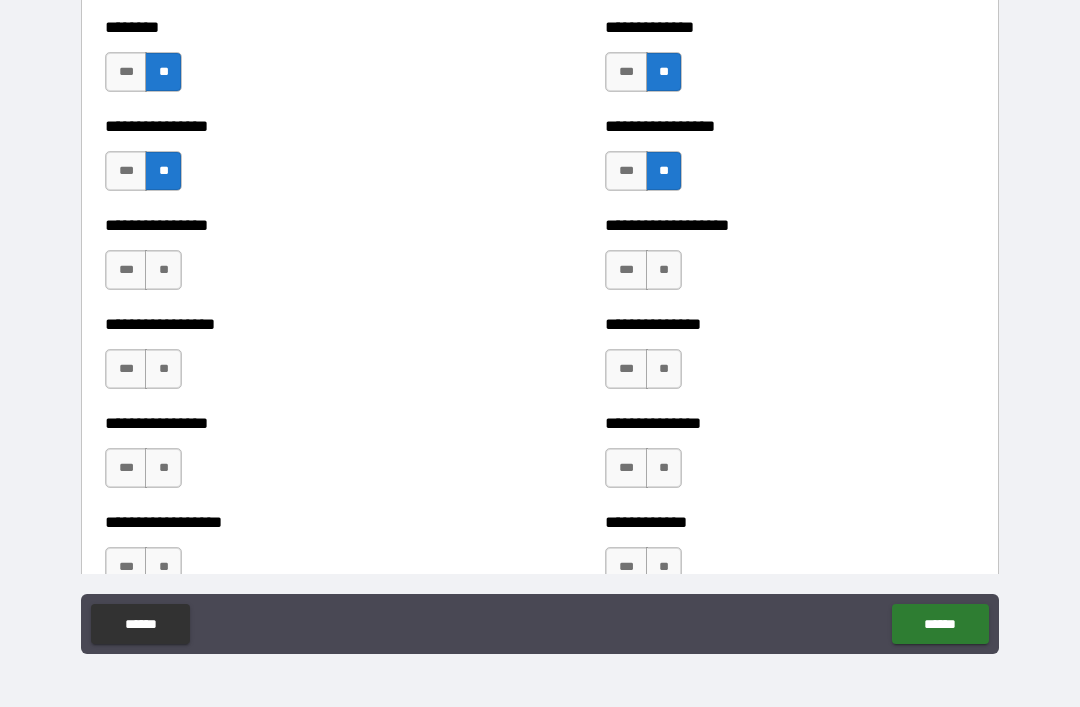 scroll, scrollTop: 4654, scrollLeft: 0, axis: vertical 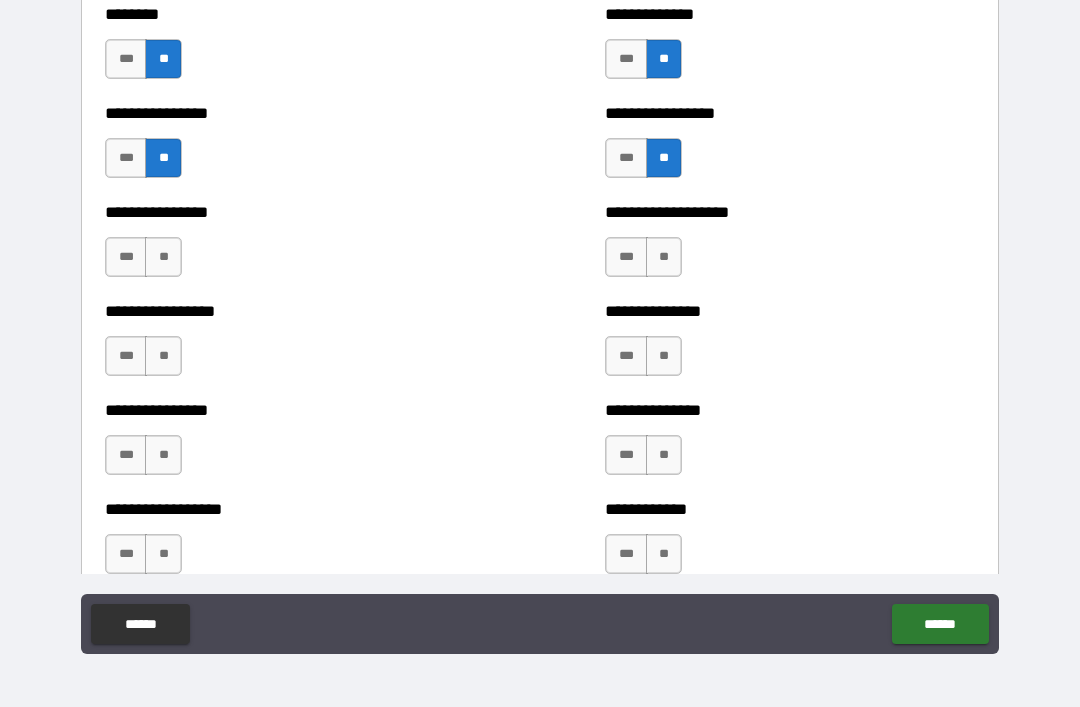 click on "**" at bounding box center (163, 257) 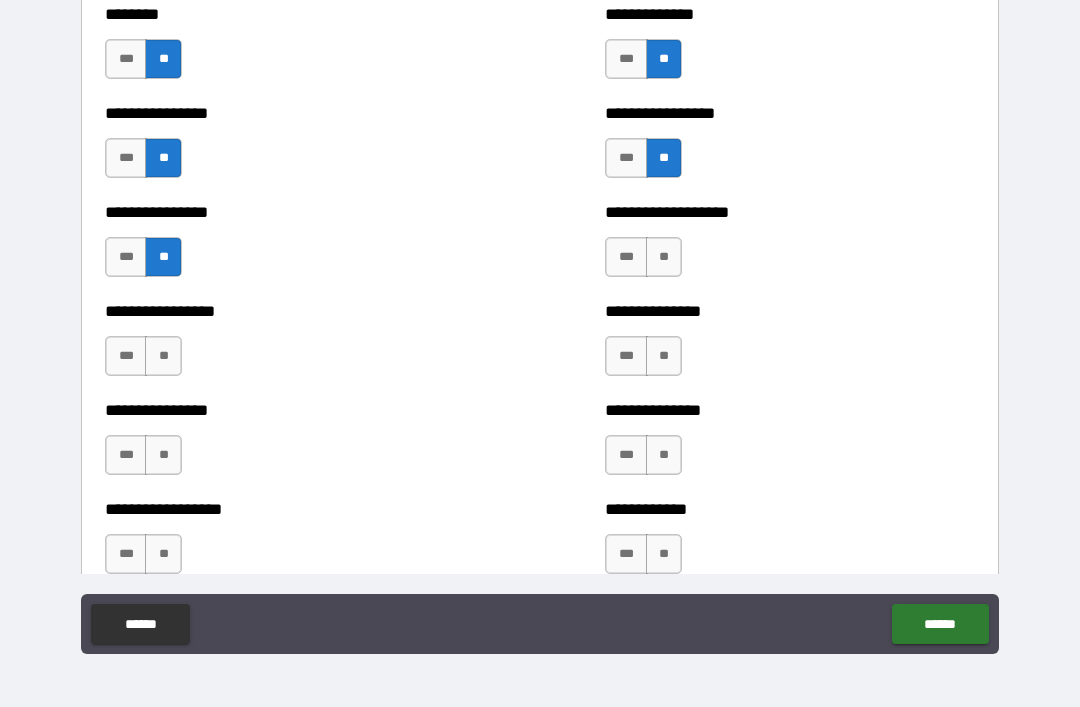 click on "**" at bounding box center (163, 356) 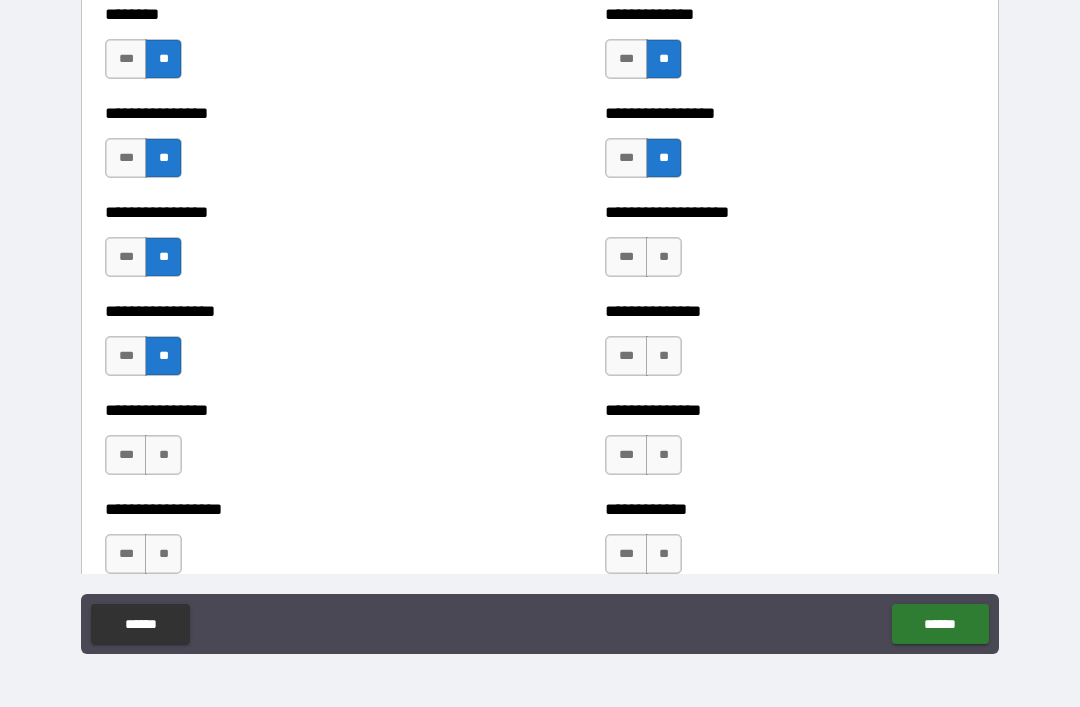 click on "**" at bounding box center [163, 455] 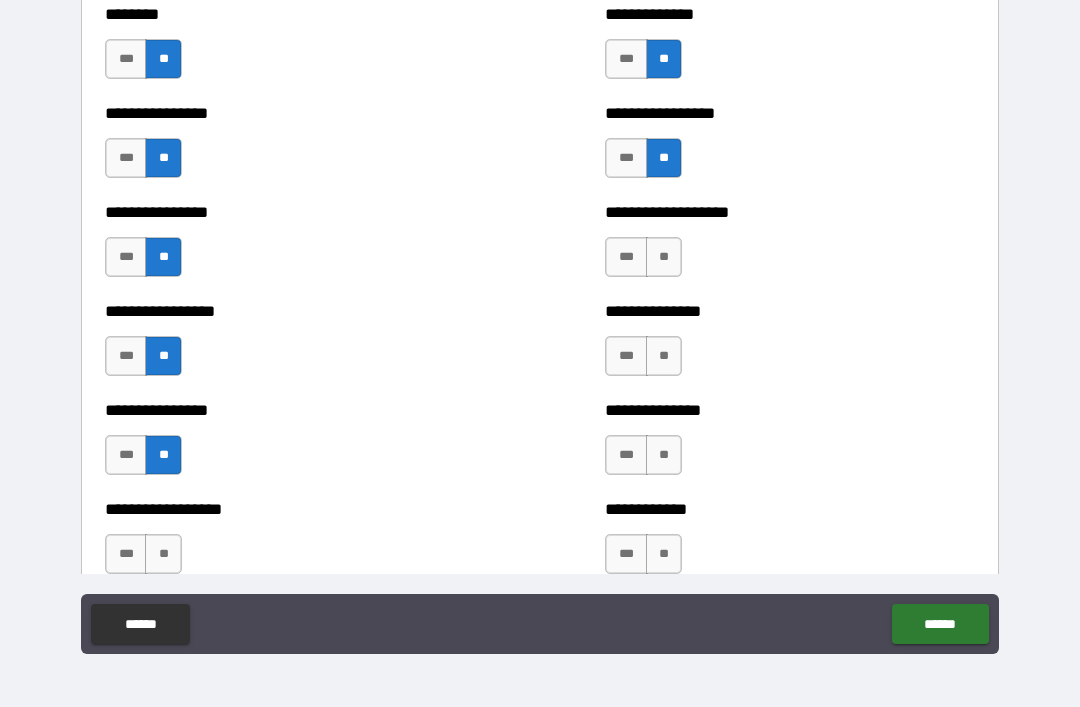click on "**" at bounding box center (163, 554) 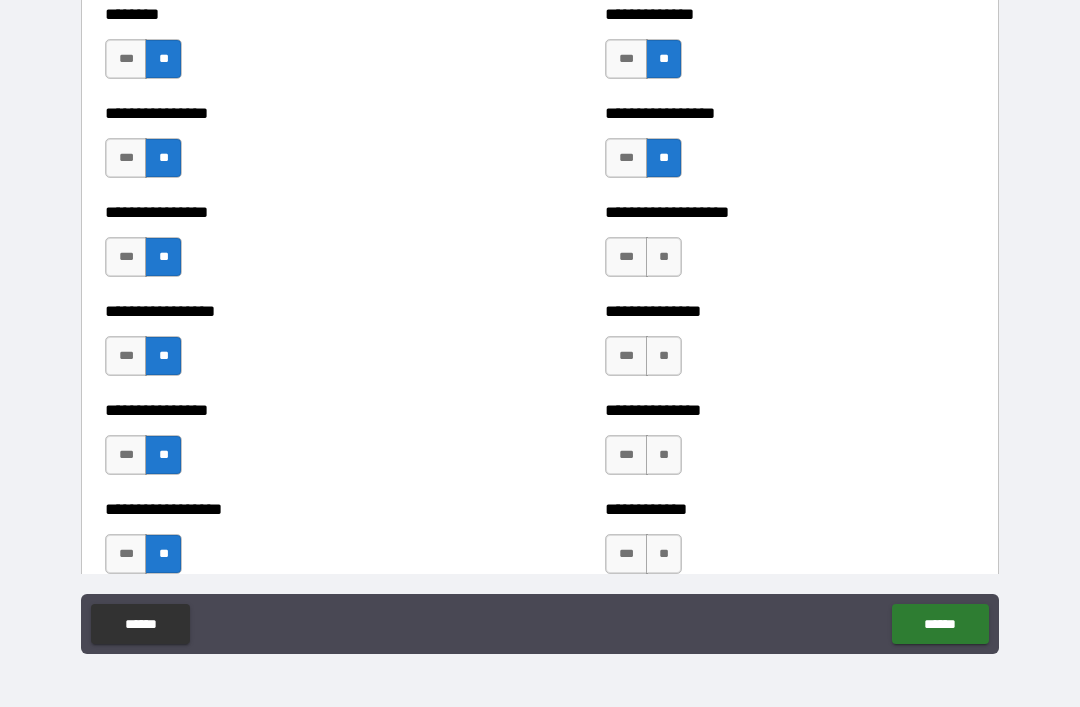click on "**" at bounding box center (664, 554) 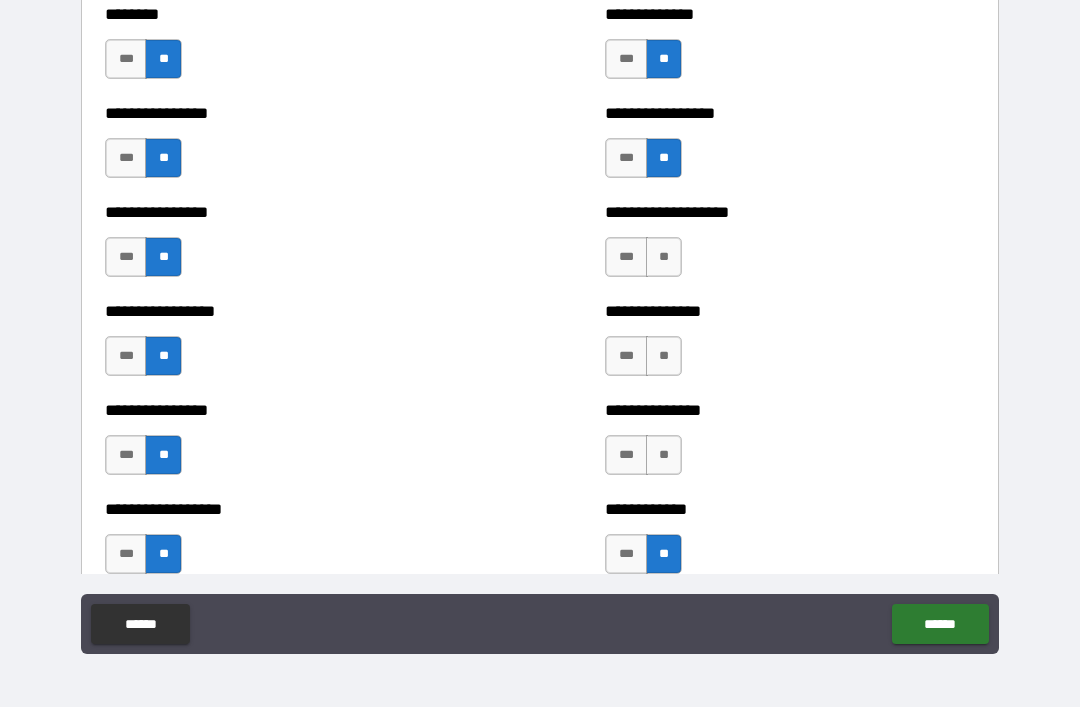 click on "**" at bounding box center (664, 455) 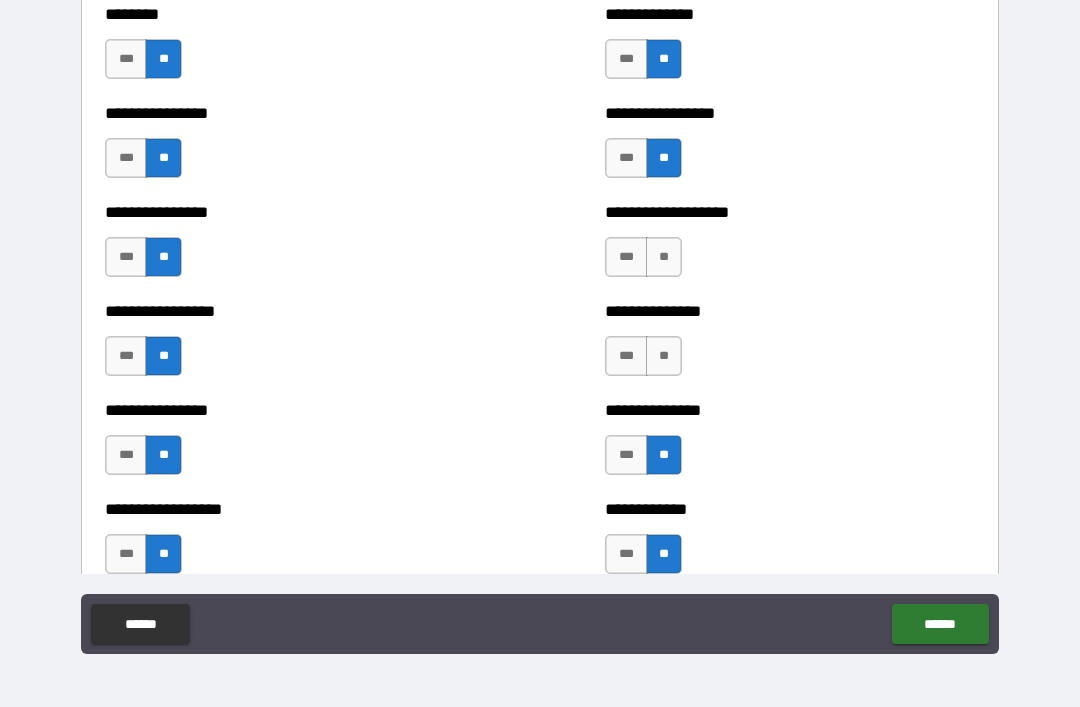 click on "**" at bounding box center [664, 356] 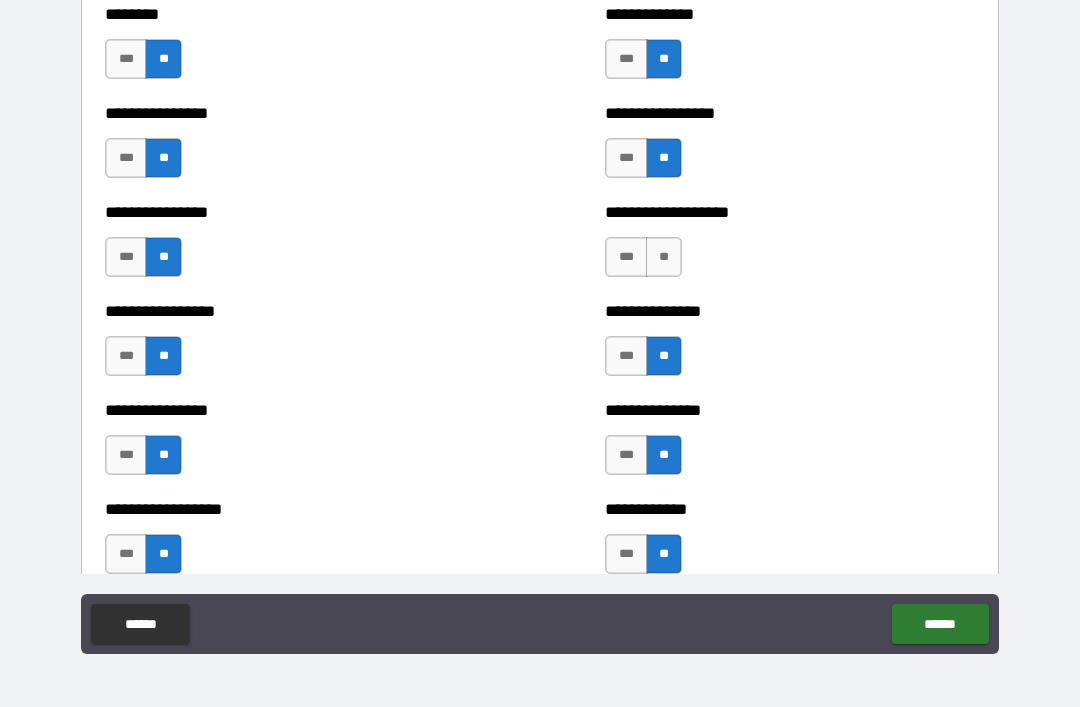 click on "**" at bounding box center [664, 257] 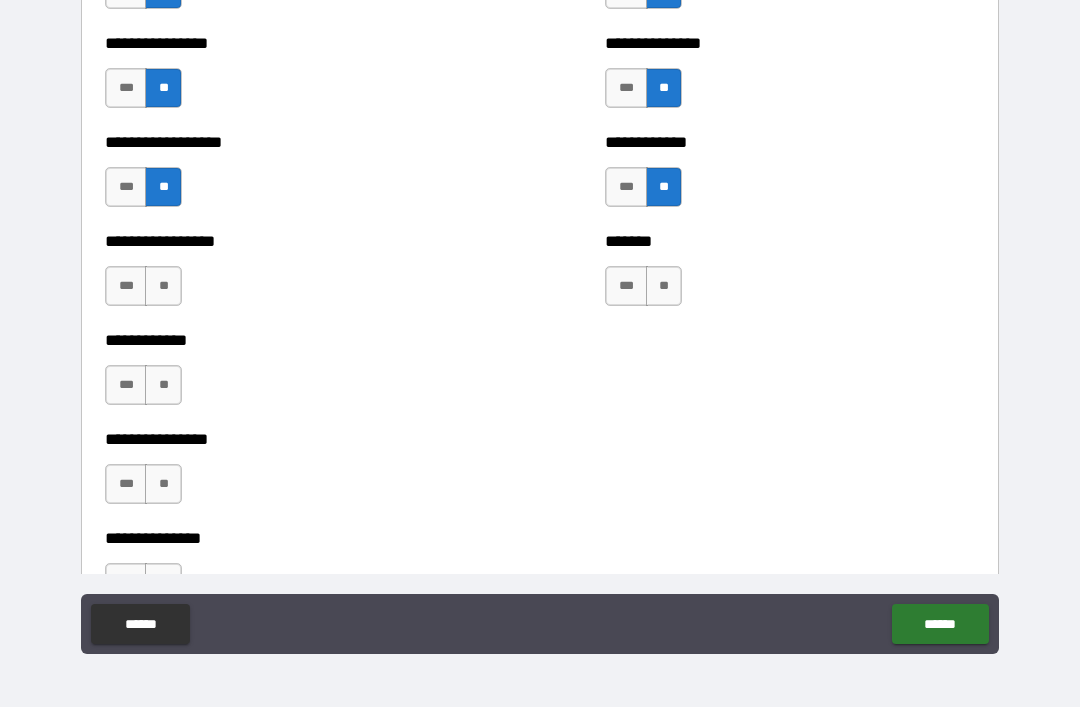 scroll, scrollTop: 5028, scrollLeft: 0, axis: vertical 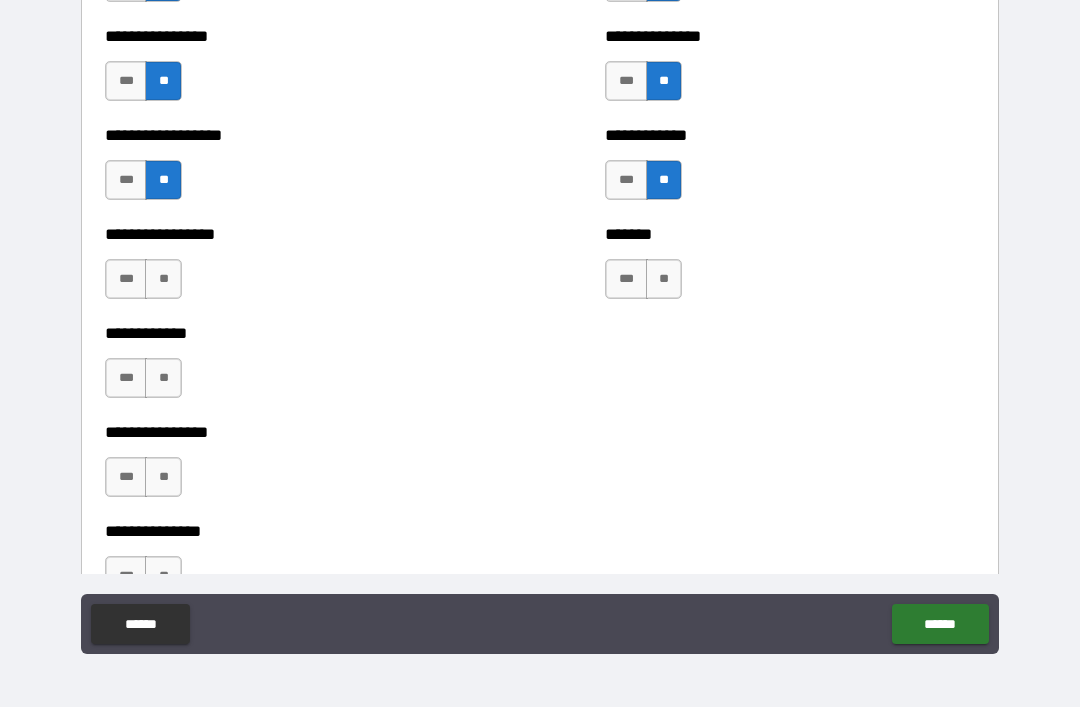 click on "***" at bounding box center (126, 279) 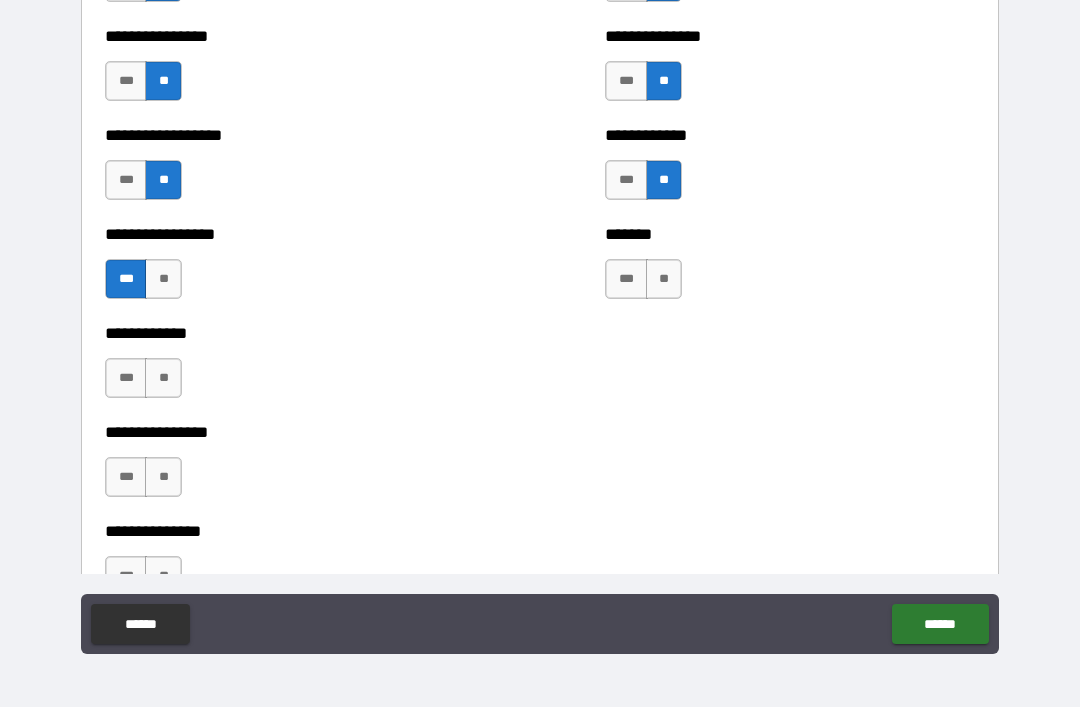 click on "**" at bounding box center [163, 378] 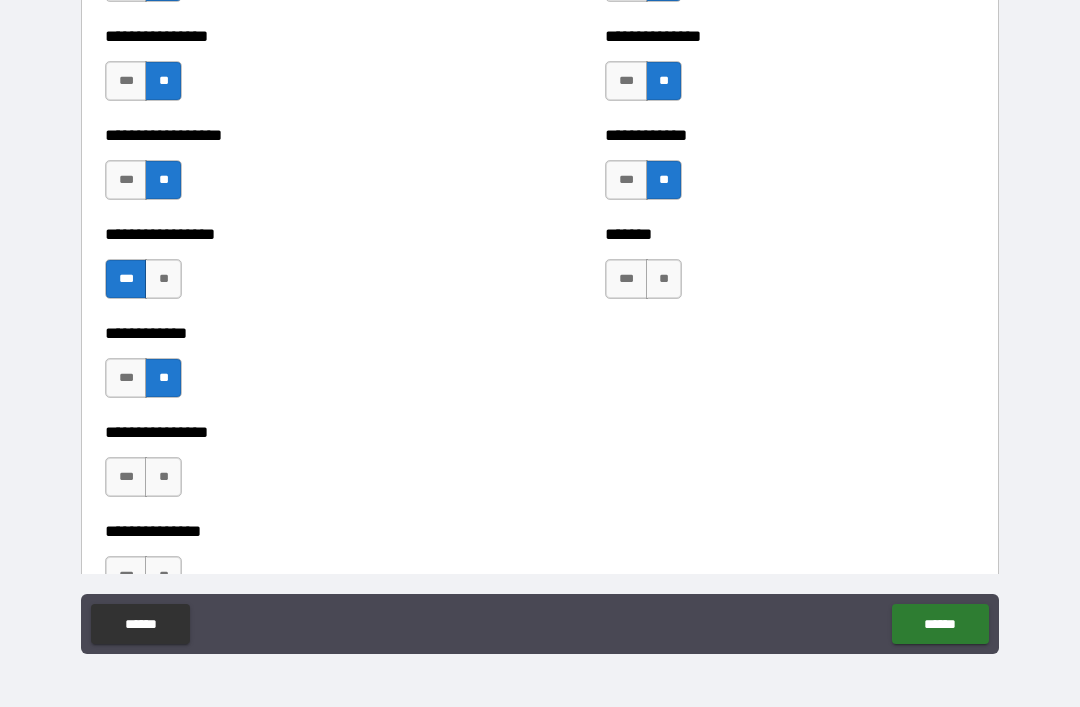 click on "**" at bounding box center (163, 477) 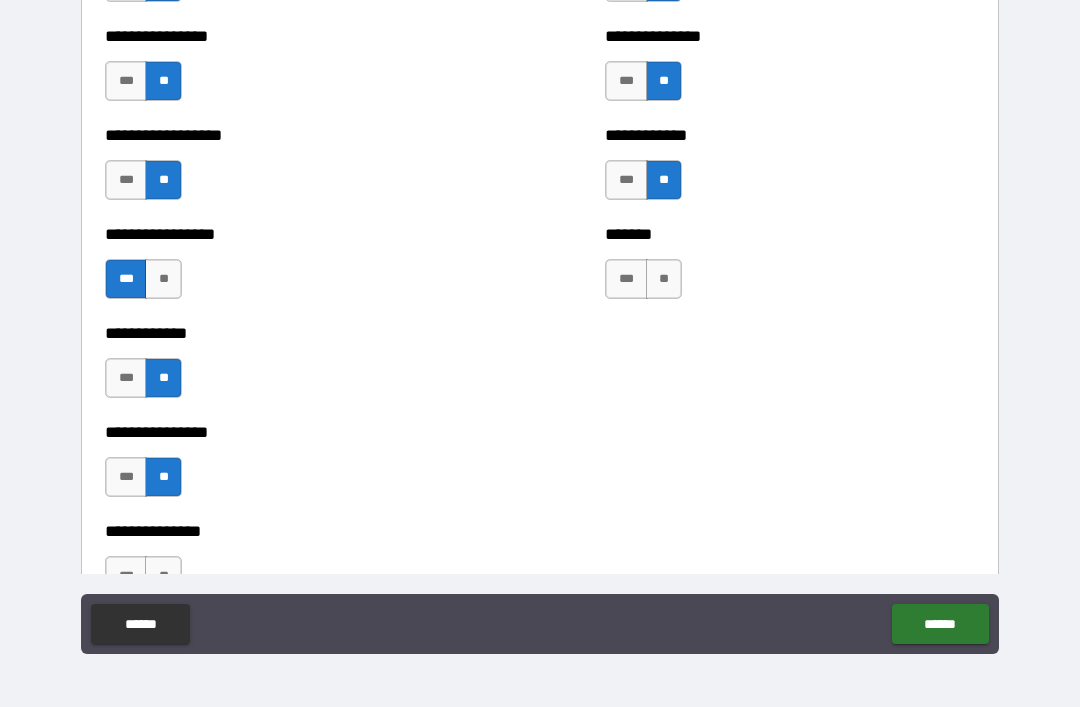 click on "**" at bounding box center (664, 279) 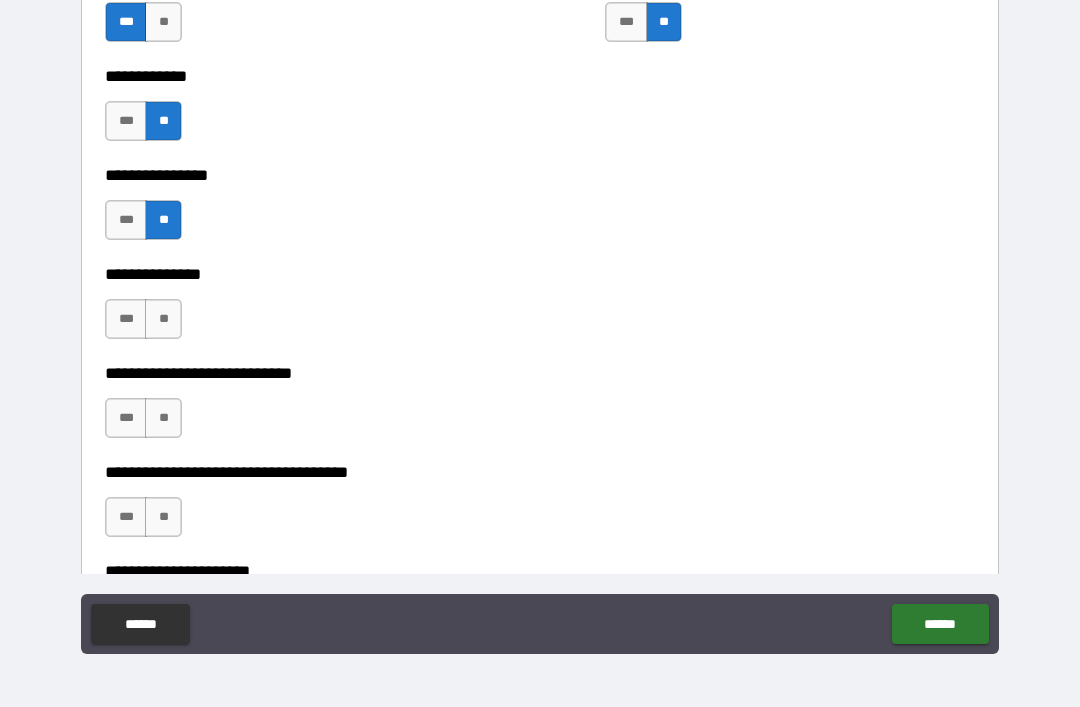 scroll, scrollTop: 5341, scrollLeft: 0, axis: vertical 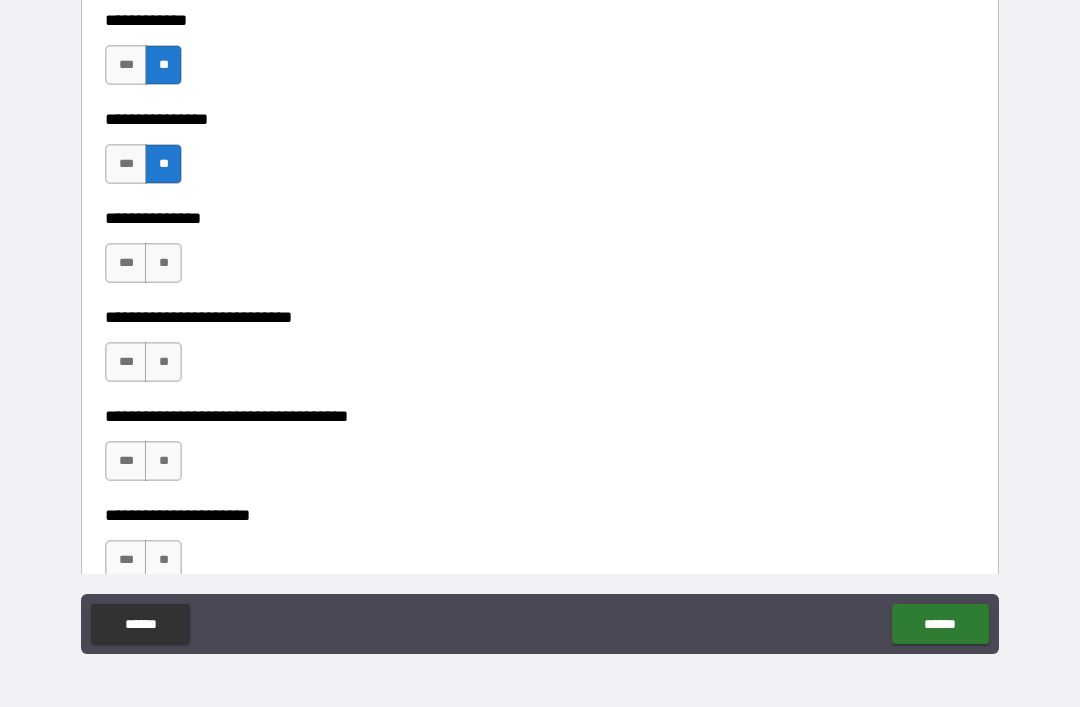 click on "**" at bounding box center [163, 263] 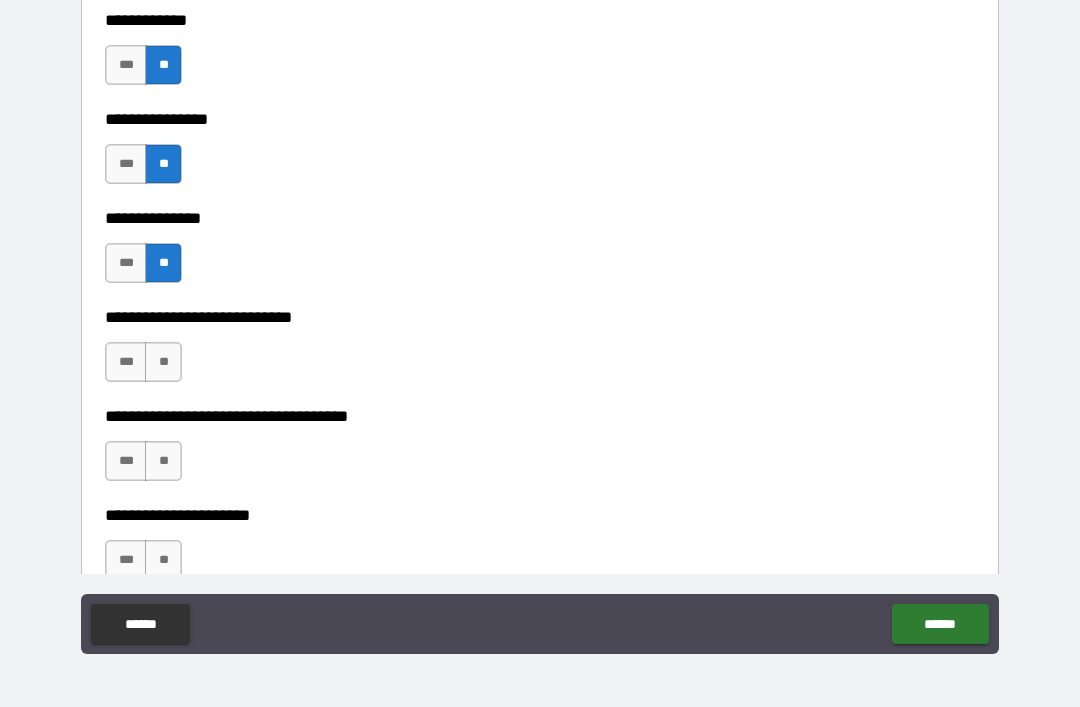 click on "**" at bounding box center [163, 362] 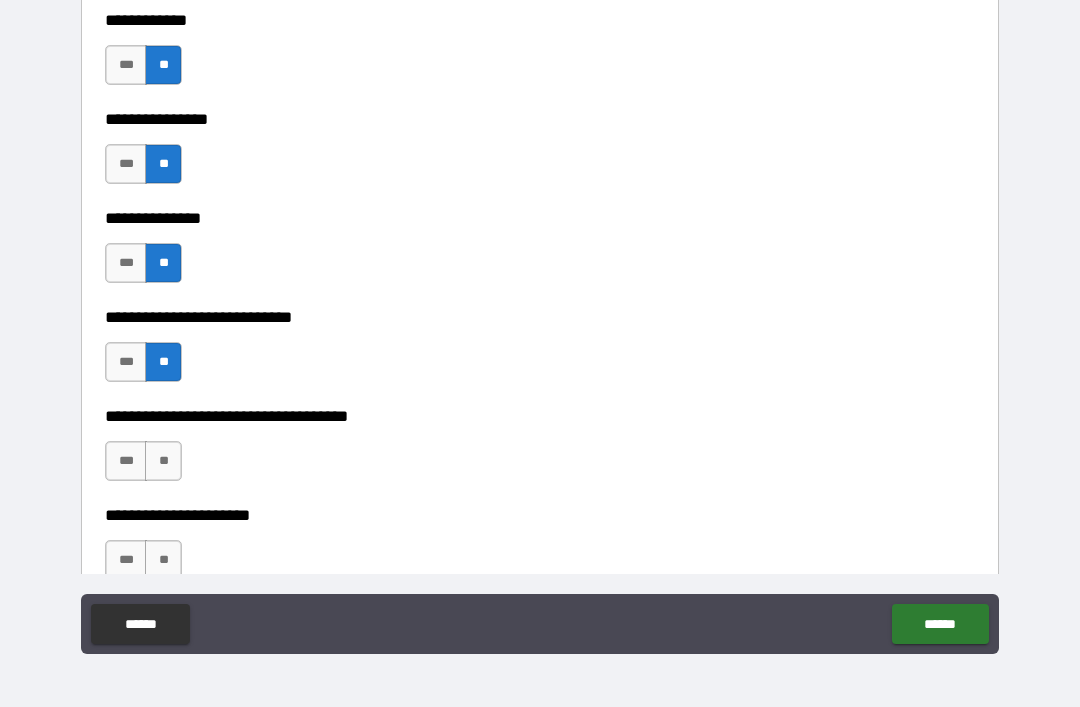 click on "**" at bounding box center [163, 461] 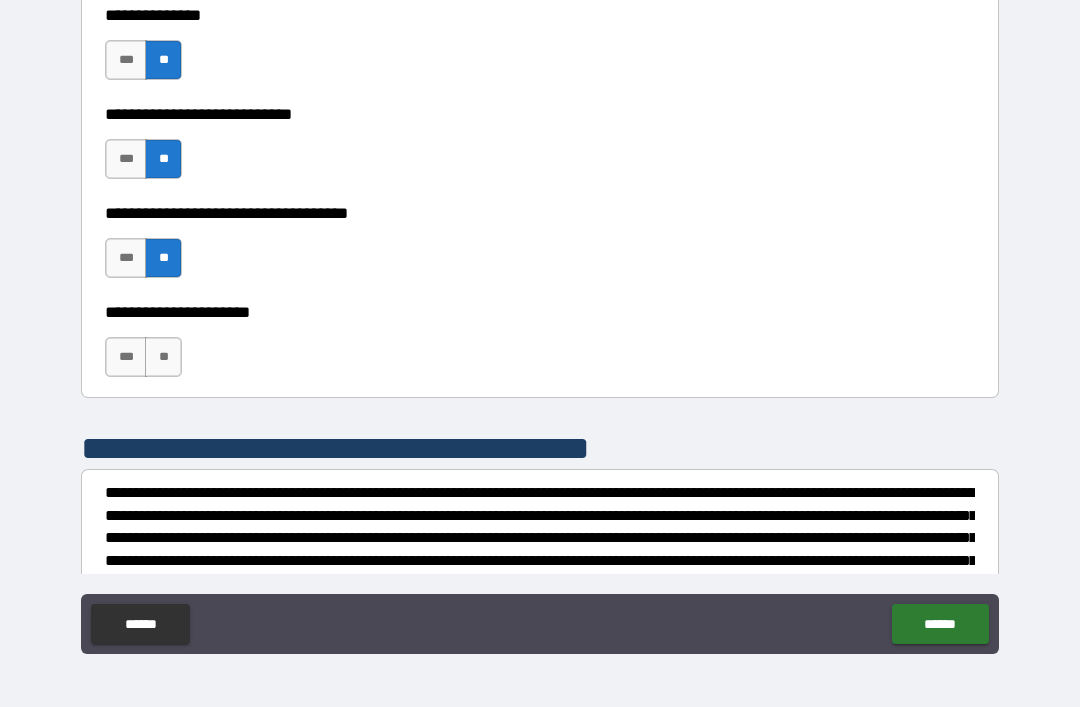 scroll, scrollTop: 5580, scrollLeft: 0, axis: vertical 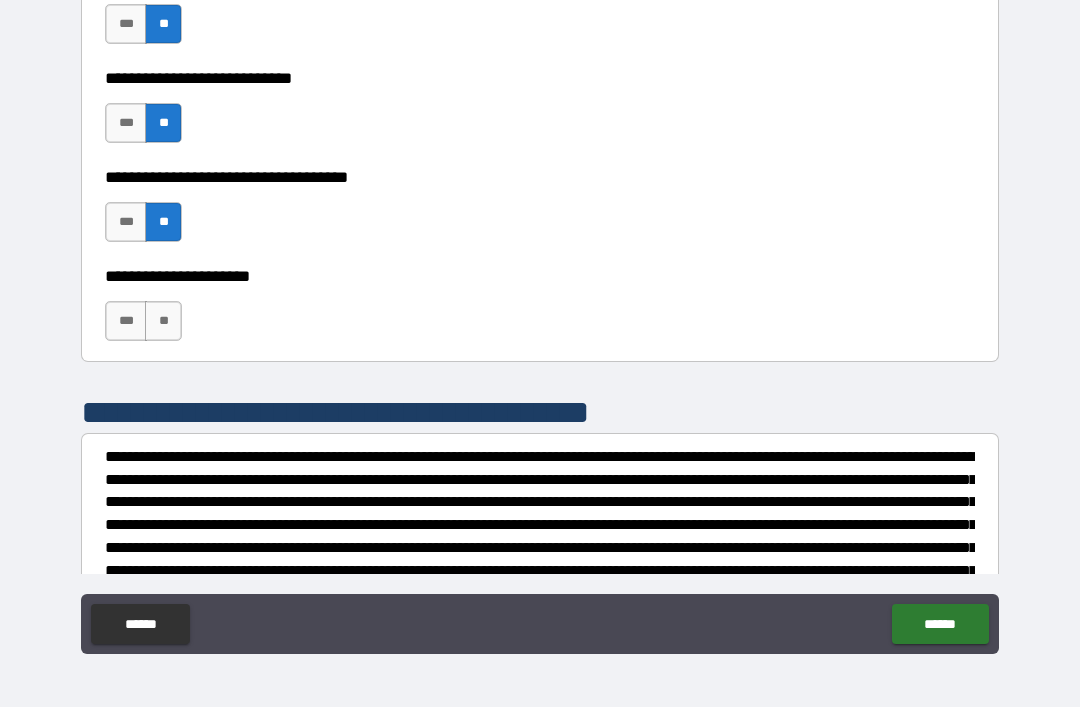 click on "**" at bounding box center (163, 321) 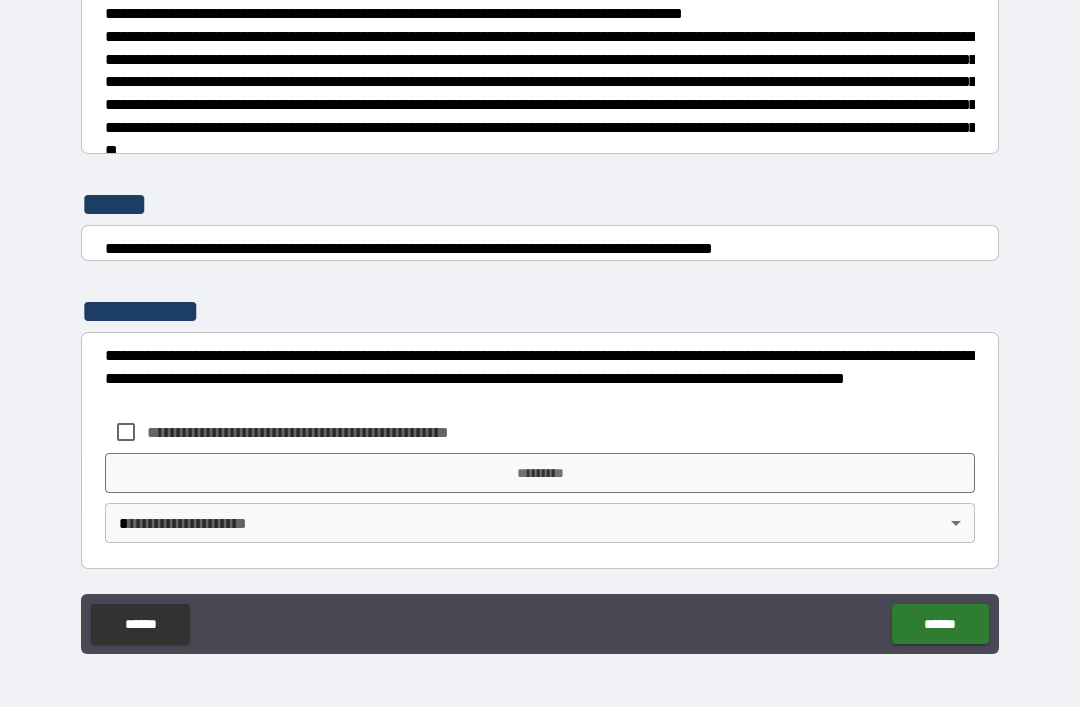 scroll, scrollTop: 7448, scrollLeft: 0, axis: vertical 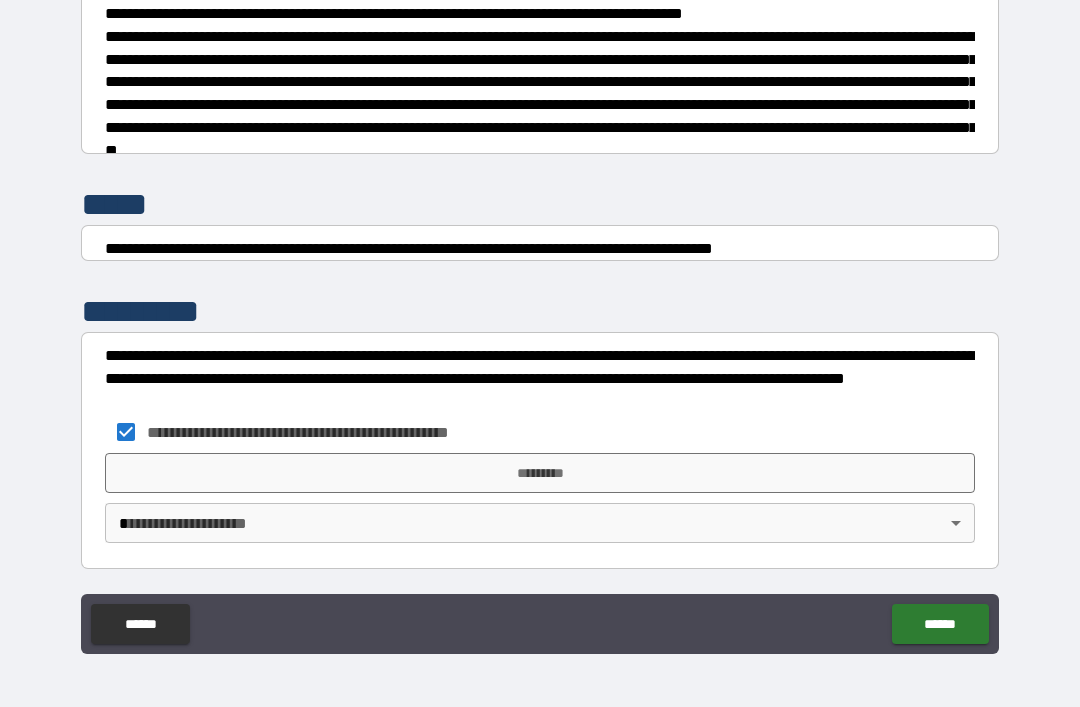 click on "*********" at bounding box center [540, 473] 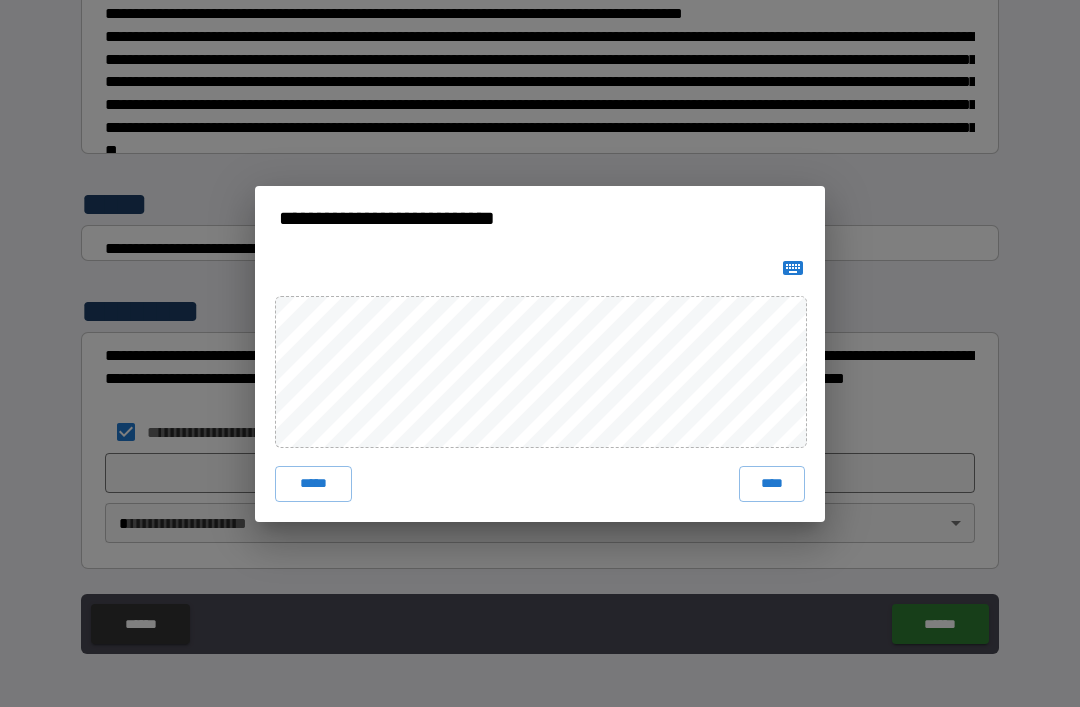 click on "****" at bounding box center (772, 484) 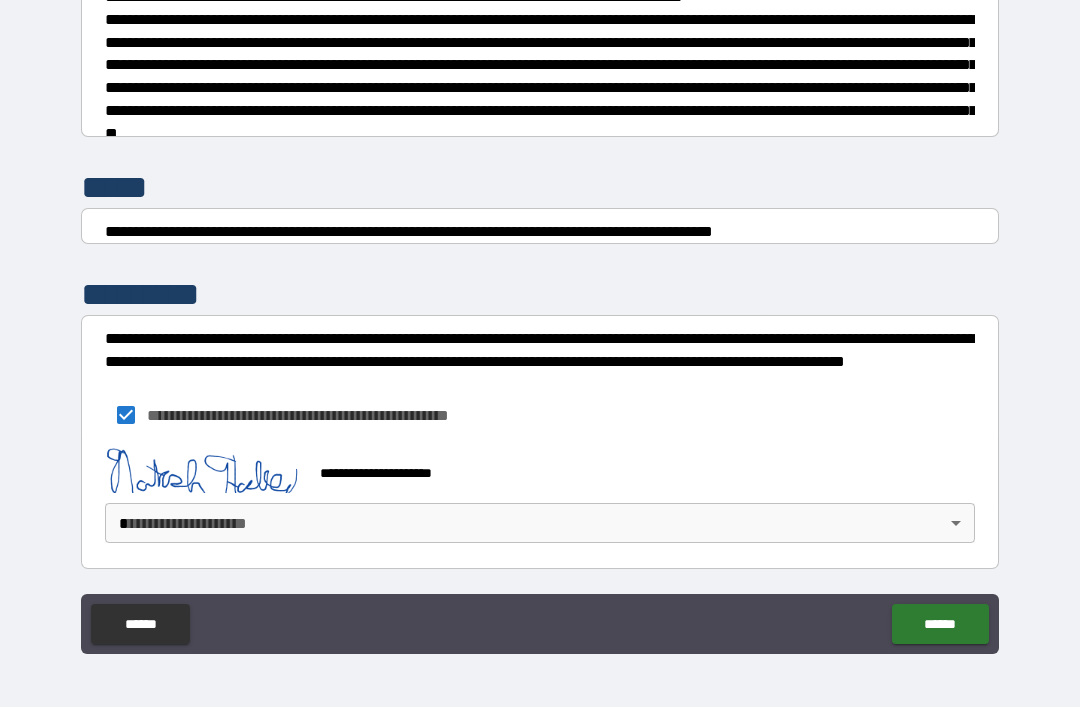 scroll, scrollTop: 7465, scrollLeft: 0, axis: vertical 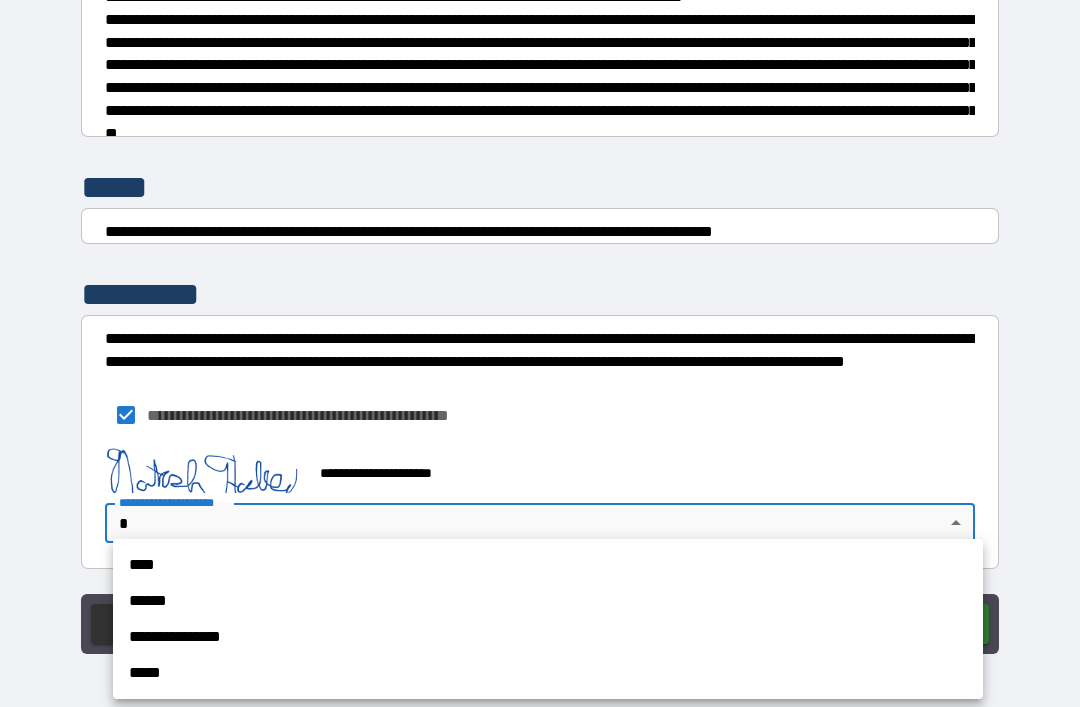click on "**********" at bounding box center [548, 637] 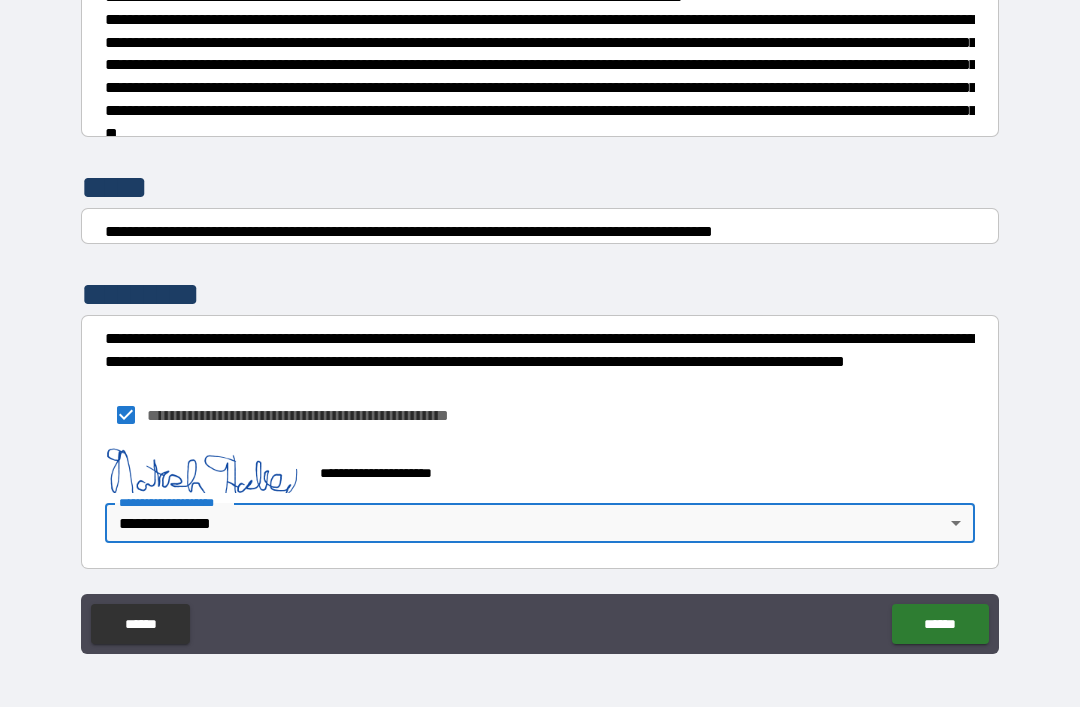 scroll, scrollTop: 7467, scrollLeft: 0, axis: vertical 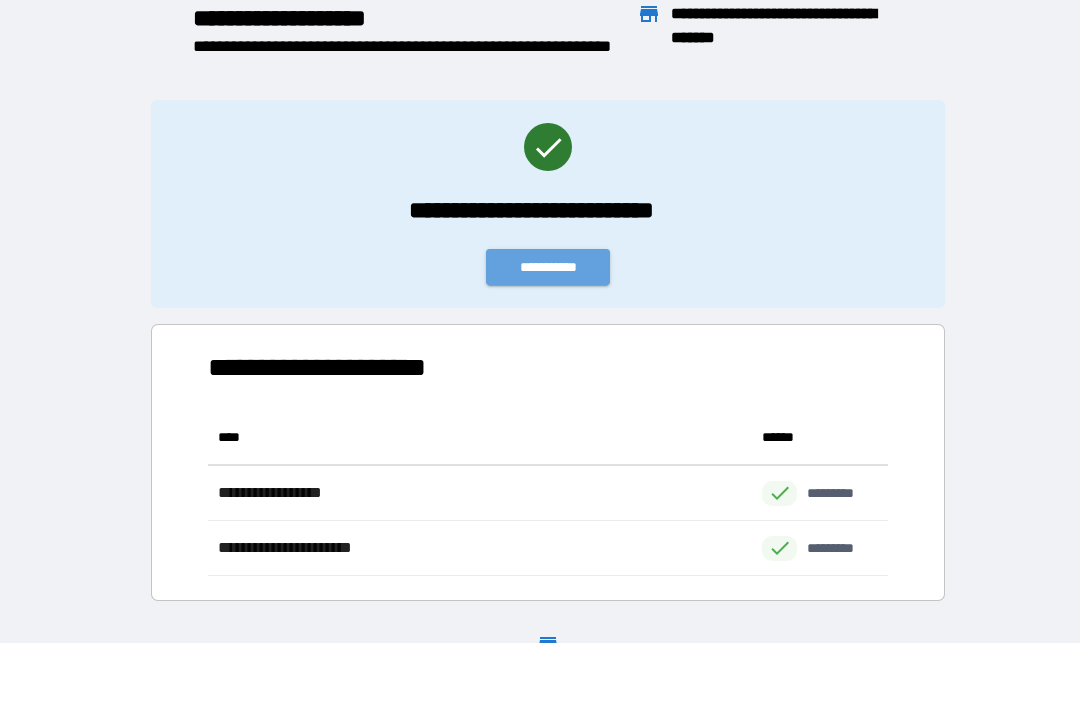 click on "**********" at bounding box center [548, 267] 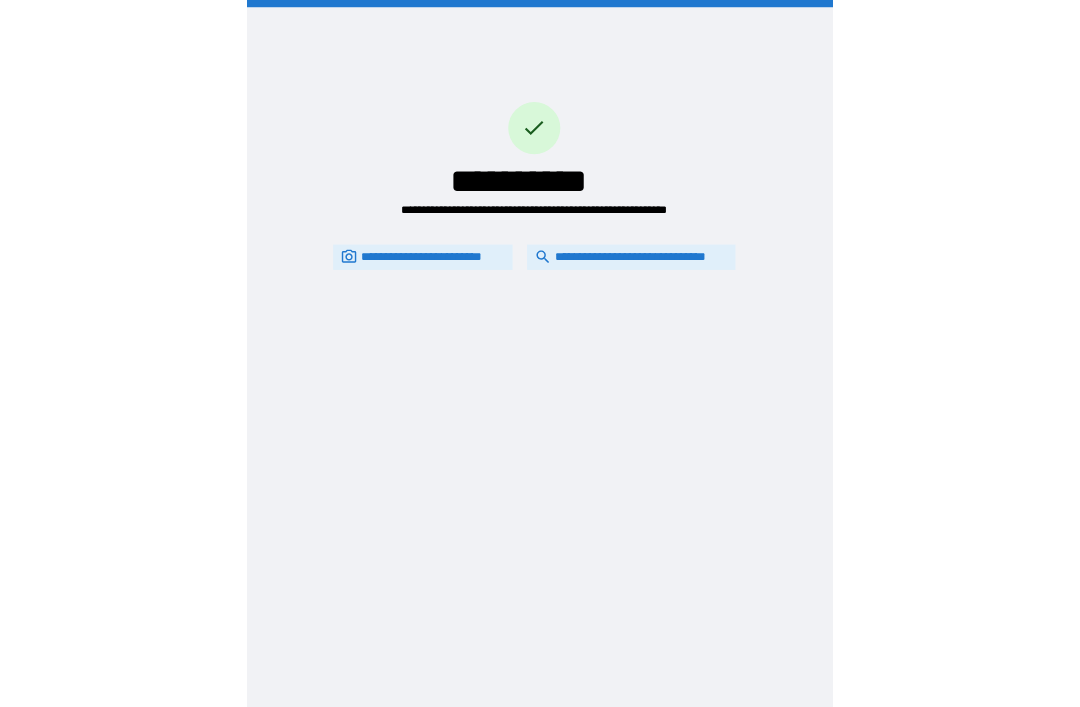 scroll, scrollTop: 64, scrollLeft: 0, axis: vertical 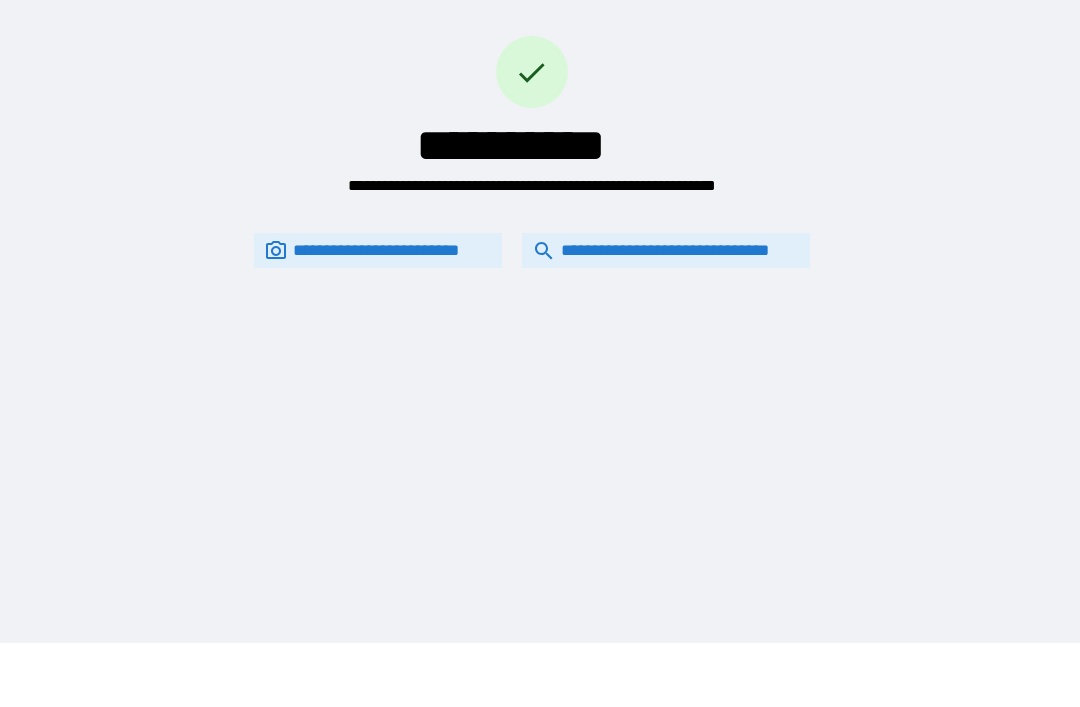click on "**********" at bounding box center [666, 250] 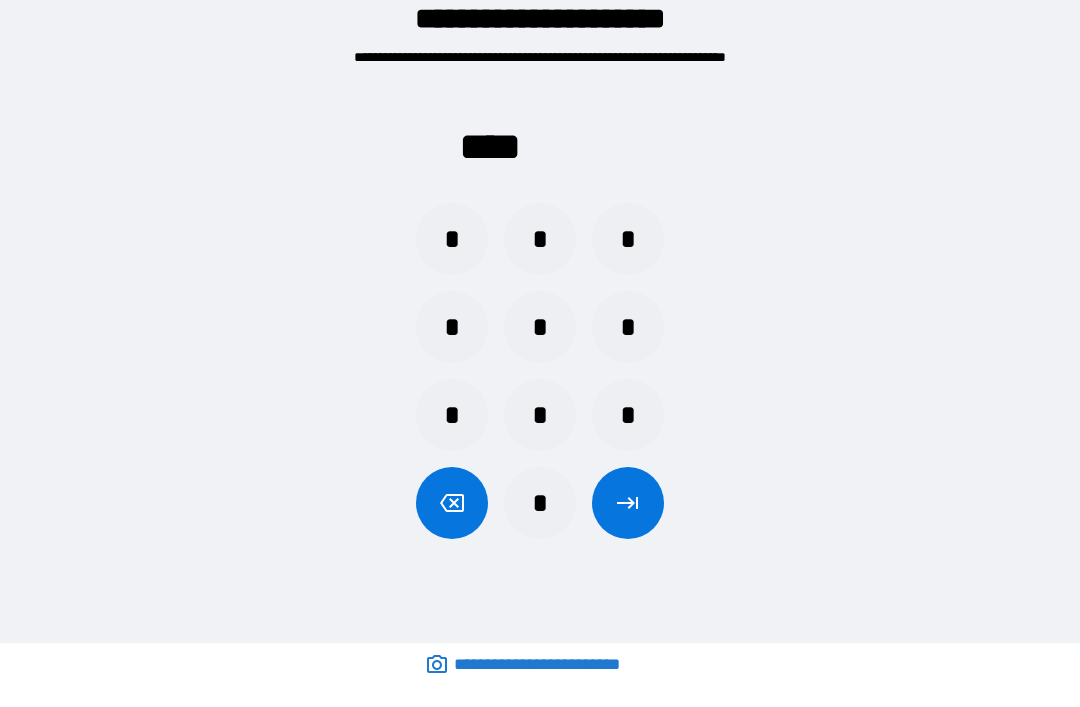 click on "*" at bounding box center [540, 239] 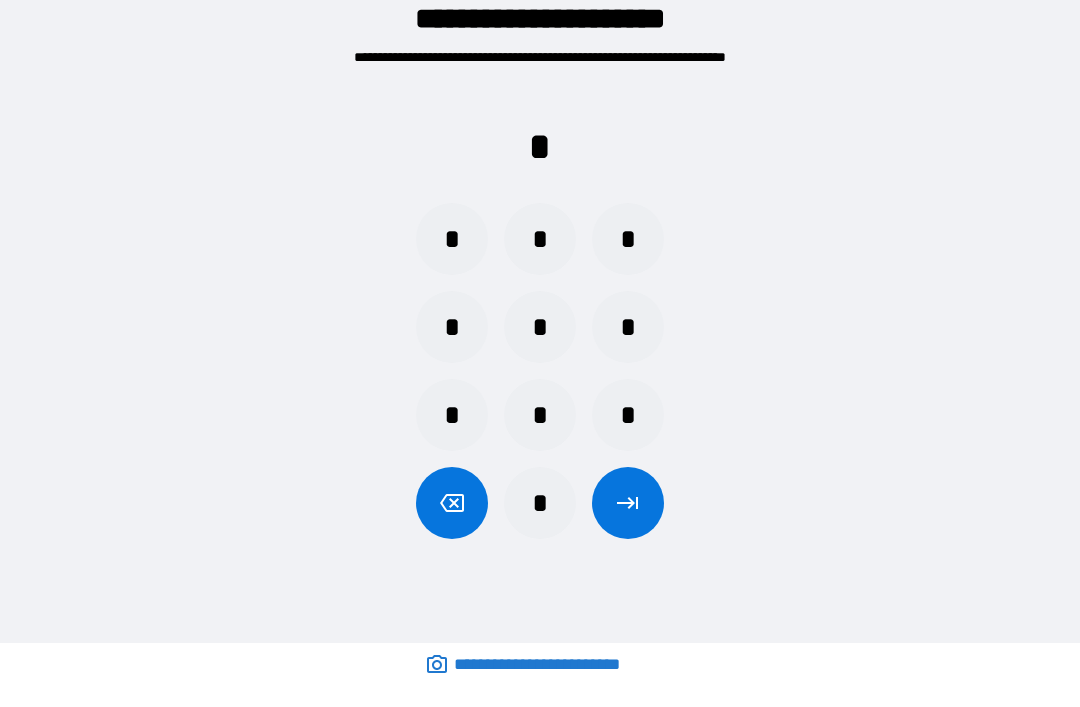 click on "*" at bounding box center [628, 415] 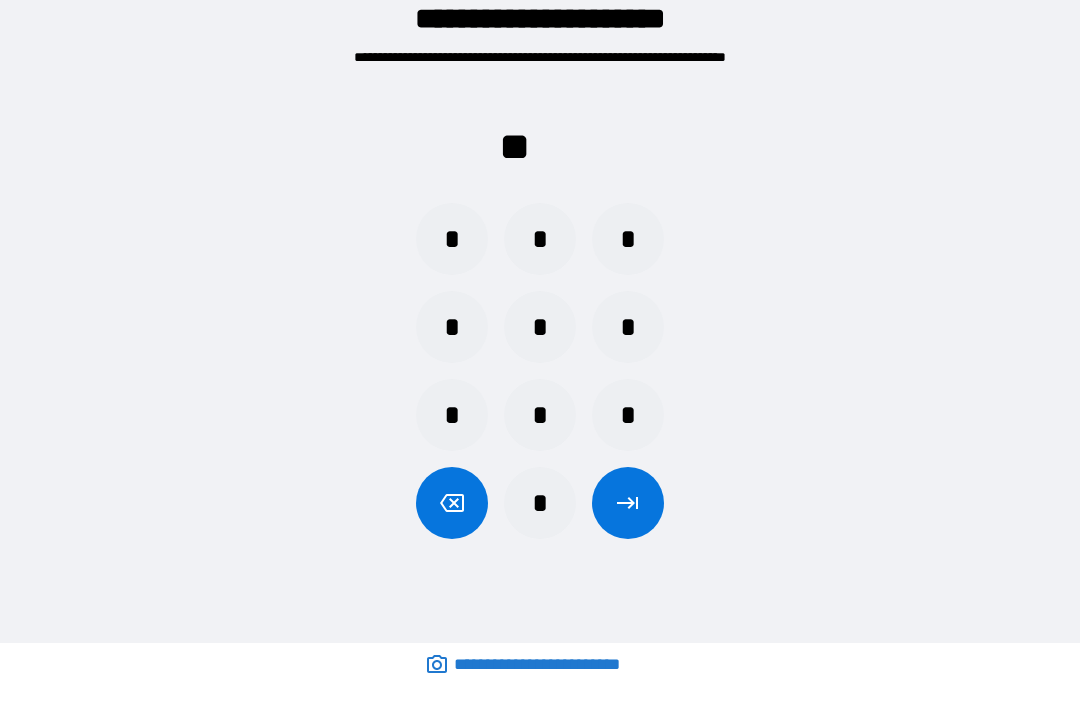 click on "*" at bounding box center (628, 327) 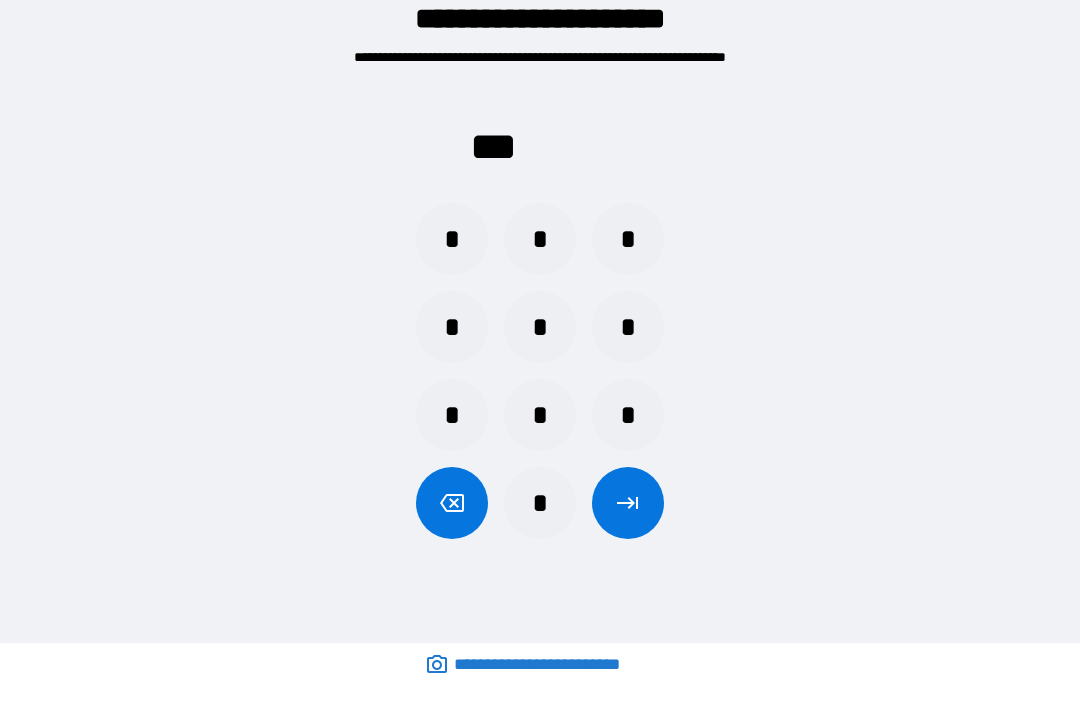 click on "*" at bounding box center (452, 239) 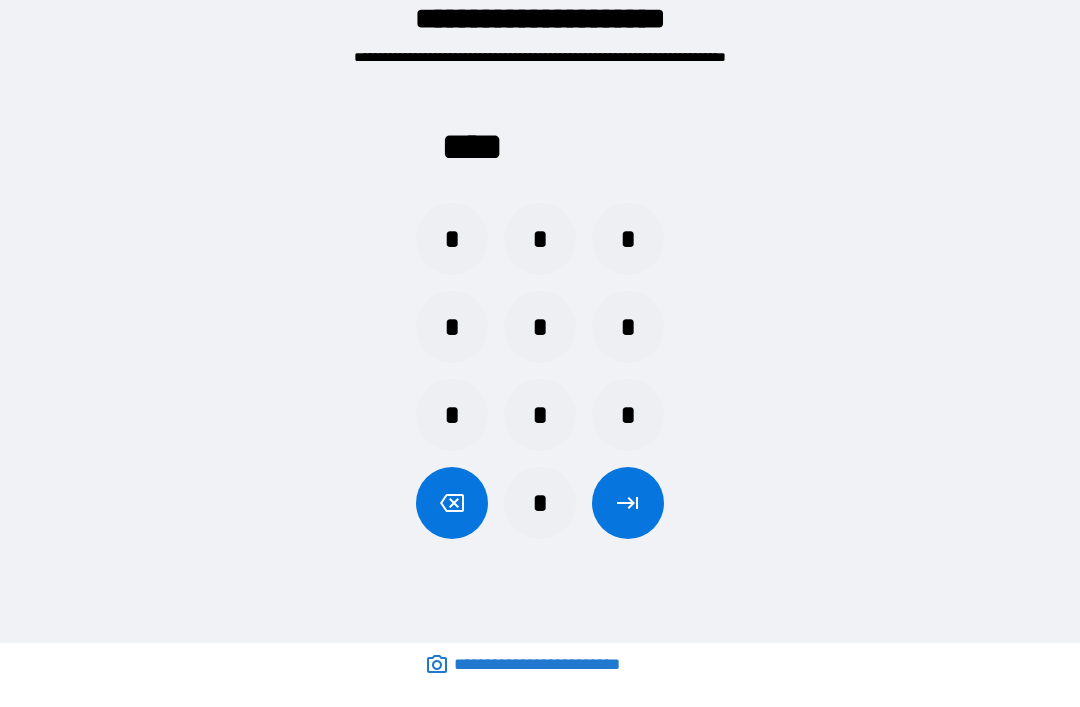 click 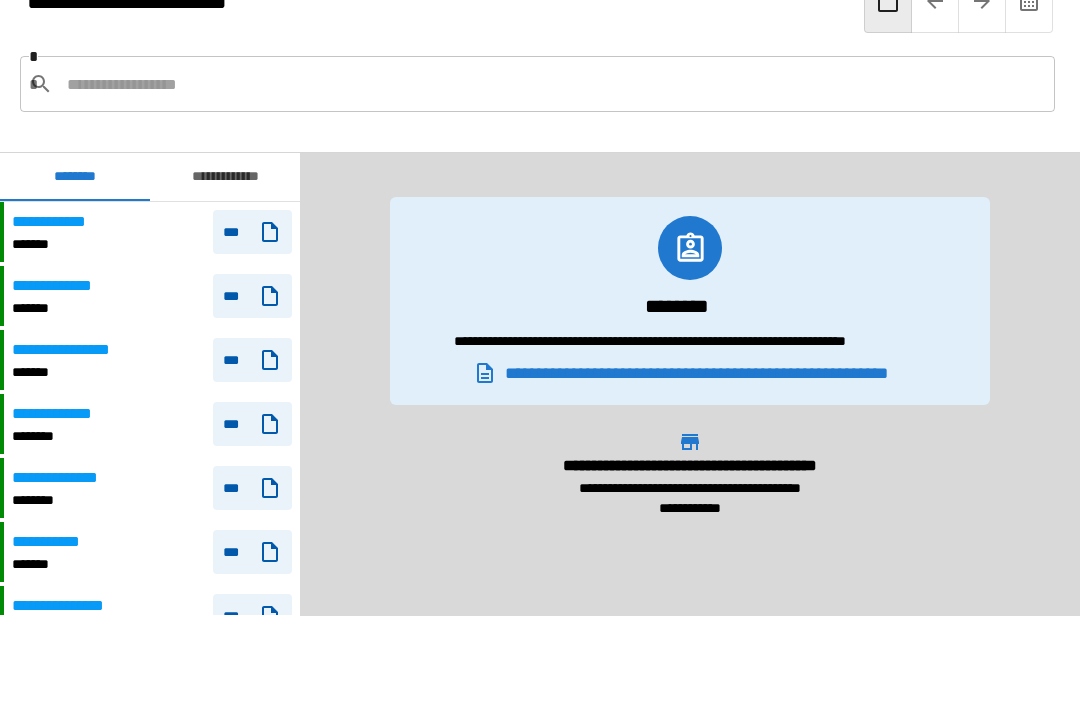 scroll, scrollTop: 240, scrollLeft: 0, axis: vertical 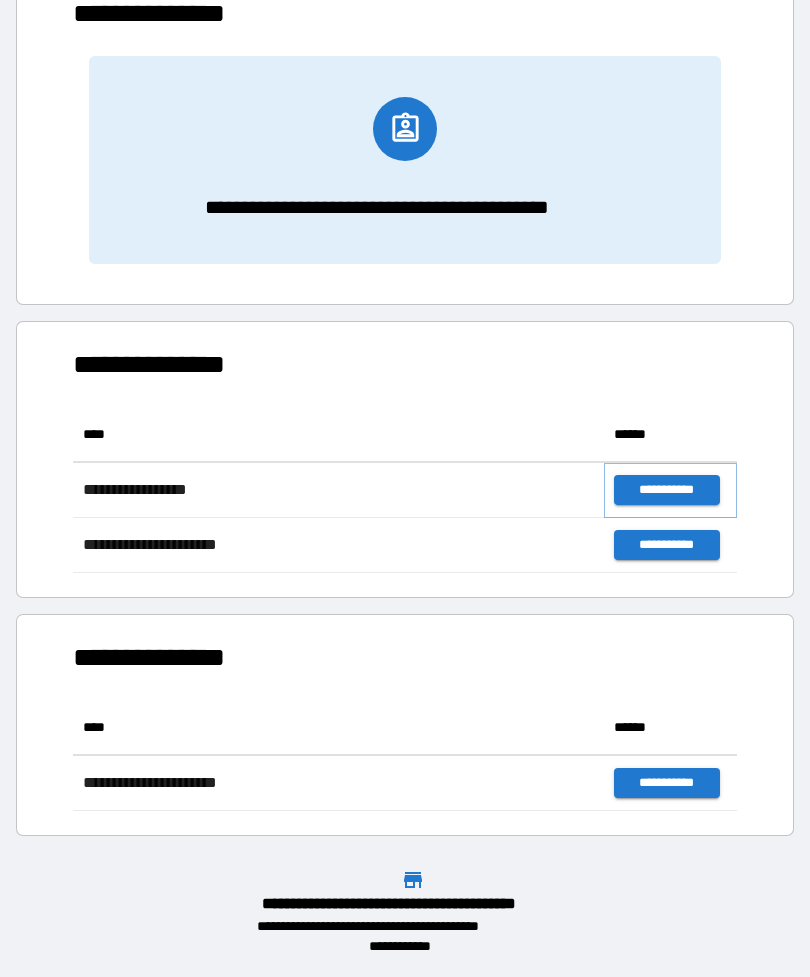 click on "**********" at bounding box center [666, 490] 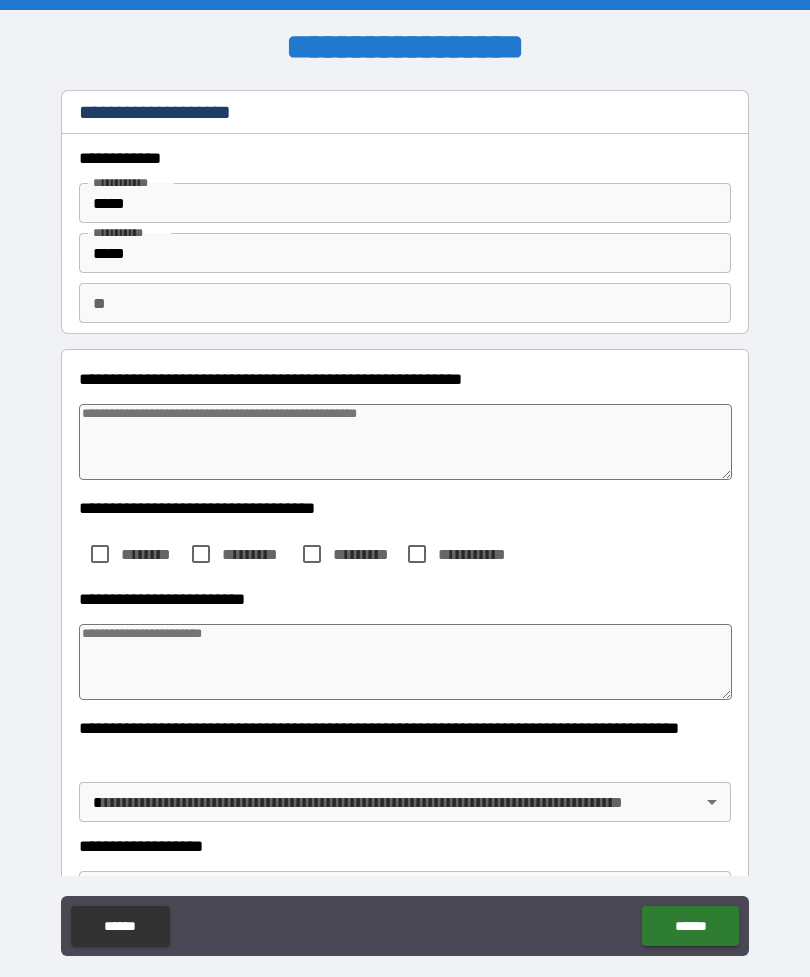 type on "*" 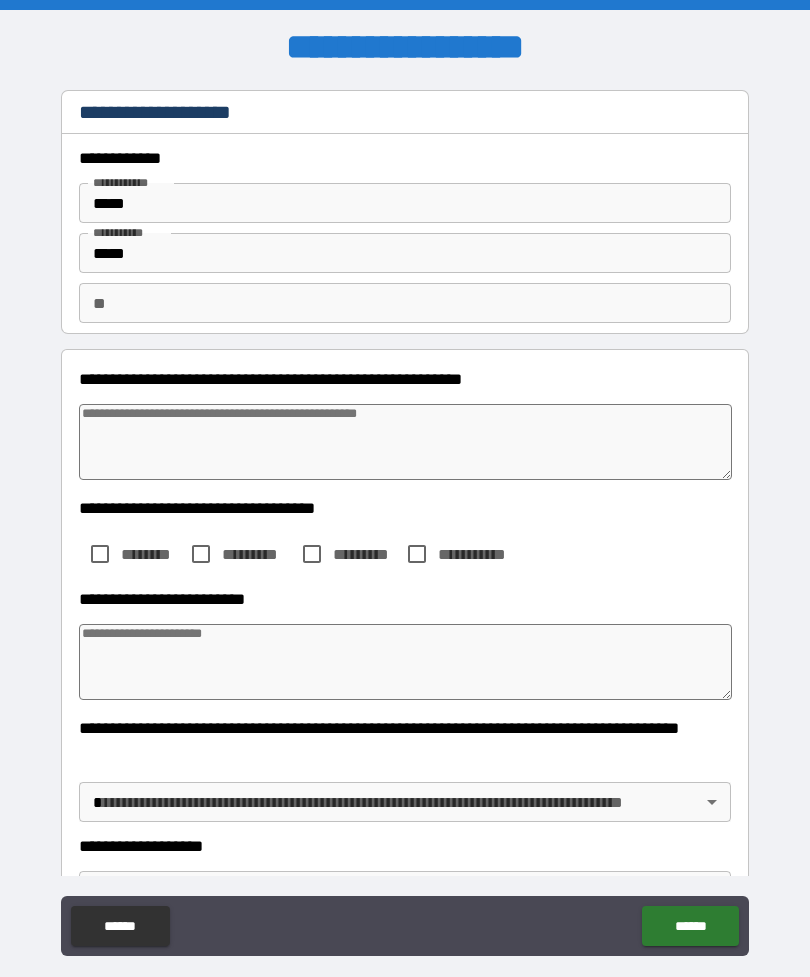 type on "*" 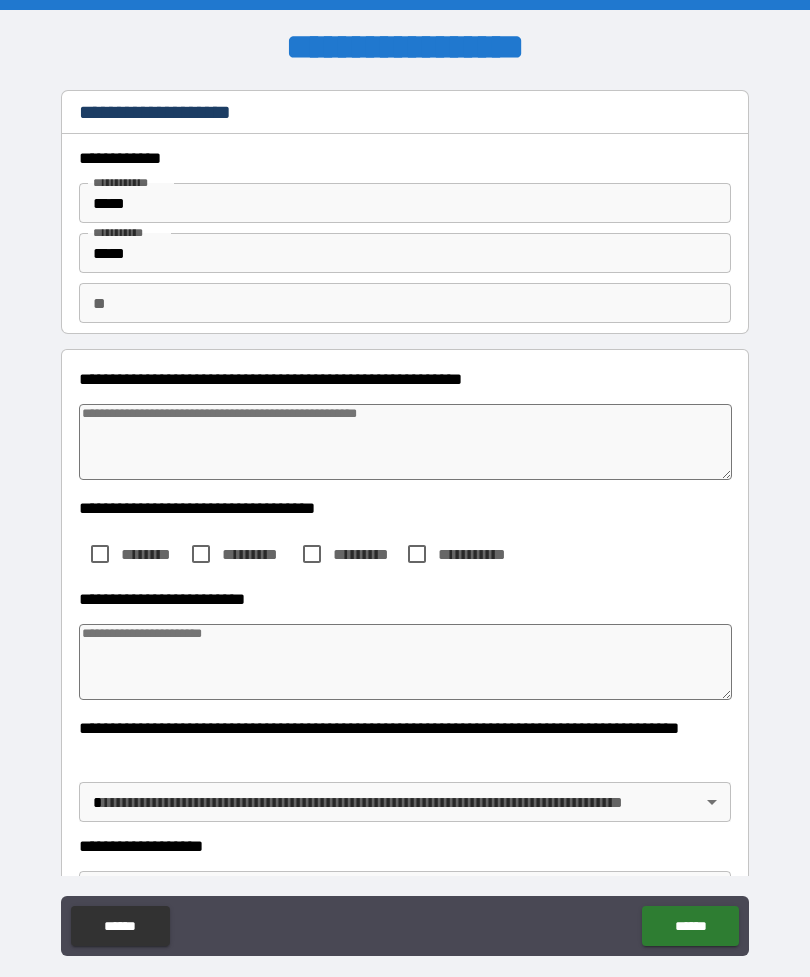 type on "*" 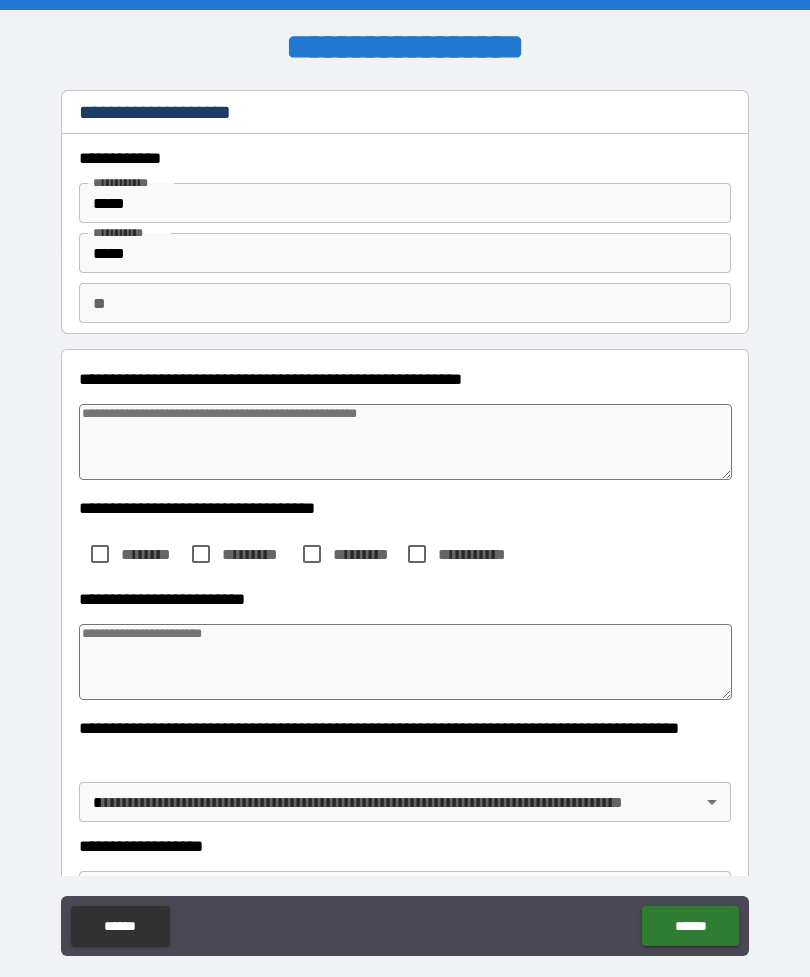 type on "*" 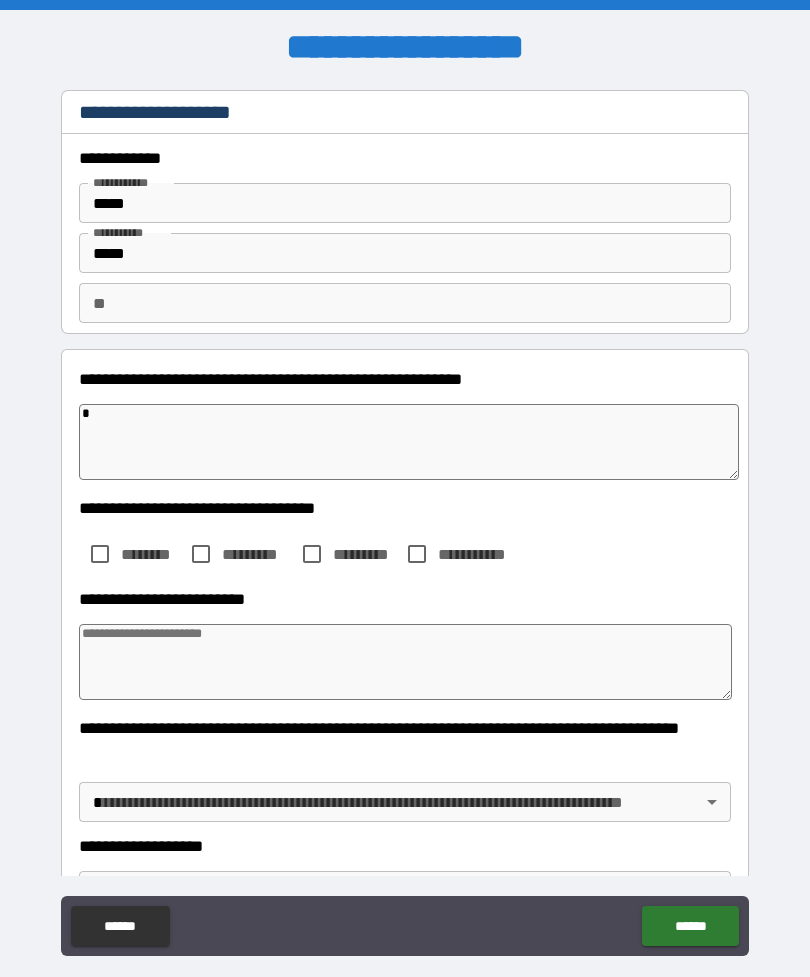 type on "*" 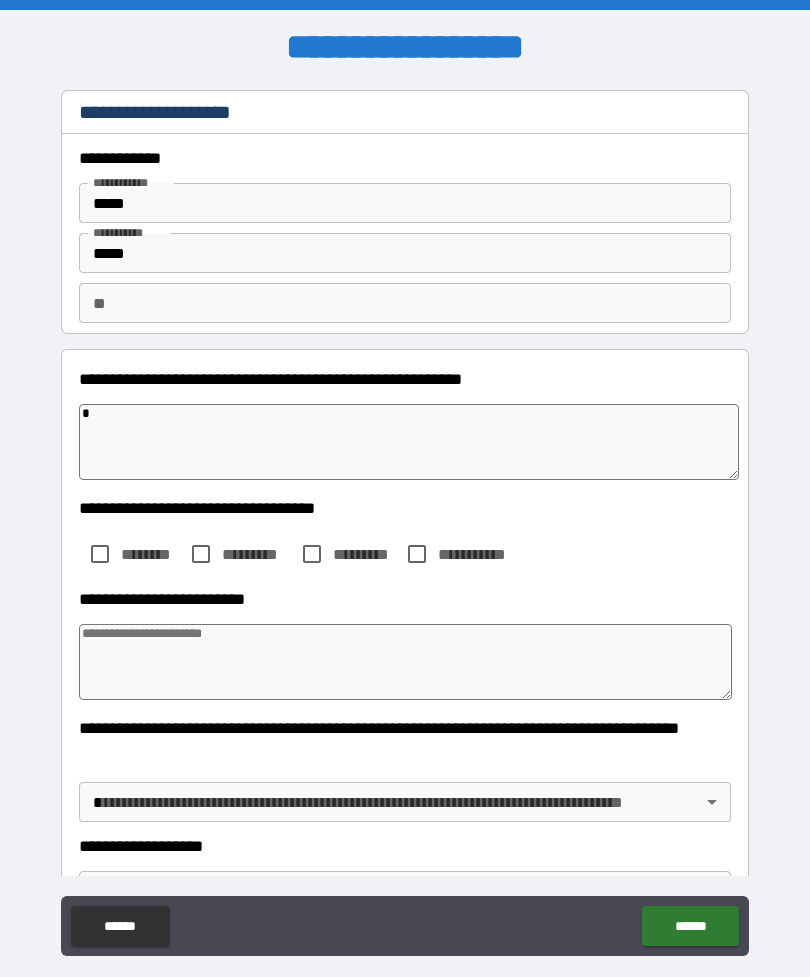 type on "*" 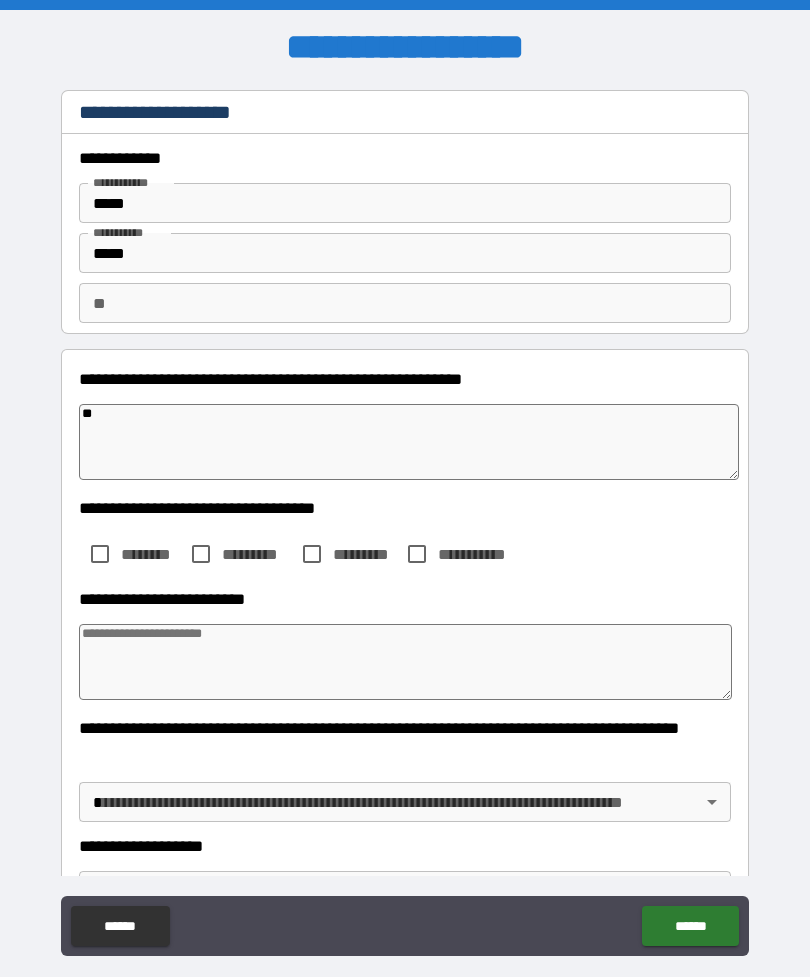 type on "*" 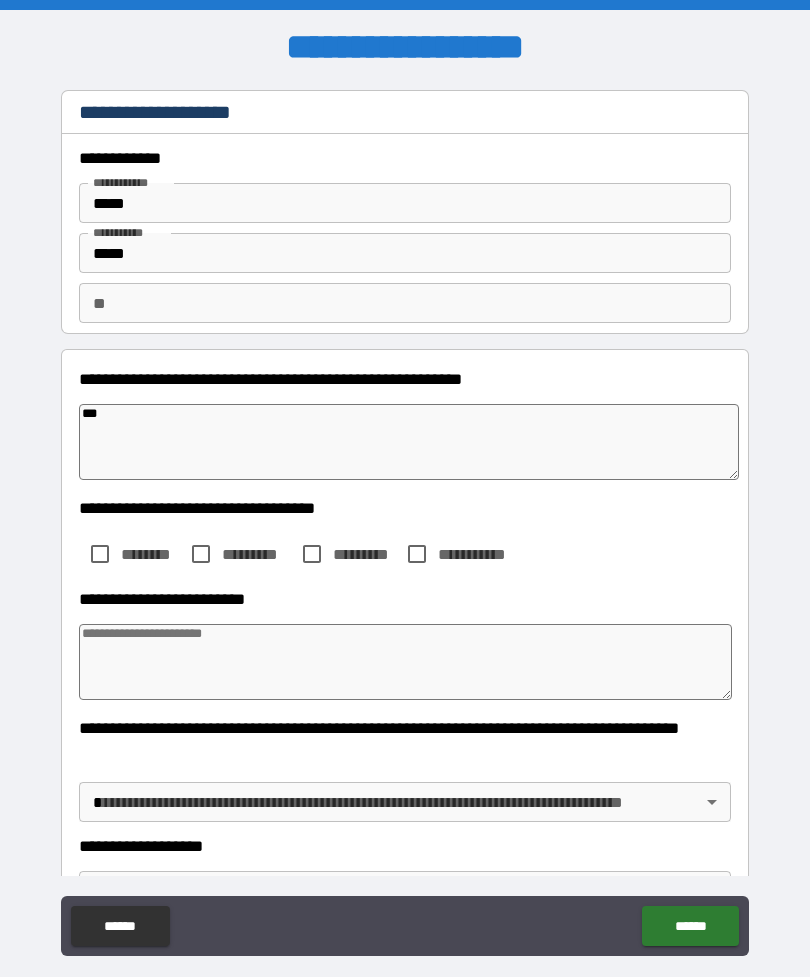 type on "*" 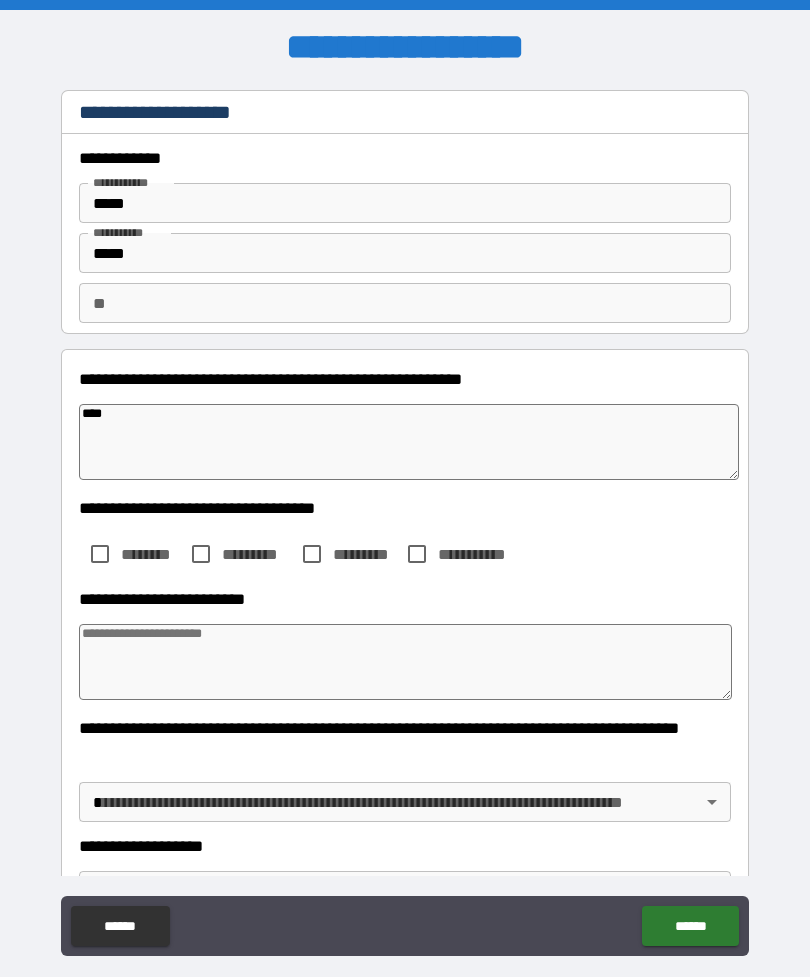 type on "*" 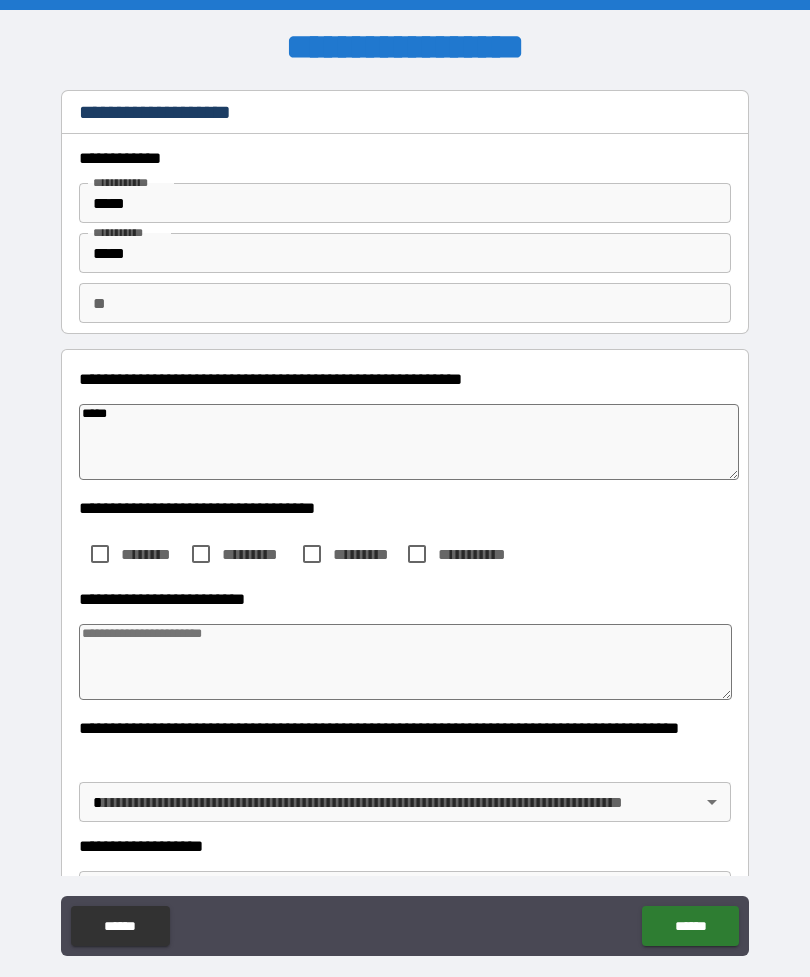 type on "*" 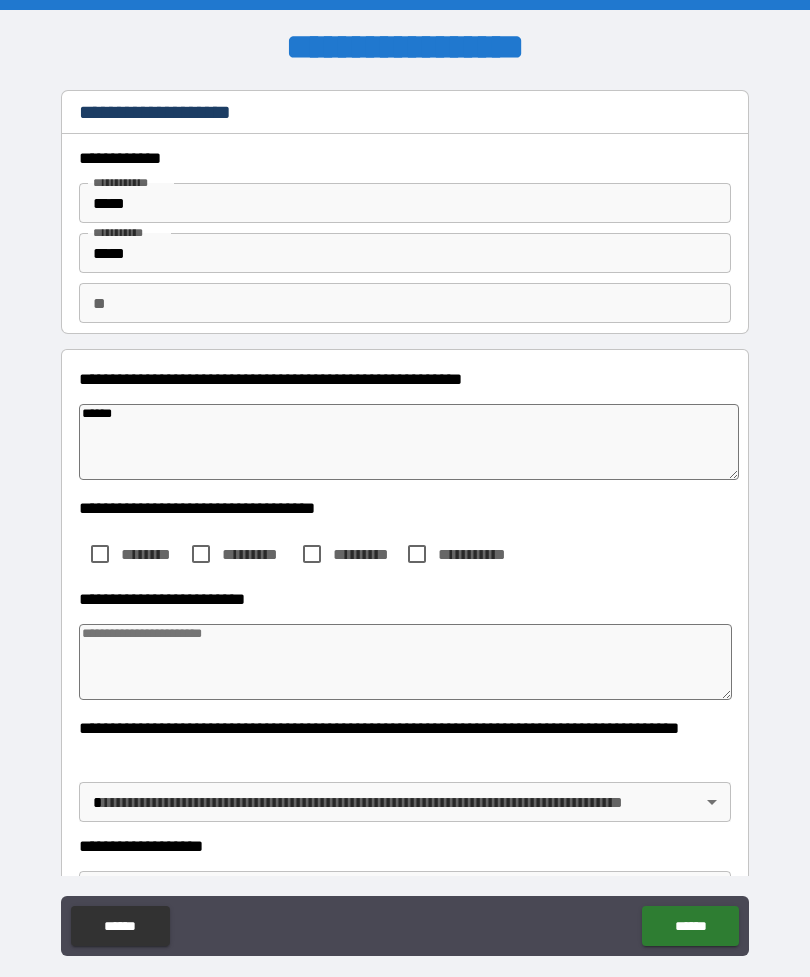 type on "*" 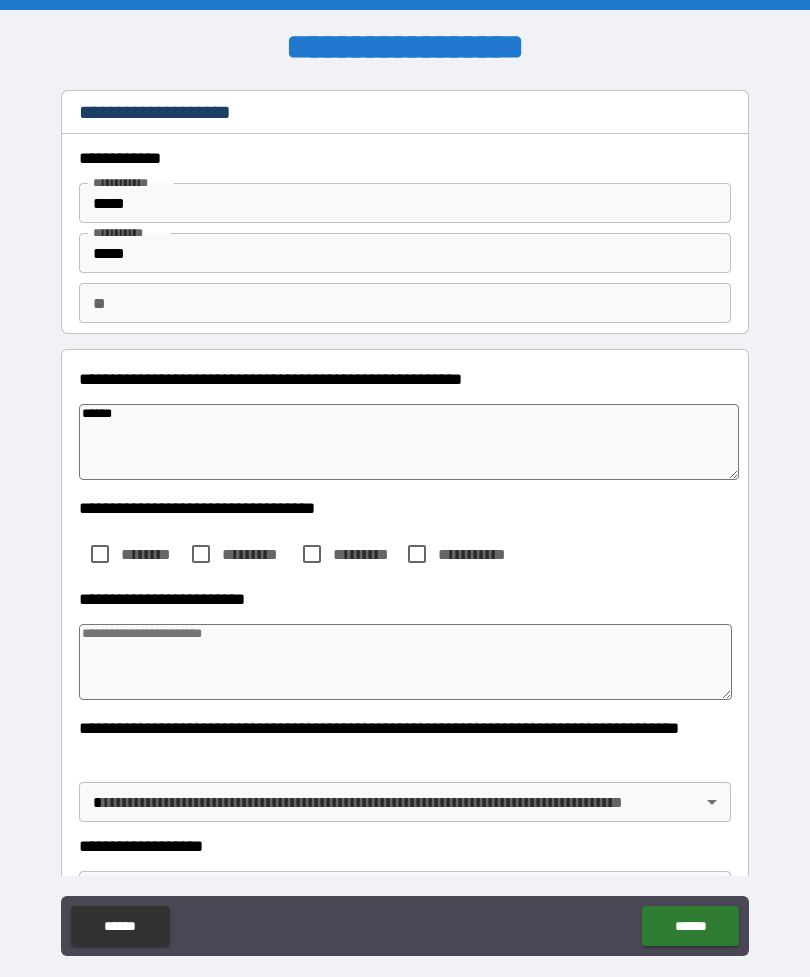 type on "*******" 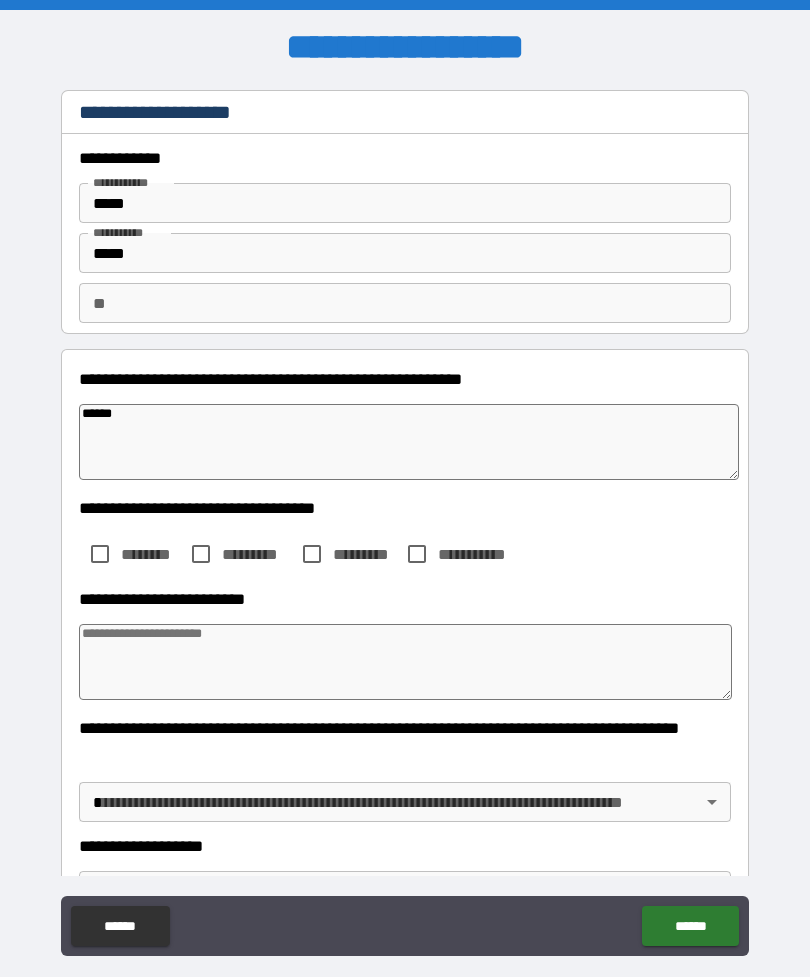 type on "*" 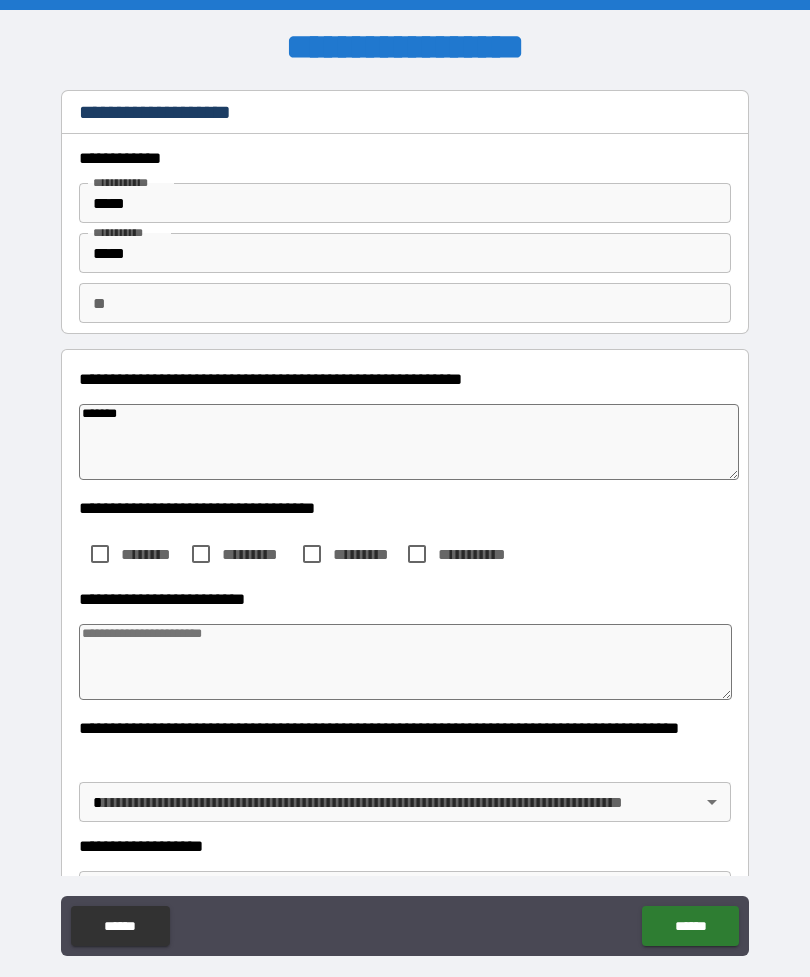 type on "********" 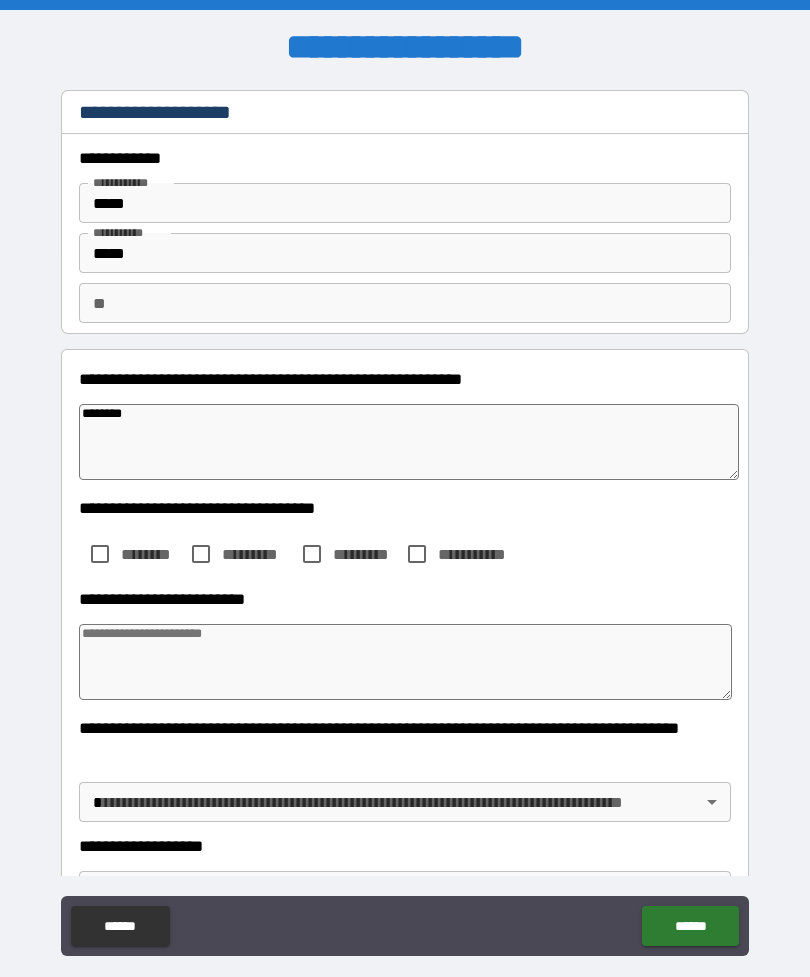 type on "*" 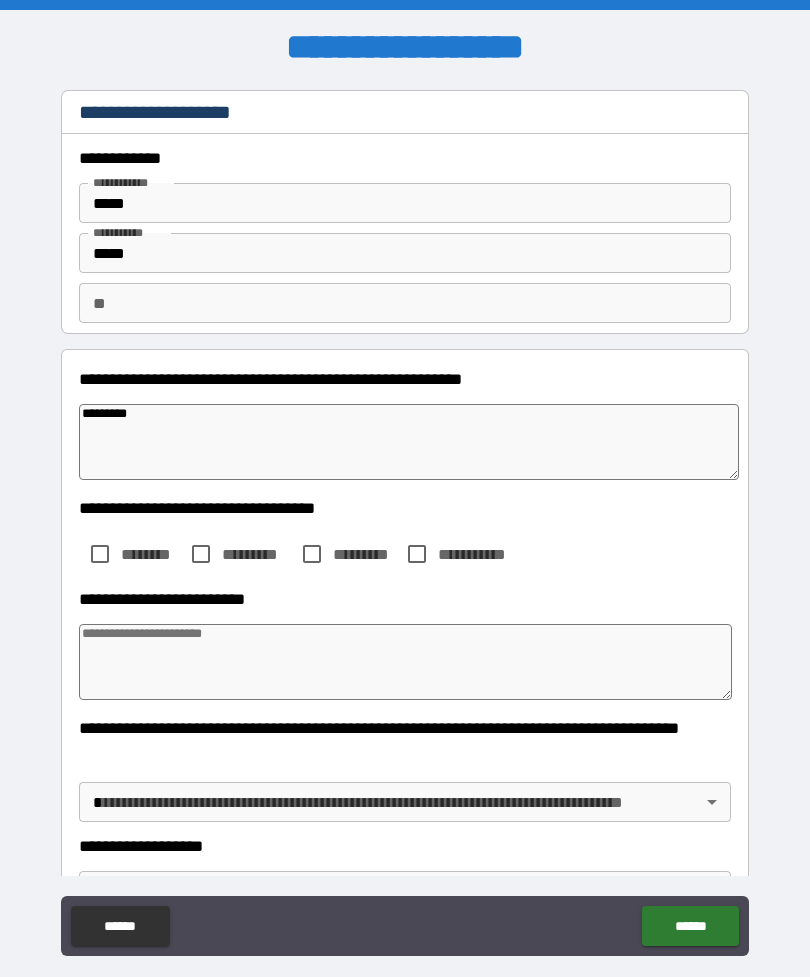 type on "*" 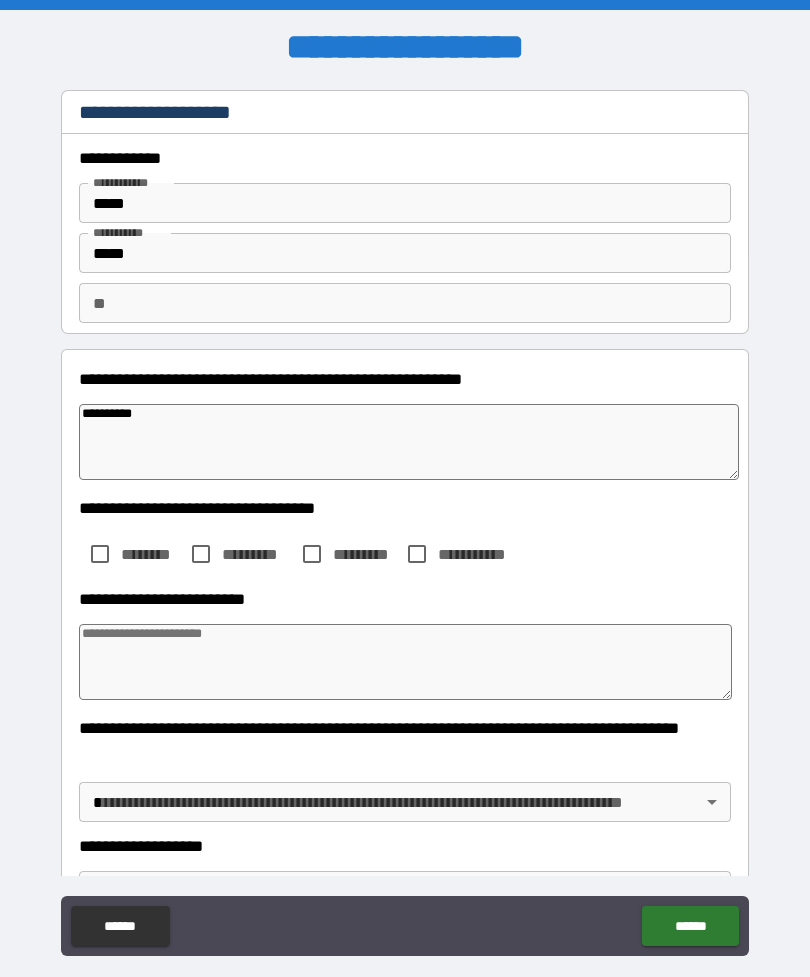 type on "*" 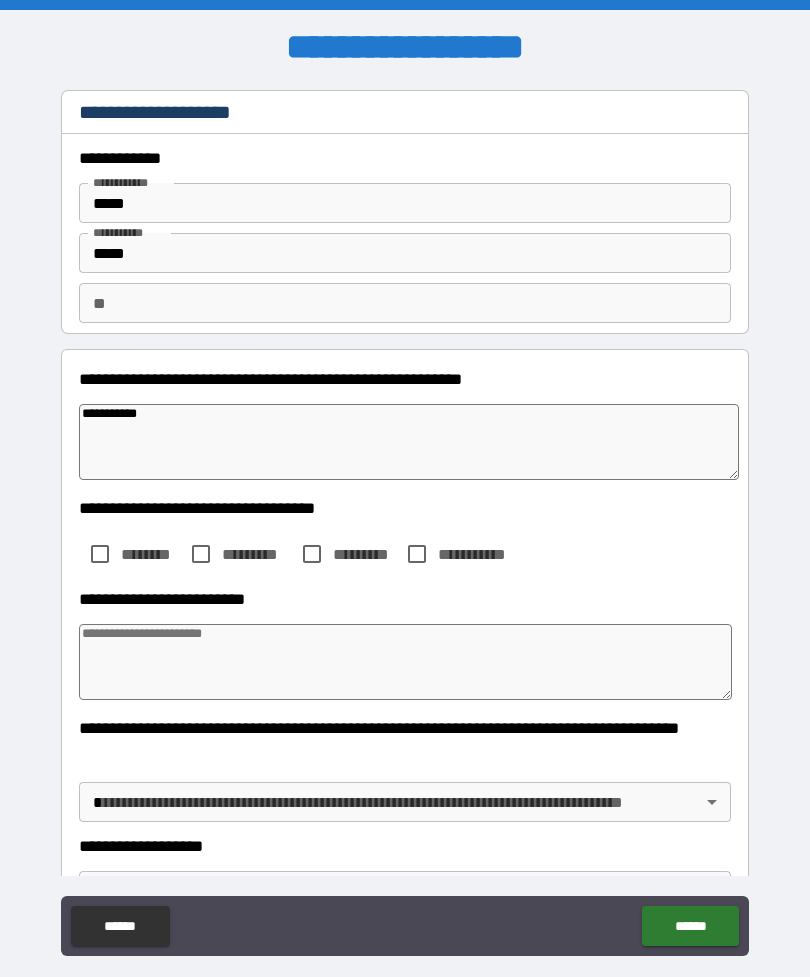 type on "*" 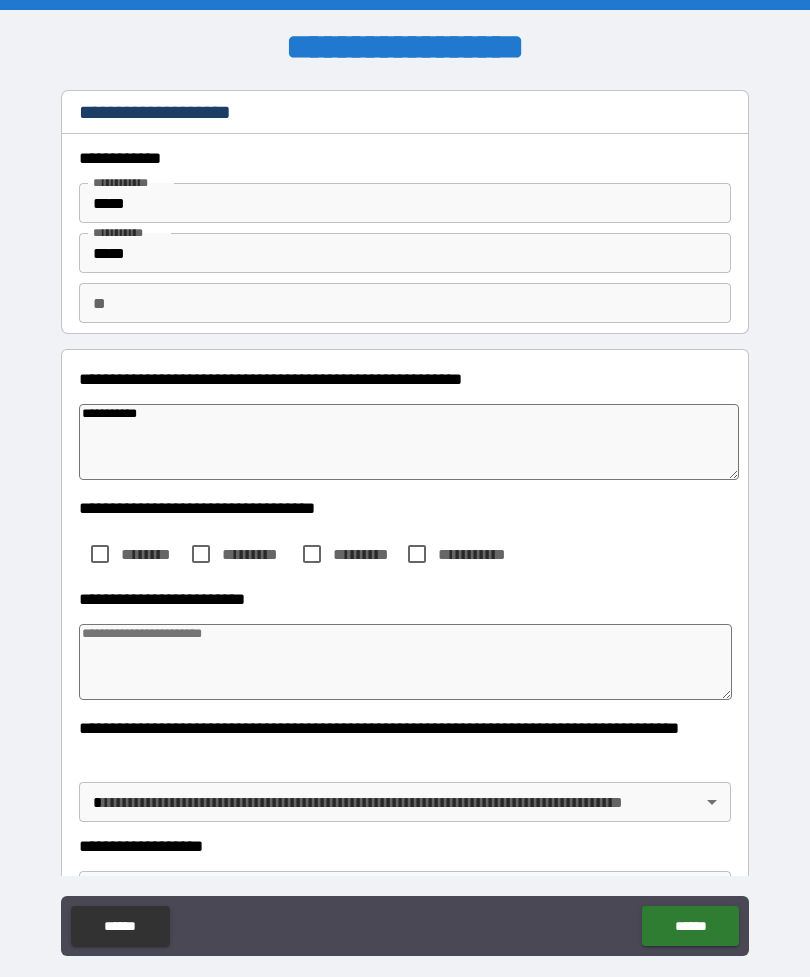 type on "*" 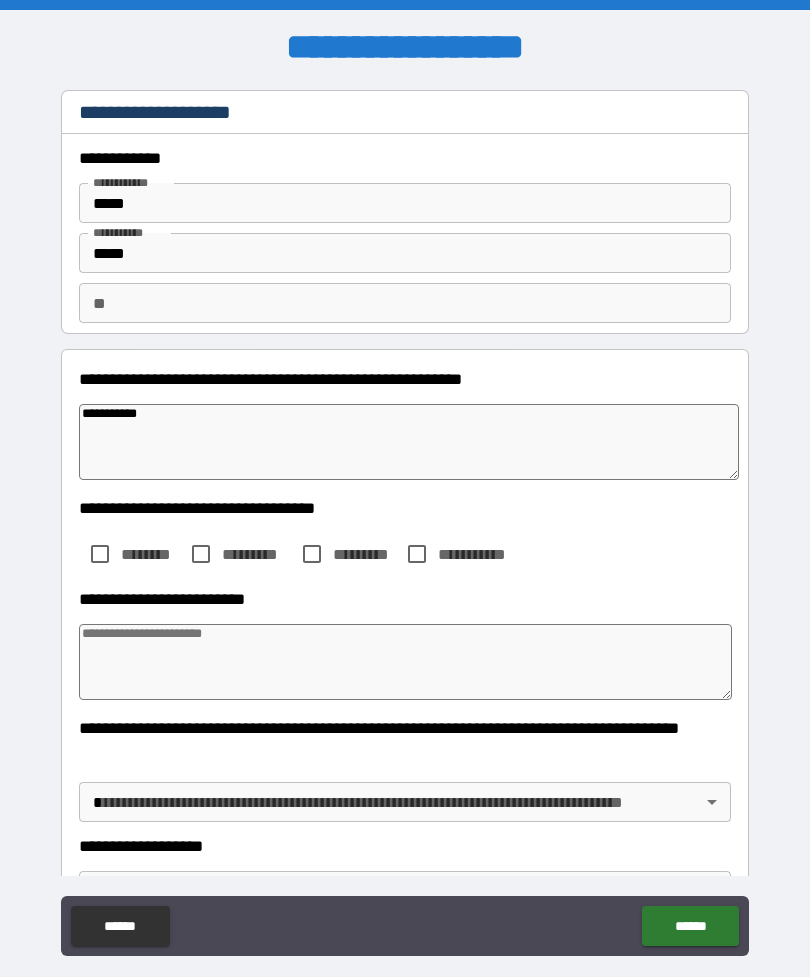 type on "*" 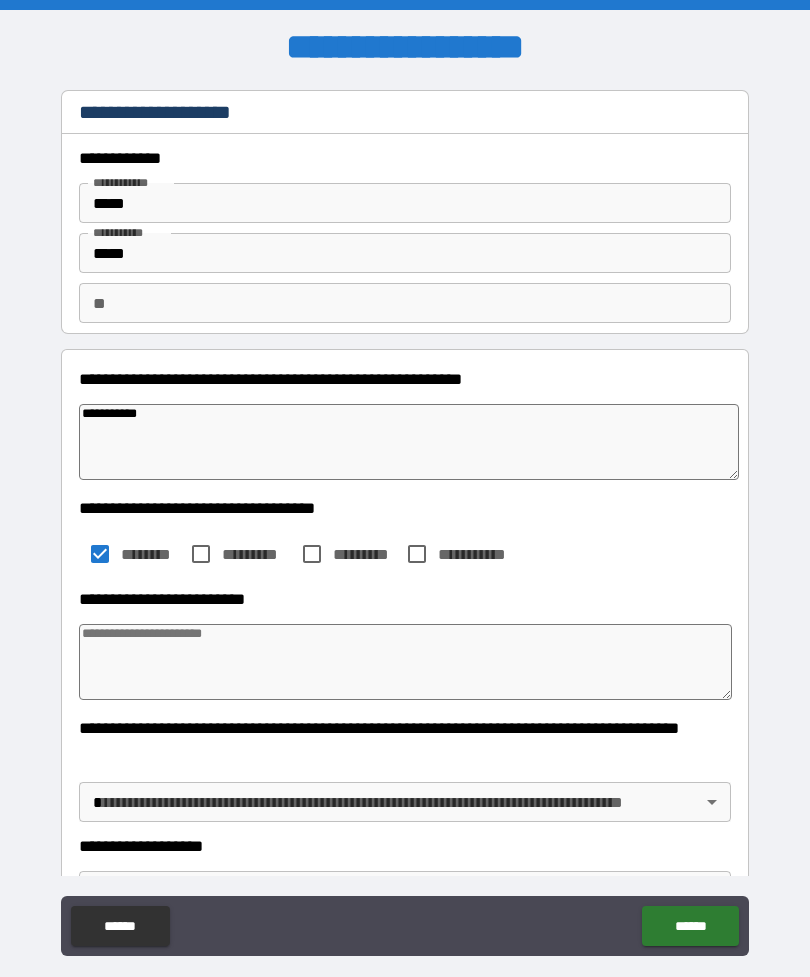 type on "*" 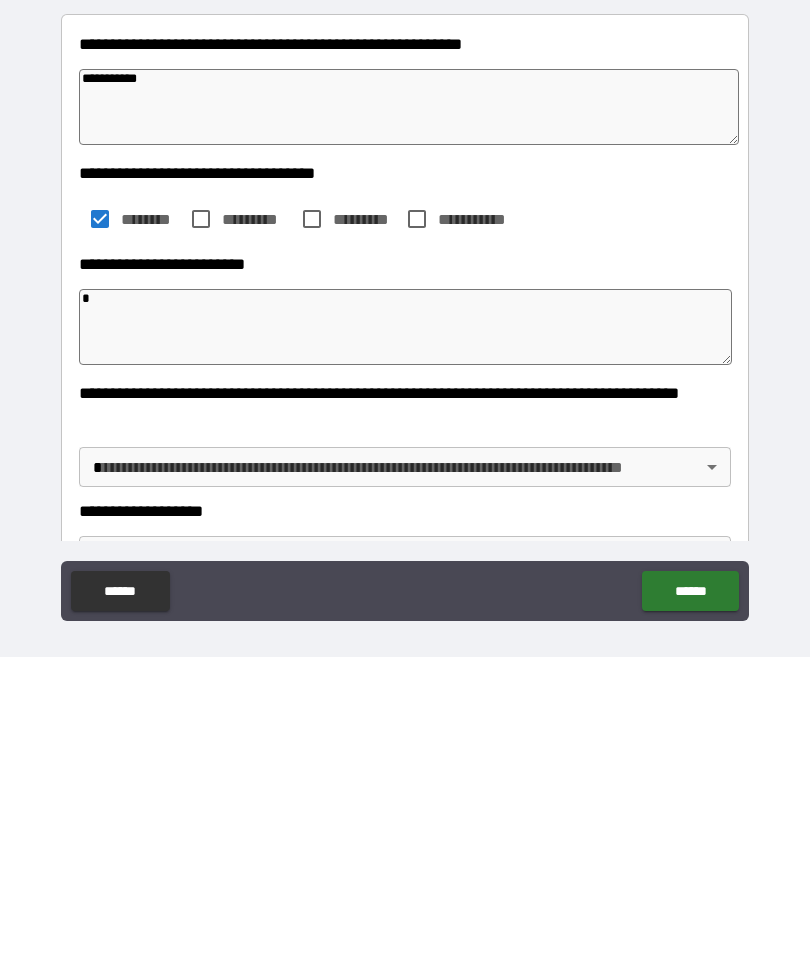 type on "*" 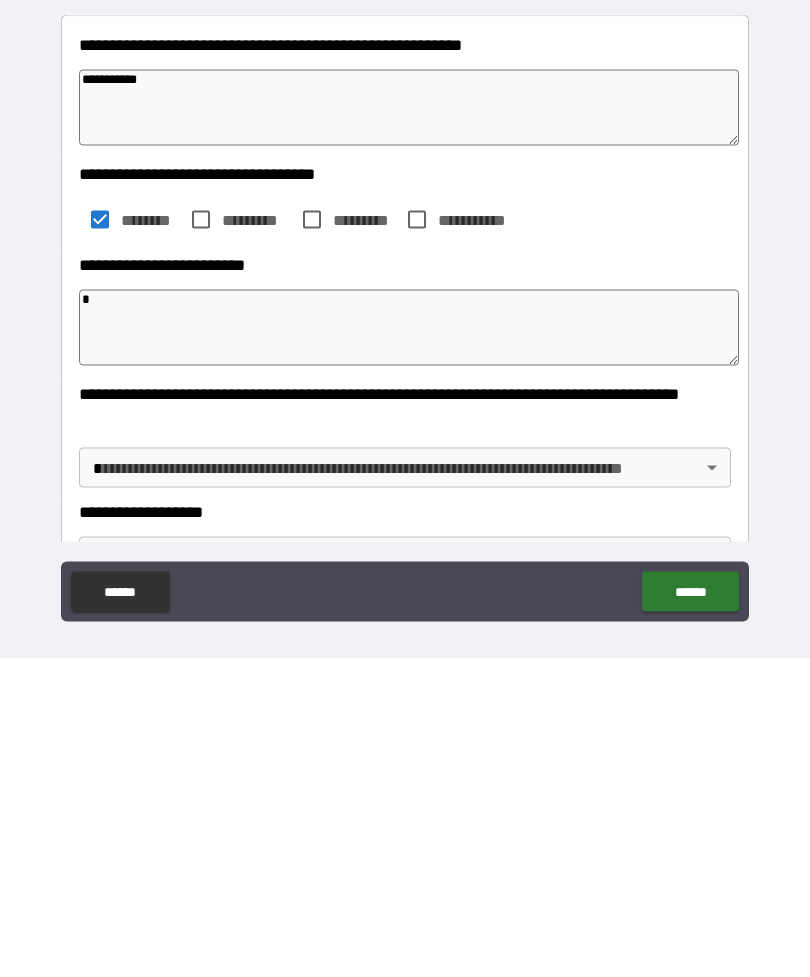 type on "*" 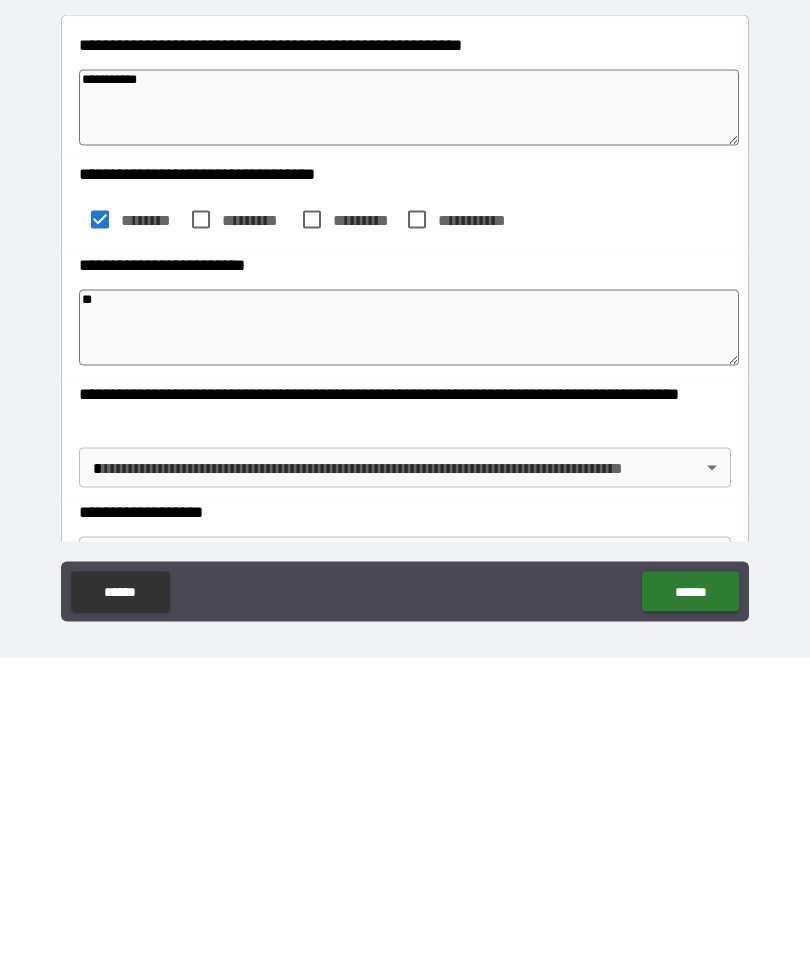 type on "*" 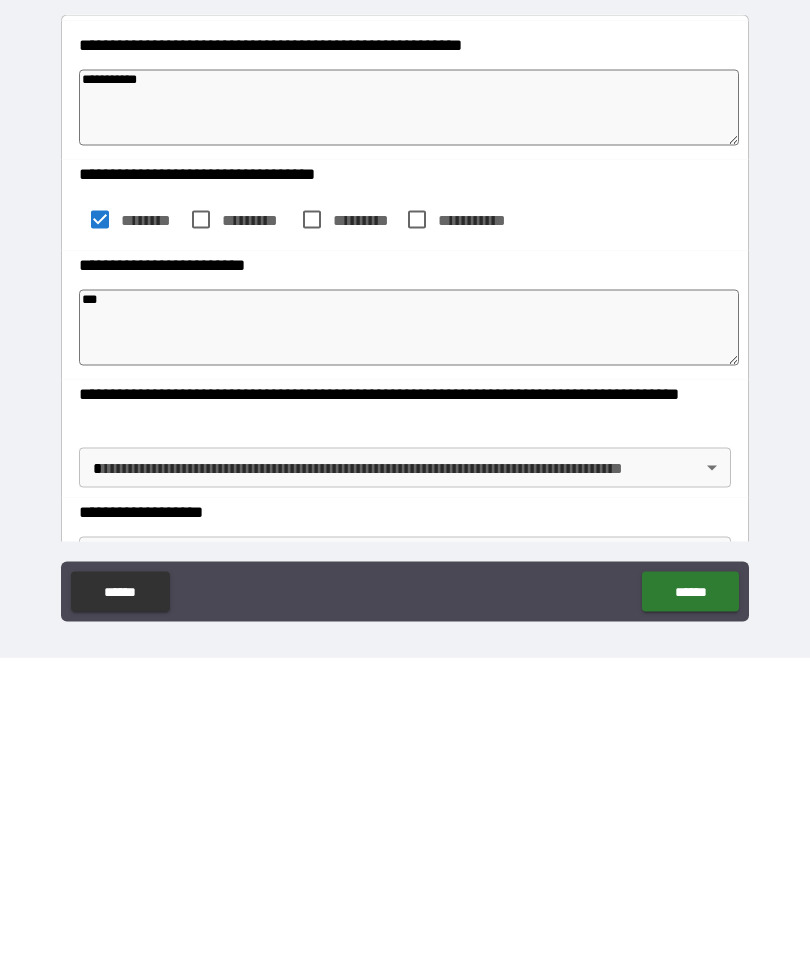 type on "*" 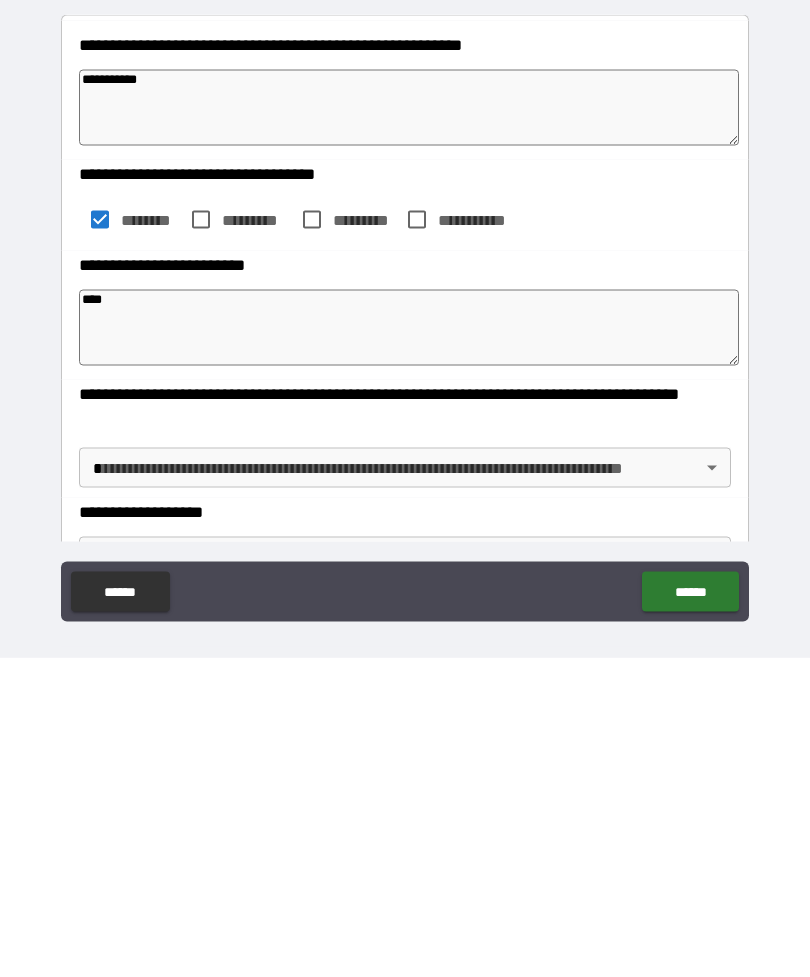 type on "*" 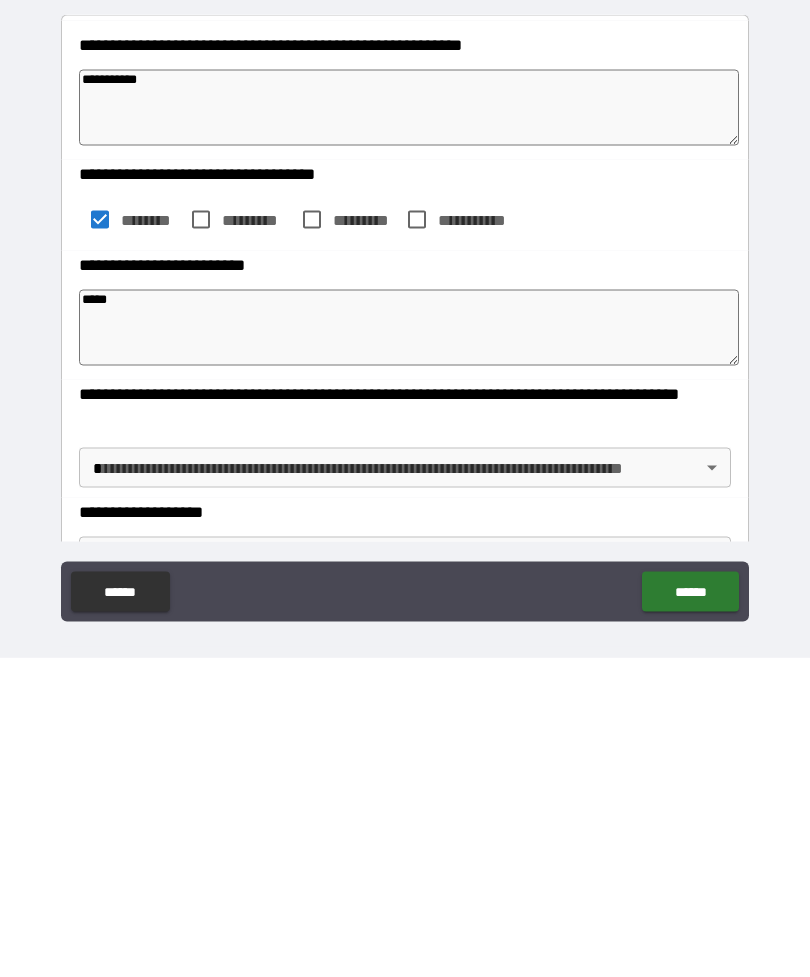 type on "*" 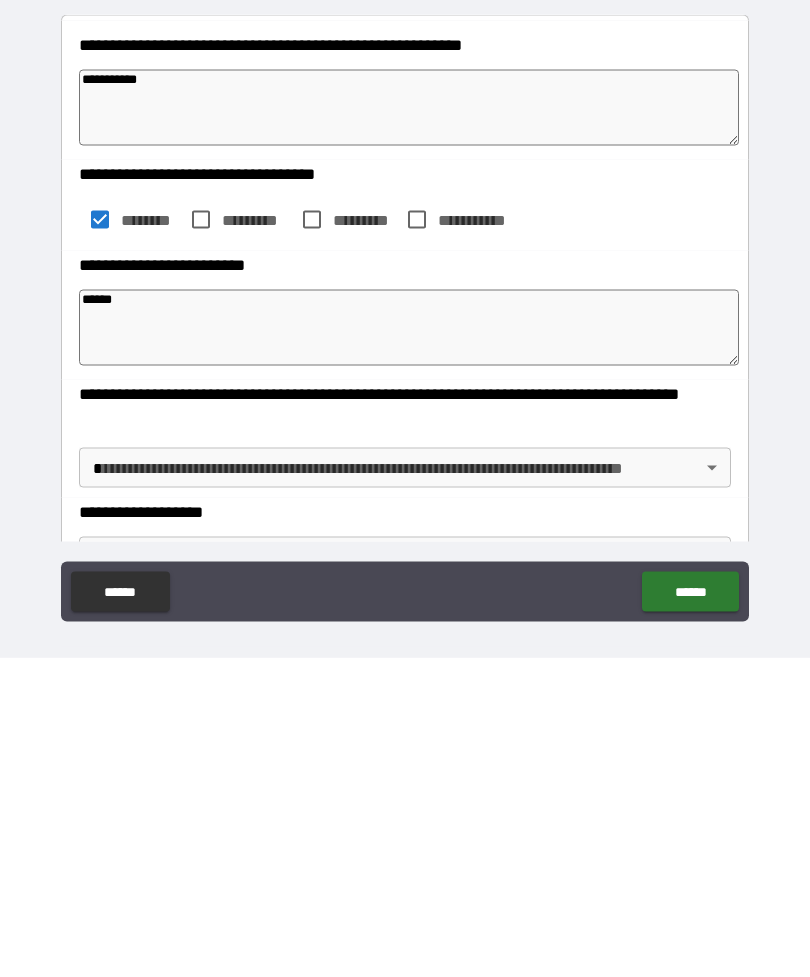 type on "*" 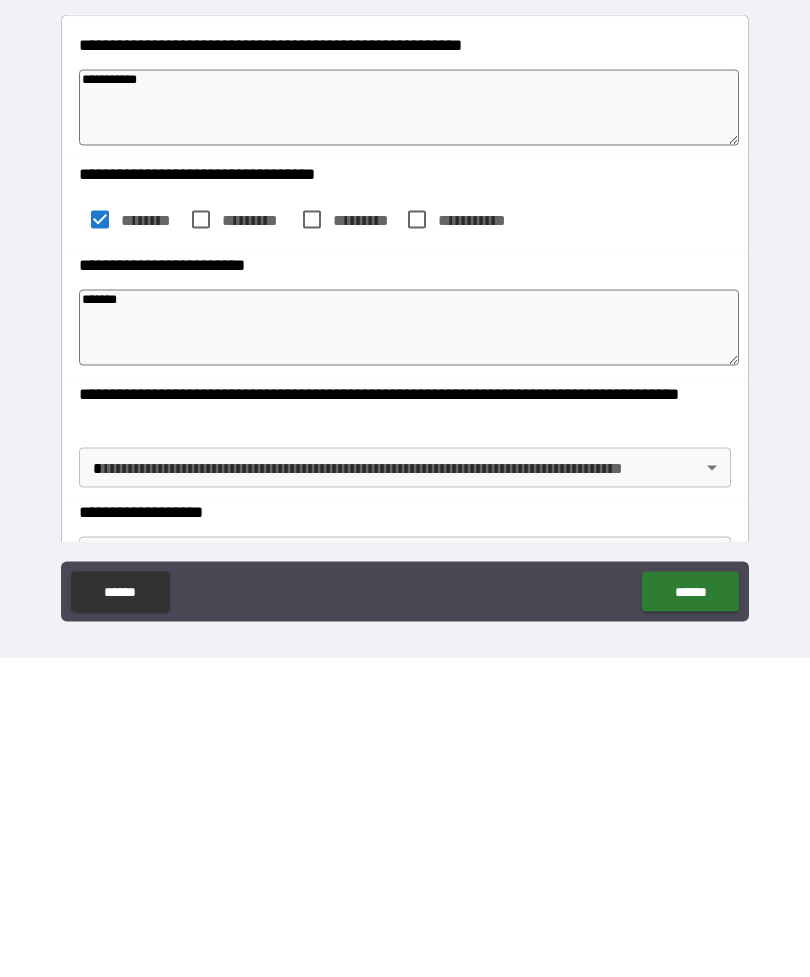type on "*" 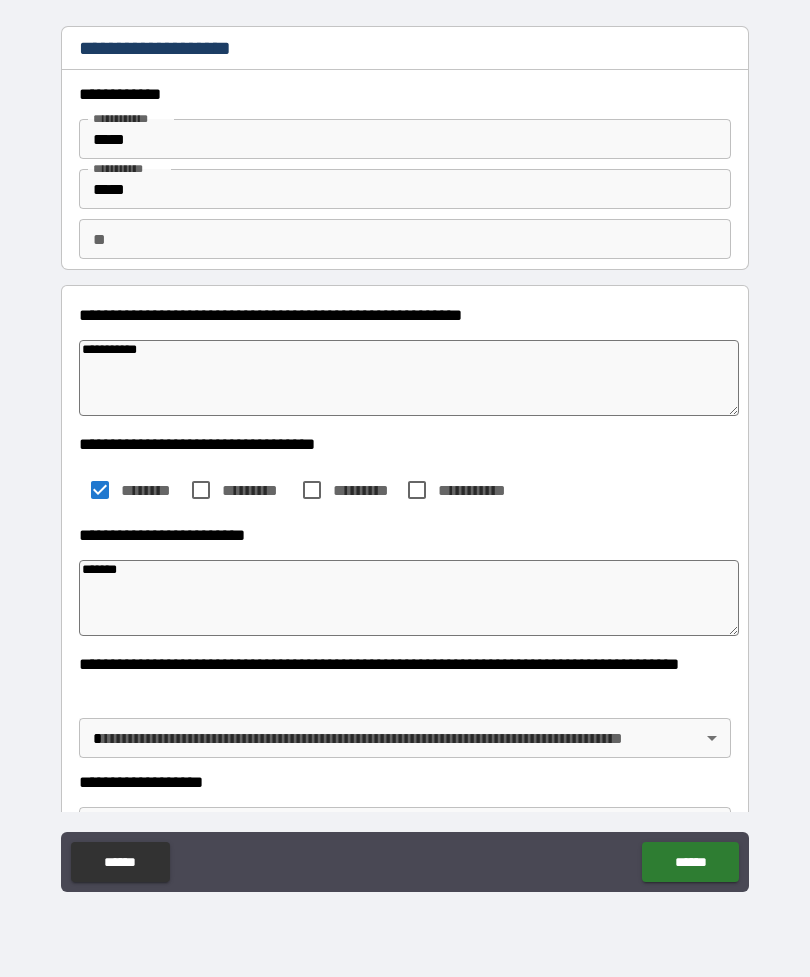 type on "*******" 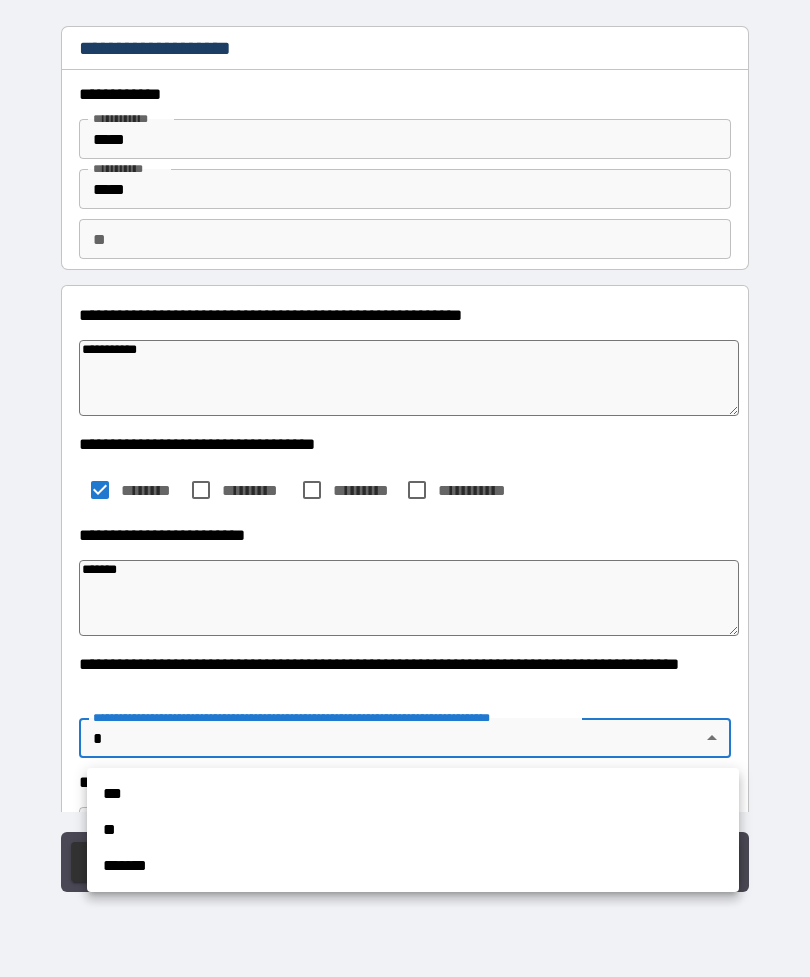 click on "**" at bounding box center (413, 830) 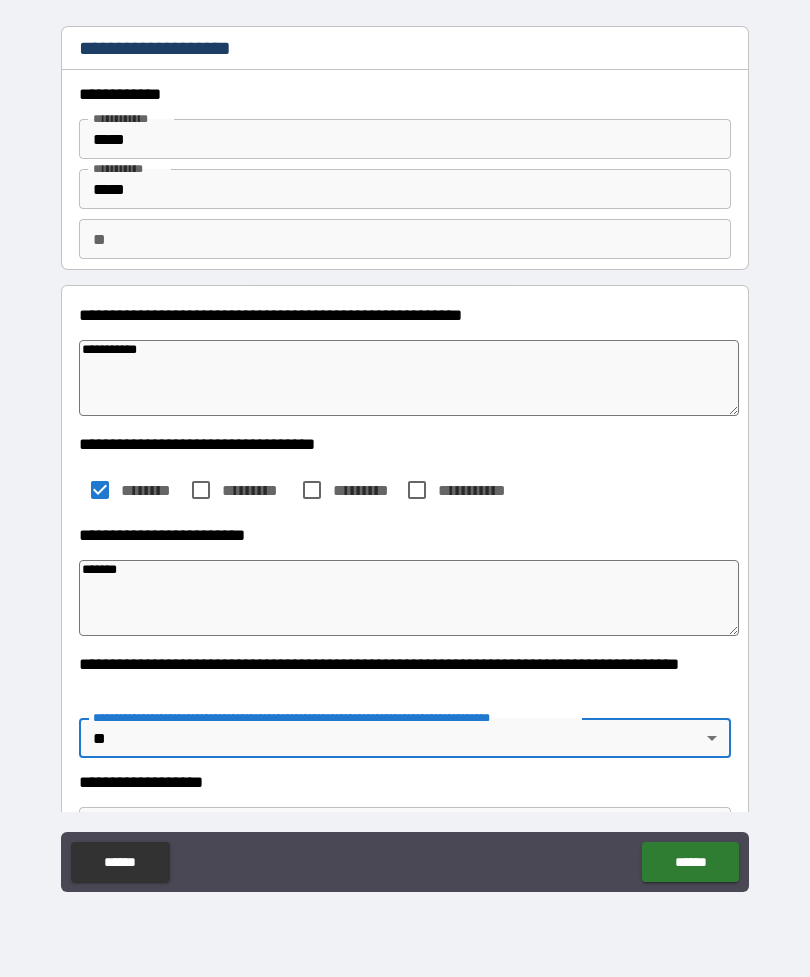 click on "**********" at bounding box center (405, 827) 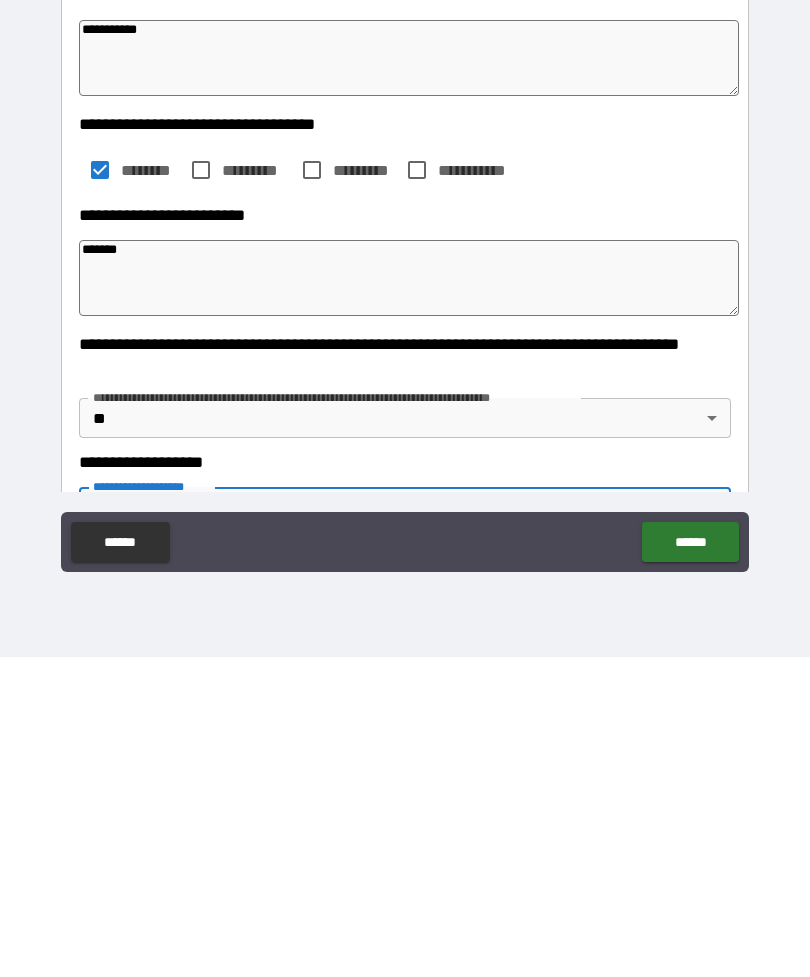 scroll, scrollTop: 408, scrollLeft: 0, axis: vertical 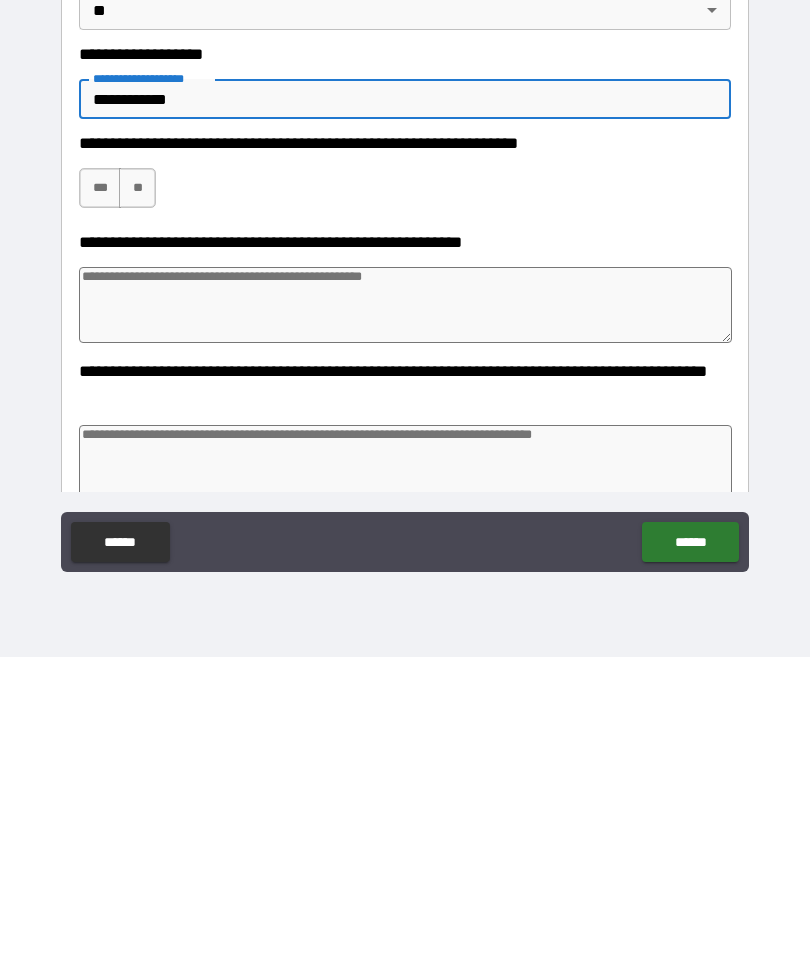 click on "***" at bounding box center [100, 508] 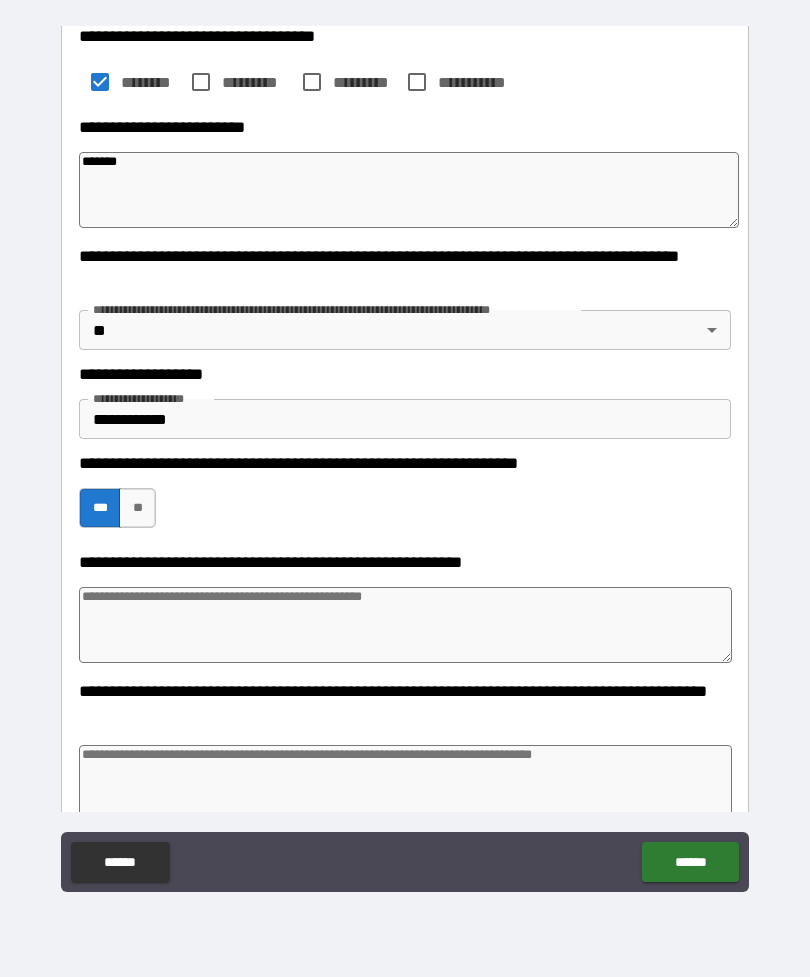 click on "******" at bounding box center [690, 862] 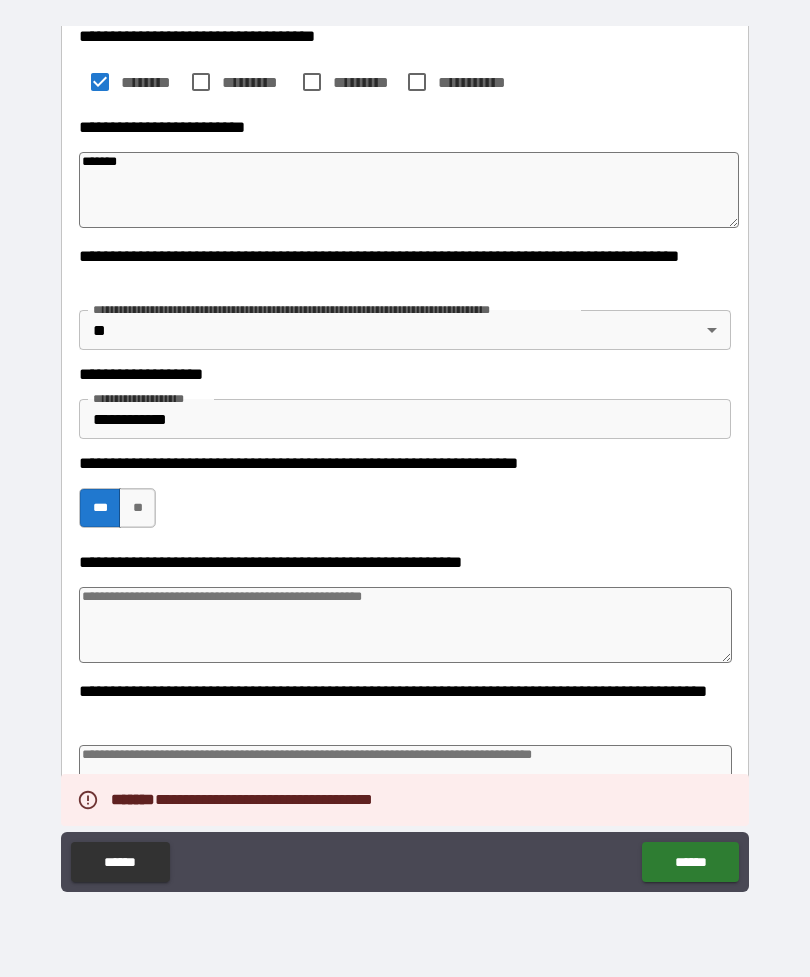 click at bounding box center [405, 783] 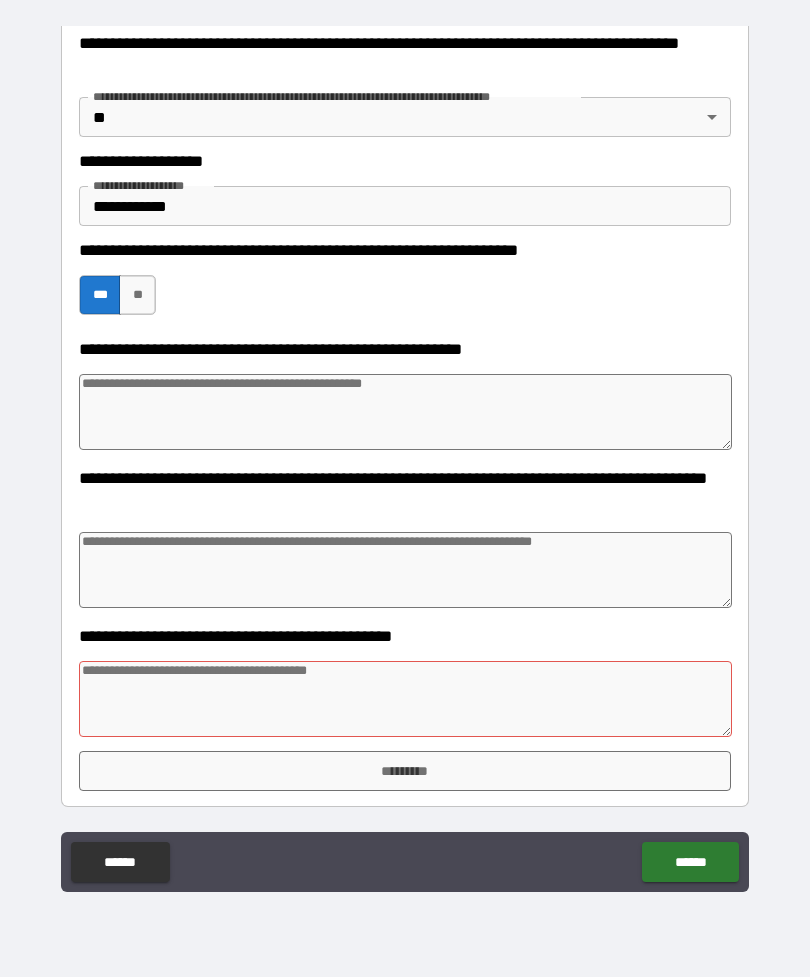scroll, scrollTop: 621, scrollLeft: 0, axis: vertical 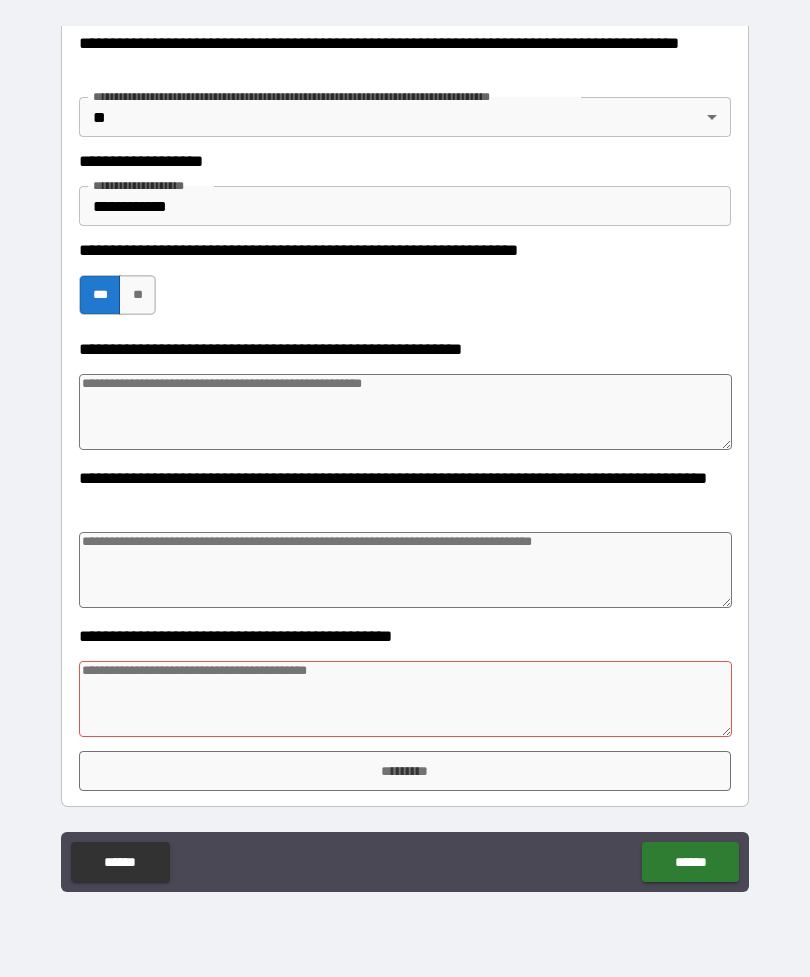 click at bounding box center (405, 699) 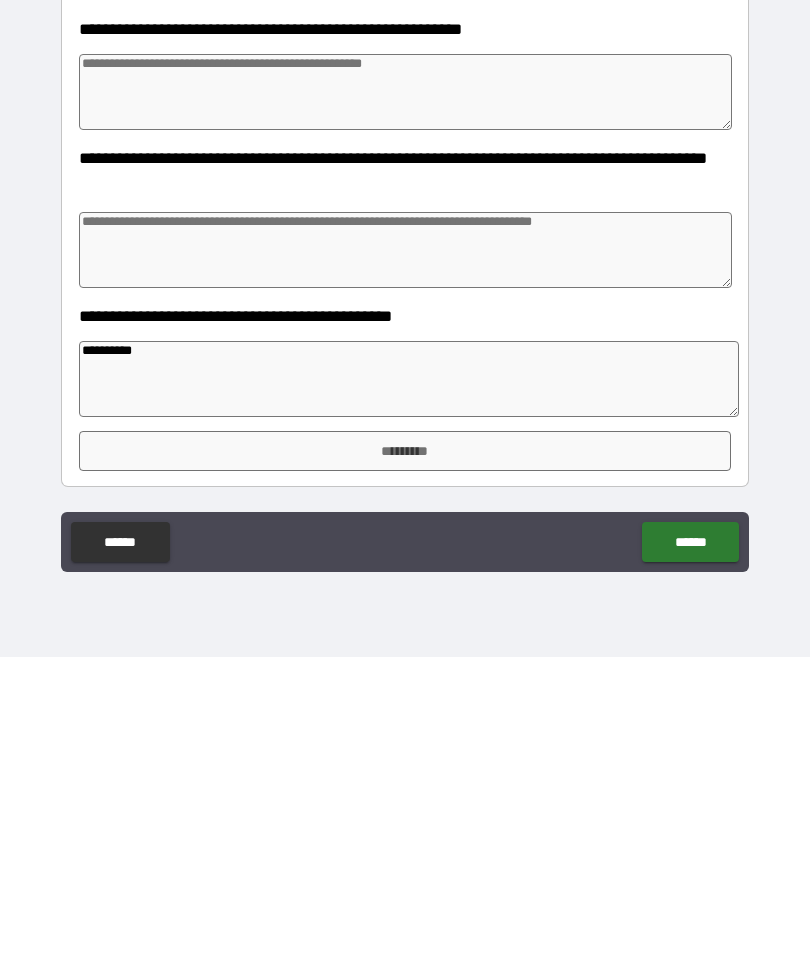 click on "*********" at bounding box center [405, 771] 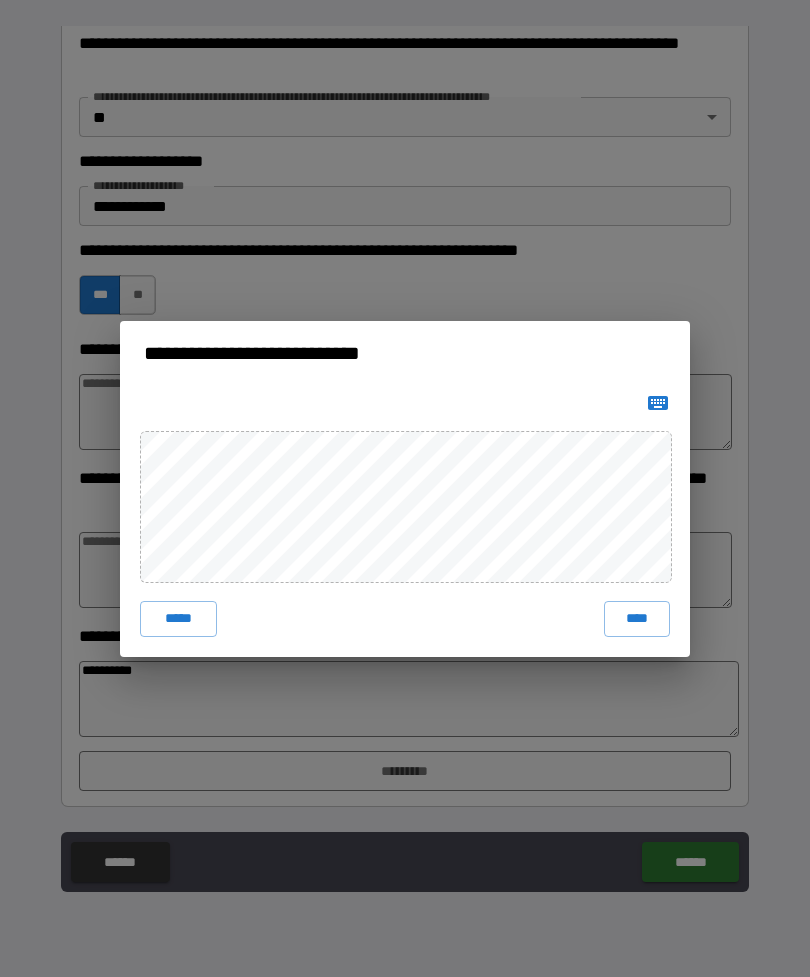 click on "****" at bounding box center [637, 619] 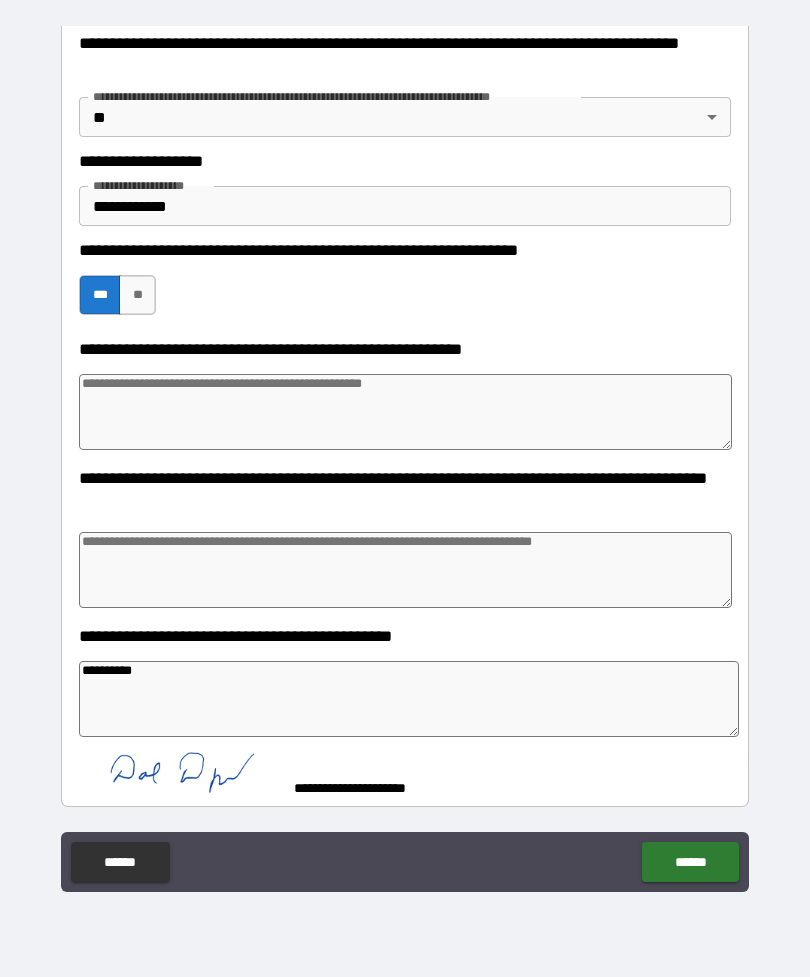 scroll, scrollTop: 611, scrollLeft: 0, axis: vertical 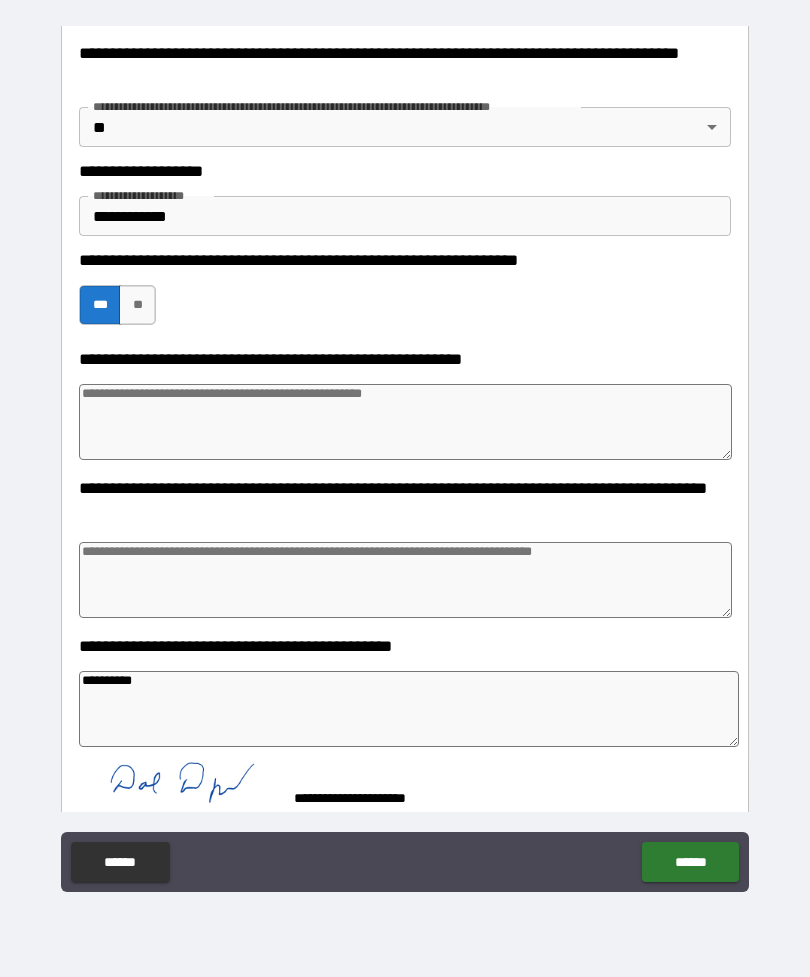 click on "******" at bounding box center [690, 862] 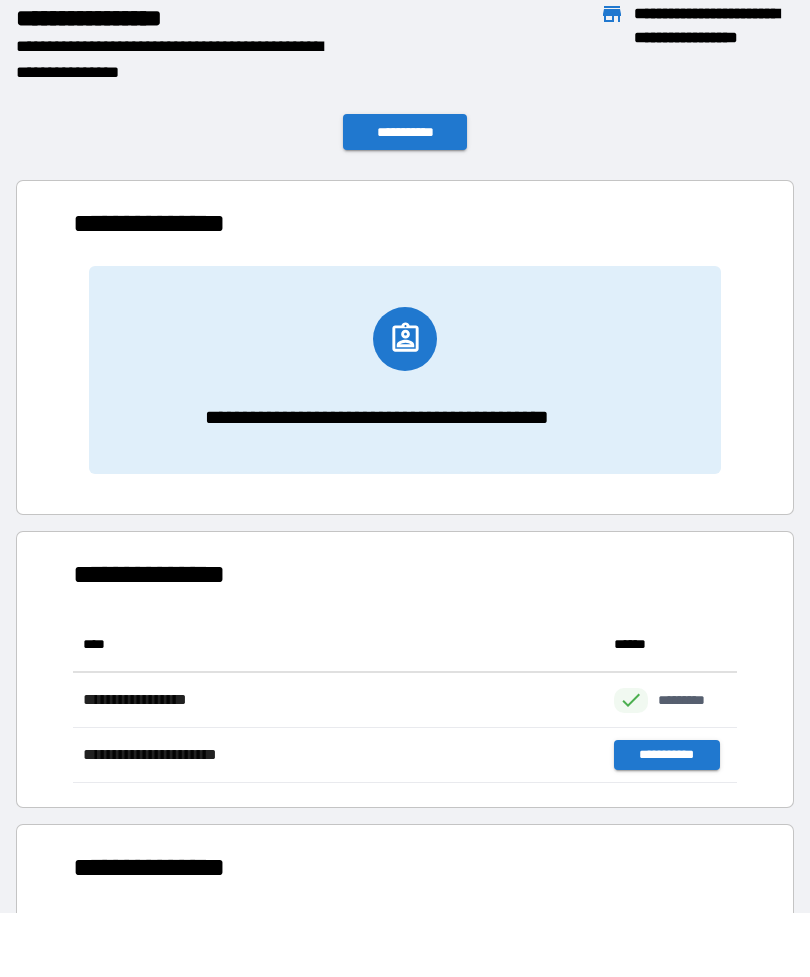 scroll, scrollTop: 1, scrollLeft: 1, axis: both 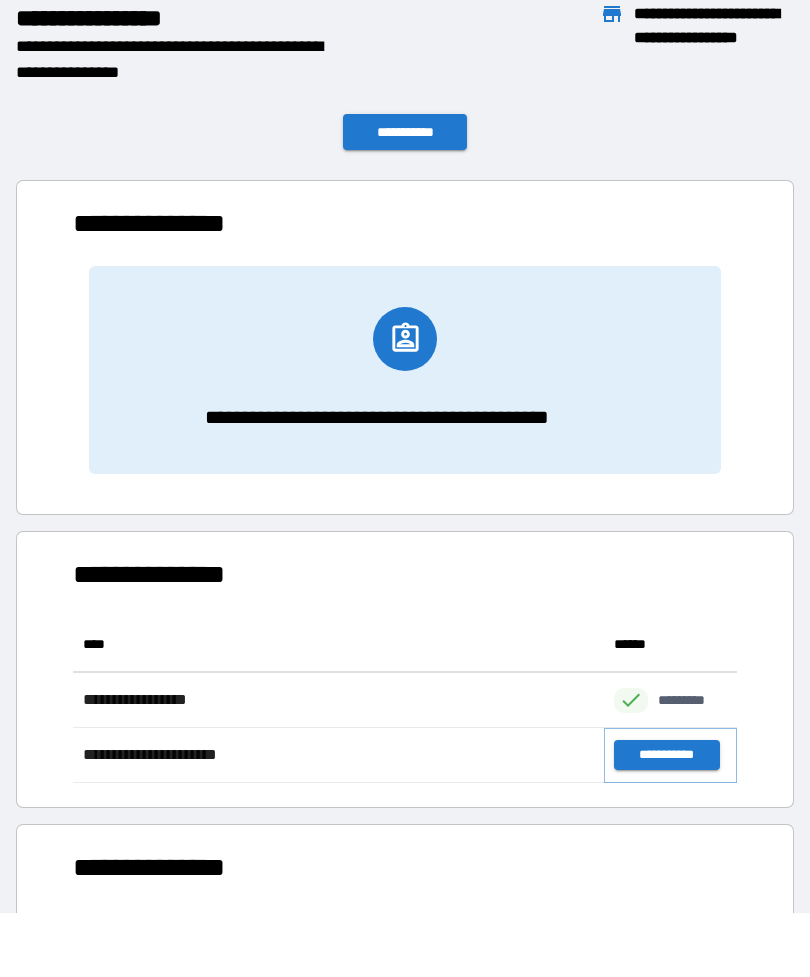 click on "**********" at bounding box center [666, 755] 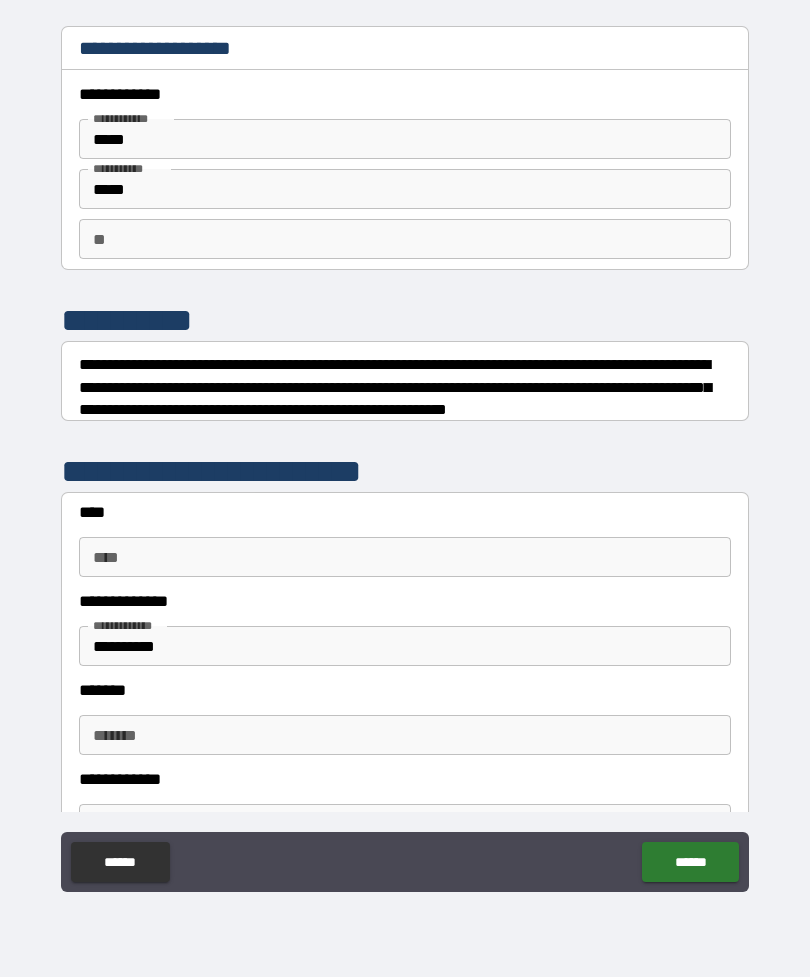 click on "****" at bounding box center [405, 557] 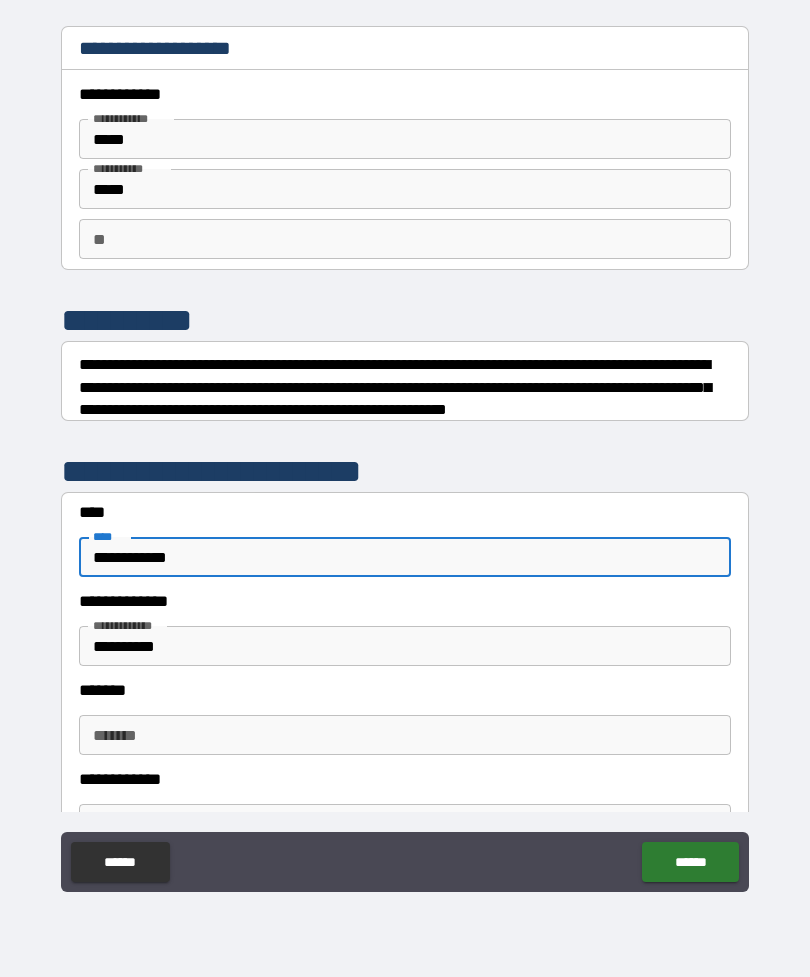 click on "*******" at bounding box center [405, 735] 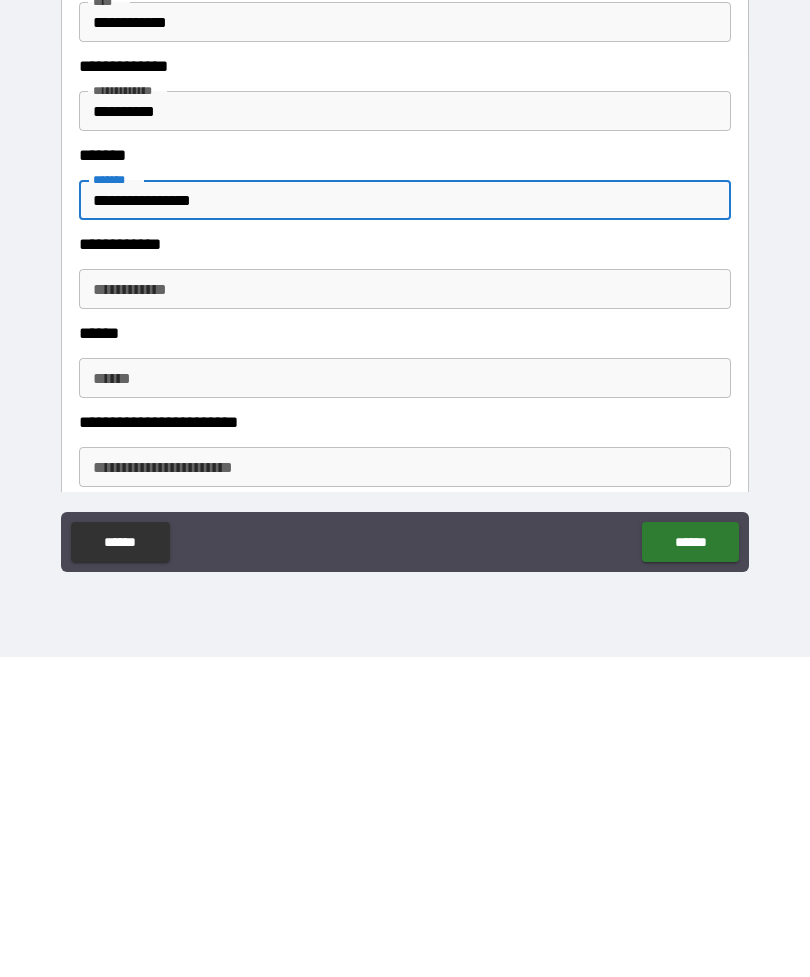 scroll, scrollTop: 225, scrollLeft: 0, axis: vertical 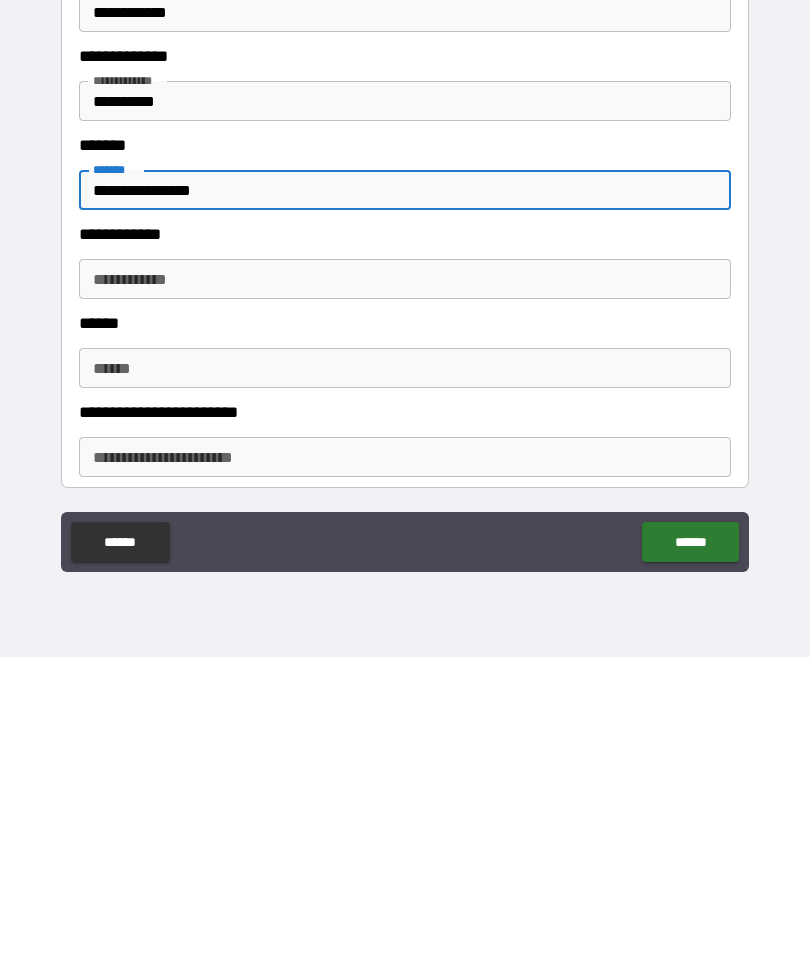 click on "**********" at bounding box center [405, 599] 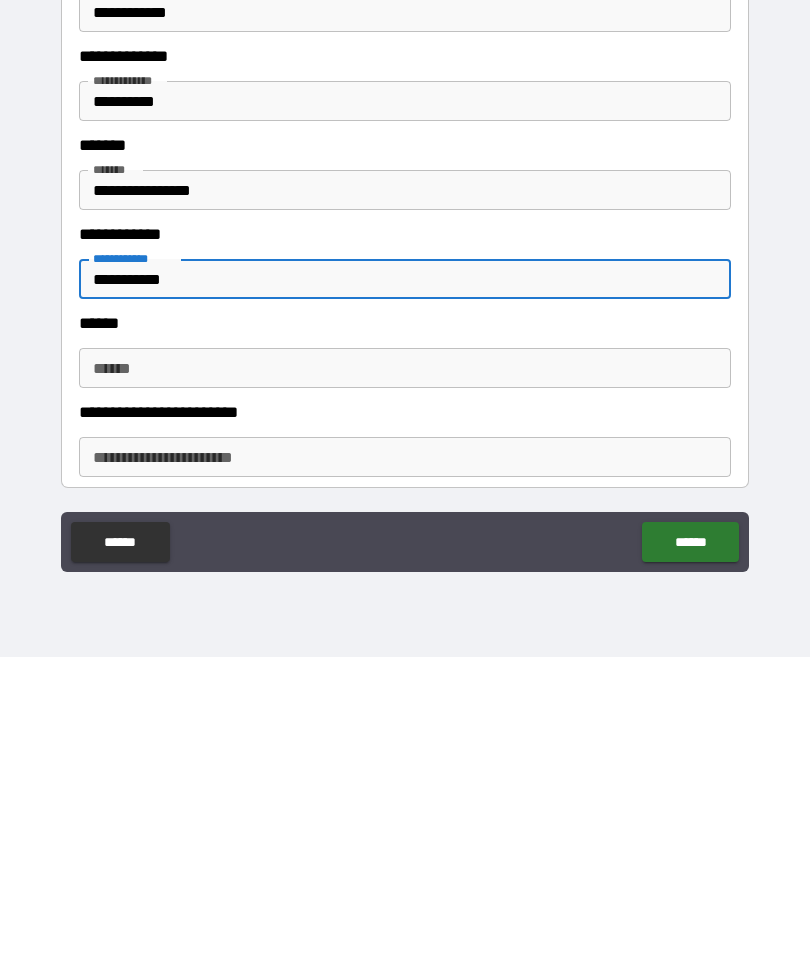 click on "******" at bounding box center [405, 688] 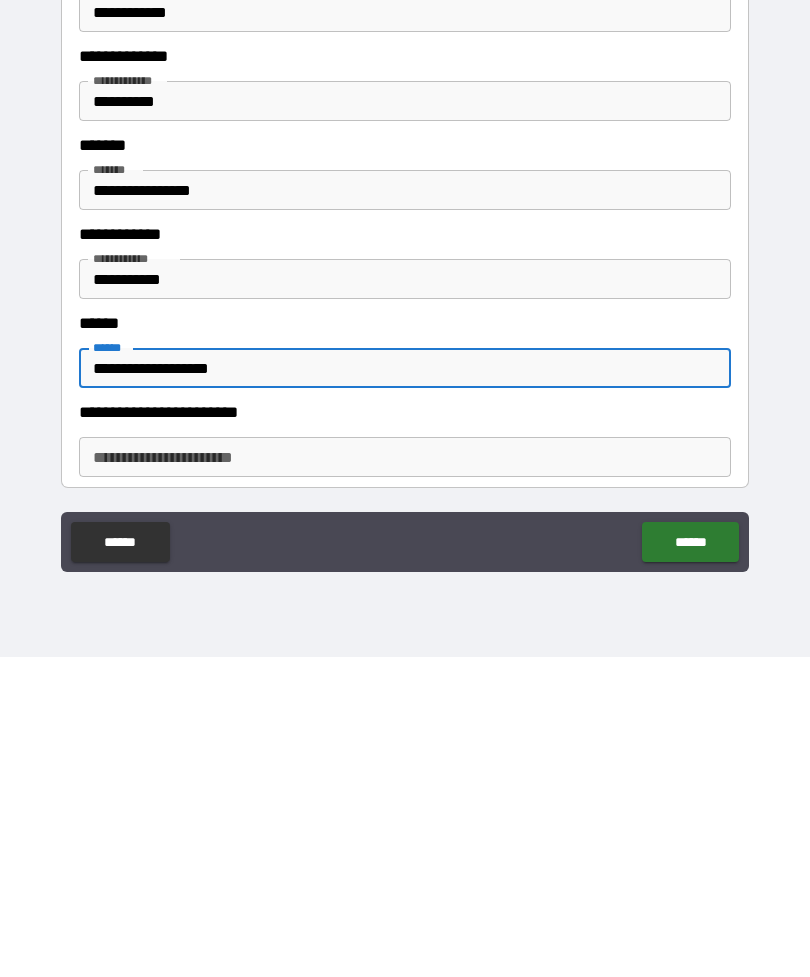 click on "**********" at bounding box center [405, 777] 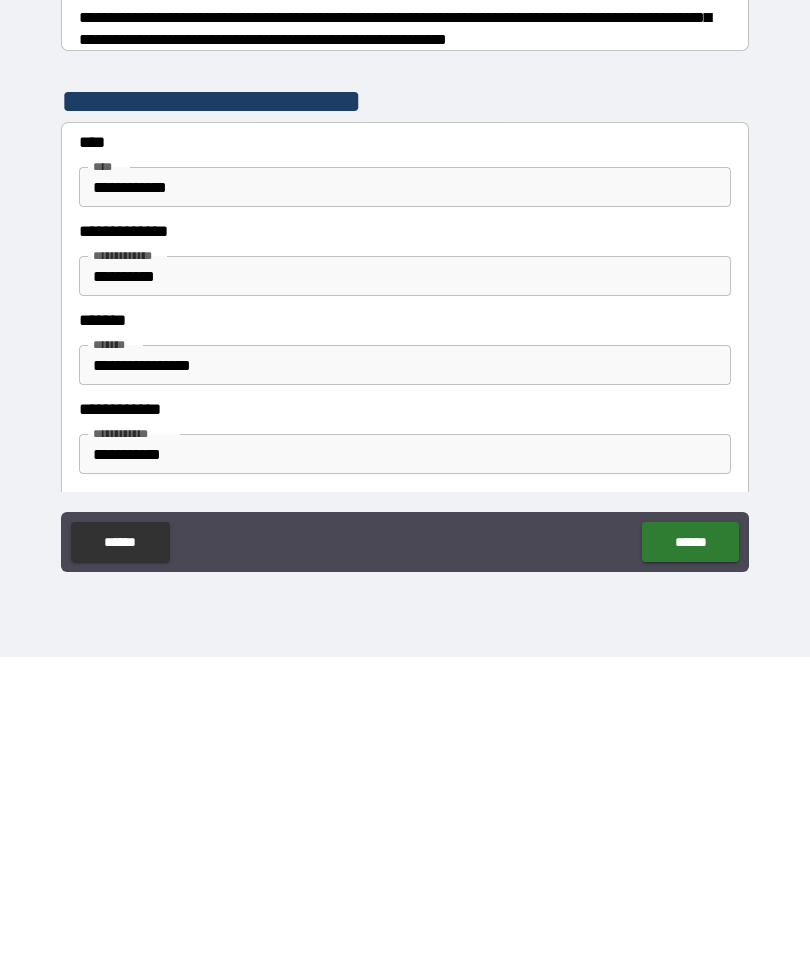 scroll, scrollTop: 49, scrollLeft: 0, axis: vertical 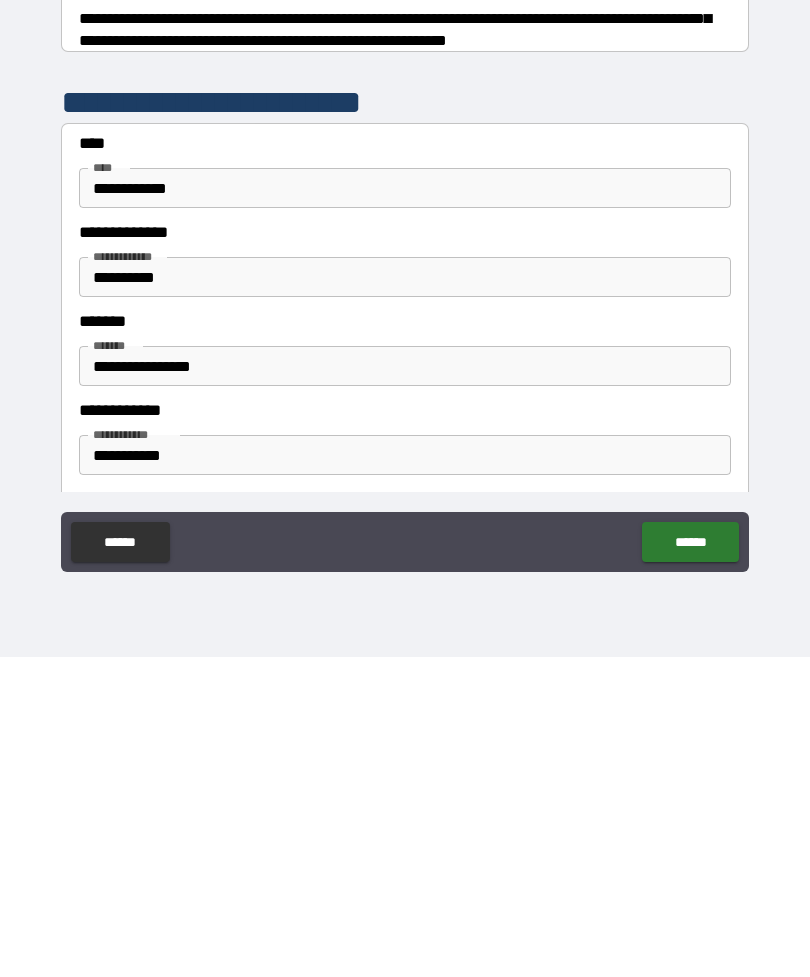 click on "**********" at bounding box center [405, 597] 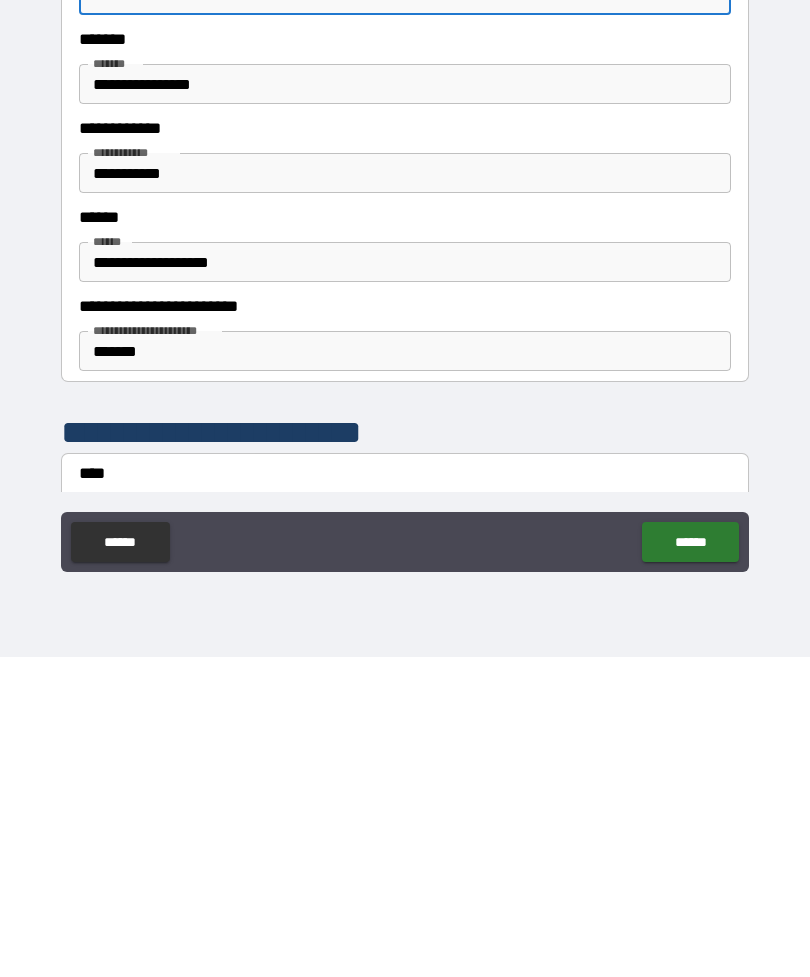 scroll, scrollTop: 329, scrollLeft: 0, axis: vertical 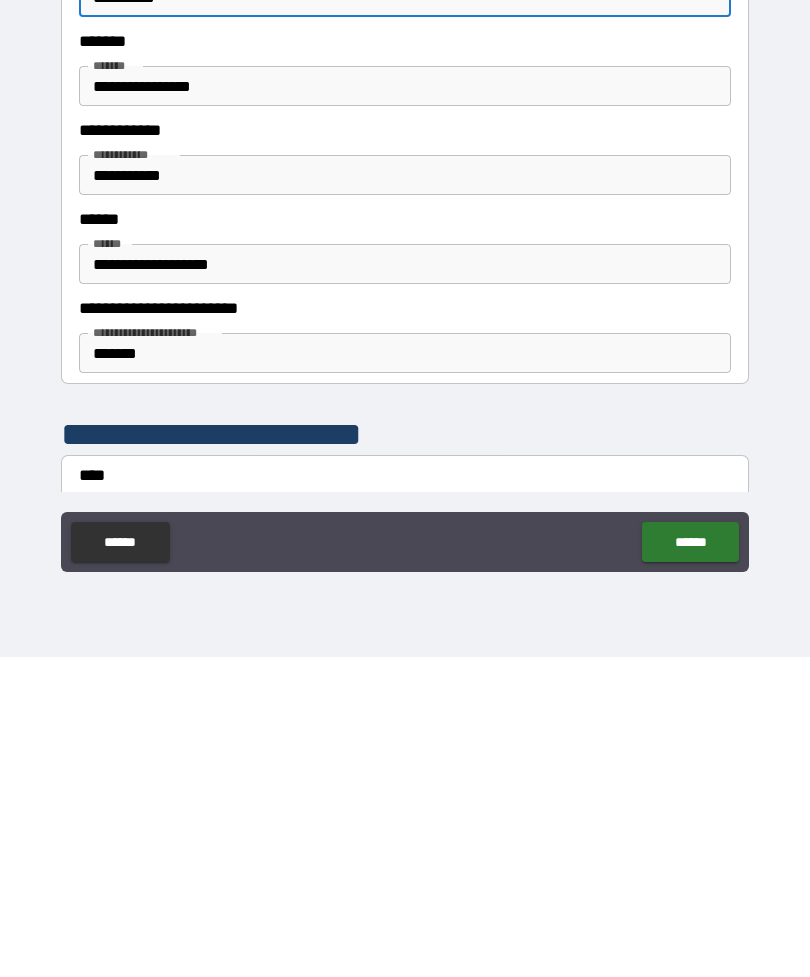 click on "**********" at bounding box center (405, 495) 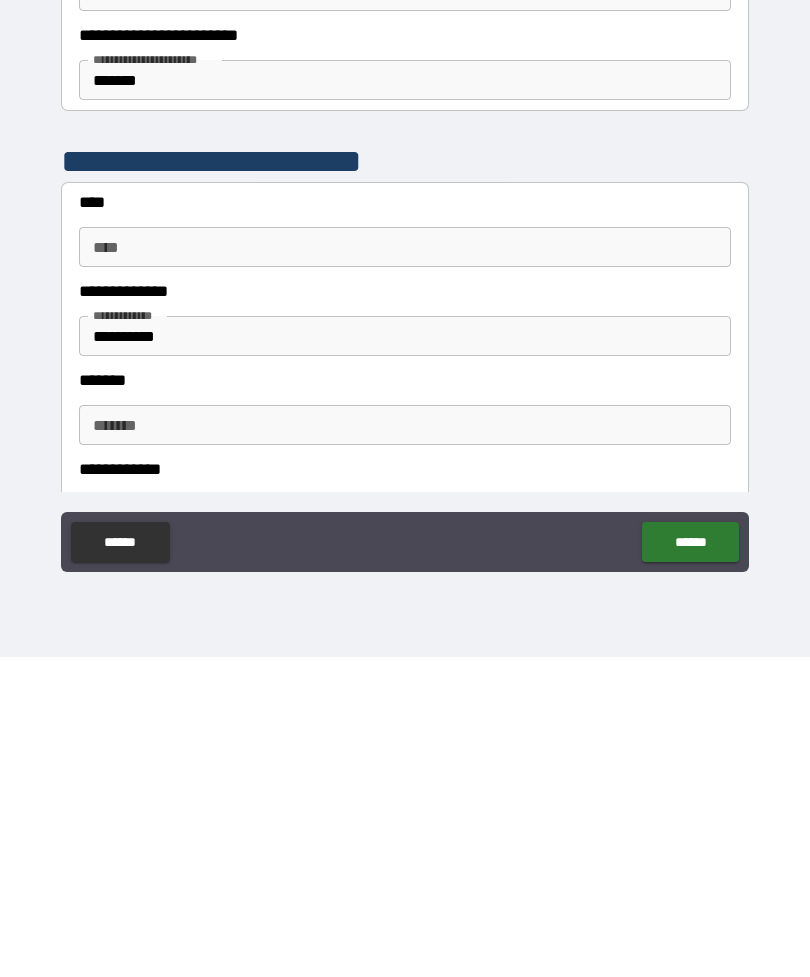 scroll, scrollTop: 604, scrollLeft: 0, axis: vertical 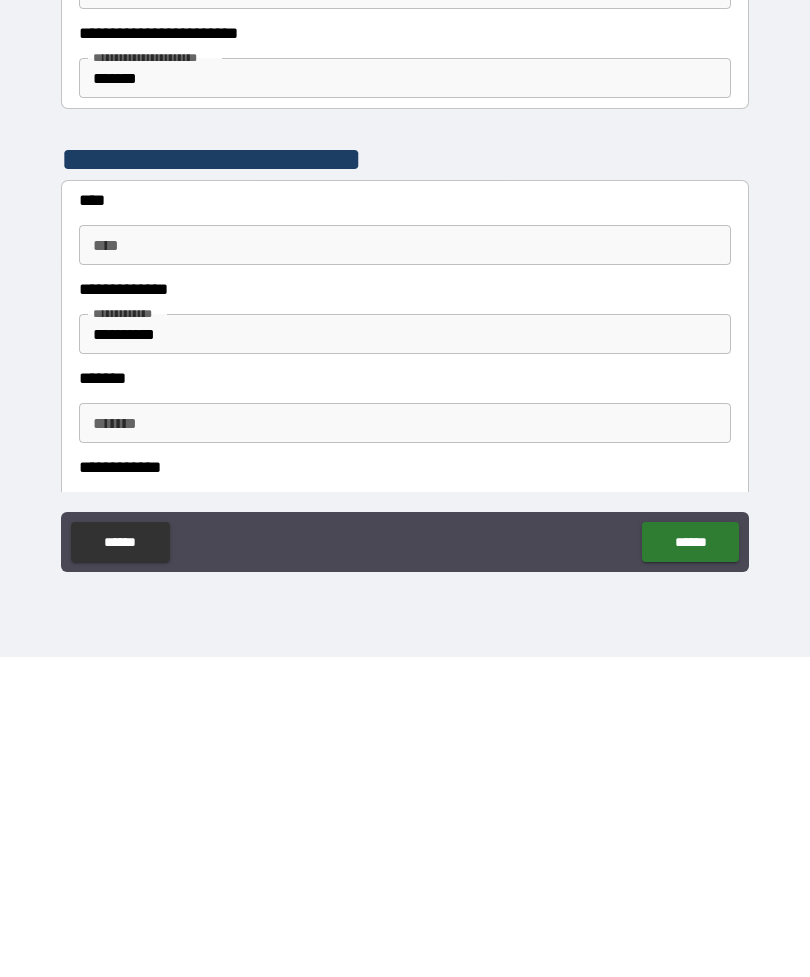 click on "****" at bounding box center (405, 565) 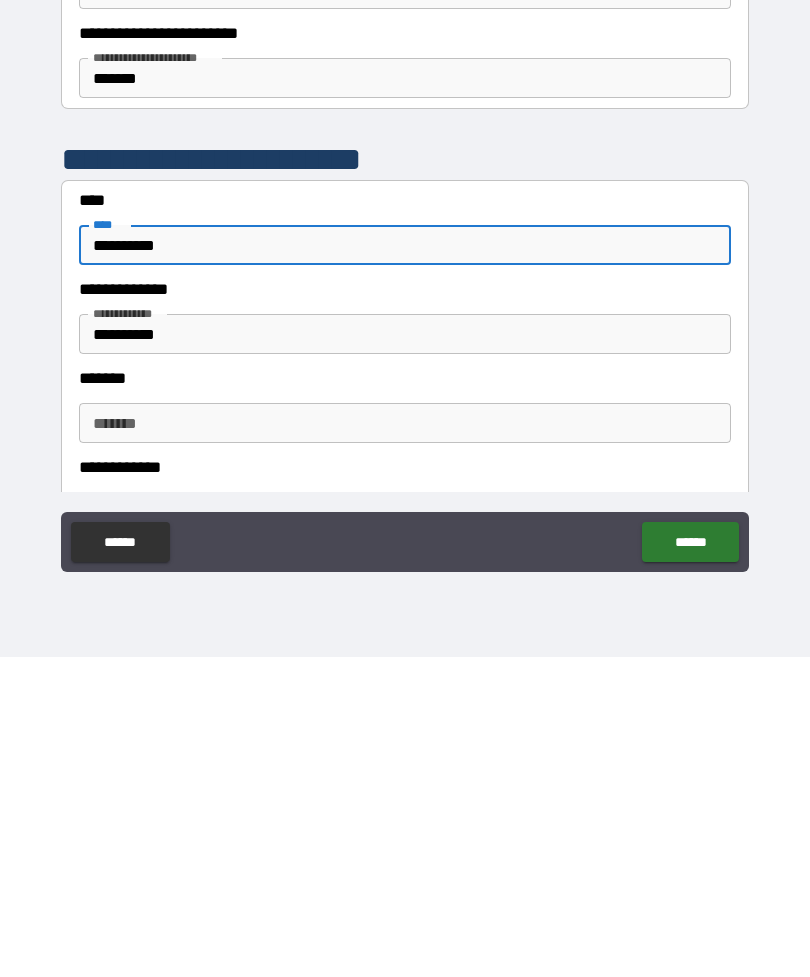 click on "**********" at bounding box center [405, 654] 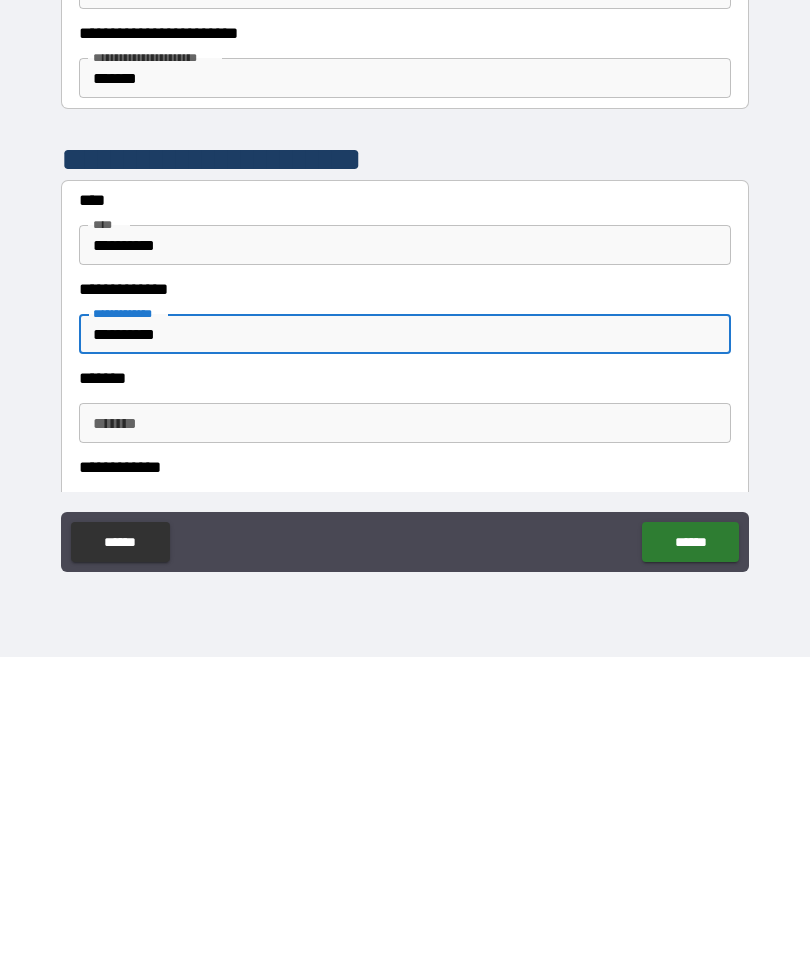 click on "******* *******" at bounding box center [405, 743] 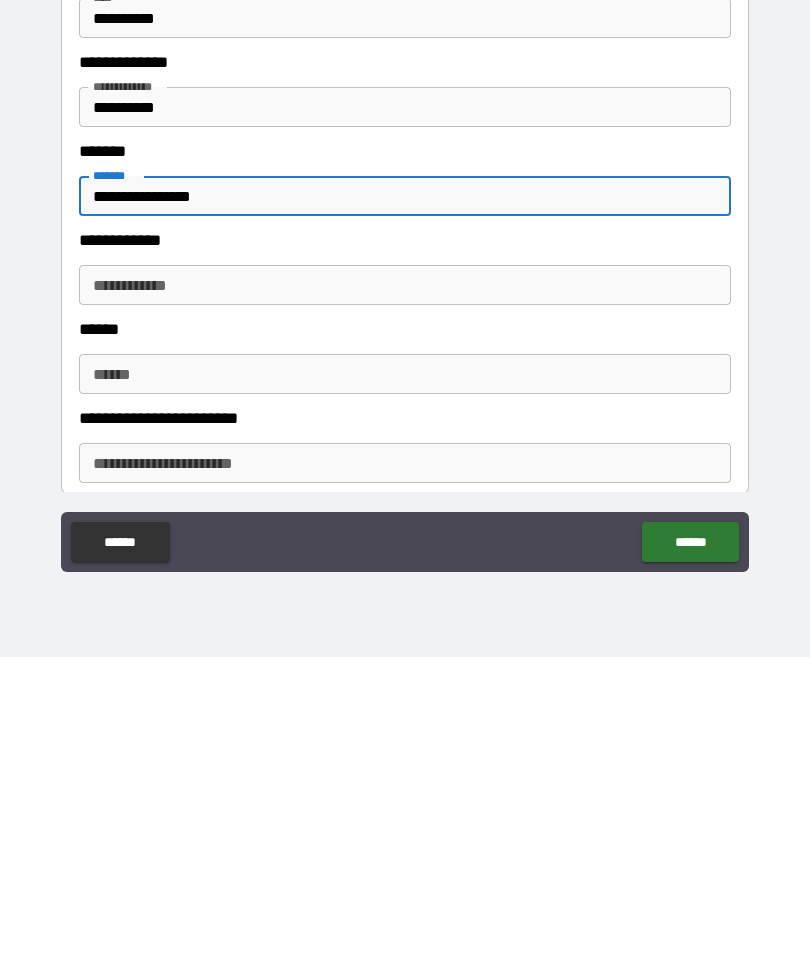 scroll, scrollTop: 837, scrollLeft: 0, axis: vertical 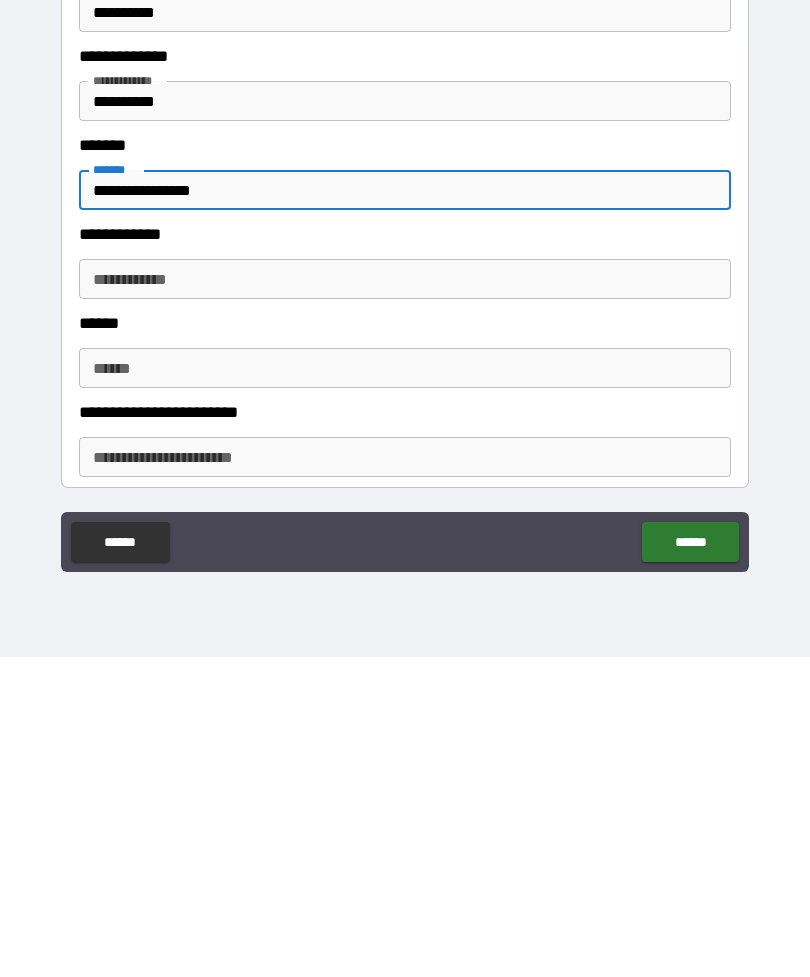 click on "**********" at bounding box center (405, 599) 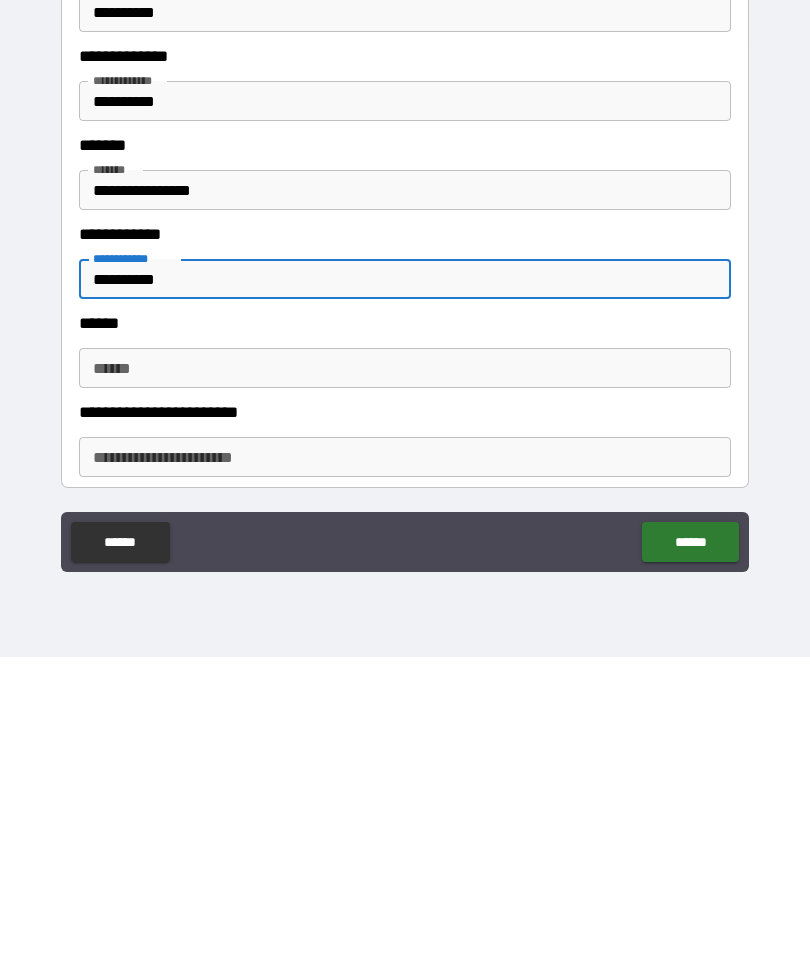 click on "******" at bounding box center (405, 688) 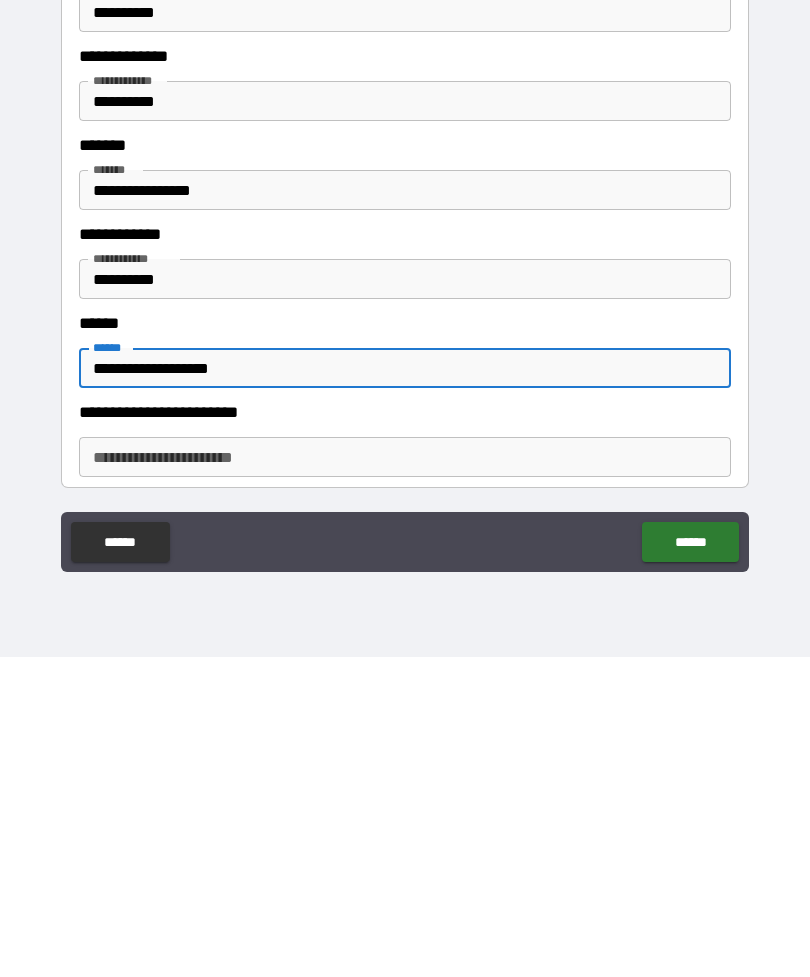 click on "**********" at bounding box center (405, 777) 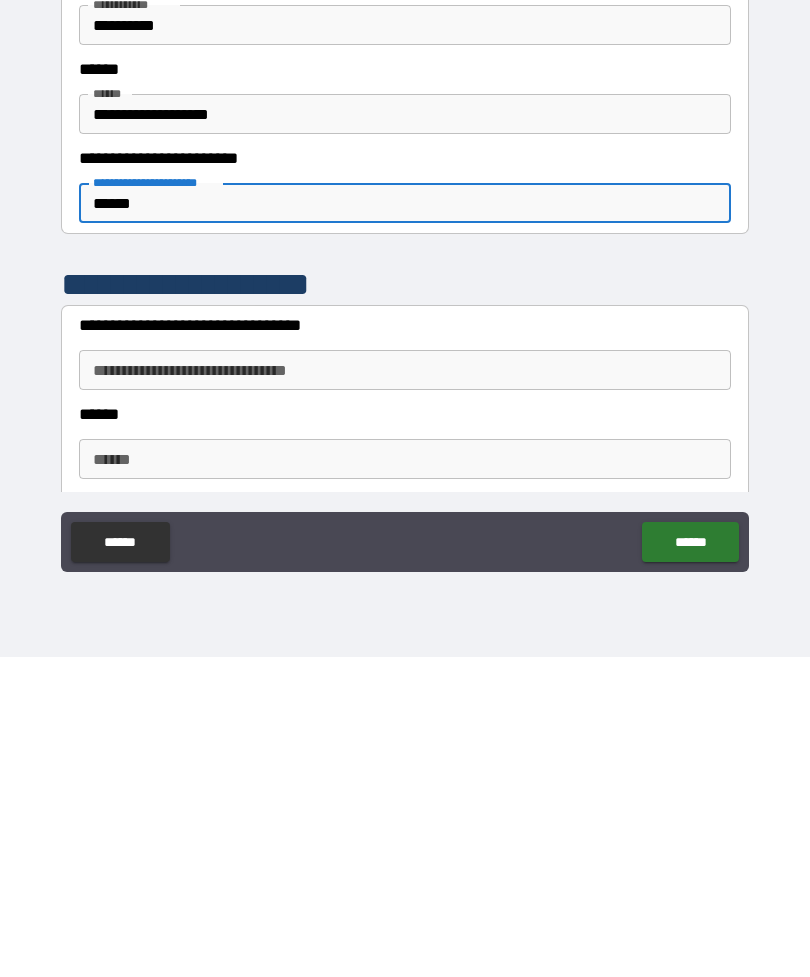 scroll, scrollTop: 1092, scrollLeft: 0, axis: vertical 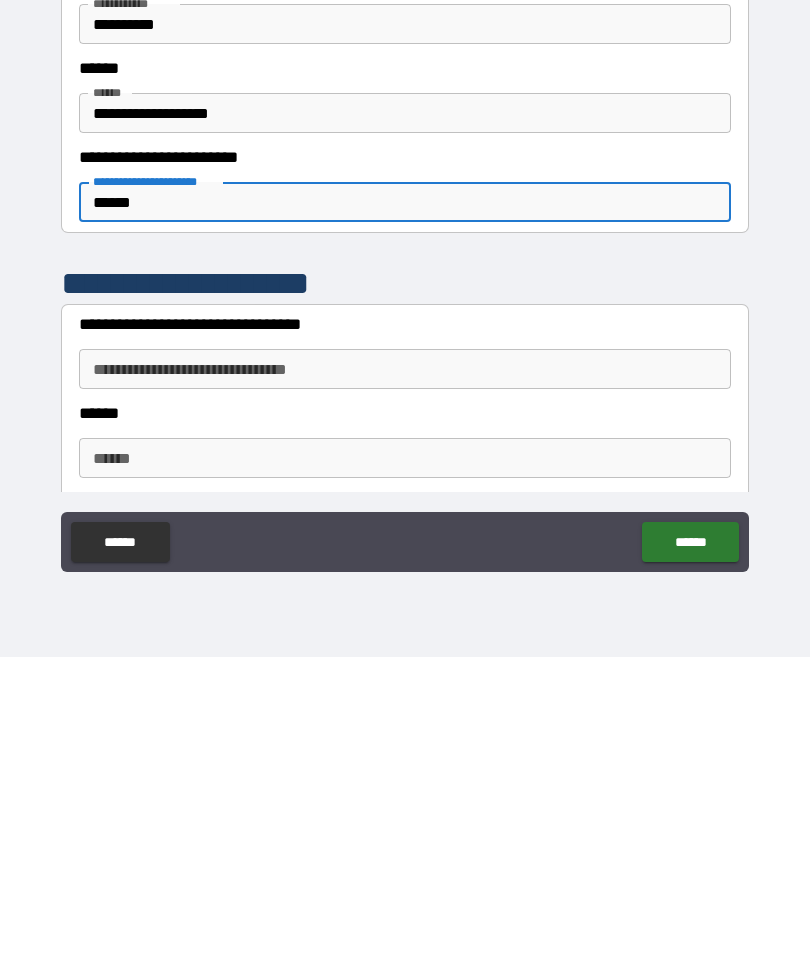 click on "**********" at bounding box center (405, 689) 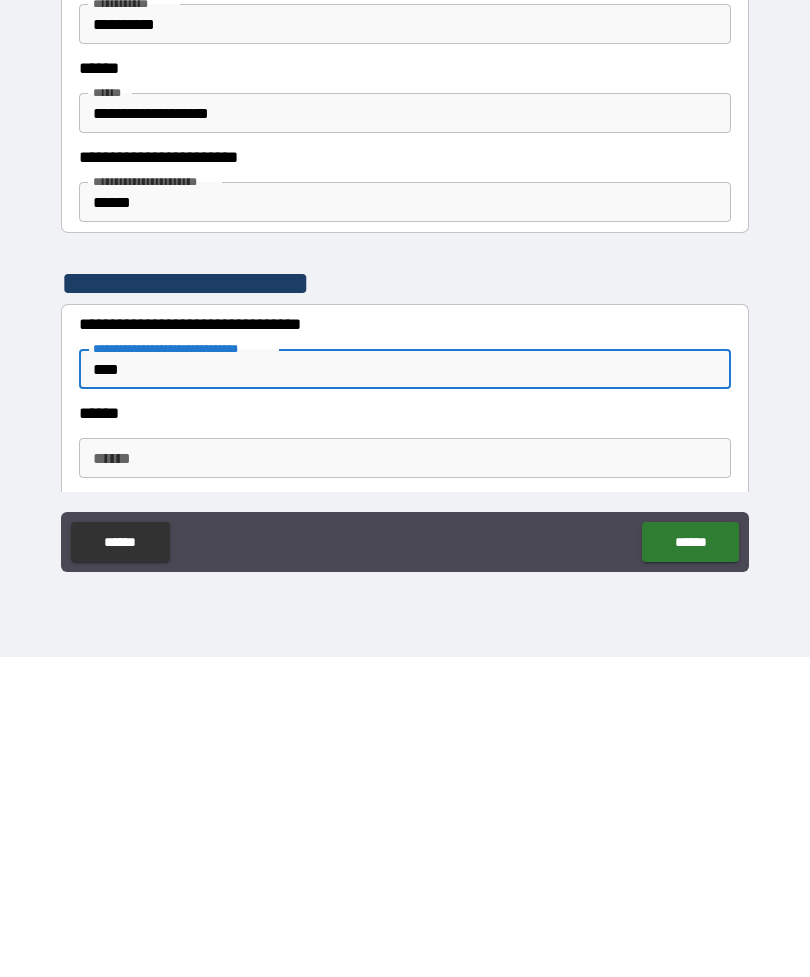 click on "******" at bounding box center (405, 778) 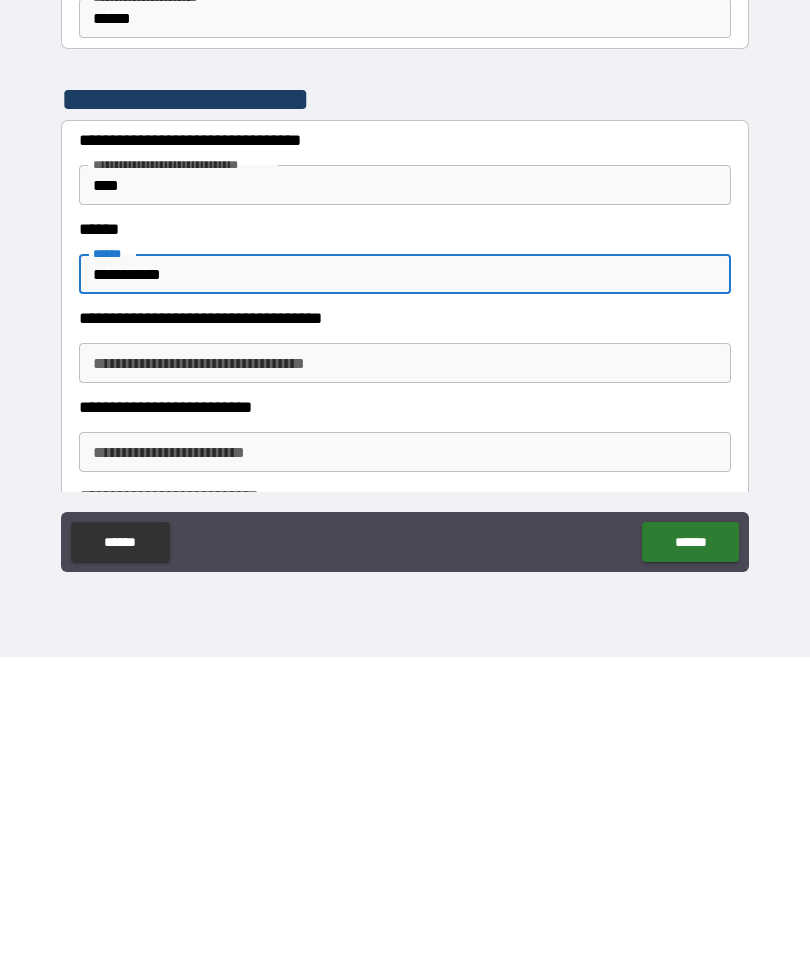 scroll, scrollTop: 1277, scrollLeft: 0, axis: vertical 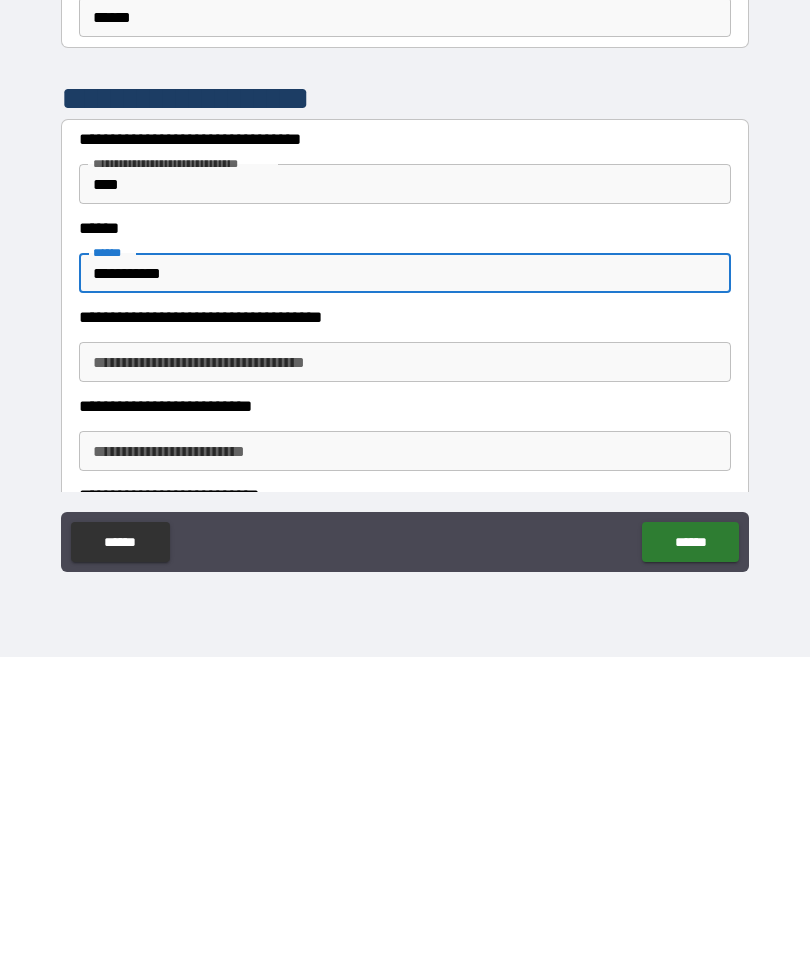 click on "**********" at bounding box center [405, 682] 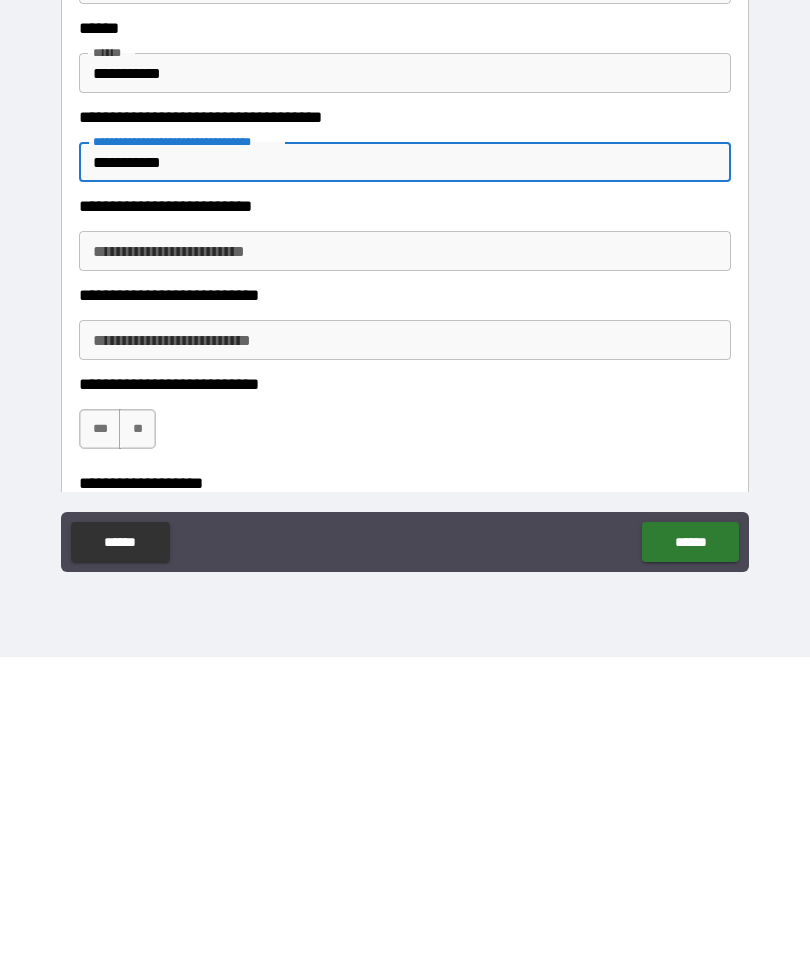 scroll, scrollTop: 1473, scrollLeft: 0, axis: vertical 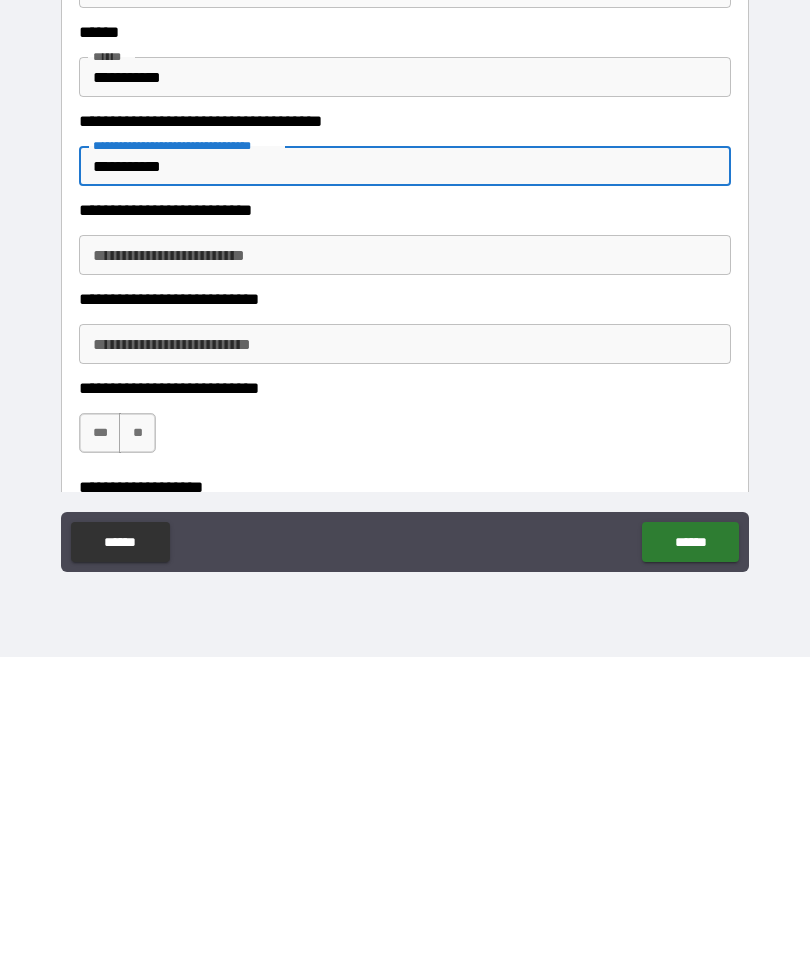 click on "**********" at bounding box center (405, 575) 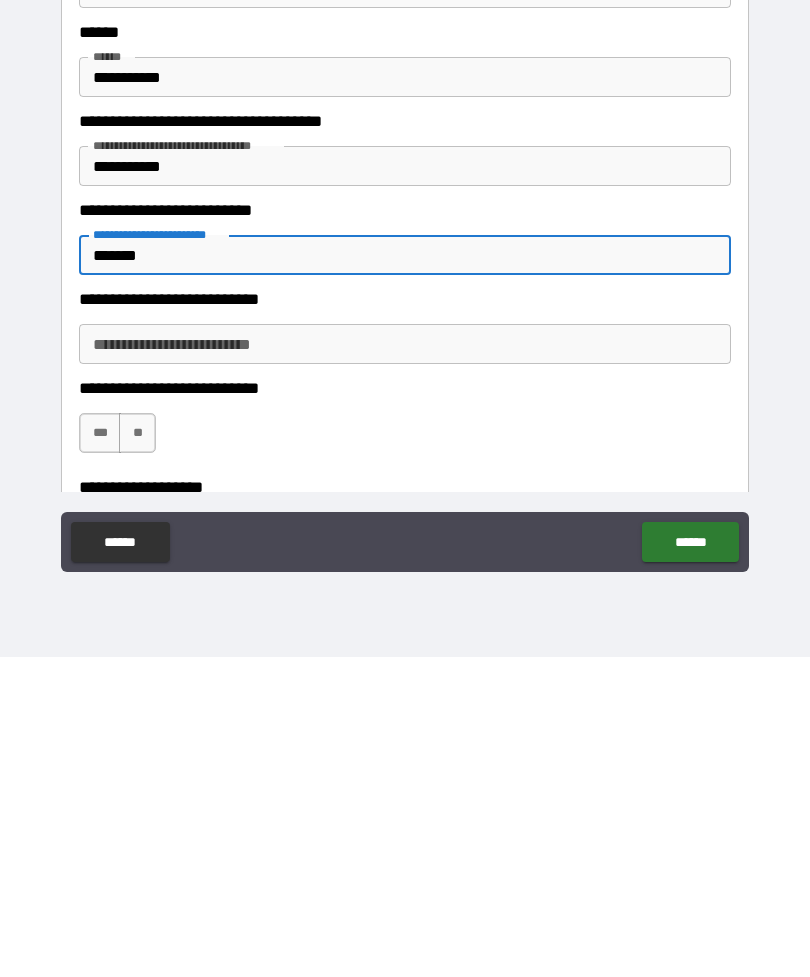 click on "**********" at bounding box center (405, 664) 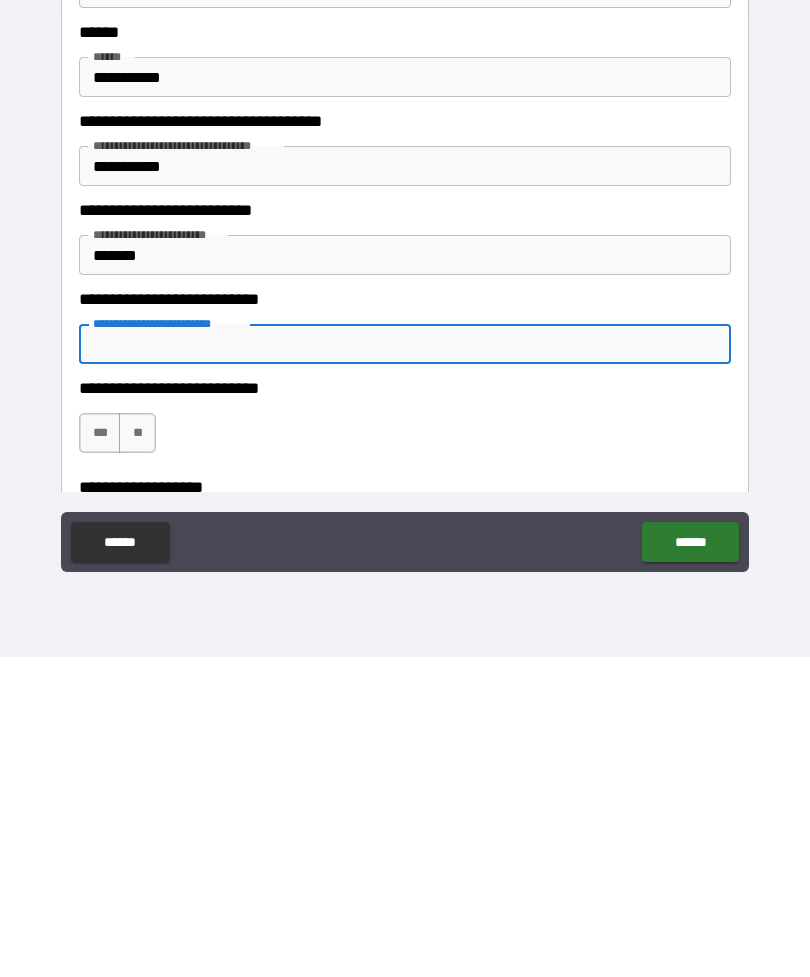 click on "***" at bounding box center [100, 753] 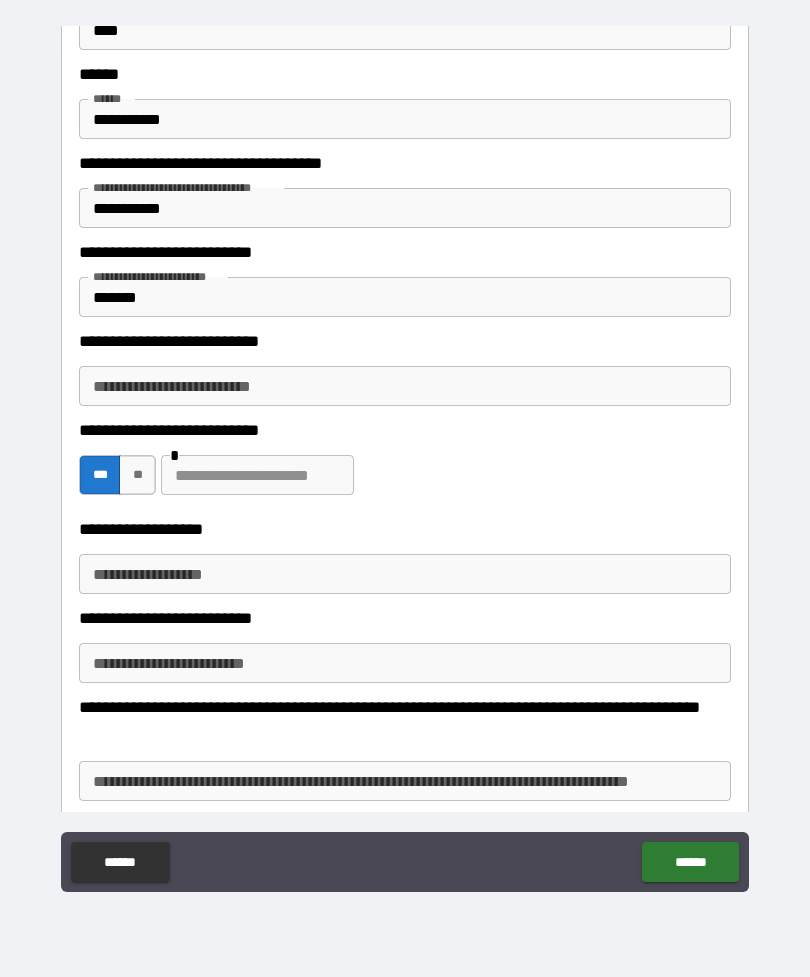 scroll, scrollTop: 1752, scrollLeft: 0, axis: vertical 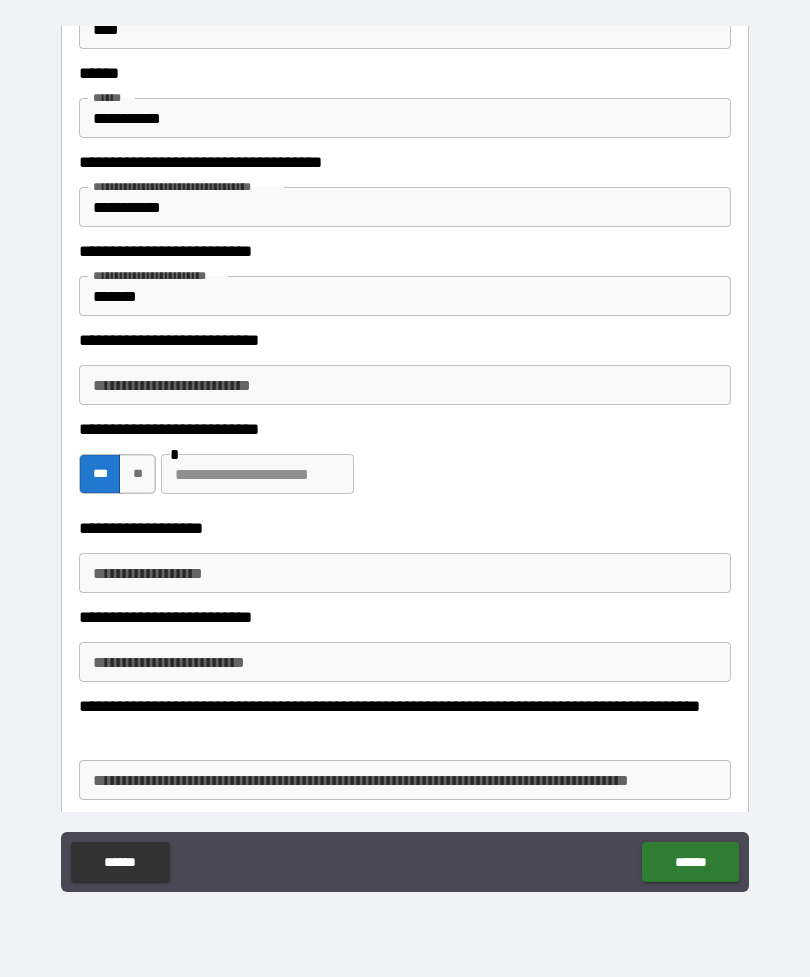 click on "**********" at bounding box center [405, 385] 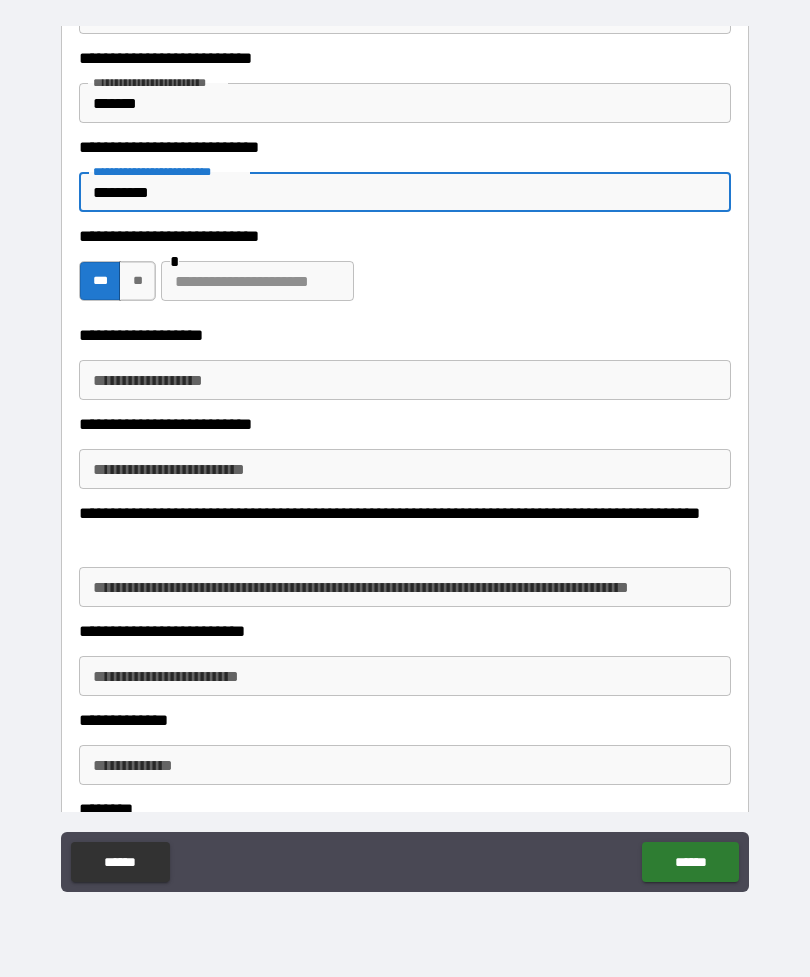 scroll, scrollTop: 1947, scrollLeft: 0, axis: vertical 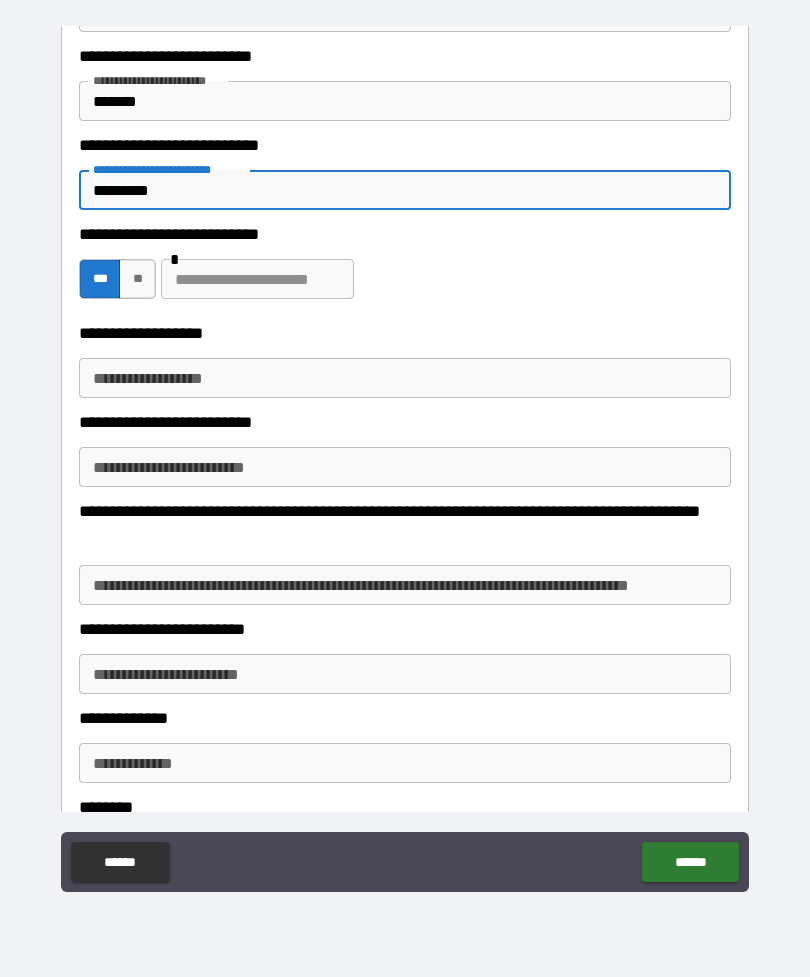 click on "**********" at bounding box center (405, 378) 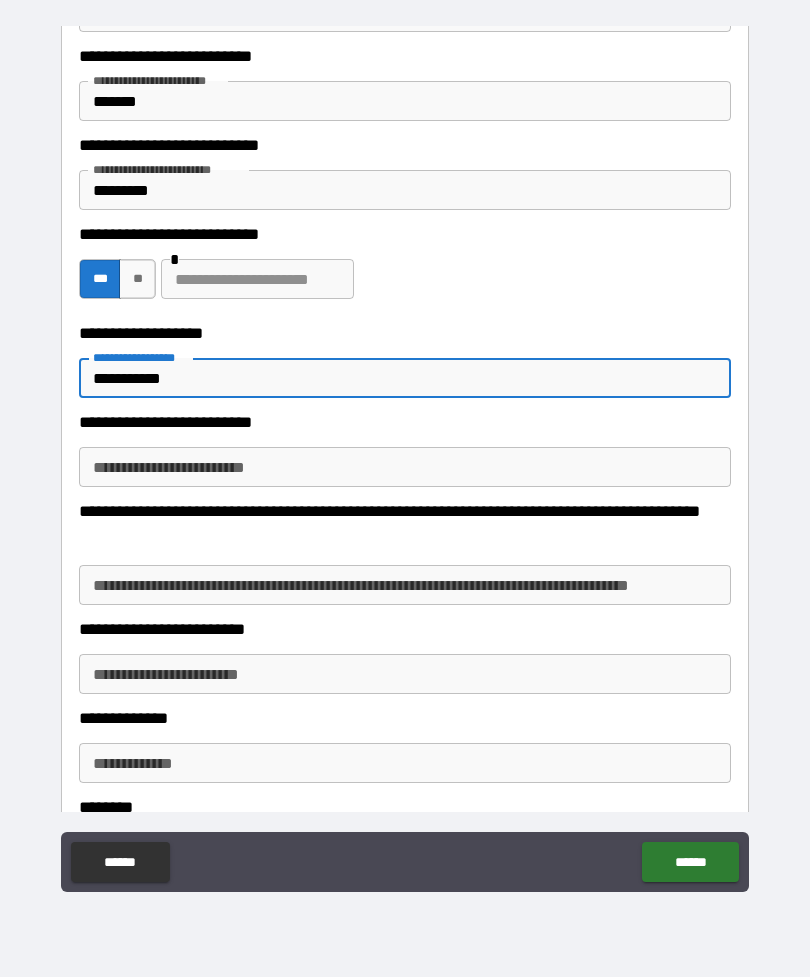 click on "**********" at bounding box center (405, 467) 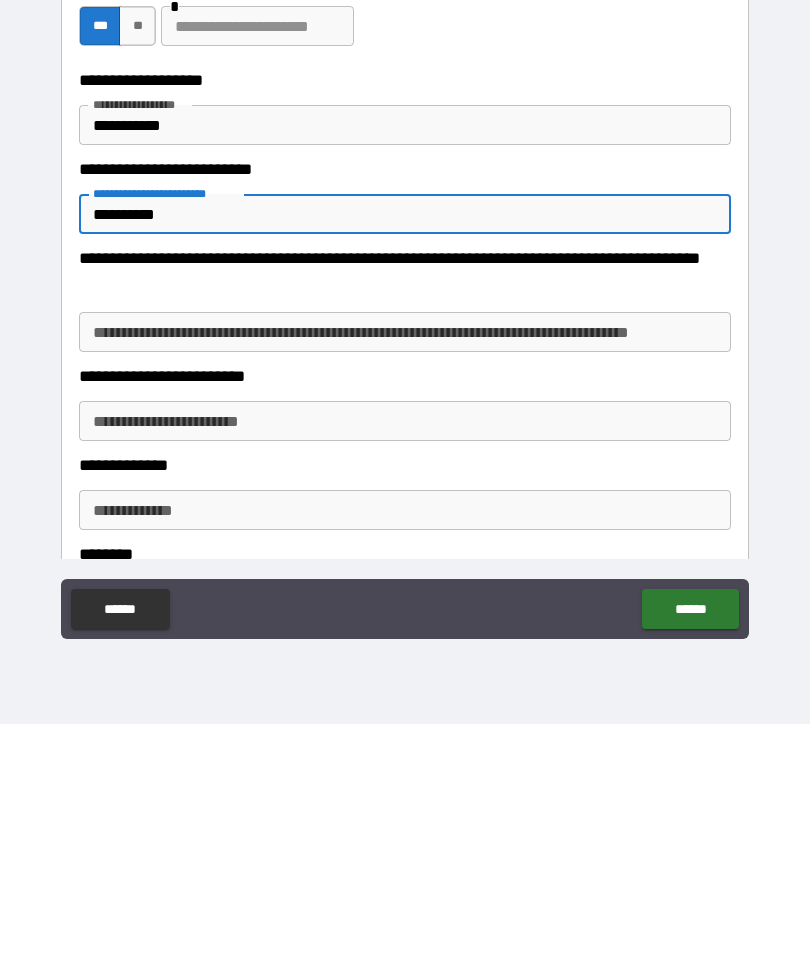 click on "**********" at bounding box center (405, 585) 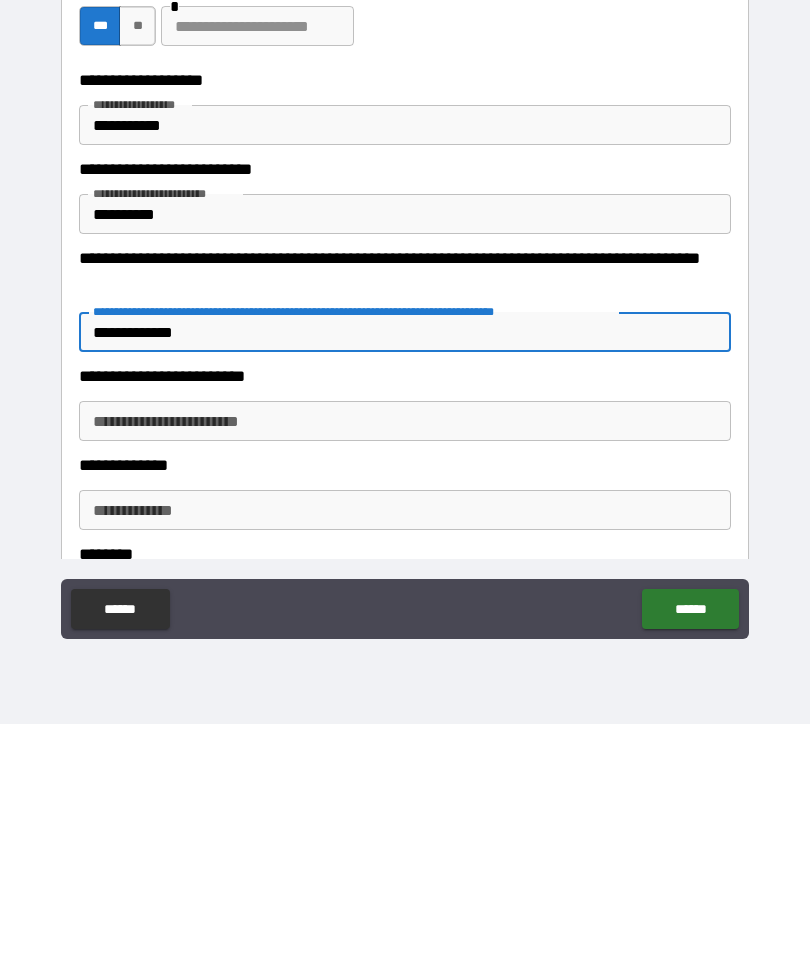 click on "**********" at bounding box center (405, 674) 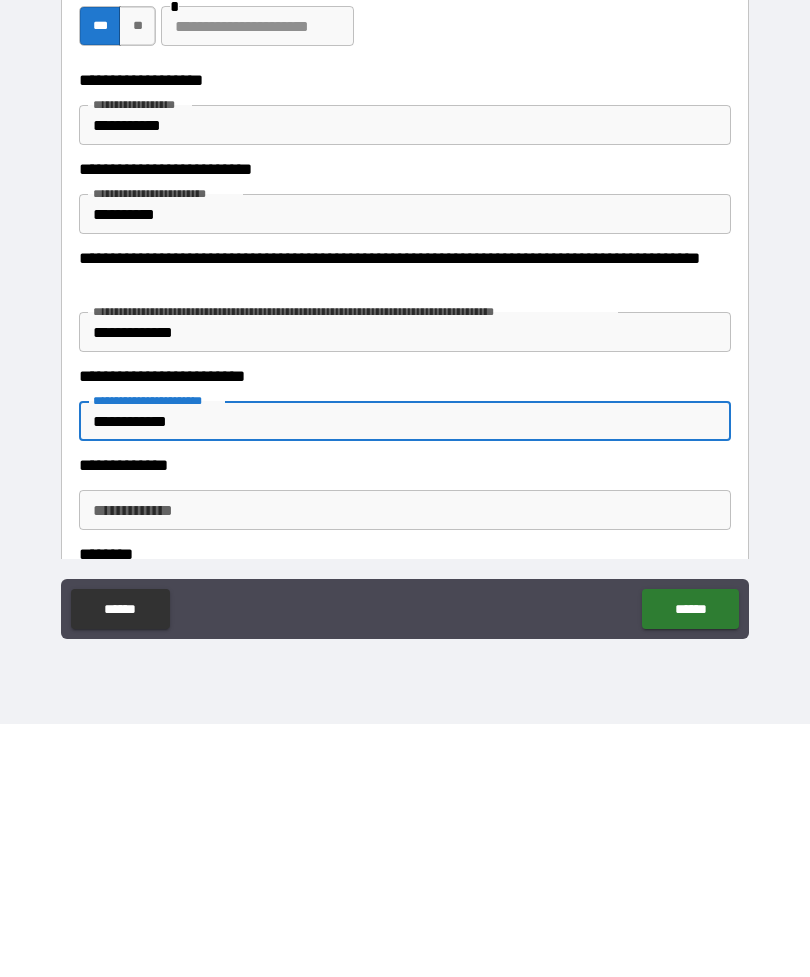 click on "**********" at bounding box center [405, 763] 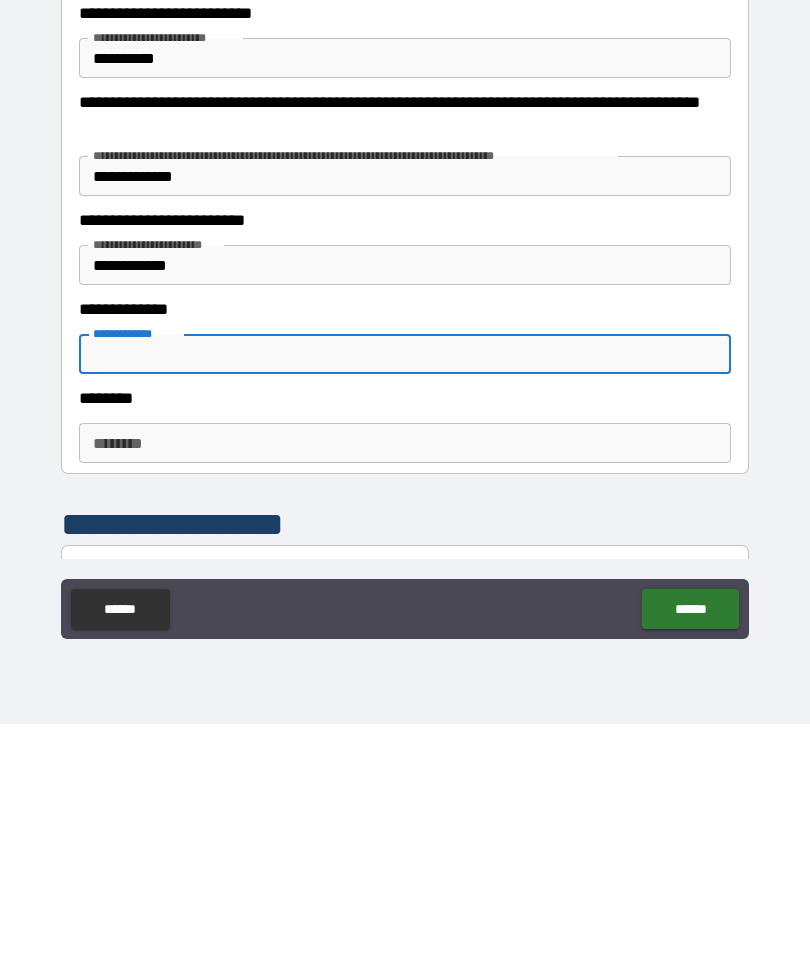 scroll, scrollTop: 2160, scrollLeft: 0, axis: vertical 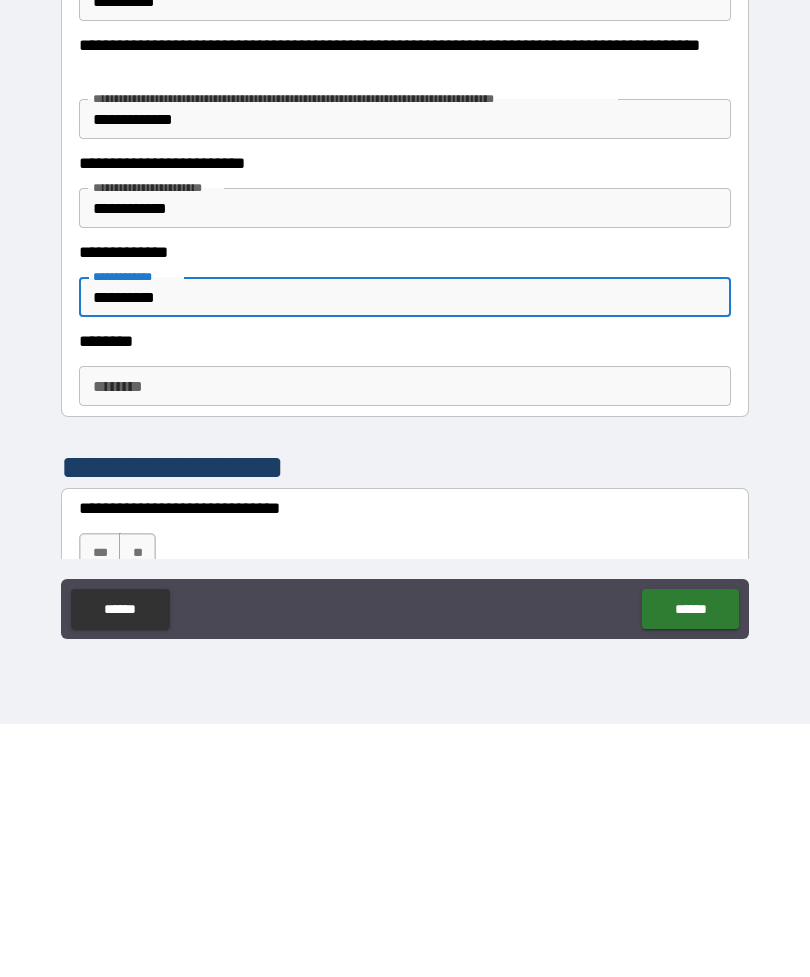 click on "********" at bounding box center [405, 639] 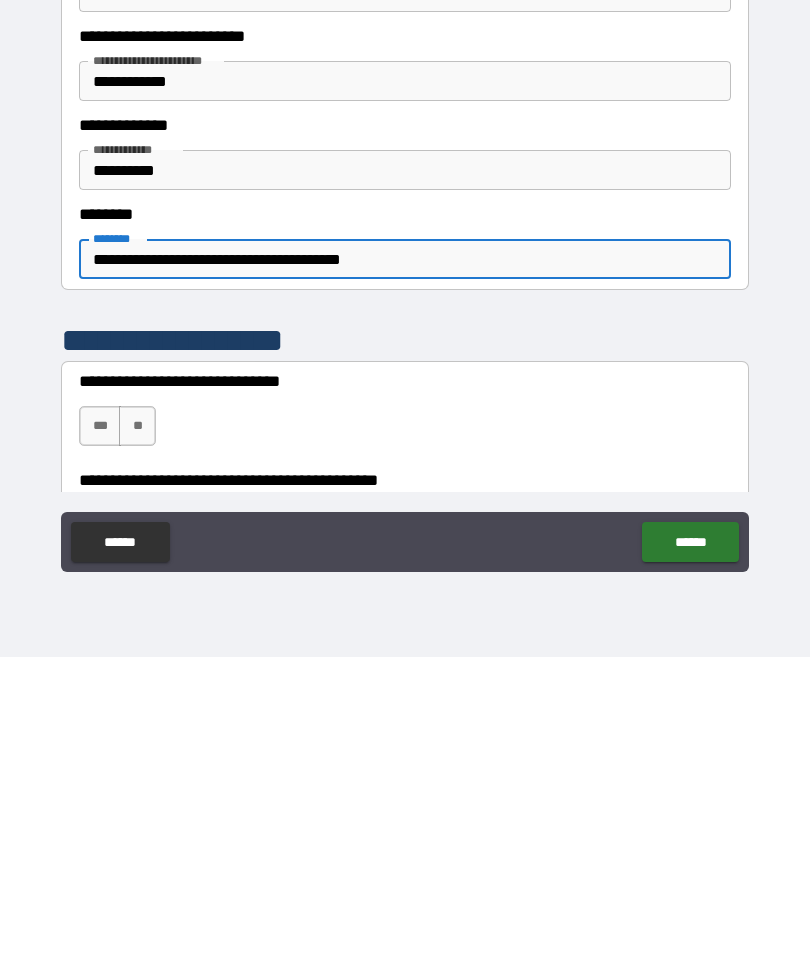 scroll, scrollTop: 2254, scrollLeft: 0, axis: vertical 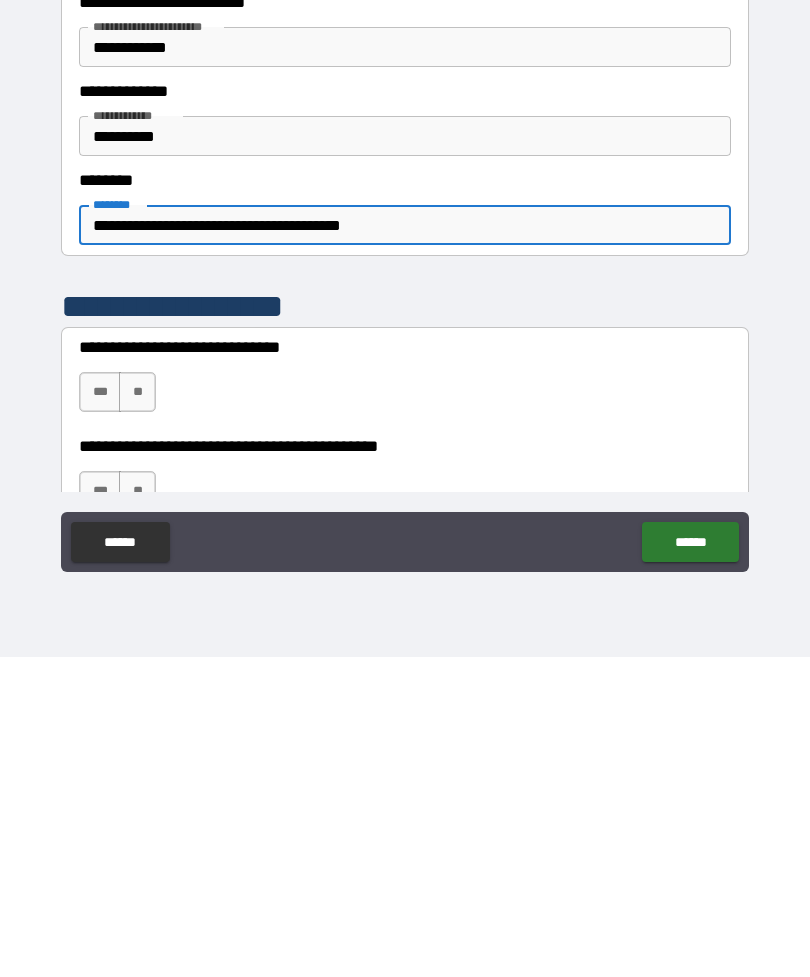 click on "***" at bounding box center [100, 712] 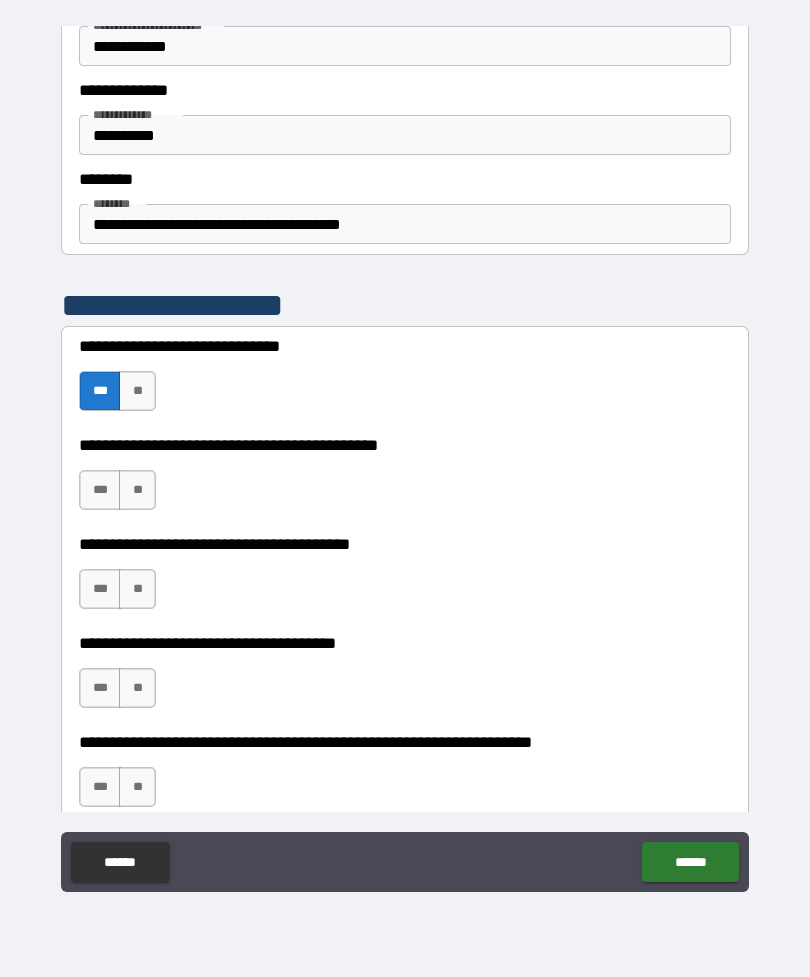 scroll, scrollTop: 2586, scrollLeft: 0, axis: vertical 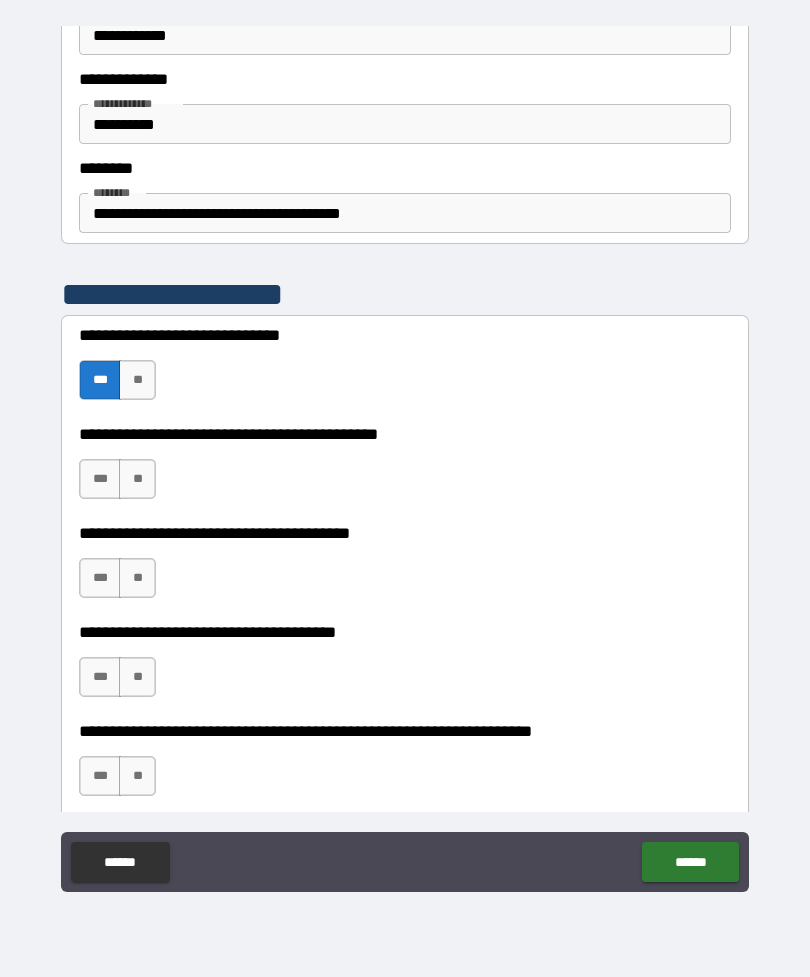 click on "***" at bounding box center (100, 479) 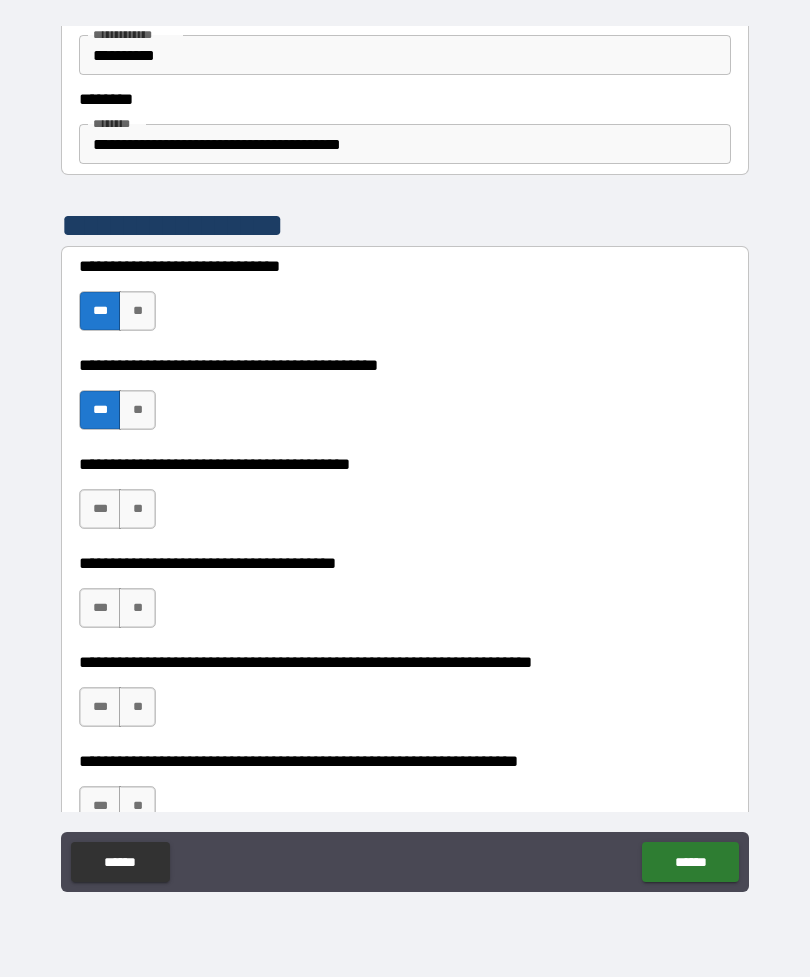 scroll, scrollTop: 2657, scrollLeft: 0, axis: vertical 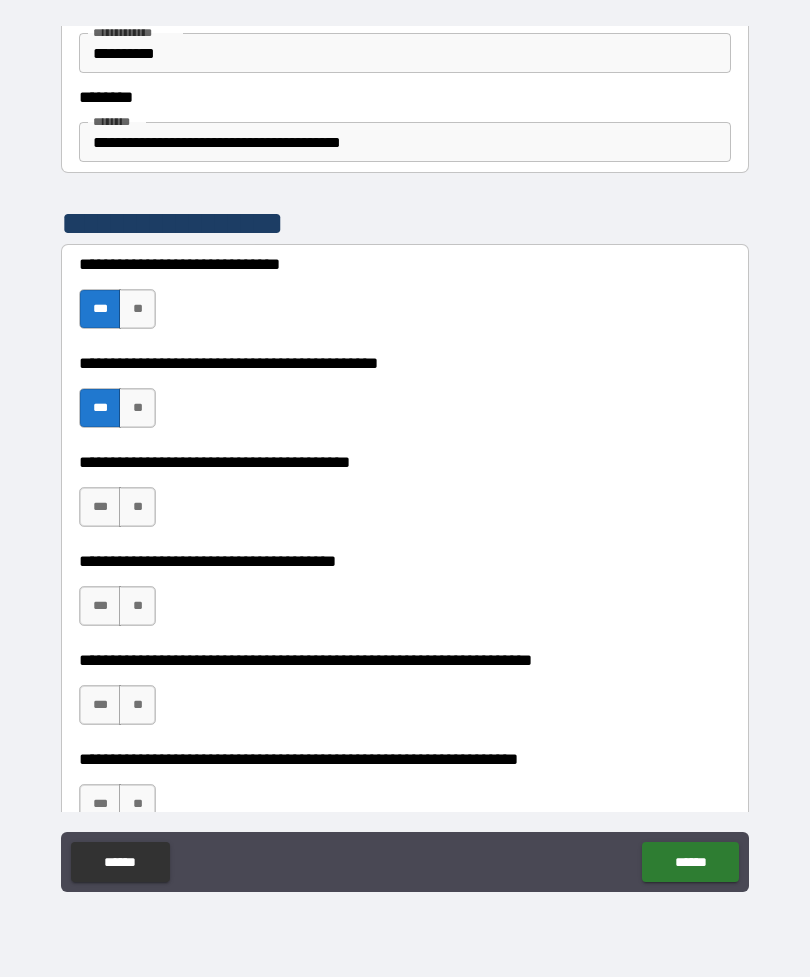 click on "***" at bounding box center [100, 507] 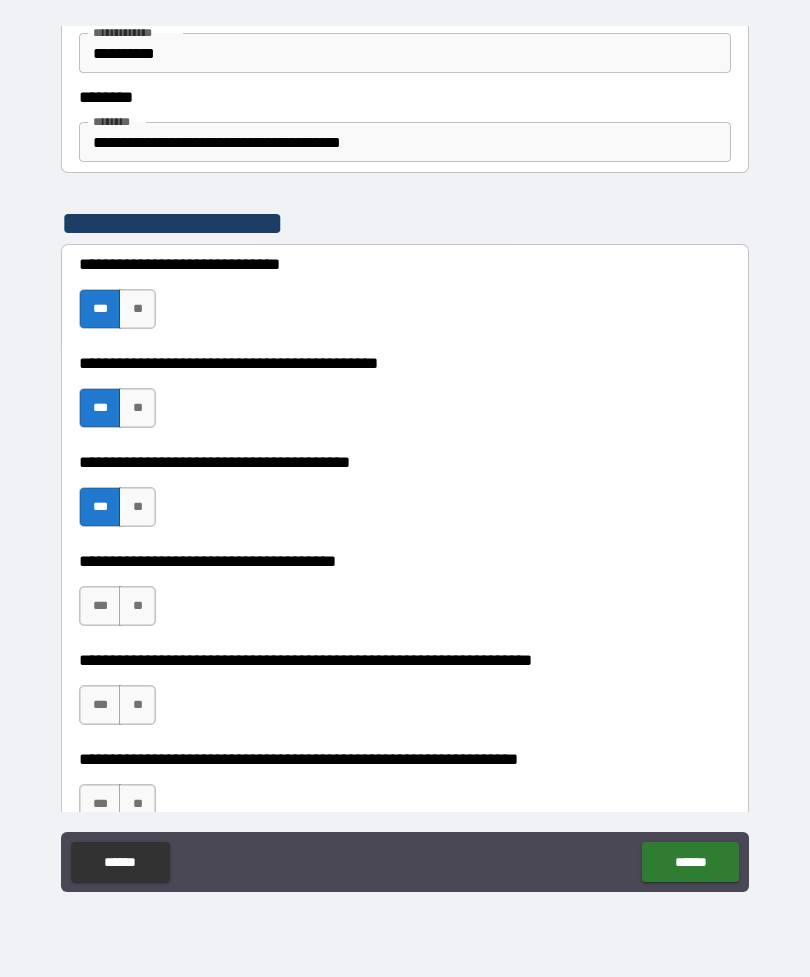 click on "**" at bounding box center (137, 507) 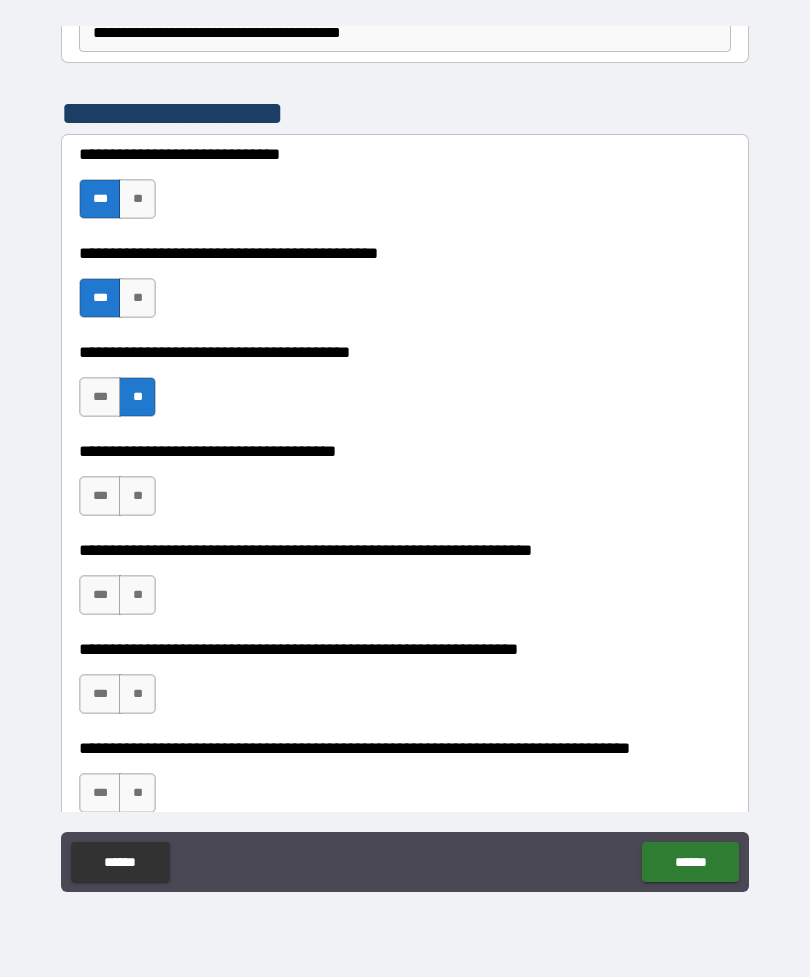 scroll, scrollTop: 2770, scrollLeft: 0, axis: vertical 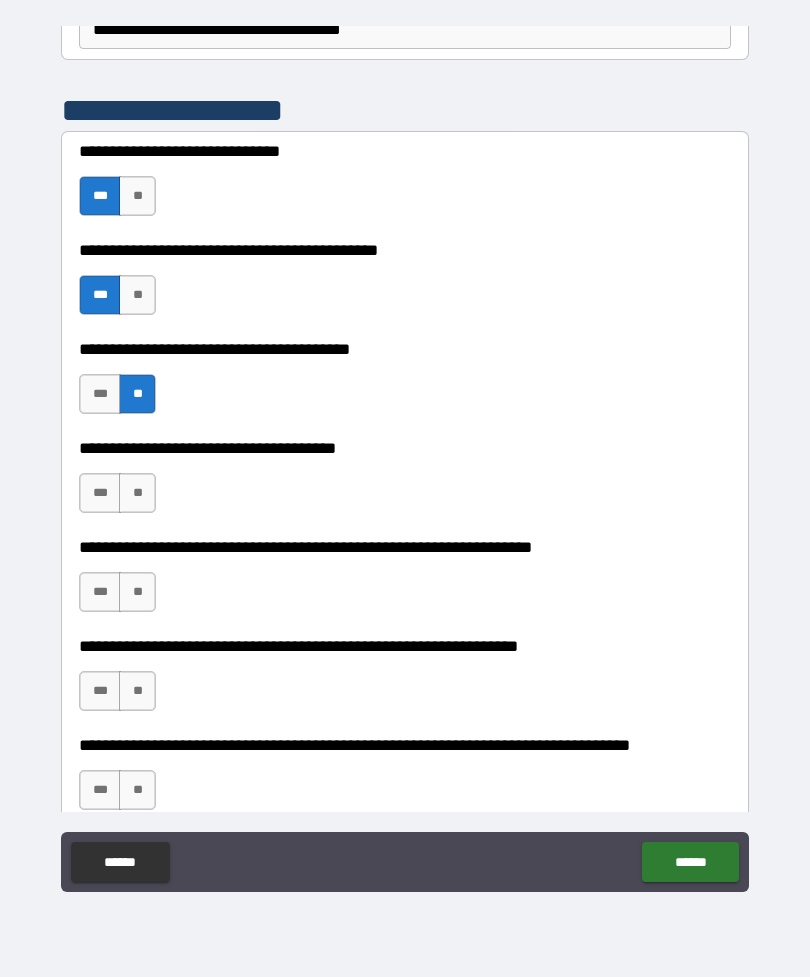 click on "***" at bounding box center [100, 394] 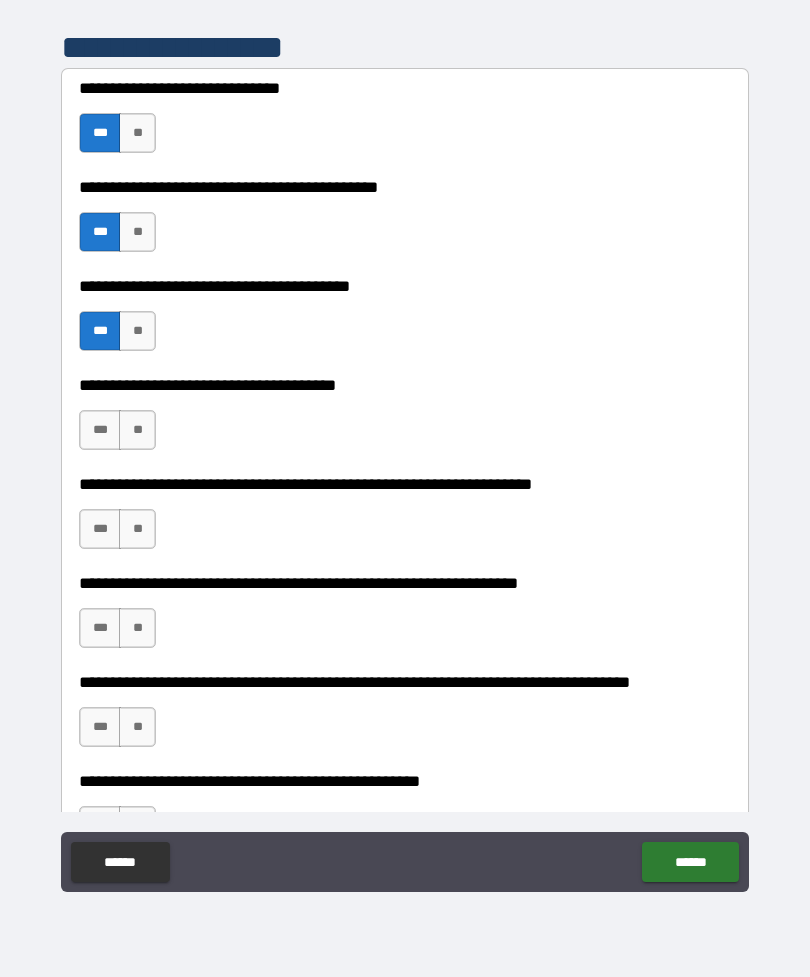 scroll, scrollTop: 2836, scrollLeft: 0, axis: vertical 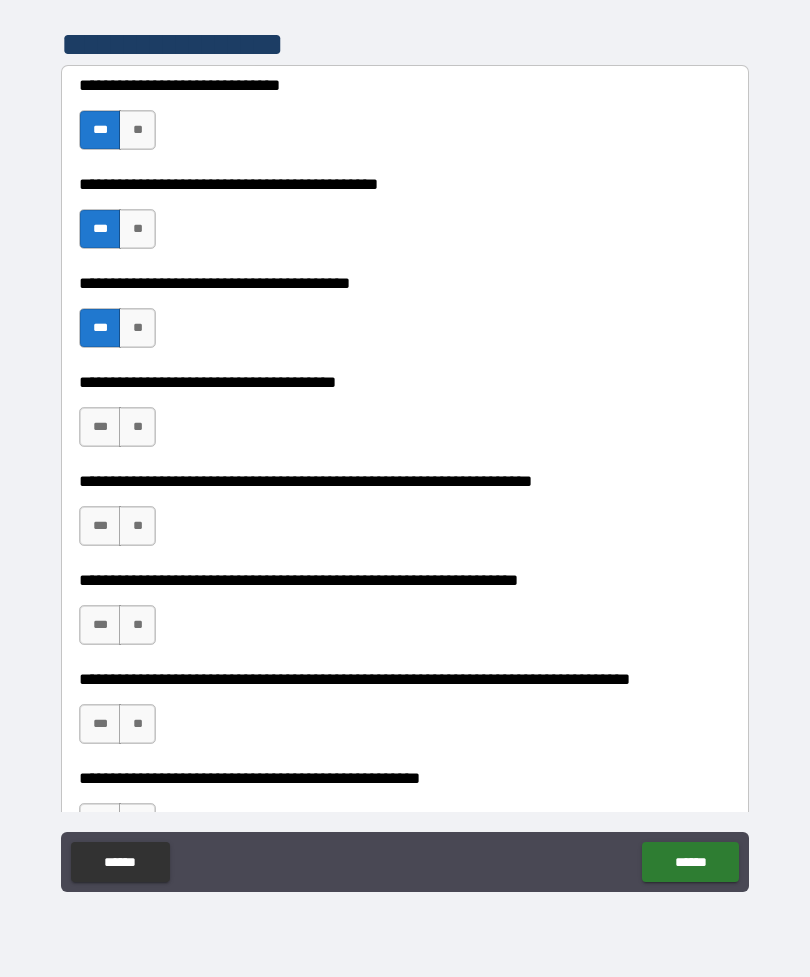 click on "**" at bounding box center [137, 427] 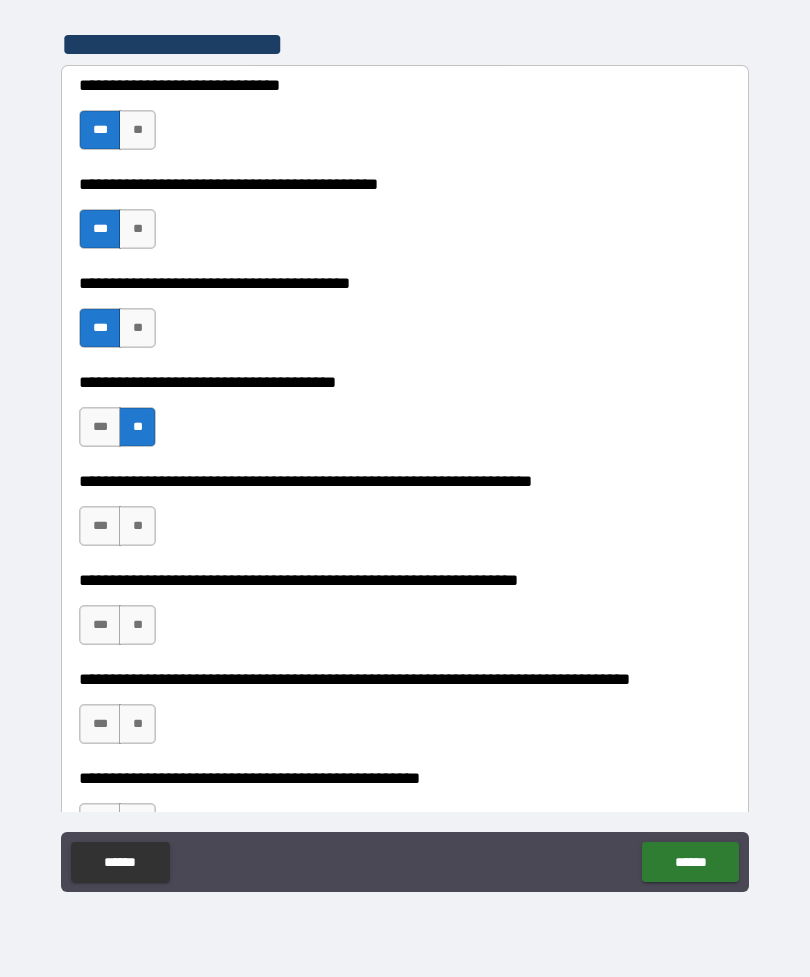 click on "**" at bounding box center [137, 526] 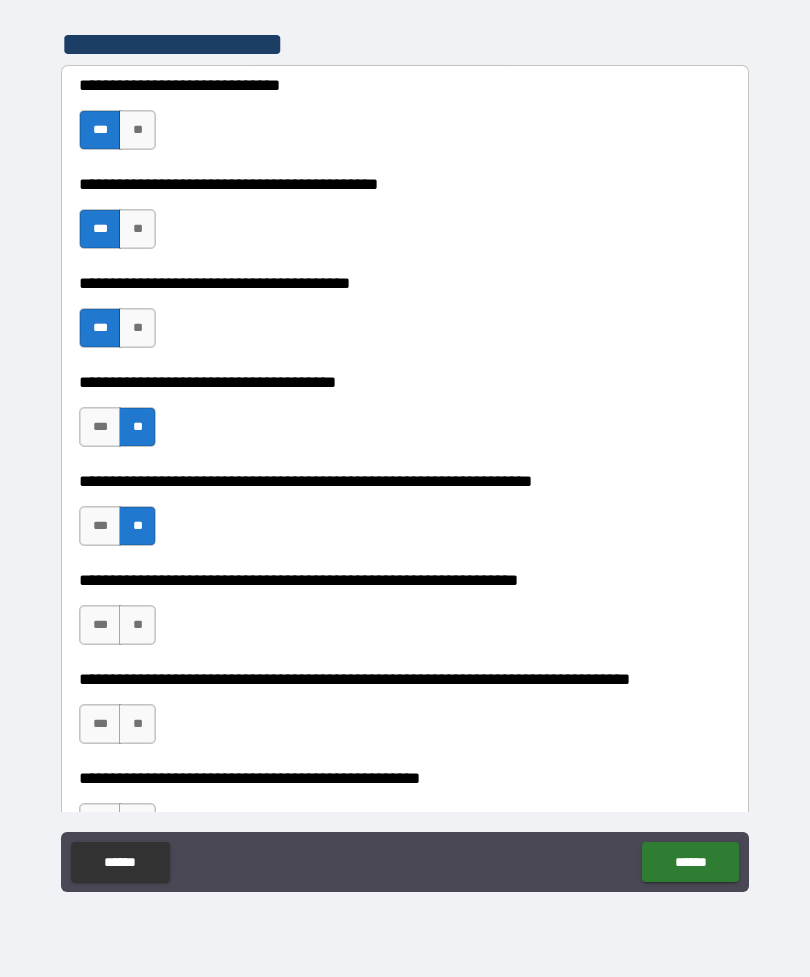click on "**" at bounding box center (137, 625) 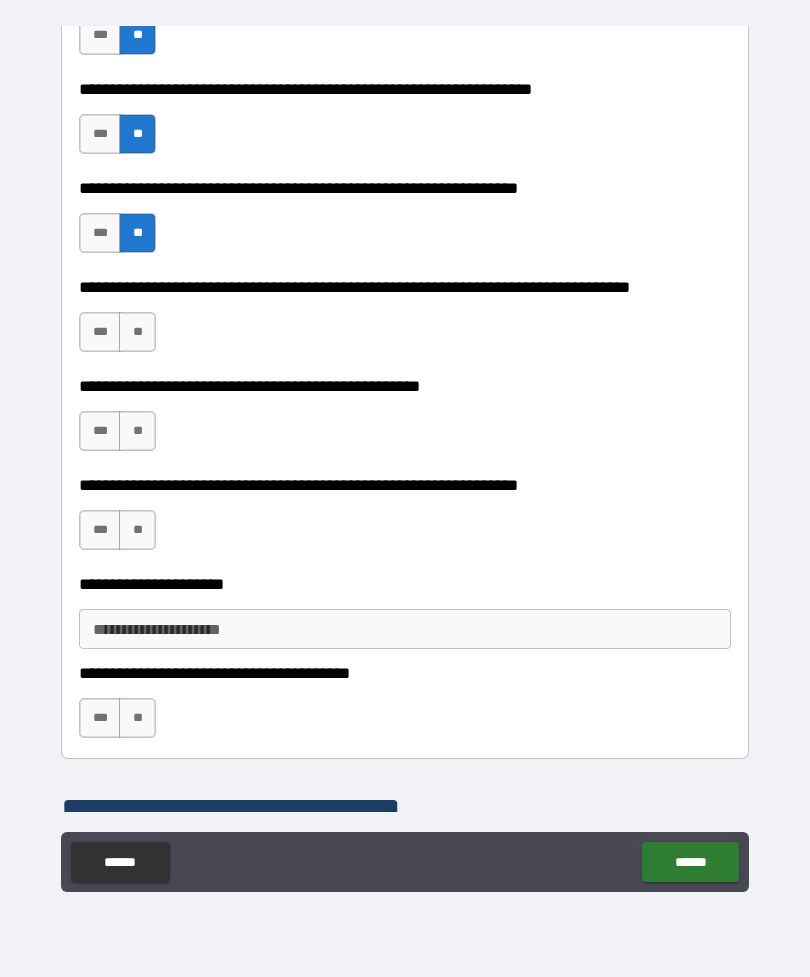 scroll, scrollTop: 3229, scrollLeft: 0, axis: vertical 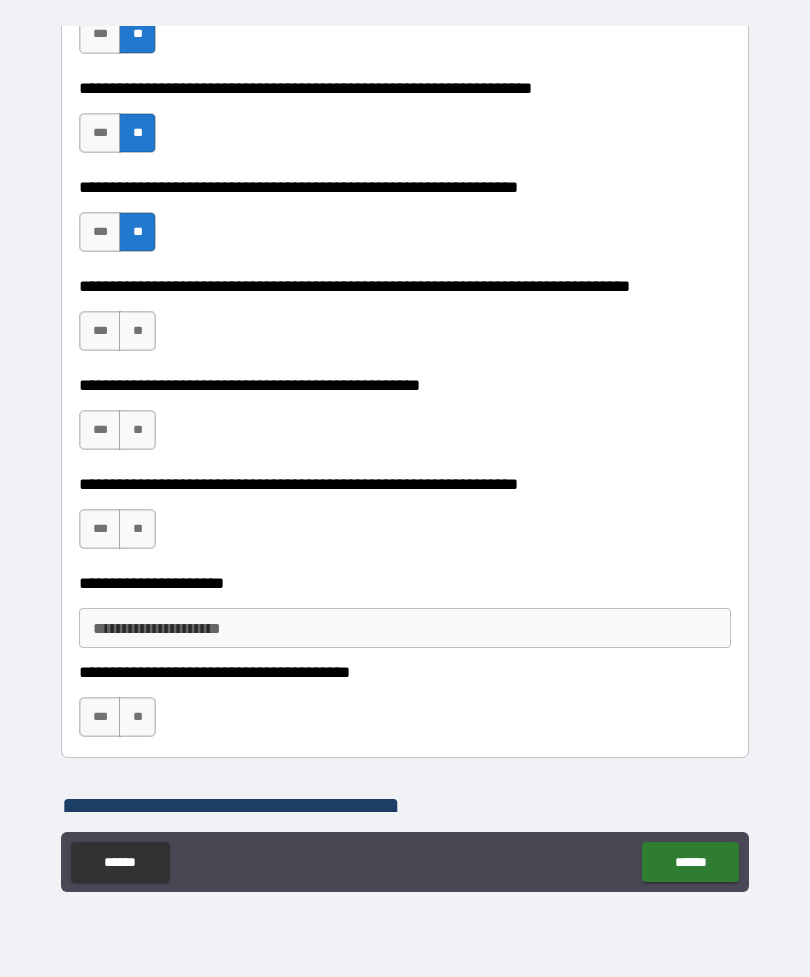 click on "**" at bounding box center (137, 331) 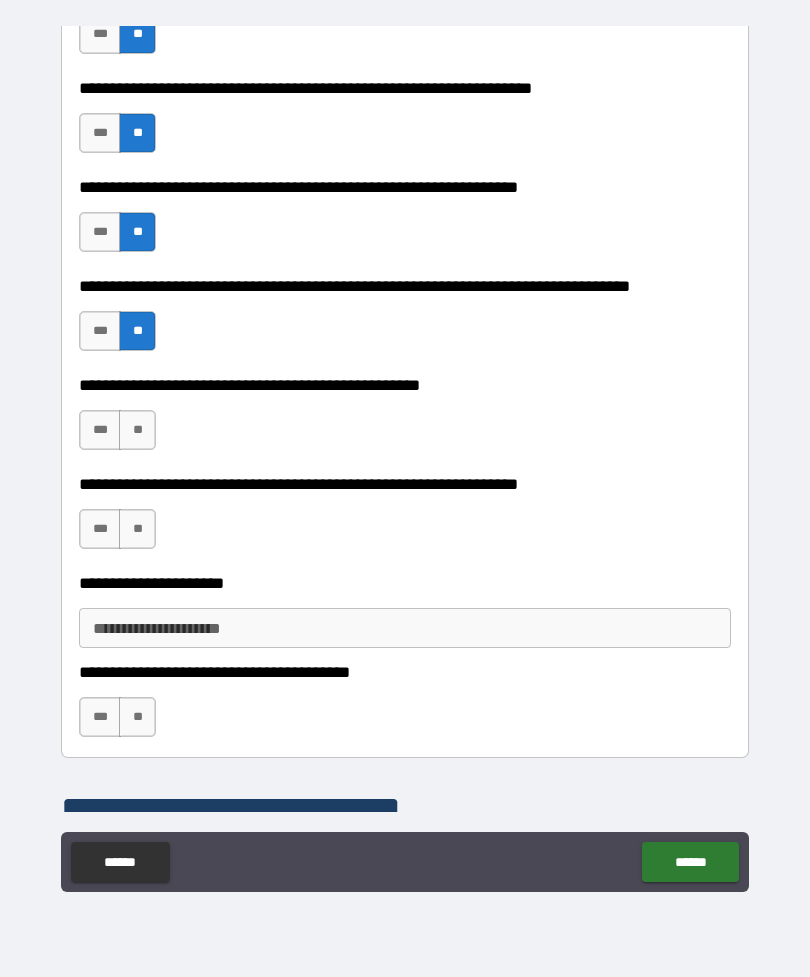 click on "**" at bounding box center [137, 430] 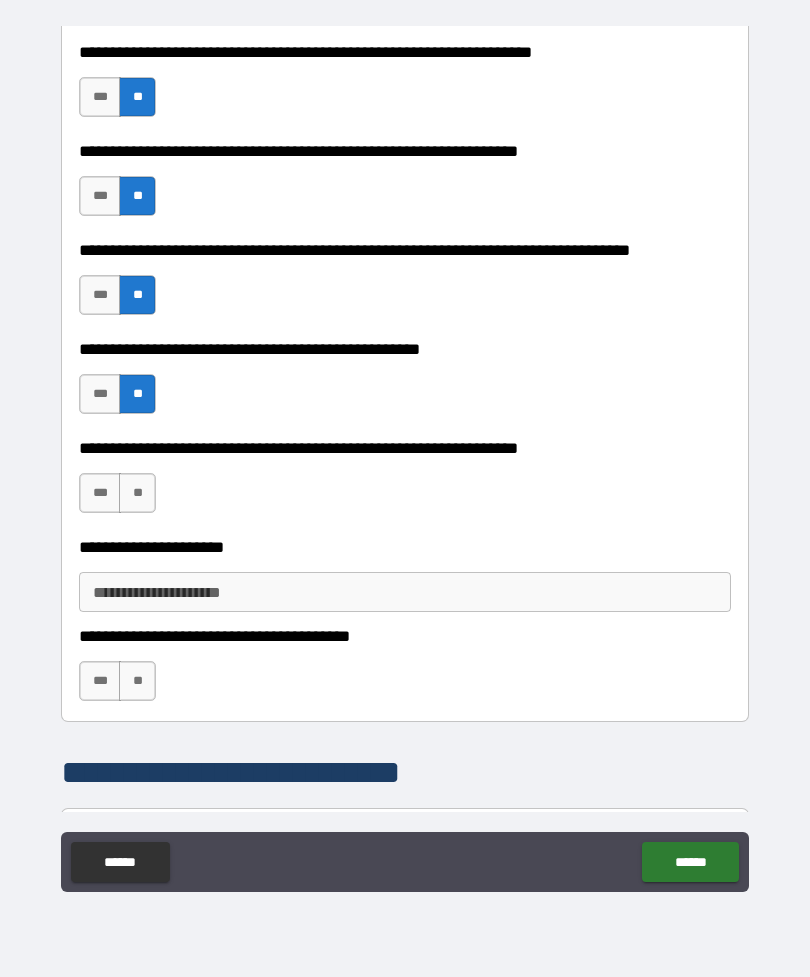 scroll, scrollTop: 3268, scrollLeft: 0, axis: vertical 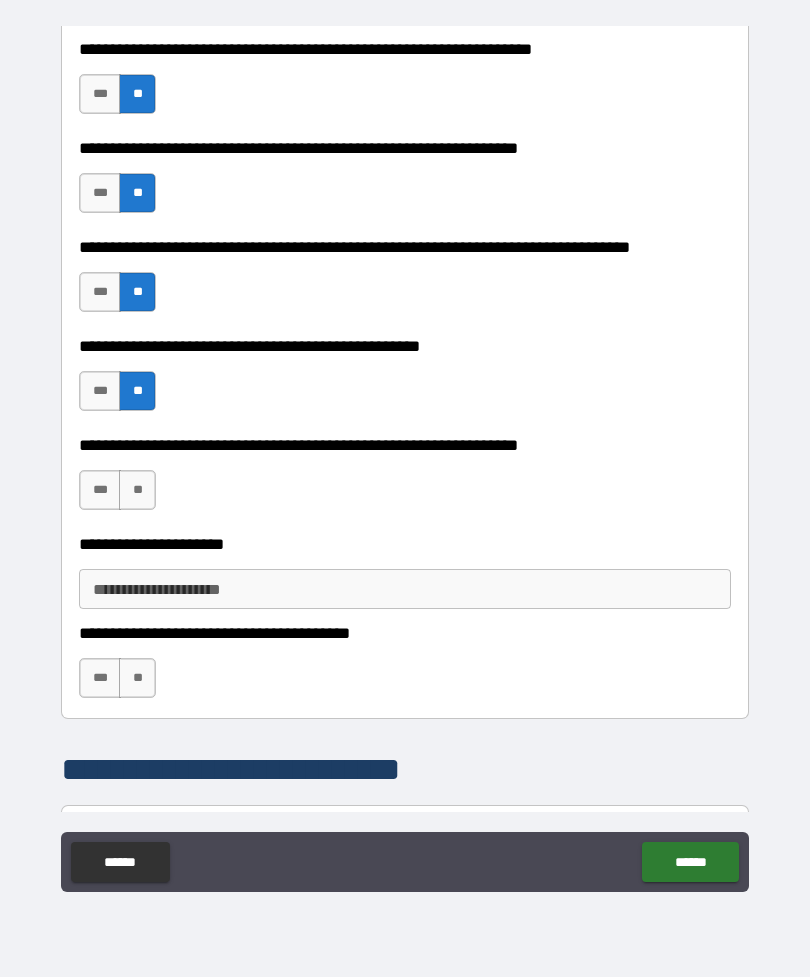 click on "***" at bounding box center (100, 490) 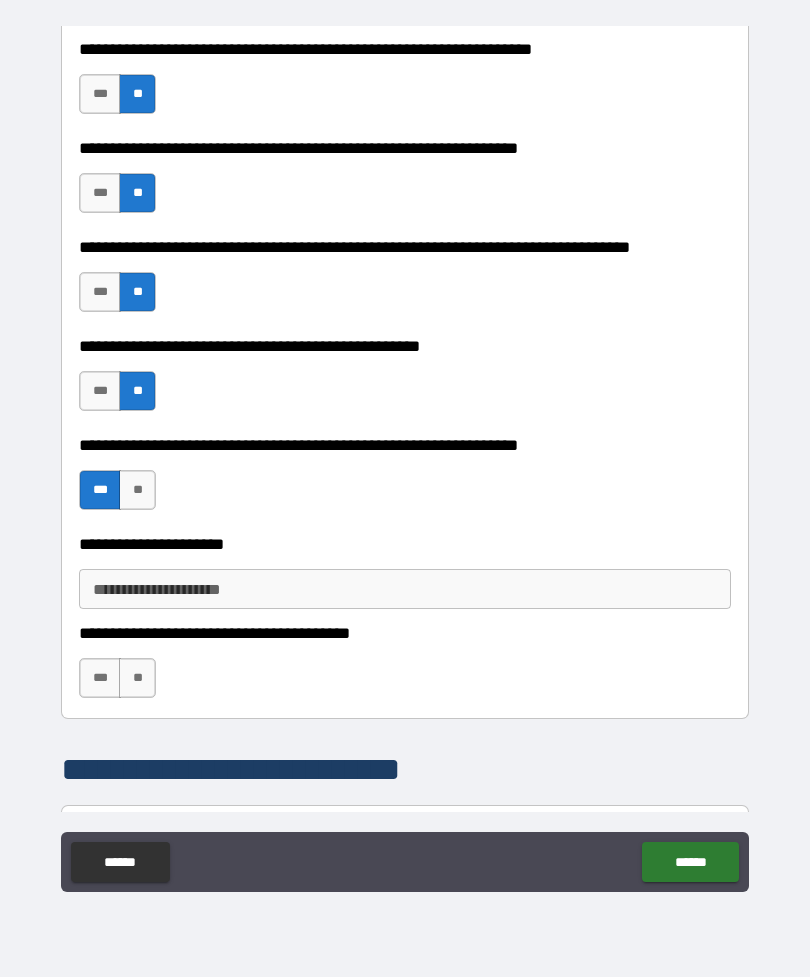 click on "**********" at bounding box center (405, 589) 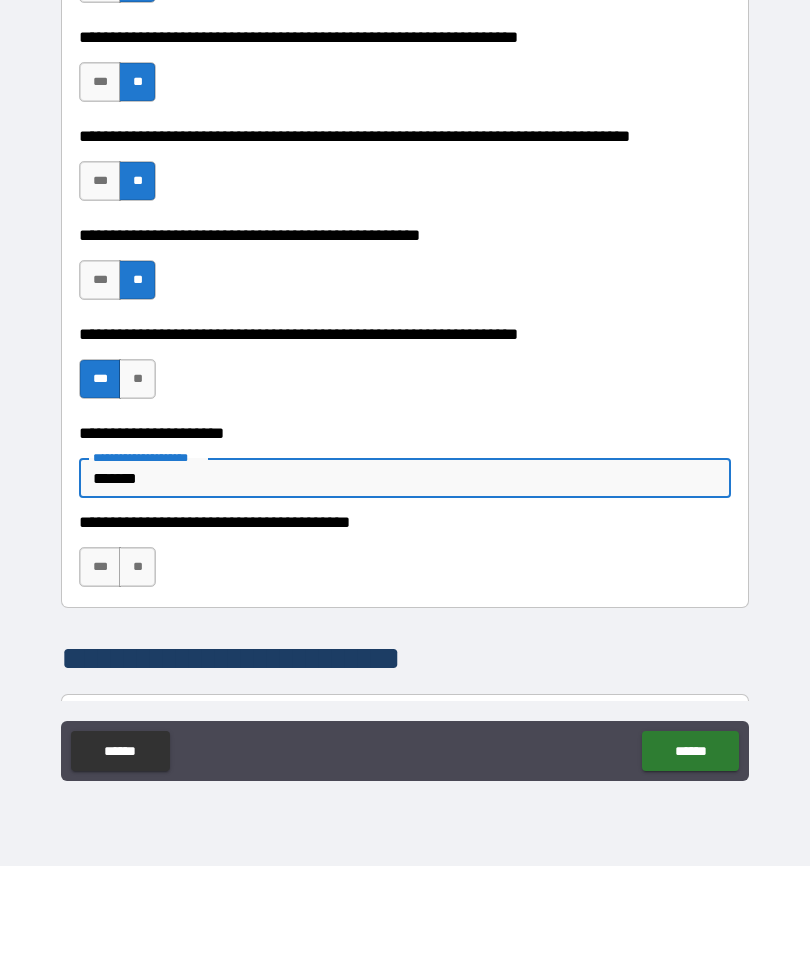 click on "**" at bounding box center (137, 678) 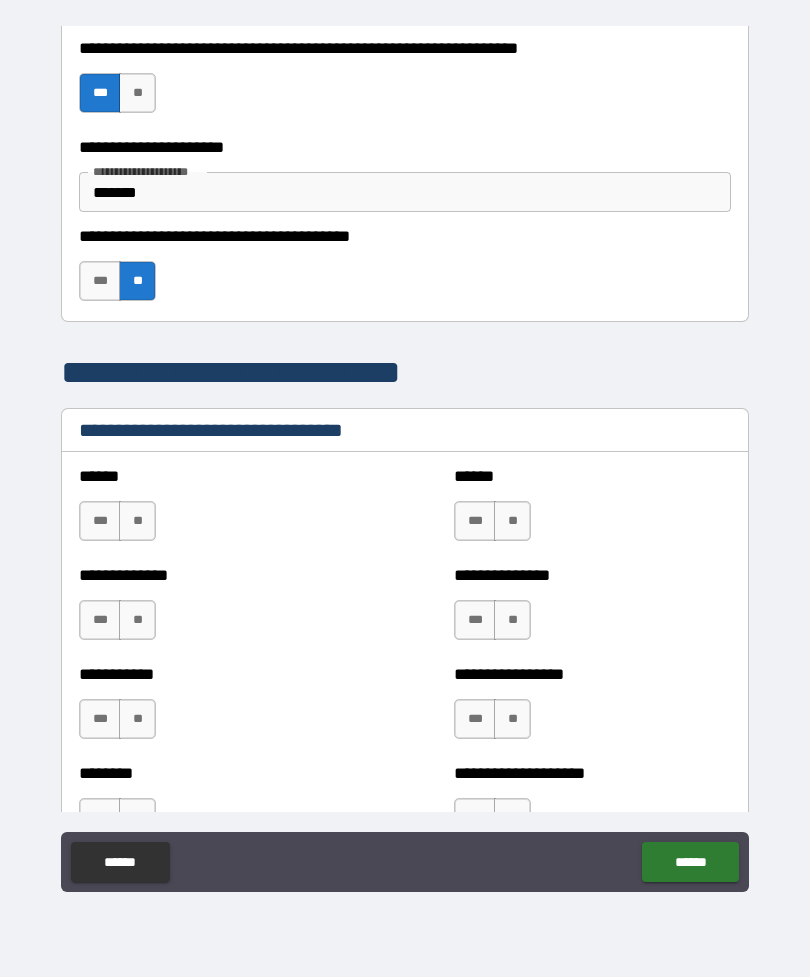 scroll, scrollTop: 3666, scrollLeft: 0, axis: vertical 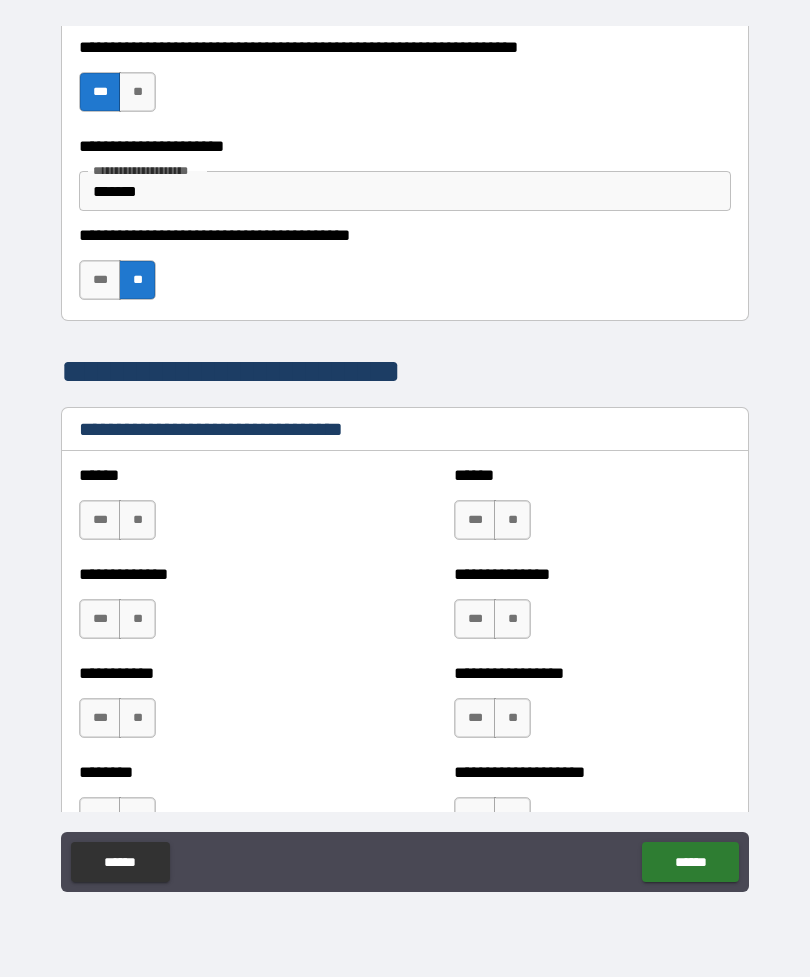 click on "**" at bounding box center (137, 520) 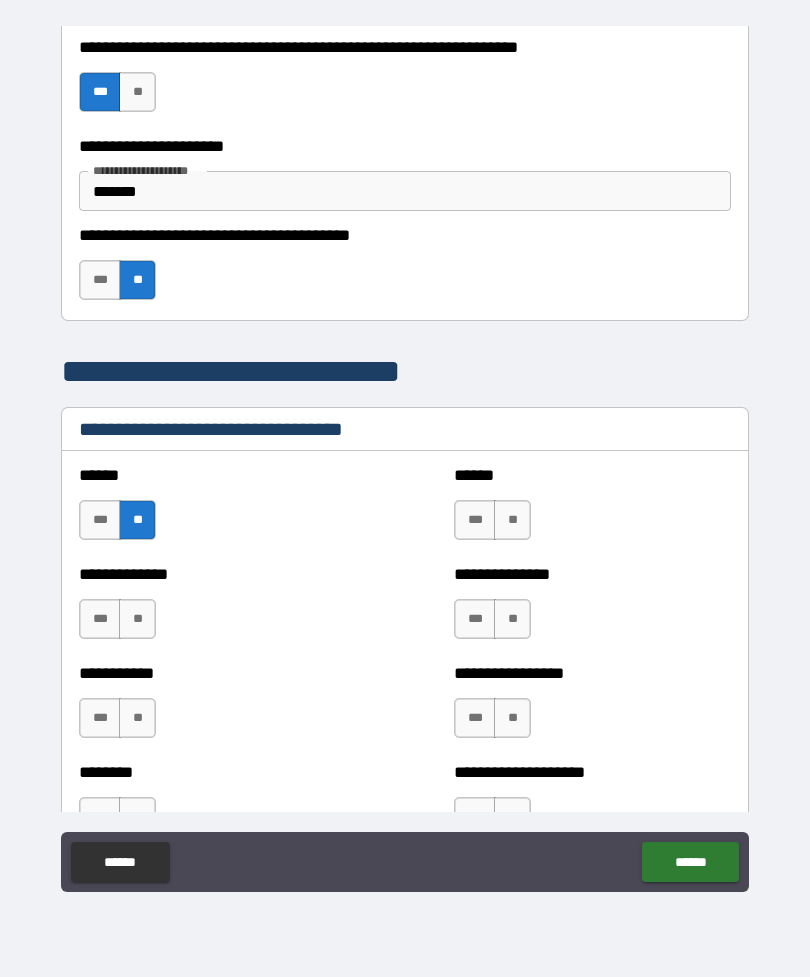 click on "**" at bounding box center [512, 520] 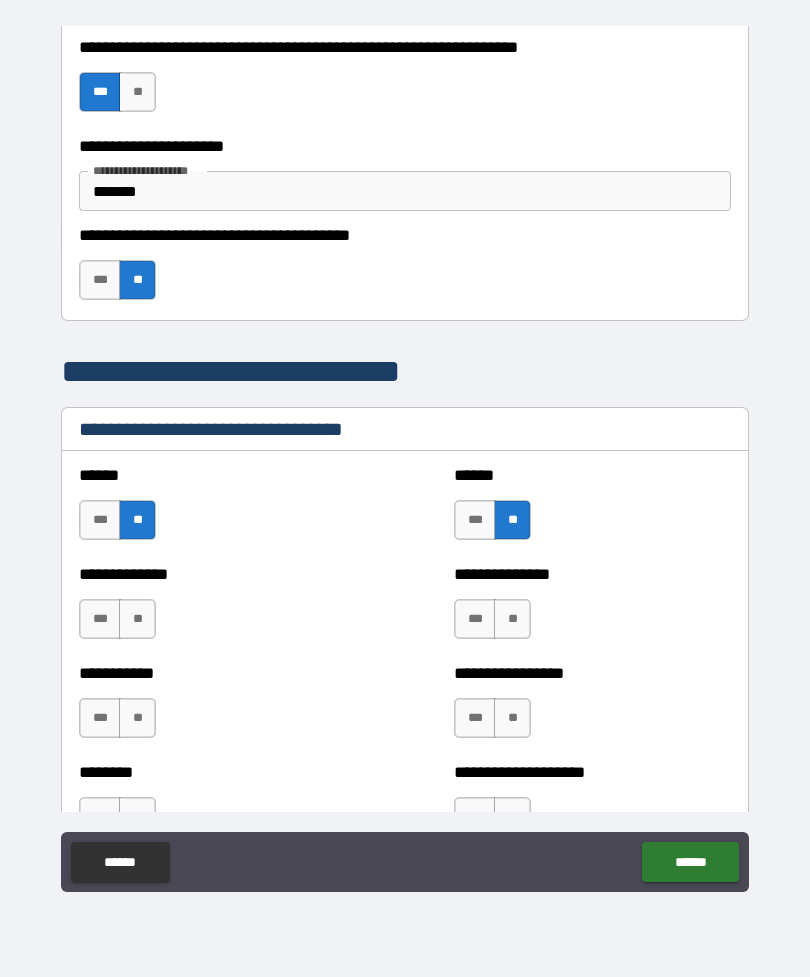click on "**" at bounding box center (137, 619) 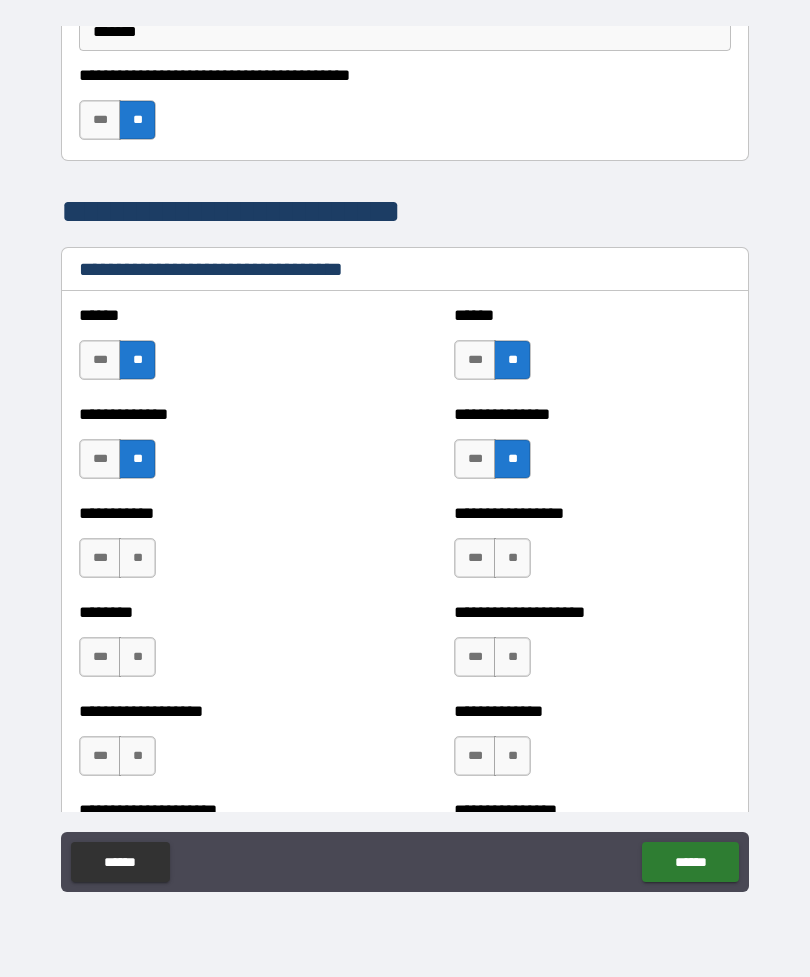 scroll, scrollTop: 3906, scrollLeft: 0, axis: vertical 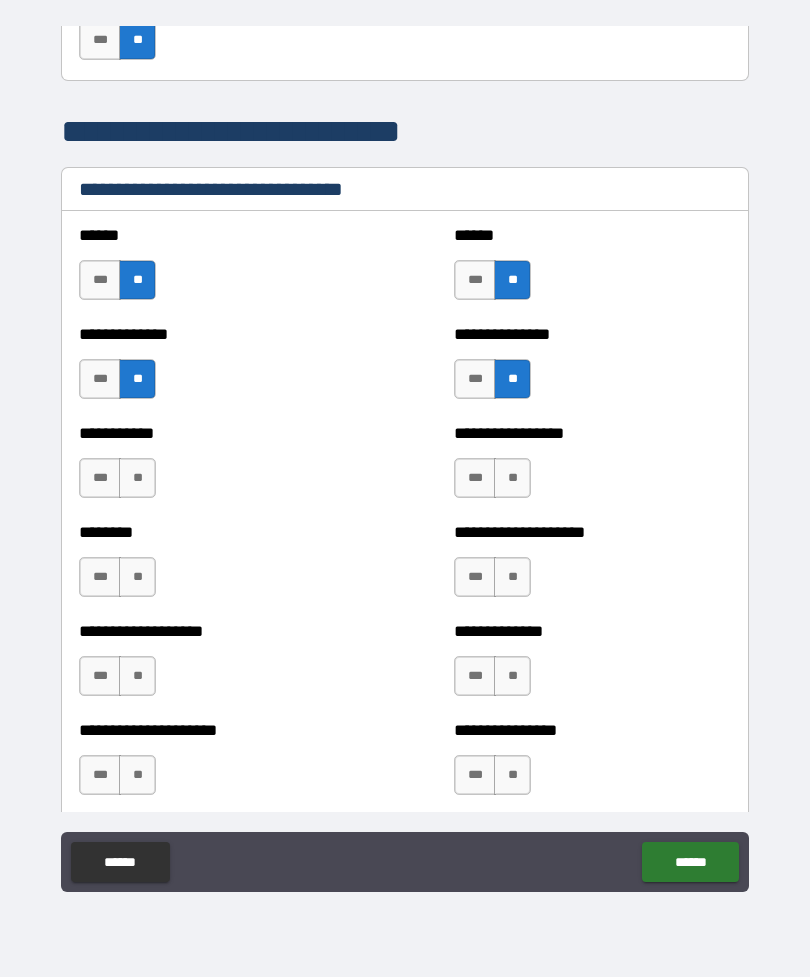 click on "*** **" at bounding box center (117, 478) 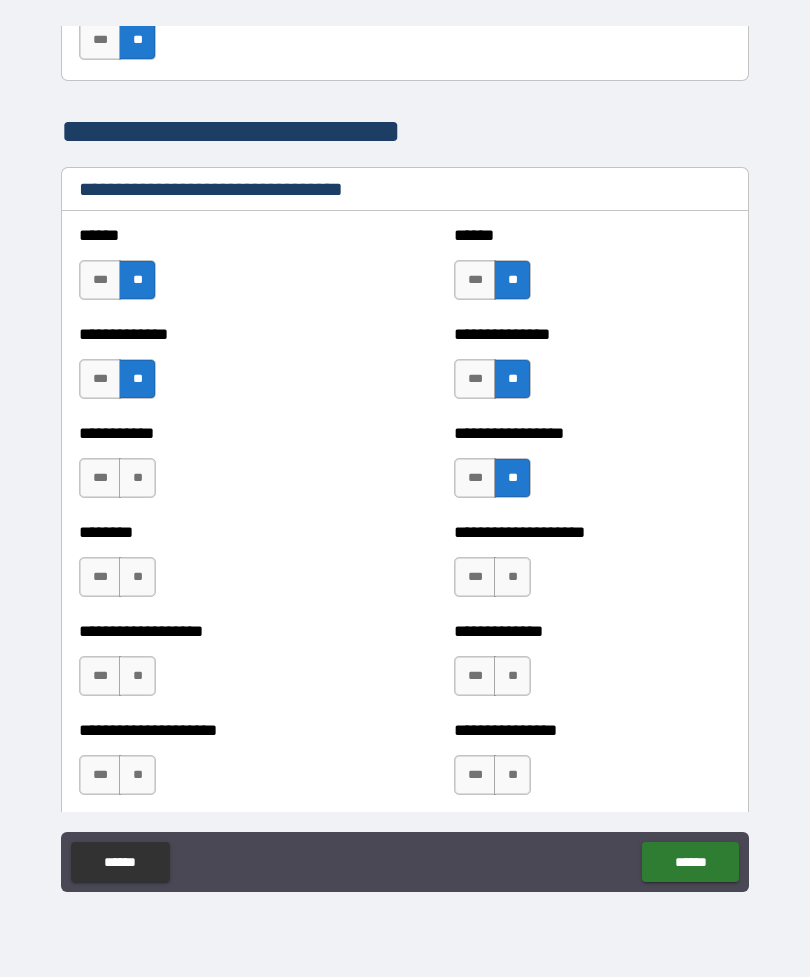 click on "**" at bounding box center [137, 478] 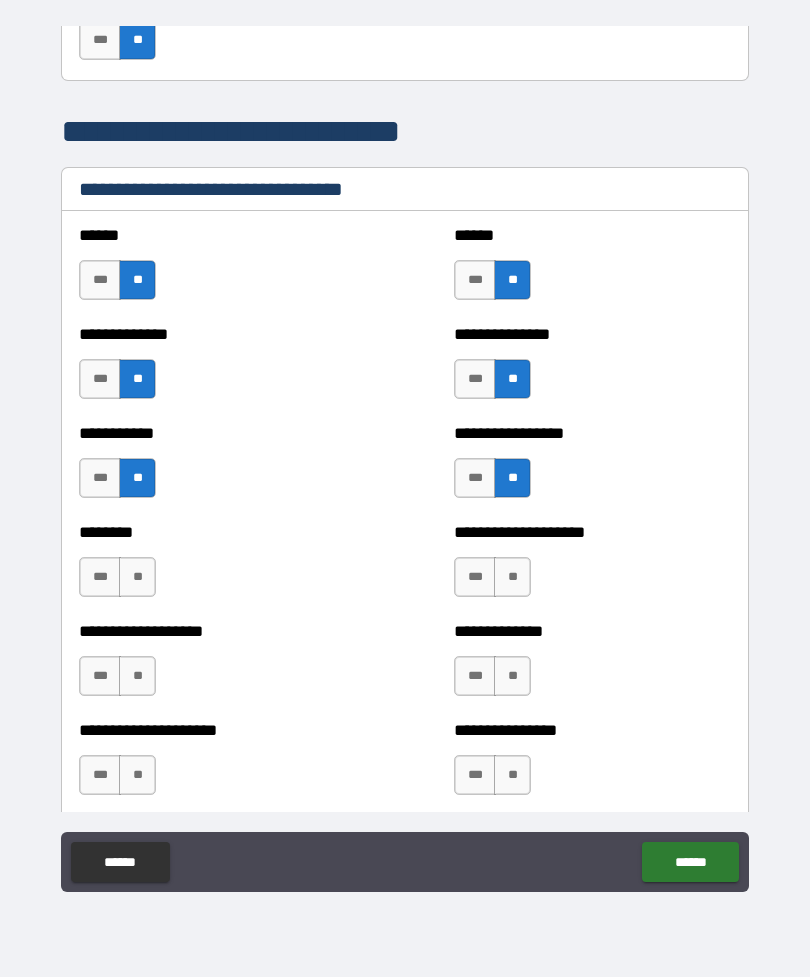 click on "**" at bounding box center [137, 577] 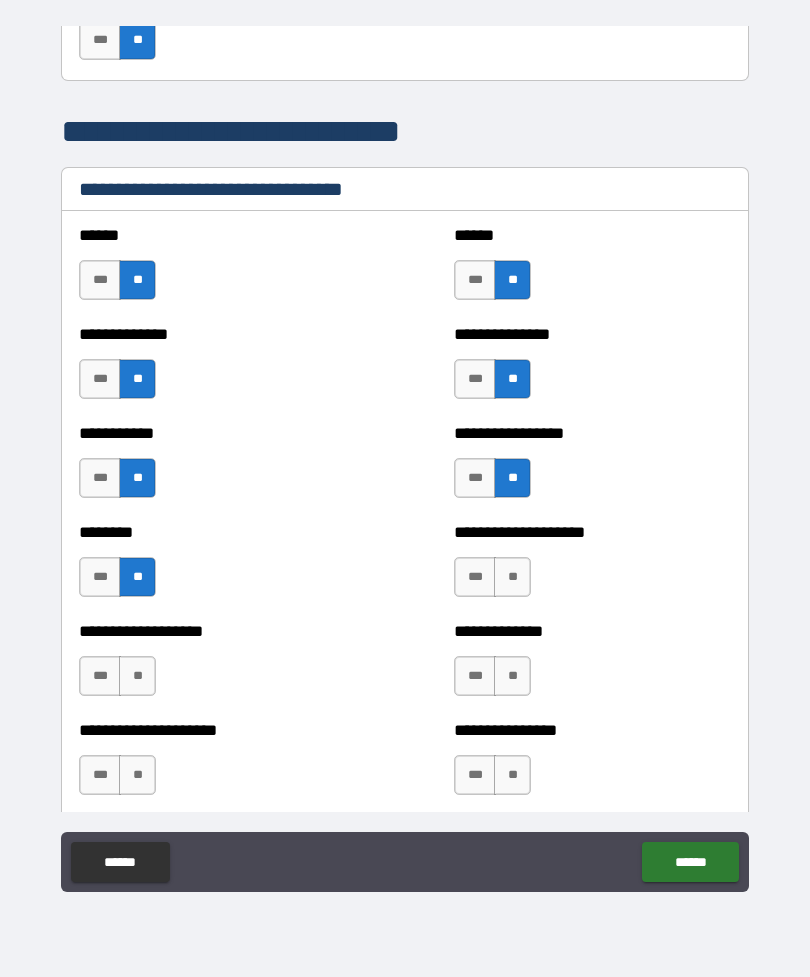 click on "**" at bounding box center (512, 577) 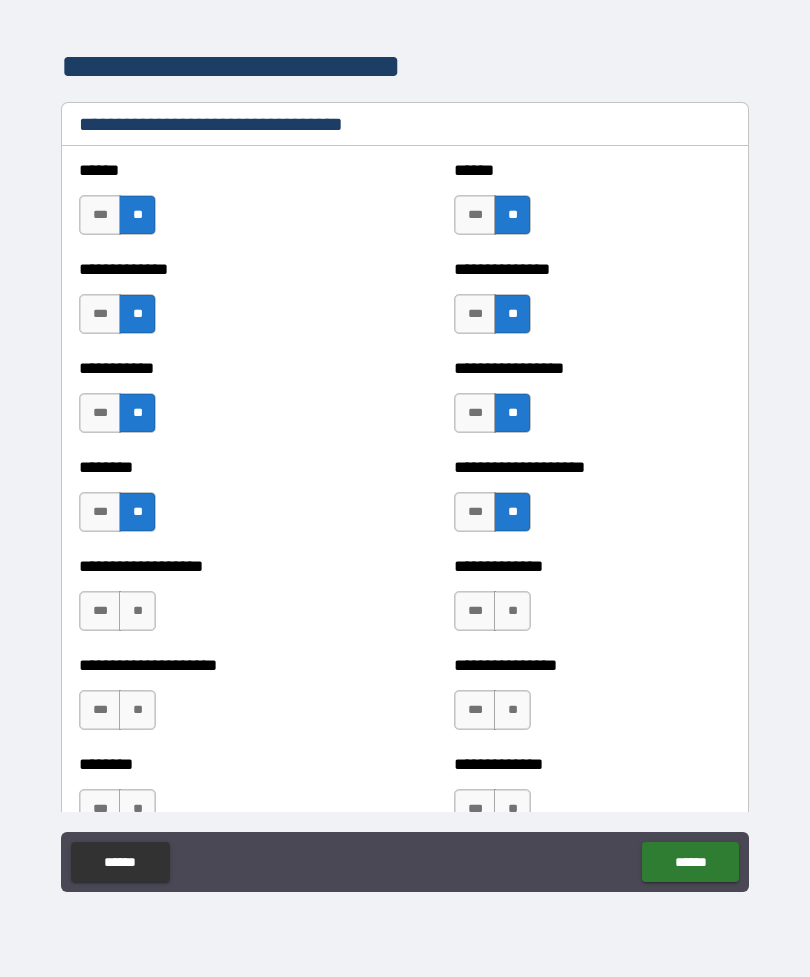 scroll, scrollTop: 3977, scrollLeft: 0, axis: vertical 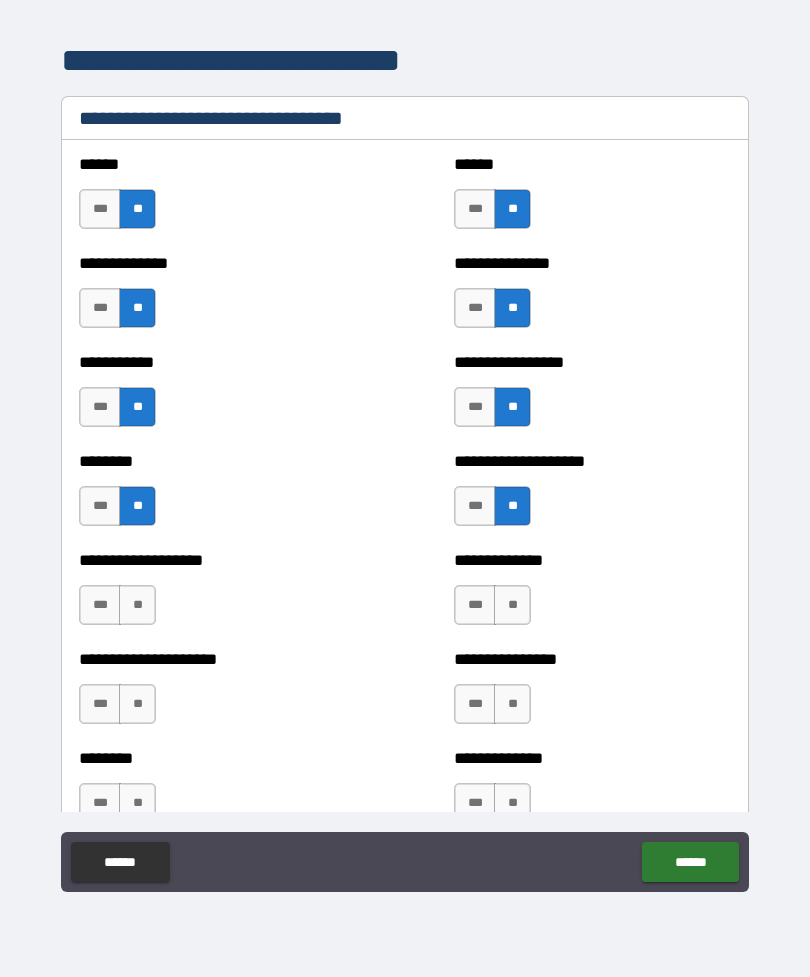 click on "**" at bounding box center (137, 605) 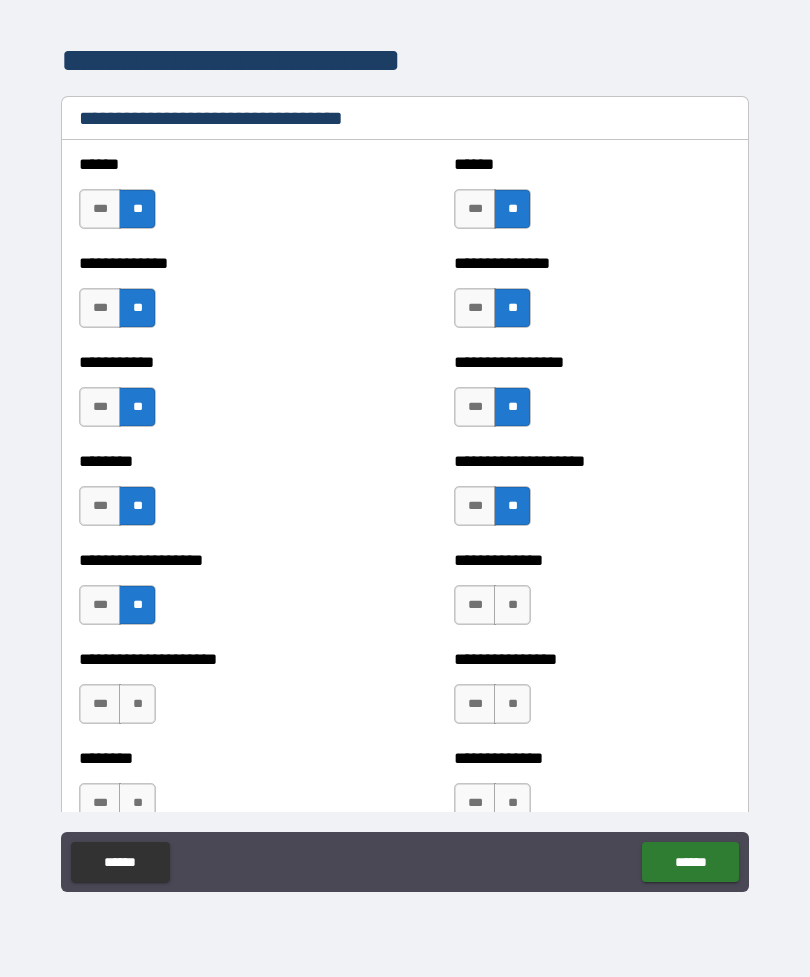 click on "**" at bounding box center (512, 605) 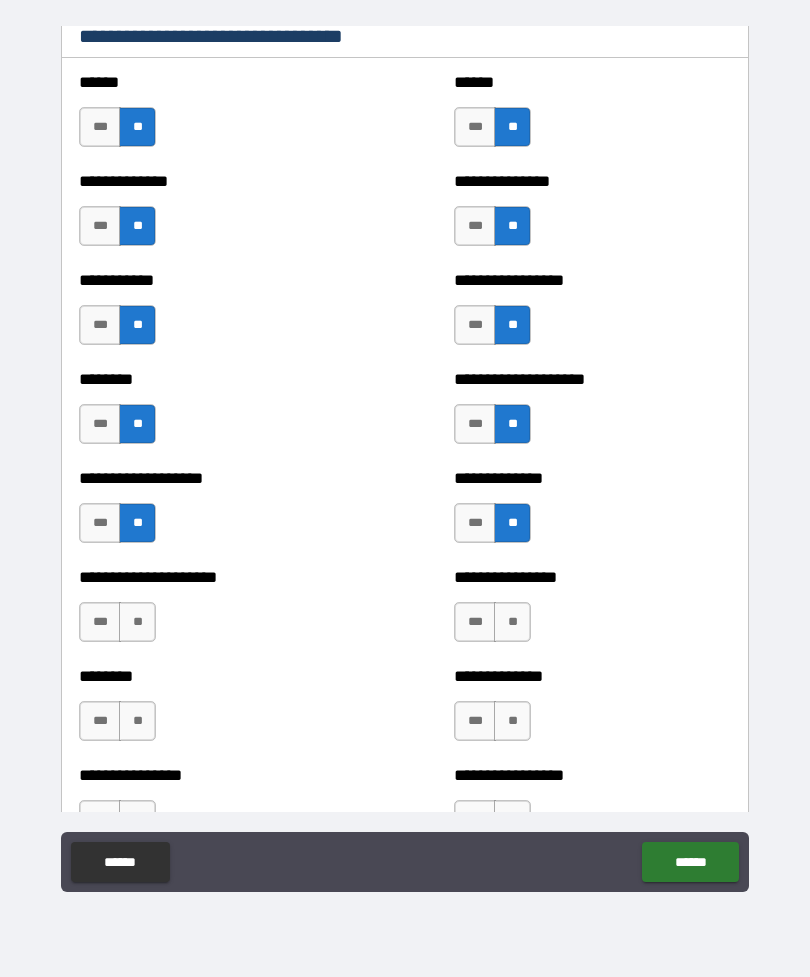 scroll, scrollTop: 4058, scrollLeft: 0, axis: vertical 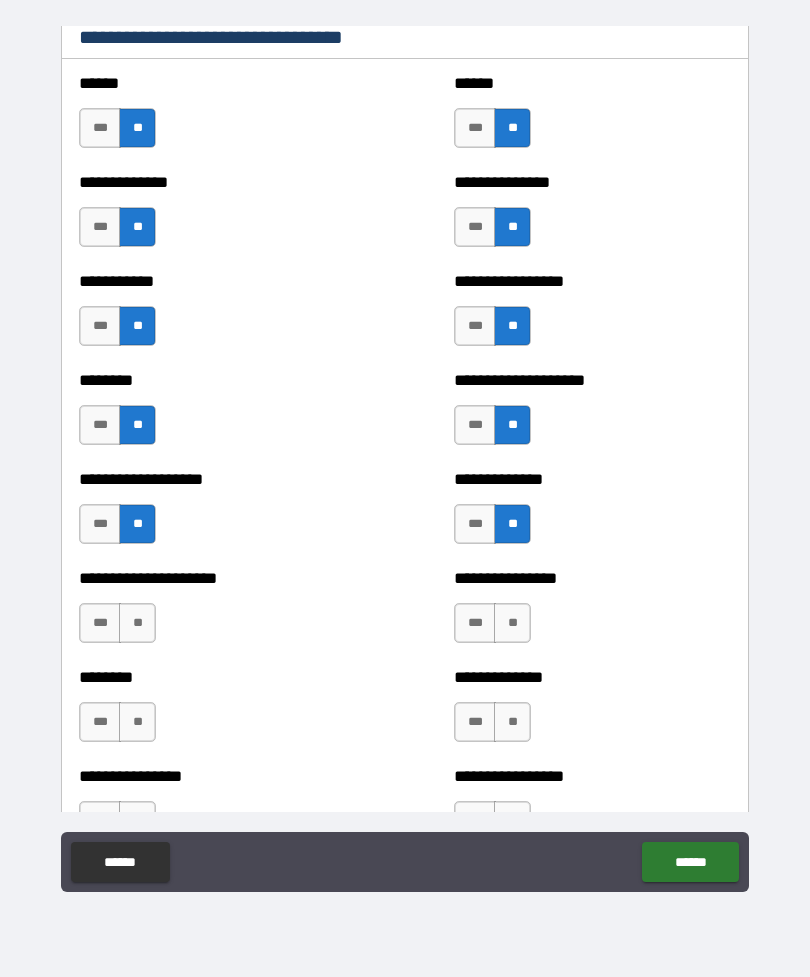 click on "**" at bounding box center (137, 623) 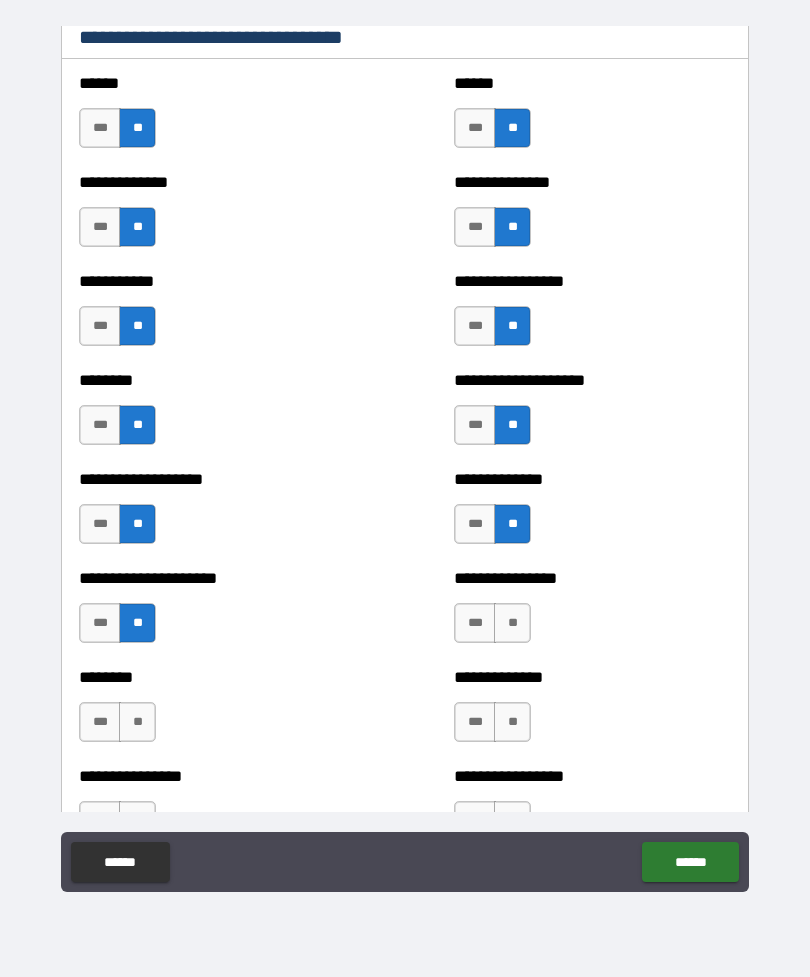 click on "**" at bounding box center (512, 623) 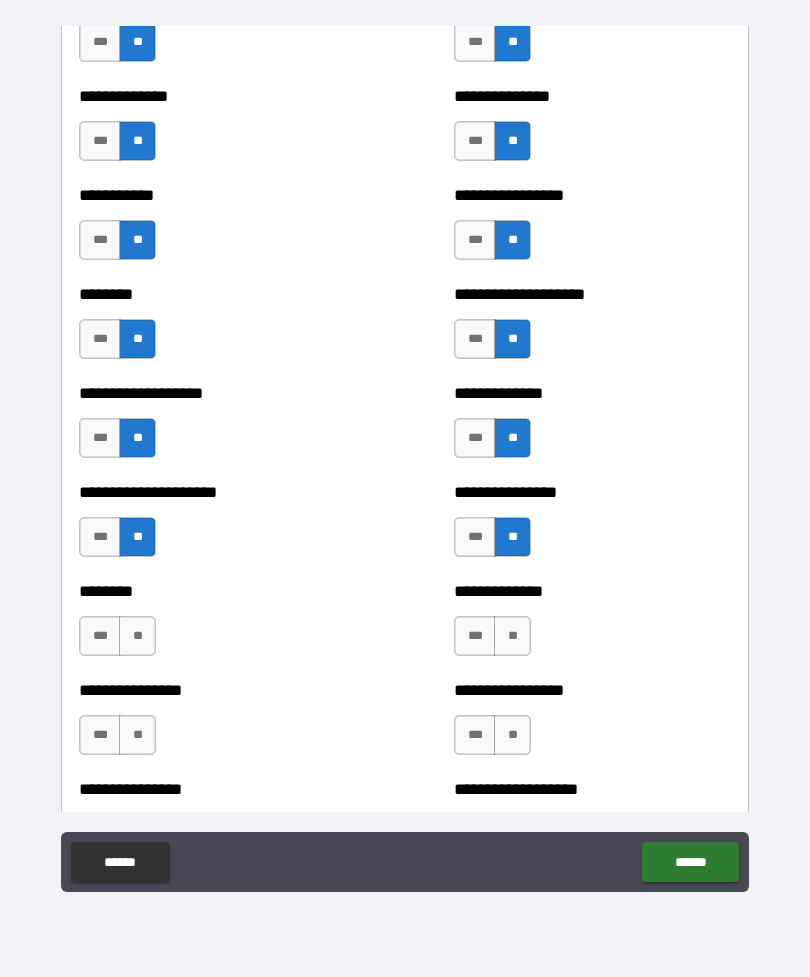 scroll, scrollTop: 4148, scrollLeft: 0, axis: vertical 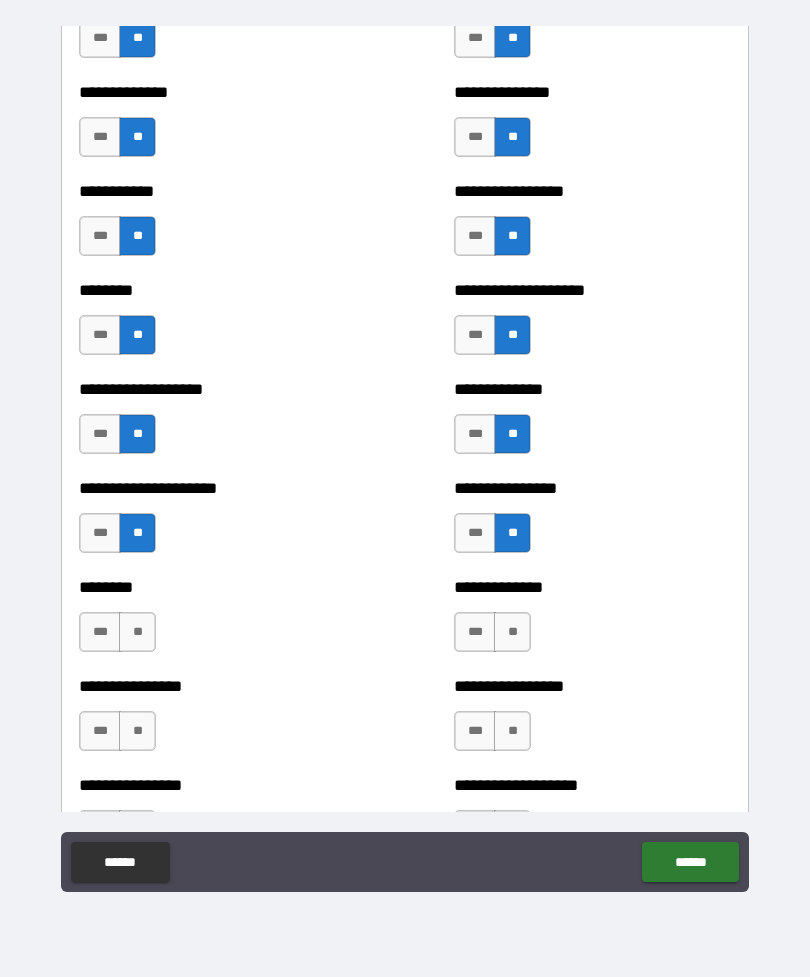 click on "**" at bounding box center [137, 632] 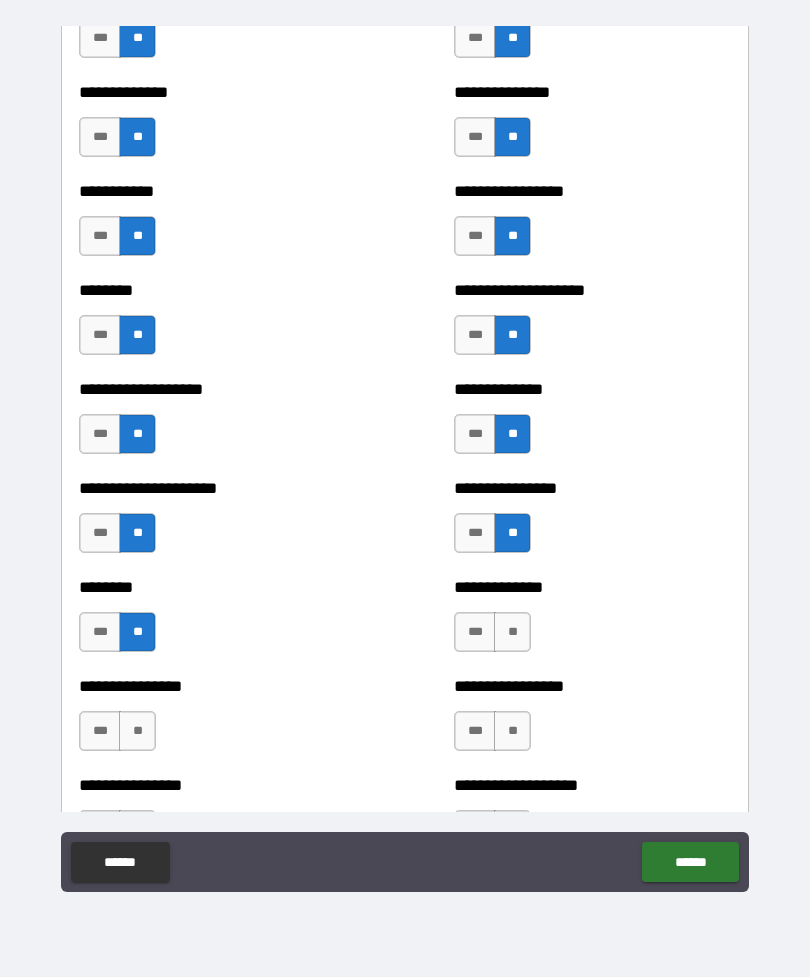 click on "**" at bounding box center (512, 632) 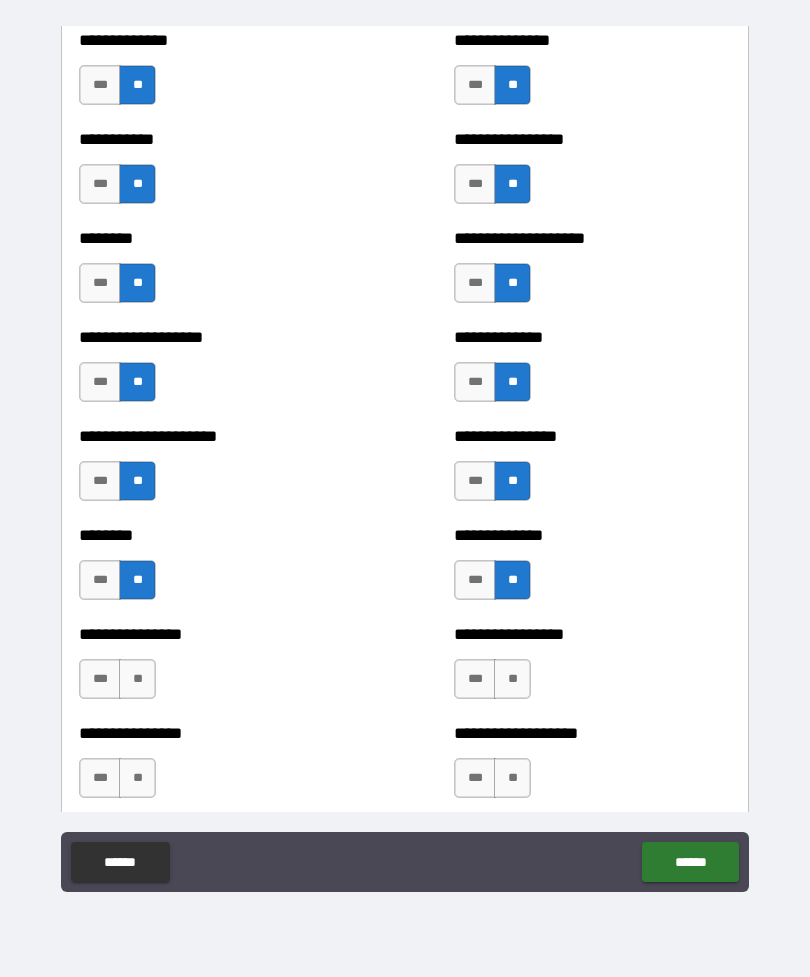 scroll, scrollTop: 4241, scrollLeft: 0, axis: vertical 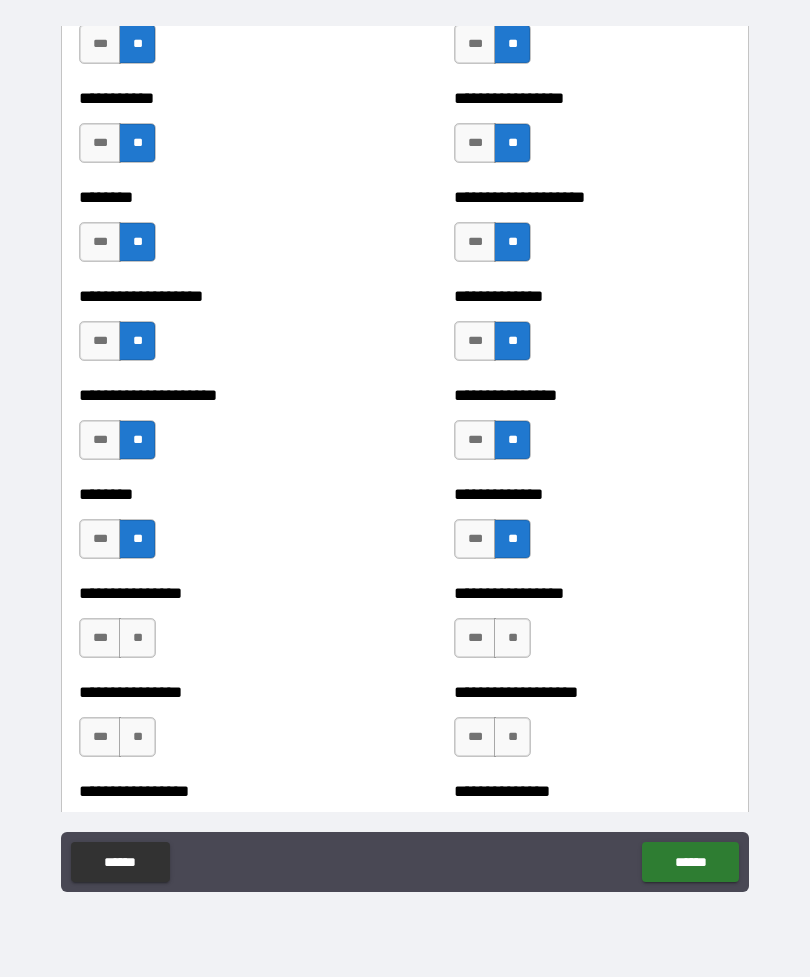 click on "**" at bounding box center (137, 638) 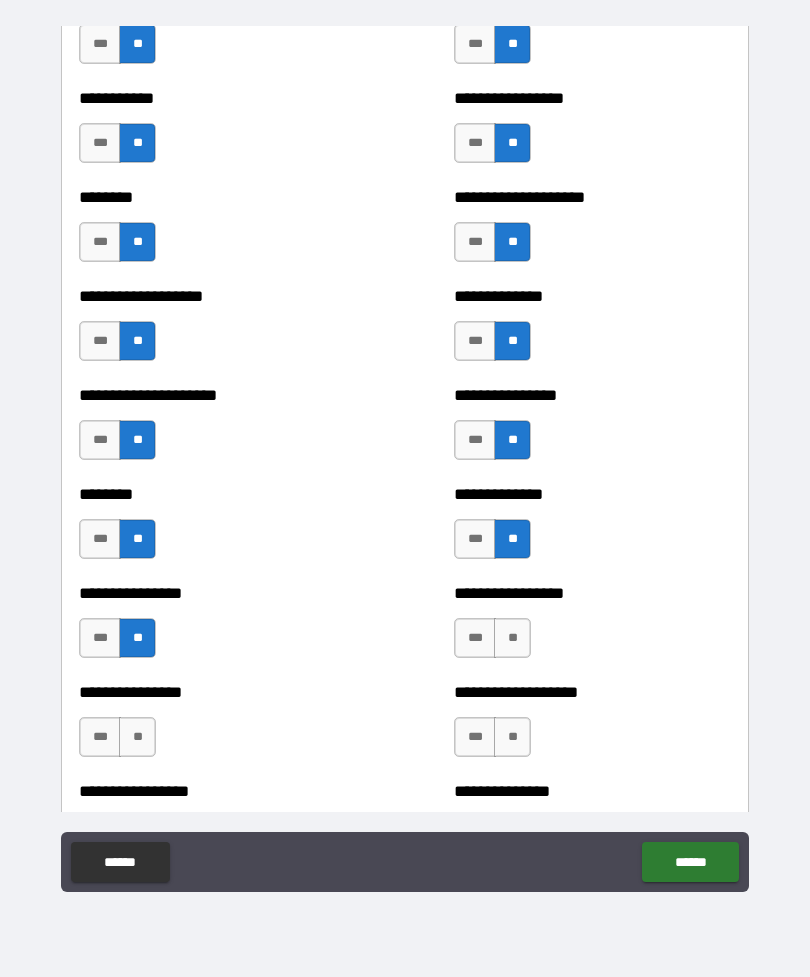 click on "**" at bounding box center [512, 638] 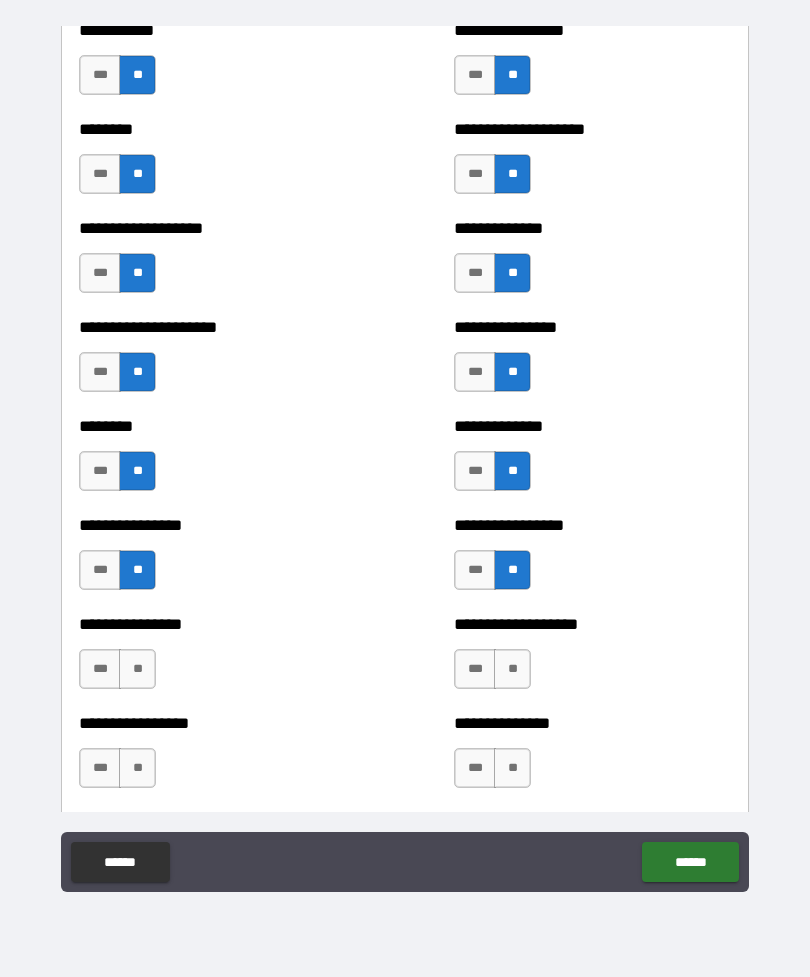 scroll, scrollTop: 4329, scrollLeft: 0, axis: vertical 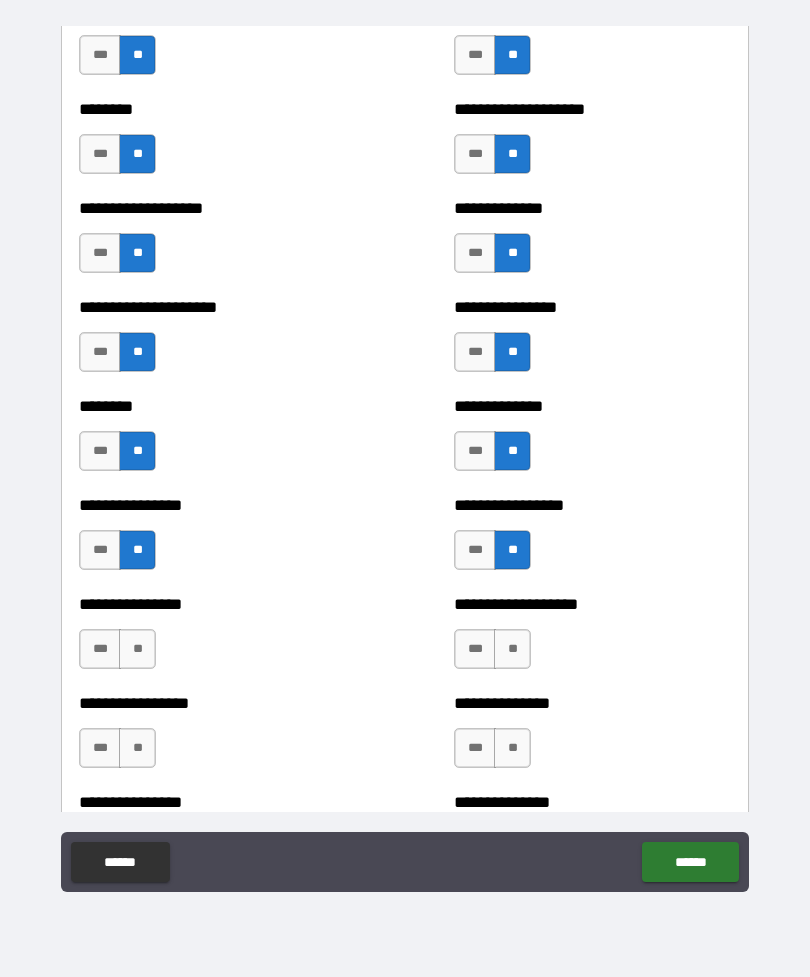 click on "**" at bounding box center (137, 649) 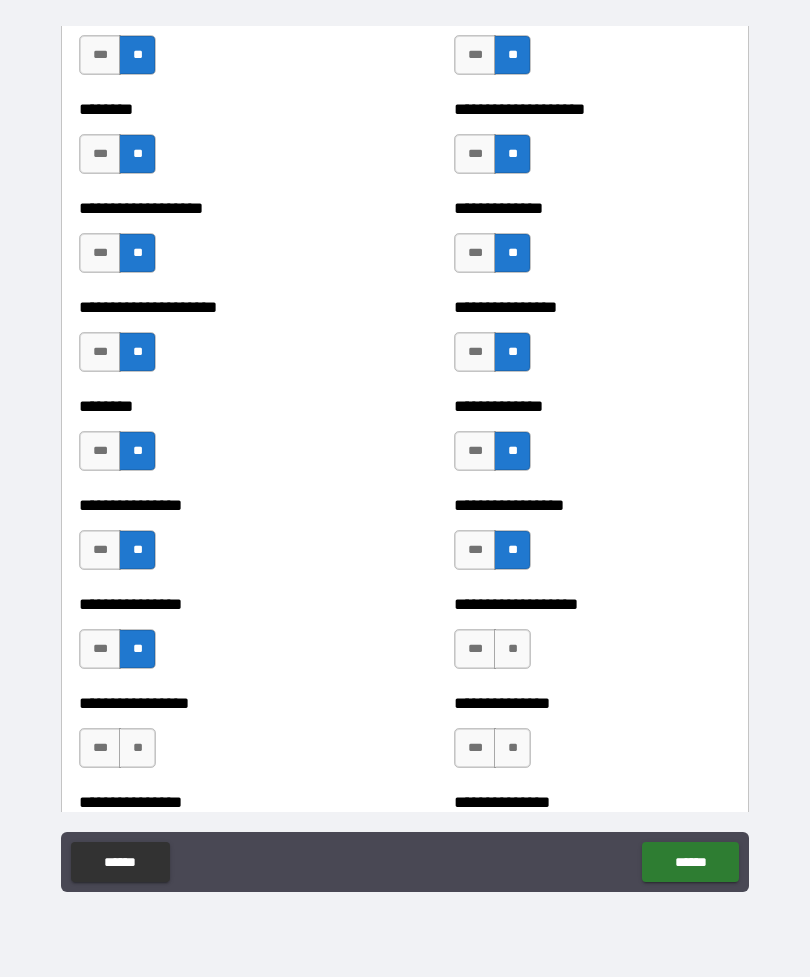 click on "**" at bounding box center (512, 649) 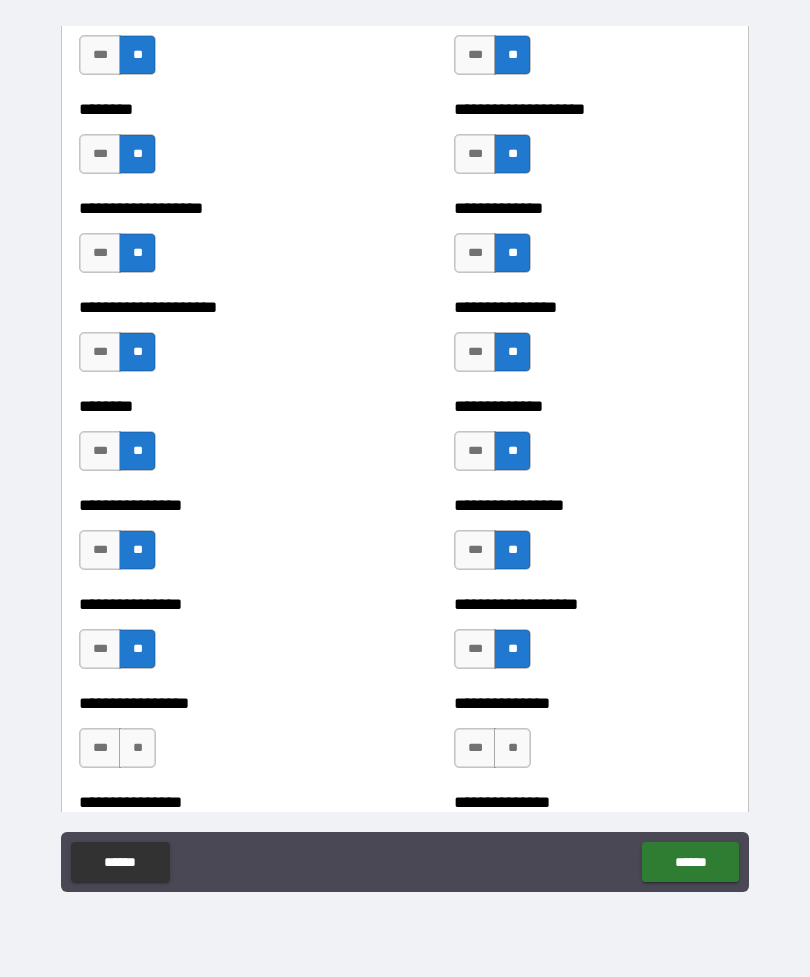 scroll, scrollTop: 4419, scrollLeft: 0, axis: vertical 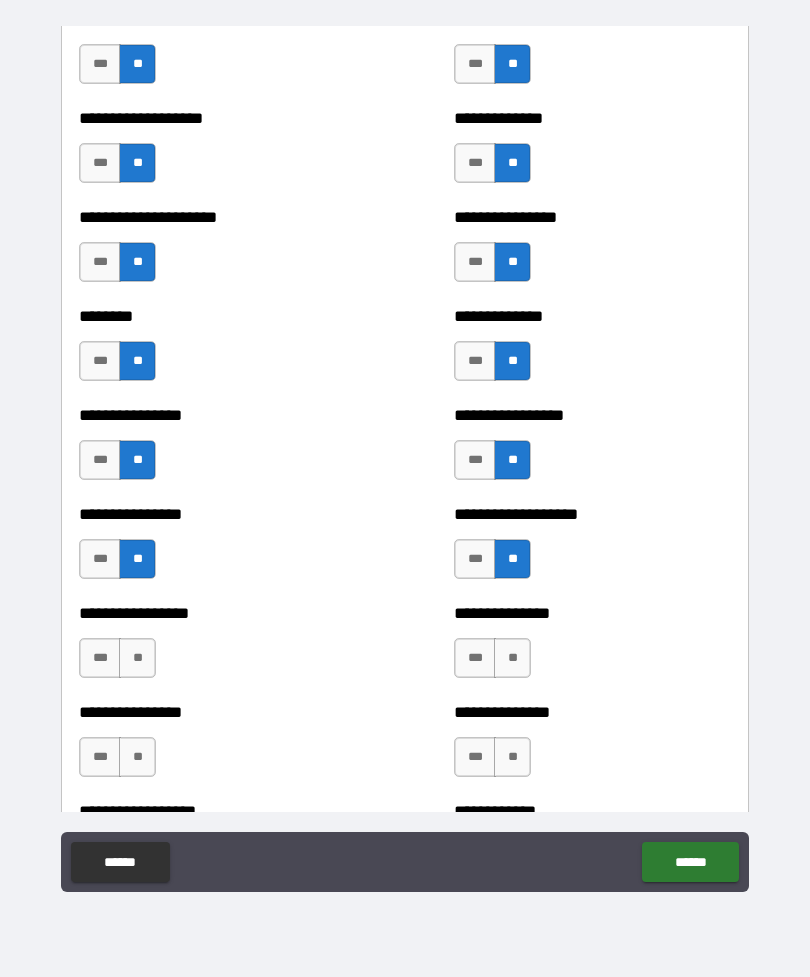 click on "**" at bounding box center [137, 658] 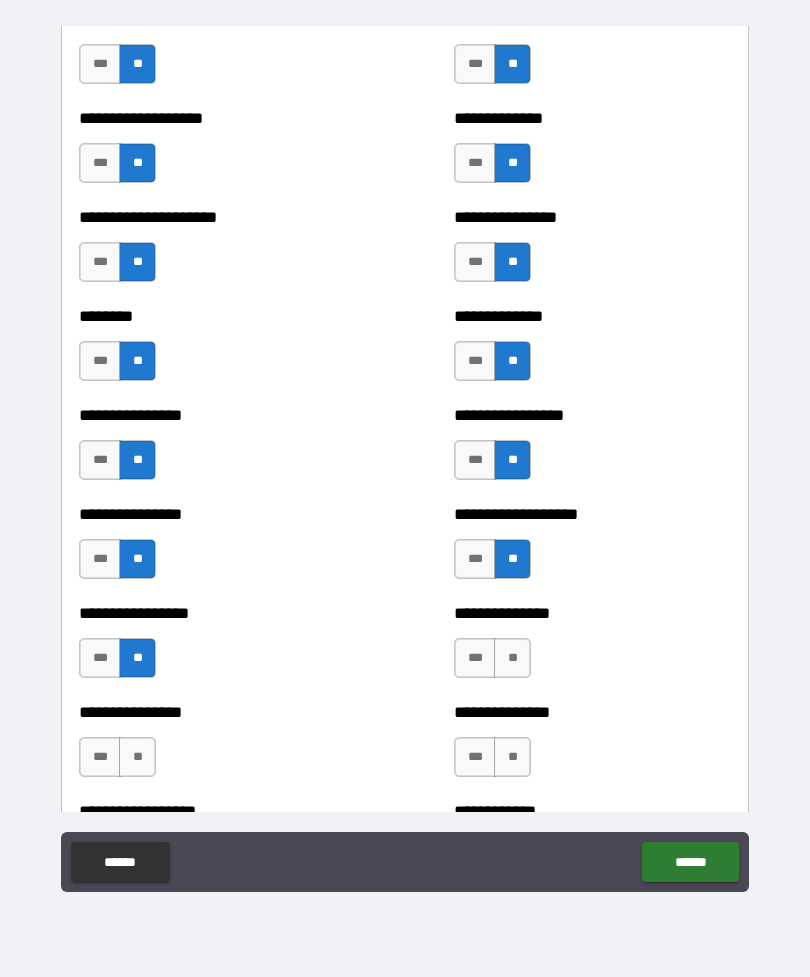 click on "**" at bounding box center [512, 658] 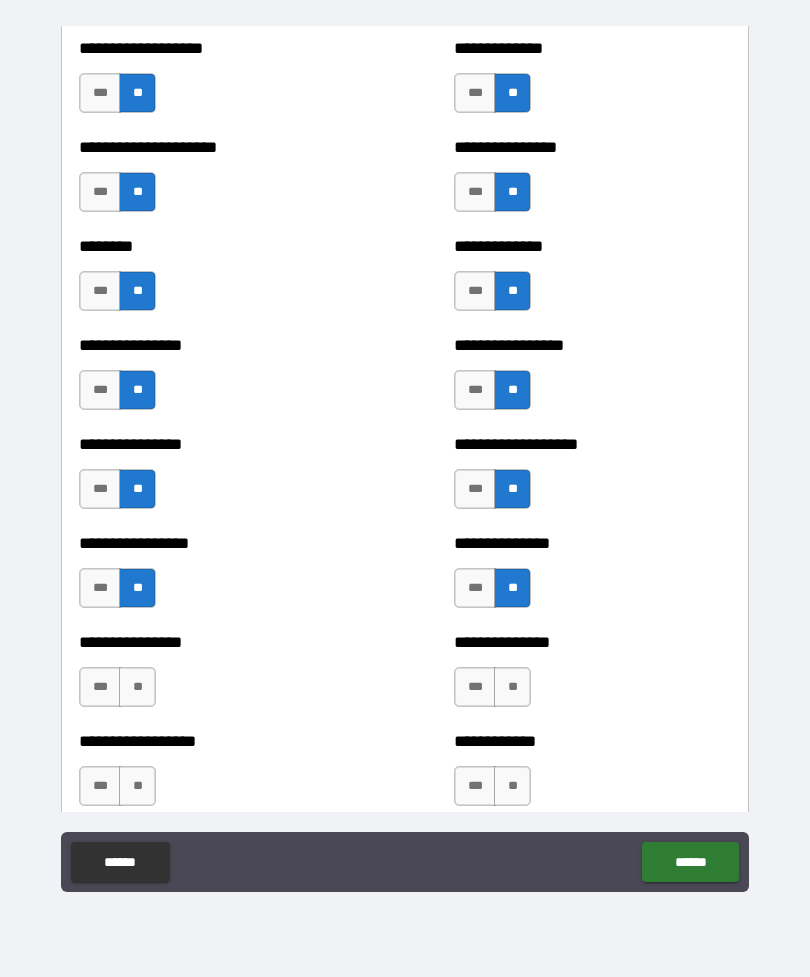 scroll, scrollTop: 4512, scrollLeft: 0, axis: vertical 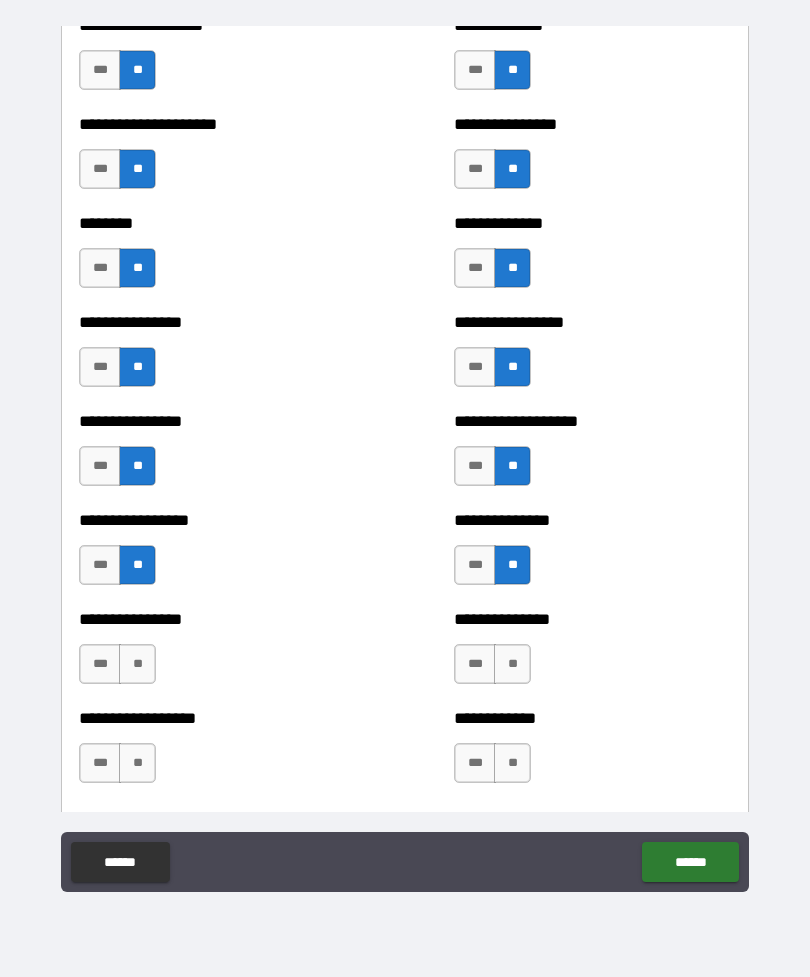 click on "**" at bounding box center [137, 664] 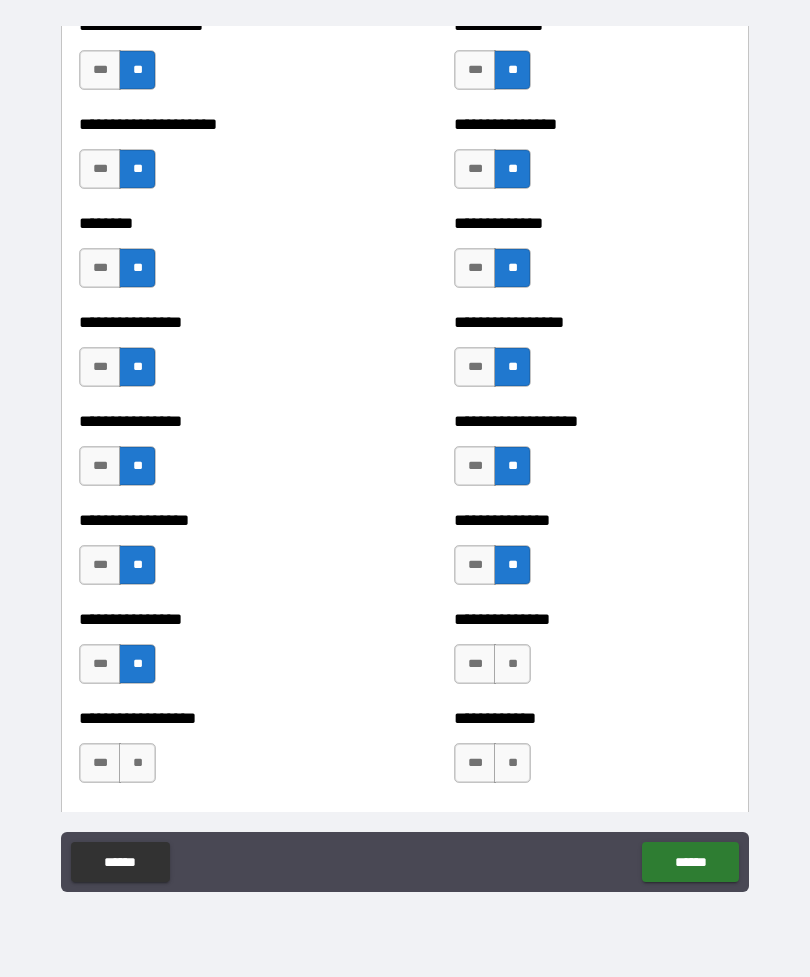 click on "**" at bounding box center [512, 664] 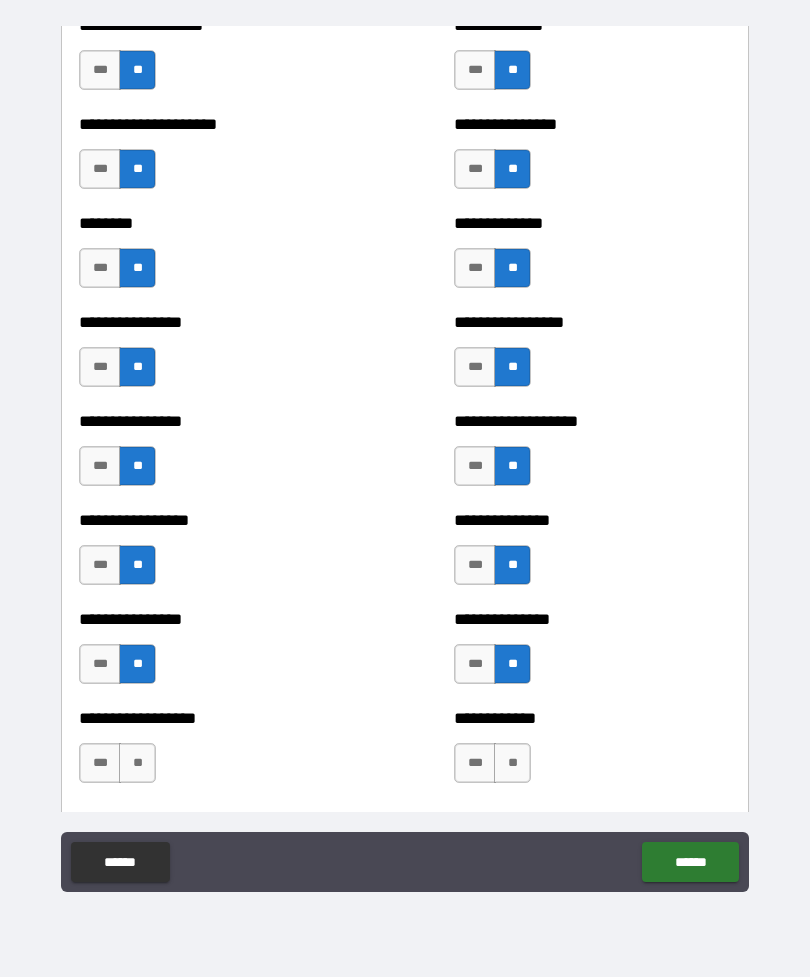 click on "**" at bounding box center (137, 763) 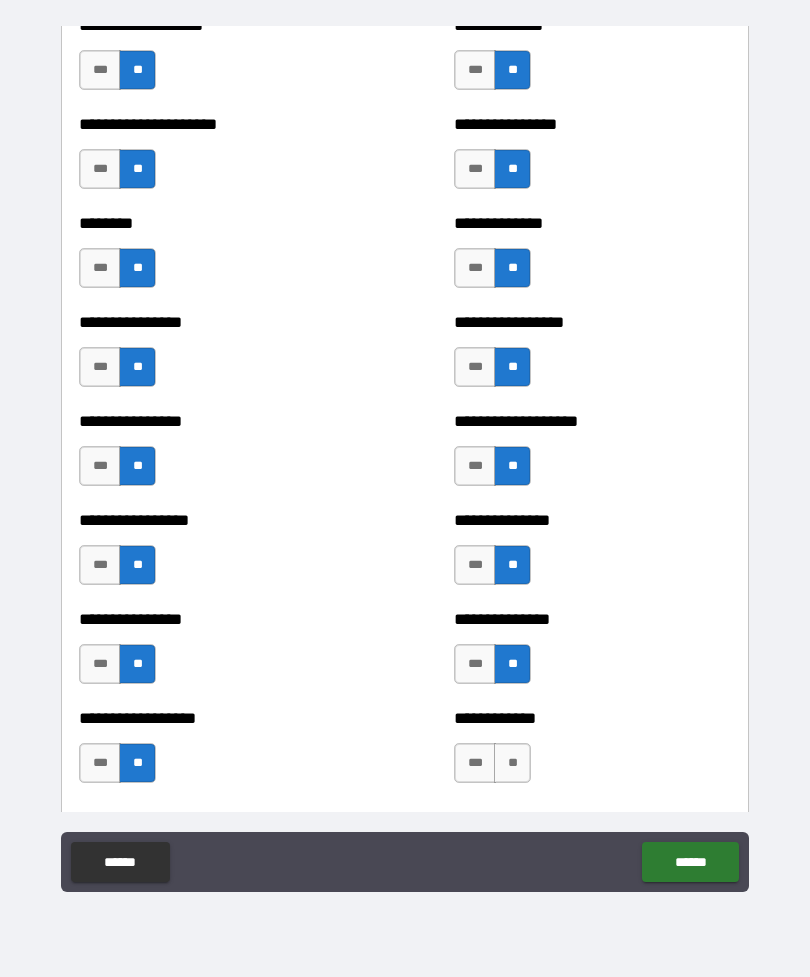 click on "**" at bounding box center (512, 763) 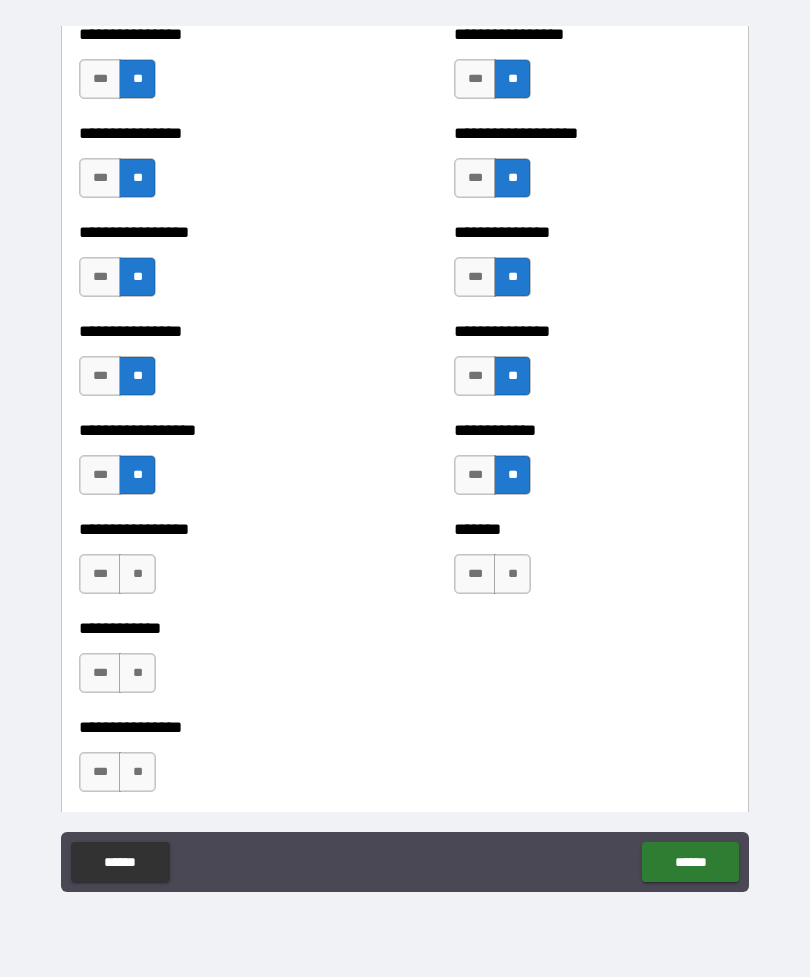 scroll, scrollTop: 4822, scrollLeft: 0, axis: vertical 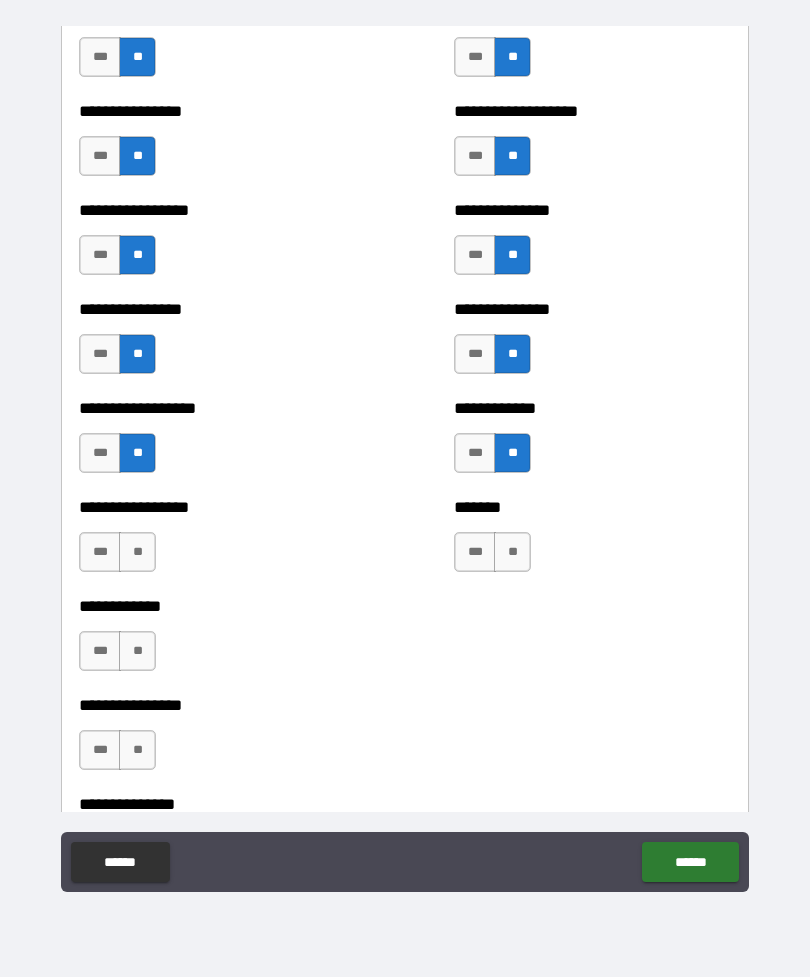 click on "**" at bounding box center [137, 552] 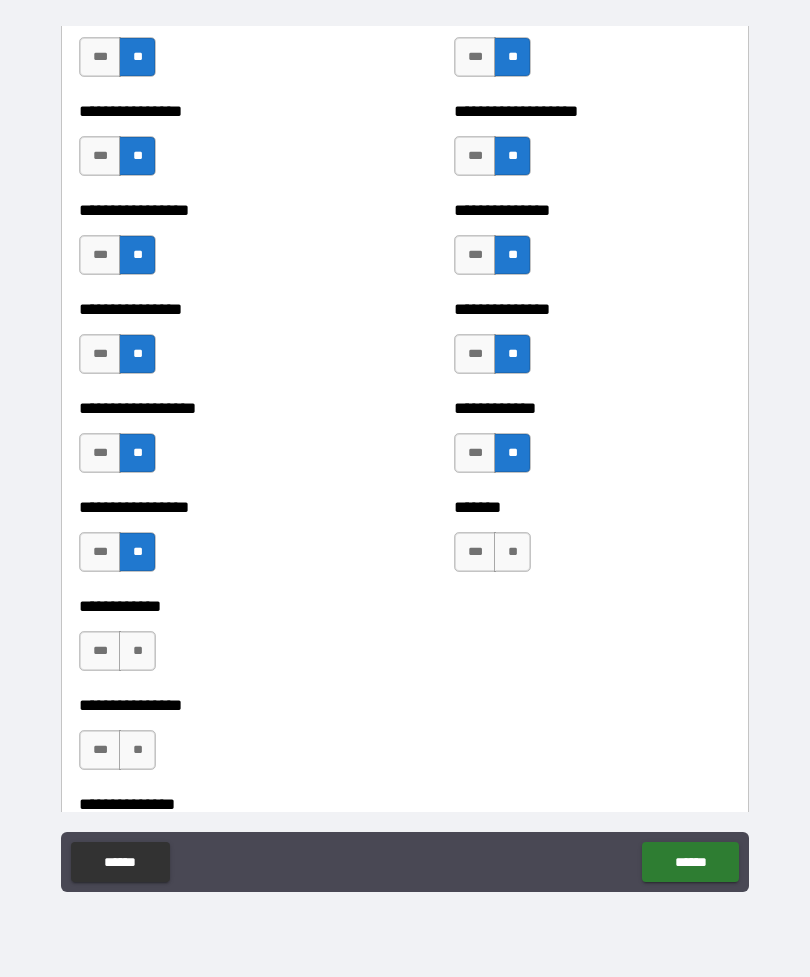 click on "**" at bounding box center [512, 552] 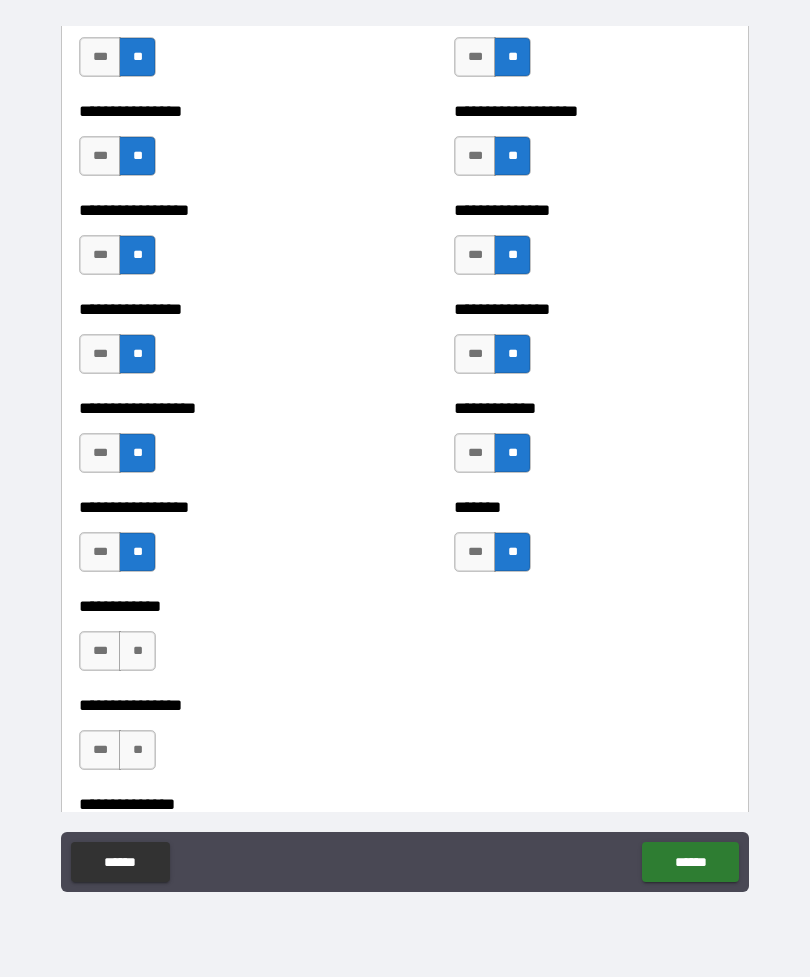 click on "**" at bounding box center [137, 651] 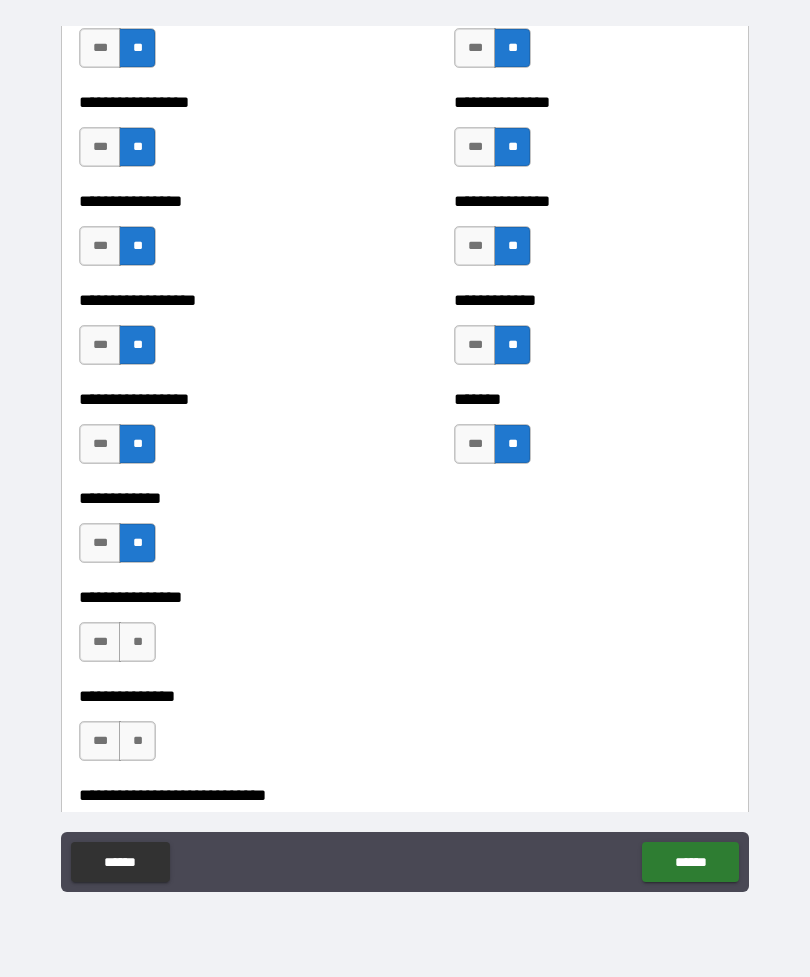 click on "**" at bounding box center [137, 642] 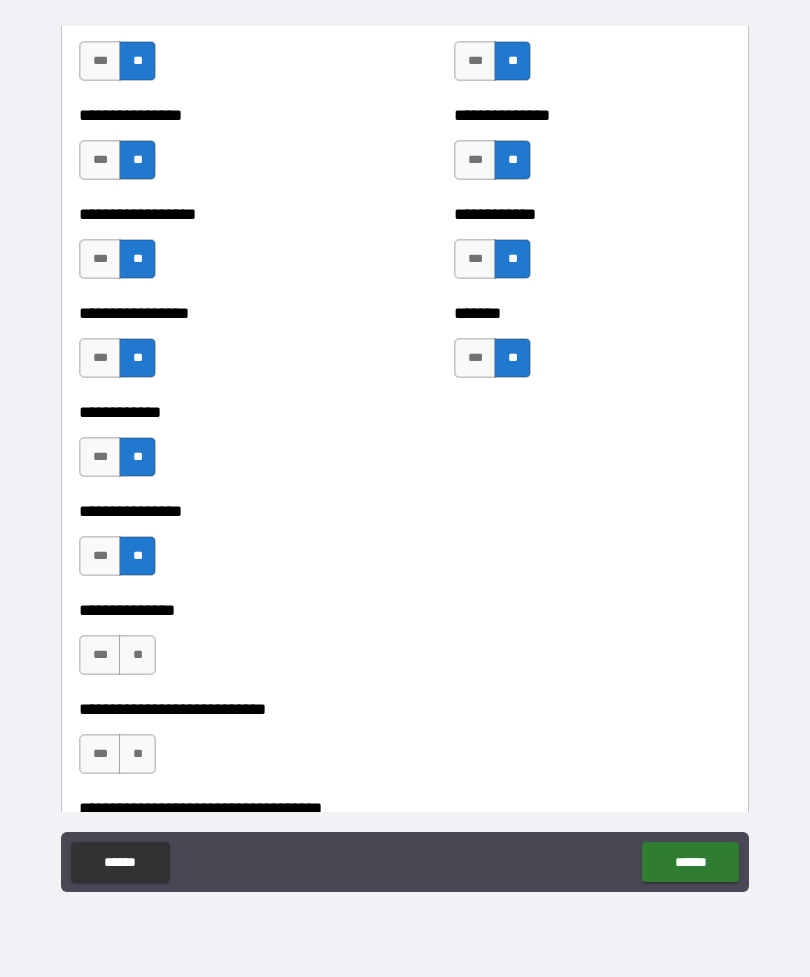 click on "**" at bounding box center (137, 655) 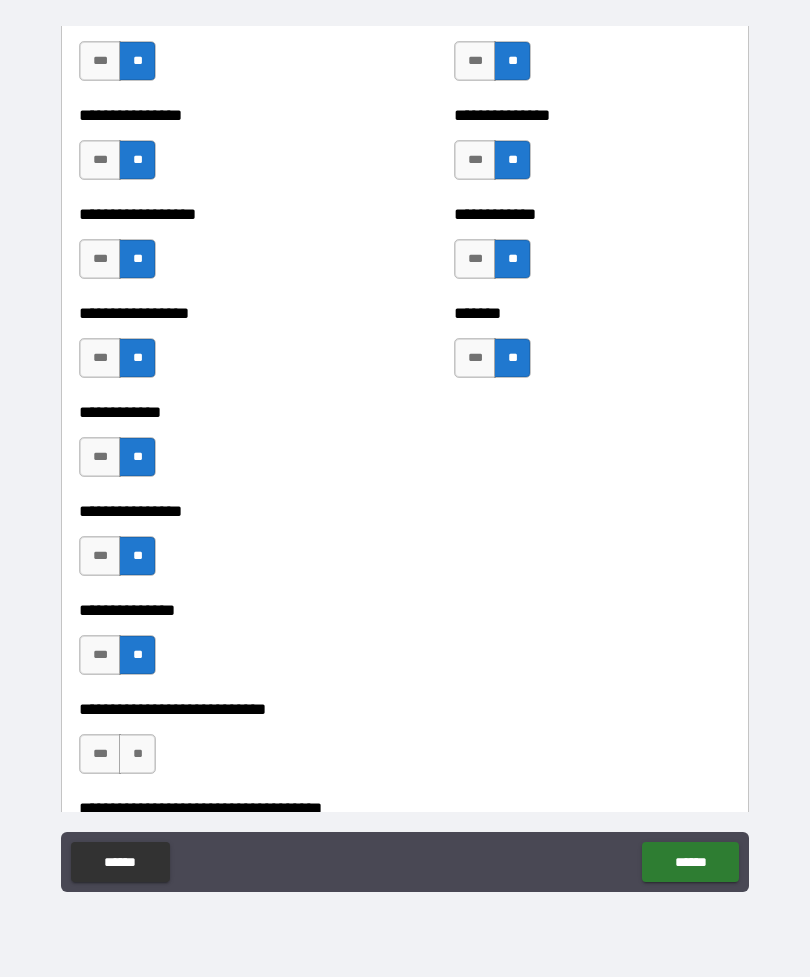 scroll, scrollTop: 5085, scrollLeft: 0, axis: vertical 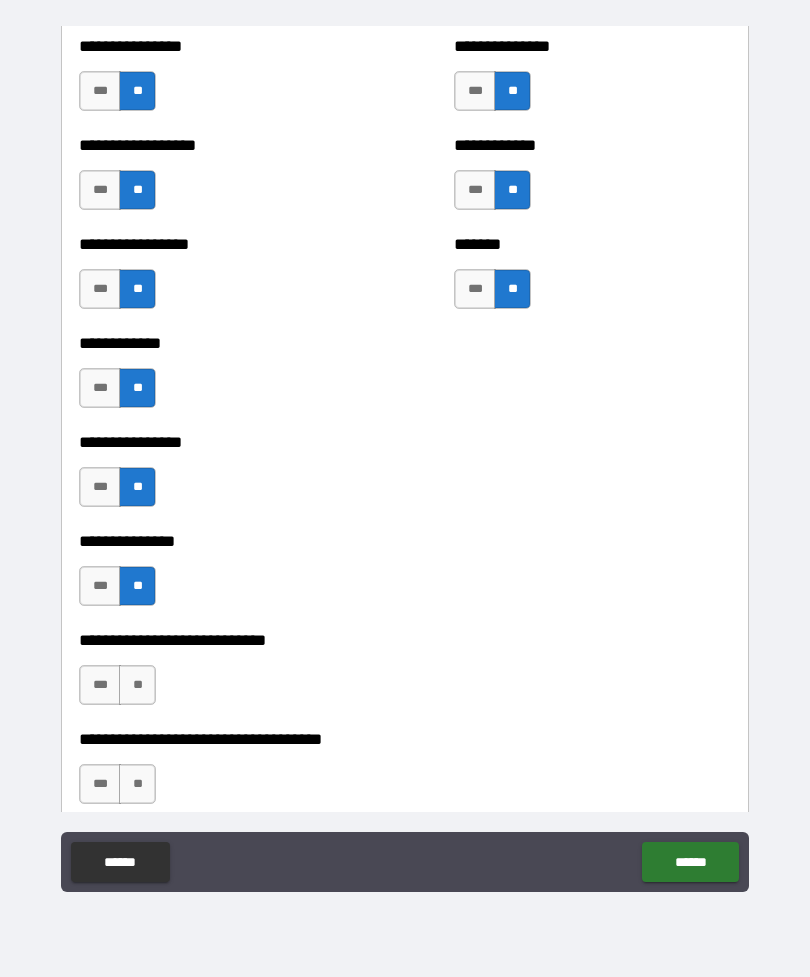 click on "**" at bounding box center (137, 685) 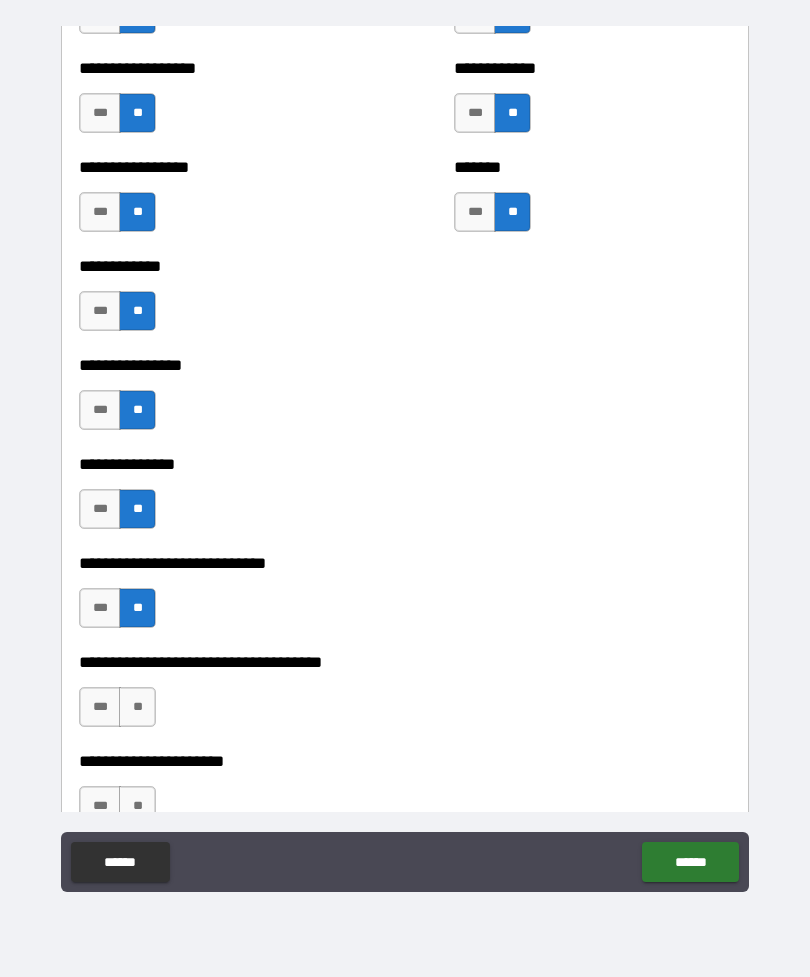 scroll, scrollTop: 5164, scrollLeft: 0, axis: vertical 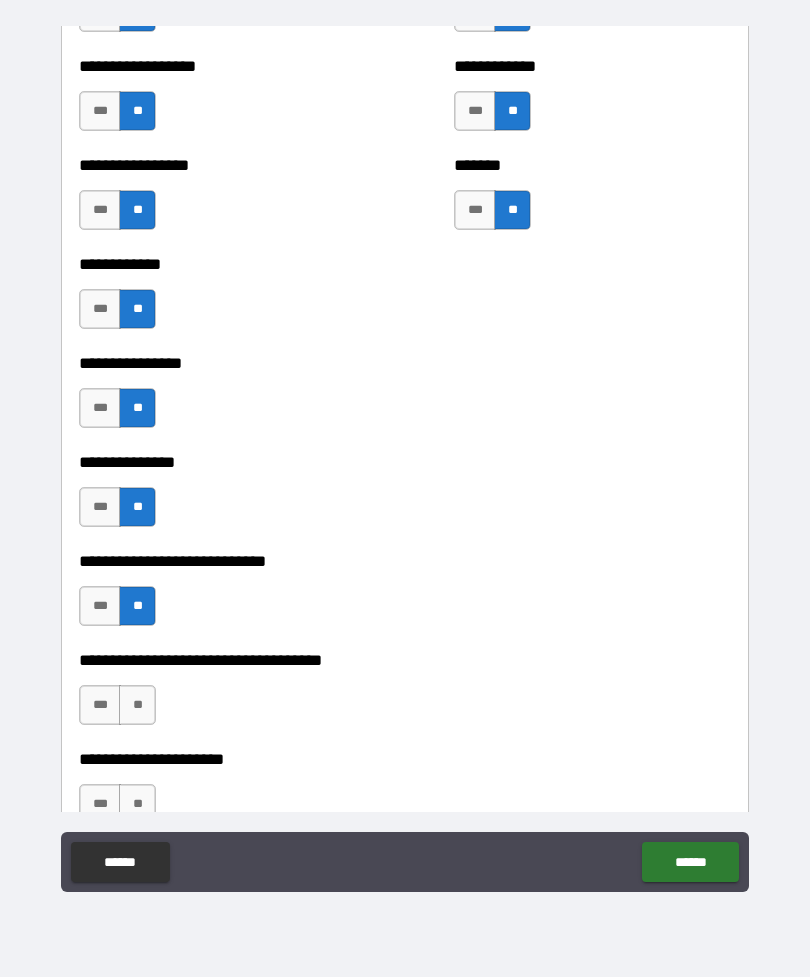 click on "**" at bounding box center (137, 705) 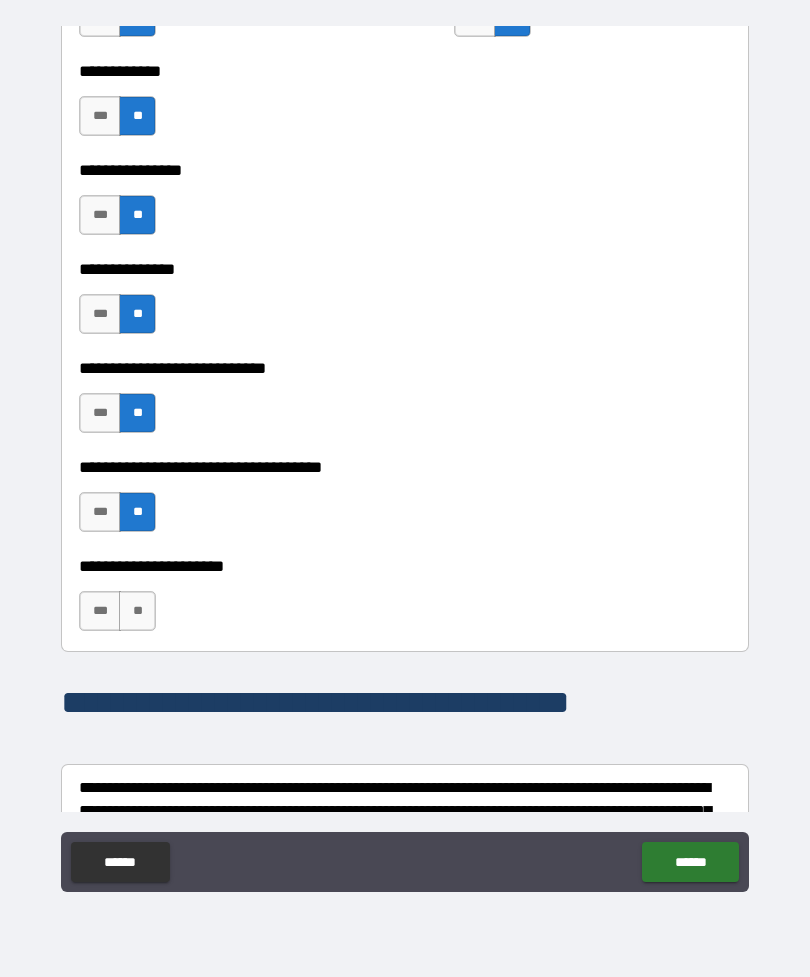 scroll, scrollTop: 5371, scrollLeft: 0, axis: vertical 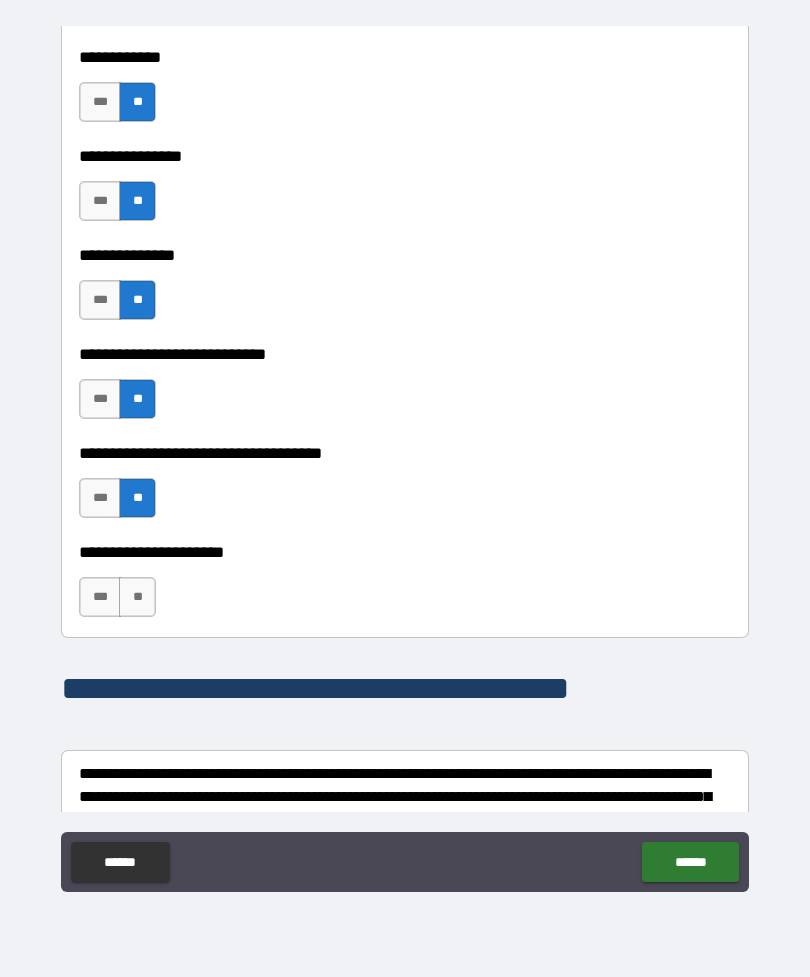 click on "**" at bounding box center [137, 597] 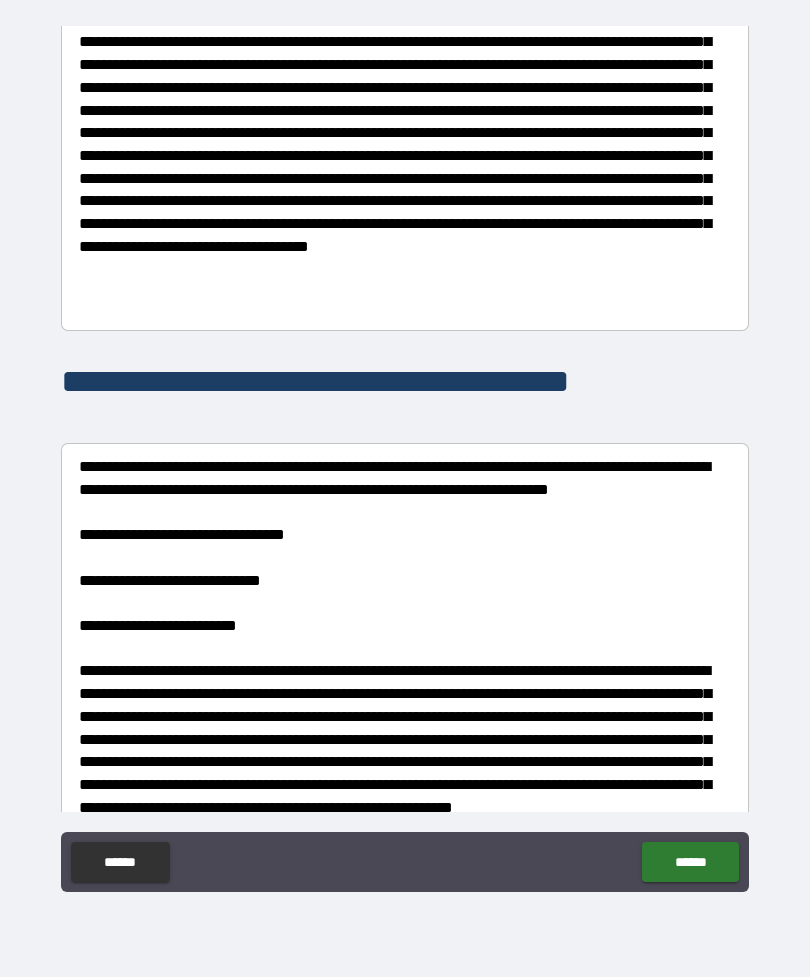 click on "**********" at bounding box center (405, 459) 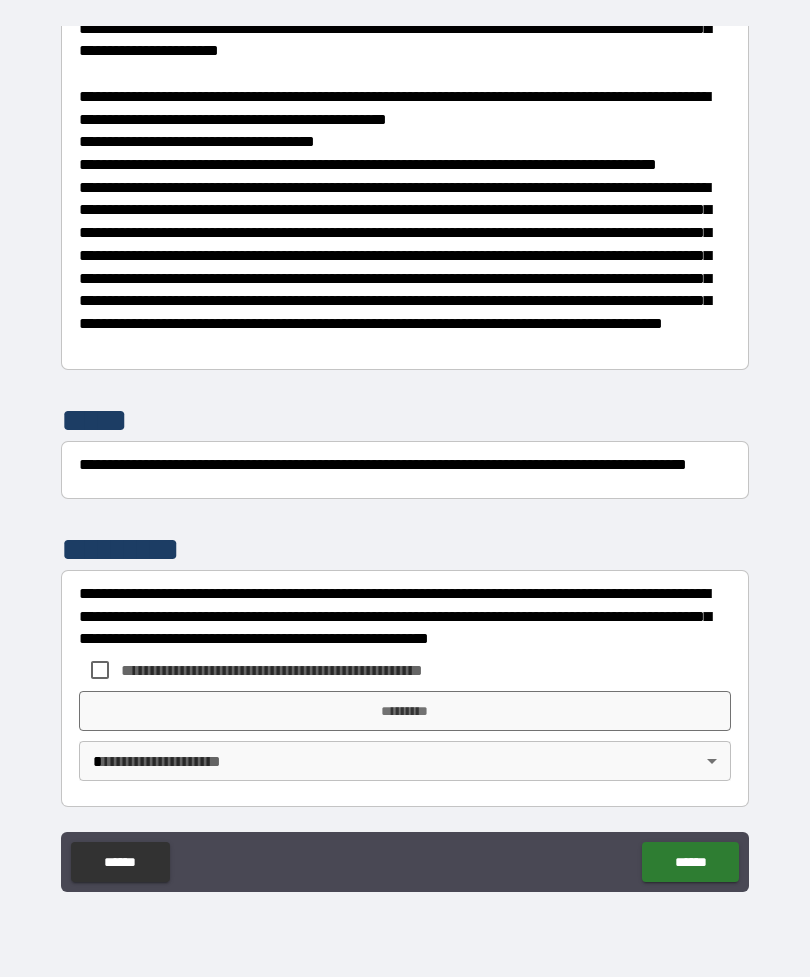 scroll, scrollTop: 7708, scrollLeft: 0, axis: vertical 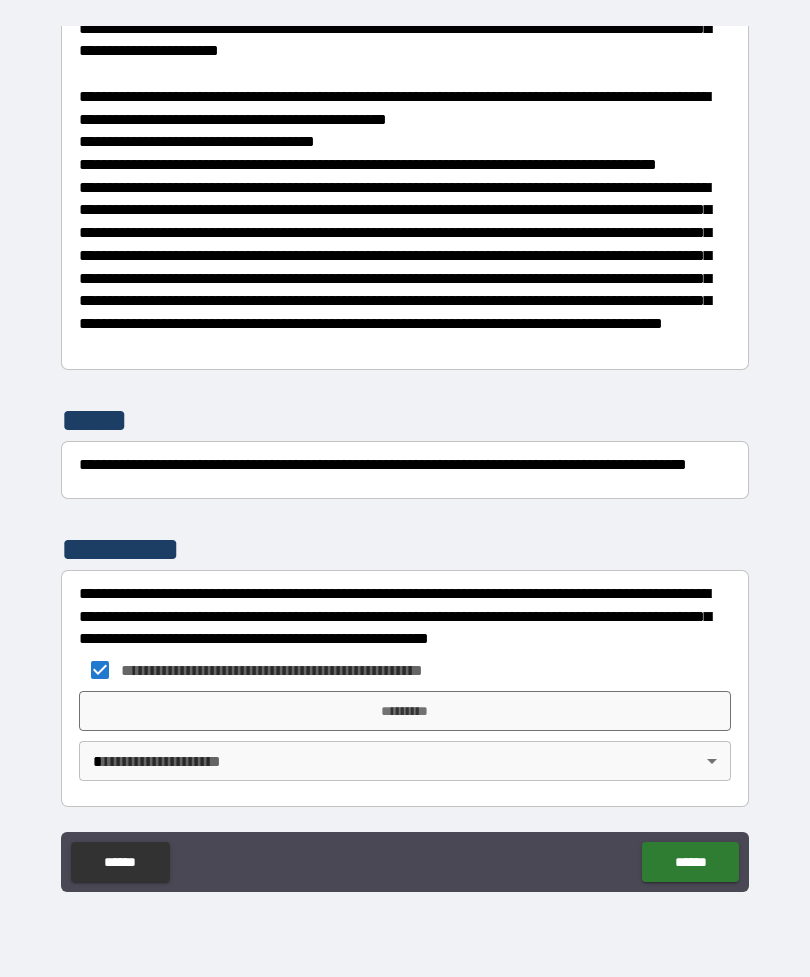 click on "*********" at bounding box center (405, 711) 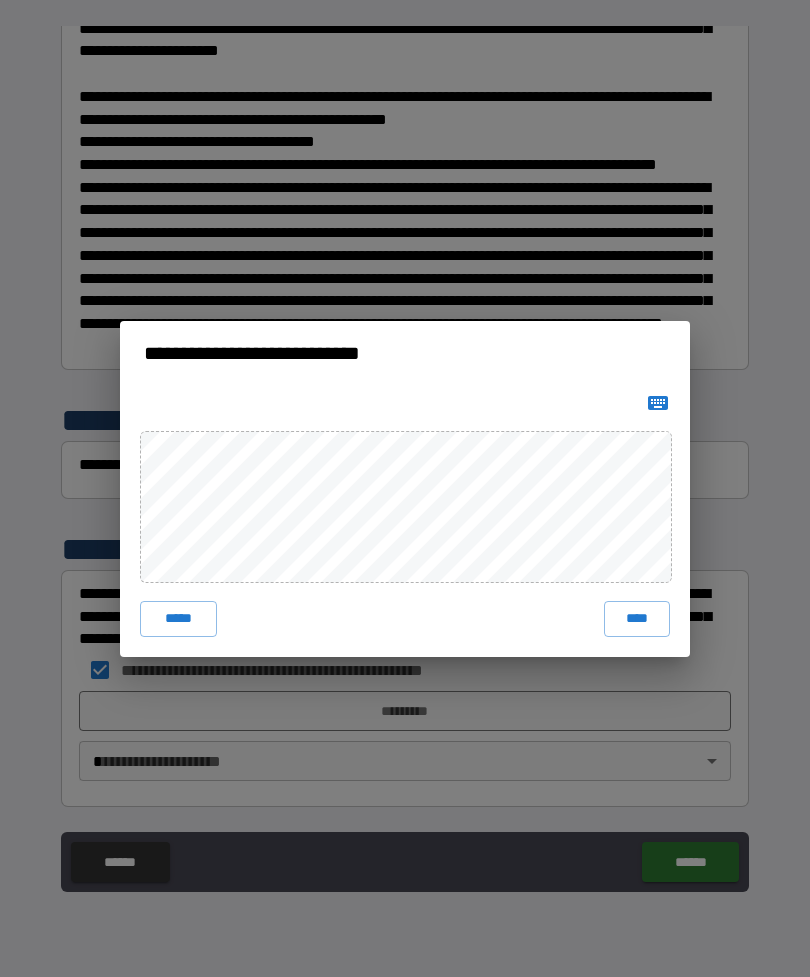 click on "****" at bounding box center [637, 619] 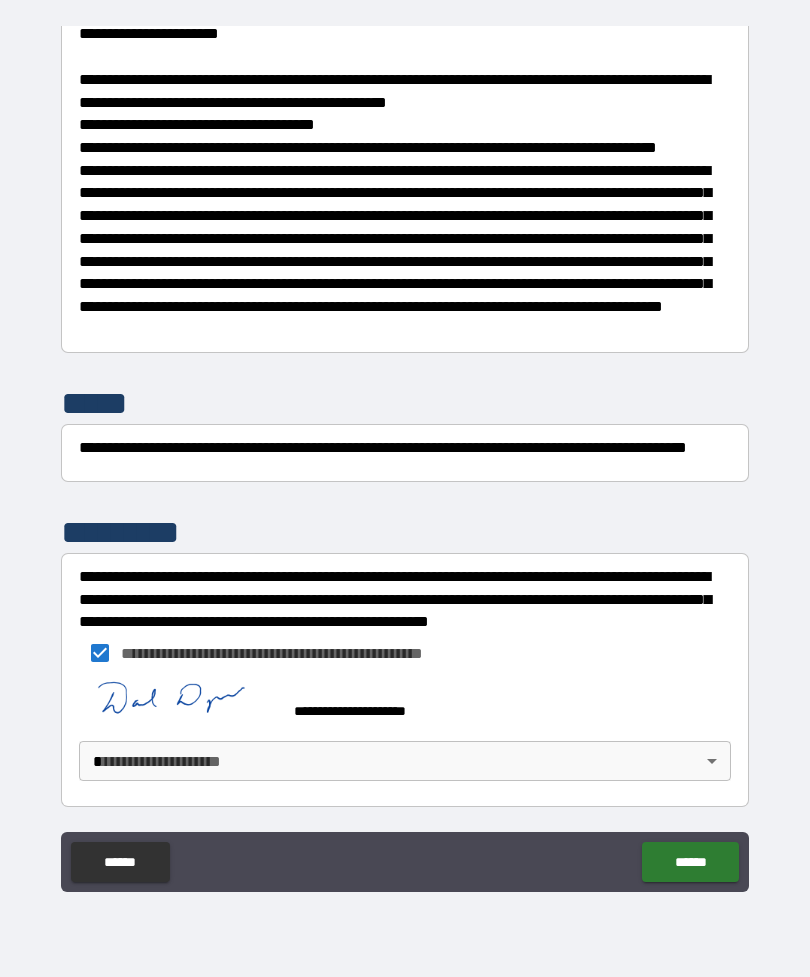 scroll, scrollTop: 7725, scrollLeft: 0, axis: vertical 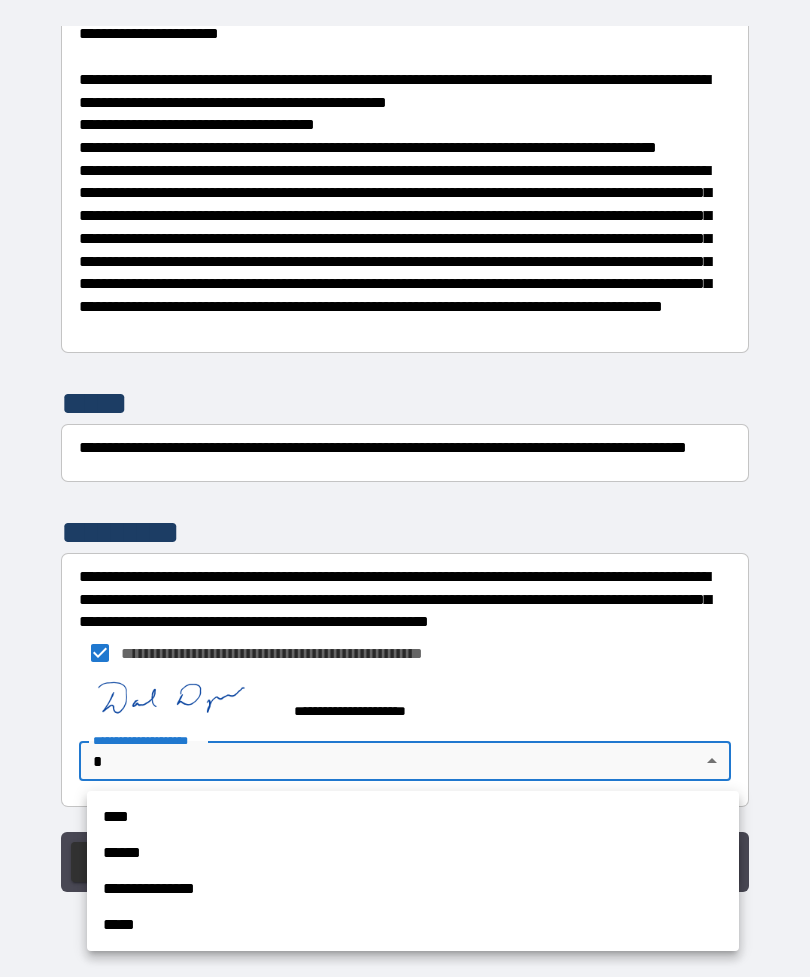 click on "**********" at bounding box center (413, 889) 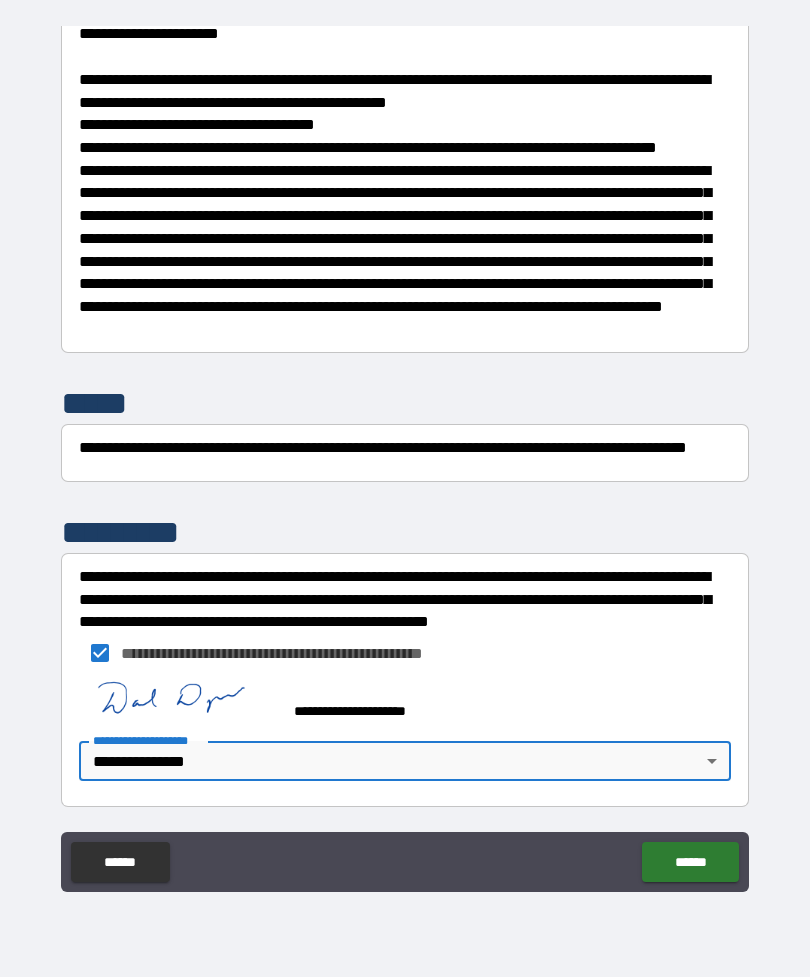 click on "******" at bounding box center (690, 862) 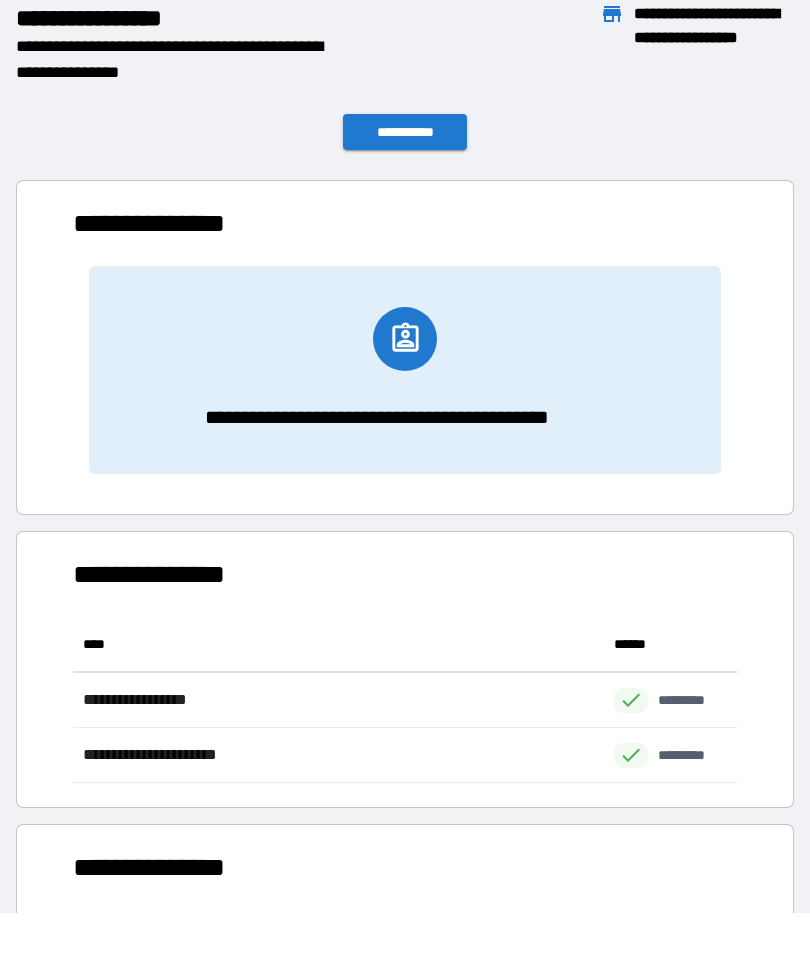 scroll, scrollTop: 1, scrollLeft: 1, axis: both 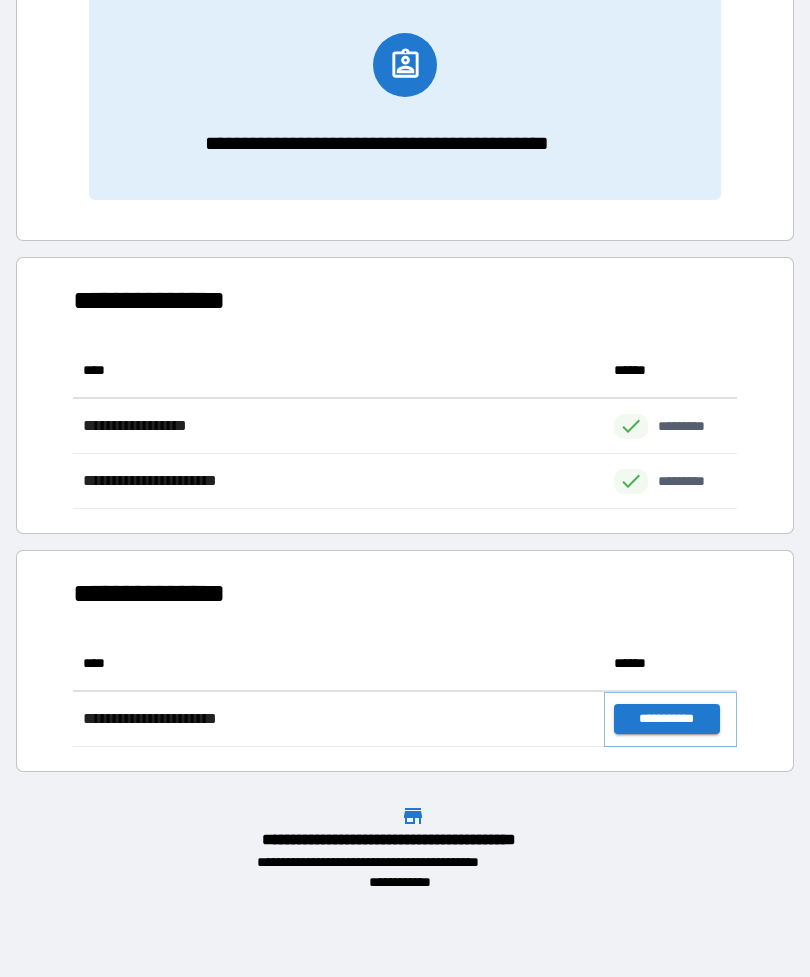 click on "**********" at bounding box center (666, 719) 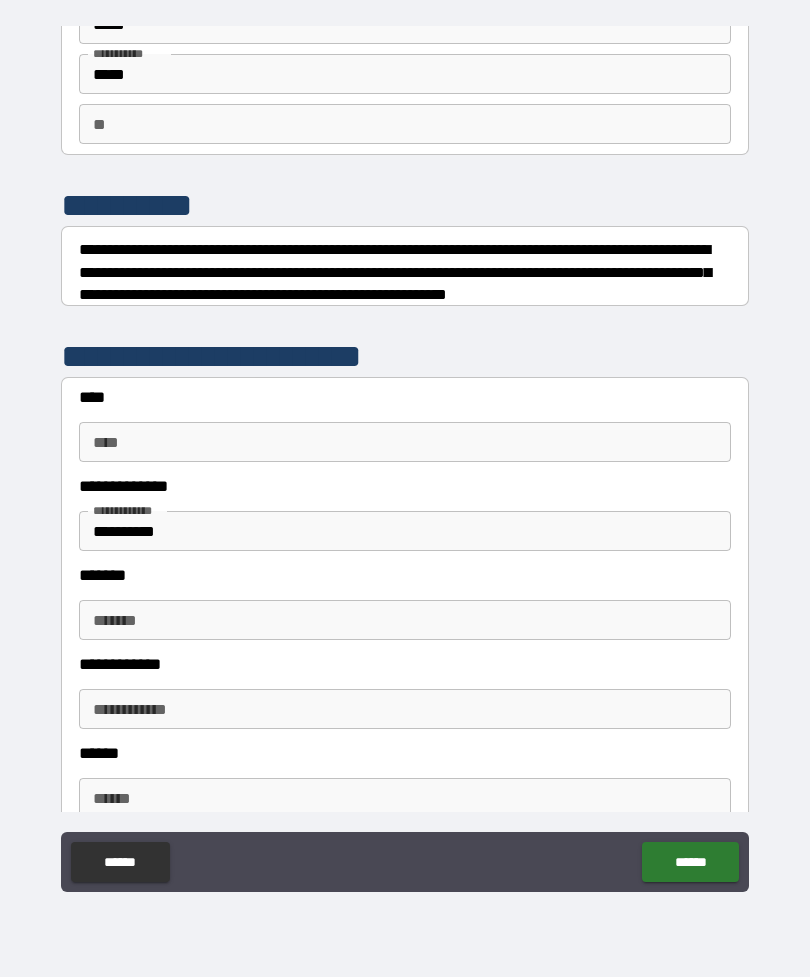 scroll, scrollTop: 117, scrollLeft: 0, axis: vertical 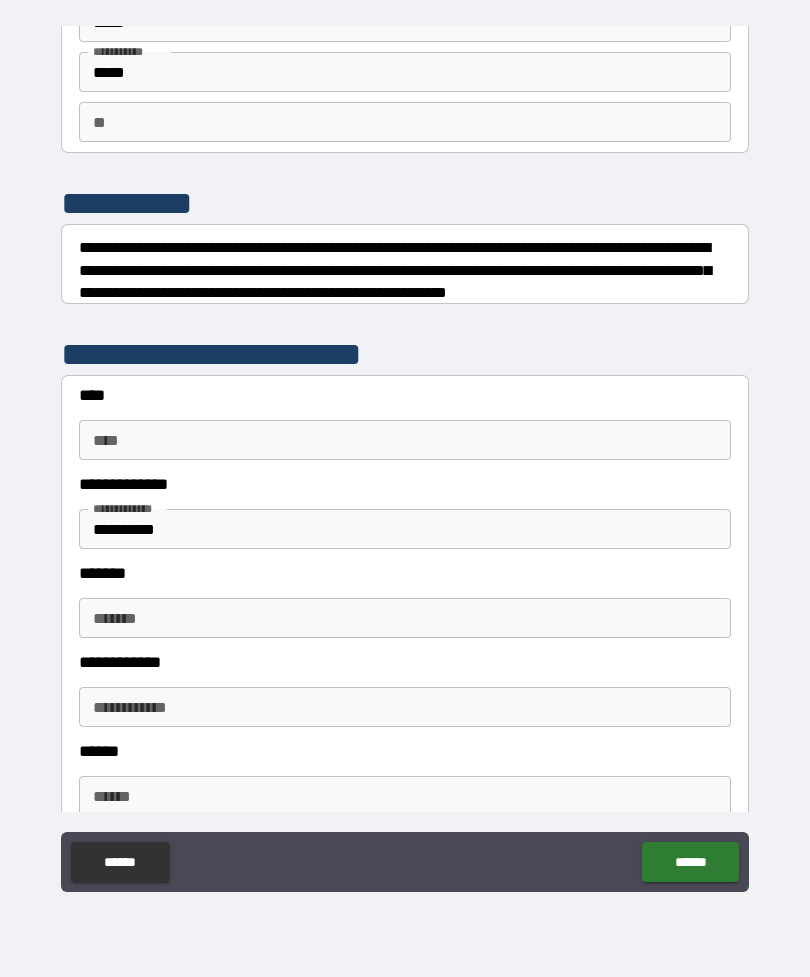 click on "****" at bounding box center [405, 440] 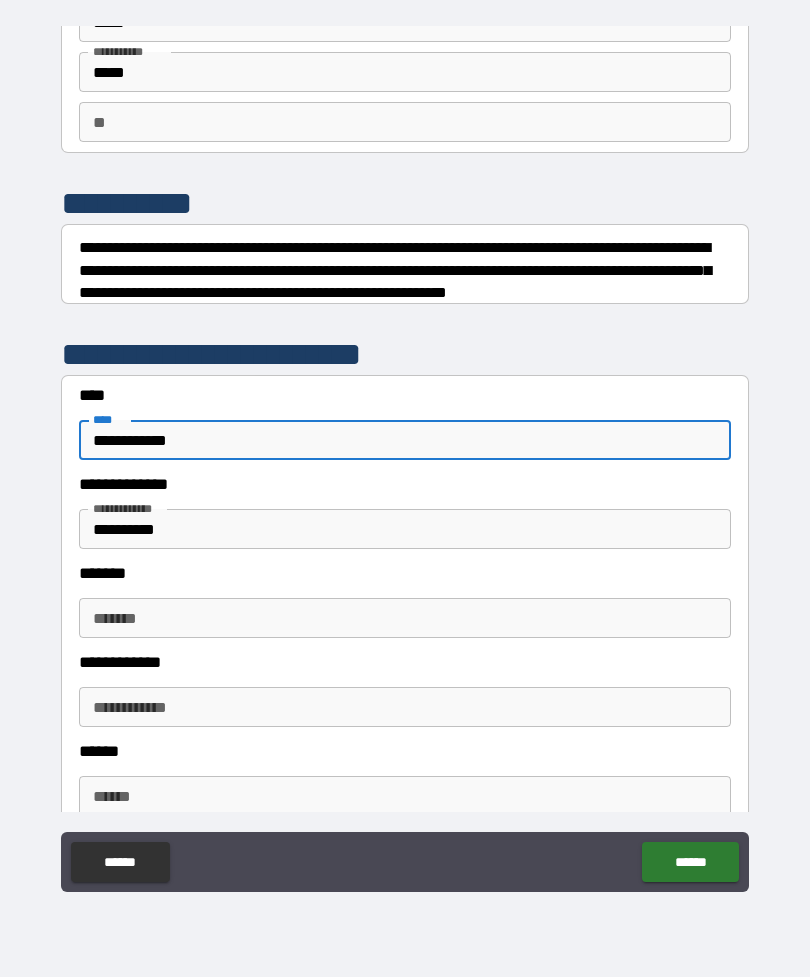 click on "**********" at bounding box center (405, 529) 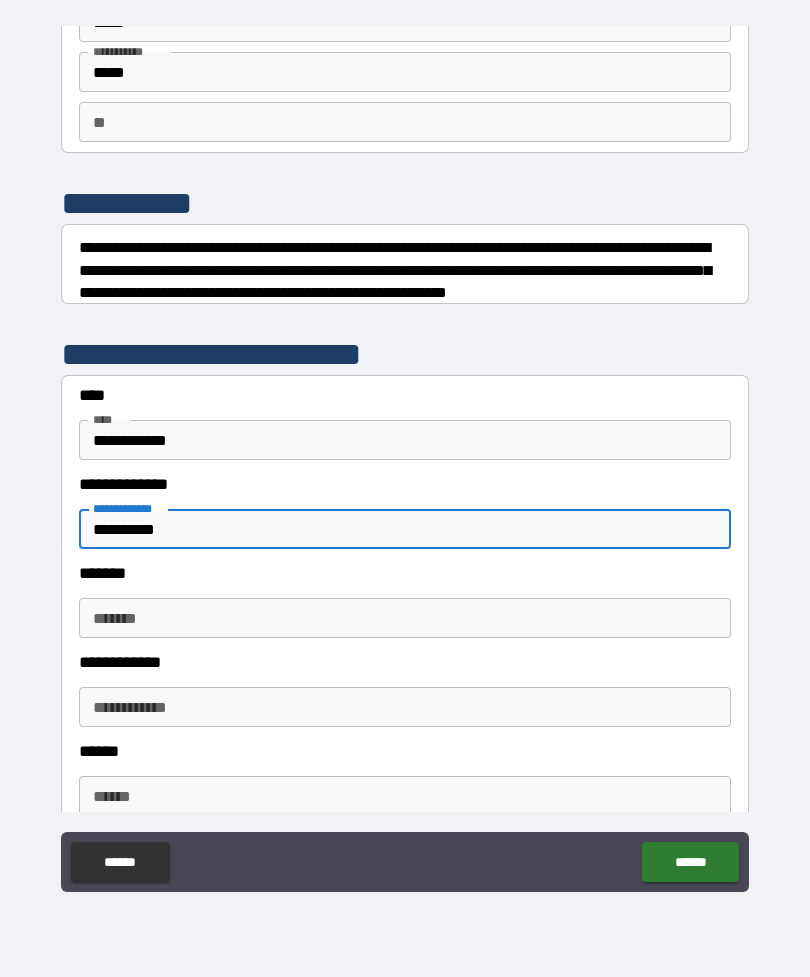 click on "*******" at bounding box center [405, 618] 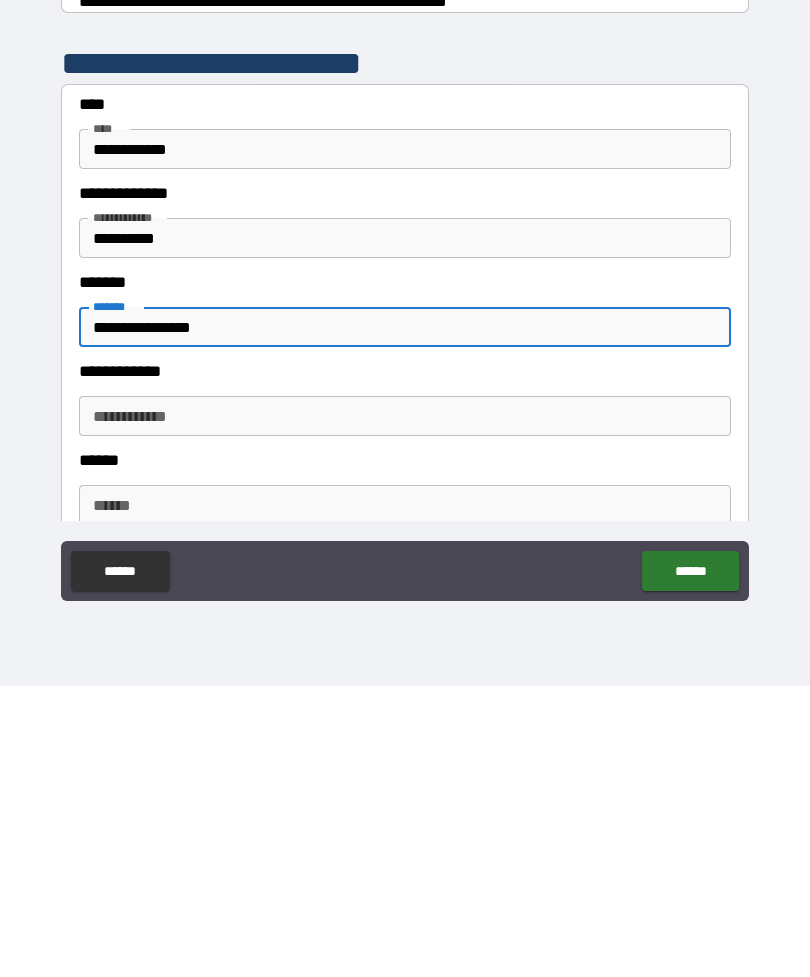 click on "**********" at bounding box center [405, 707] 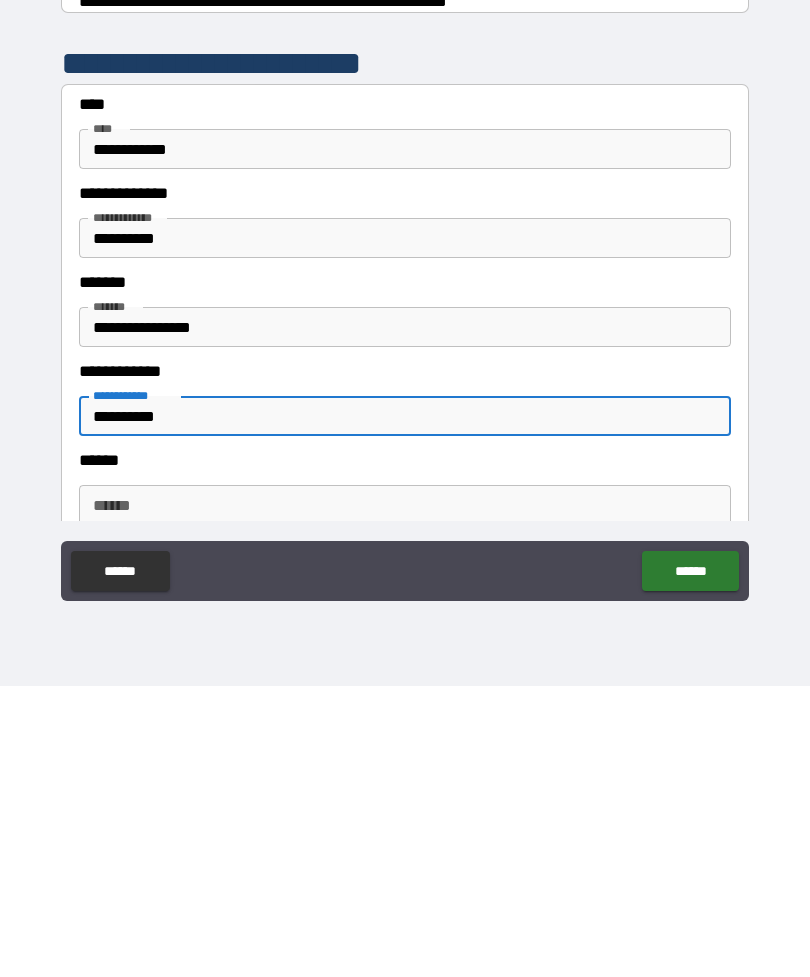 click on "******" at bounding box center [405, 796] 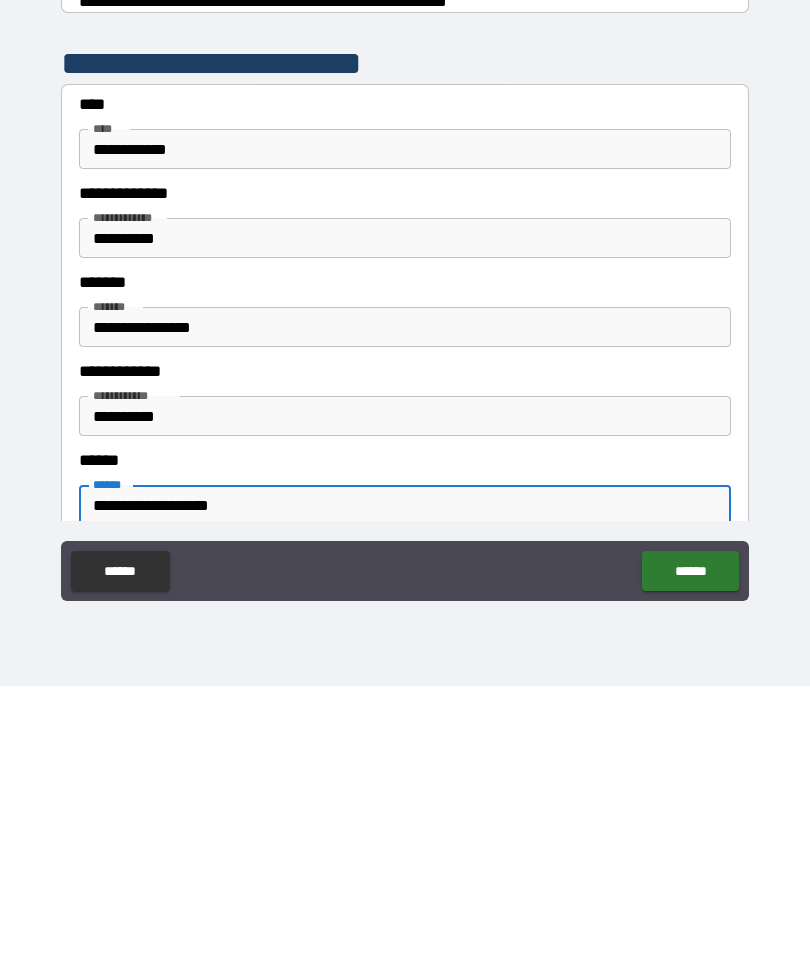 click on "**********" at bounding box center [405, 618] 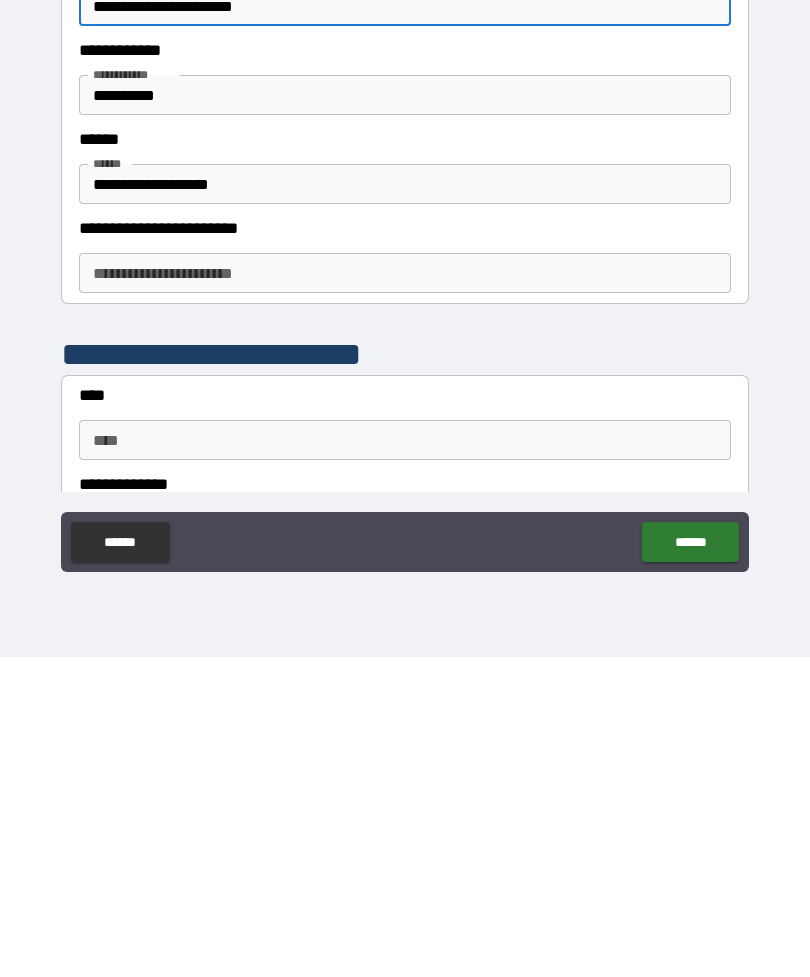 scroll, scrollTop: 427, scrollLeft: 0, axis: vertical 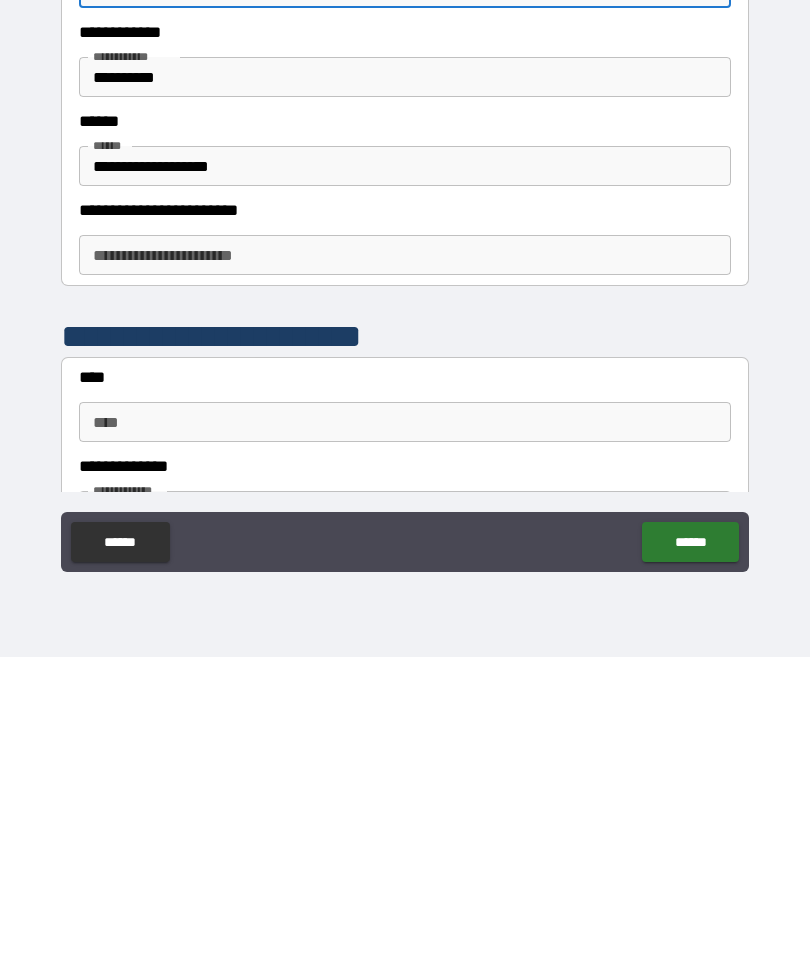click on "**********" at bounding box center [405, 575] 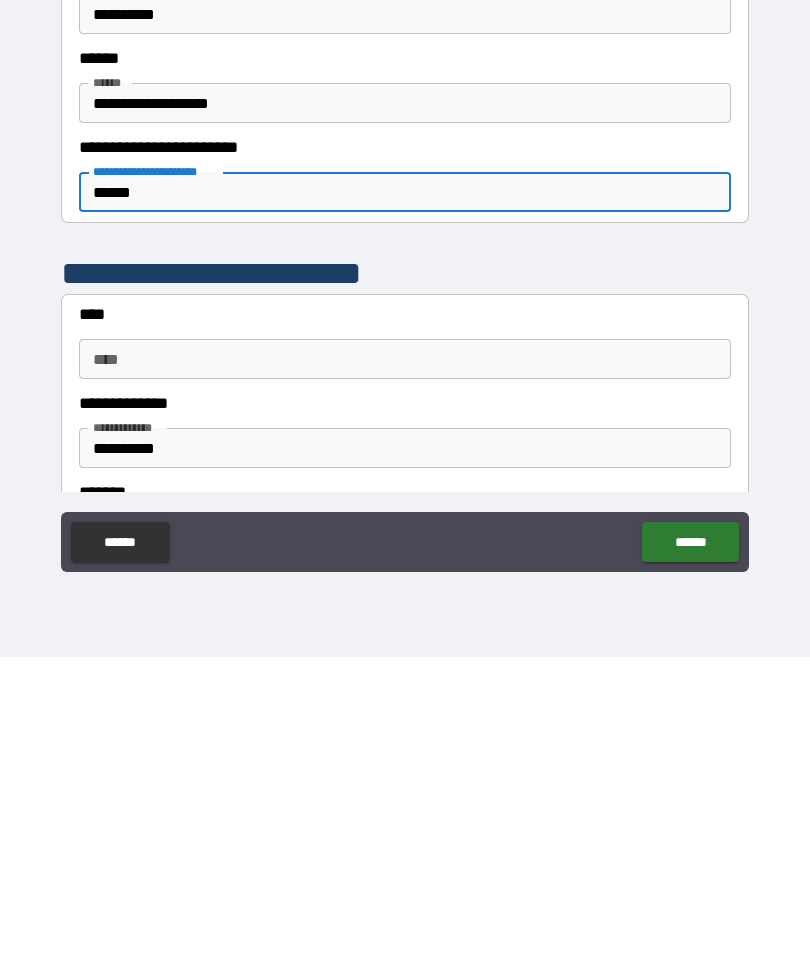scroll, scrollTop: 496, scrollLeft: 0, axis: vertical 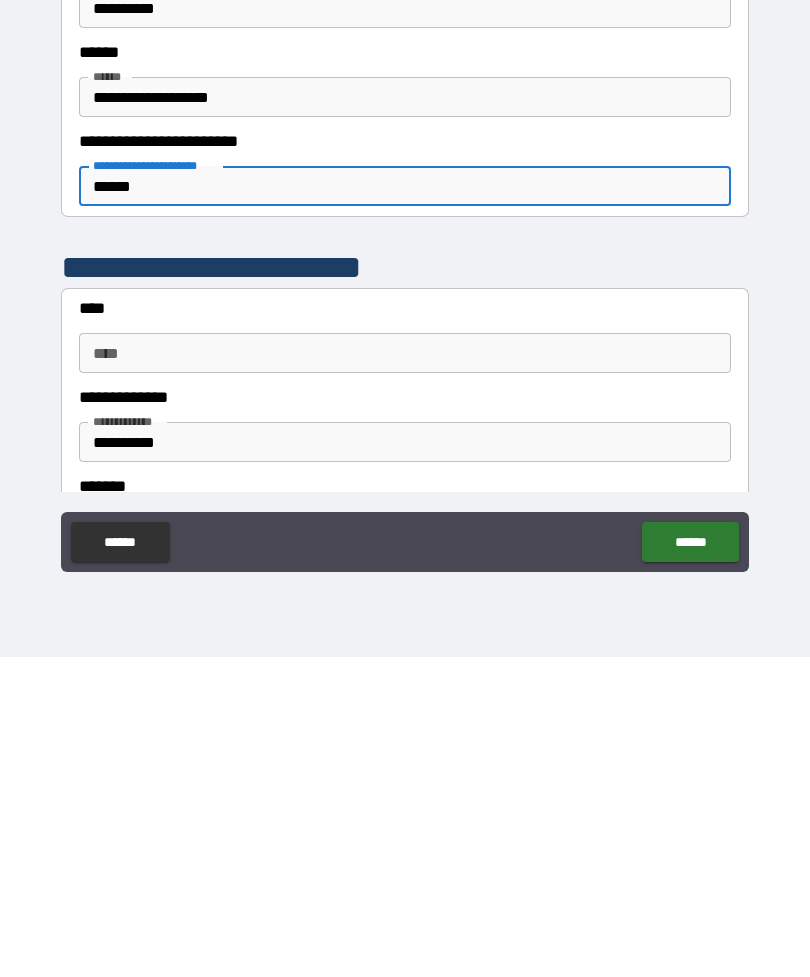 click on "****" at bounding box center (405, 673) 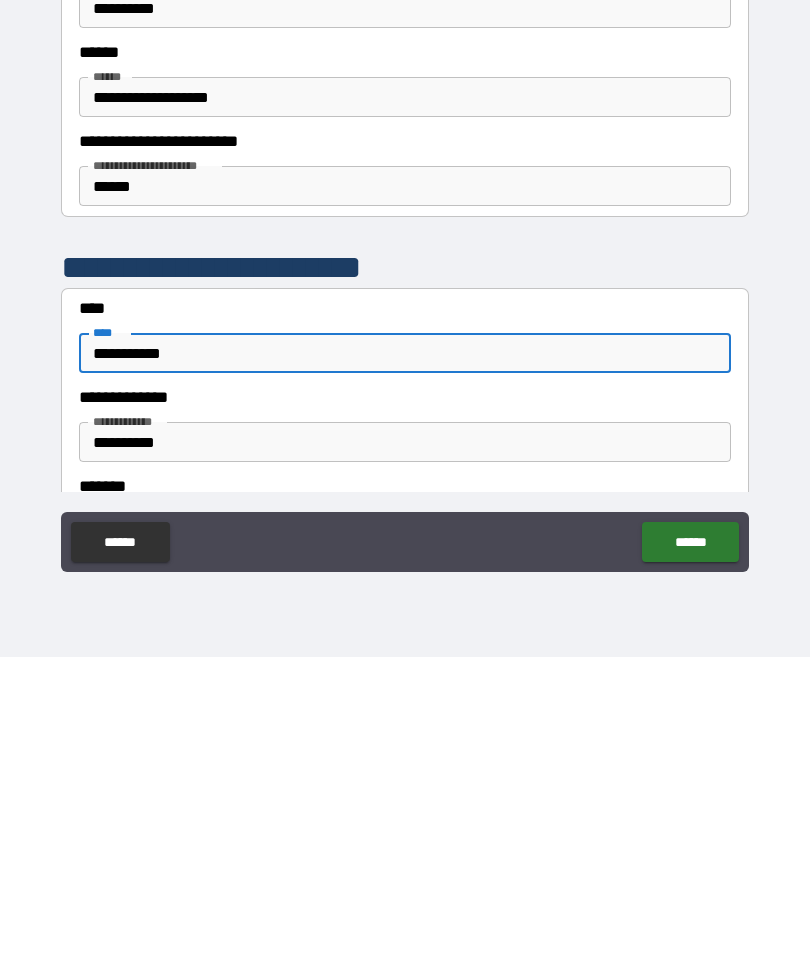click on "**********" at bounding box center (405, 762) 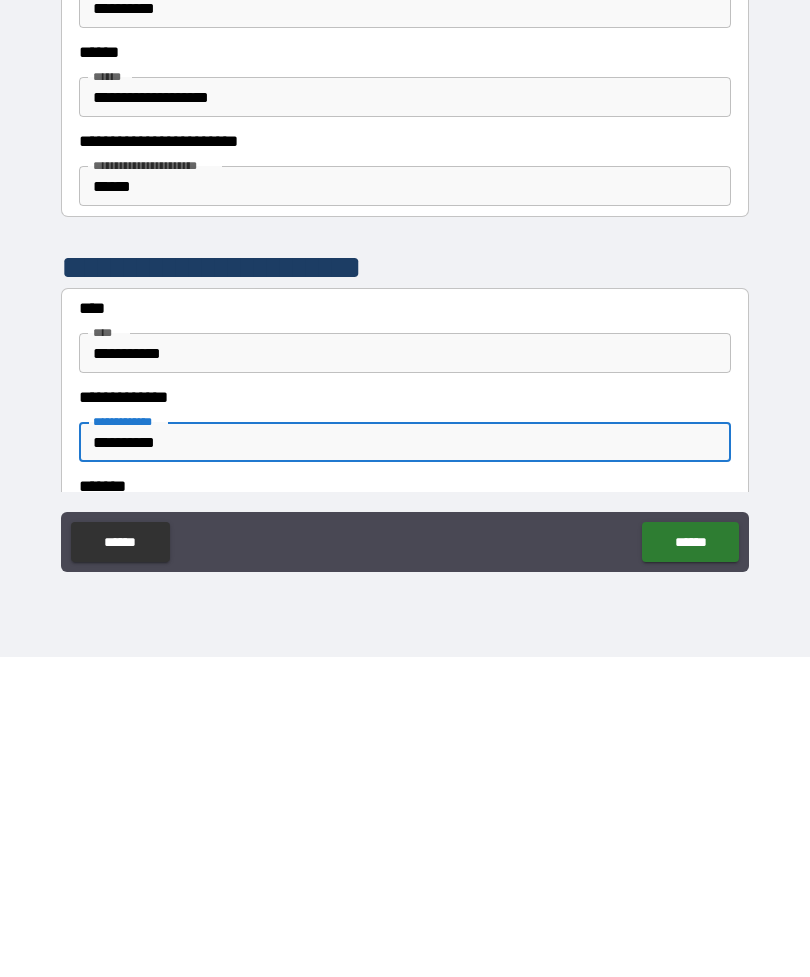 click on "**********" at bounding box center (405, 762) 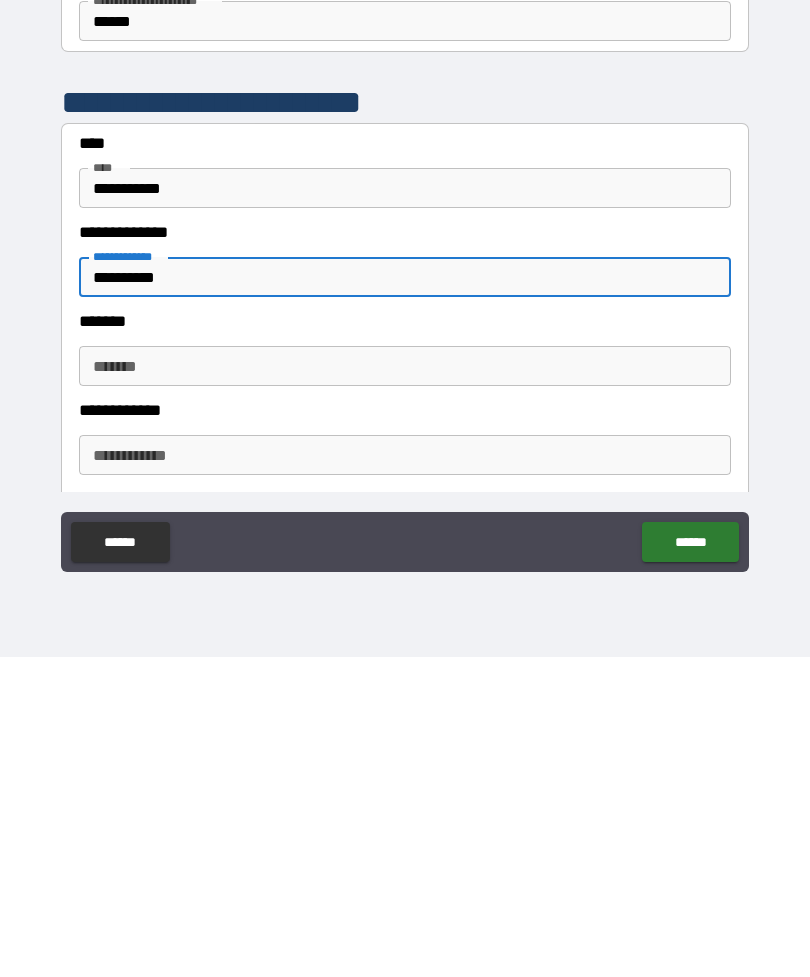 scroll, scrollTop: 684, scrollLeft: 0, axis: vertical 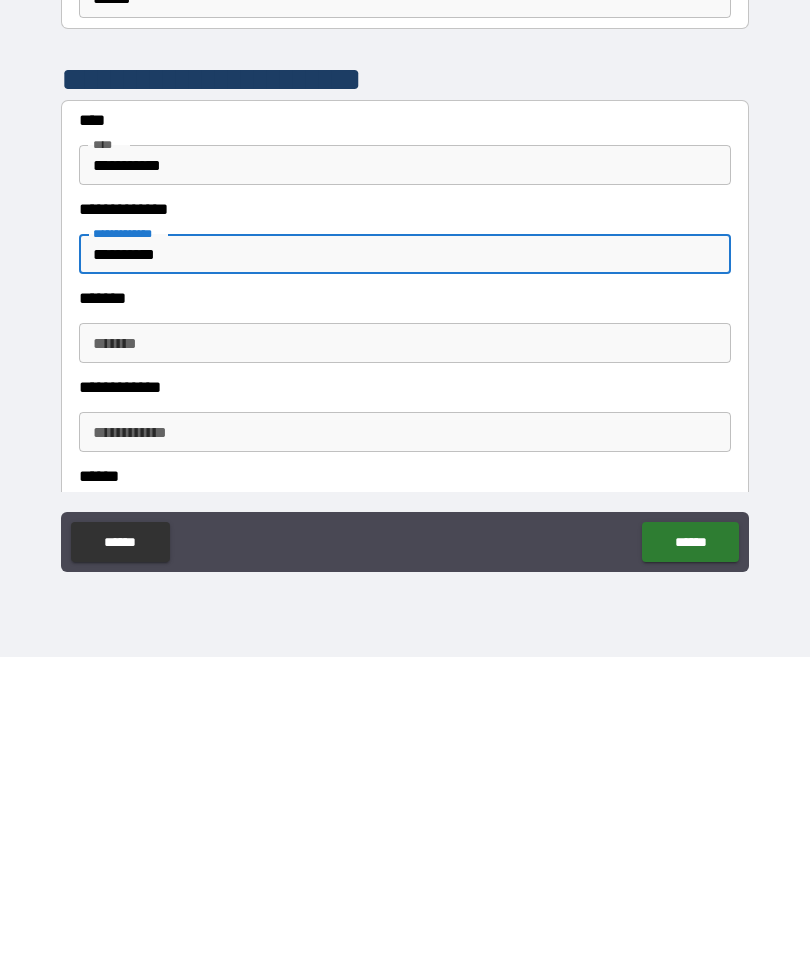 click on "*******" at bounding box center (405, 663) 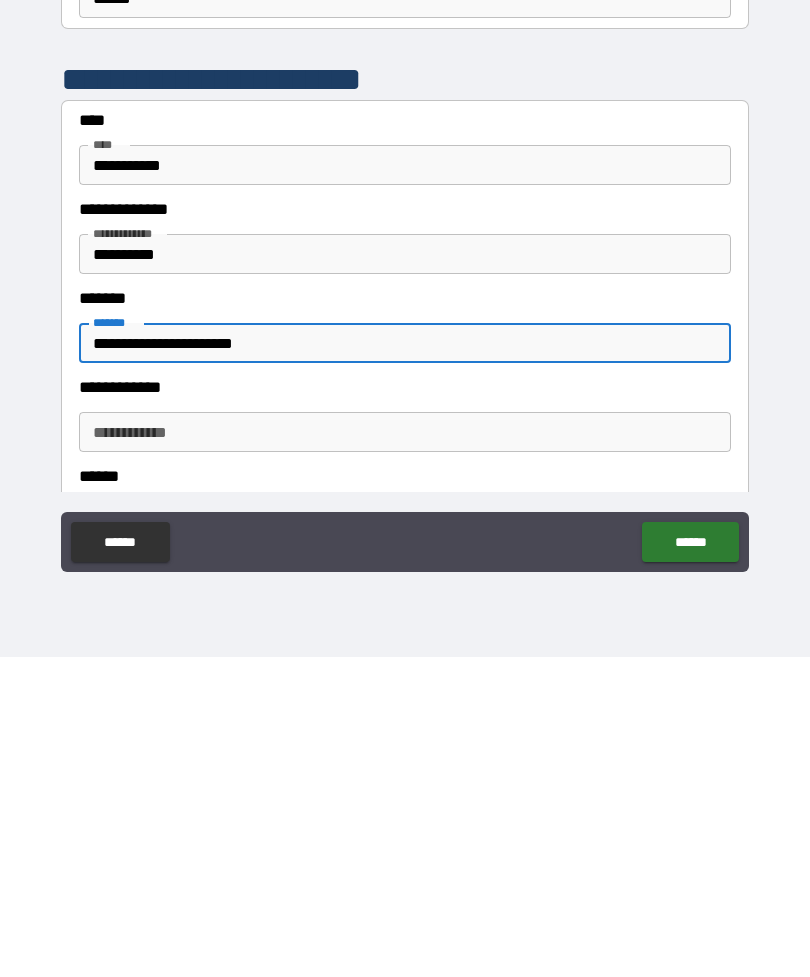 click on "**********" at bounding box center [405, 752] 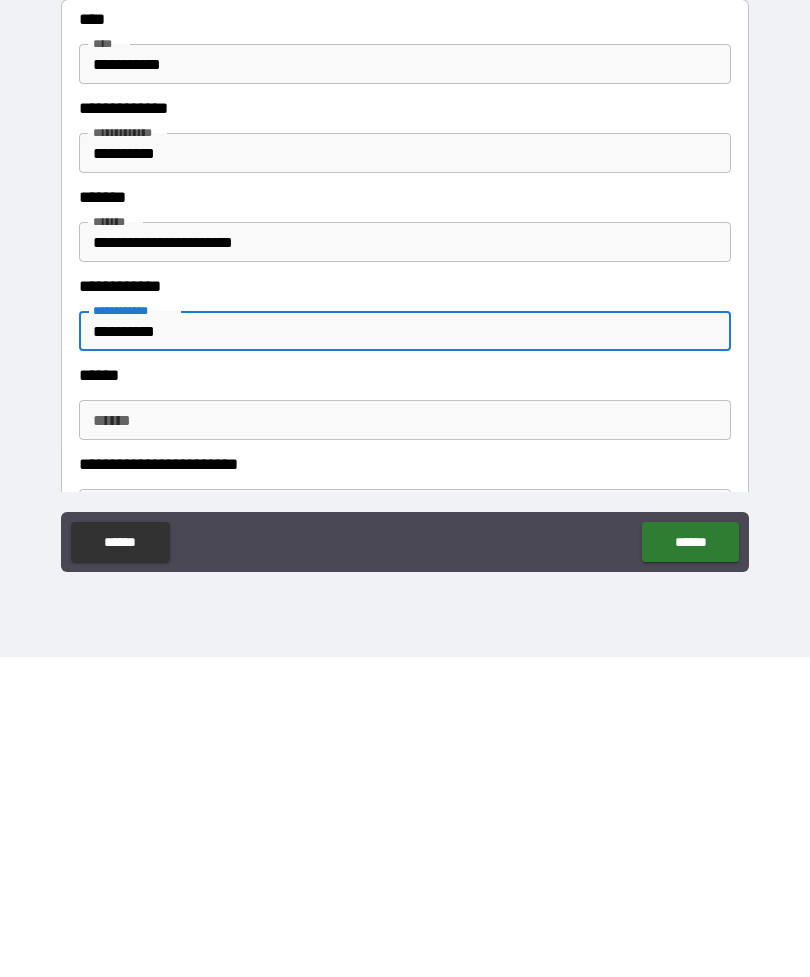 scroll, scrollTop: 800, scrollLeft: 0, axis: vertical 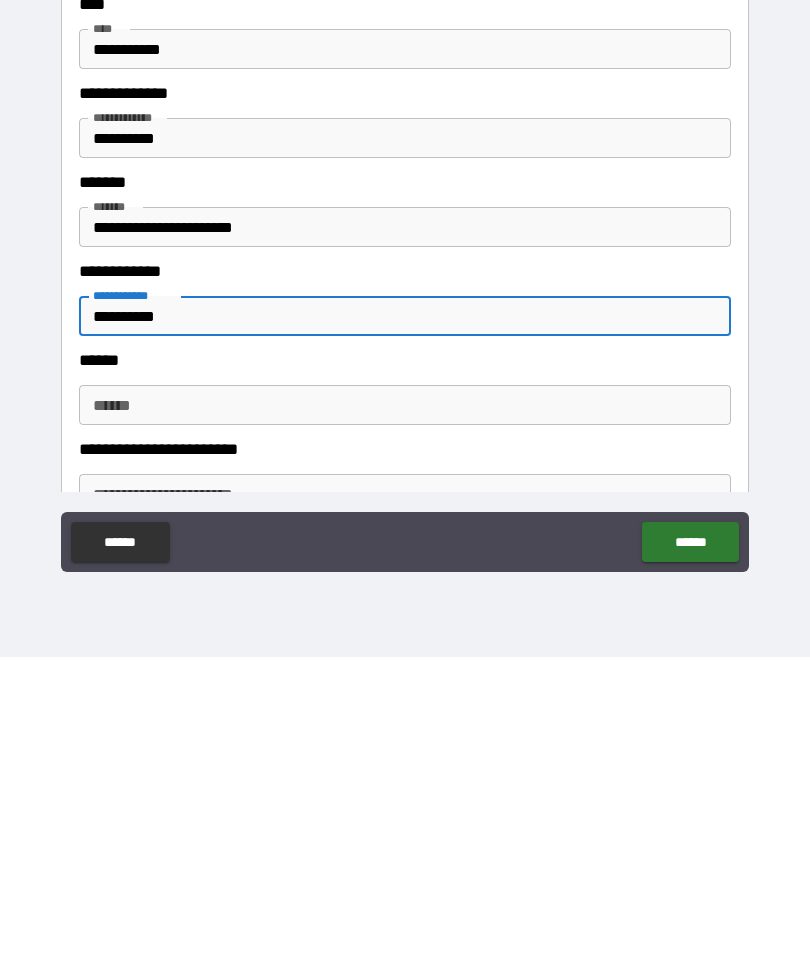 click on "******" at bounding box center (405, 725) 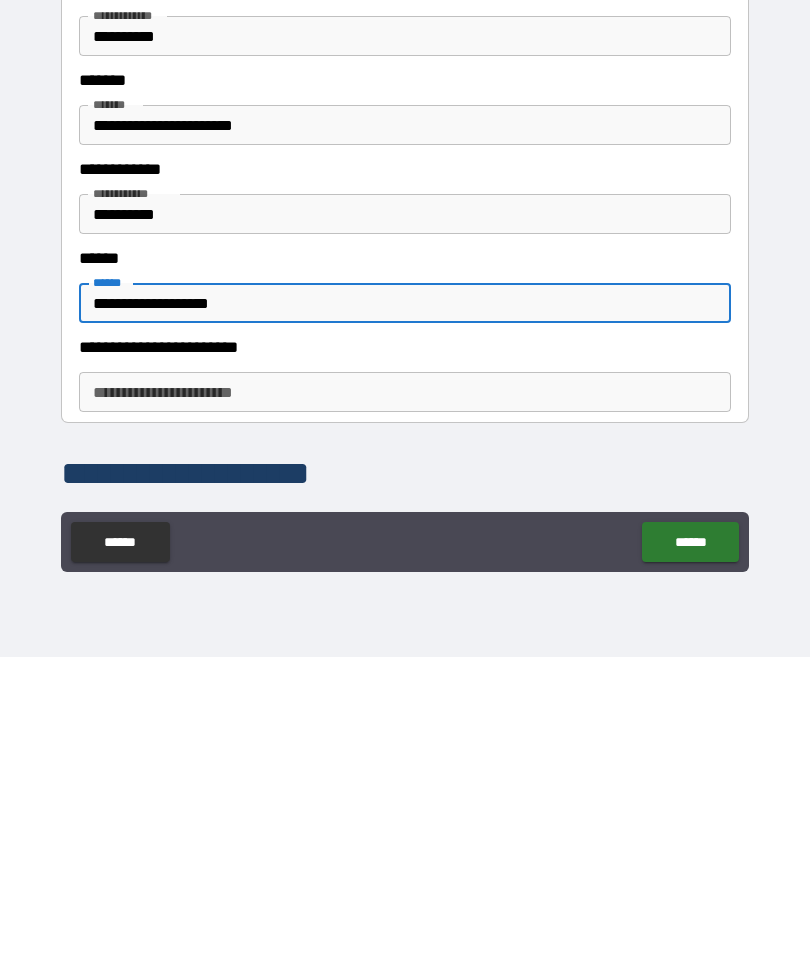 scroll, scrollTop: 912, scrollLeft: 0, axis: vertical 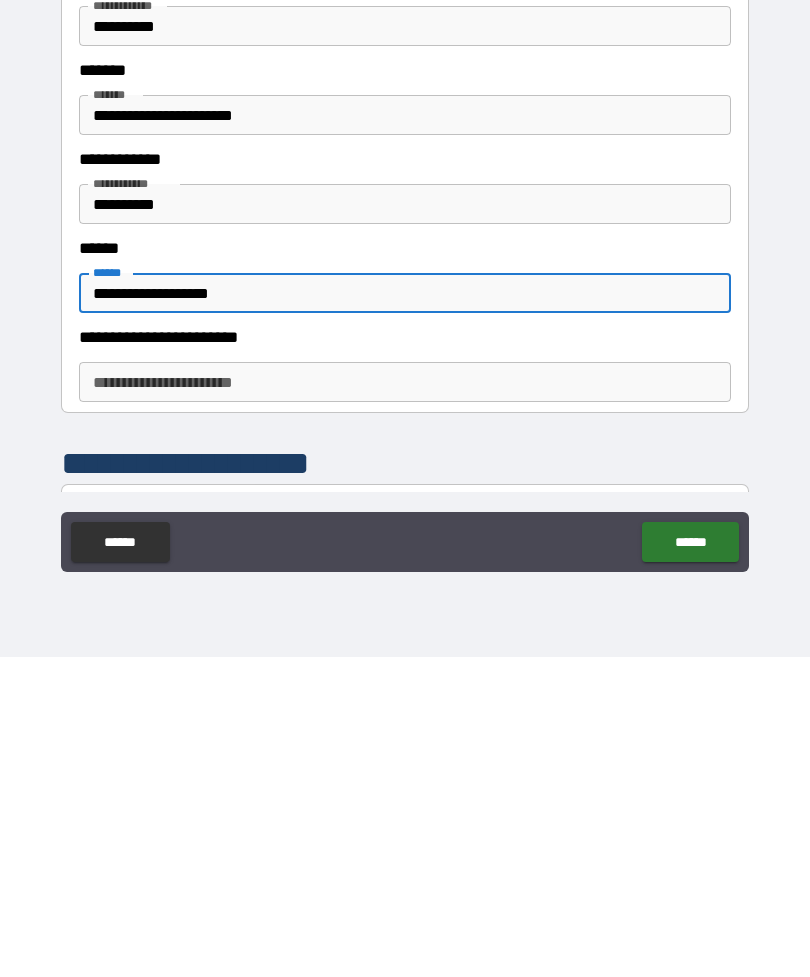 click on "**********" at bounding box center (405, 702) 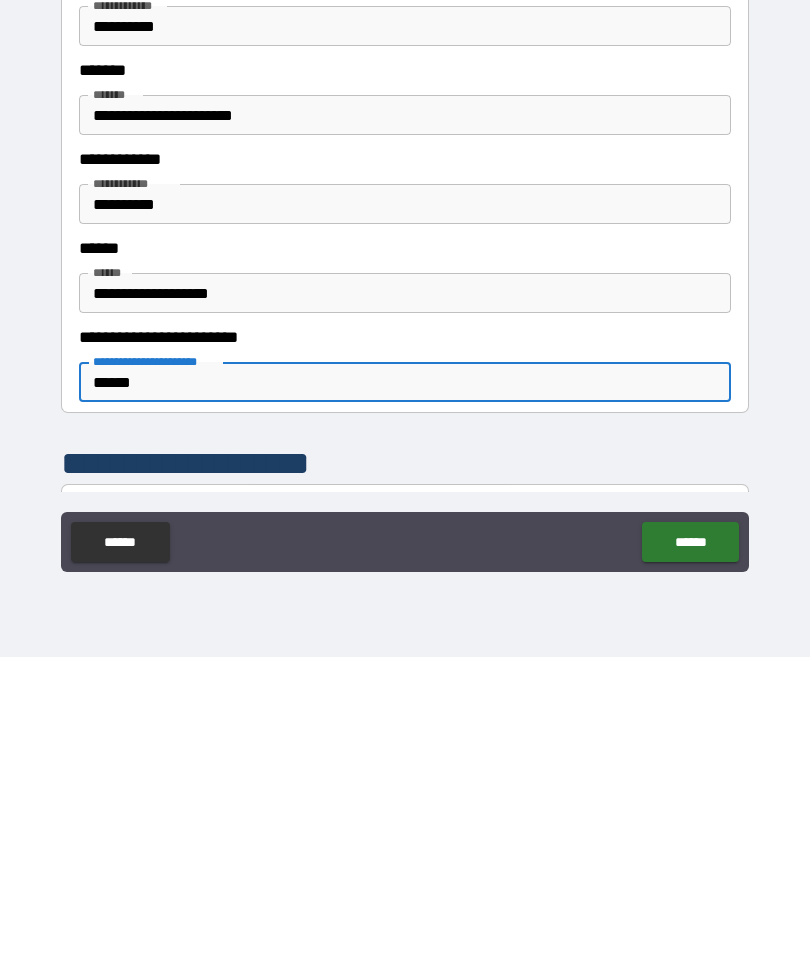 click on "**********" at bounding box center [405, 524] 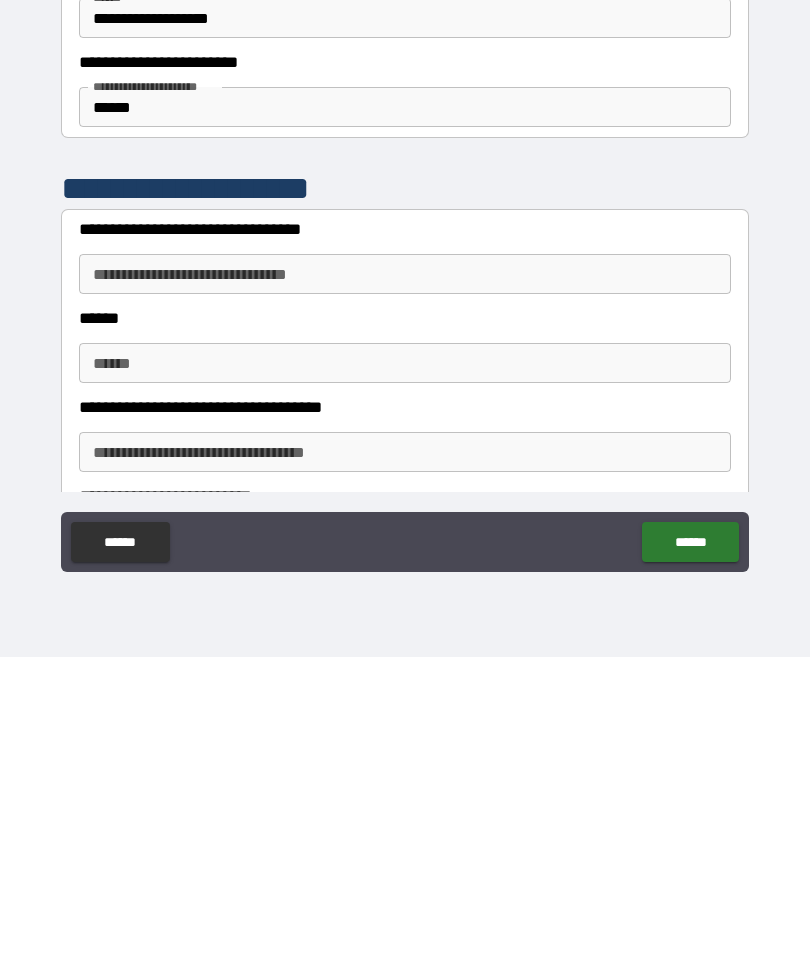 scroll, scrollTop: 1181, scrollLeft: 0, axis: vertical 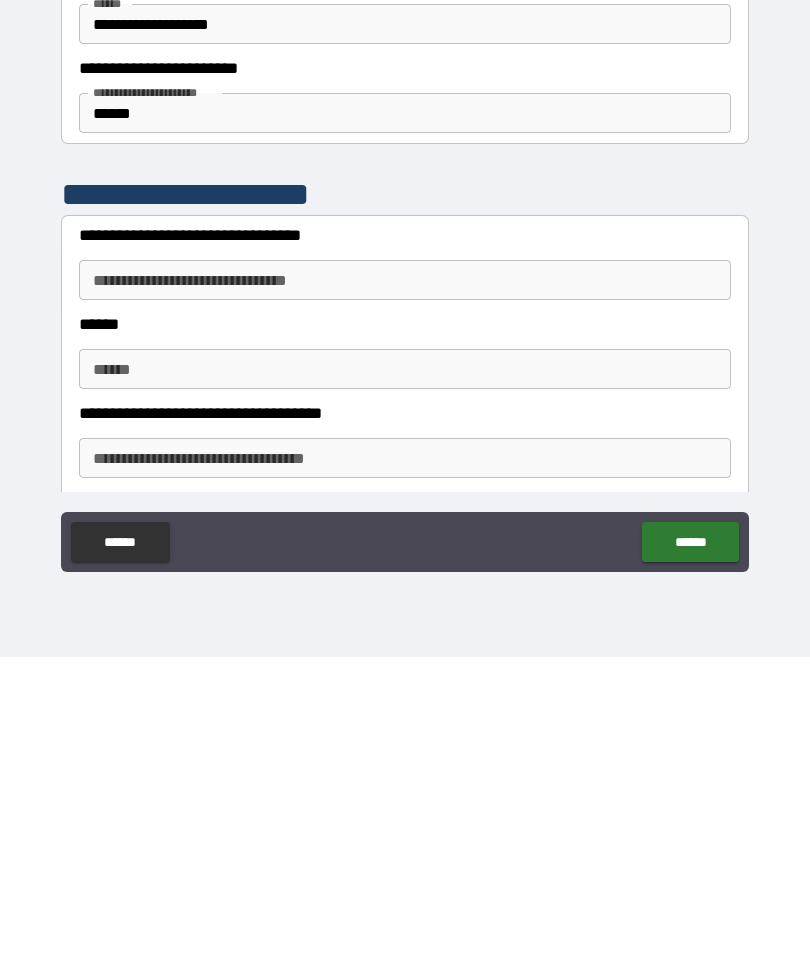 click on "**********" at bounding box center [405, 600] 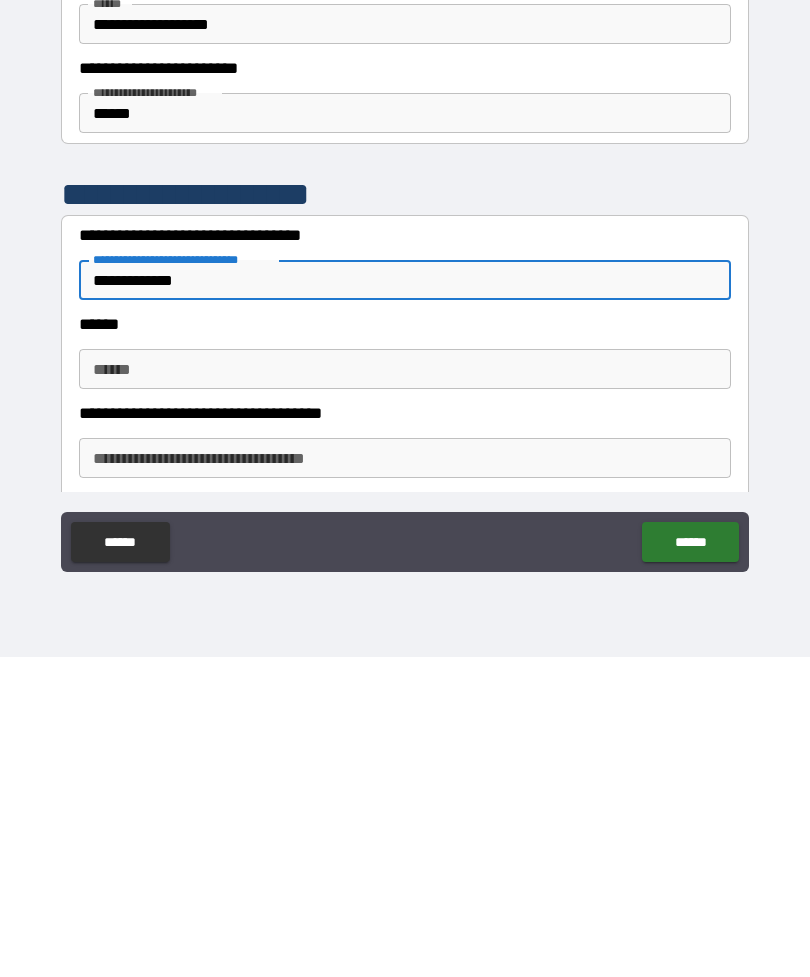 click on "******" at bounding box center [405, 689] 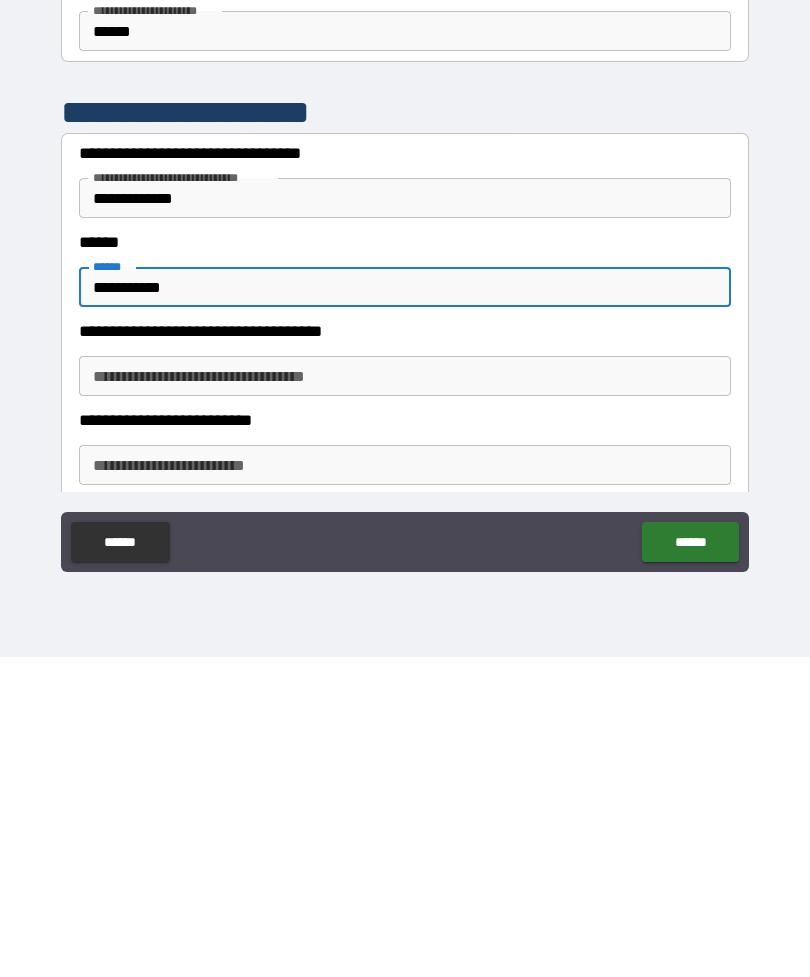 scroll, scrollTop: 1267, scrollLeft: 0, axis: vertical 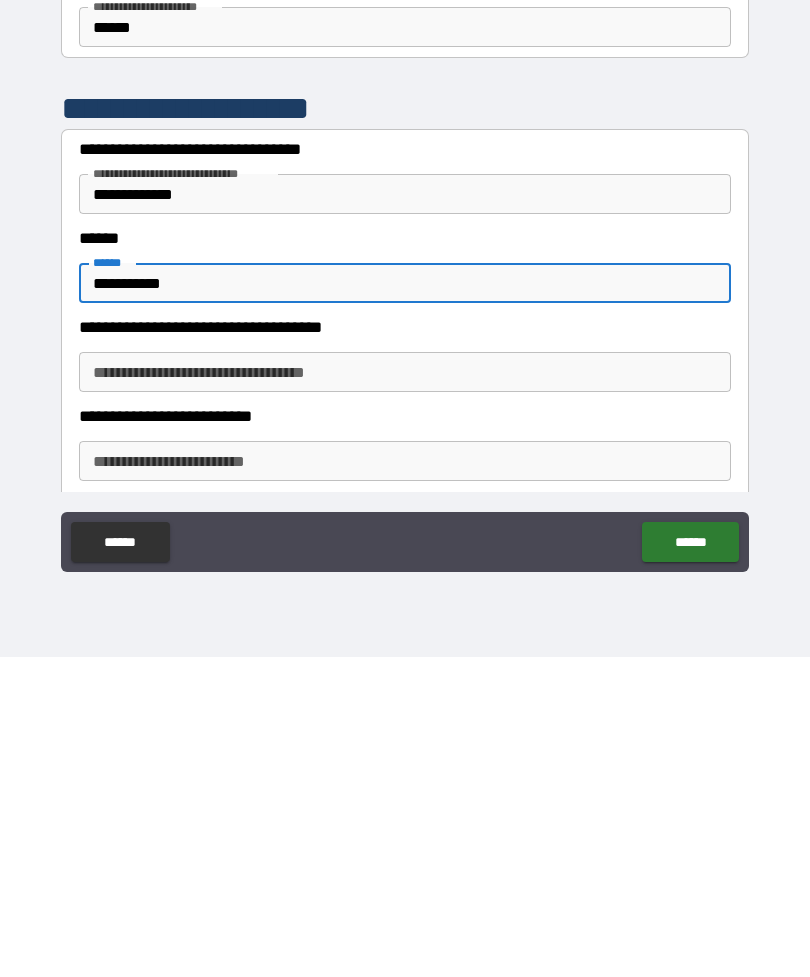 click on "**********" at bounding box center (405, 692) 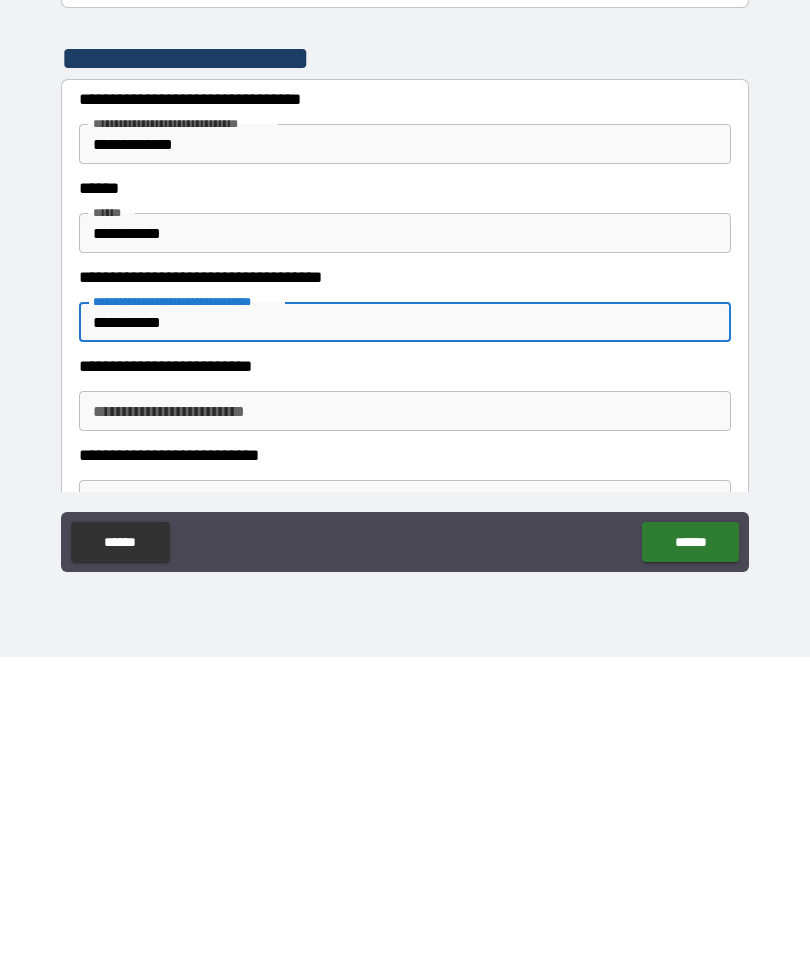 scroll, scrollTop: 1328, scrollLeft: 0, axis: vertical 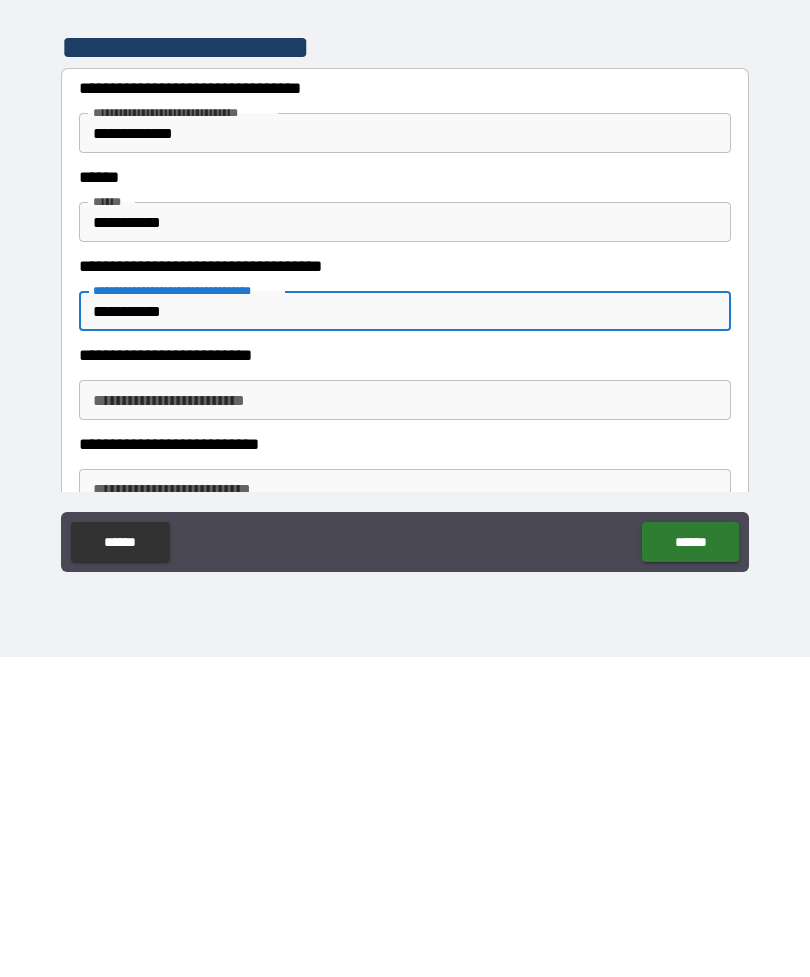 click on "**********" at bounding box center (405, 720) 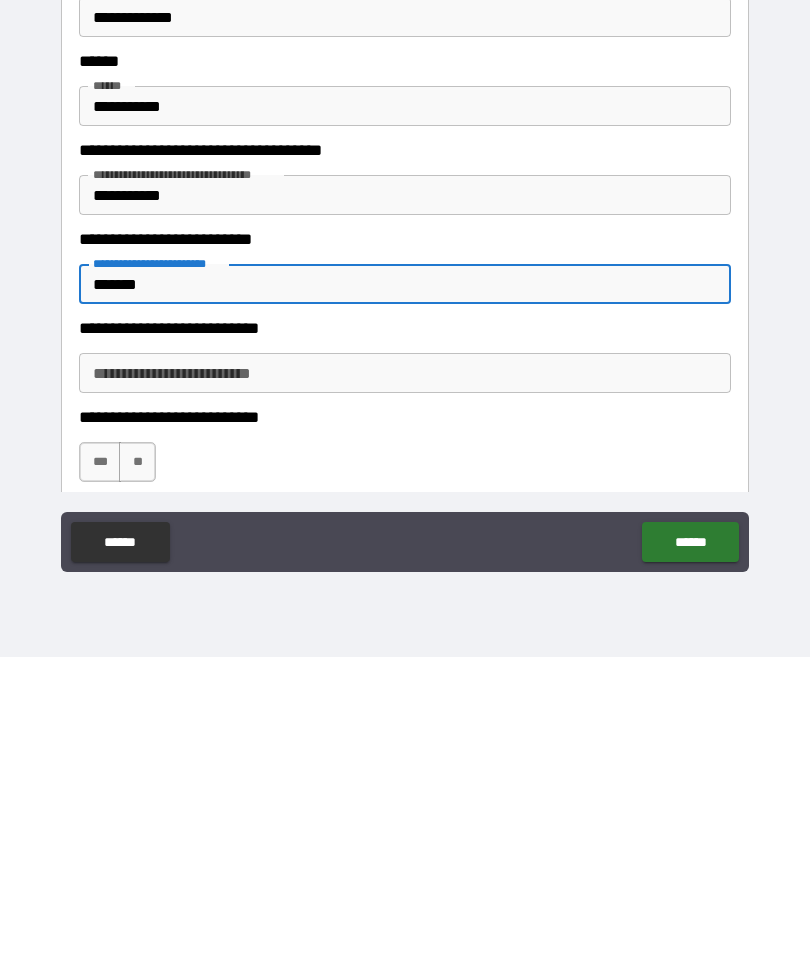 scroll, scrollTop: 1477, scrollLeft: 0, axis: vertical 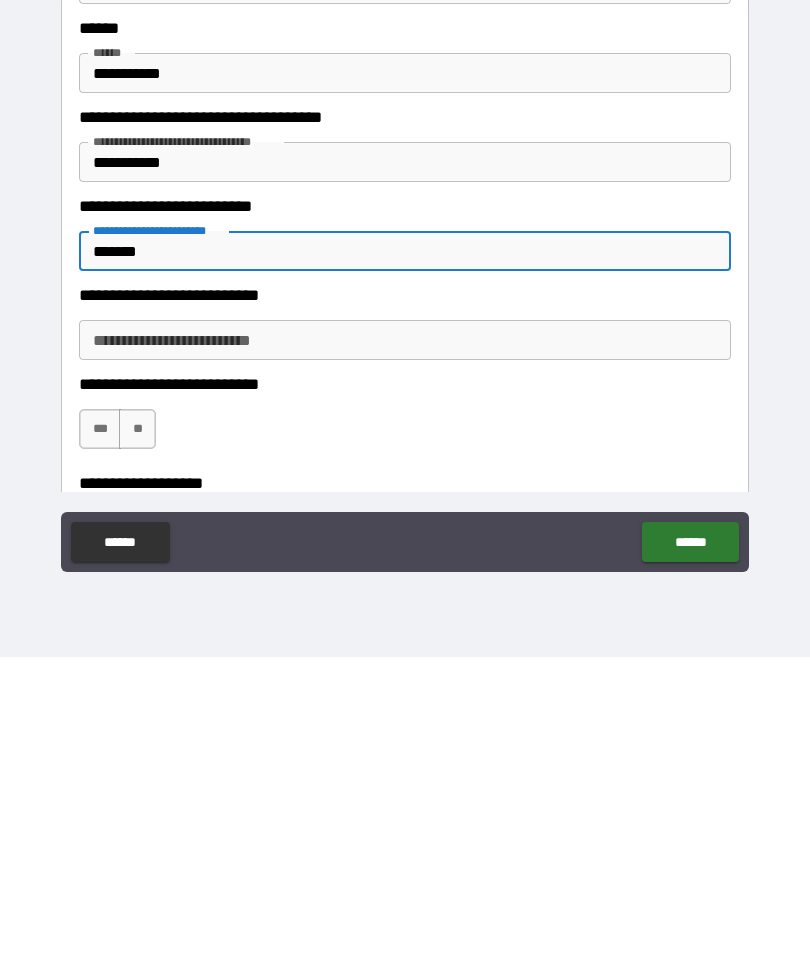 click on "**********" at bounding box center [405, 660] 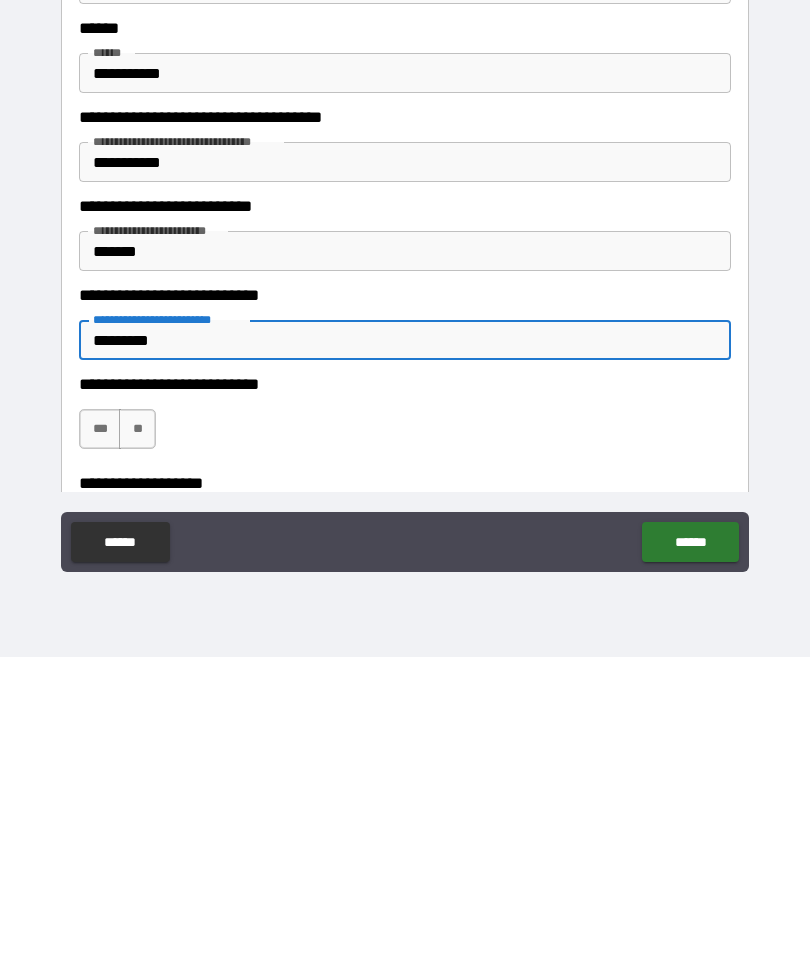 click on "***" at bounding box center (100, 749) 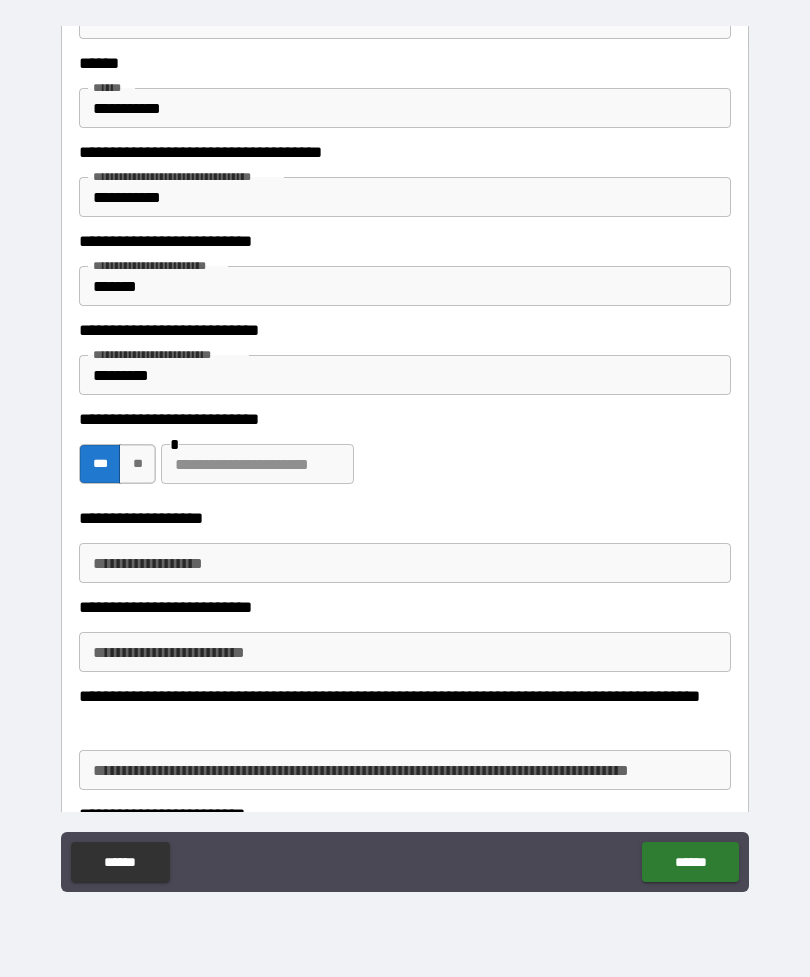 scroll, scrollTop: 1767, scrollLeft: 0, axis: vertical 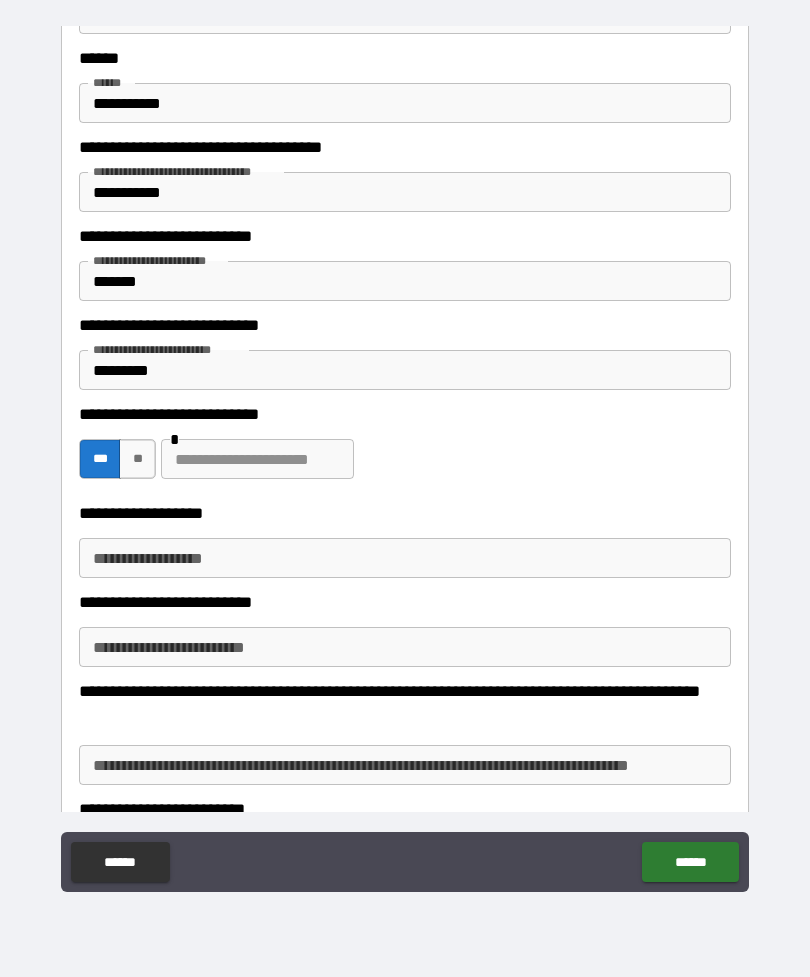 click at bounding box center [257, 459] 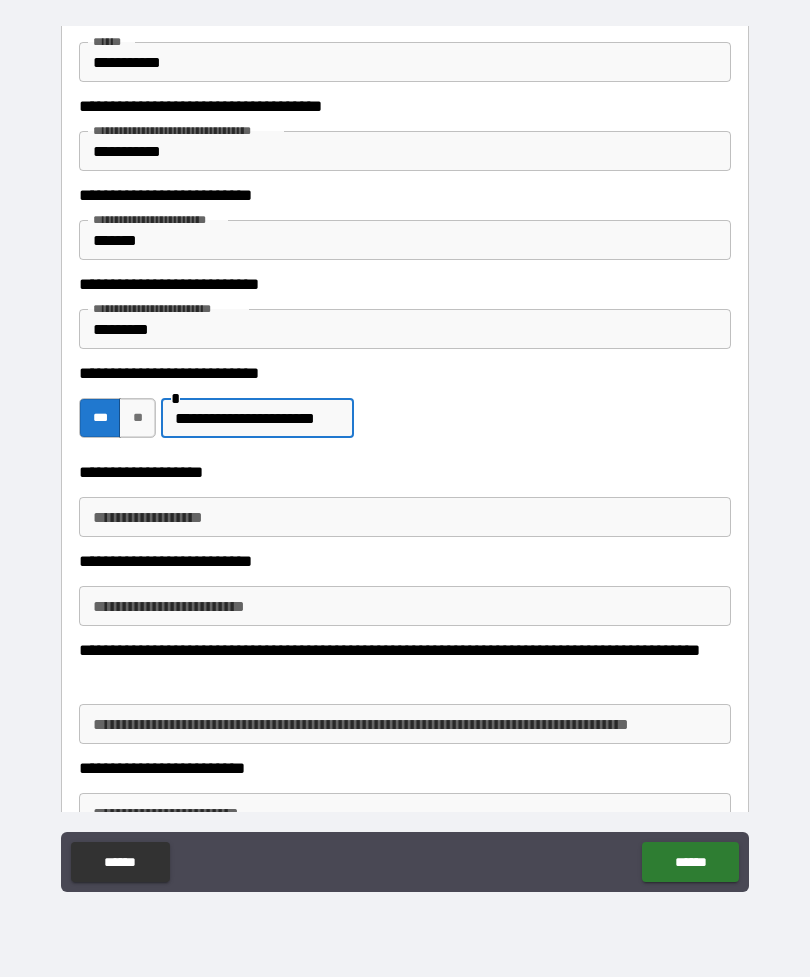 scroll, scrollTop: 1815, scrollLeft: 0, axis: vertical 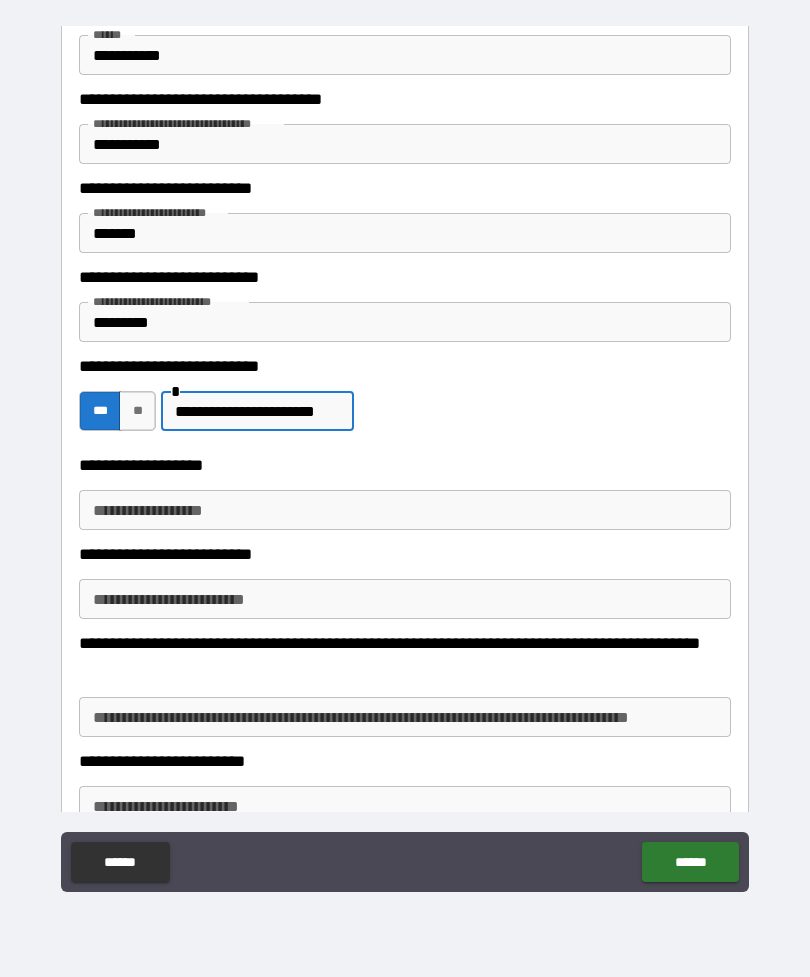 click on "**********" at bounding box center [405, 510] 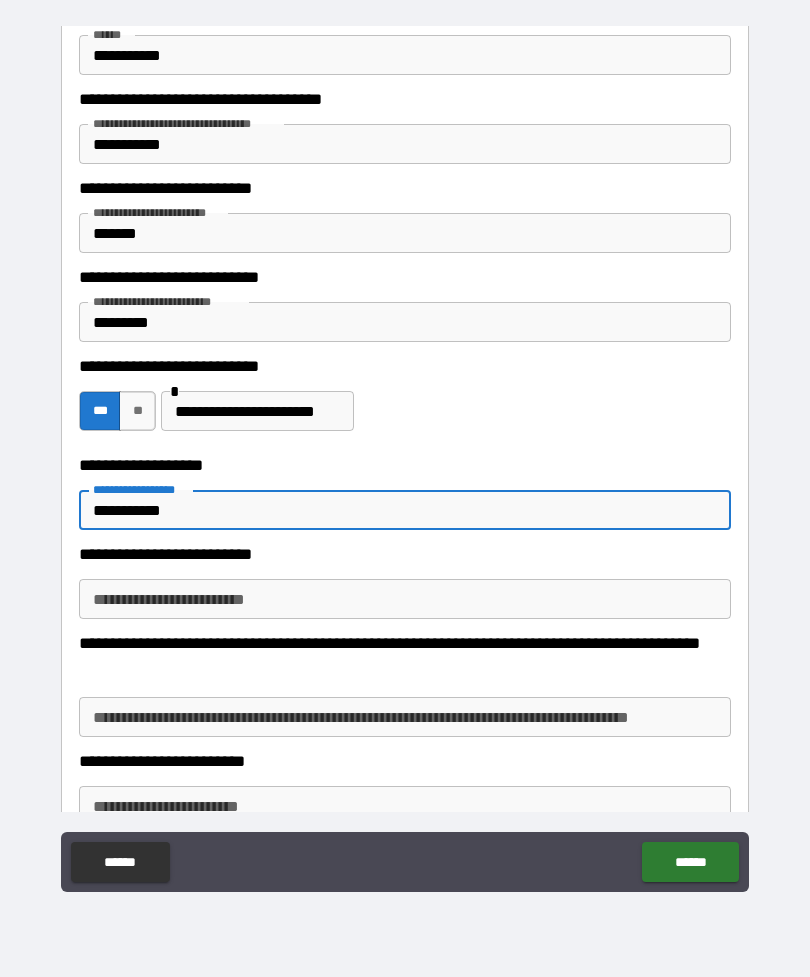 click on "**********" at bounding box center (405, 599) 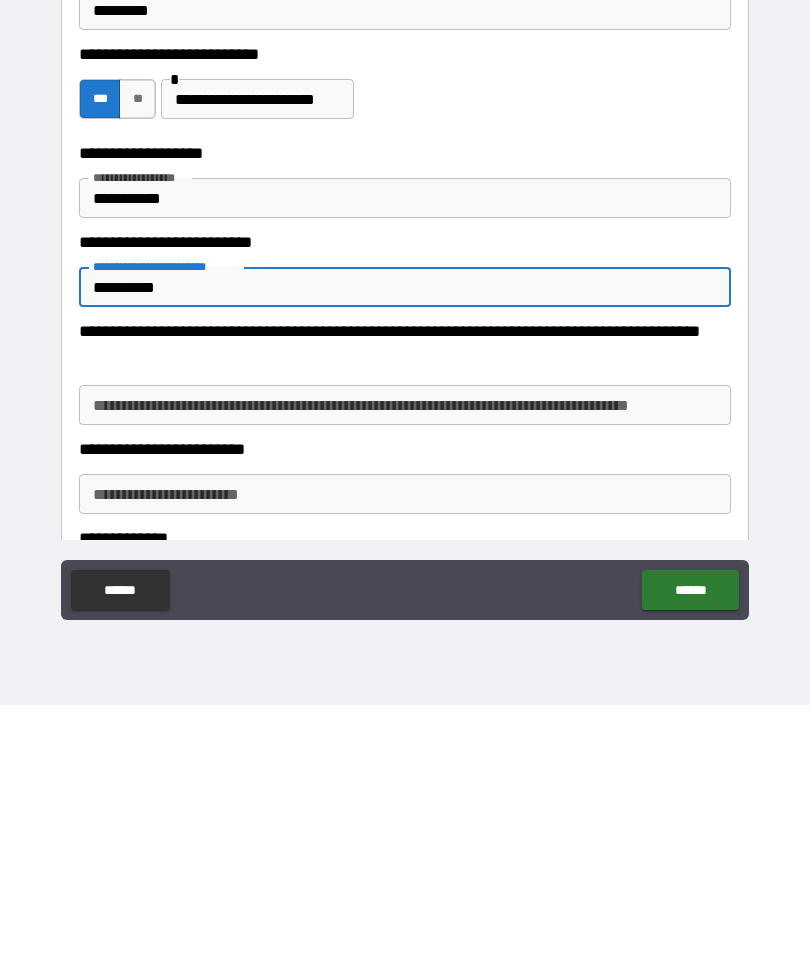 scroll, scrollTop: 1857, scrollLeft: 0, axis: vertical 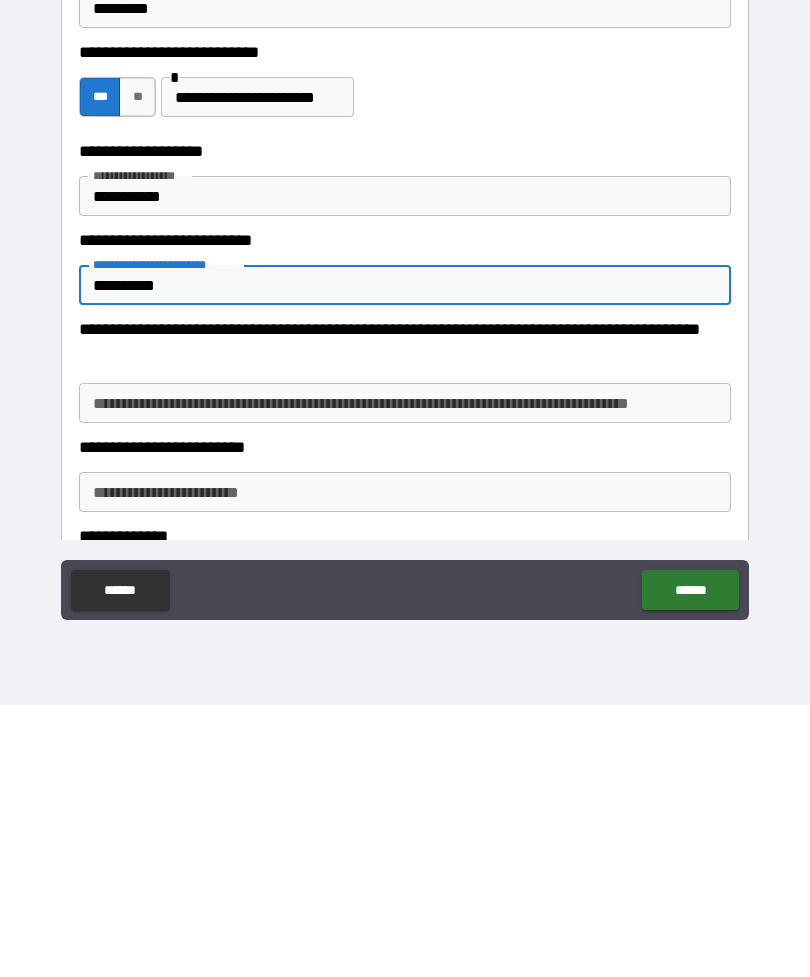 click on "**********" at bounding box center [405, 675] 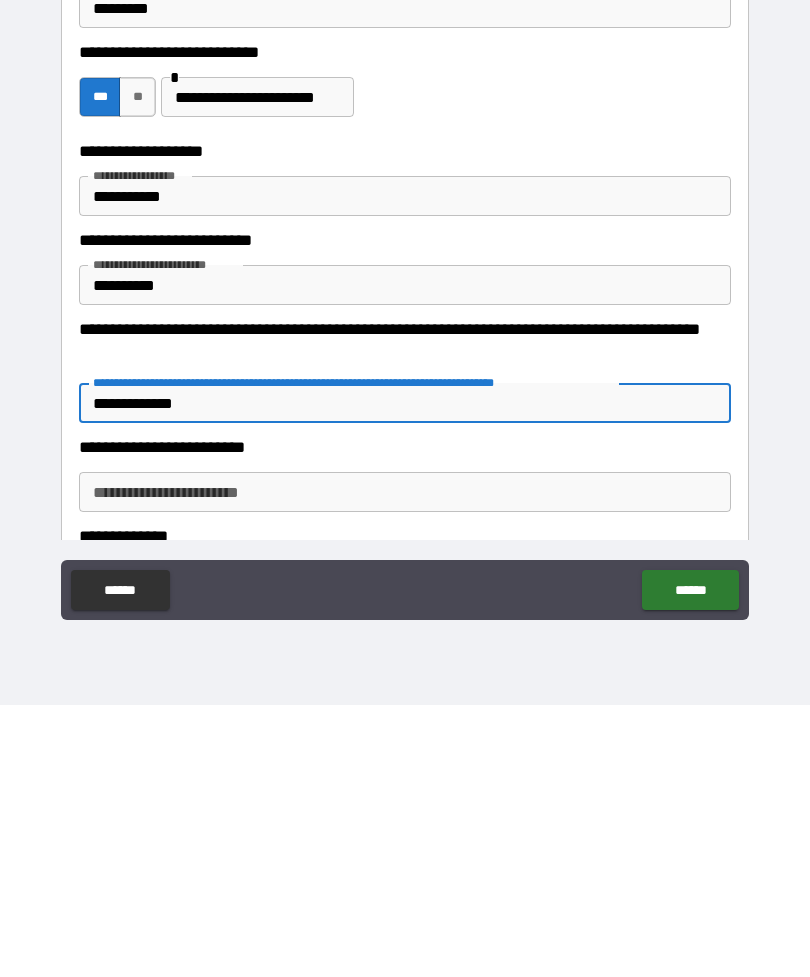 click on "**********" at bounding box center [405, 764] 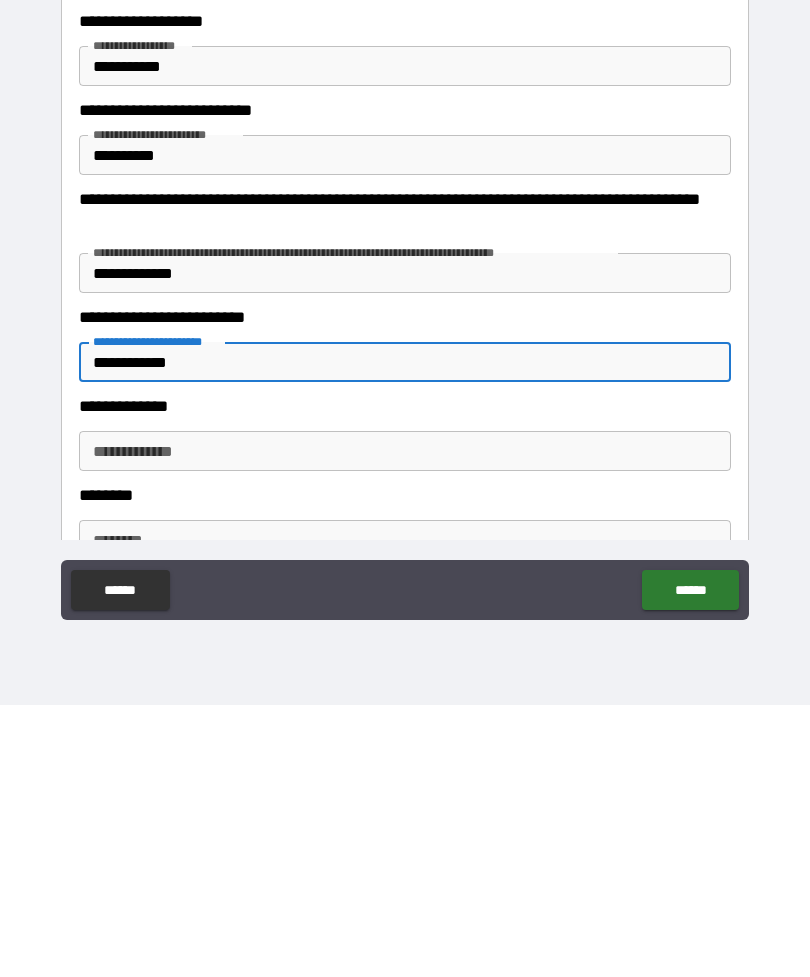 scroll, scrollTop: 1998, scrollLeft: 0, axis: vertical 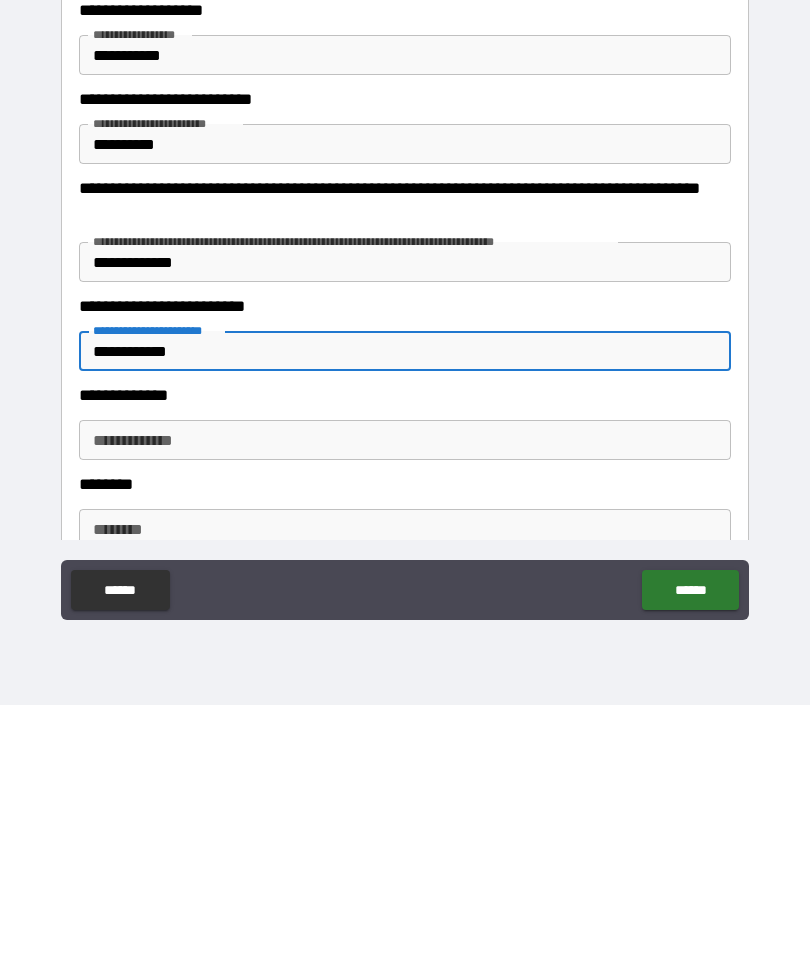 click on "**********" at bounding box center (405, 712) 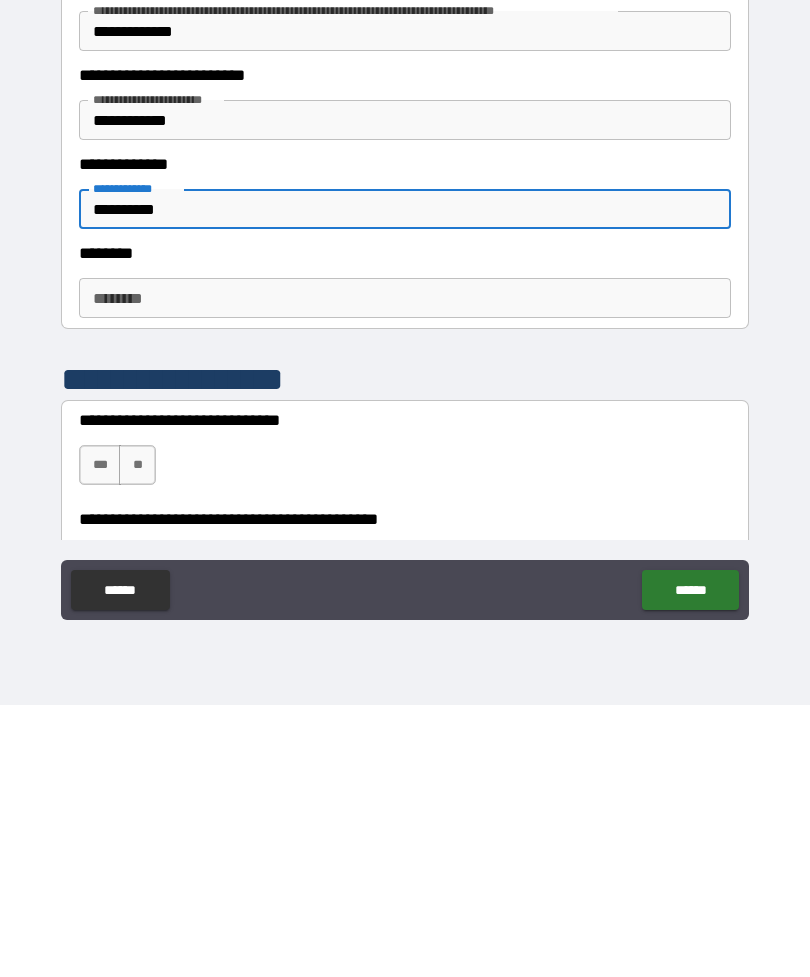 scroll, scrollTop: 2231, scrollLeft: 0, axis: vertical 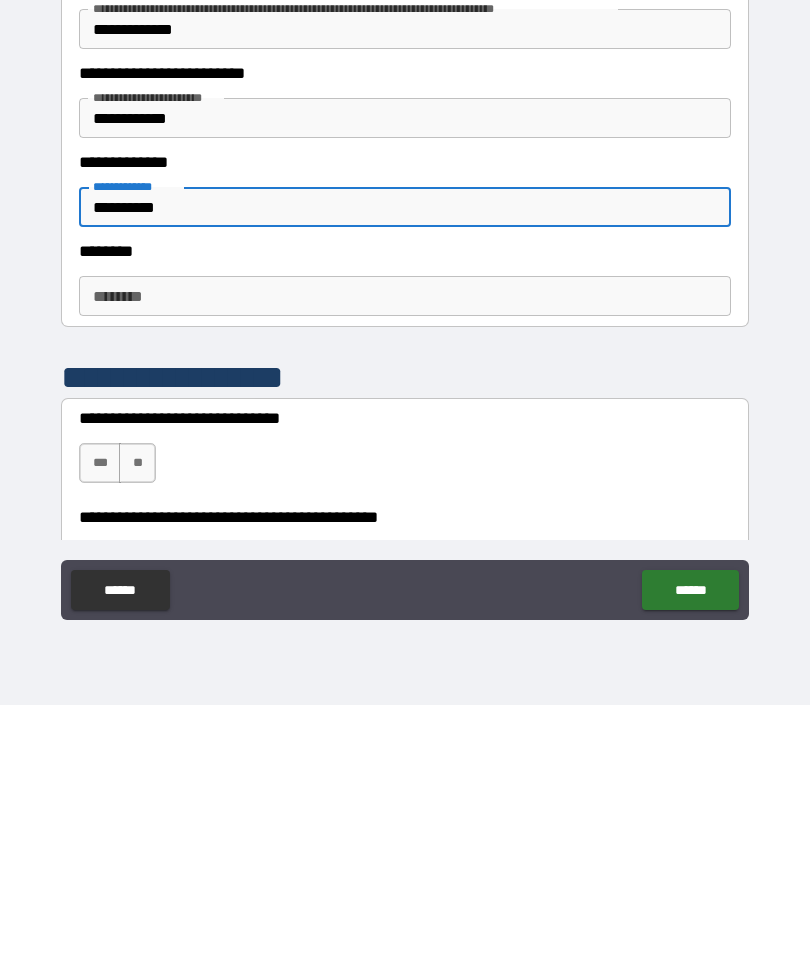 click on "********" at bounding box center (405, 568) 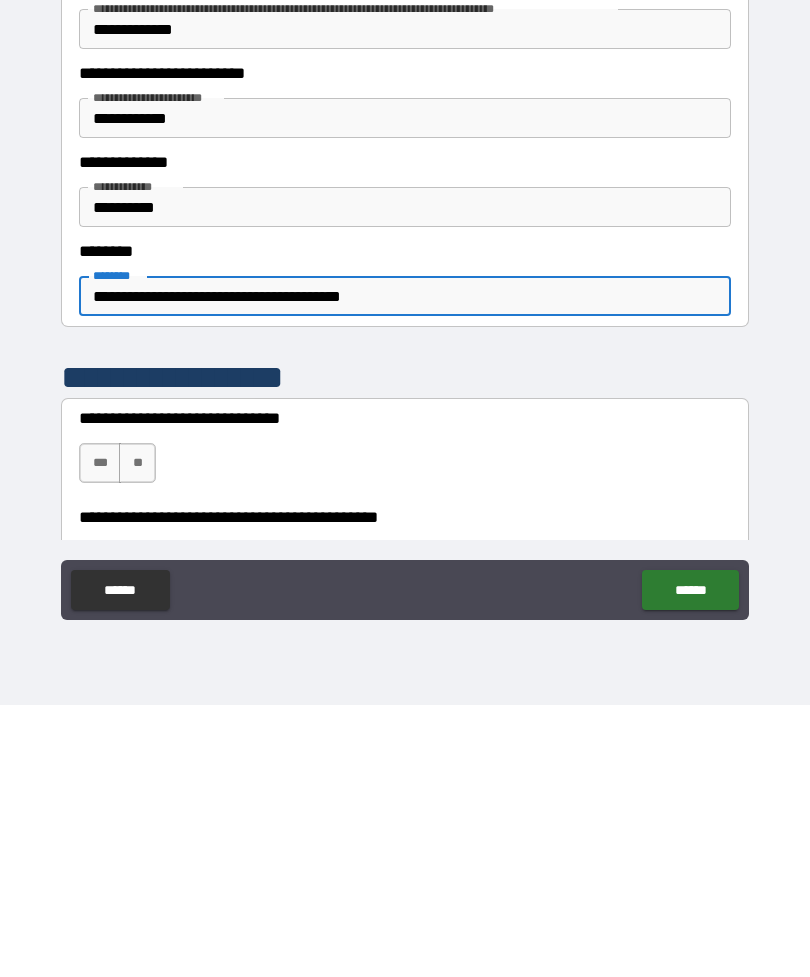click on "***" at bounding box center [100, 735] 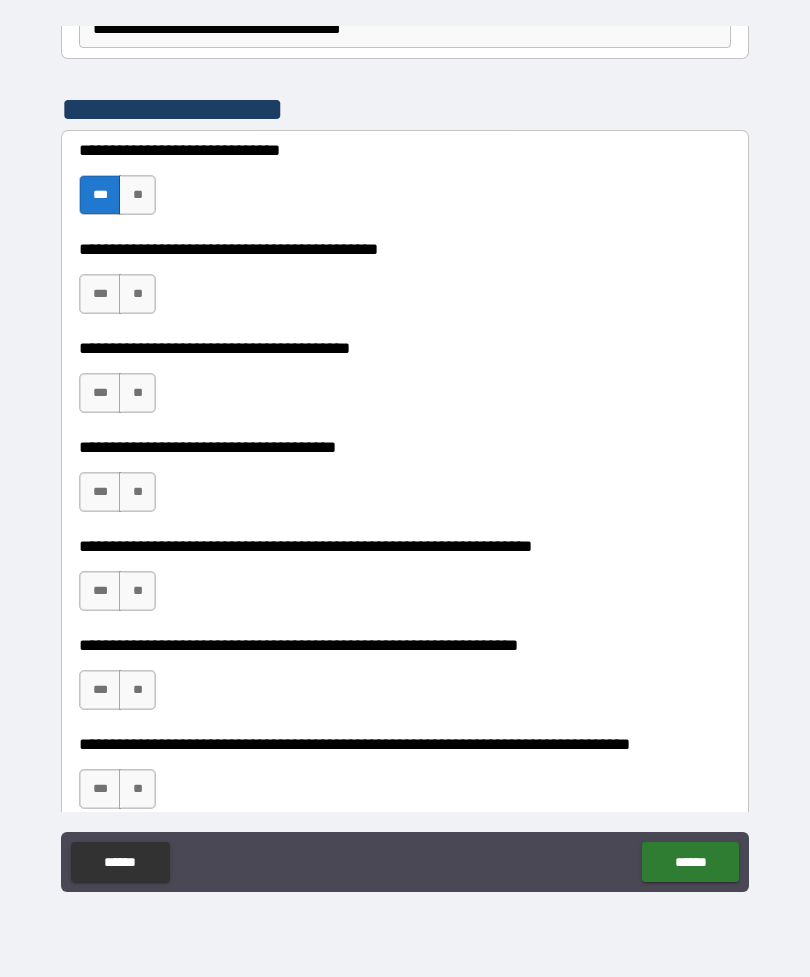 scroll, scrollTop: 2769, scrollLeft: 0, axis: vertical 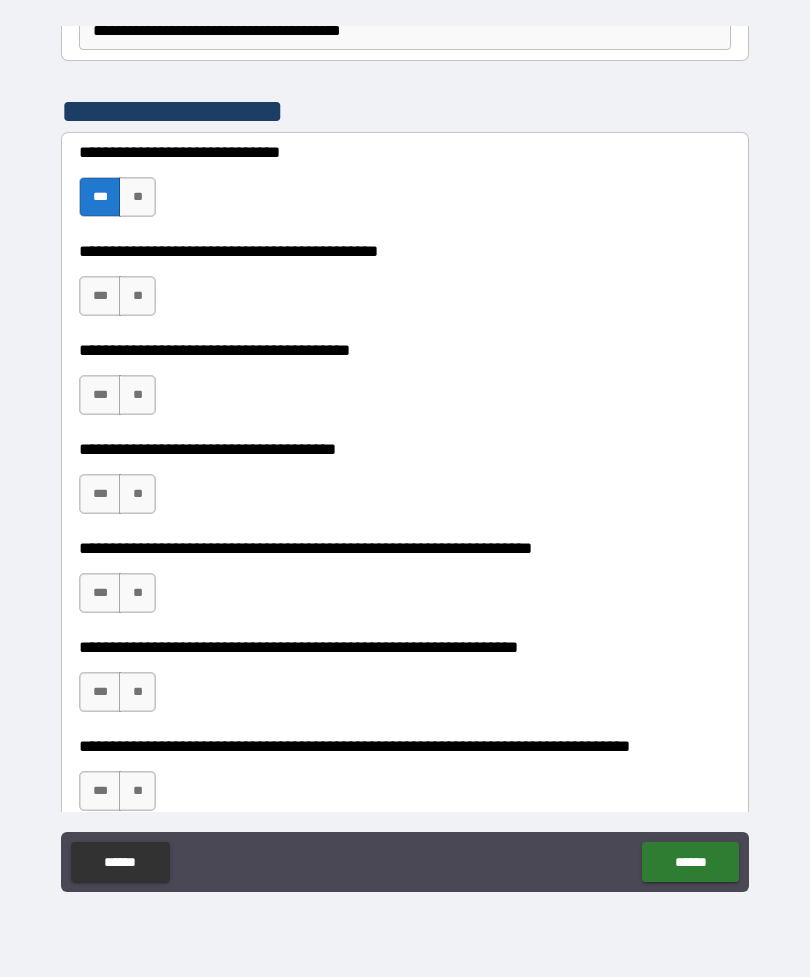 click on "***" at bounding box center [100, 296] 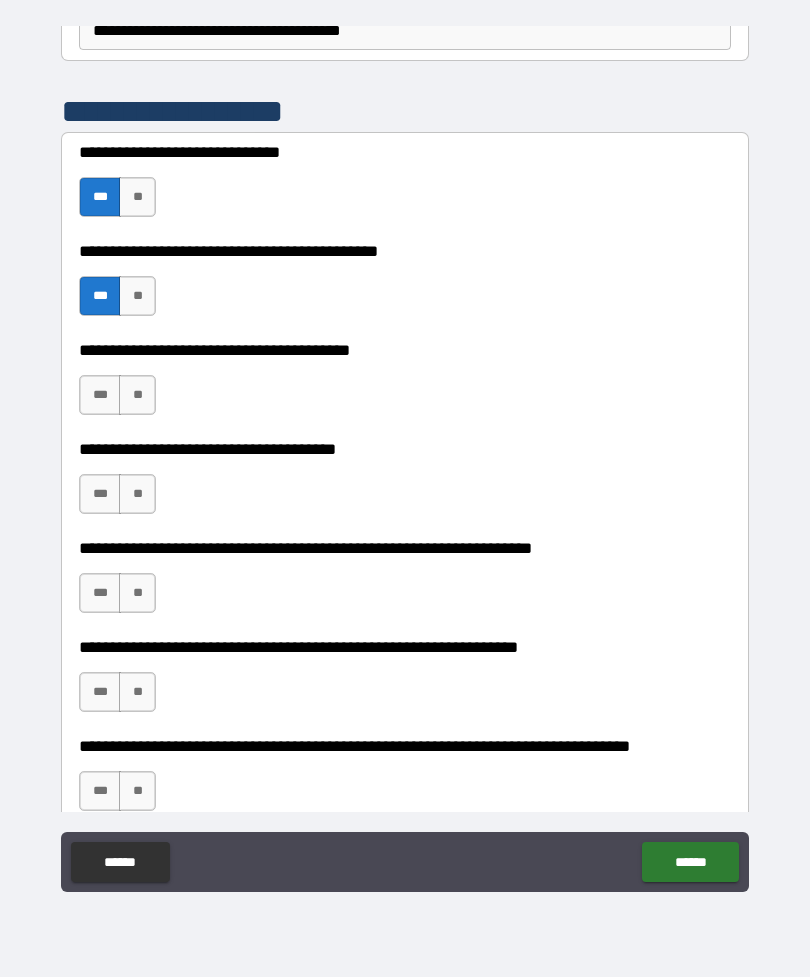 click on "***" at bounding box center (100, 395) 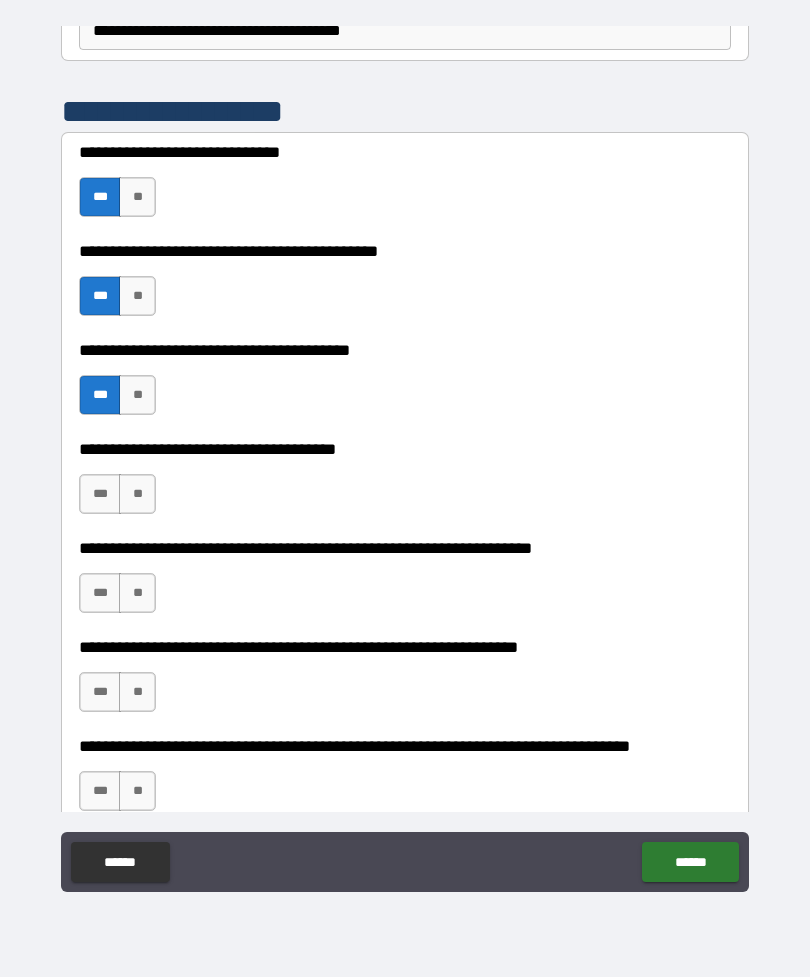 click on "**" at bounding box center [137, 494] 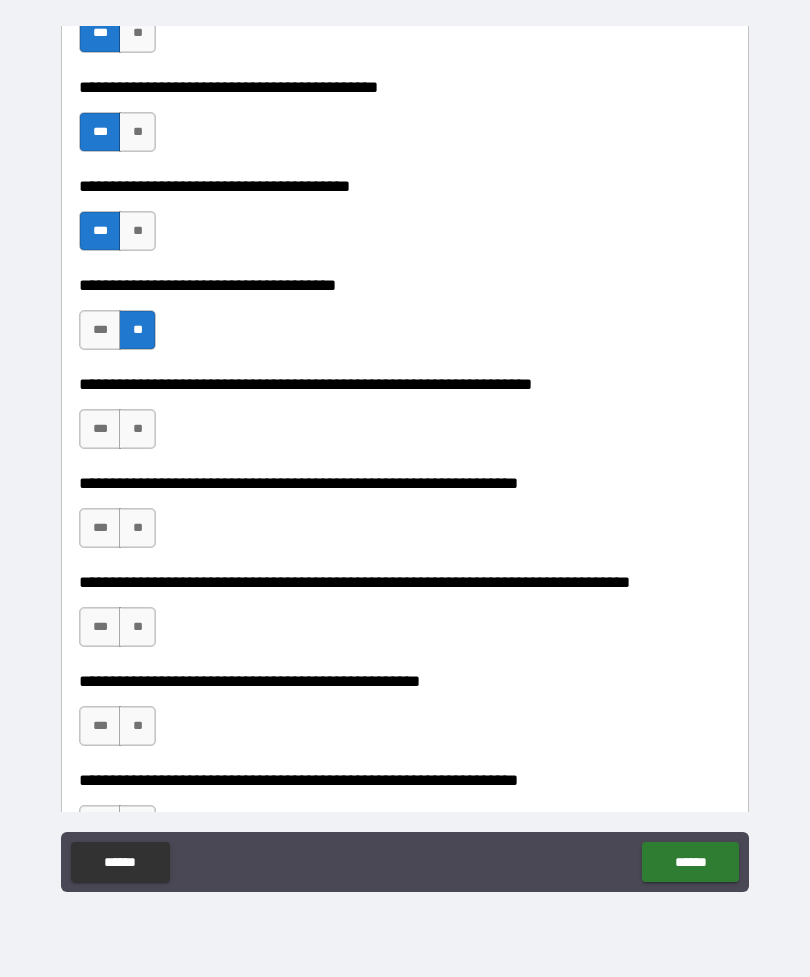 scroll, scrollTop: 2939, scrollLeft: 0, axis: vertical 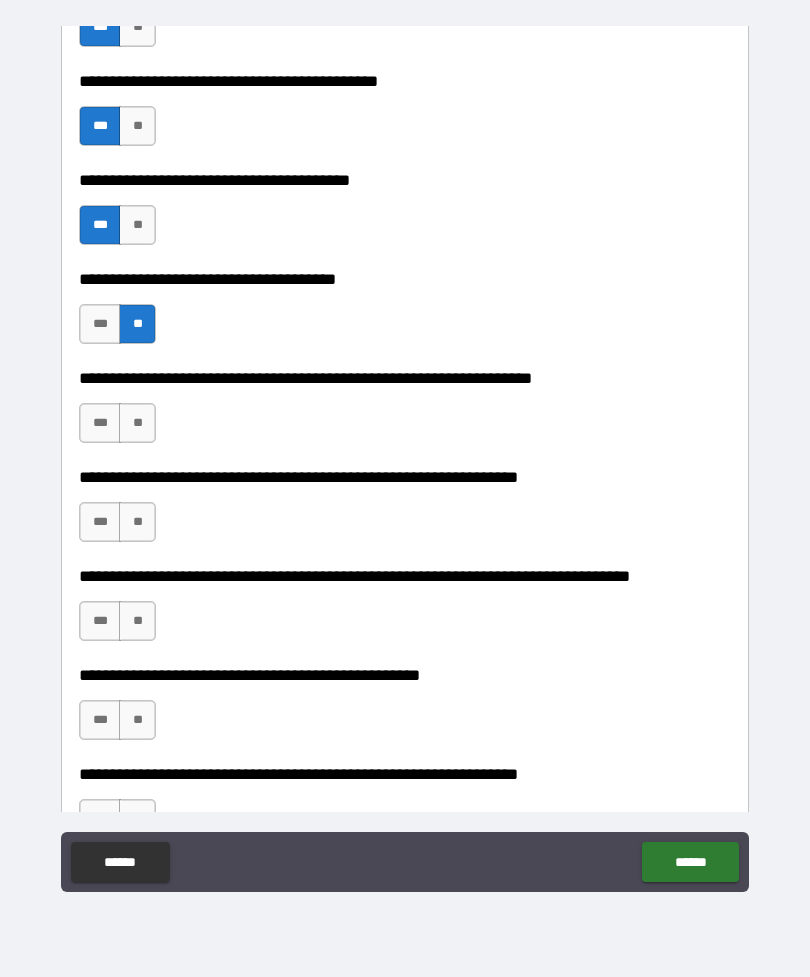 click on "**" at bounding box center [137, 423] 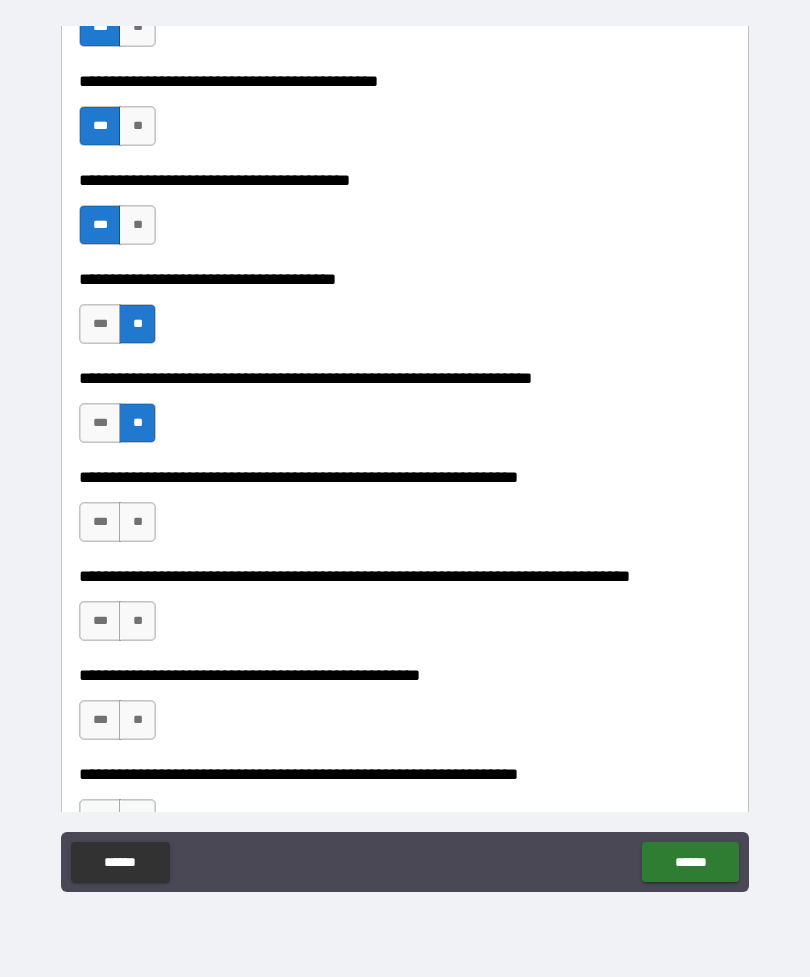 click on "**" at bounding box center [137, 522] 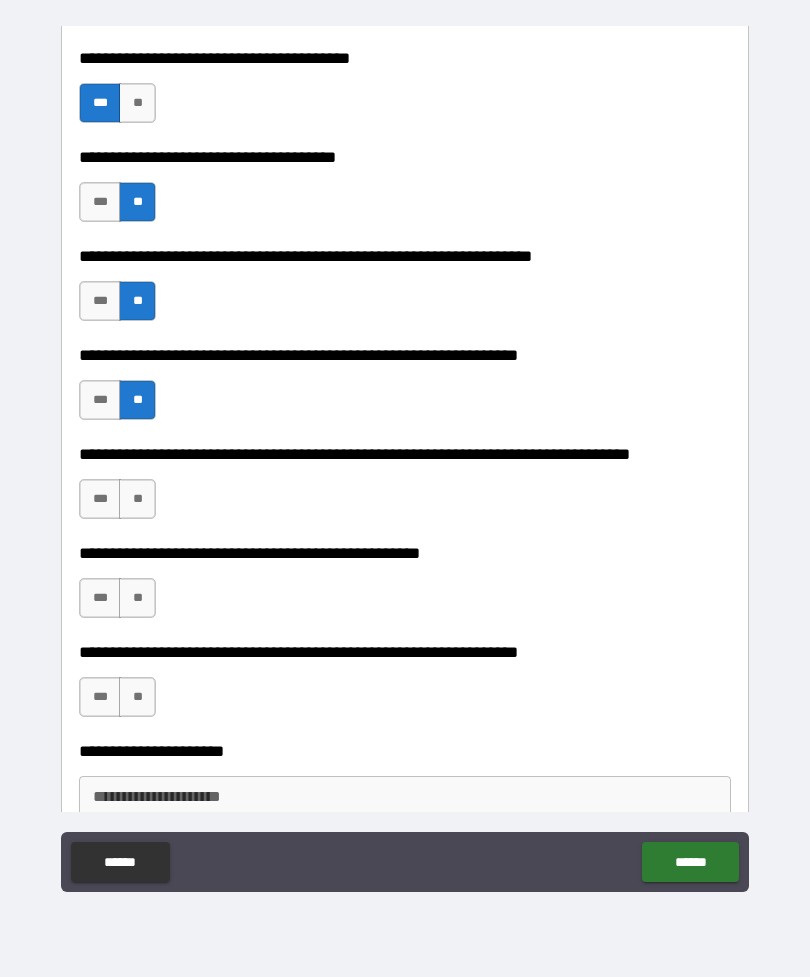 scroll, scrollTop: 3065, scrollLeft: 0, axis: vertical 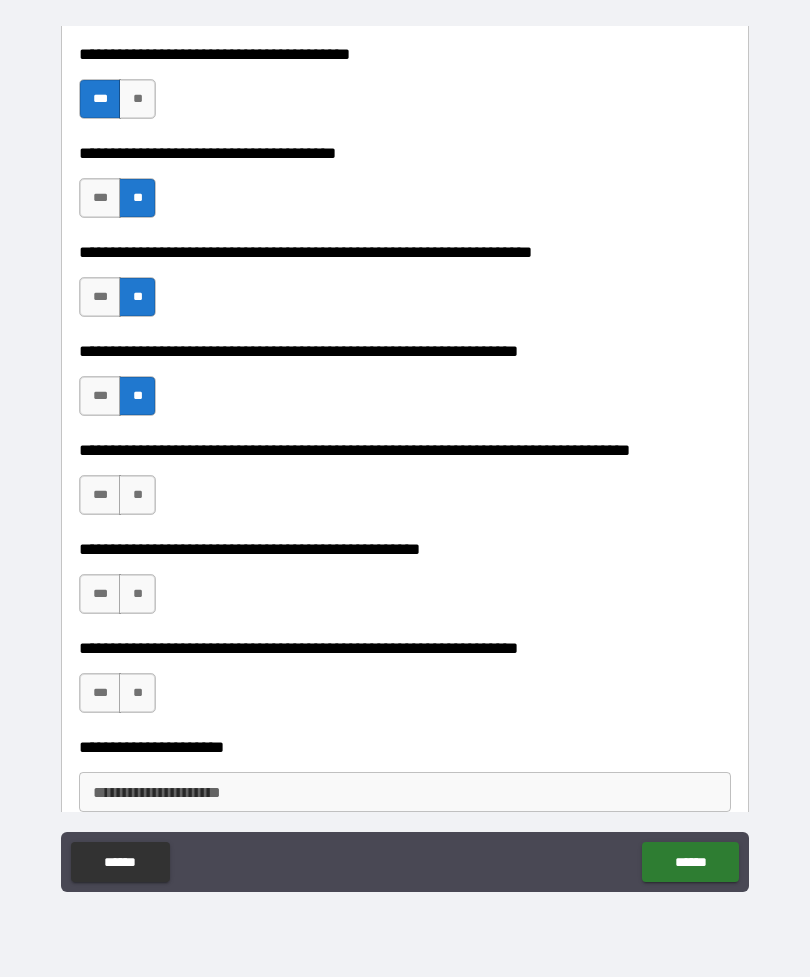 click on "**" at bounding box center (137, 495) 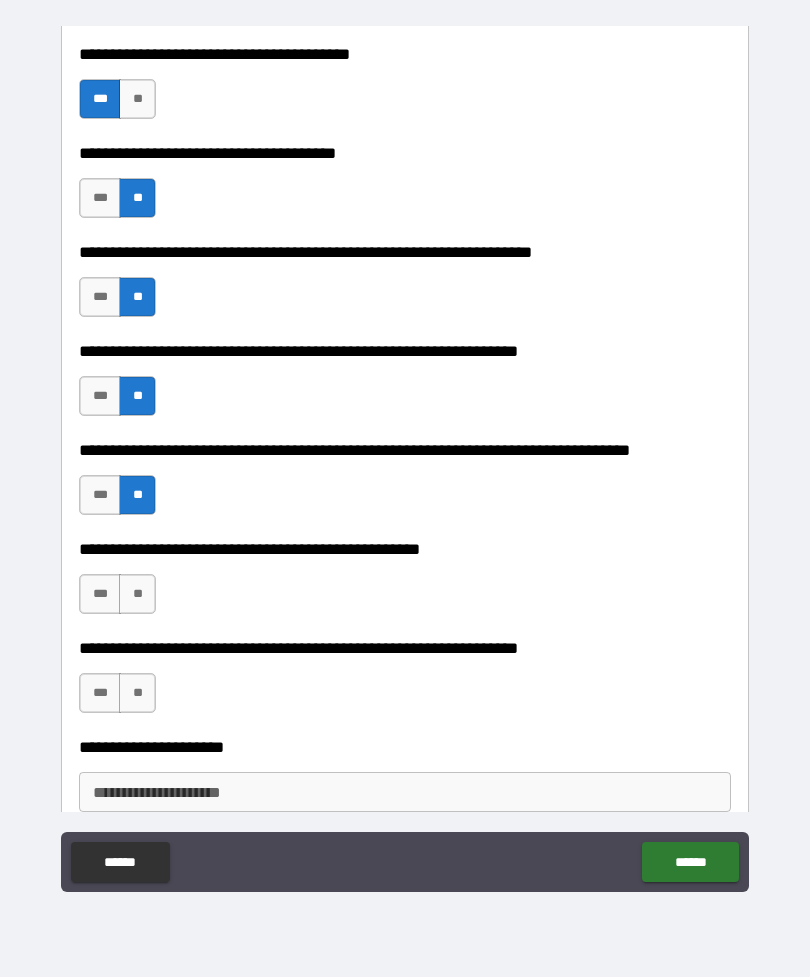 click on "**" at bounding box center [137, 594] 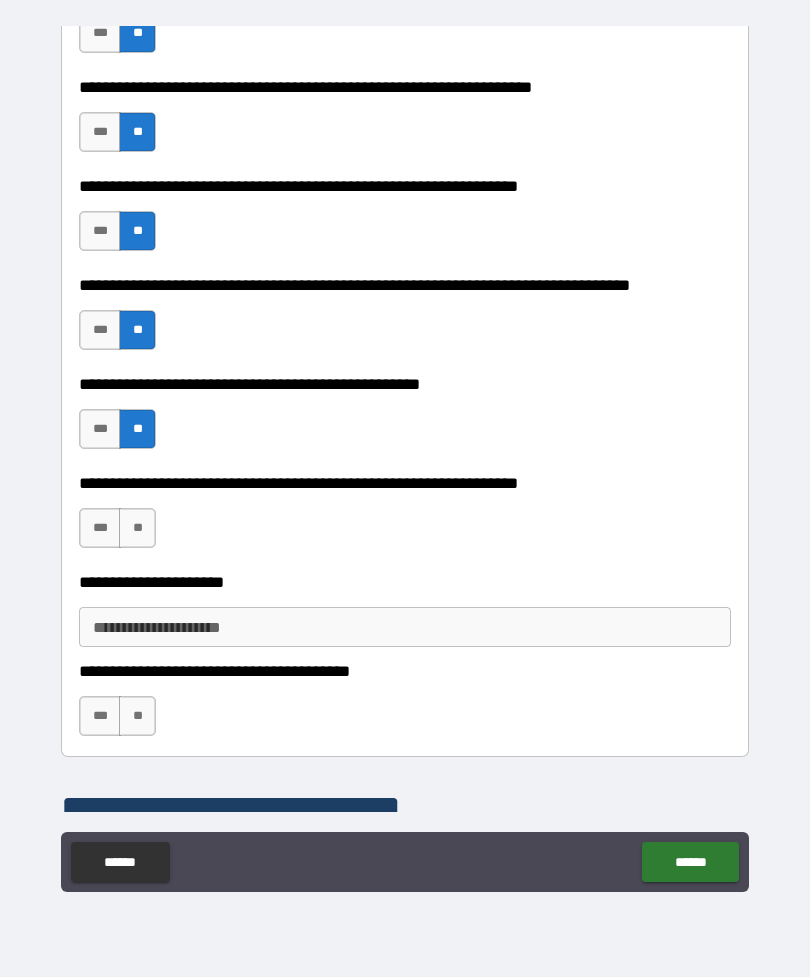 scroll, scrollTop: 3232, scrollLeft: 0, axis: vertical 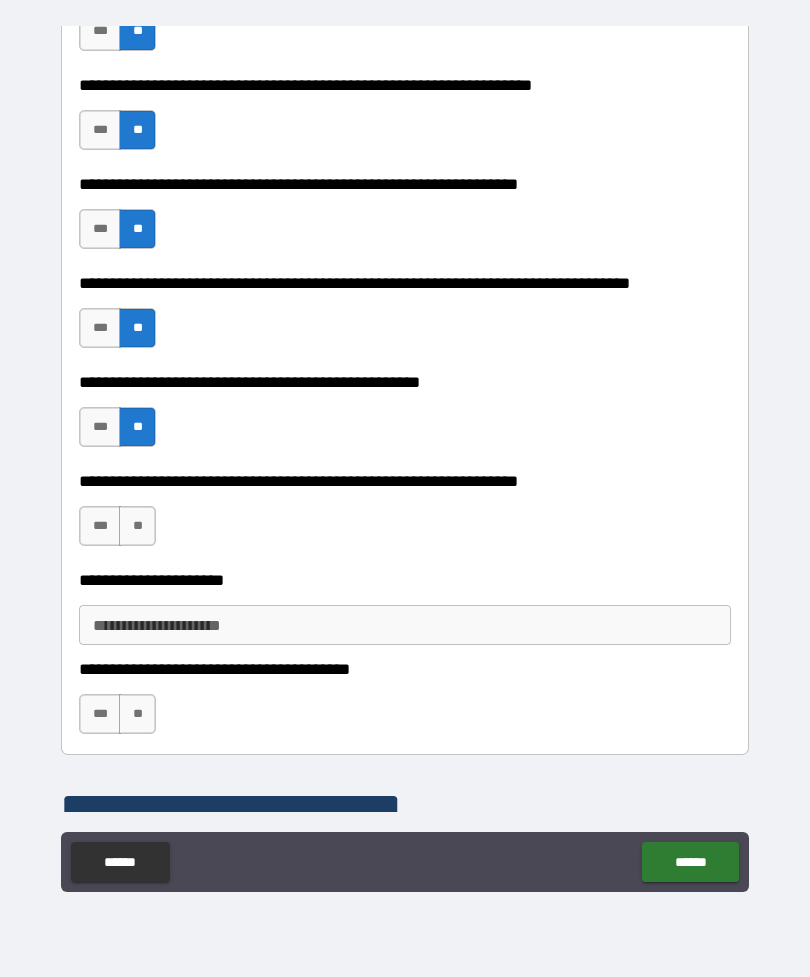 click on "**" at bounding box center [137, 526] 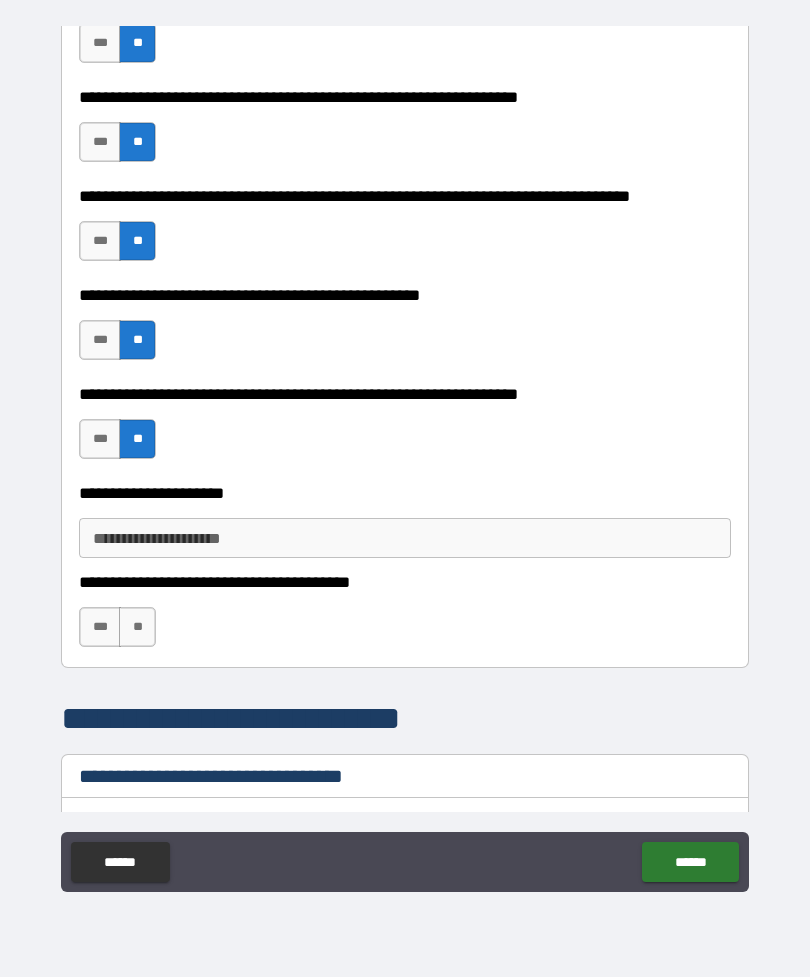 scroll, scrollTop: 3320, scrollLeft: 0, axis: vertical 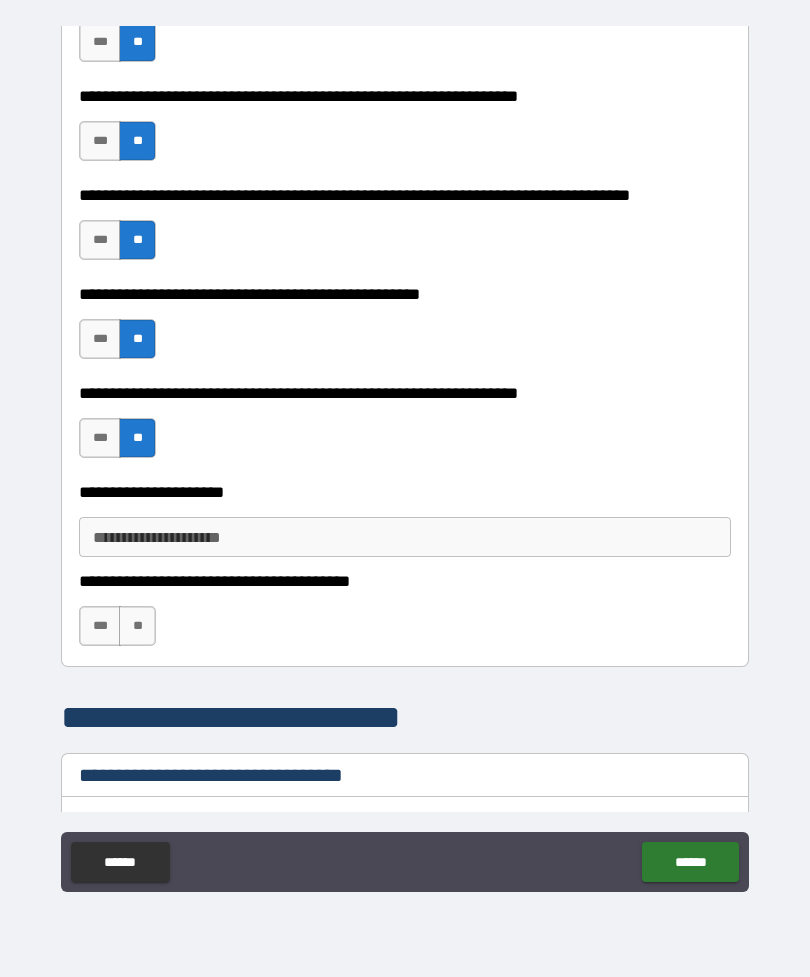 click on "**" at bounding box center (137, 626) 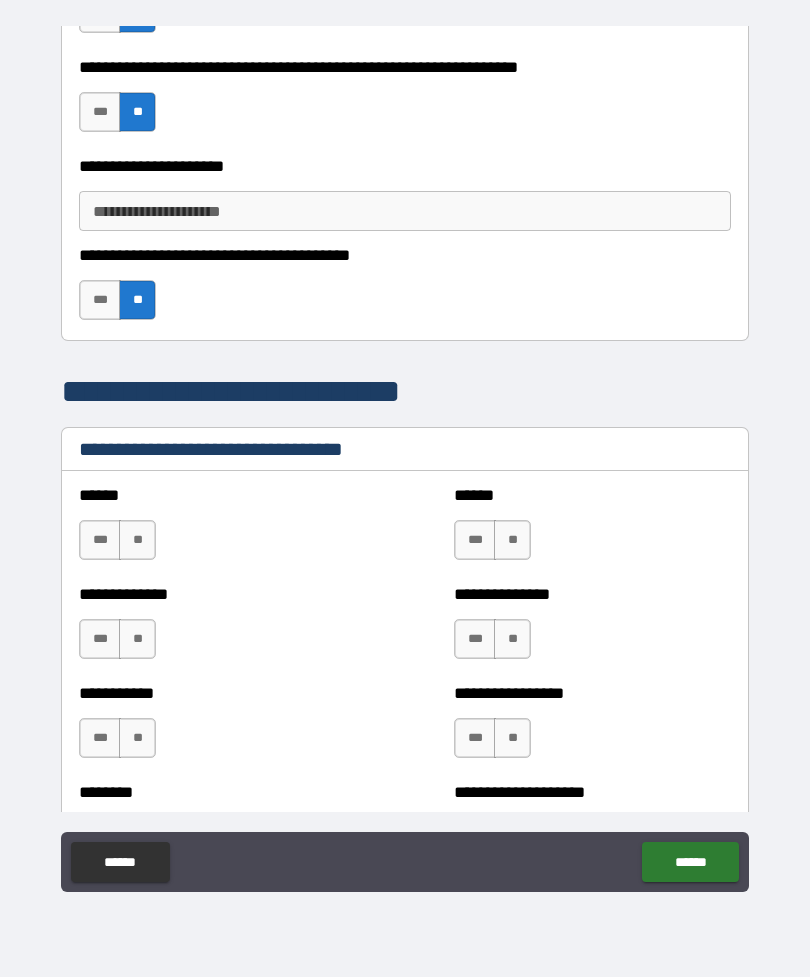 scroll, scrollTop: 3680, scrollLeft: 0, axis: vertical 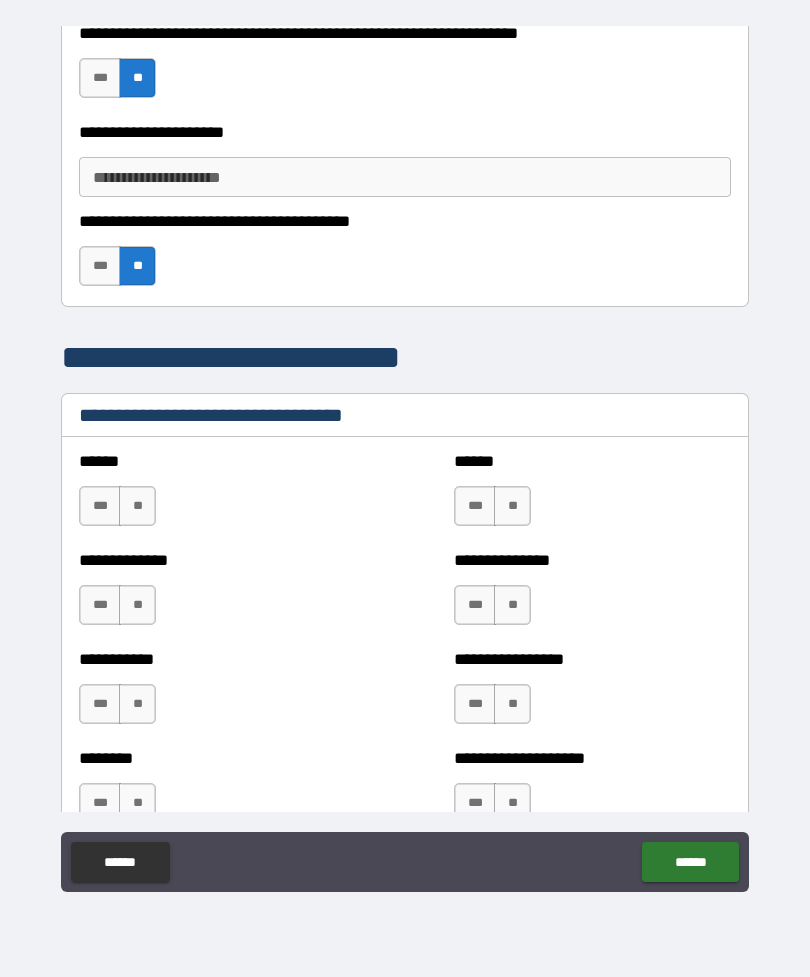click on "**" at bounding box center (137, 506) 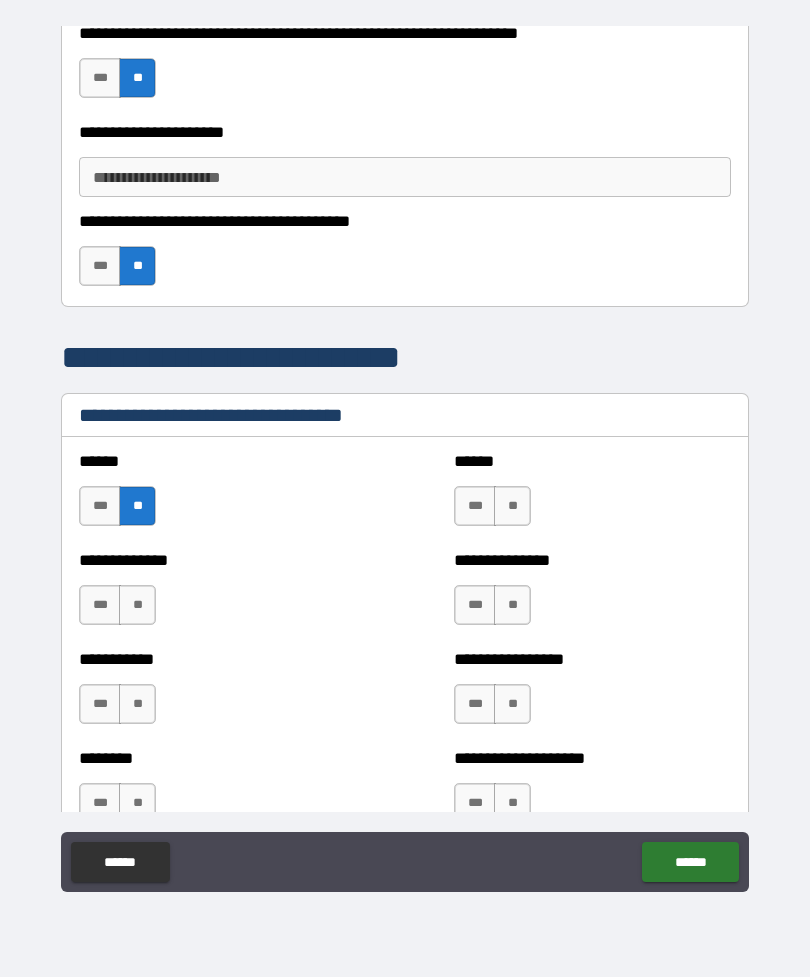 click on "**" at bounding box center (512, 506) 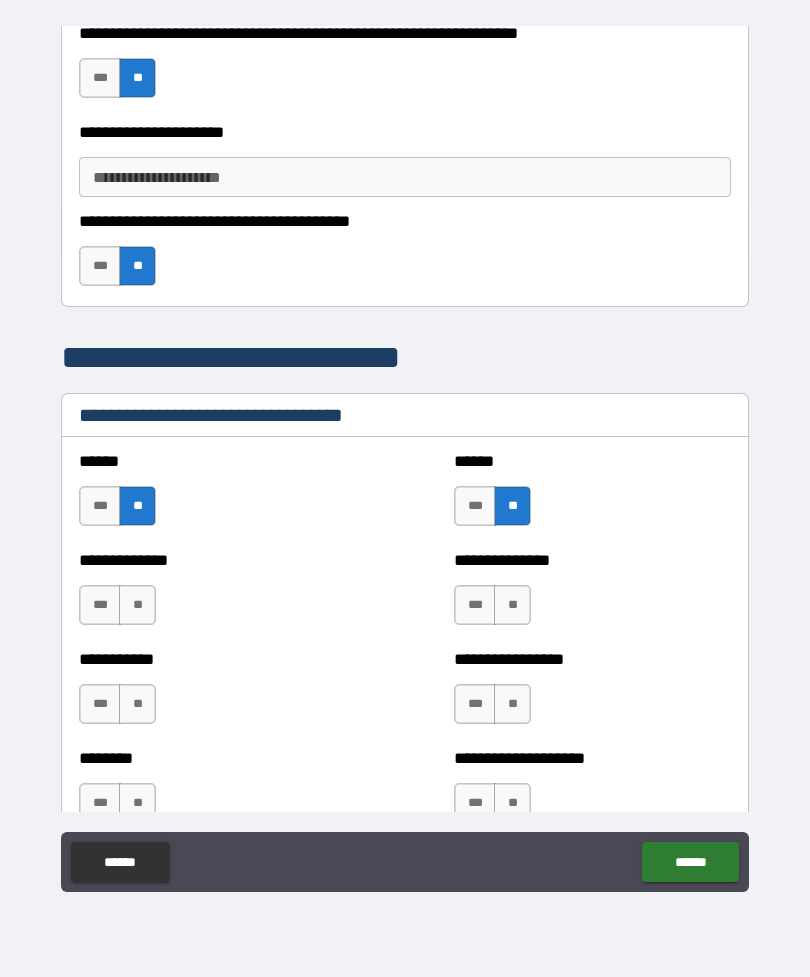 click on "**" at bounding box center (137, 605) 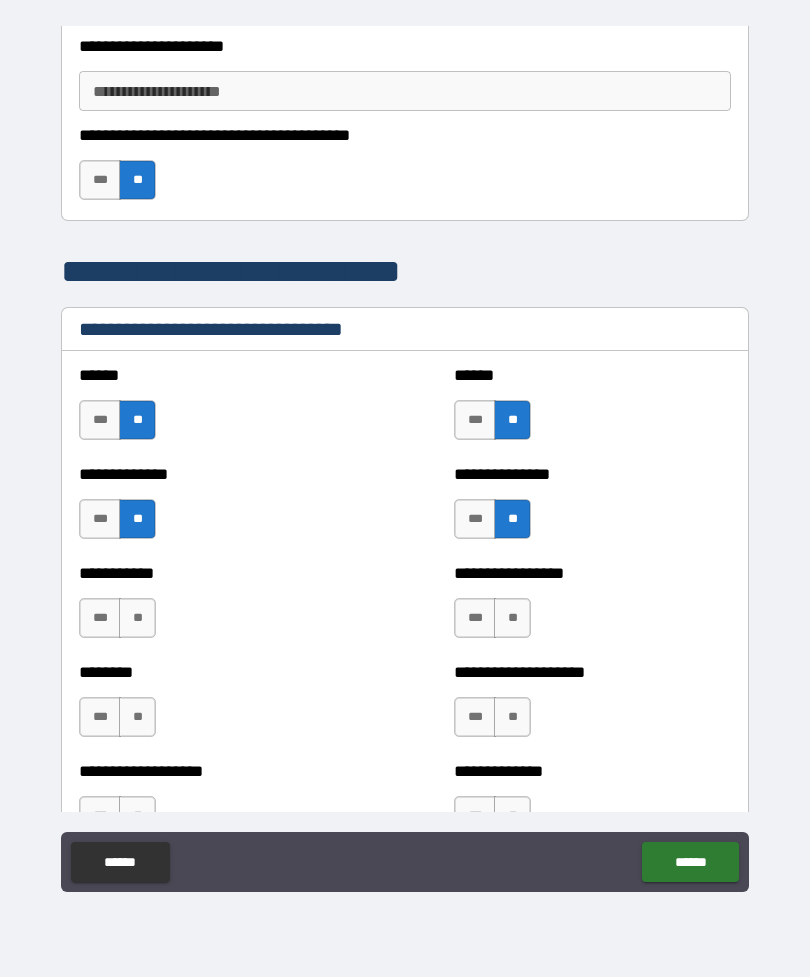 scroll, scrollTop: 3788, scrollLeft: 0, axis: vertical 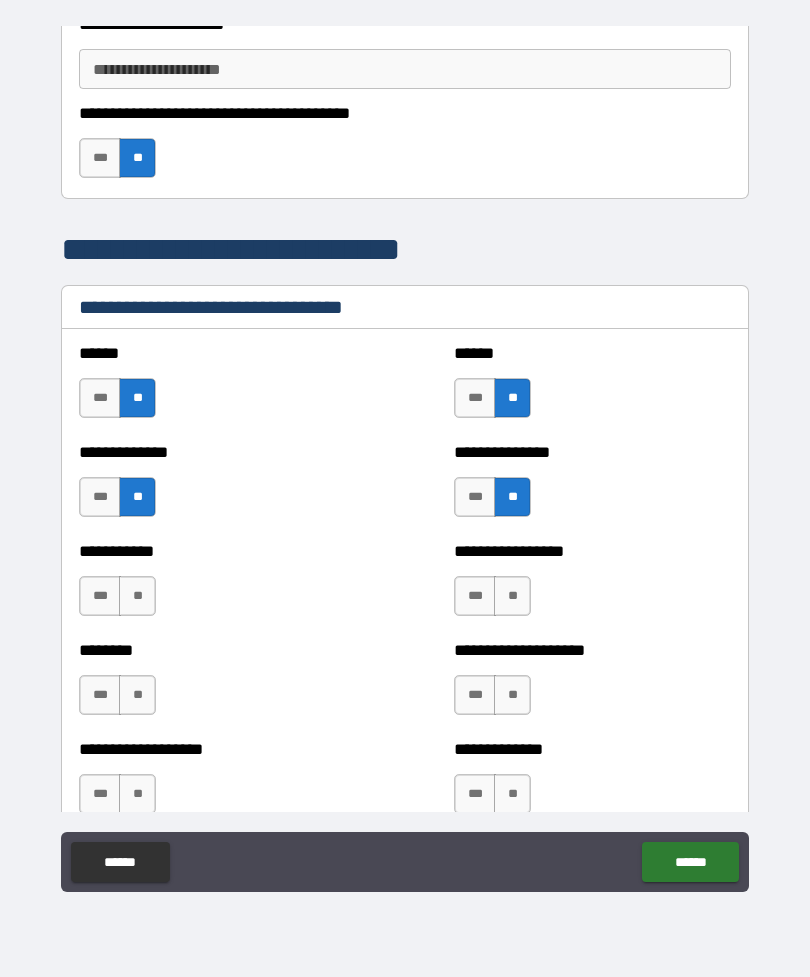 click on "**" at bounding box center [137, 596] 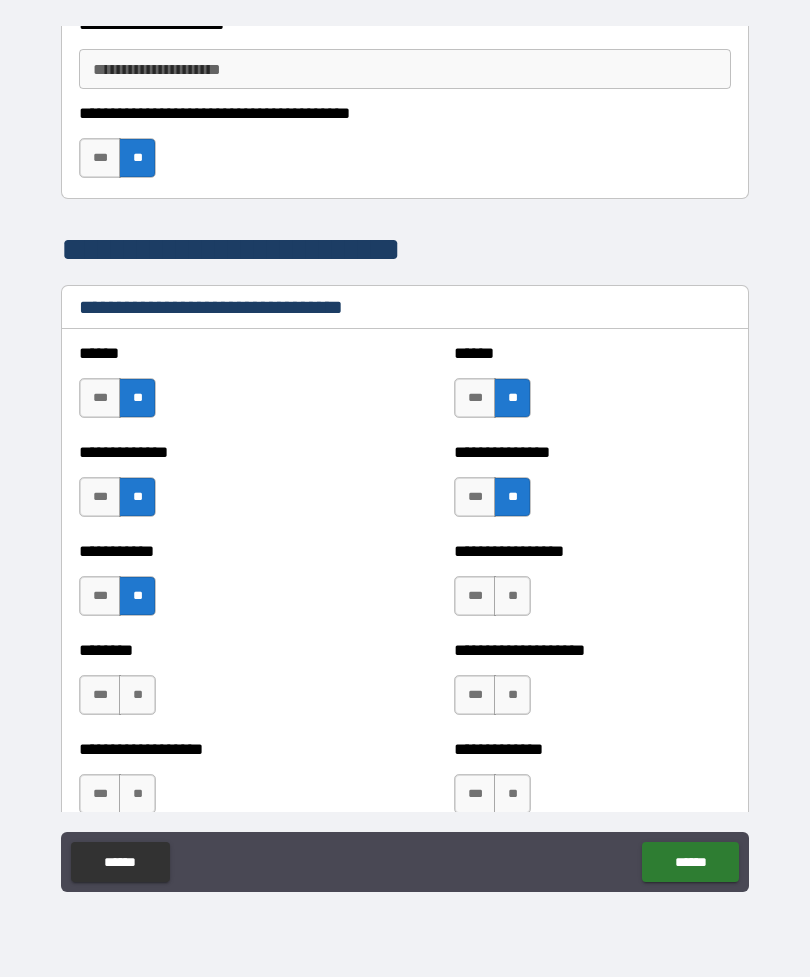 click on "**" at bounding box center (512, 596) 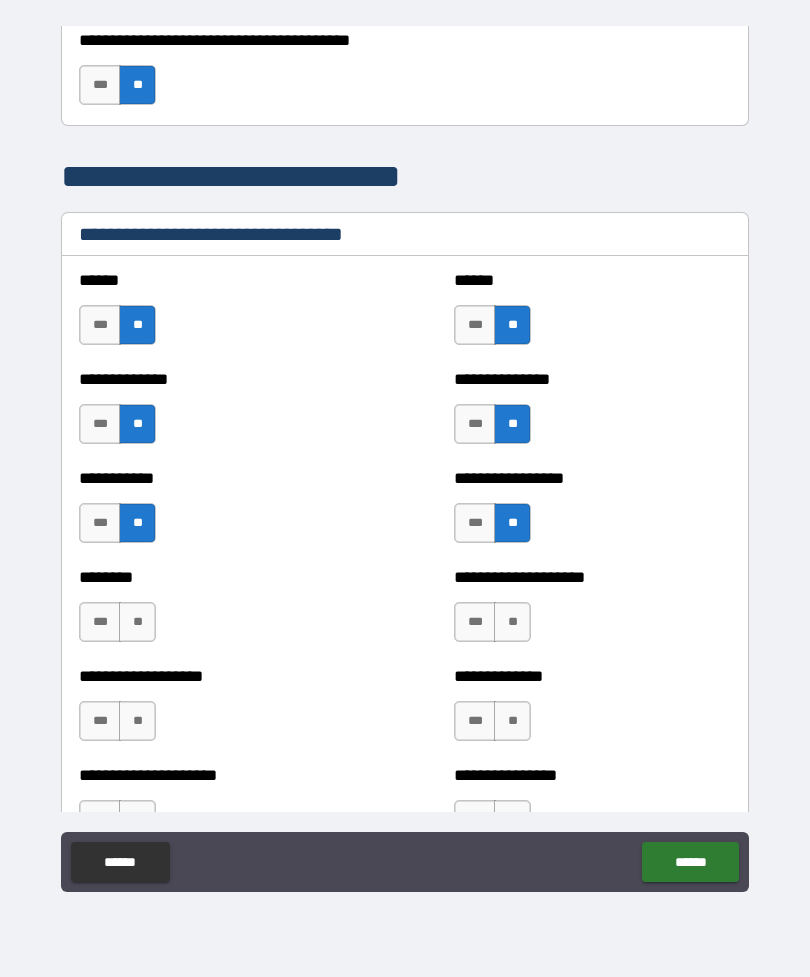 scroll, scrollTop: 3894, scrollLeft: 0, axis: vertical 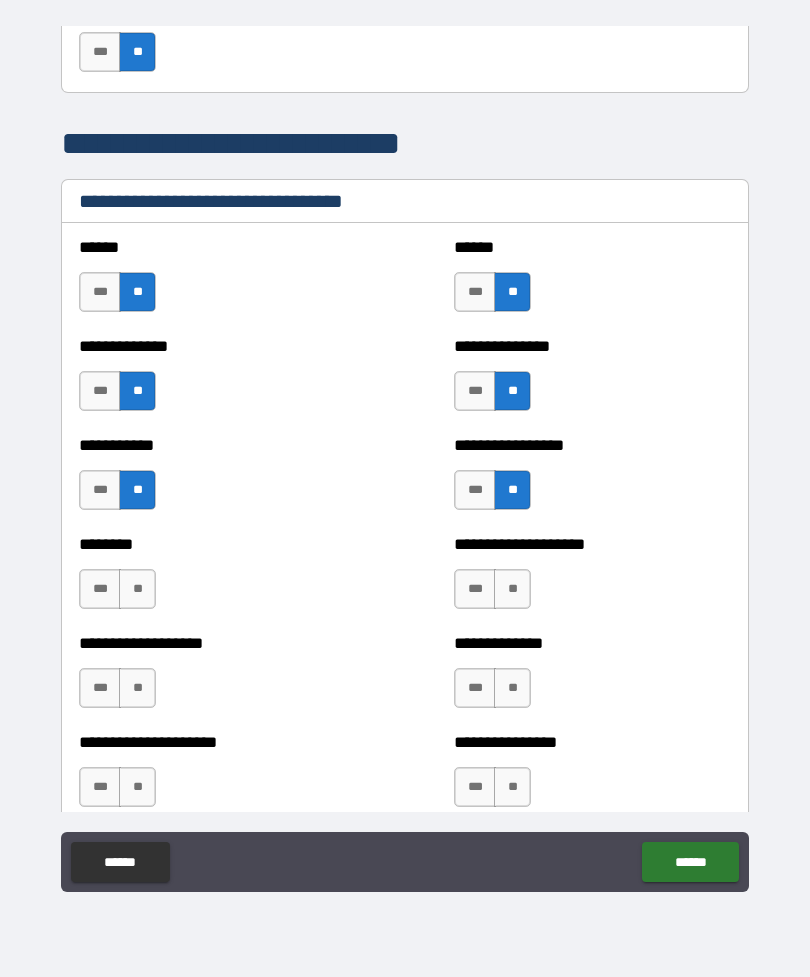 click on "**" at bounding box center [137, 589] 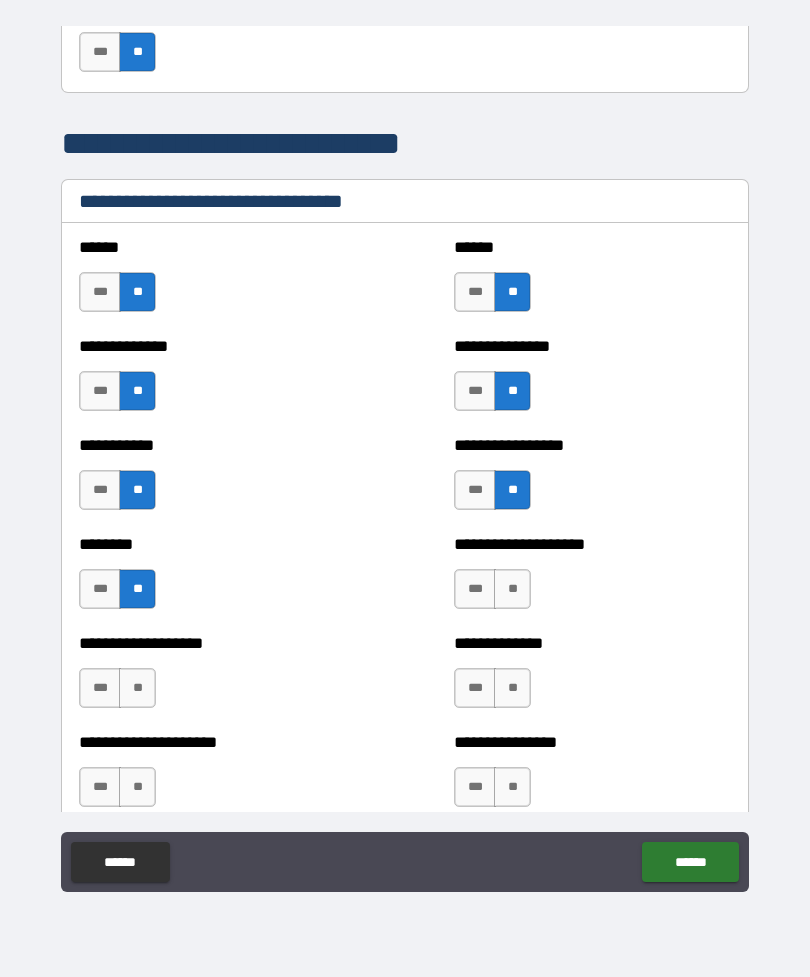 click on "**" at bounding box center (512, 589) 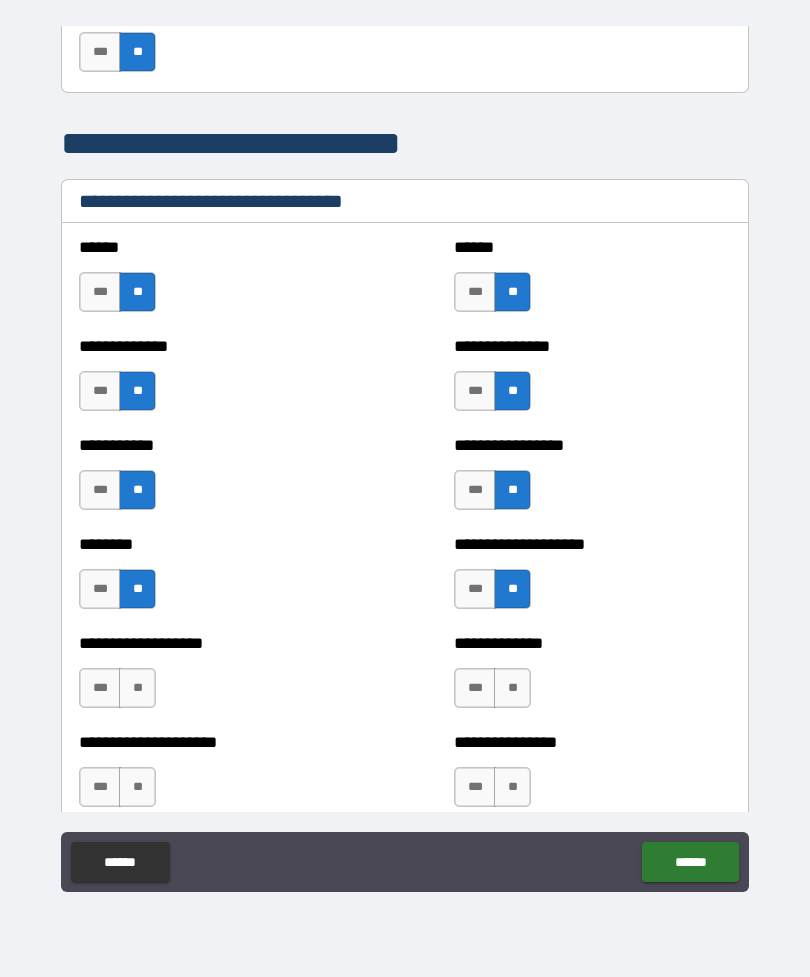 click on "**" at bounding box center (137, 688) 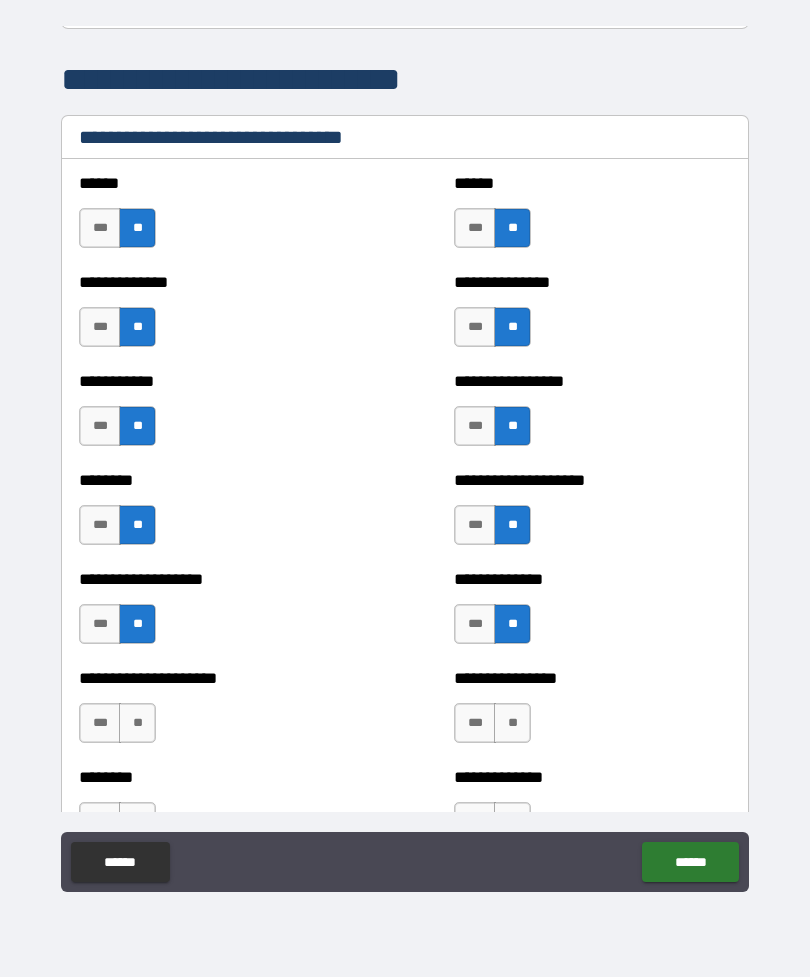 scroll, scrollTop: 4006, scrollLeft: 0, axis: vertical 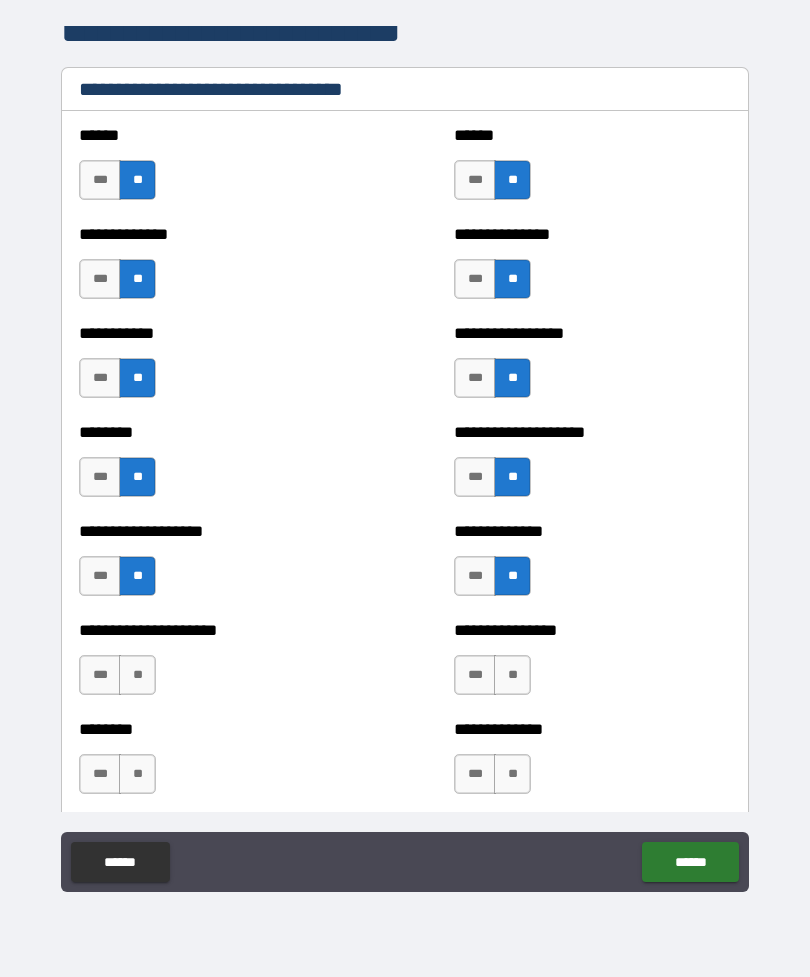click on "**" at bounding box center (137, 675) 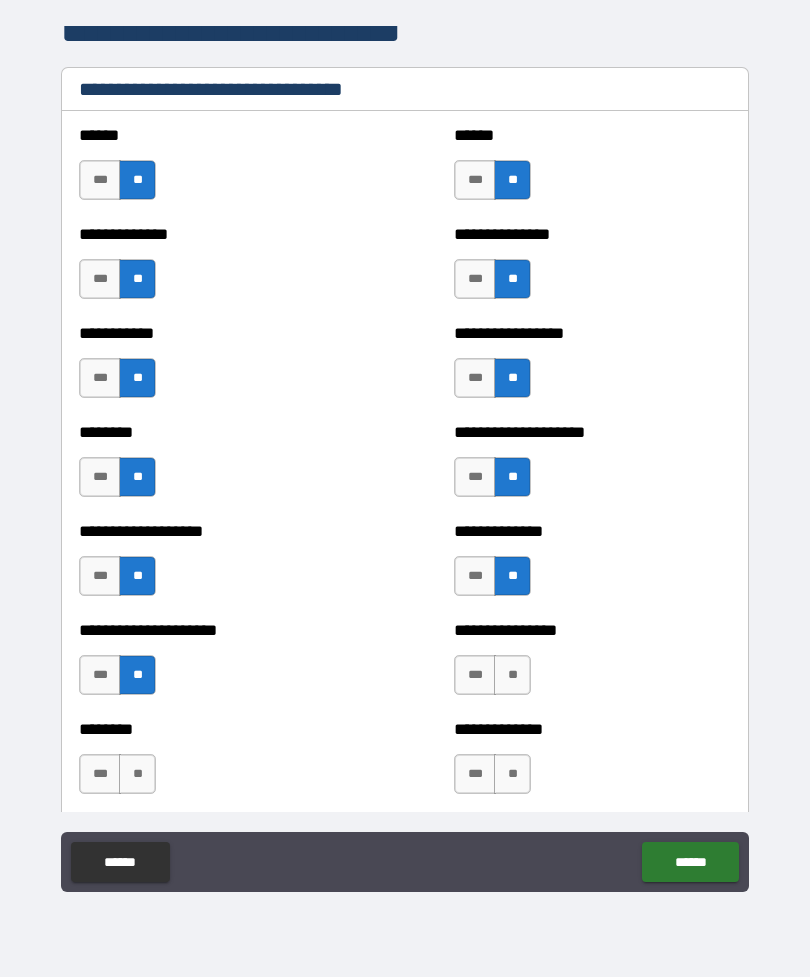 click on "**" at bounding box center [512, 675] 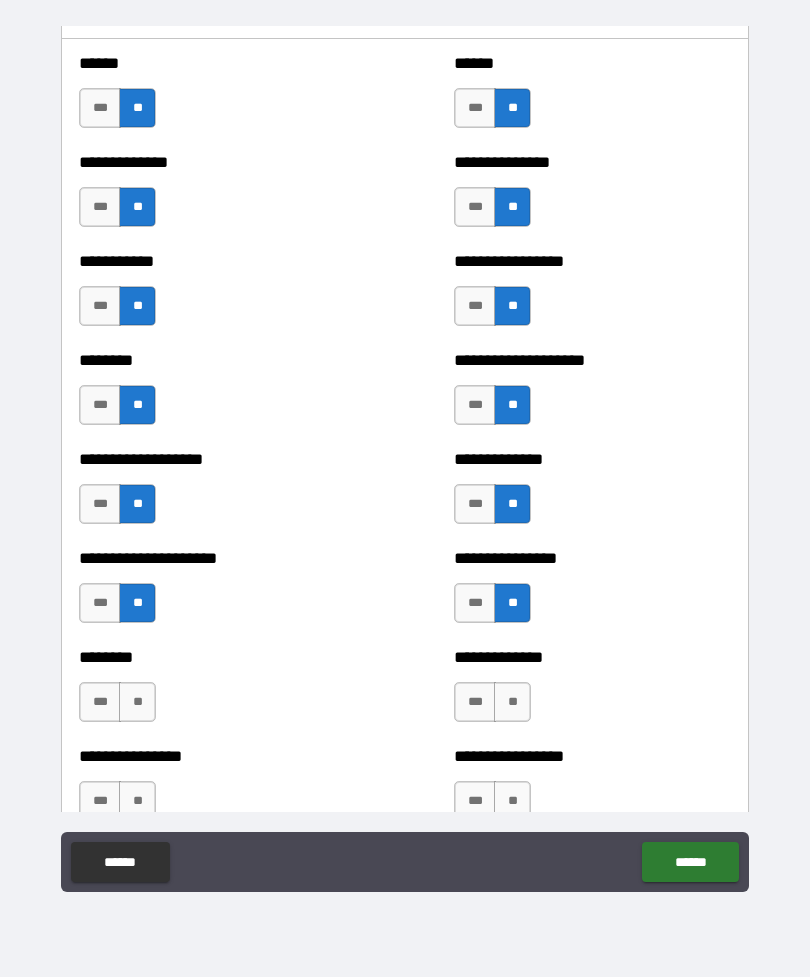 scroll, scrollTop: 4139, scrollLeft: 0, axis: vertical 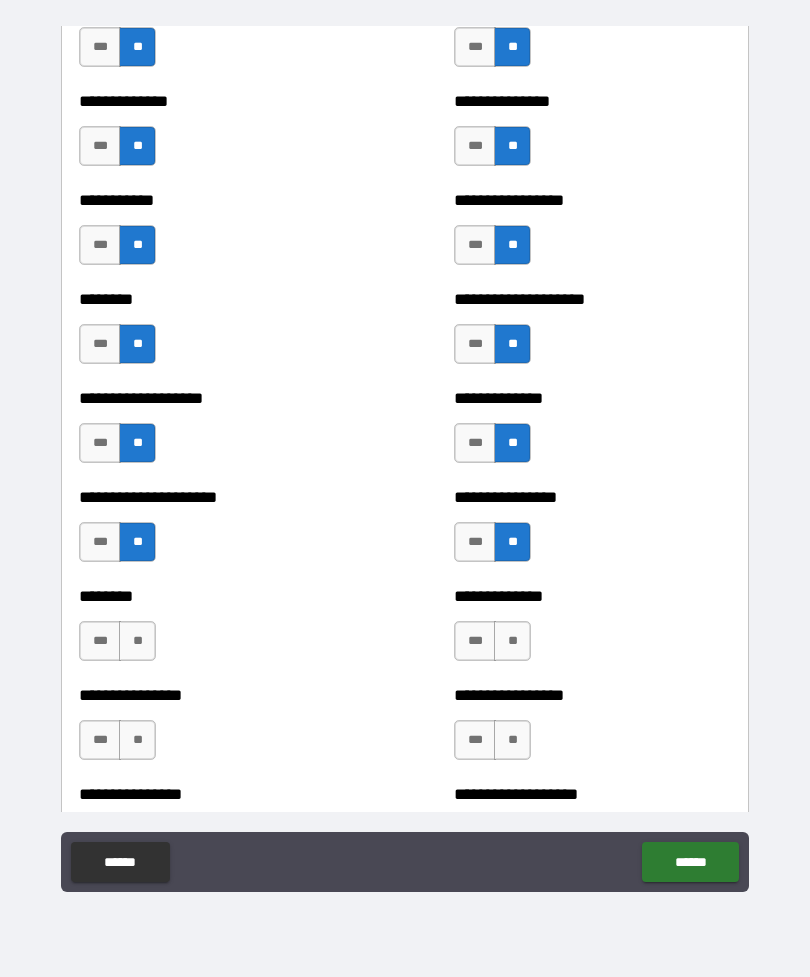 click on "**" at bounding box center [137, 641] 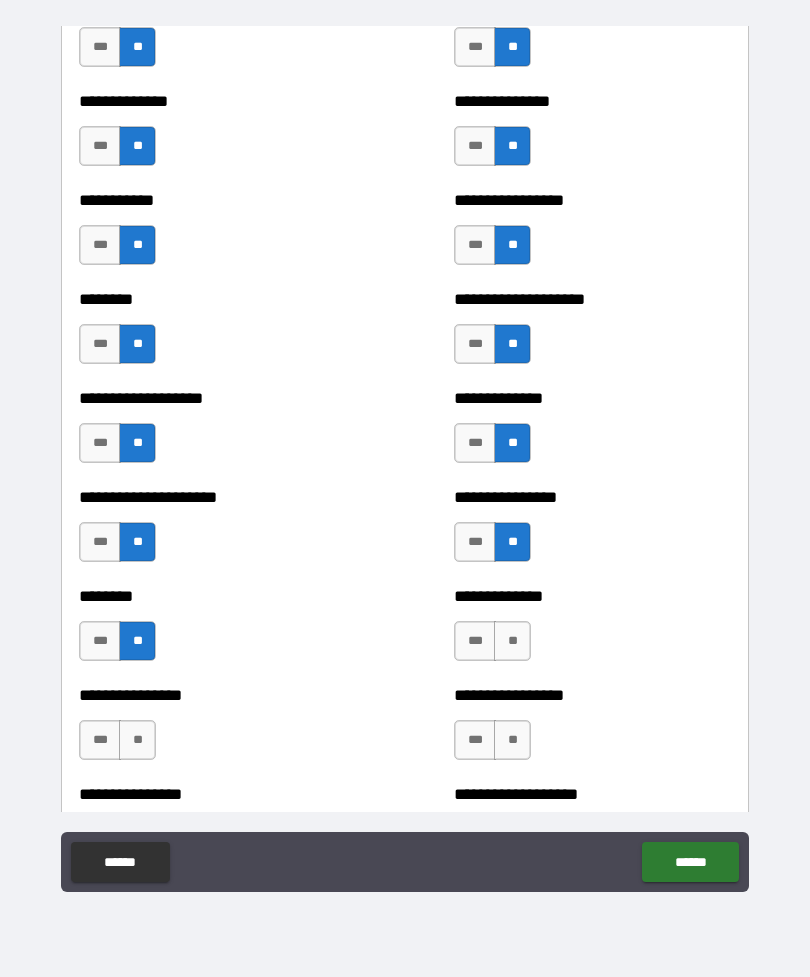 click on "**" at bounding box center [512, 641] 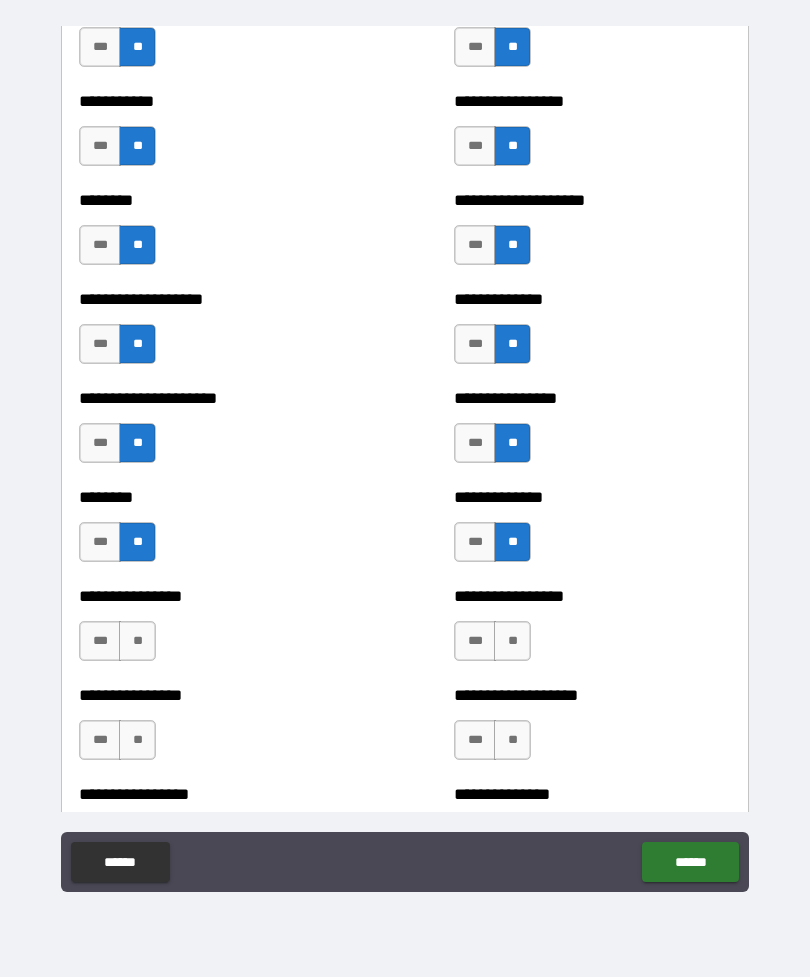 scroll, scrollTop: 4239, scrollLeft: 0, axis: vertical 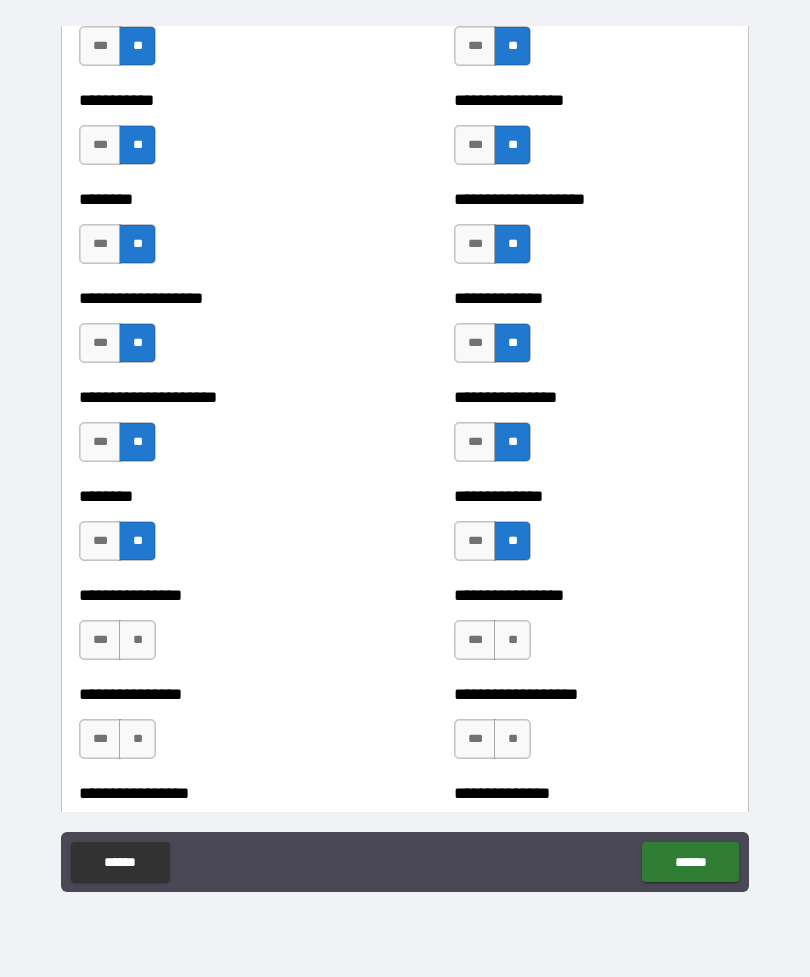 click on "**" at bounding box center (137, 640) 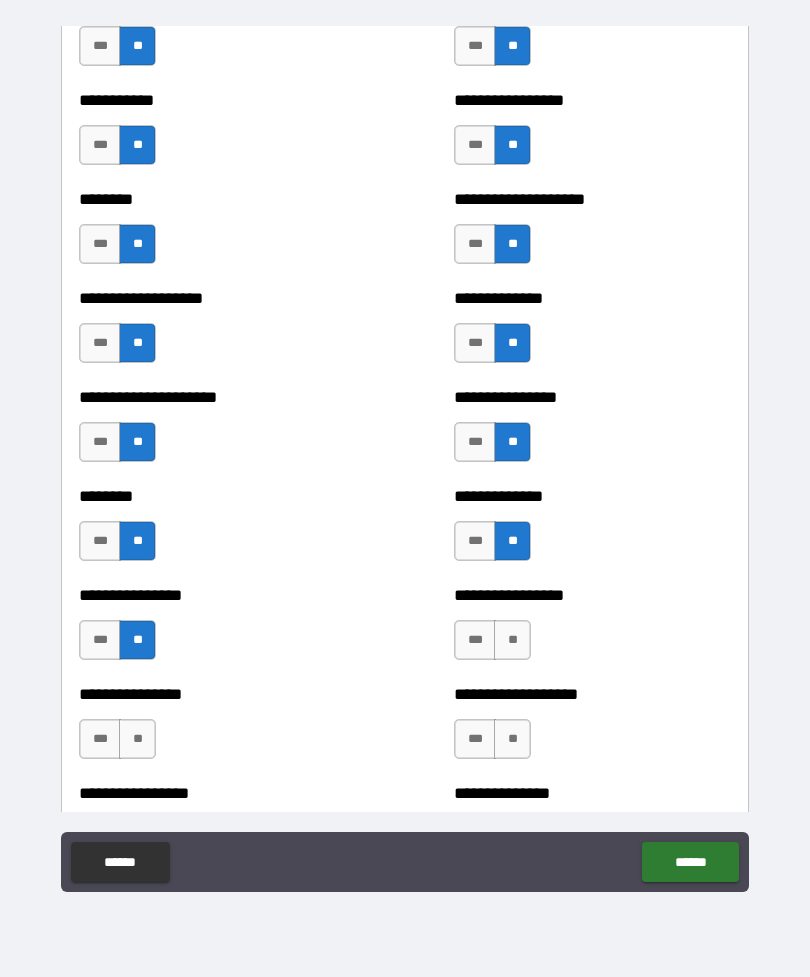 click on "**" at bounding box center [512, 640] 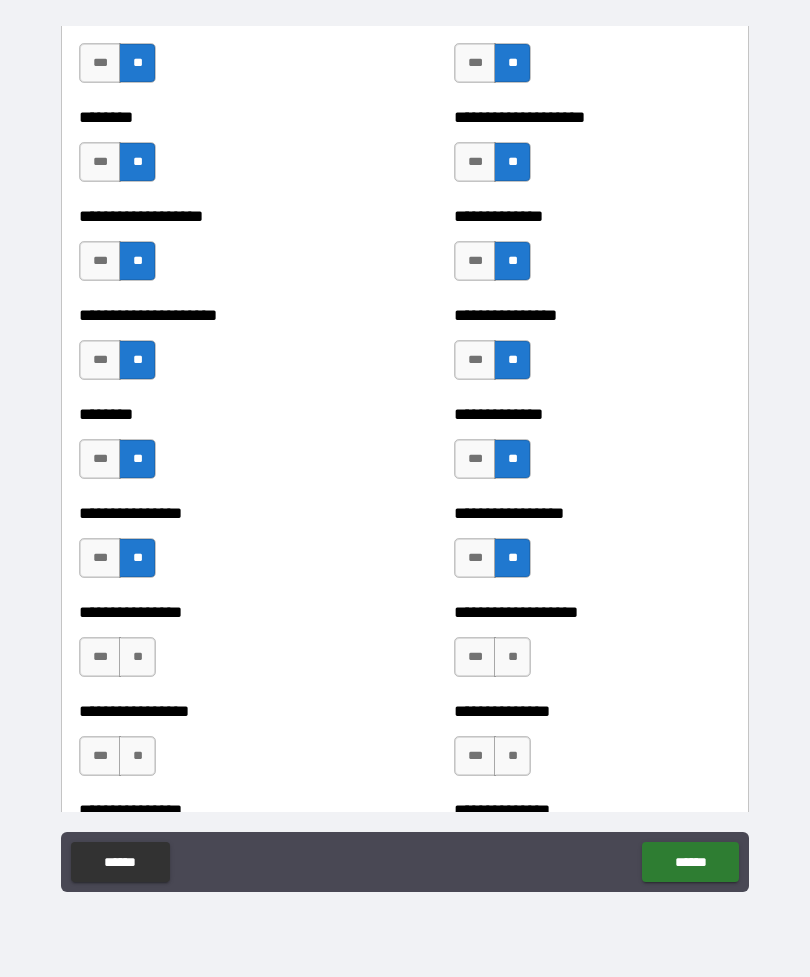 scroll, scrollTop: 4322, scrollLeft: 0, axis: vertical 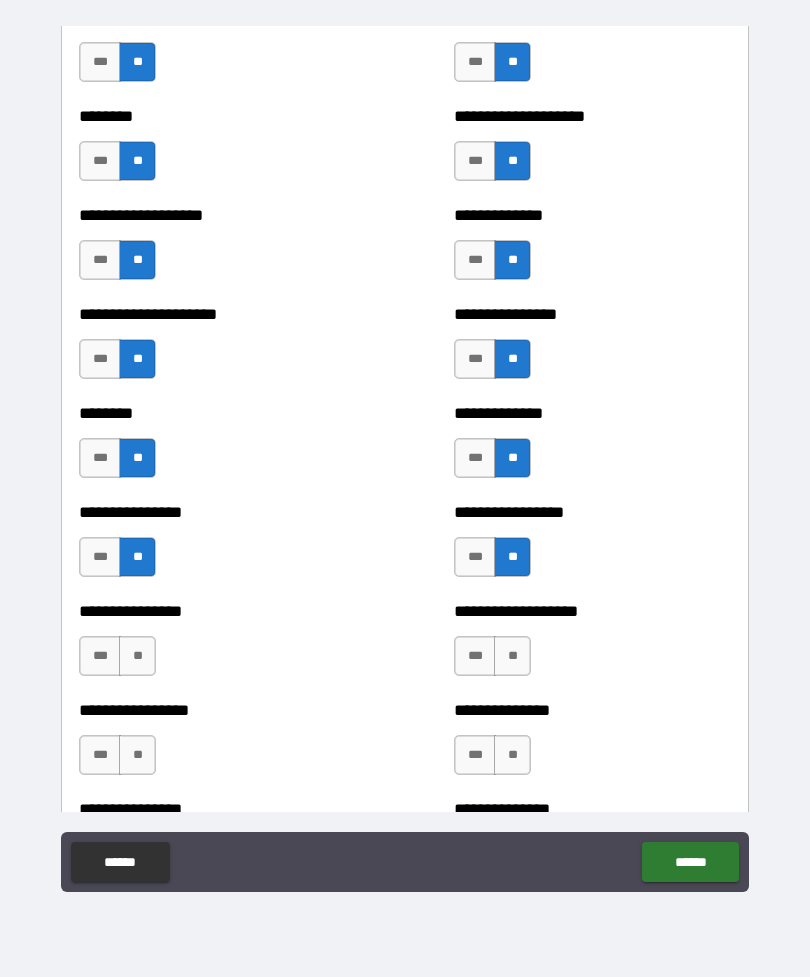 click on "**" at bounding box center (137, 656) 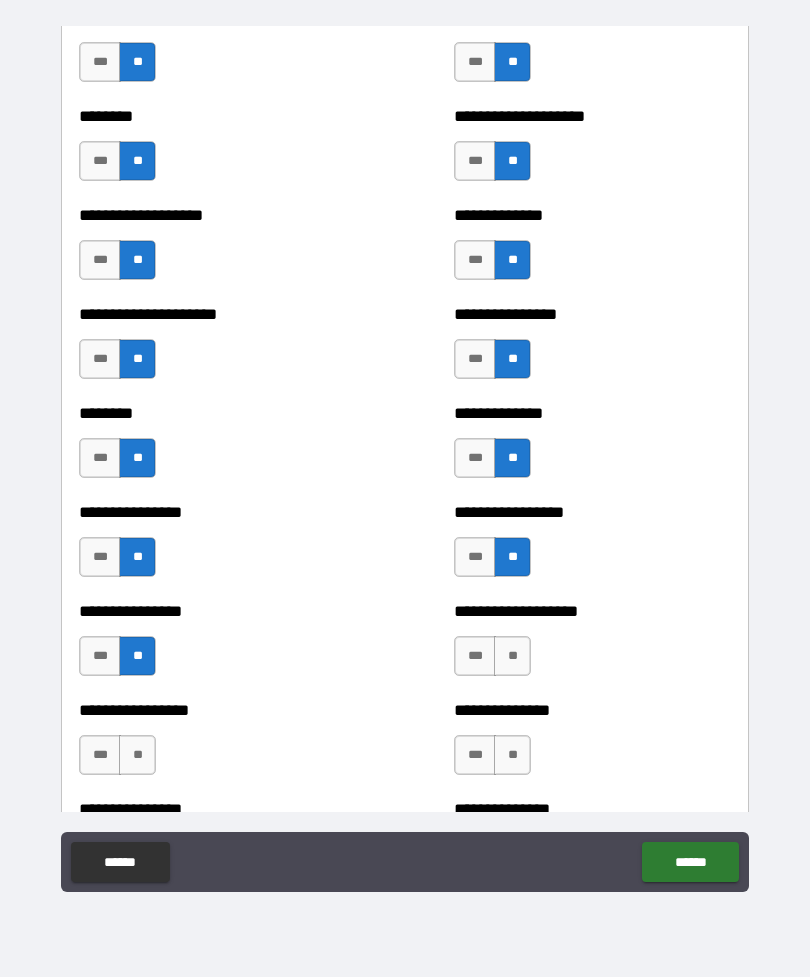 click on "**" at bounding box center (512, 656) 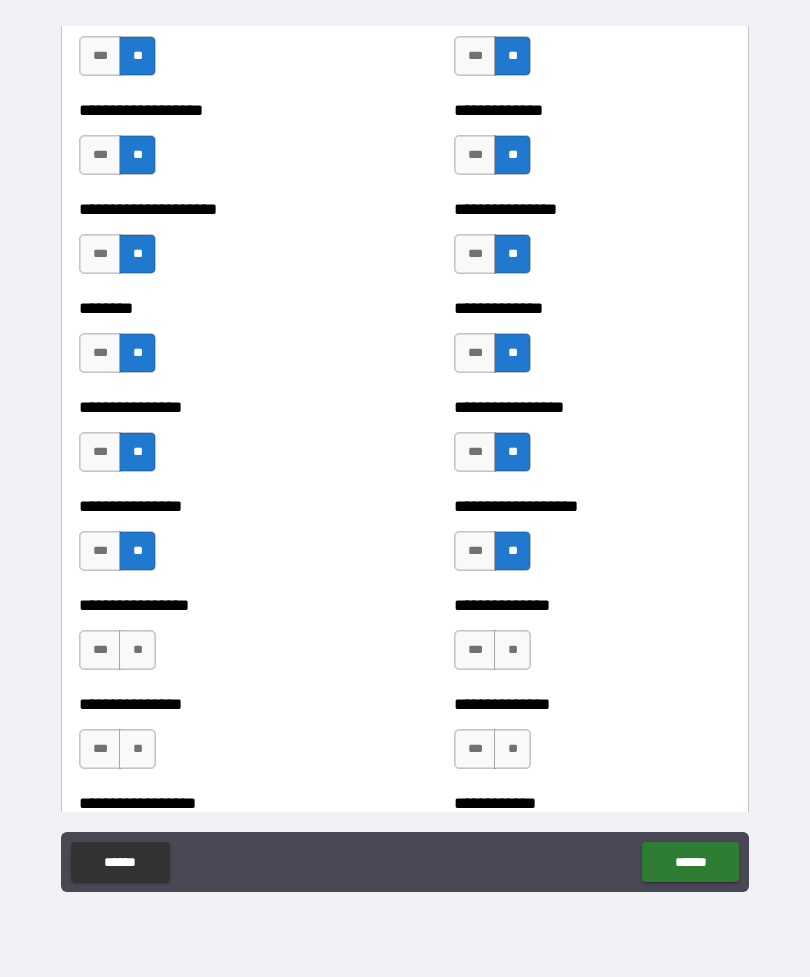 scroll, scrollTop: 4428, scrollLeft: 0, axis: vertical 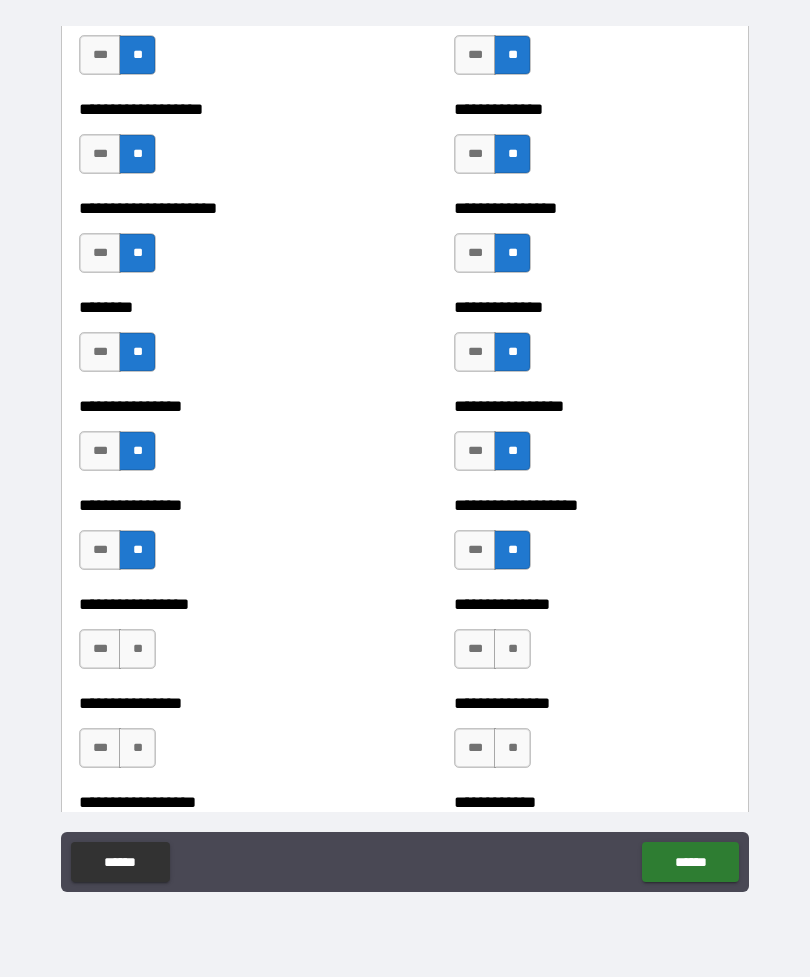 click on "**" at bounding box center [137, 649] 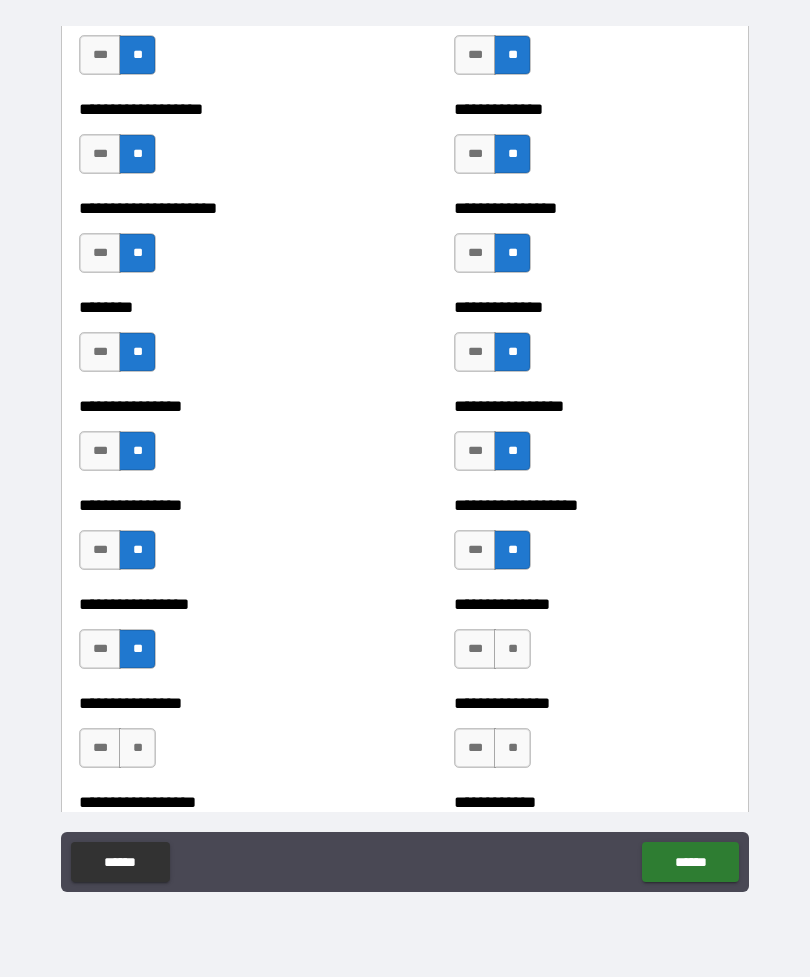 click on "**" at bounding box center (512, 649) 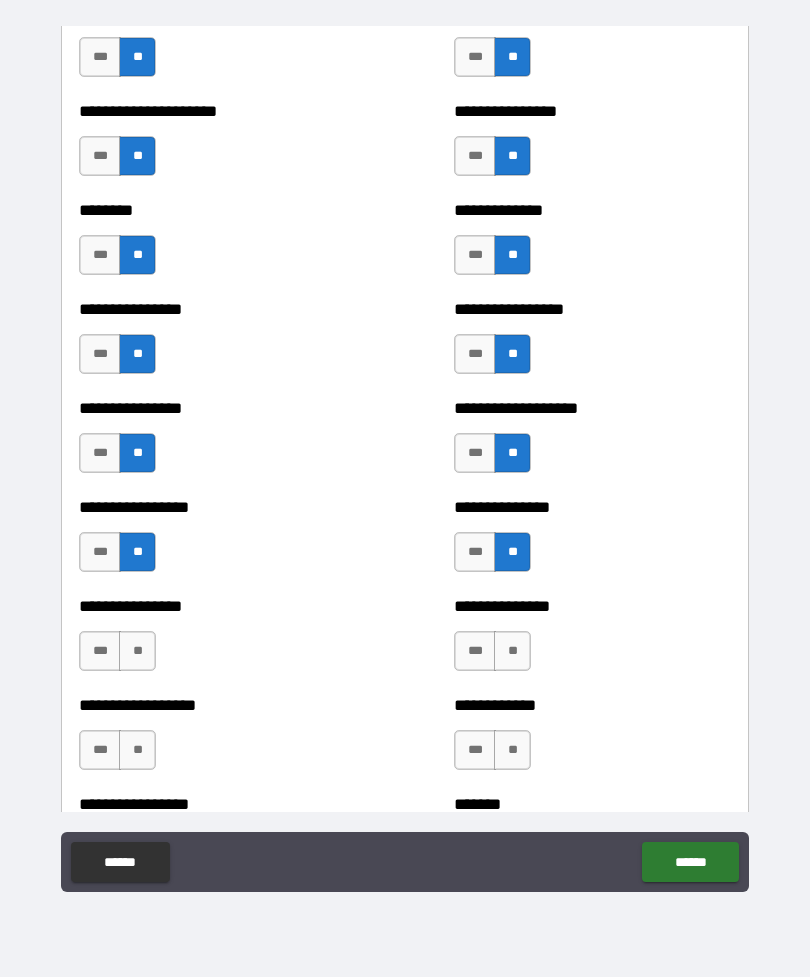 scroll, scrollTop: 4544, scrollLeft: 0, axis: vertical 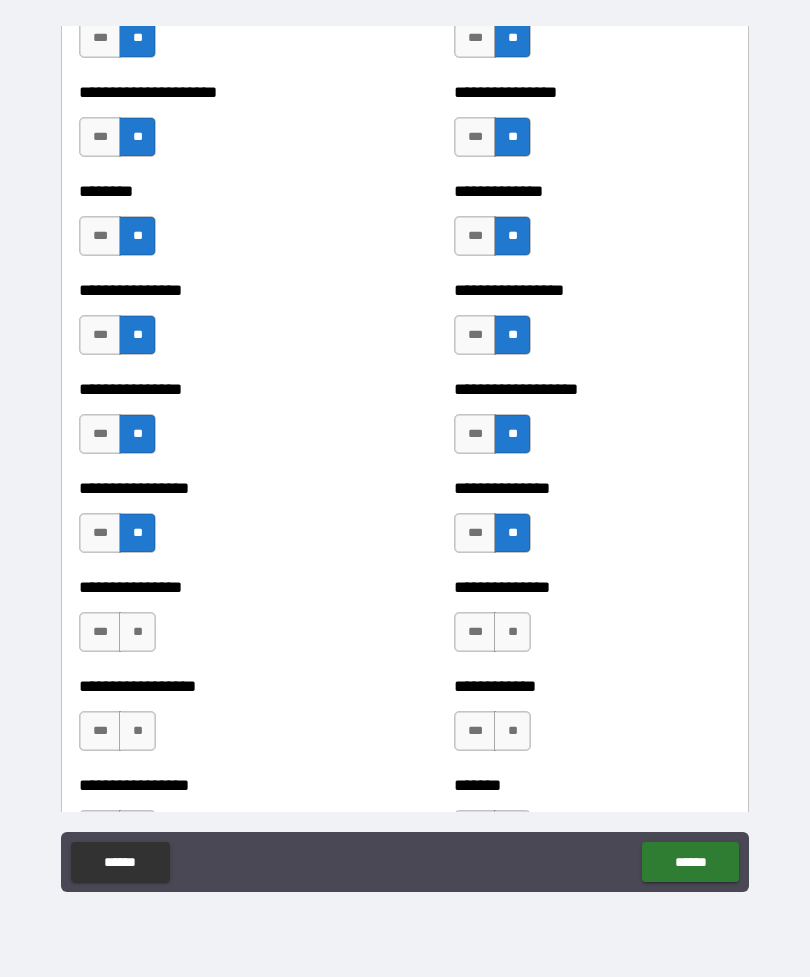 click on "**" at bounding box center [137, 632] 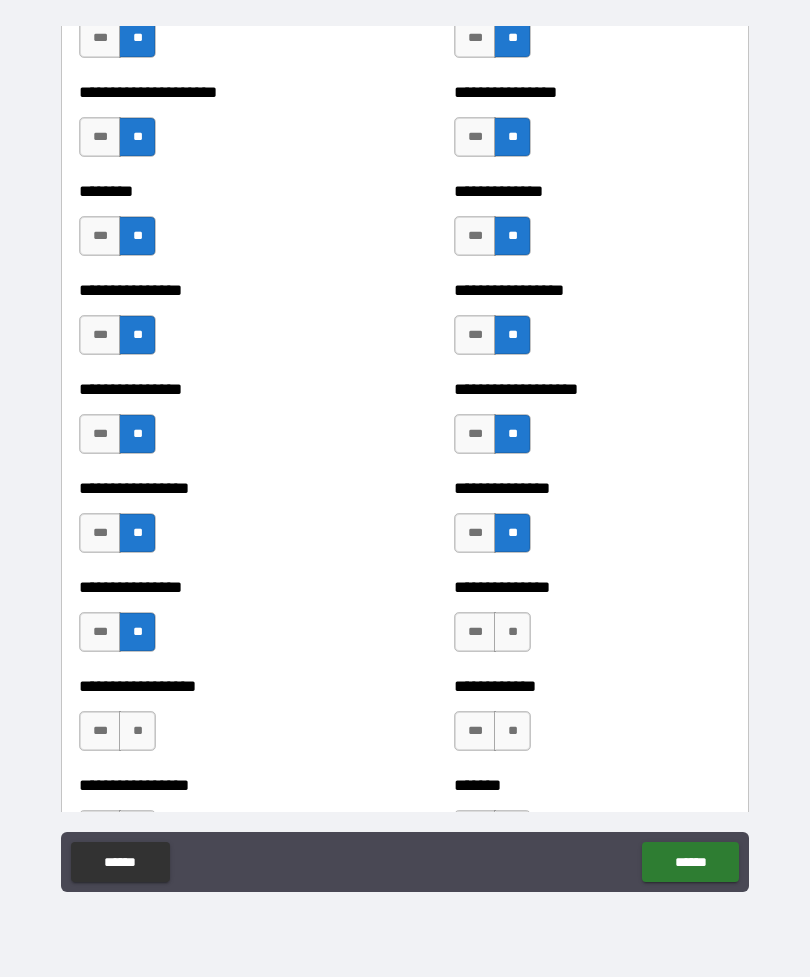 click on "**" at bounding box center (512, 632) 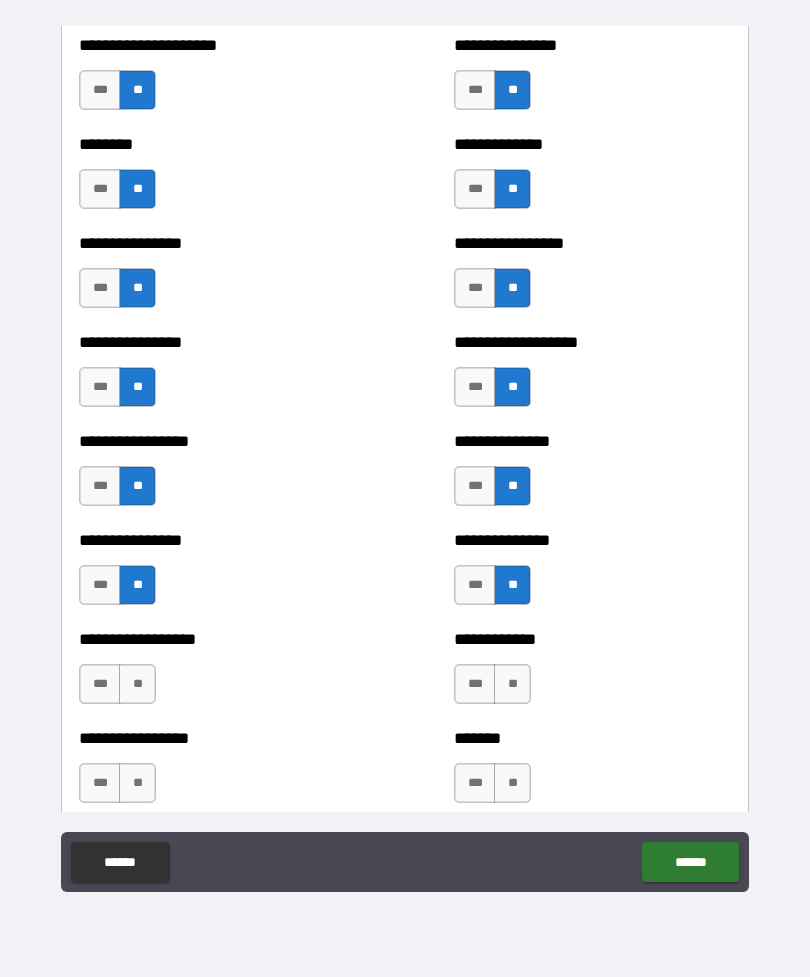 scroll, scrollTop: 4618, scrollLeft: 0, axis: vertical 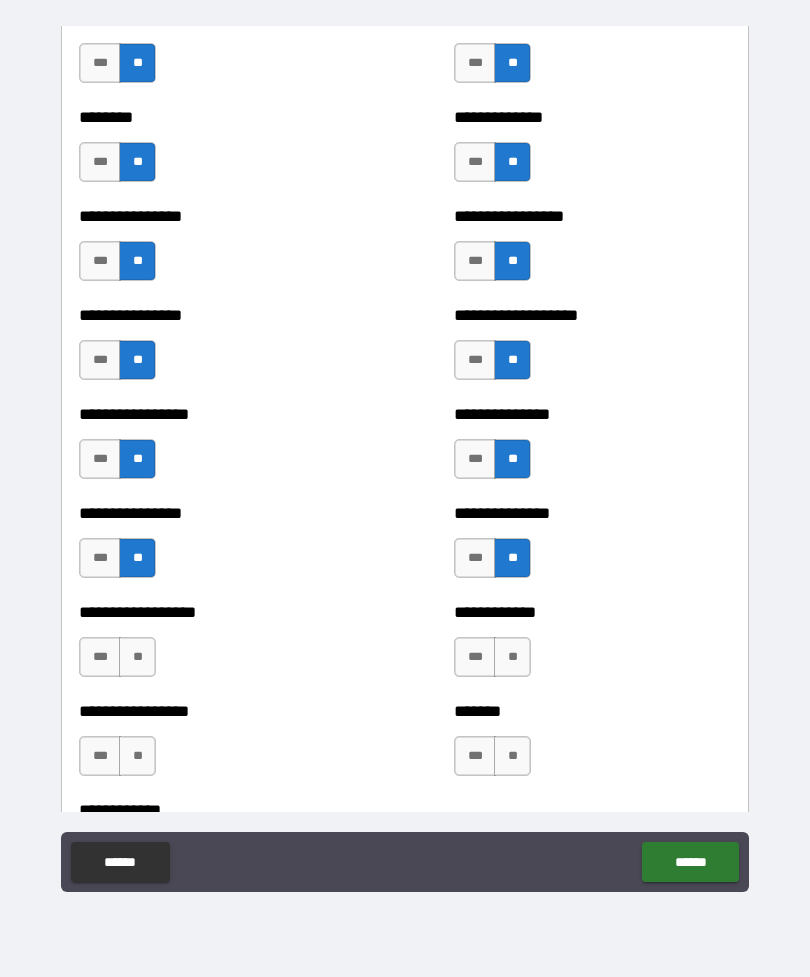 click on "**" at bounding box center (137, 657) 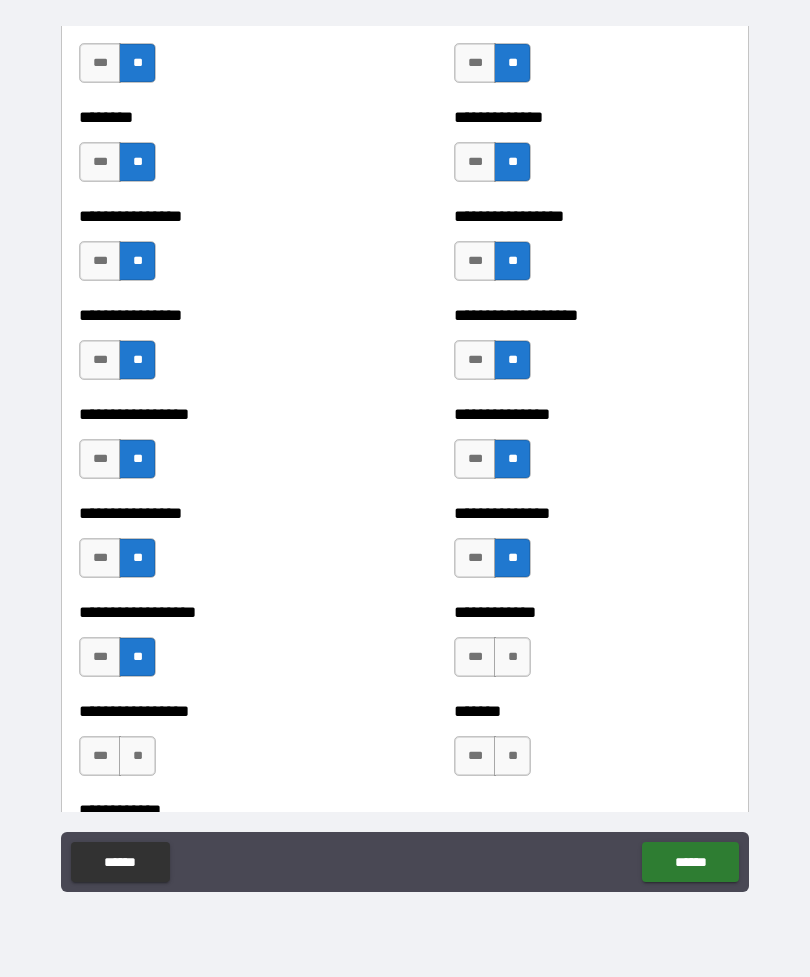 click on "**" at bounding box center [512, 657] 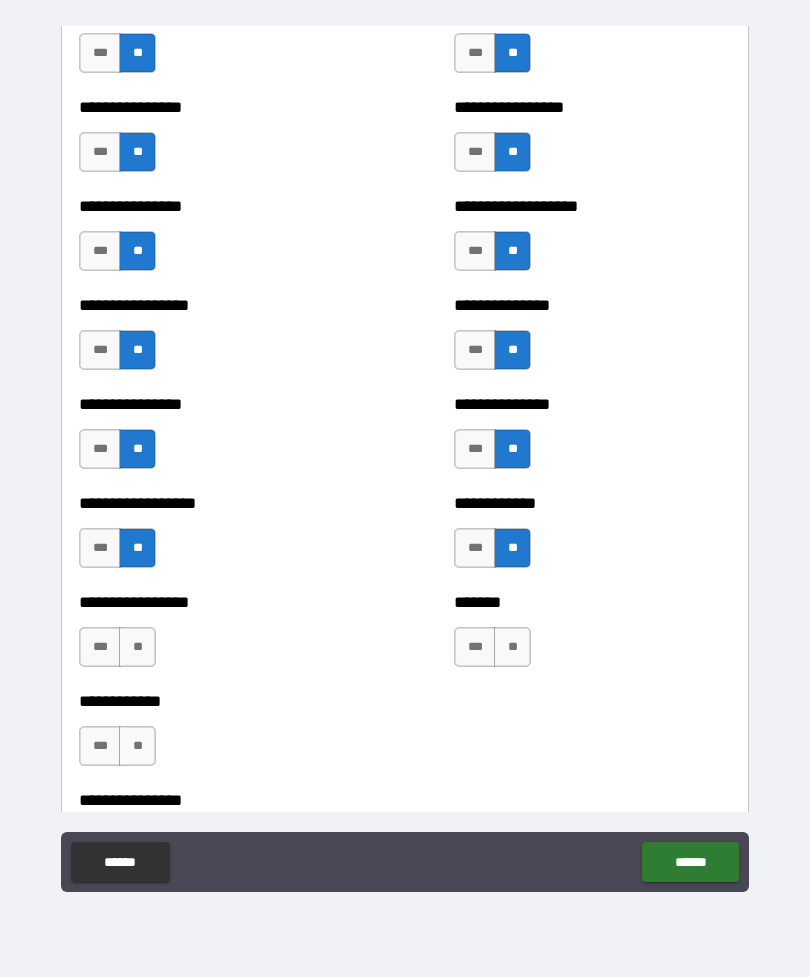 scroll, scrollTop: 4728, scrollLeft: 0, axis: vertical 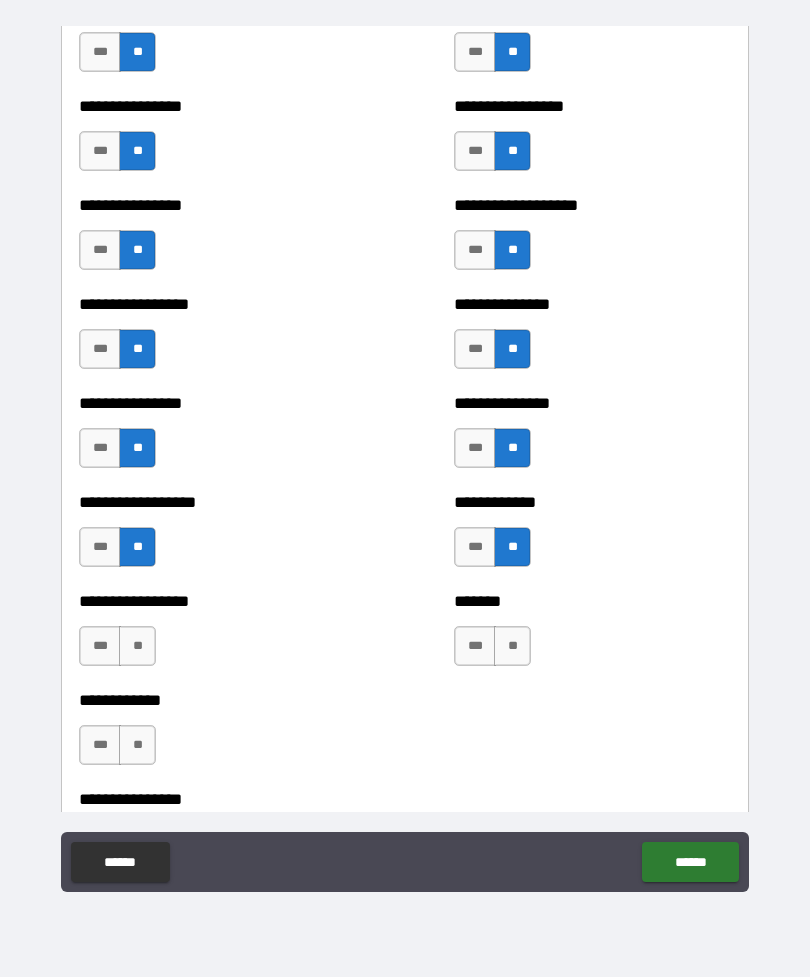 click on "**" at bounding box center (137, 646) 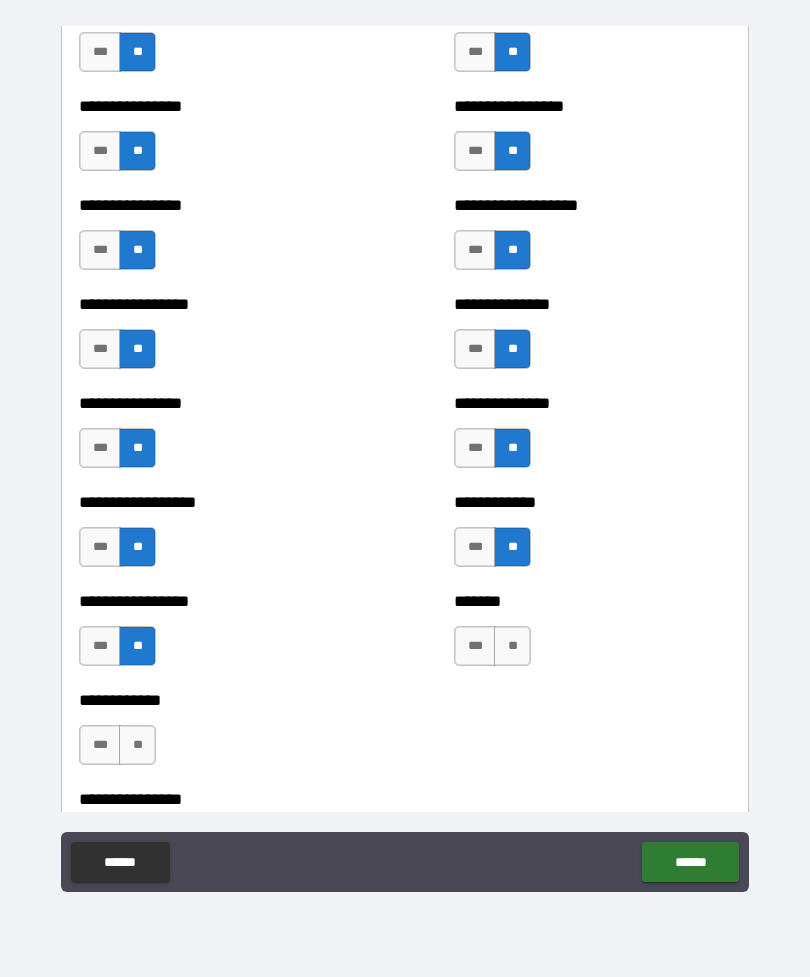 click on "**" at bounding box center [512, 646] 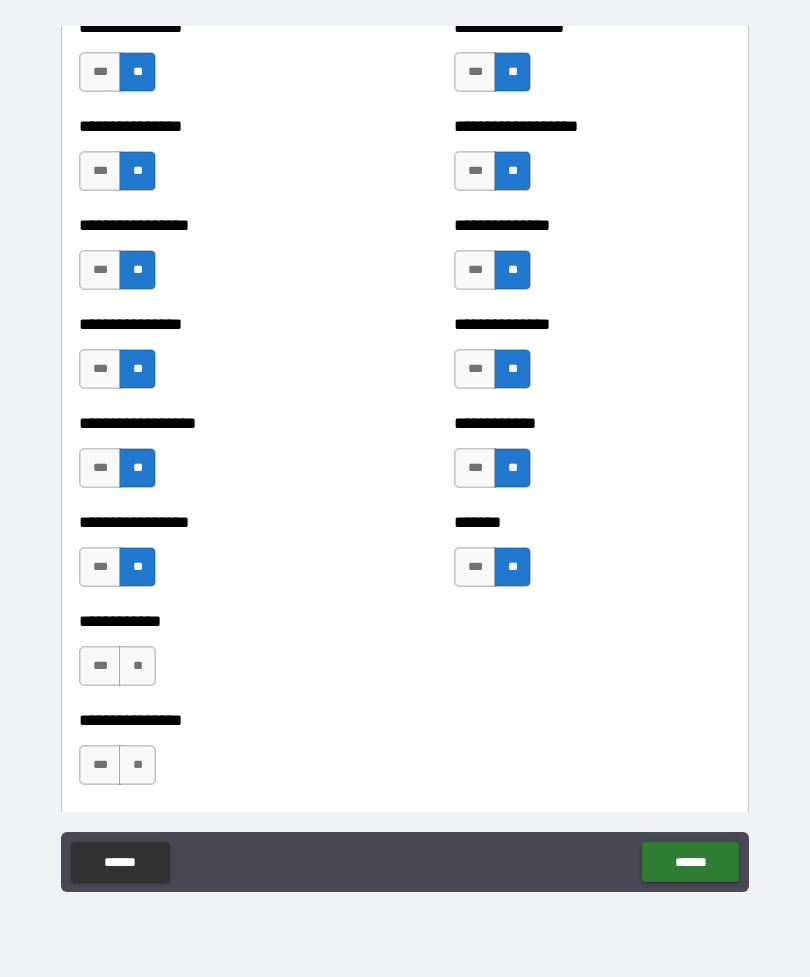 click on "**" at bounding box center (137, 666) 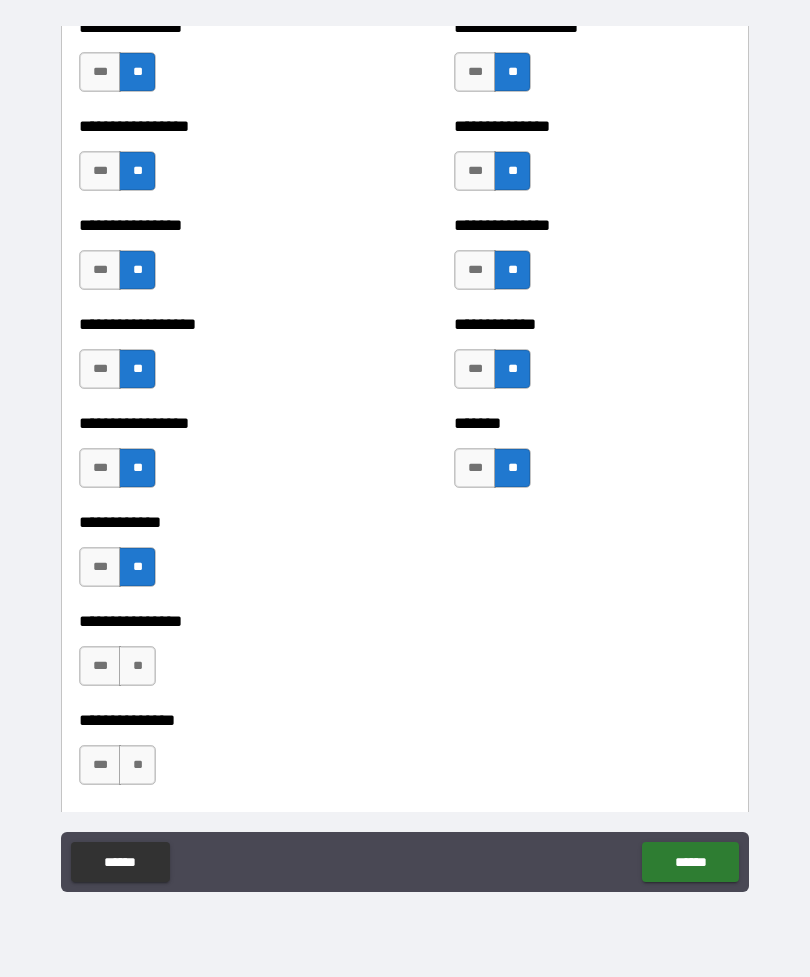 click on "**" at bounding box center (137, 666) 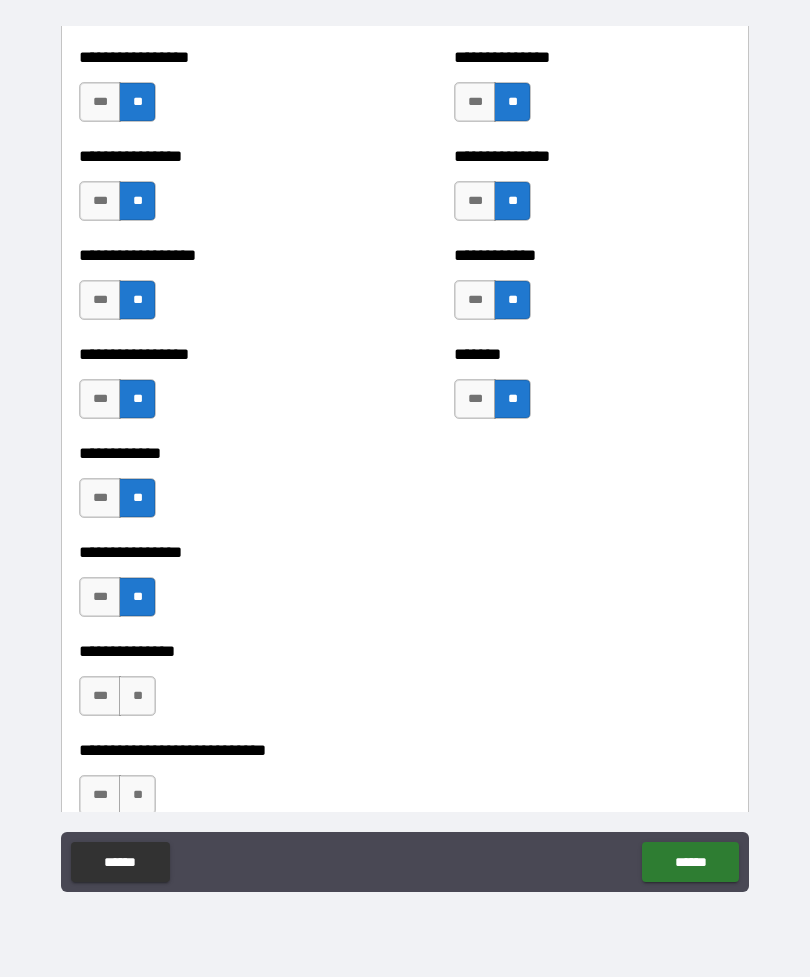 click on "**" at bounding box center [137, 696] 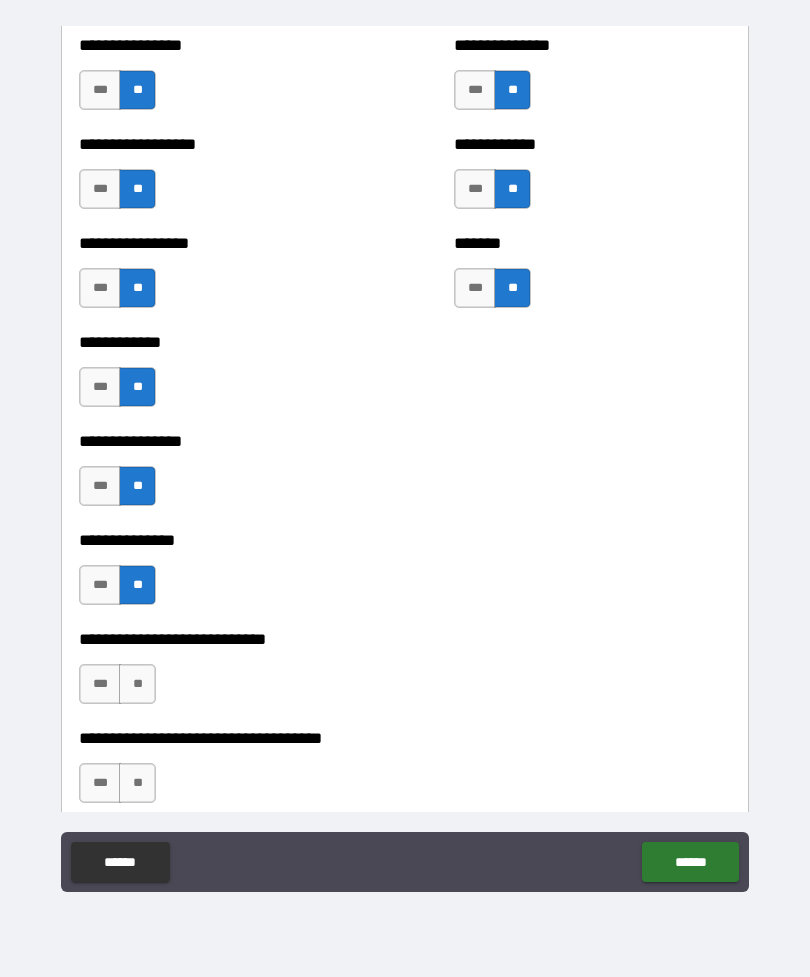 click on "**" at bounding box center [137, 684] 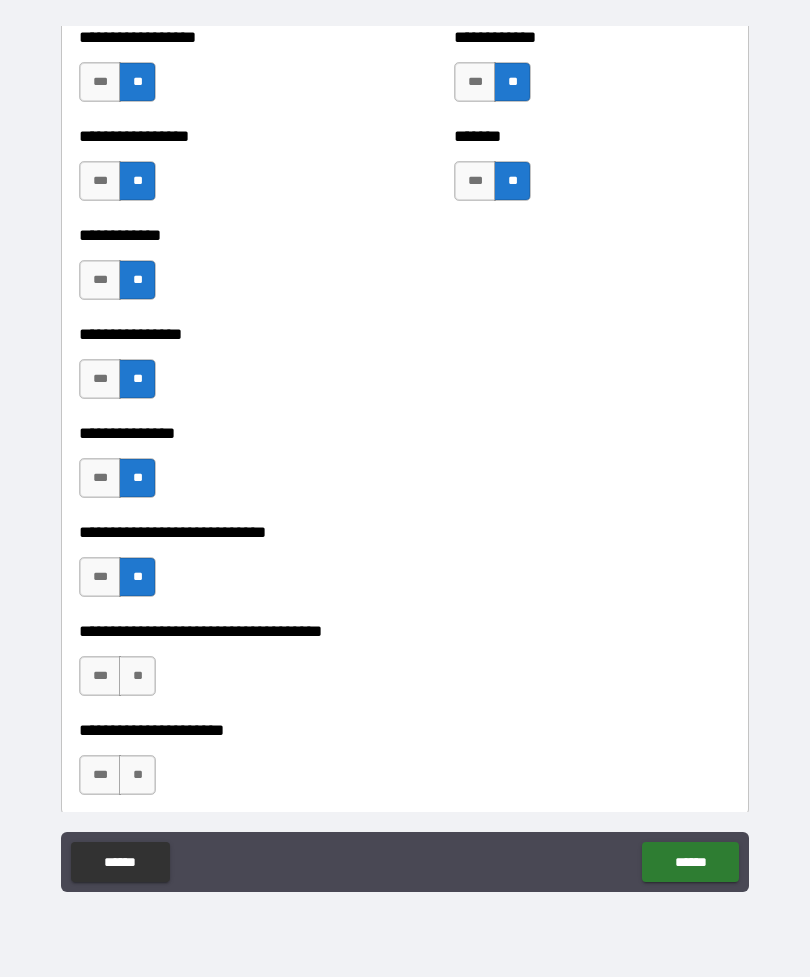 click on "**" at bounding box center (137, 676) 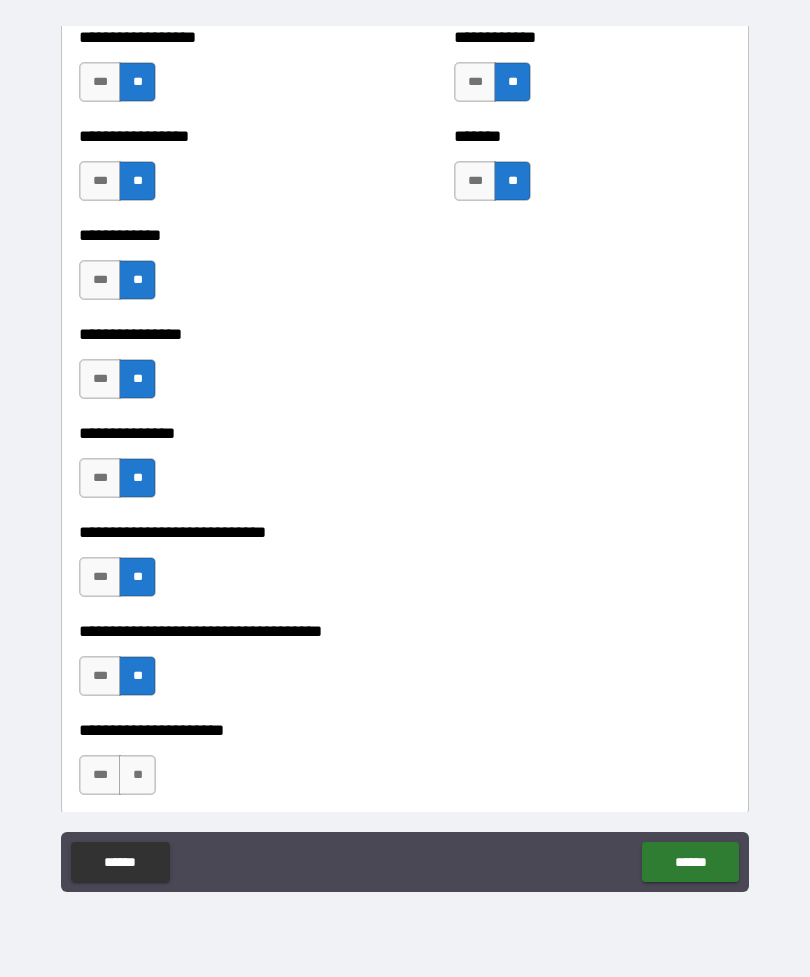 scroll, scrollTop: 5289, scrollLeft: 0, axis: vertical 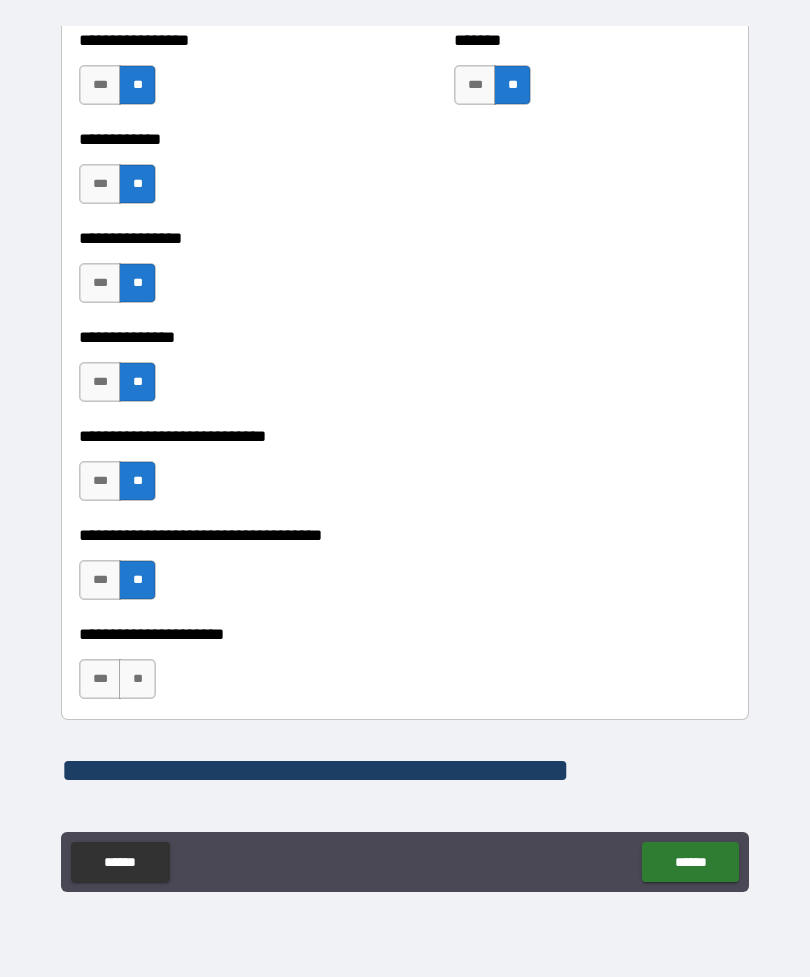 click on "**" at bounding box center [137, 679] 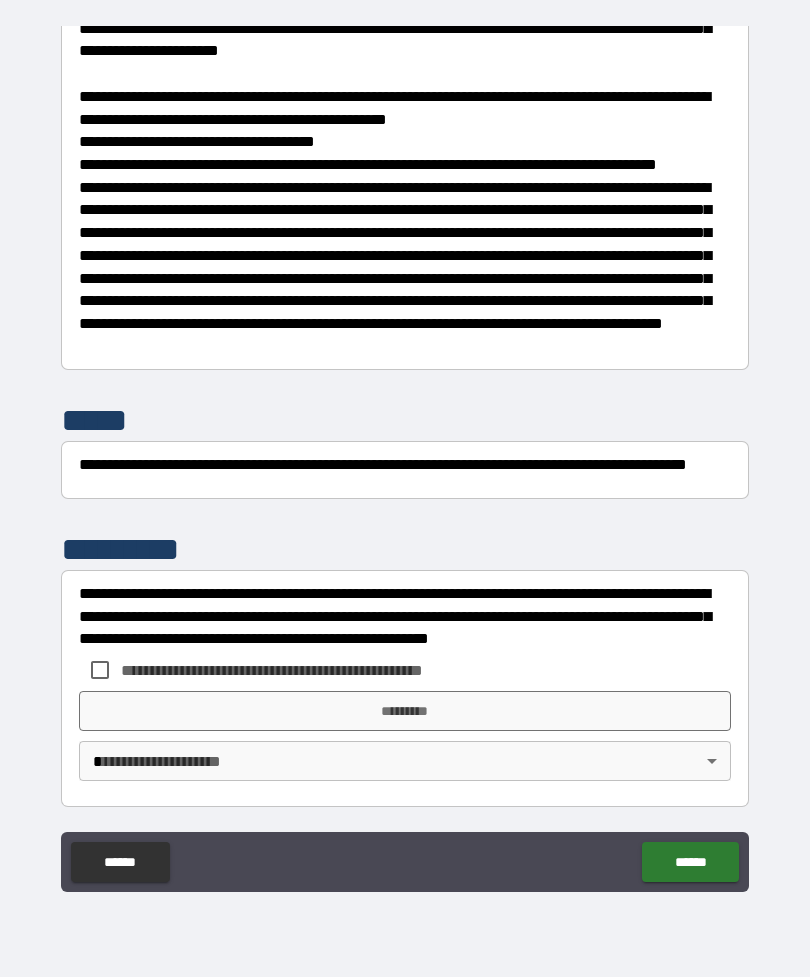 scroll, scrollTop: 7708, scrollLeft: 0, axis: vertical 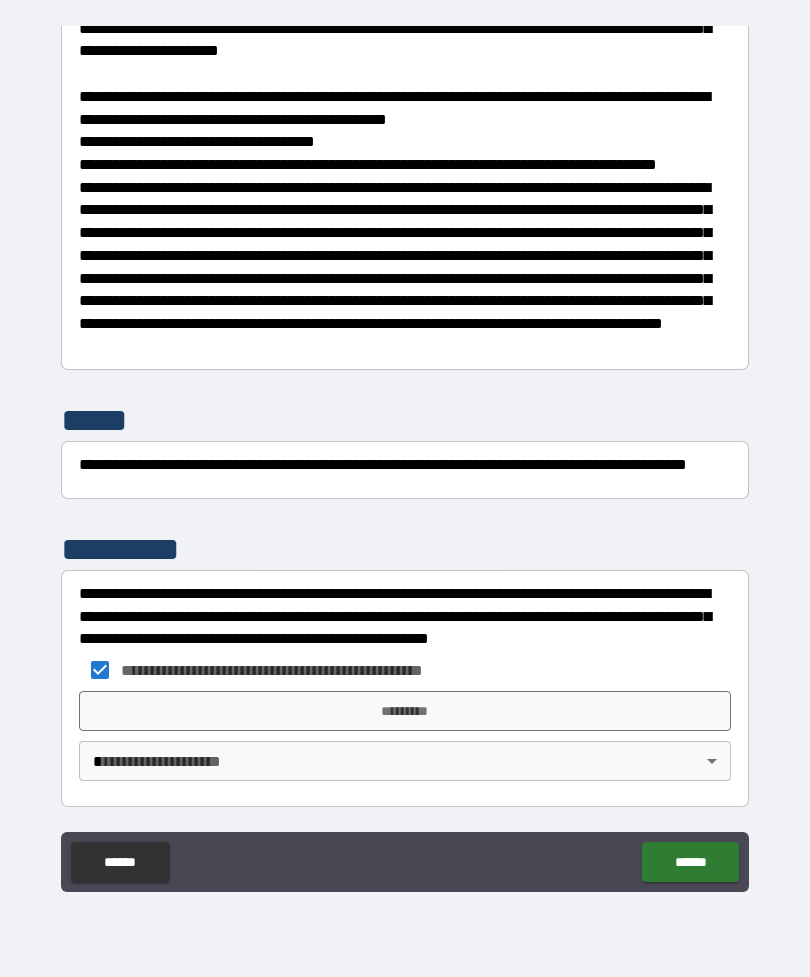 click on "*********" at bounding box center (405, 711) 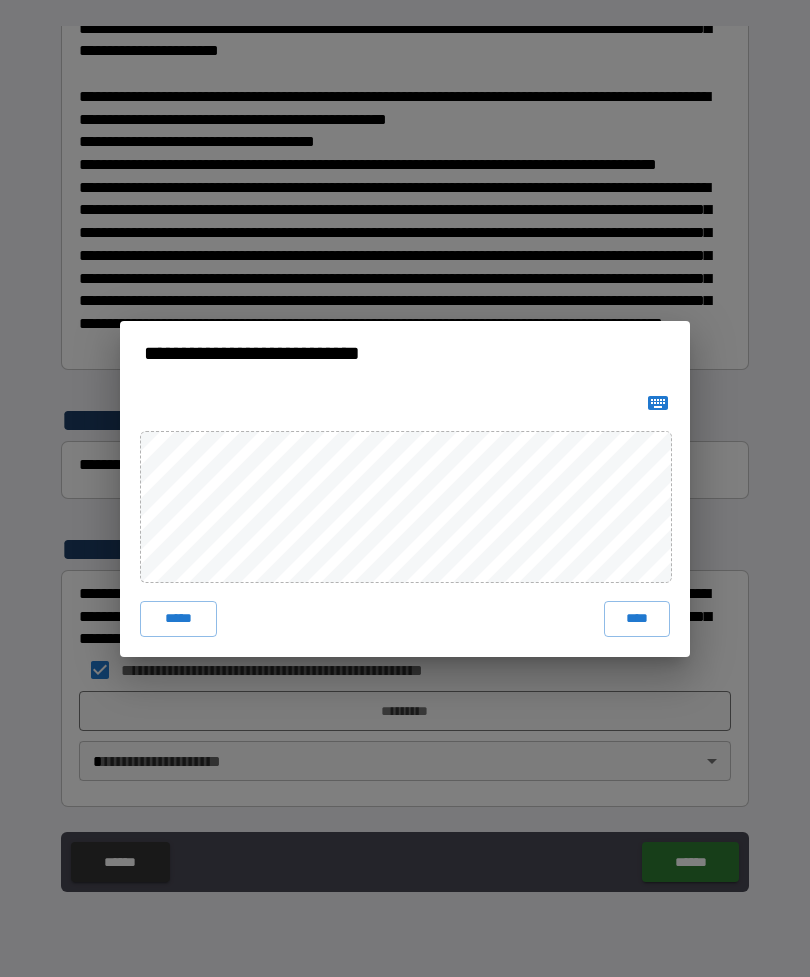 click on "****" at bounding box center [637, 619] 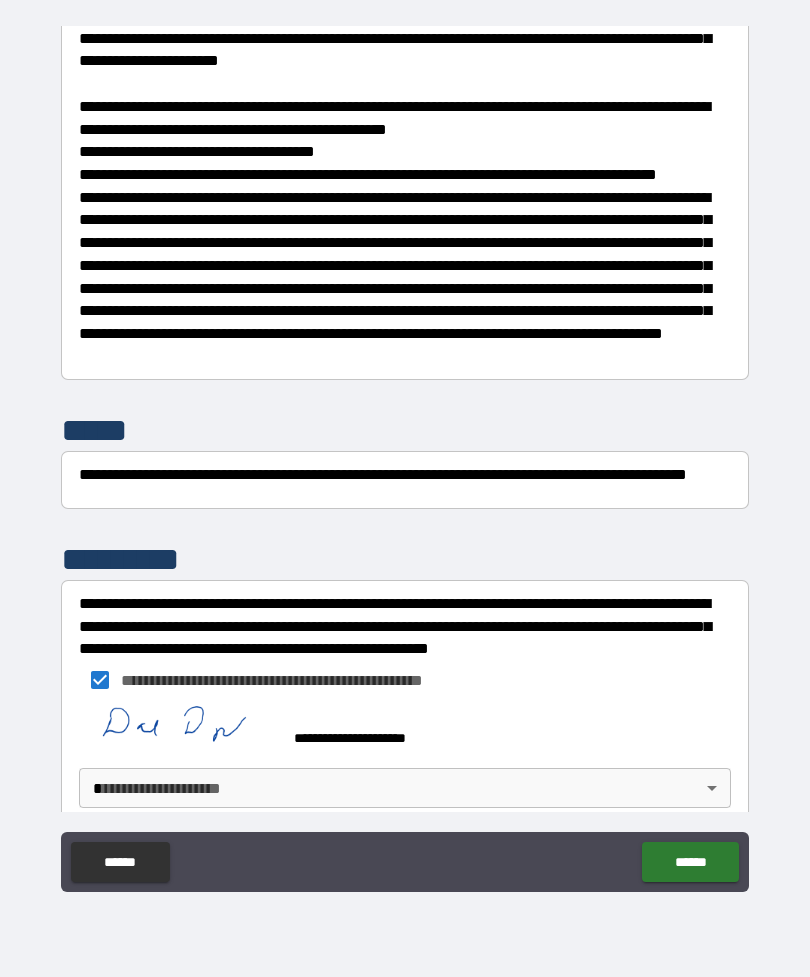 click on "**********" at bounding box center [405, 456] 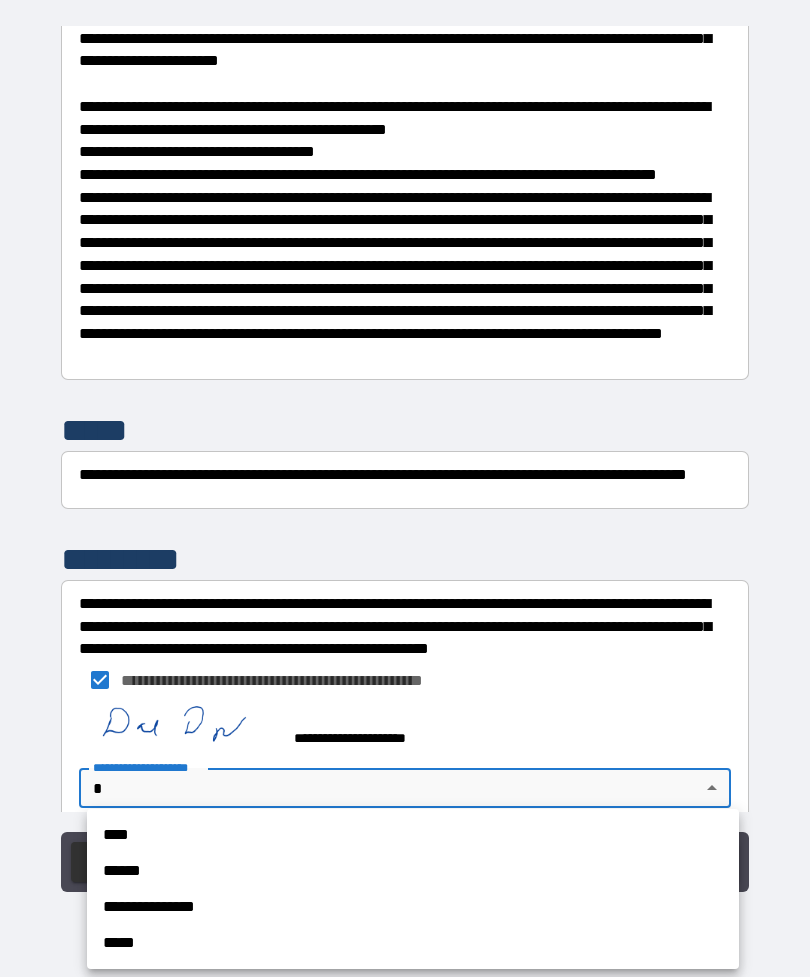click on "**********" at bounding box center (413, 907) 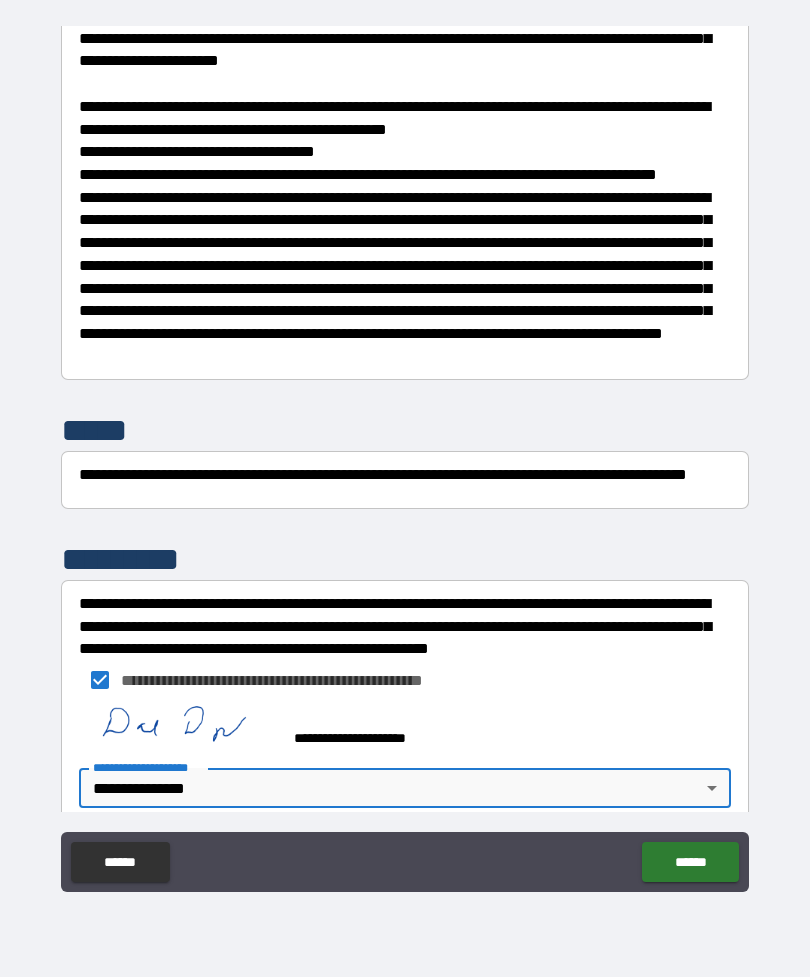 click on "******" at bounding box center (690, 862) 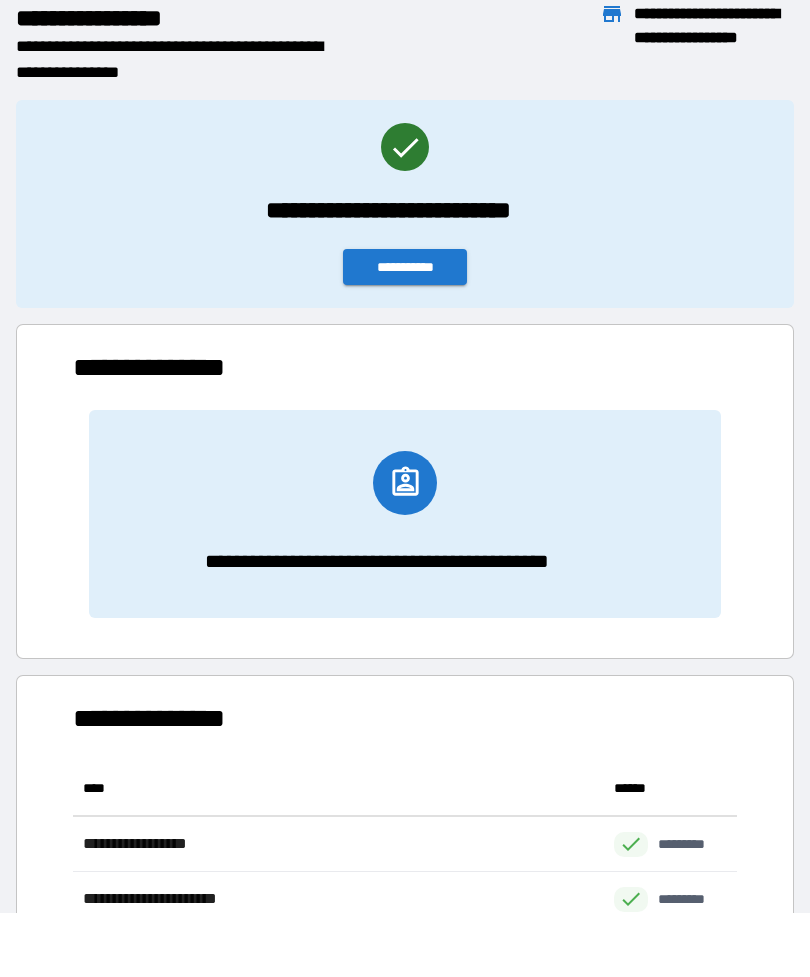 scroll, scrollTop: 166, scrollLeft: 664, axis: both 